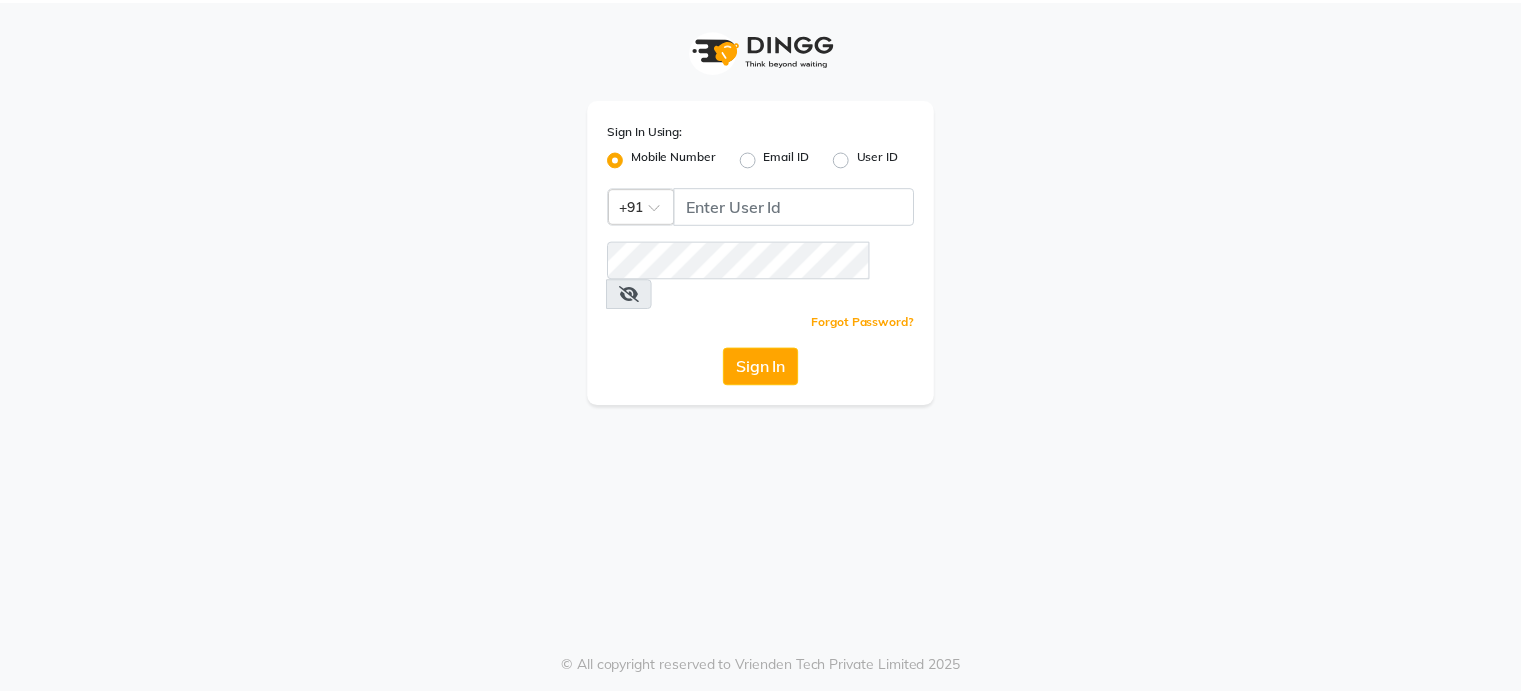 scroll, scrollTop: 0, scrollLeft: 0, axis: both 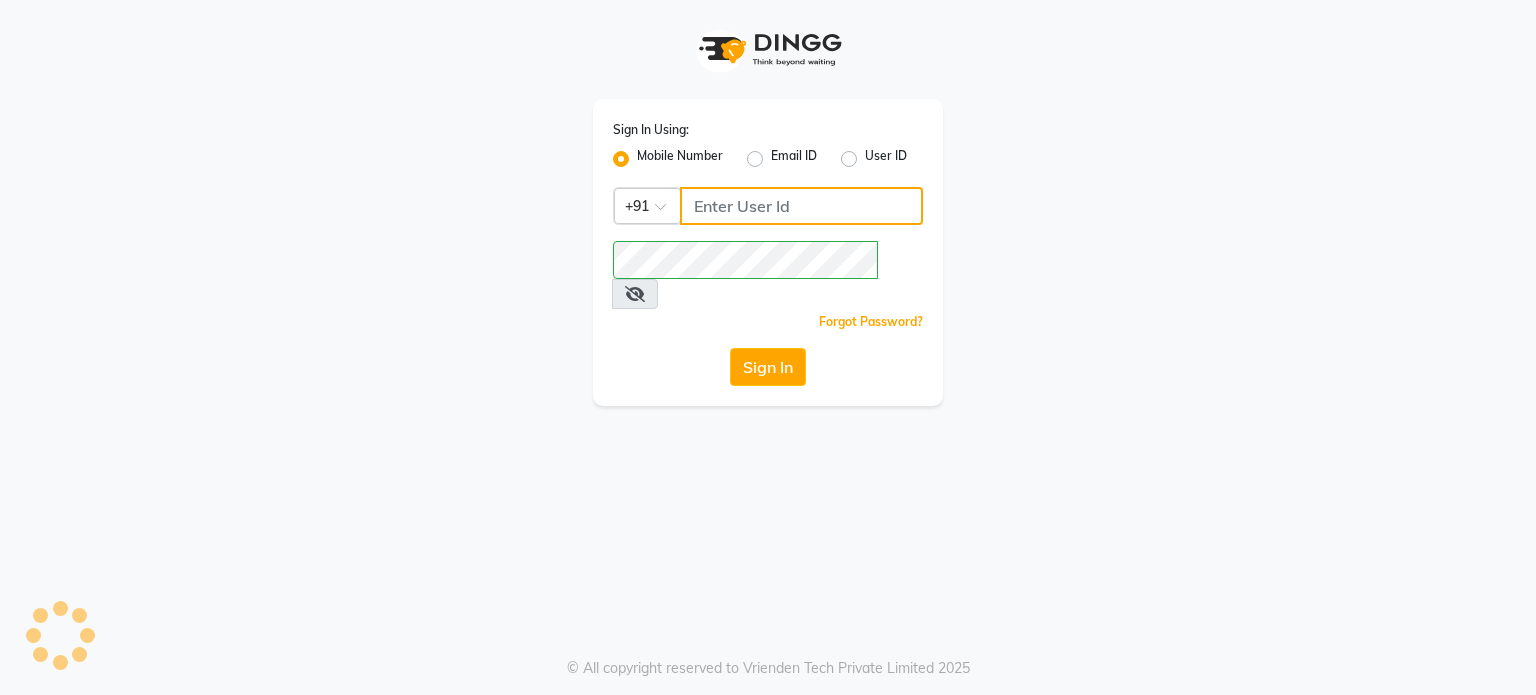 click 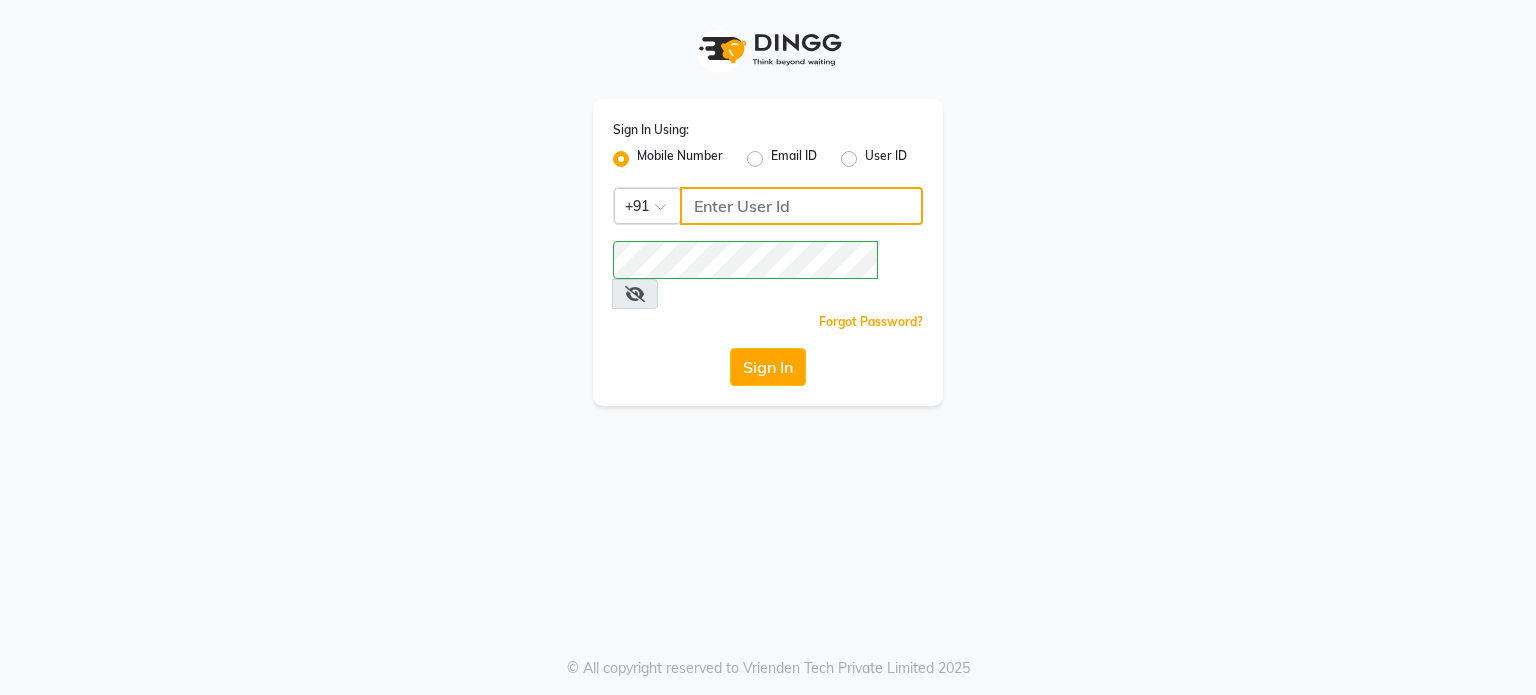 click 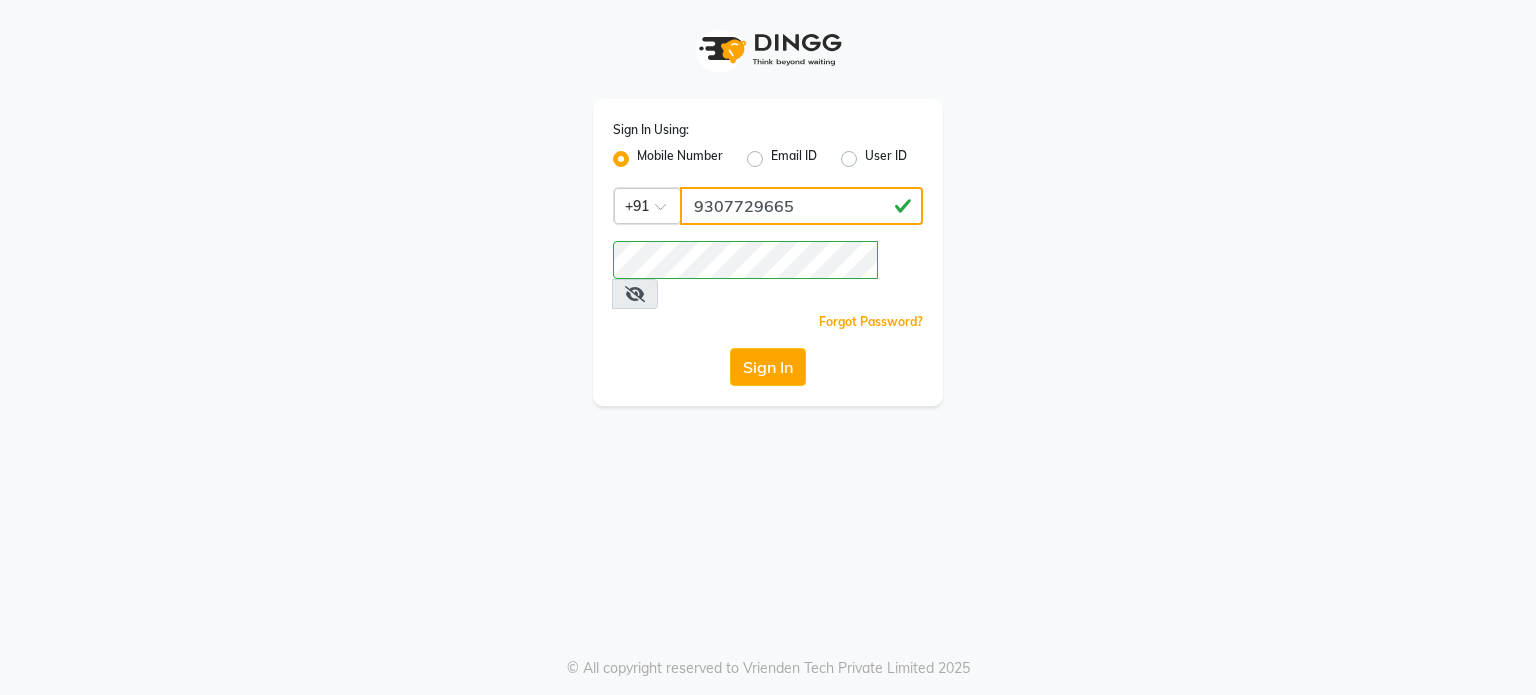 type on "9307729665" 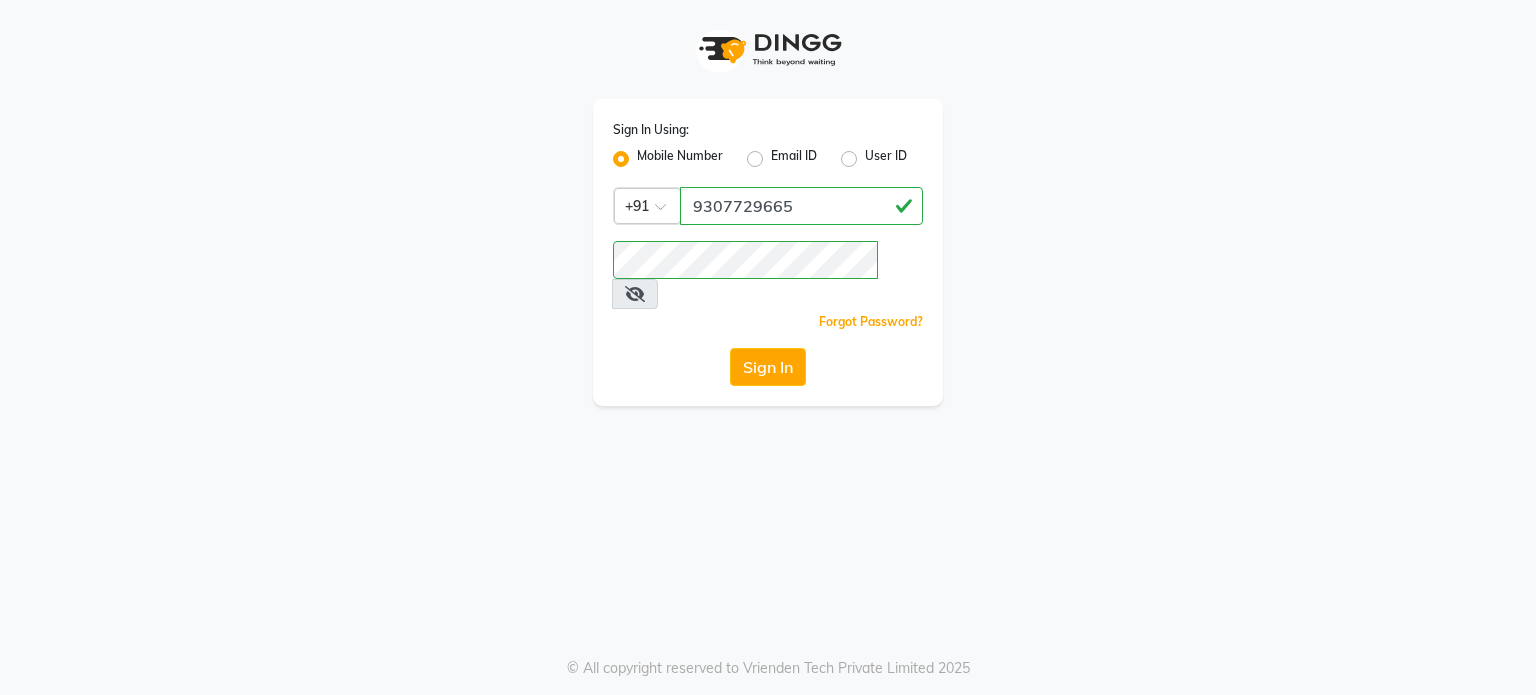 click on "Sign In Using: Mobile Number Email ID User ID Country Code × +91 9307729665  Remember me Forgot Password?  Sign In" 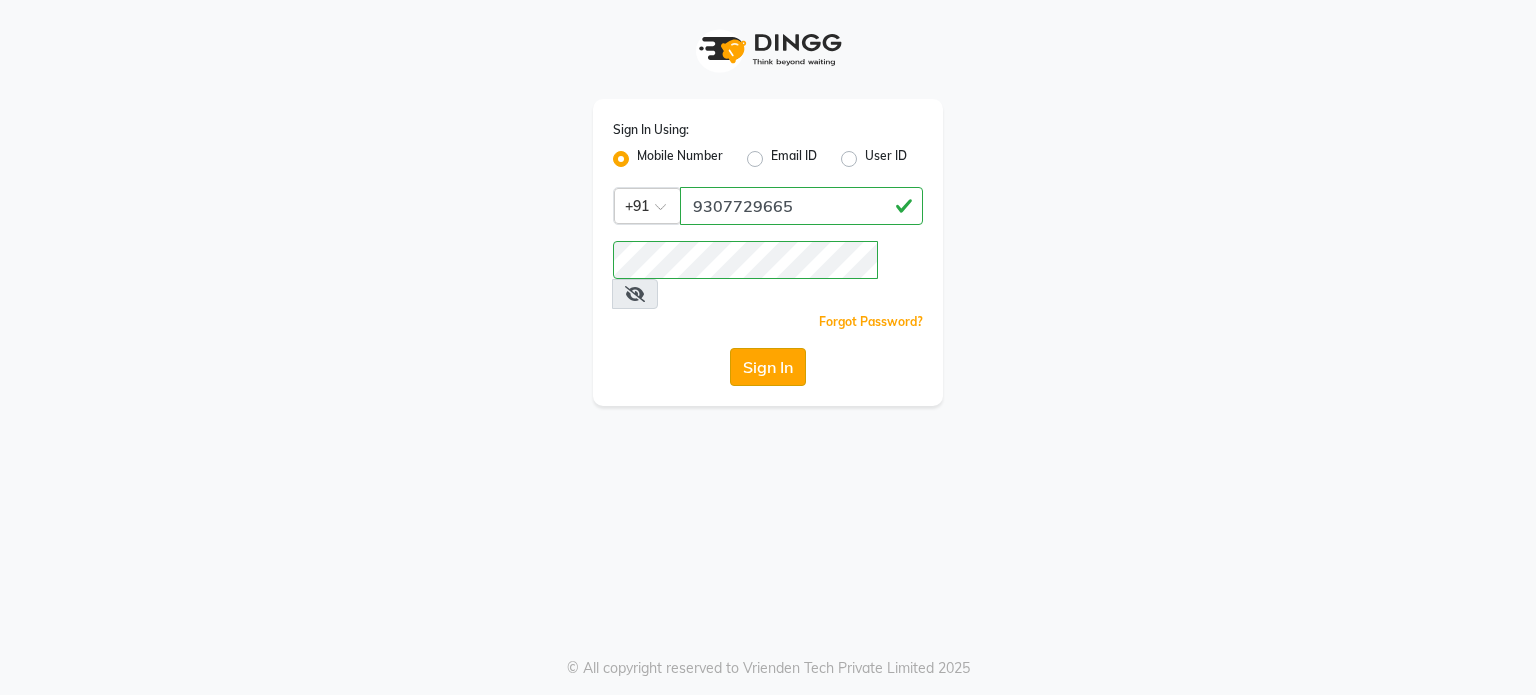 click on "Sign In" 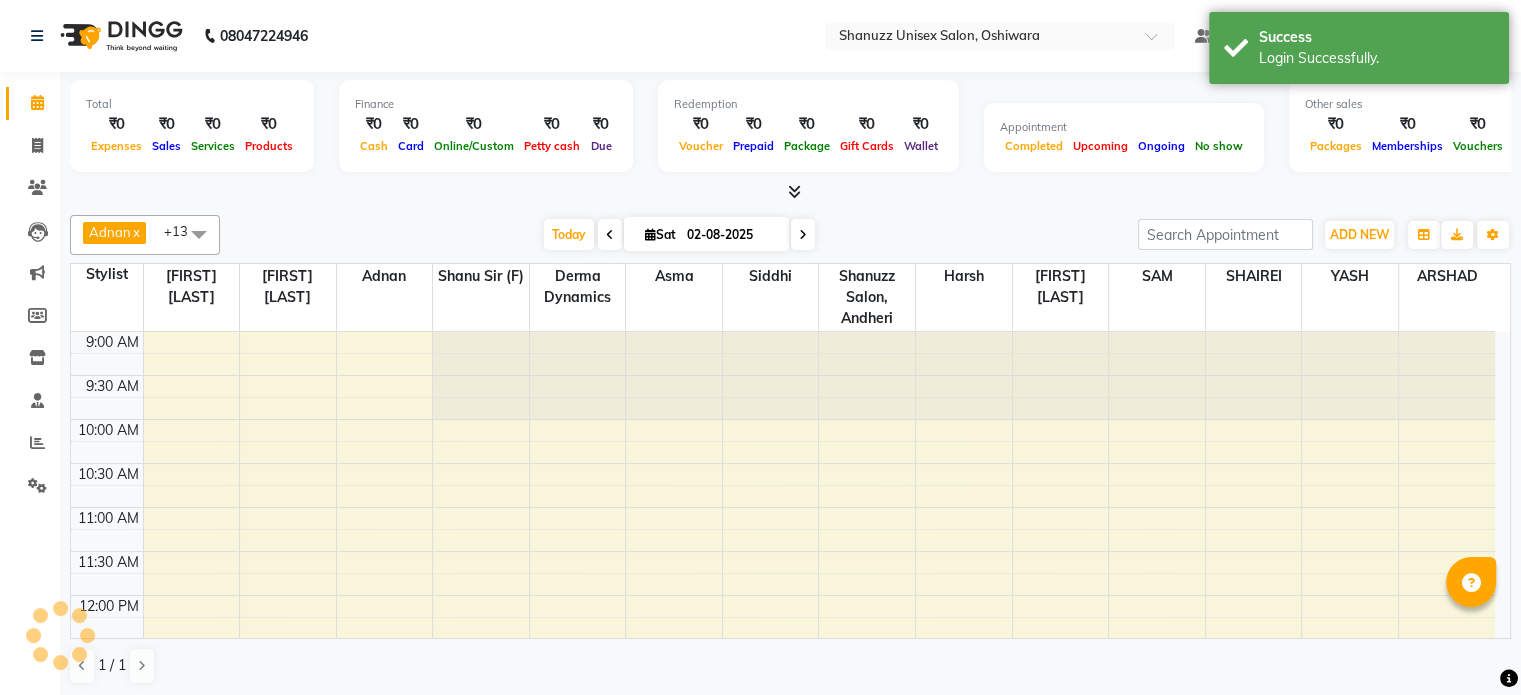 scroll, scrollTop: 0, scrollLeft: 0, axis: both 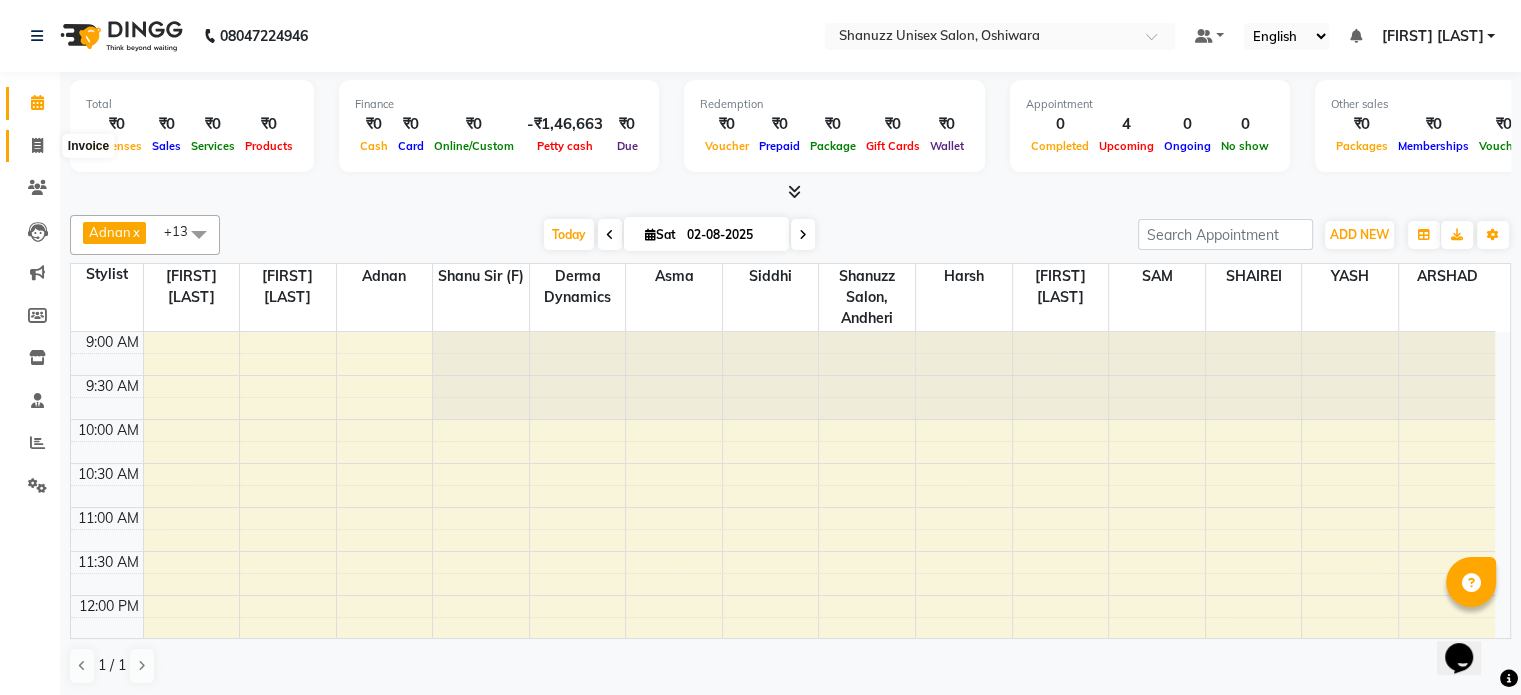 click 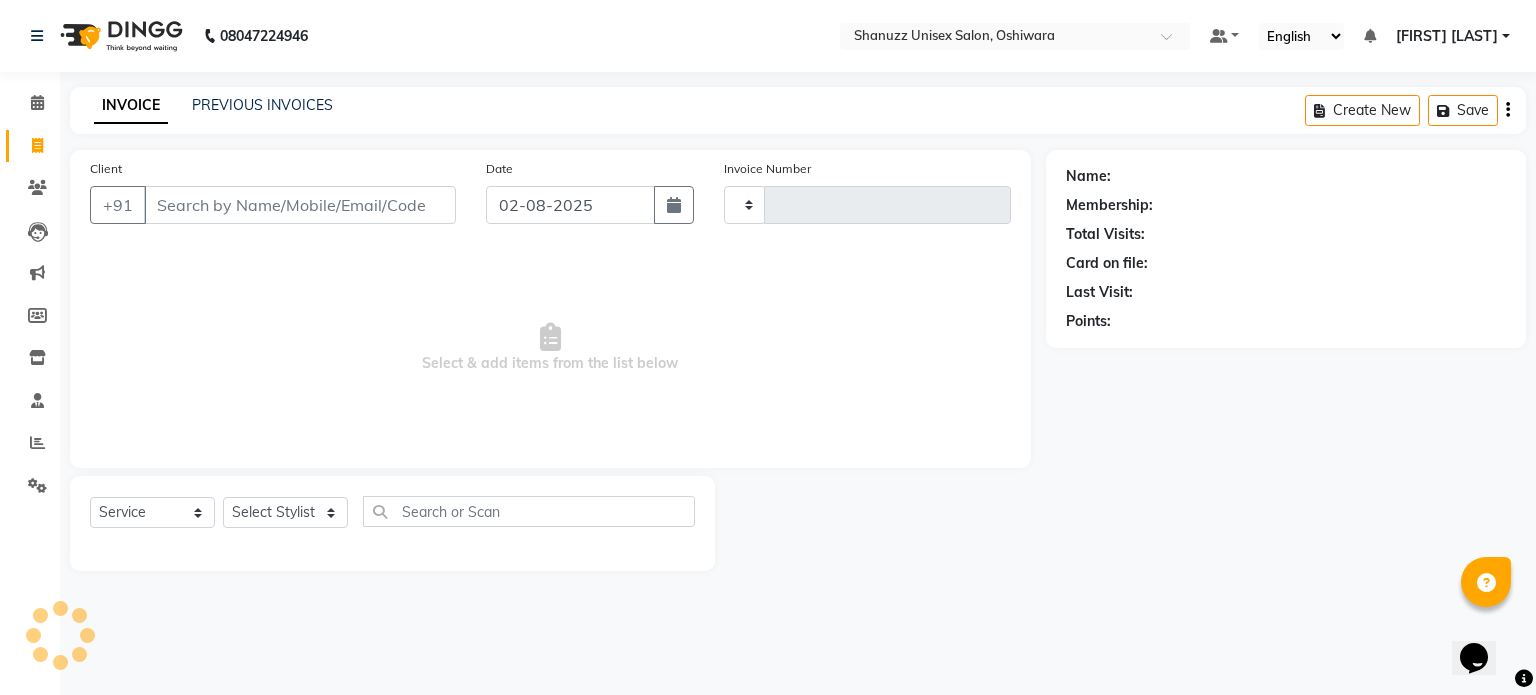 type on "1176" 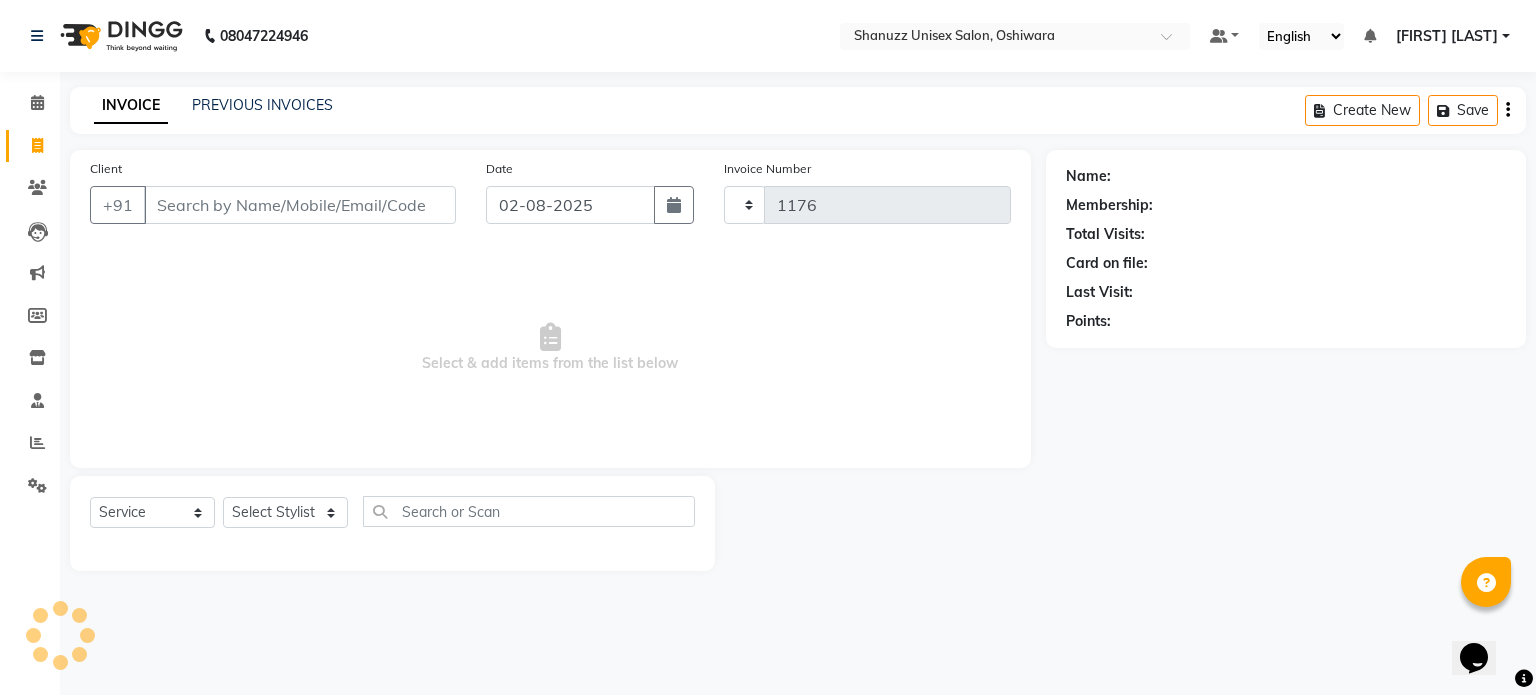 select on "7102" 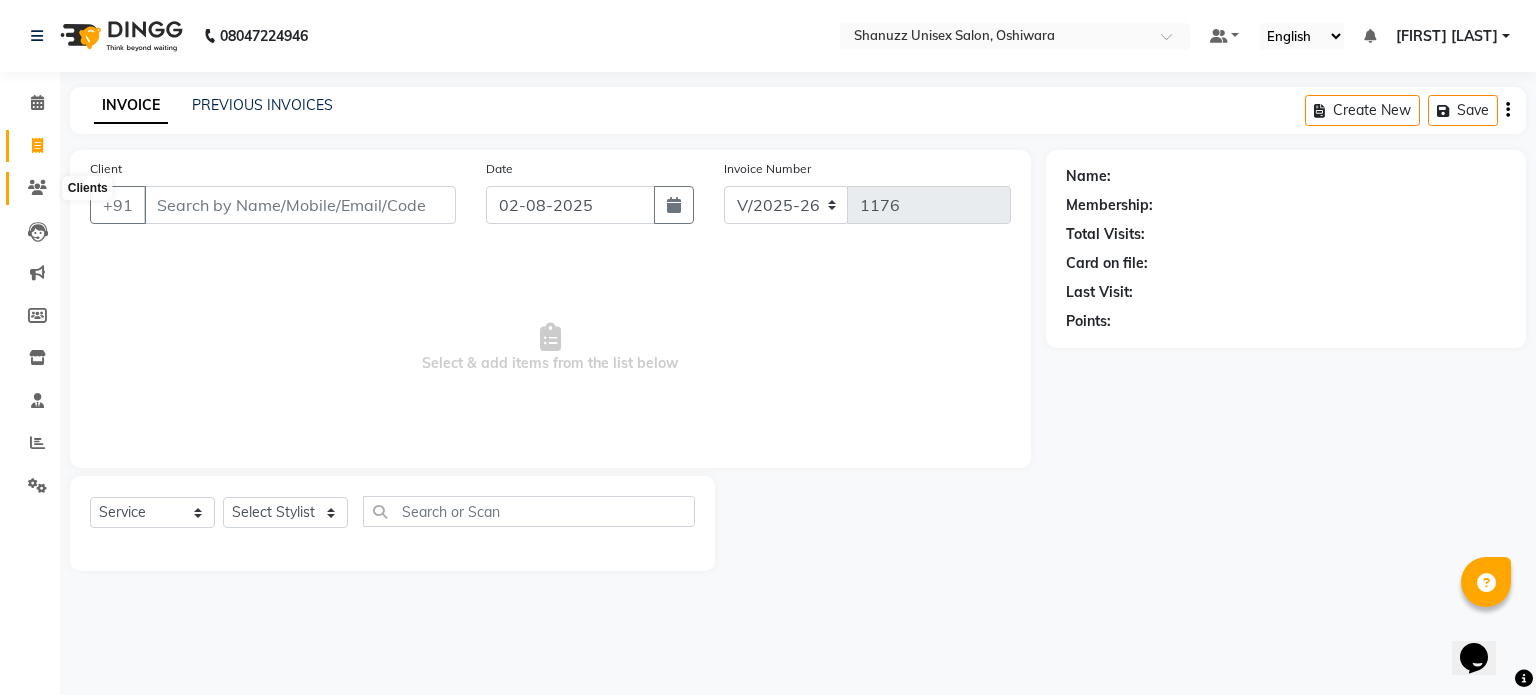 click 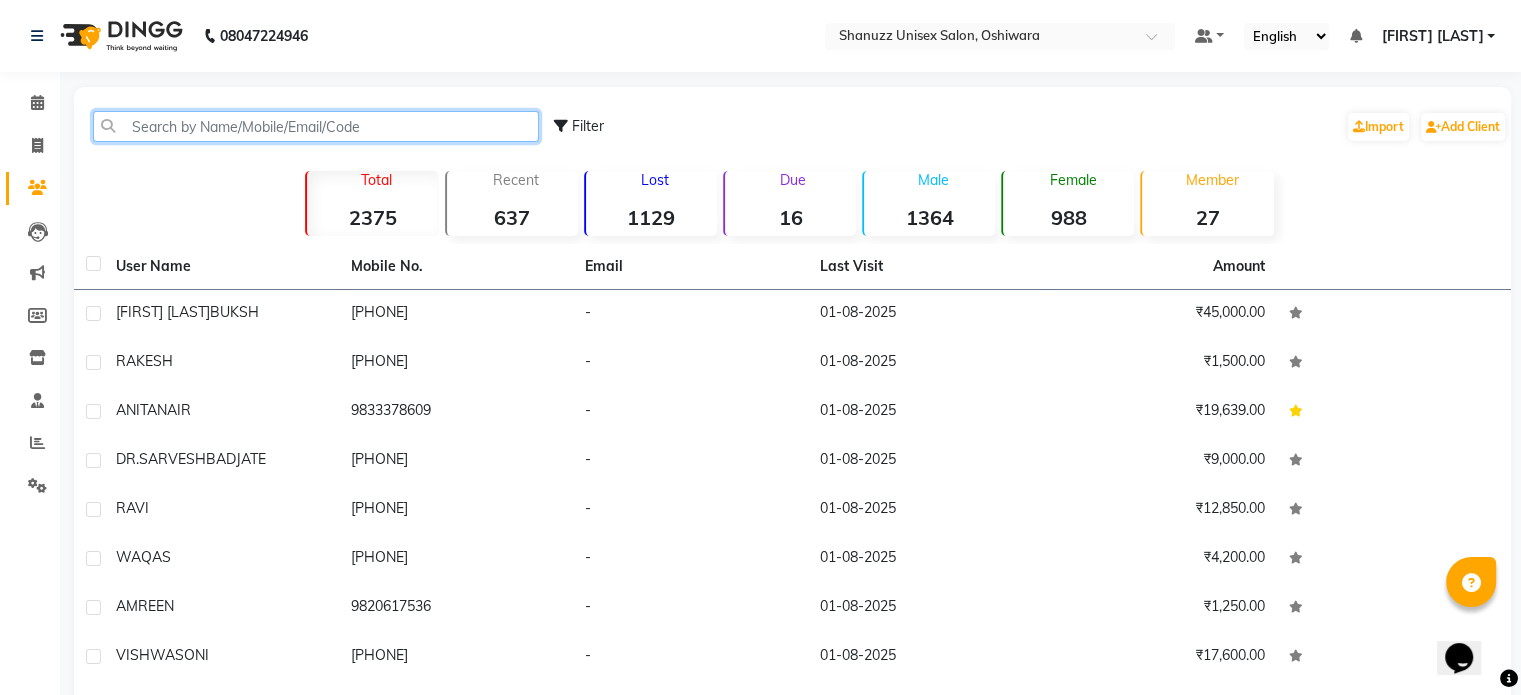 click 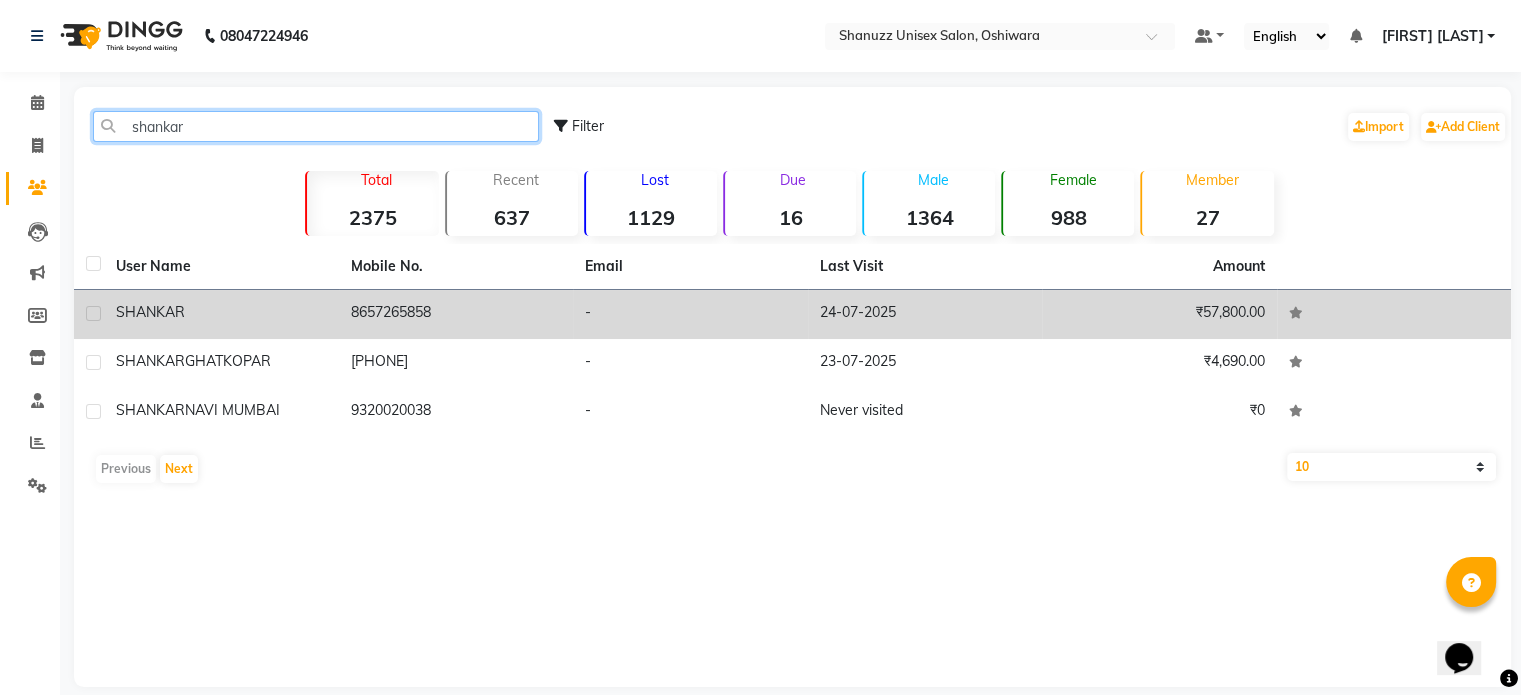 type on "shankar" 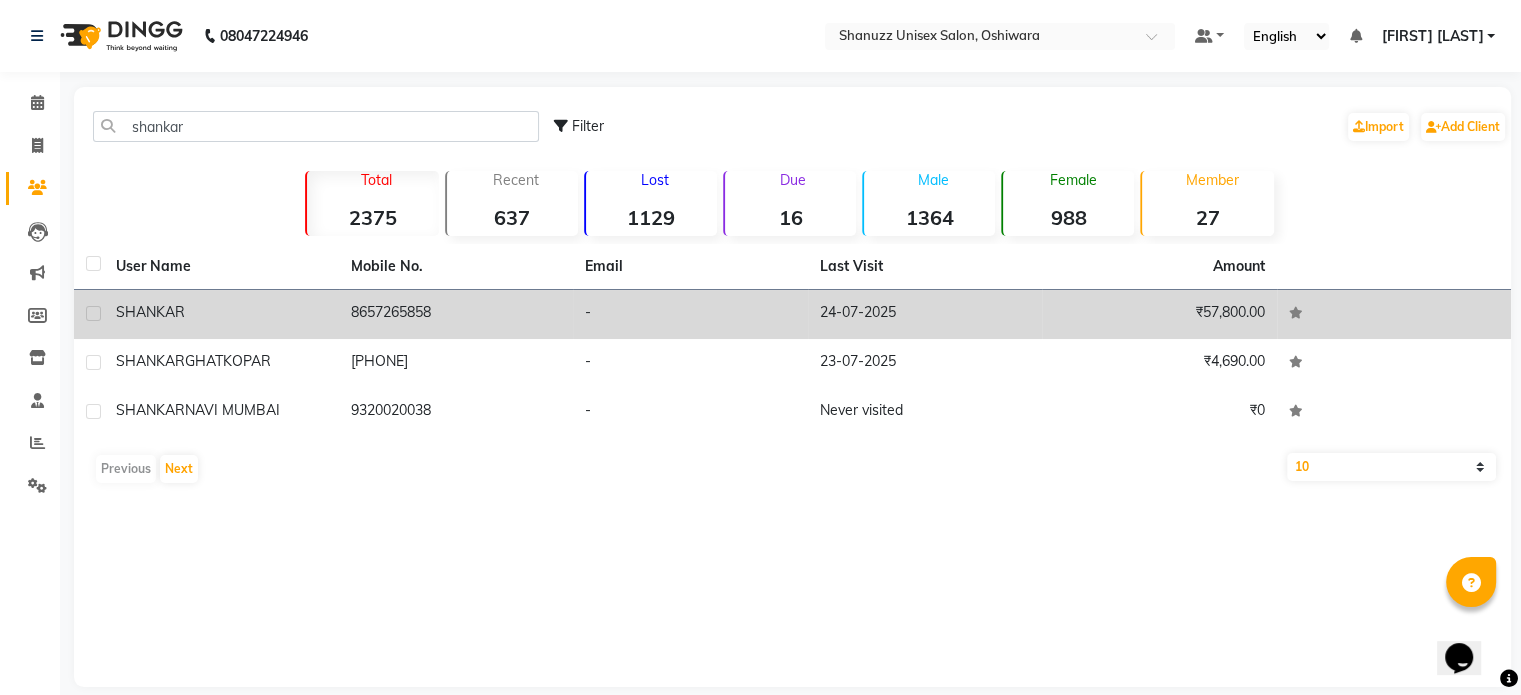 click on "8657265858" 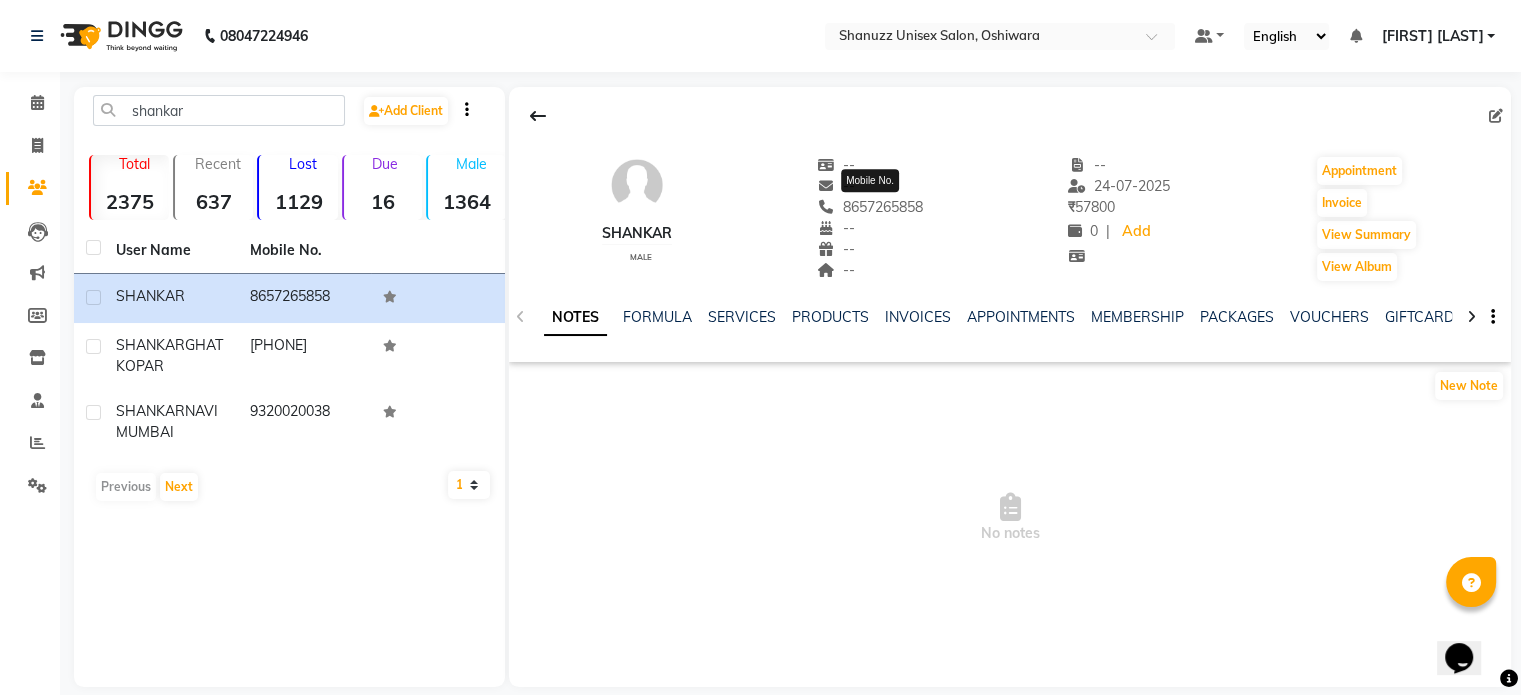 click on "8657265858" 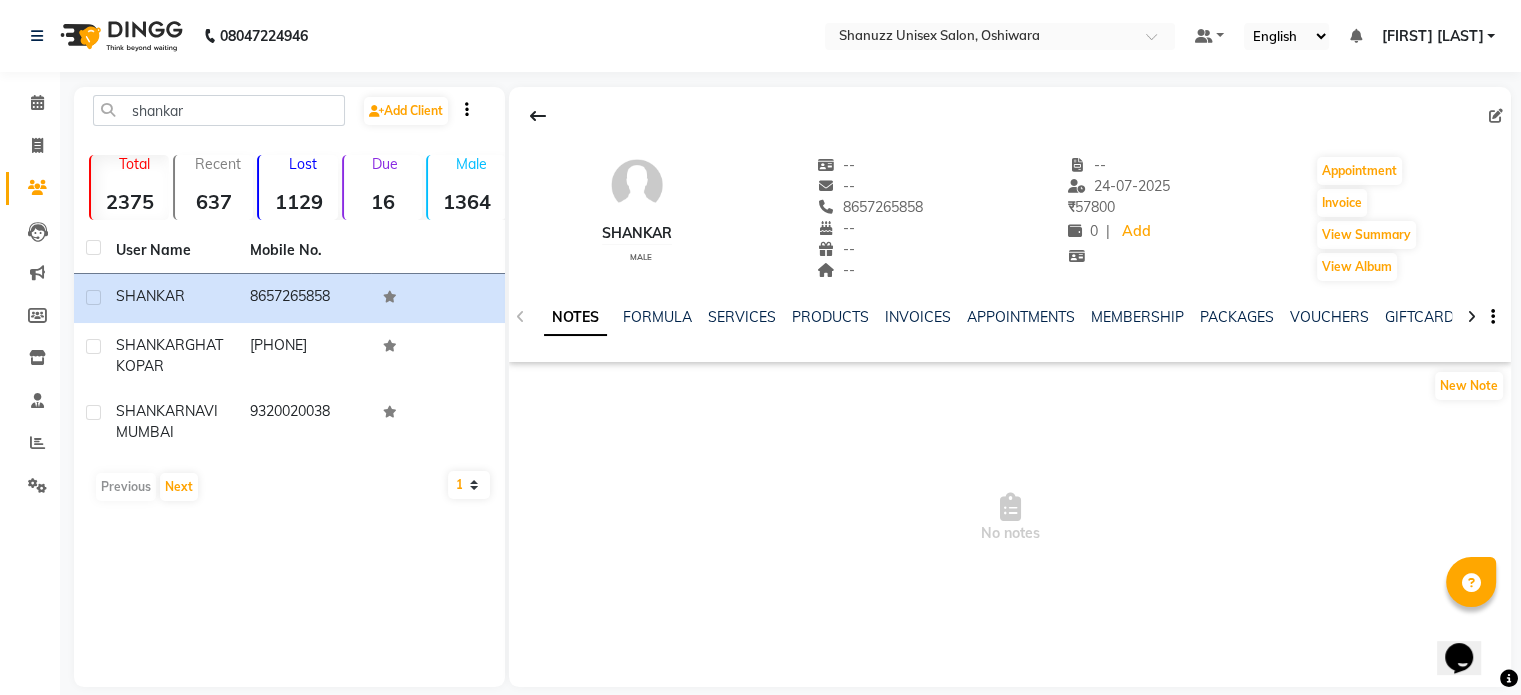 click on "8657265858" 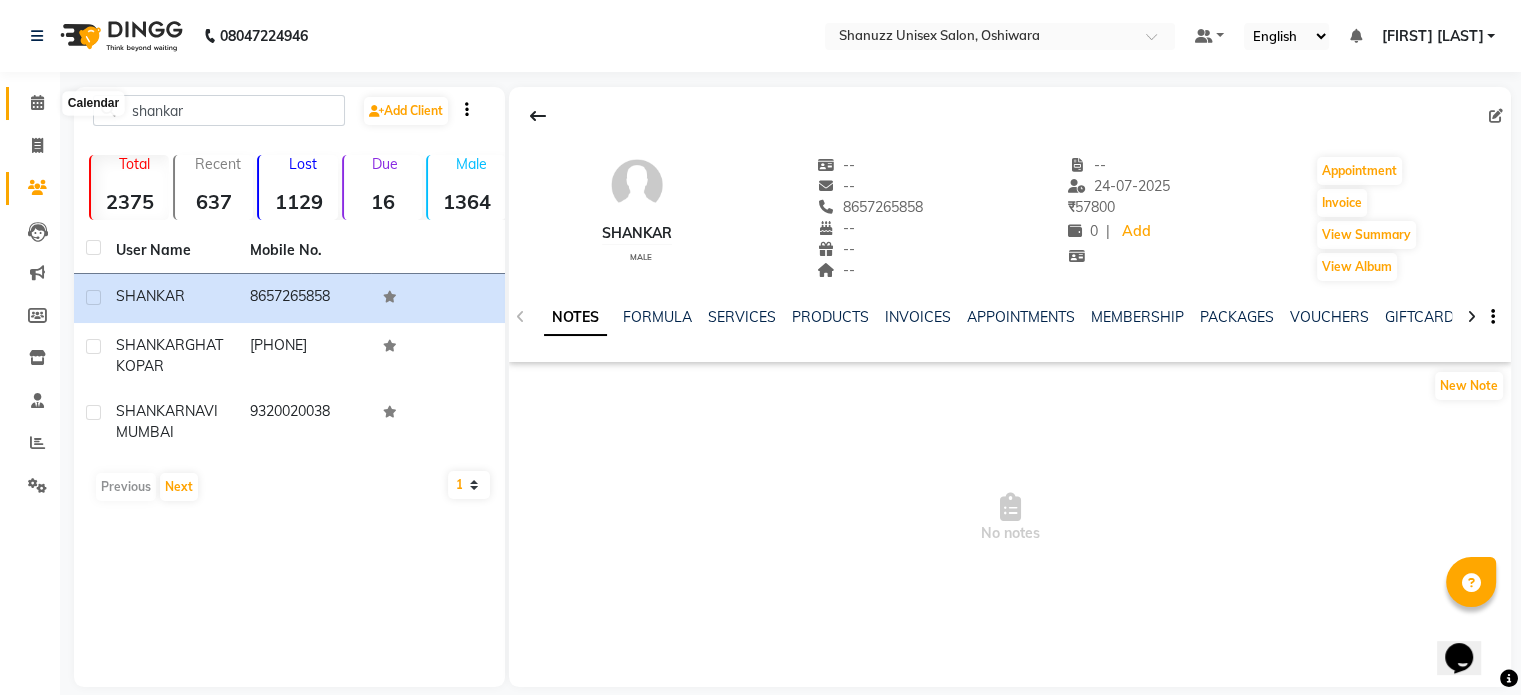 click 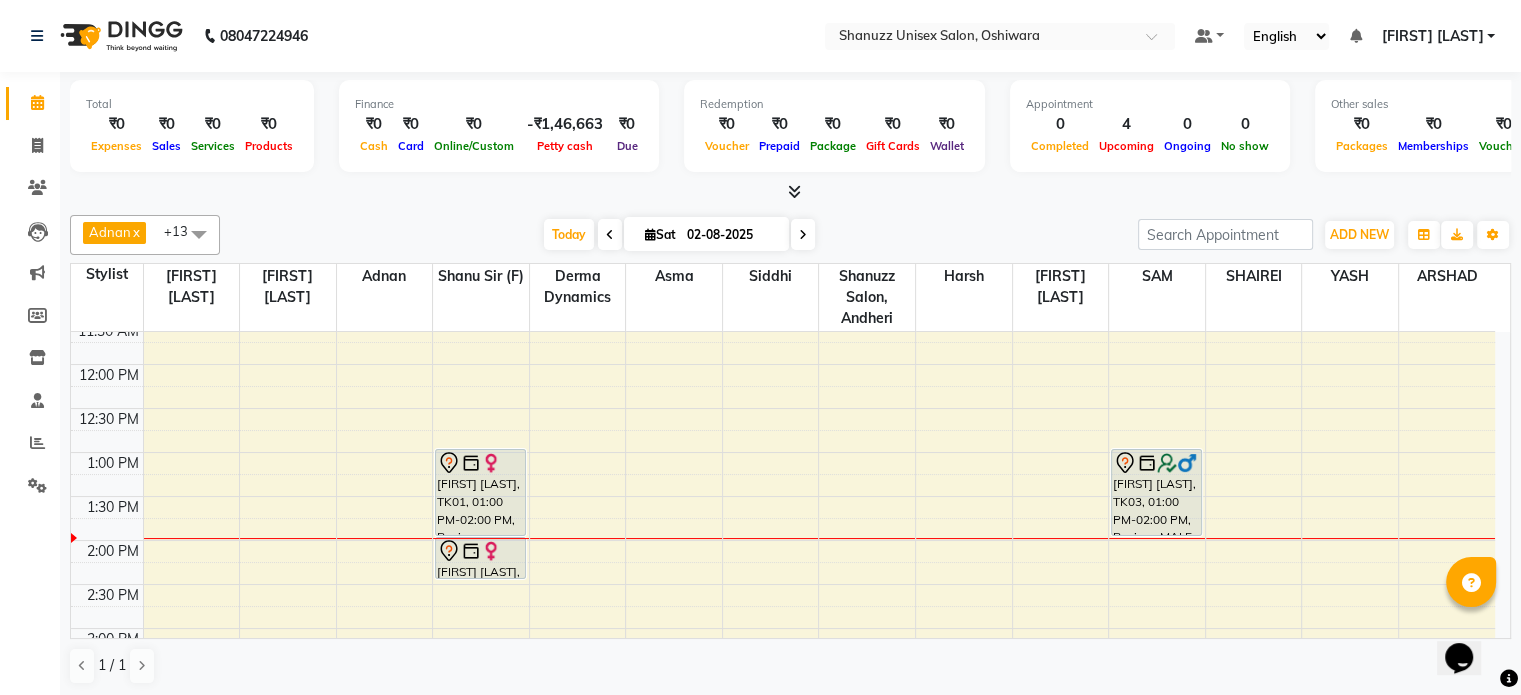 scroll, scrollTop: 229, scrollLeft: 0, axis: vertical 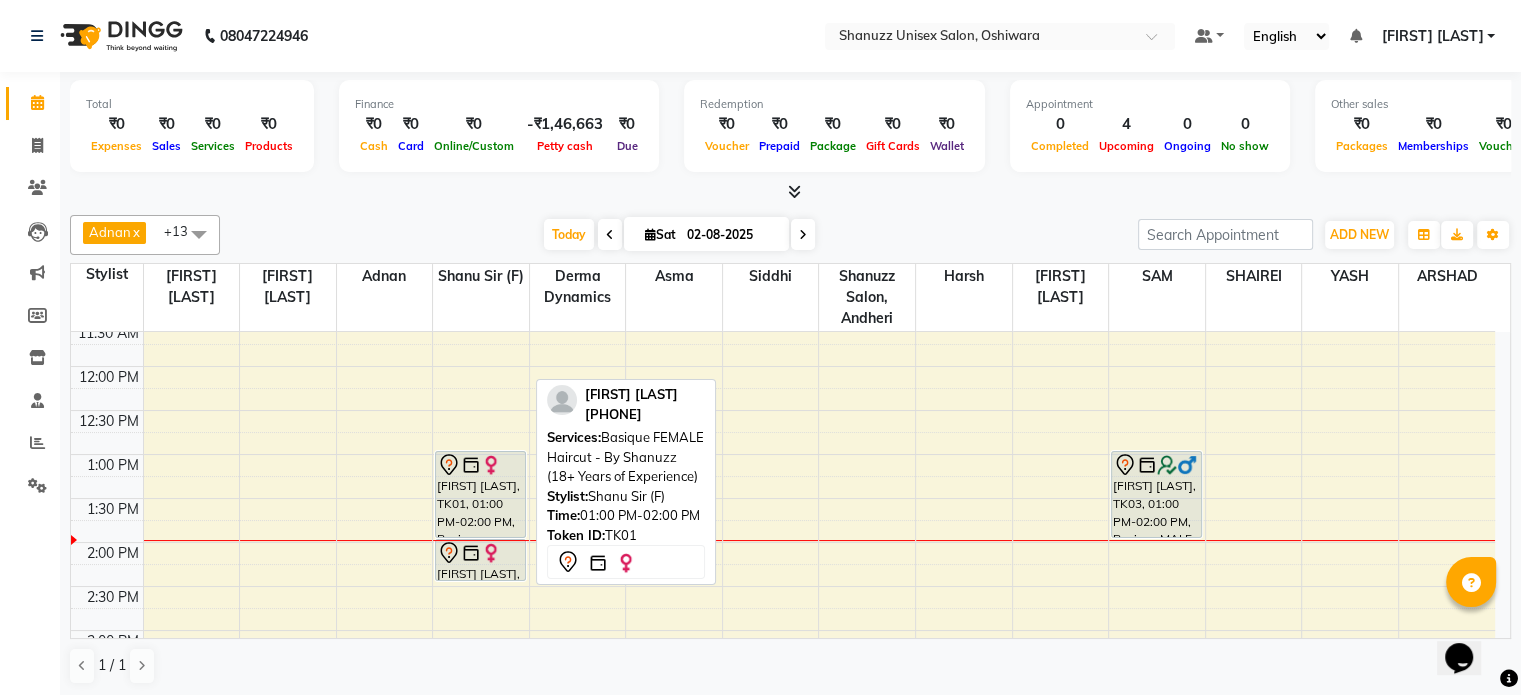 click on "[FIRST] [LAST], TK01, 01:00 PM-02:00 PM, Basique FEMALE Haircut - By Shanuzz (18+ Years of Experience)" at bounding box center (480, 494) 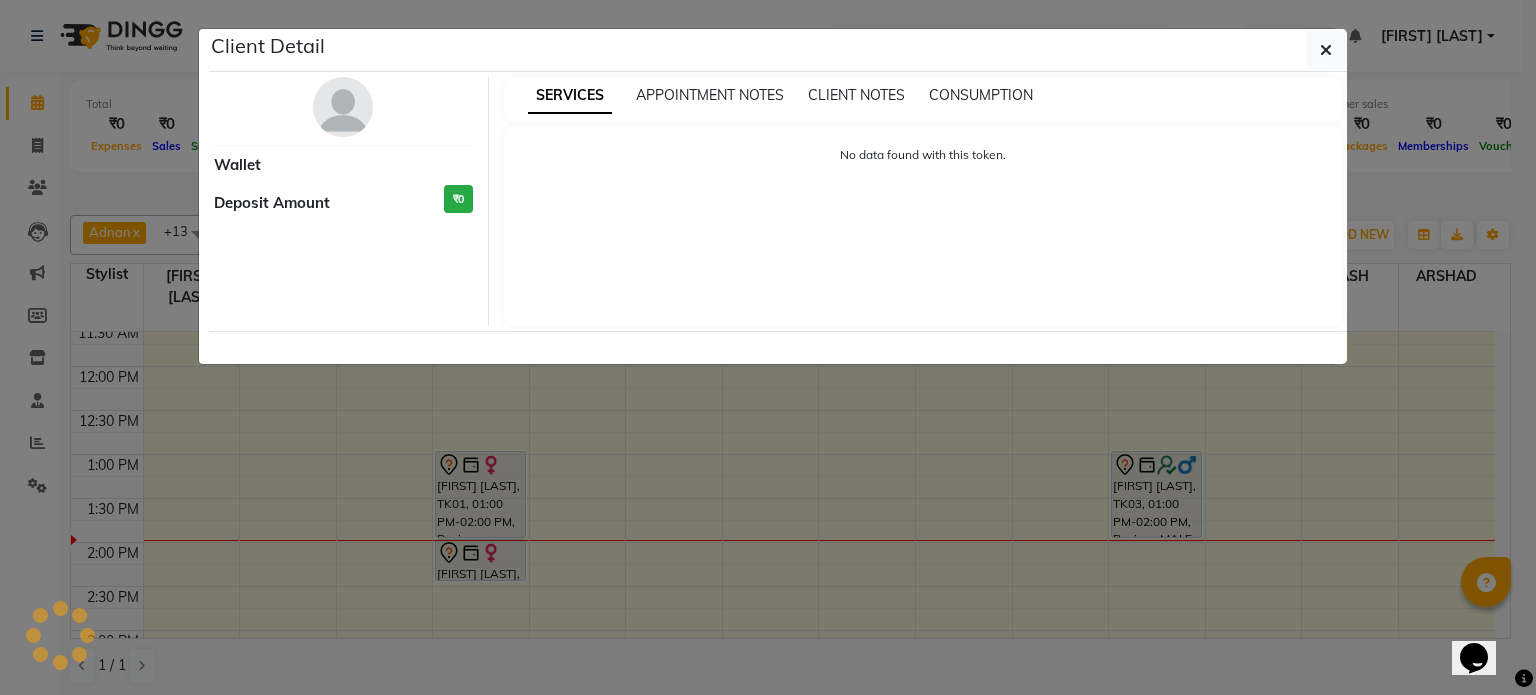 select on "7" 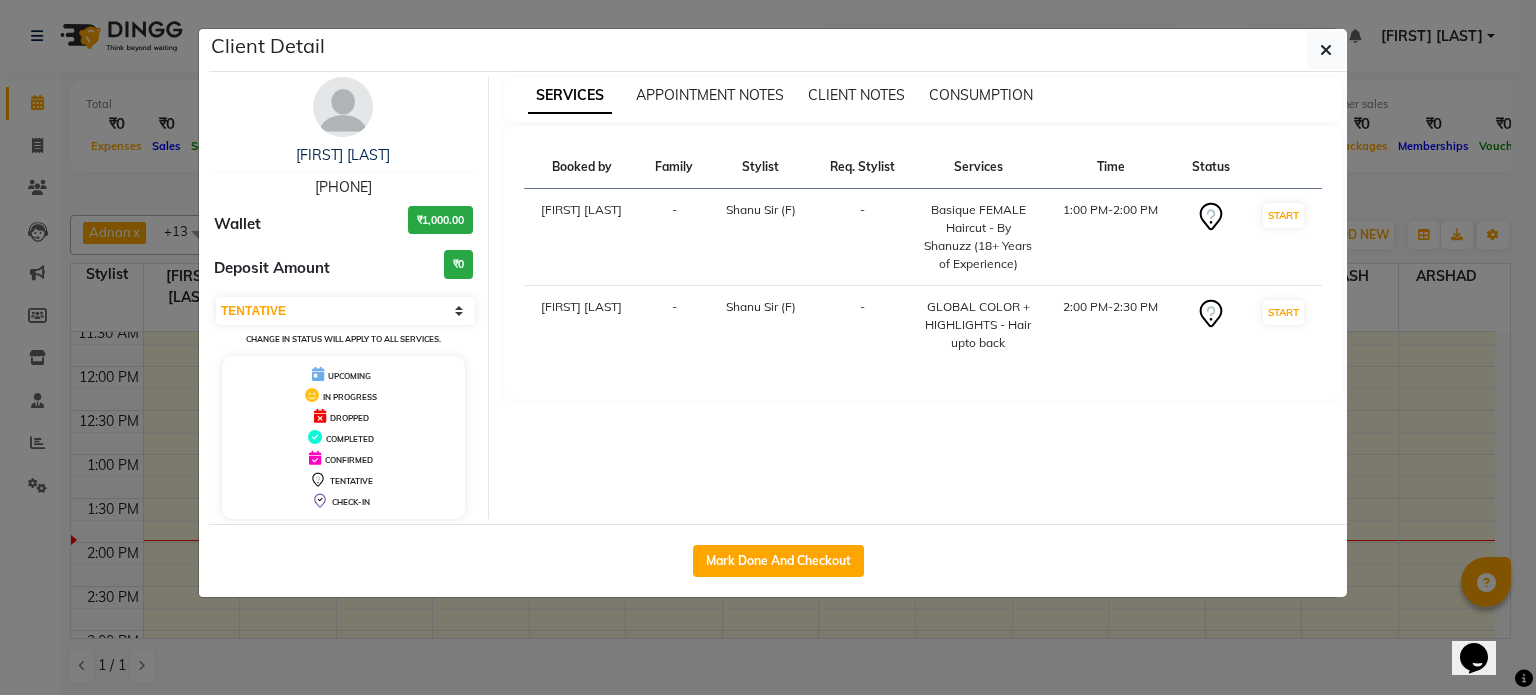 click on "Client Detail  MAHIMA CHOUDHARY   9662659972 Wallet ₹1,000.00 Deposit Amount  ₹0  Select IN SERVICE CONFIRMED TENTATIVE CHECK IN MARK DONE DROPPED UPCOMING Change in status will apply to all services. UPCOMING IN PROGRESS DROPPED COMPLETED CONFIRMED TENTATIVE CHECK-IN SERVICES APPOINTMENT NOTES CLIENT NOTES CONSUMPTION Booked by Family Stylist Req. Stylist Services Time Status  Salvana Motha  - Shanu Sir (F) -  Basique FEMALE Haircut - By Shanuzz (18+ Years of Experience)   1:00 PM-2:00 PM   START   Salvana Motha  - Shanu Sir (F) -  GLOBAL COLOR + HIGHLIGHTS  - Hair upto back   2:00 PM-2:30 PM   START   Mark Done And Checkout" 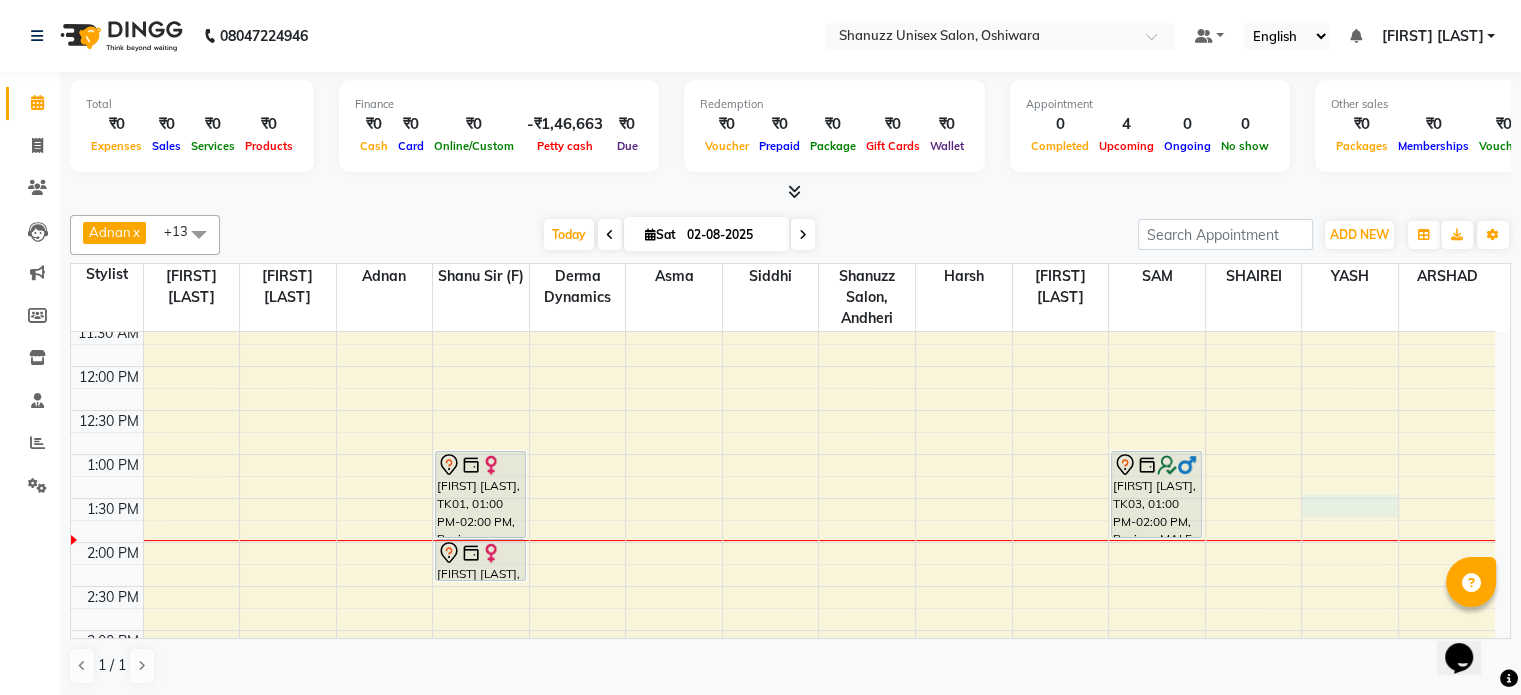 click on "9:00 AM 9:30 AM 10:00 AM 10:30 AM 11:00 AM 11:30 AM 12:00 PM 12:30 PM 1:00 PM 1:30 PM 2:00 PM 2:30 PM 3:00 PM 3:30 PM 4:00 PM 4:30 PM 5:00 PM 5:30 PM 6:00 PM 6:30 PM 7:00 PM 7:30 PM 8:00 PM 8:30 PM             MAHIMA CHOUDHARY, TK01, 01:00 PM-02:00 PM, Basique FEMALE Haircut - By Shanuzz (18+ Years of Experience)             MAHIMA CHOUDHARY, TK01, 02:00 PM-02:30 PM, GLOBAL COLOR + HIGHLIGHTS  - Hair upto back             NAZMA, TK02, 05:00 PM-07:00 PM, FEMALE HAIR TREATMENT KERATIN - Hair below shoulder             Ankit Arora, TK03, 01:00 PM-02:00 PM, Basique MALE Haircut - By Seasoned Hairdresser (10+ Years of Experience)" at bounding box center (783, 630) 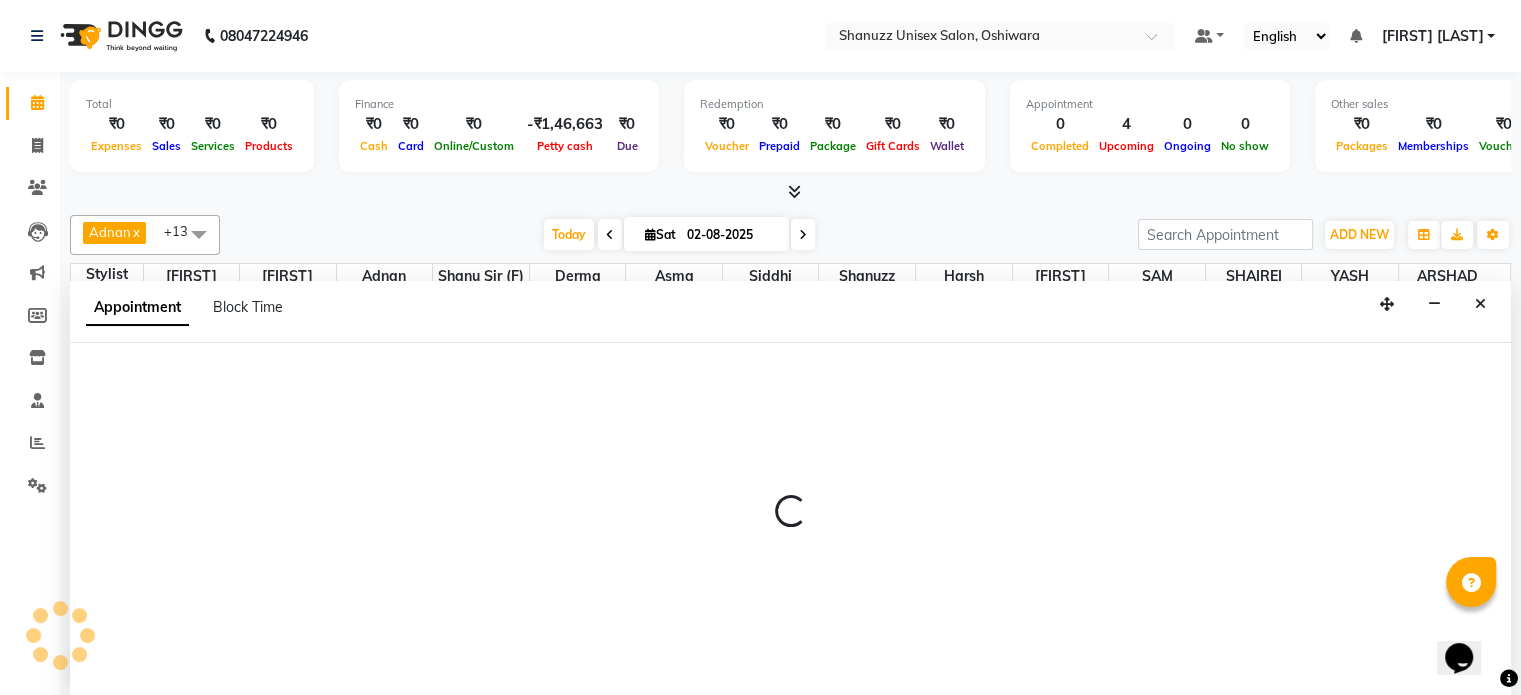 scroll, scrollTop: 0, scrollLeft: 0, axis: both 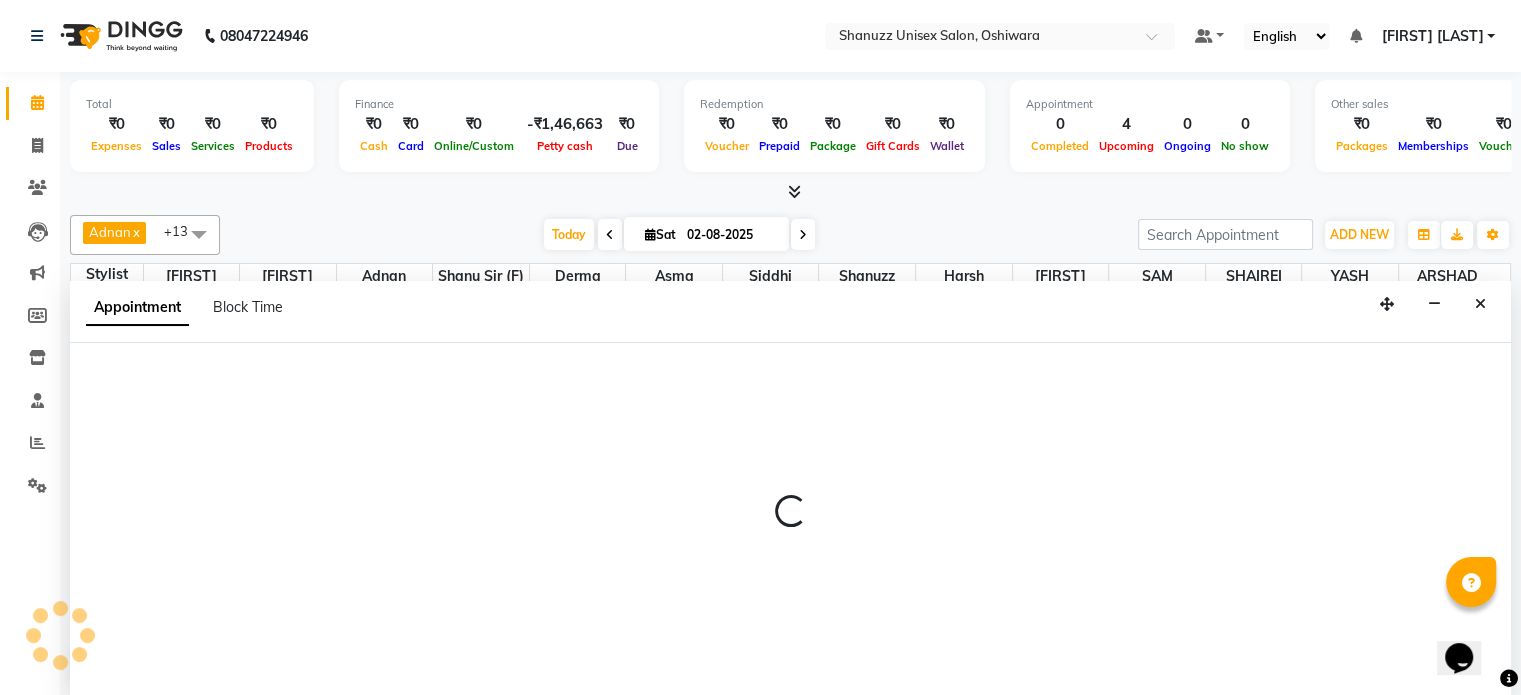 select on "84401" 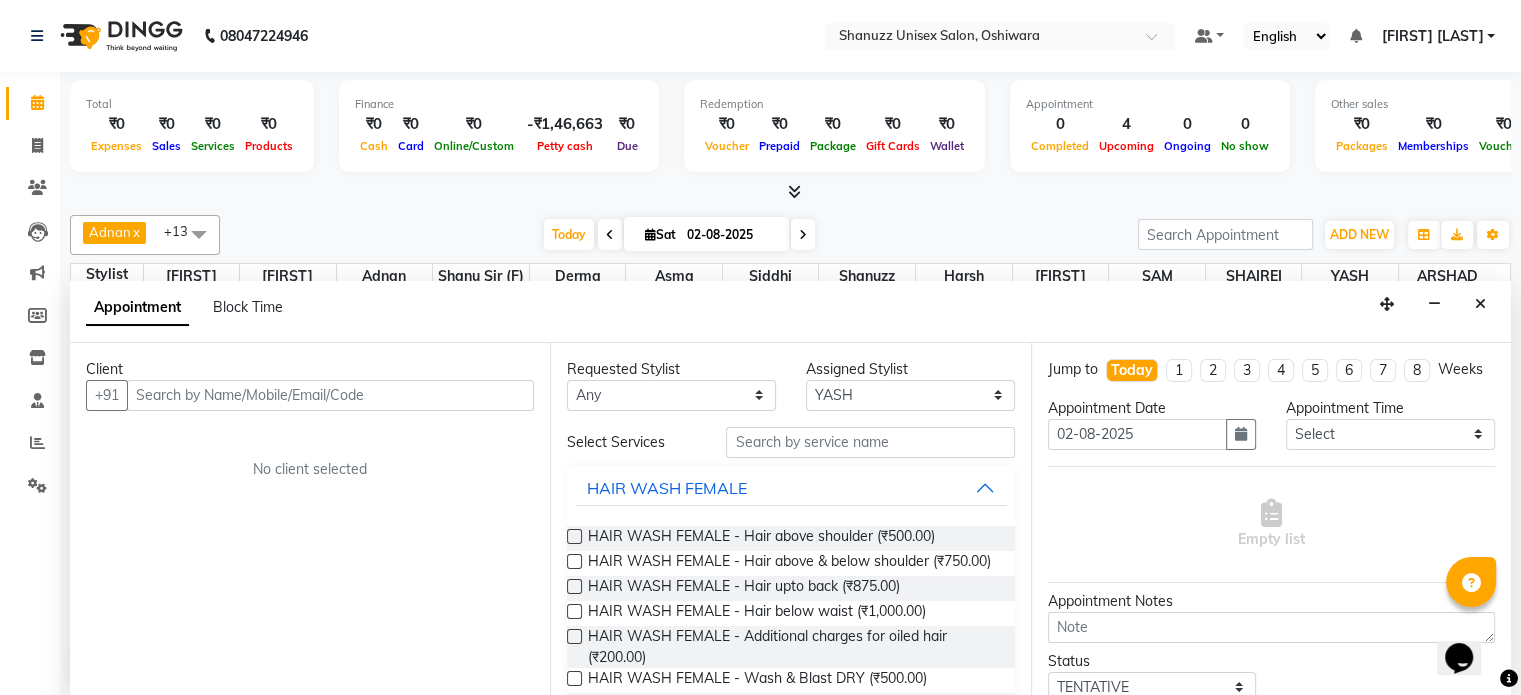 click at bounding box center [330, 395] 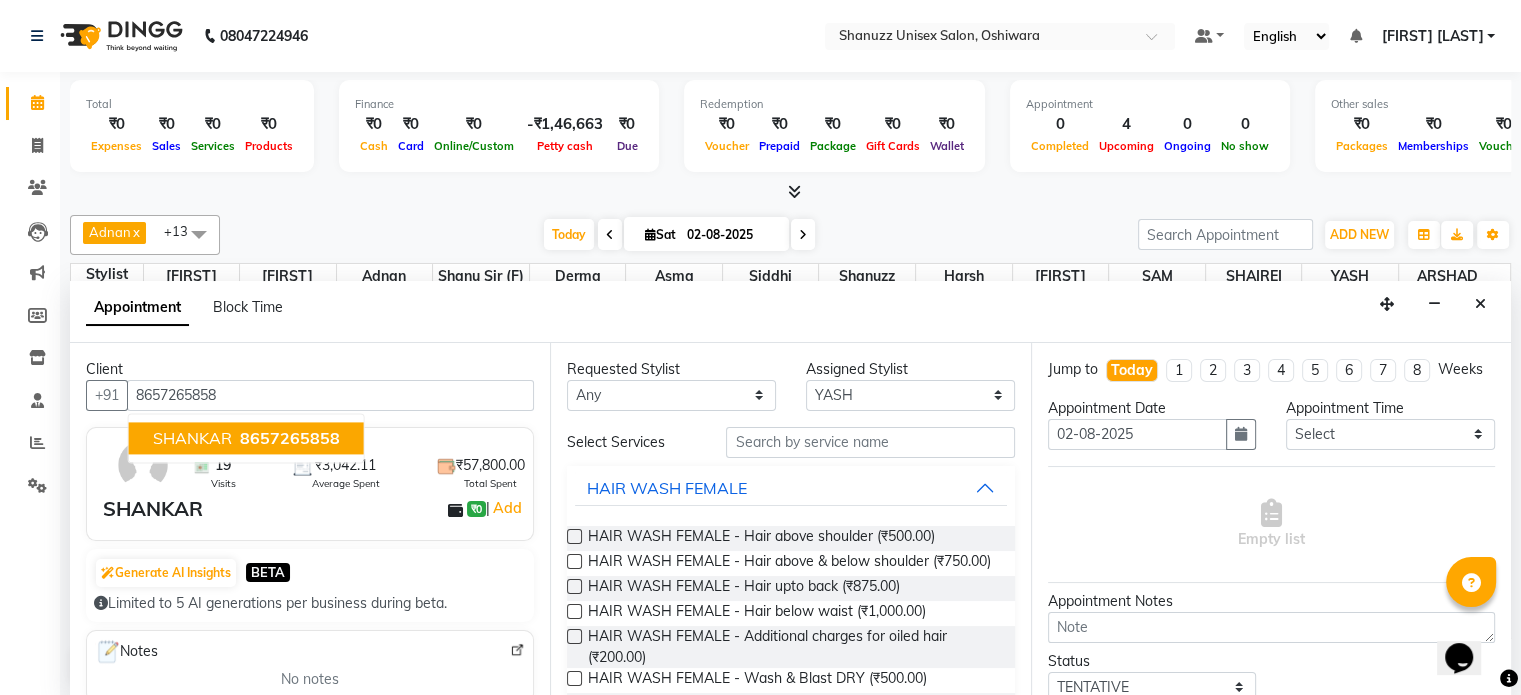 type on "8657265858" 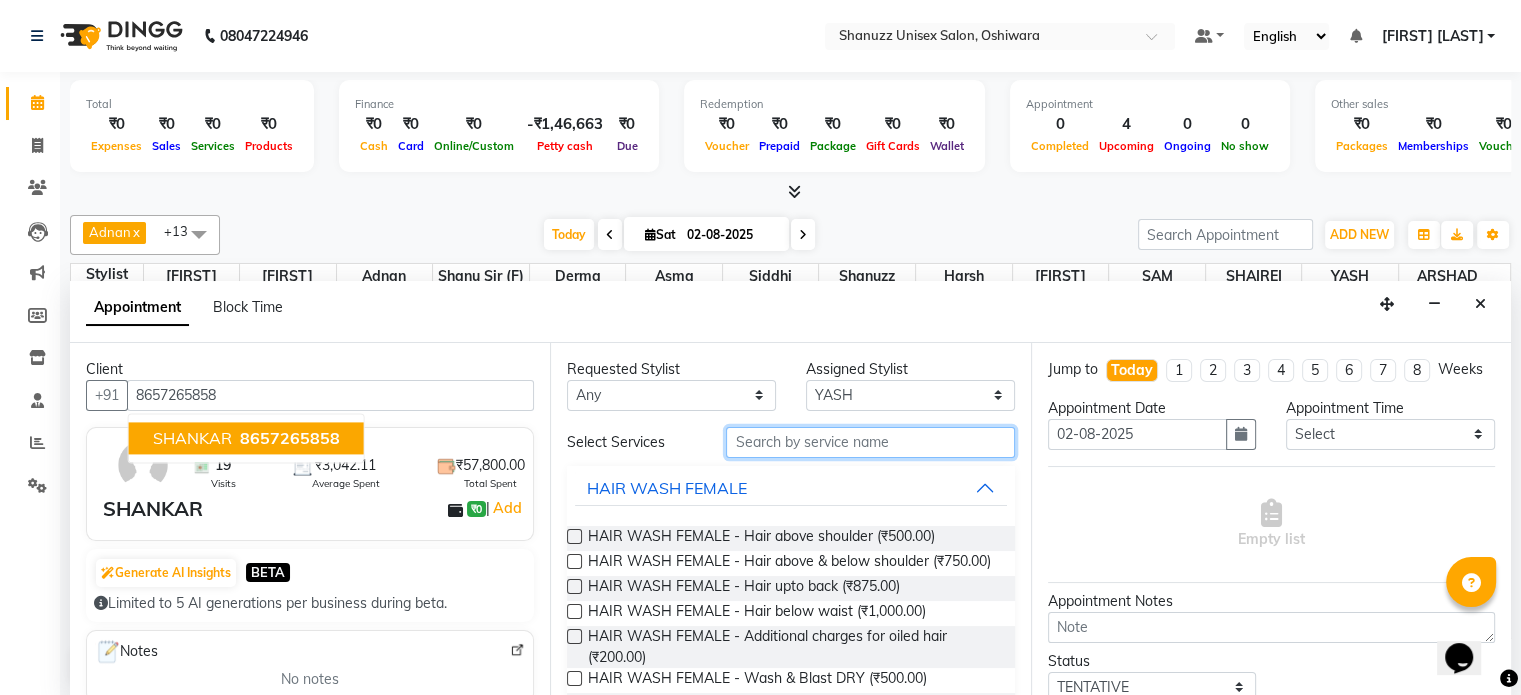 click at bounding box center (870, 442) 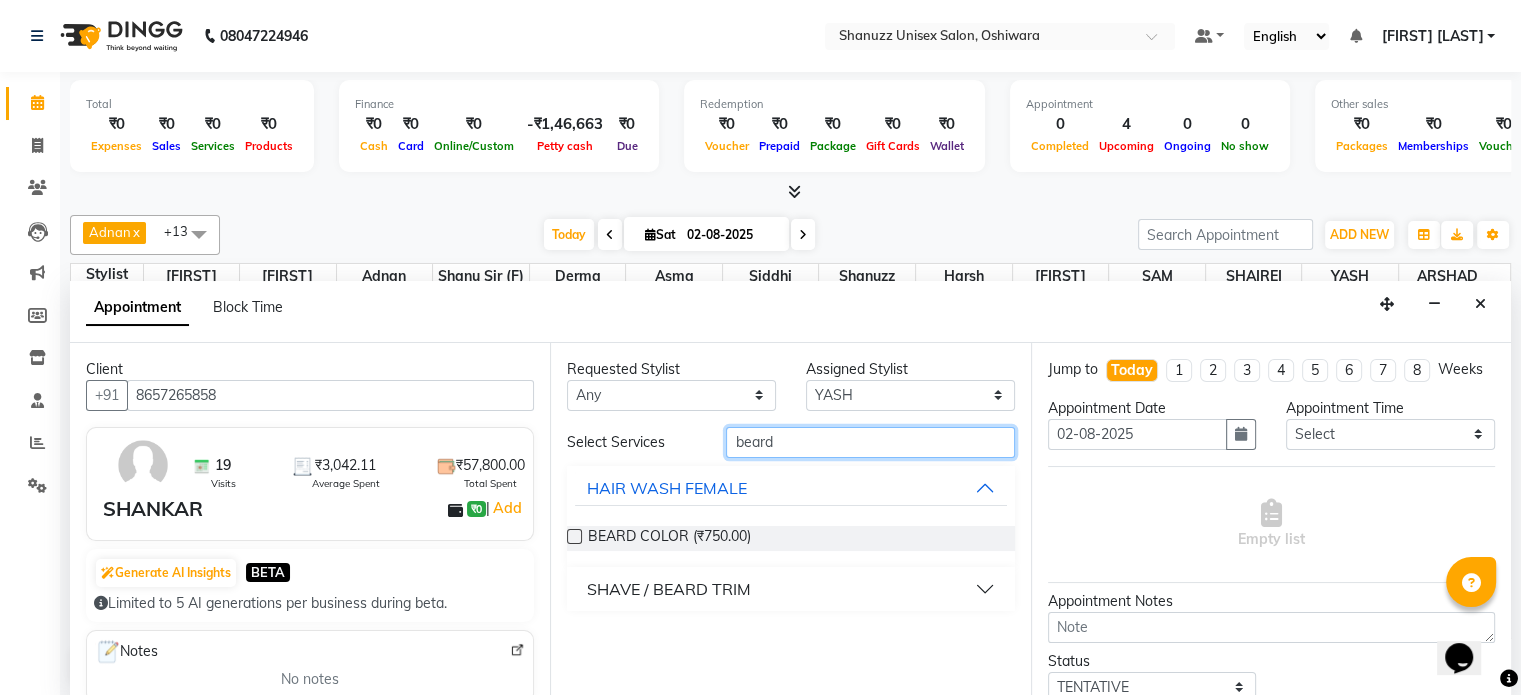 type on "beard" 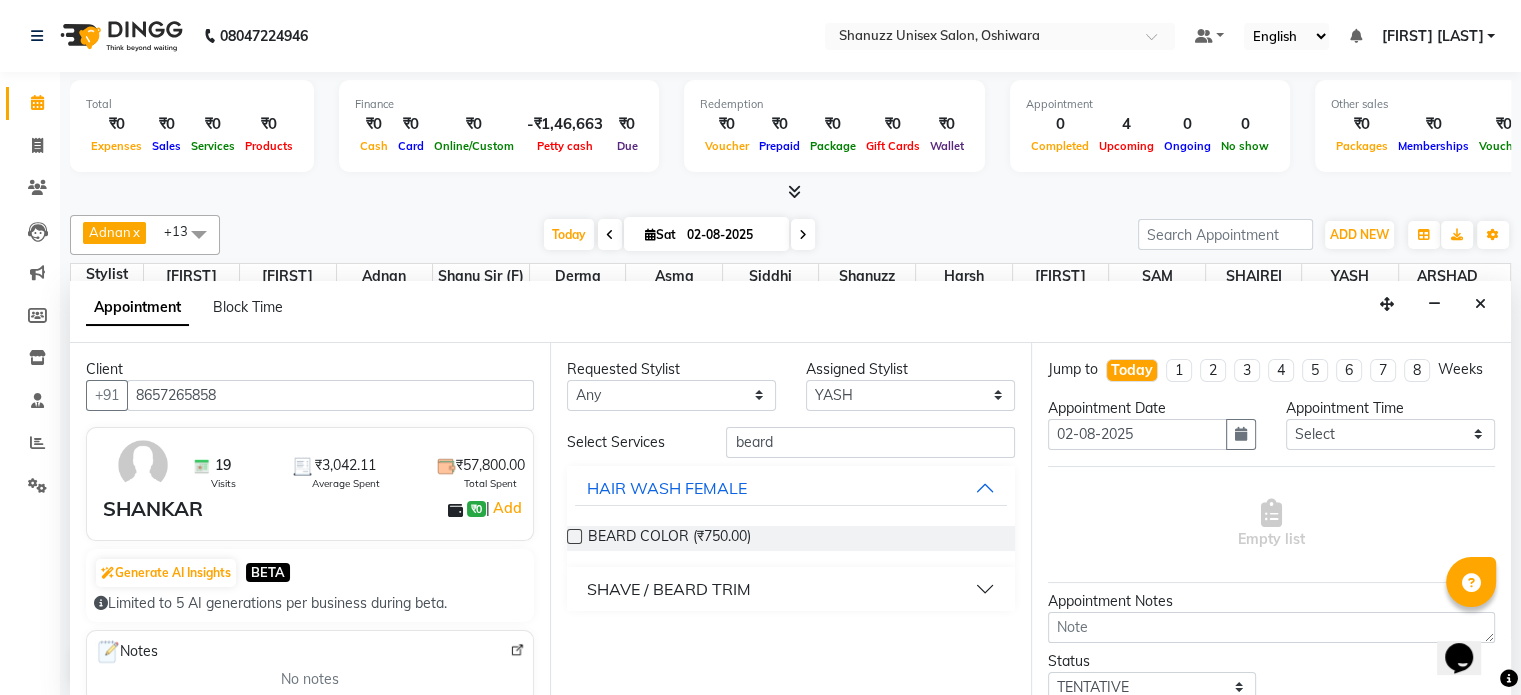 click on "SHAVE / BEARD TRIM" at bounding box center [790, 589] 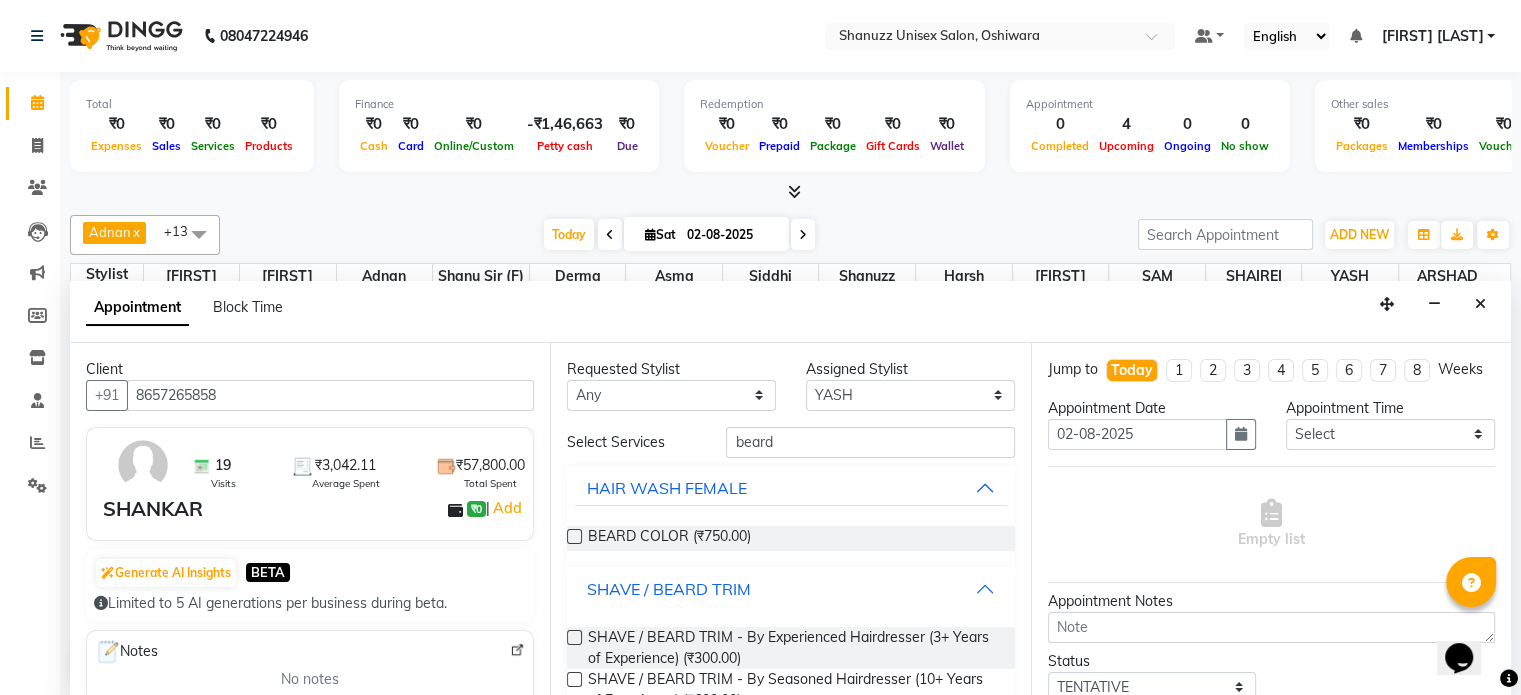 scroll, scrollTop: 86, scrollLeft: 0, axis: vertical 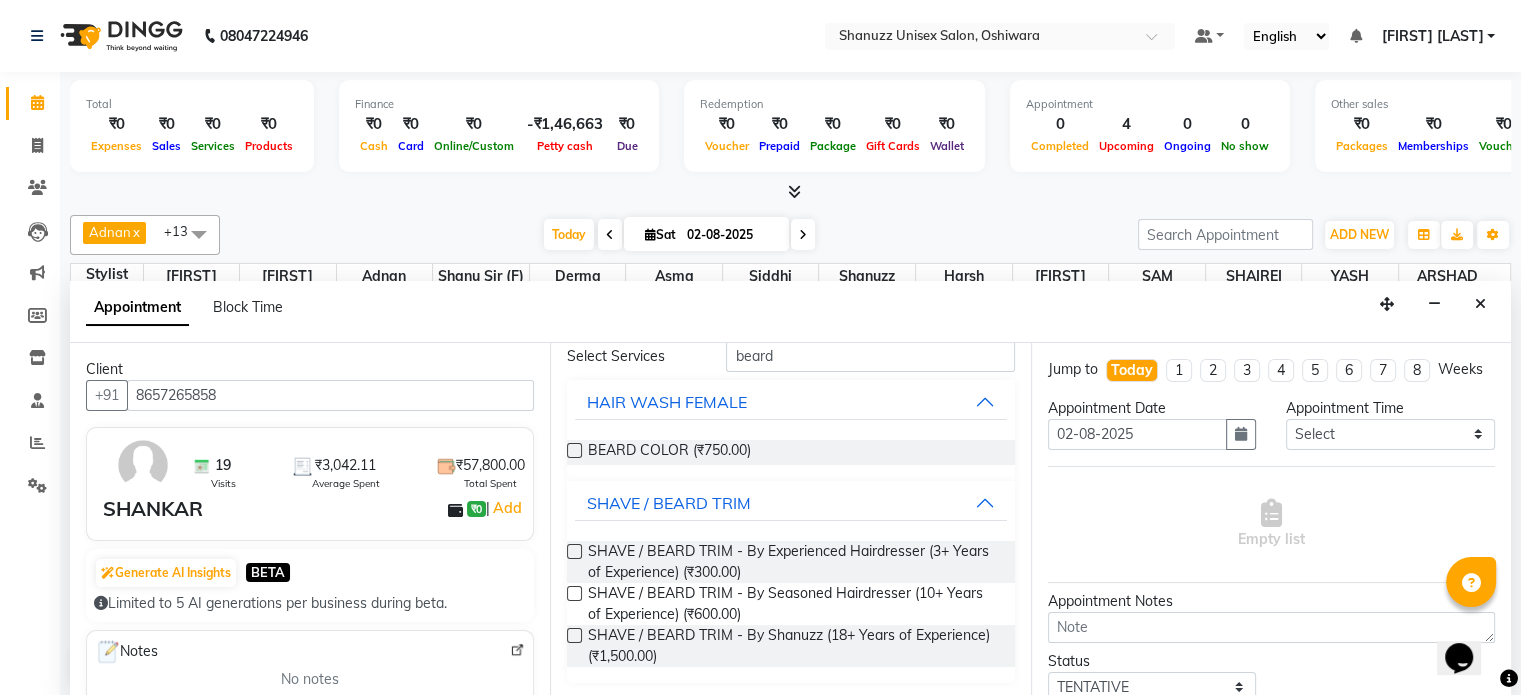 click at bounding box center (574, 551) 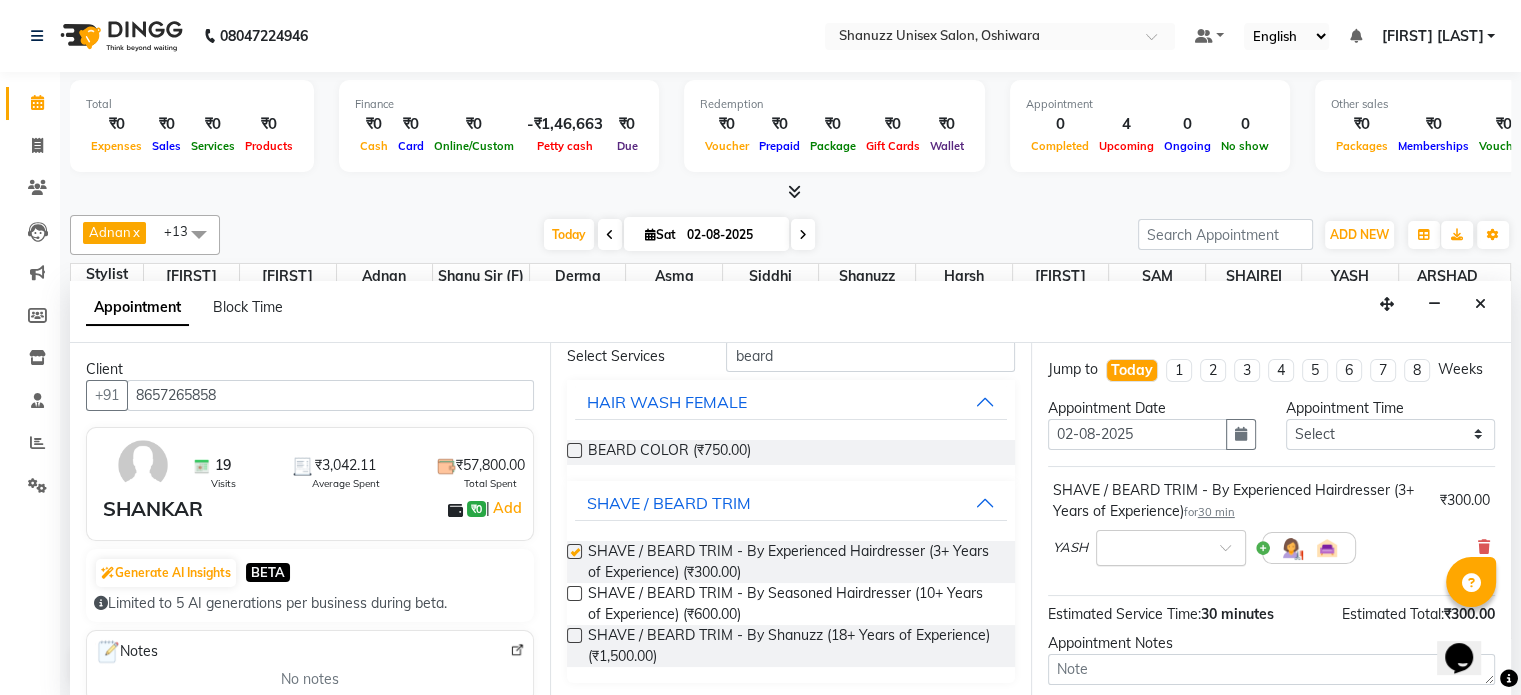 checkbox on "false" 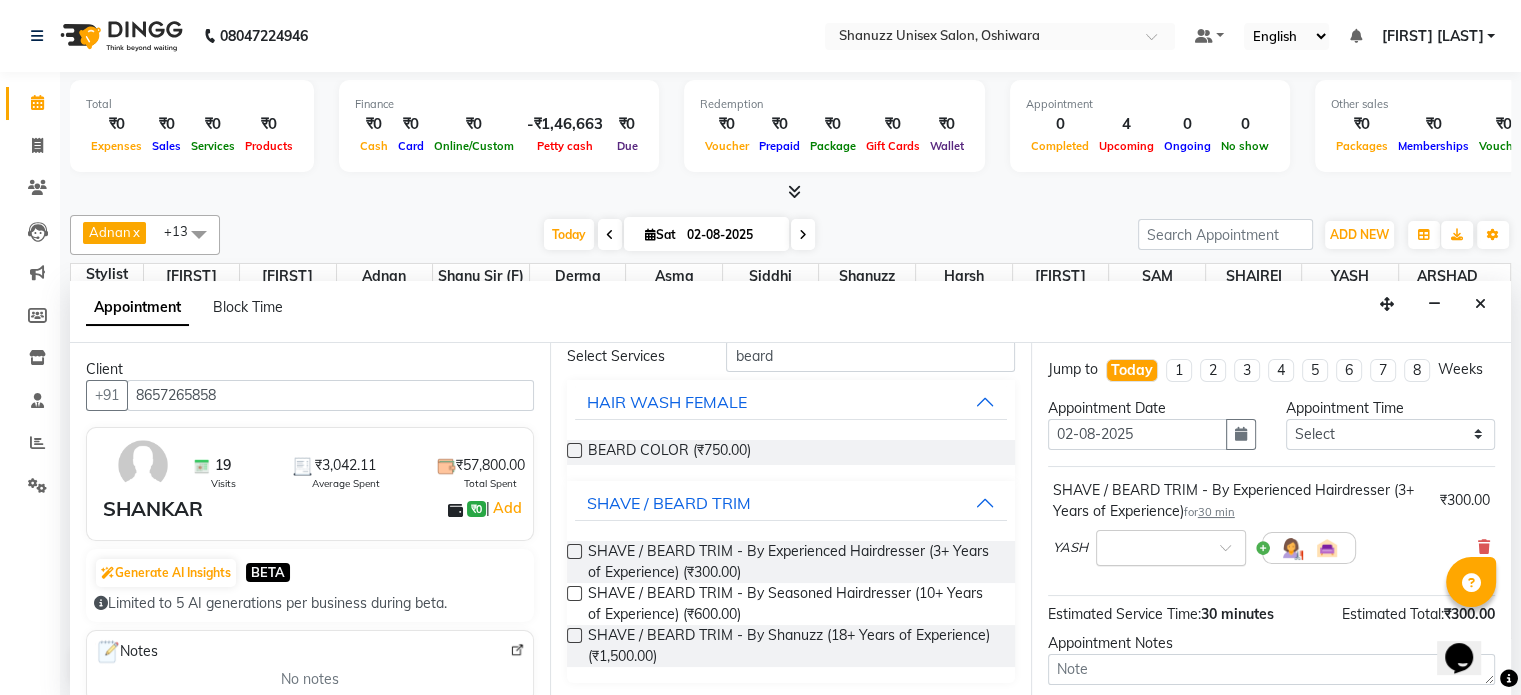 scroll, scrollTop: 191, scrollLeft: 0, axis: vertical 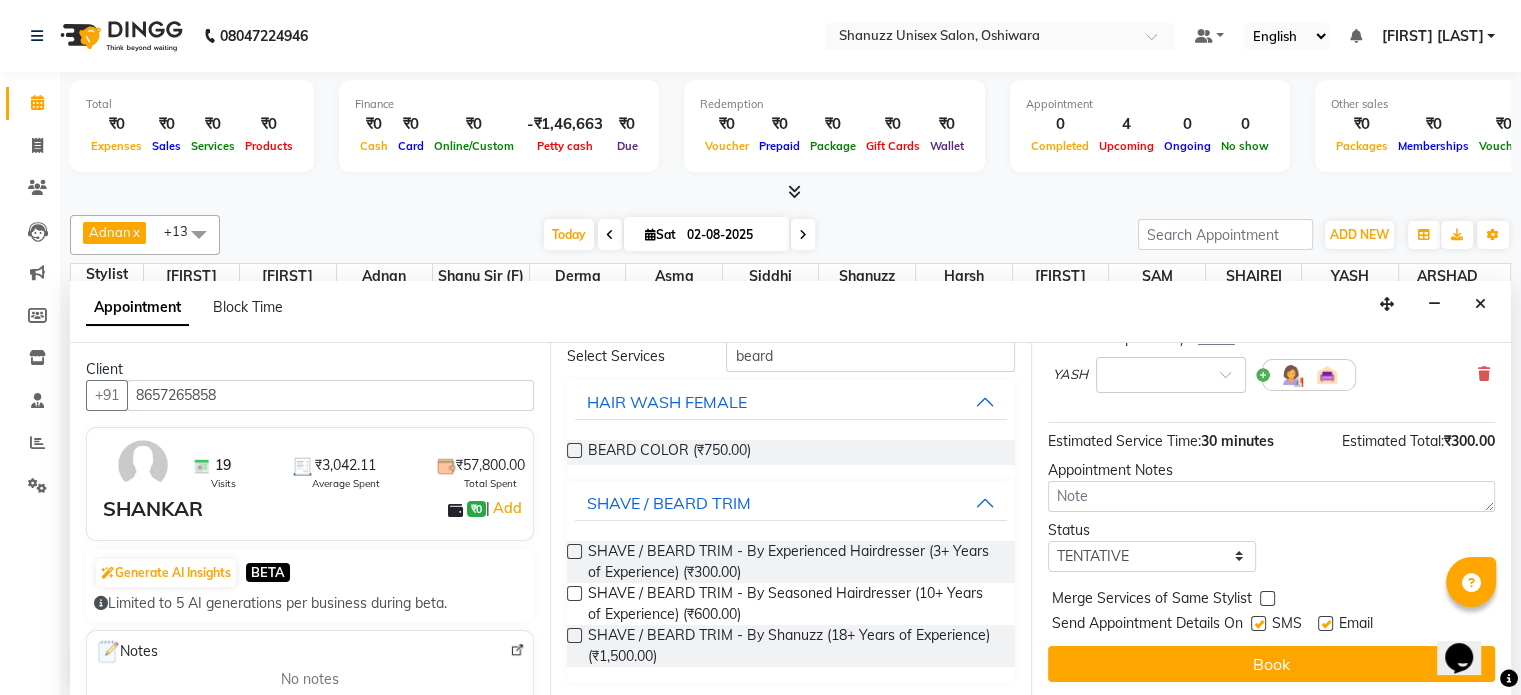 click at bounding box center (1258, 623) 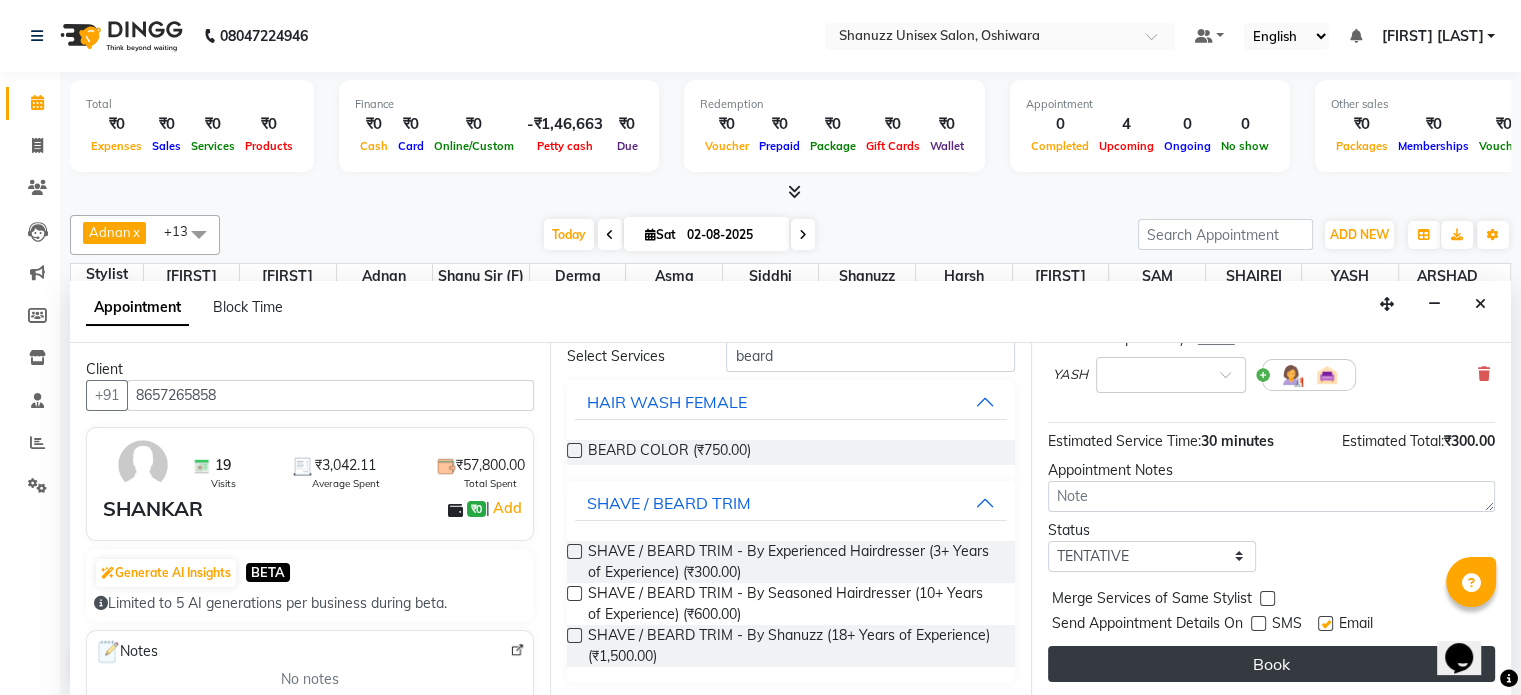 click on "Book" at bounding box center (1271, 664) 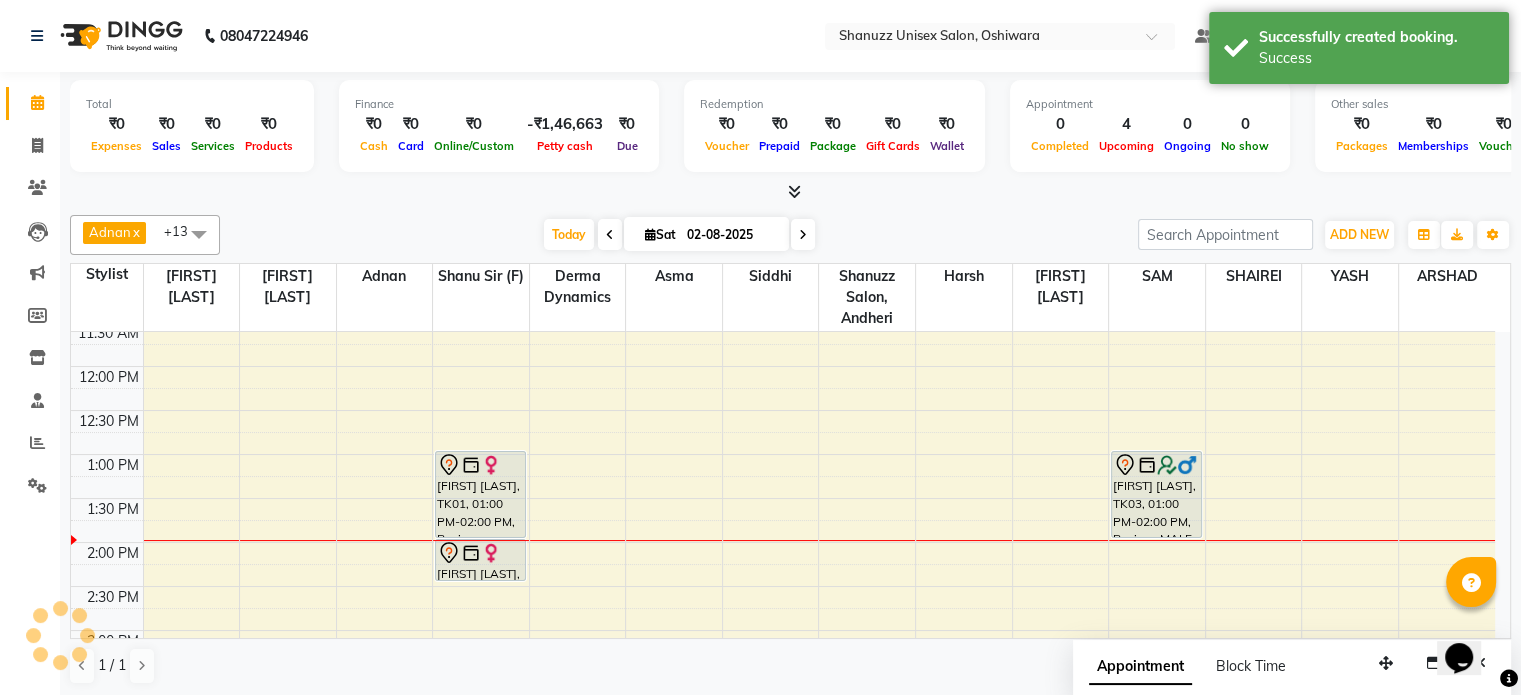 scroll, scrollTop: 0, scrollLeft: 0, axis: both 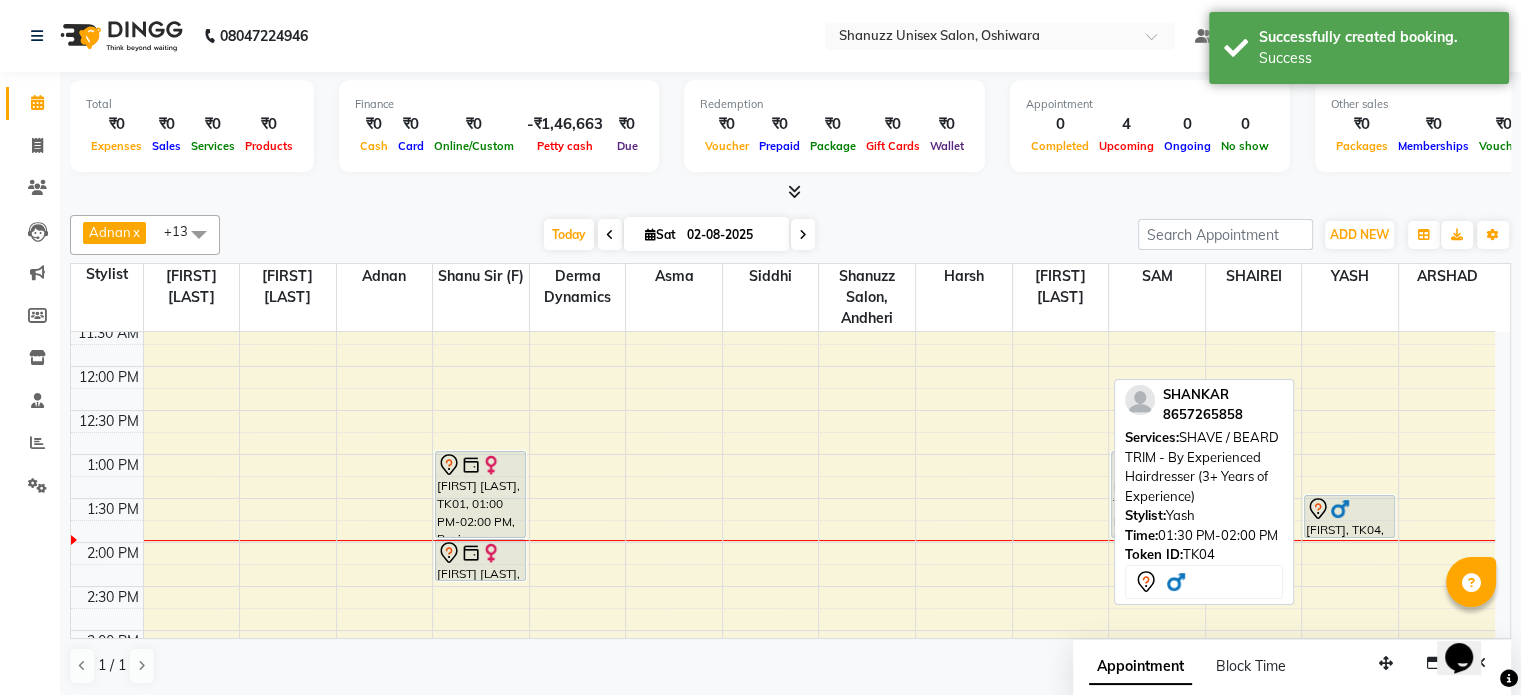 click at bounding box center [1340, 509] 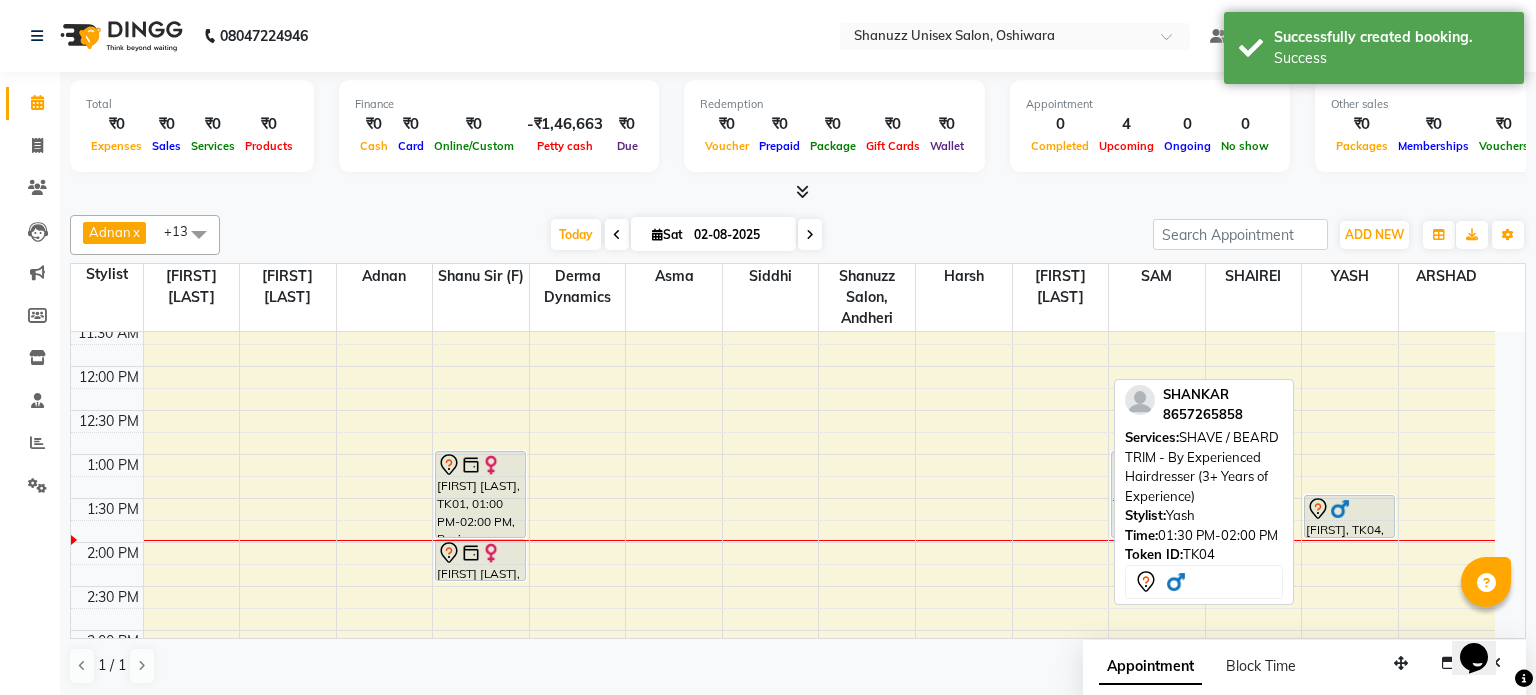 select on "7" 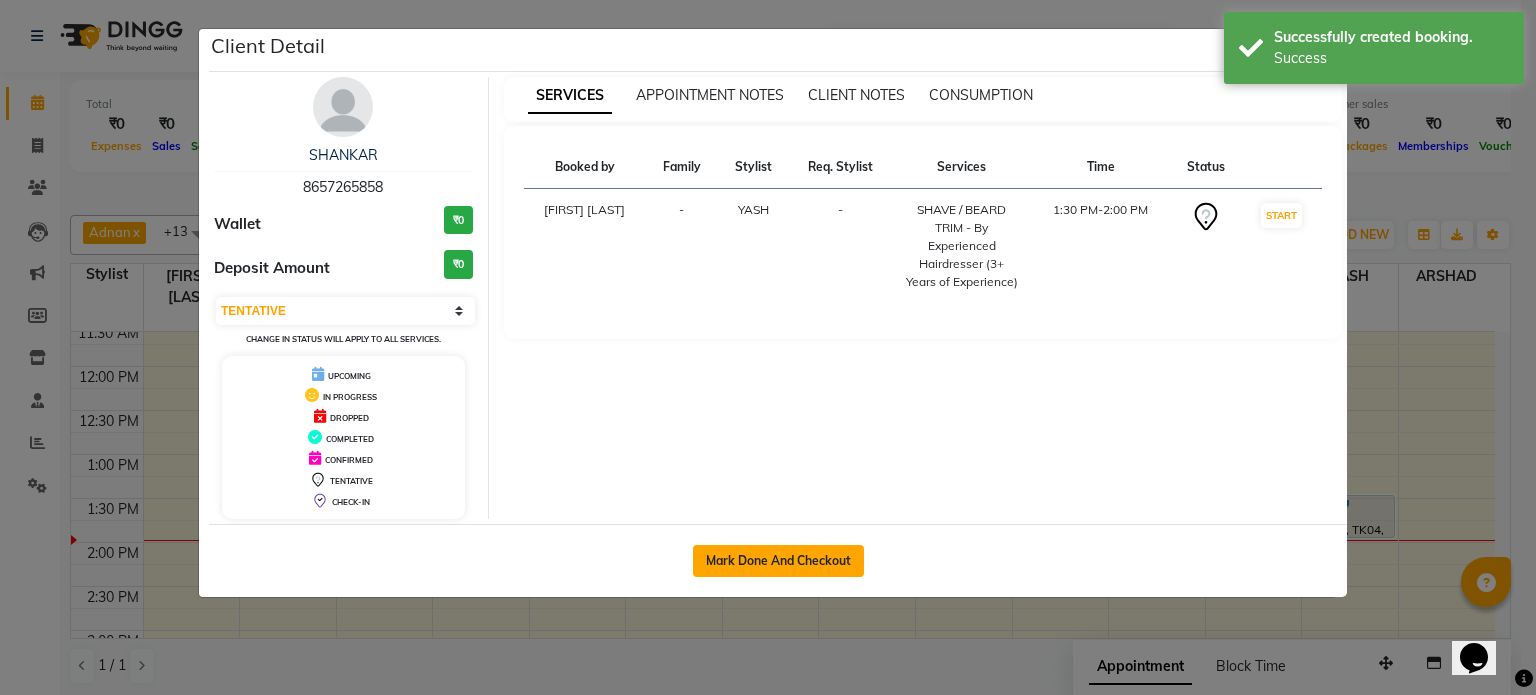 click on "Mark Done And Checkout" 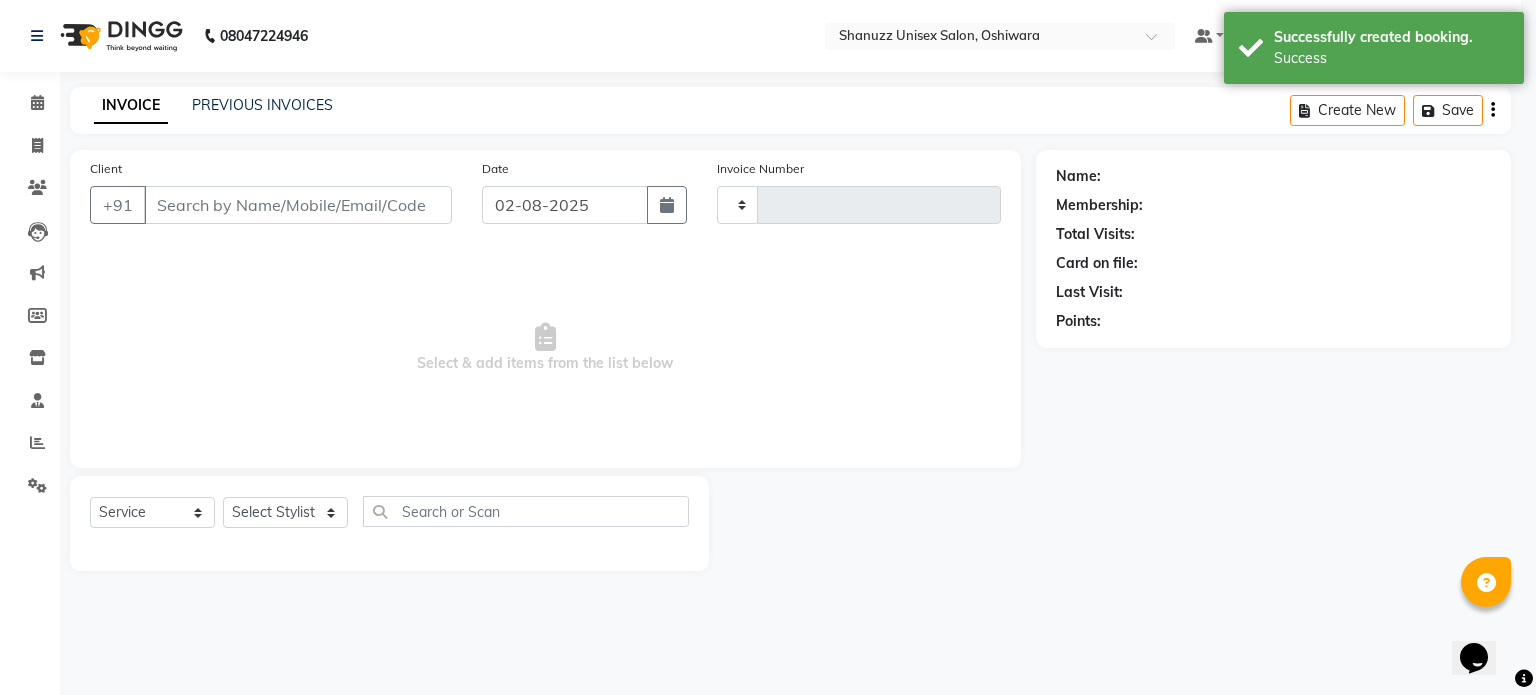 type on "1176" 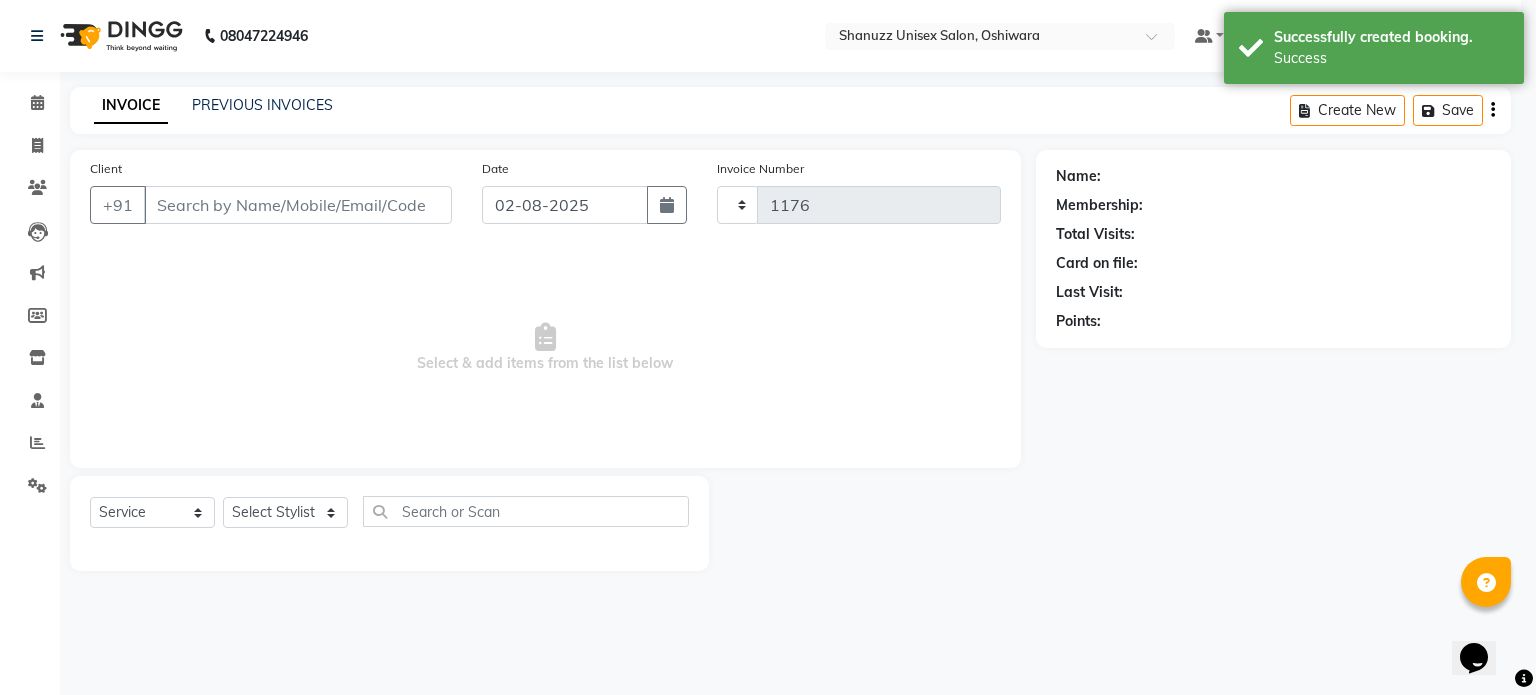 select on "7102" 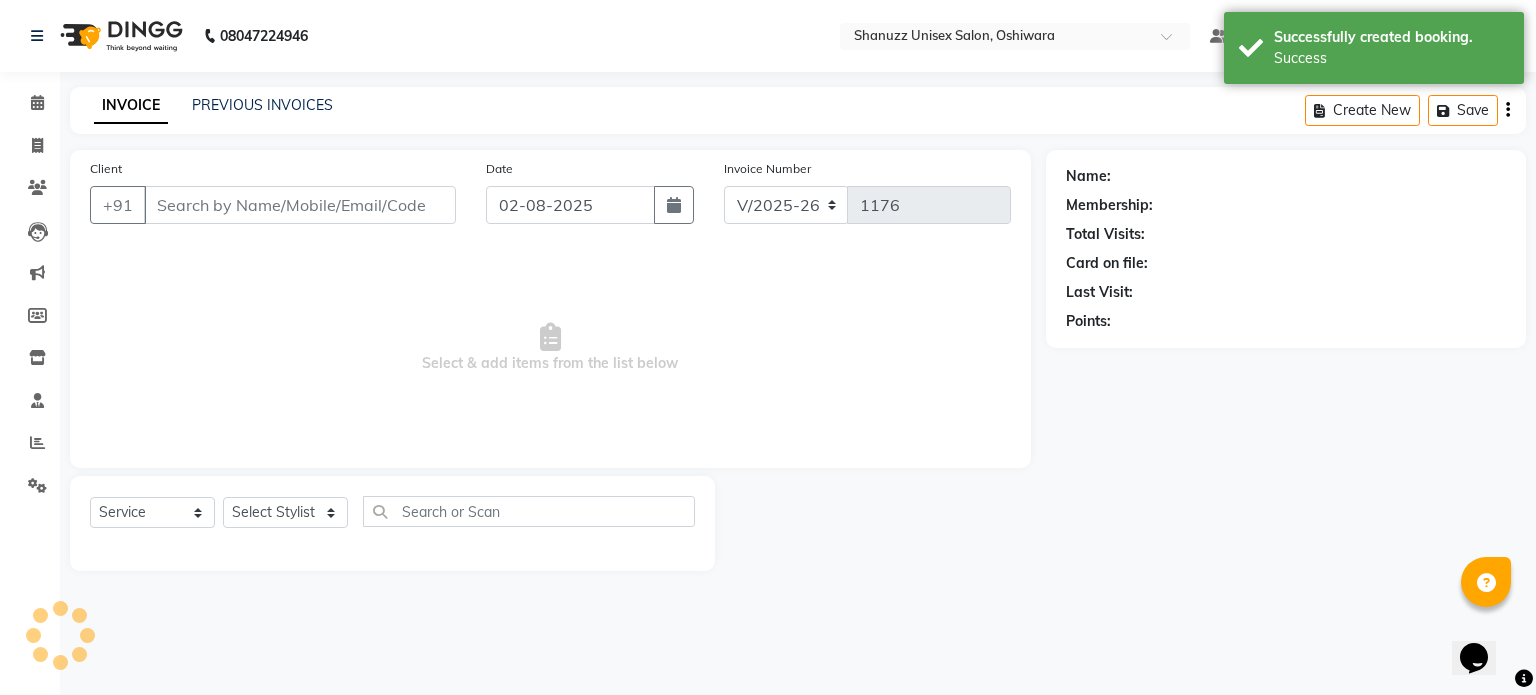 type on "8657265858" 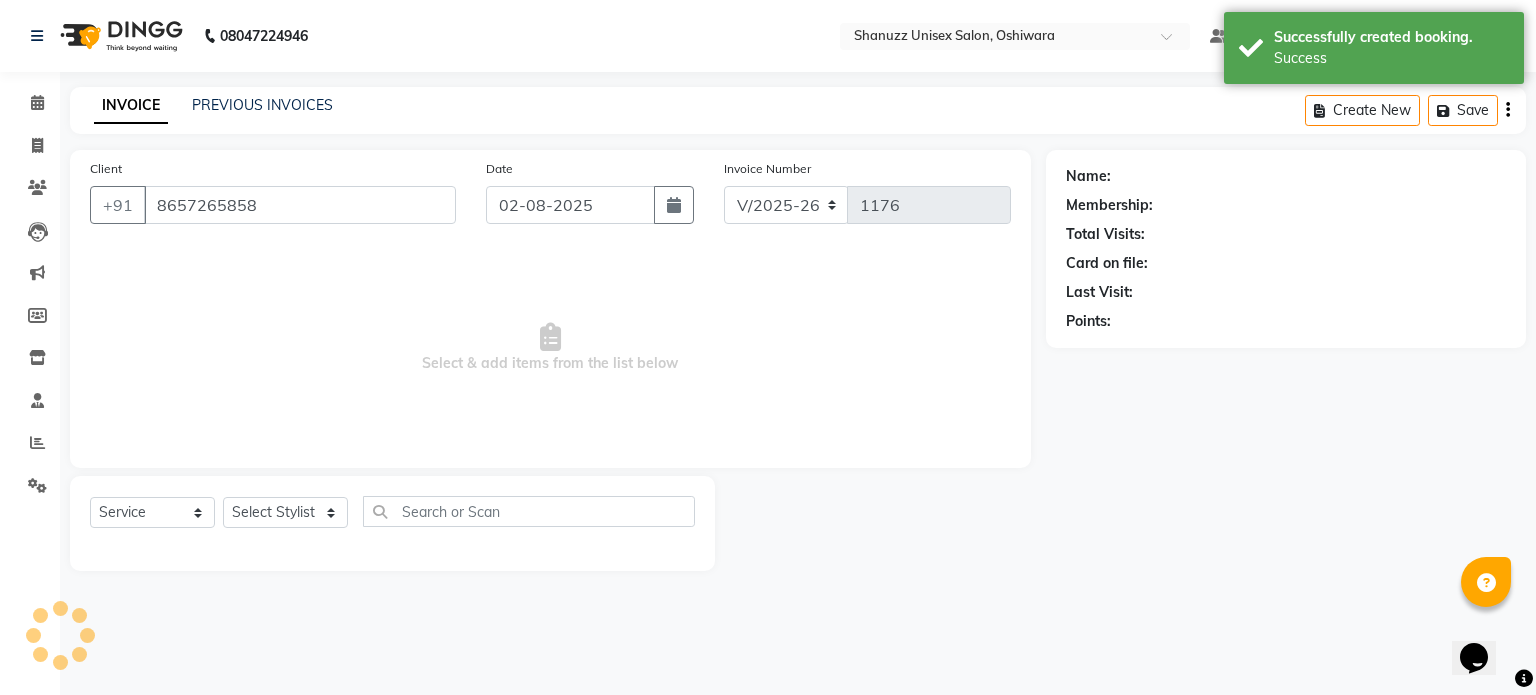 select on "84401" 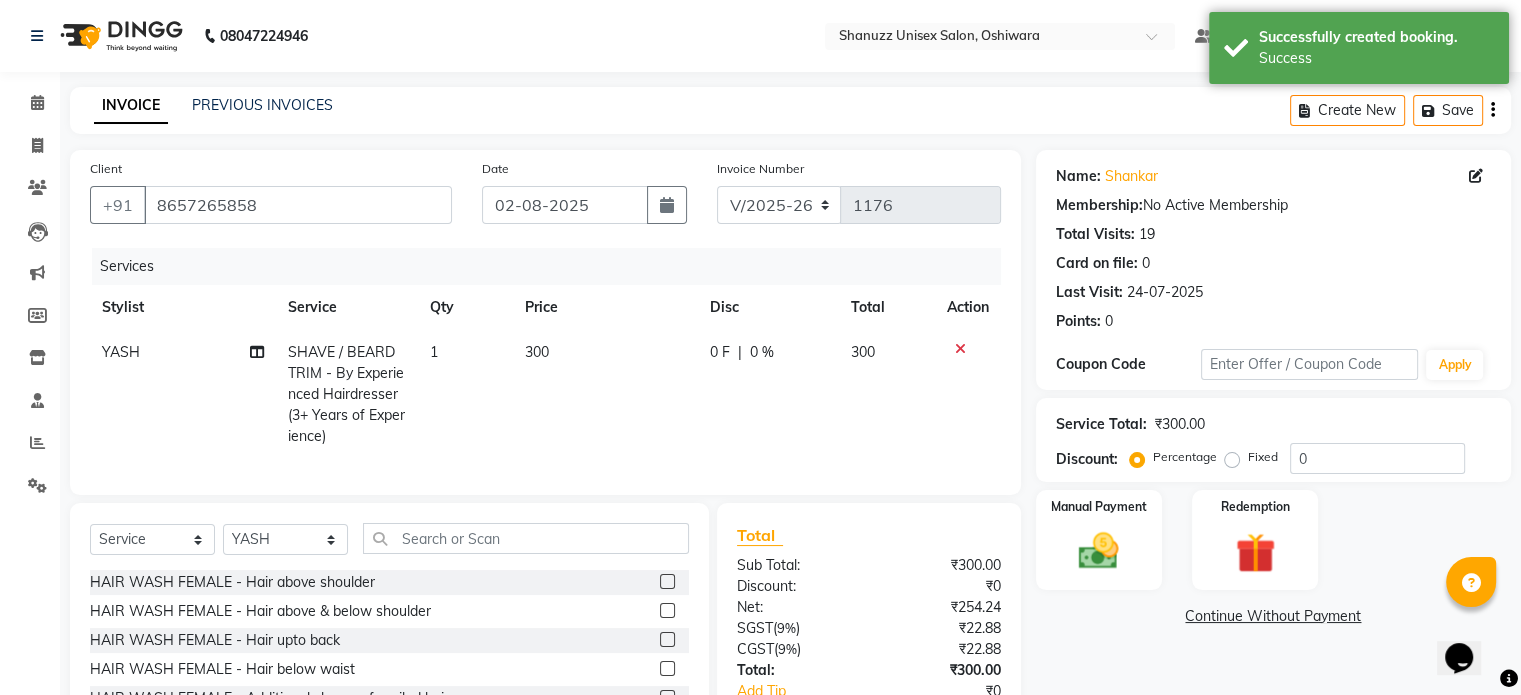 scroll, scrollTop: 148, scrollLeft: 0, axis: vertical 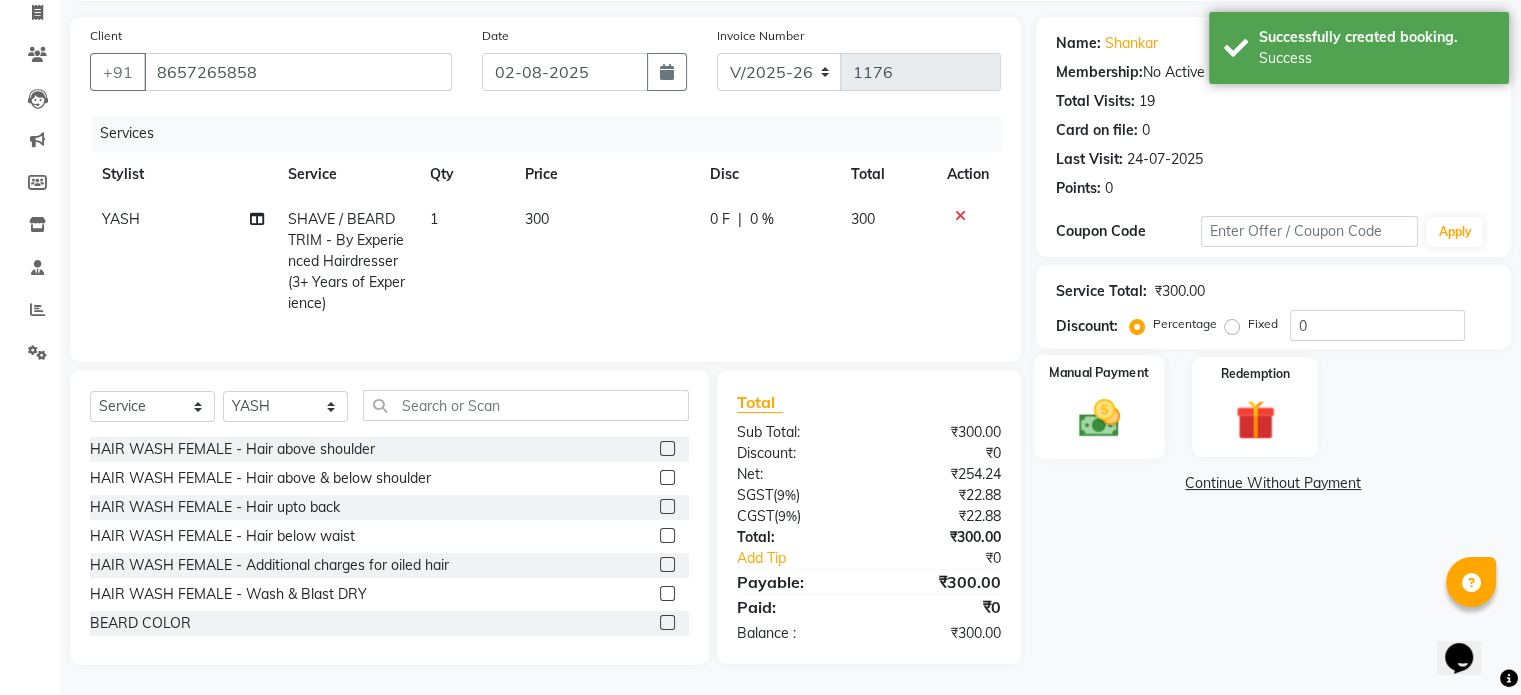 click 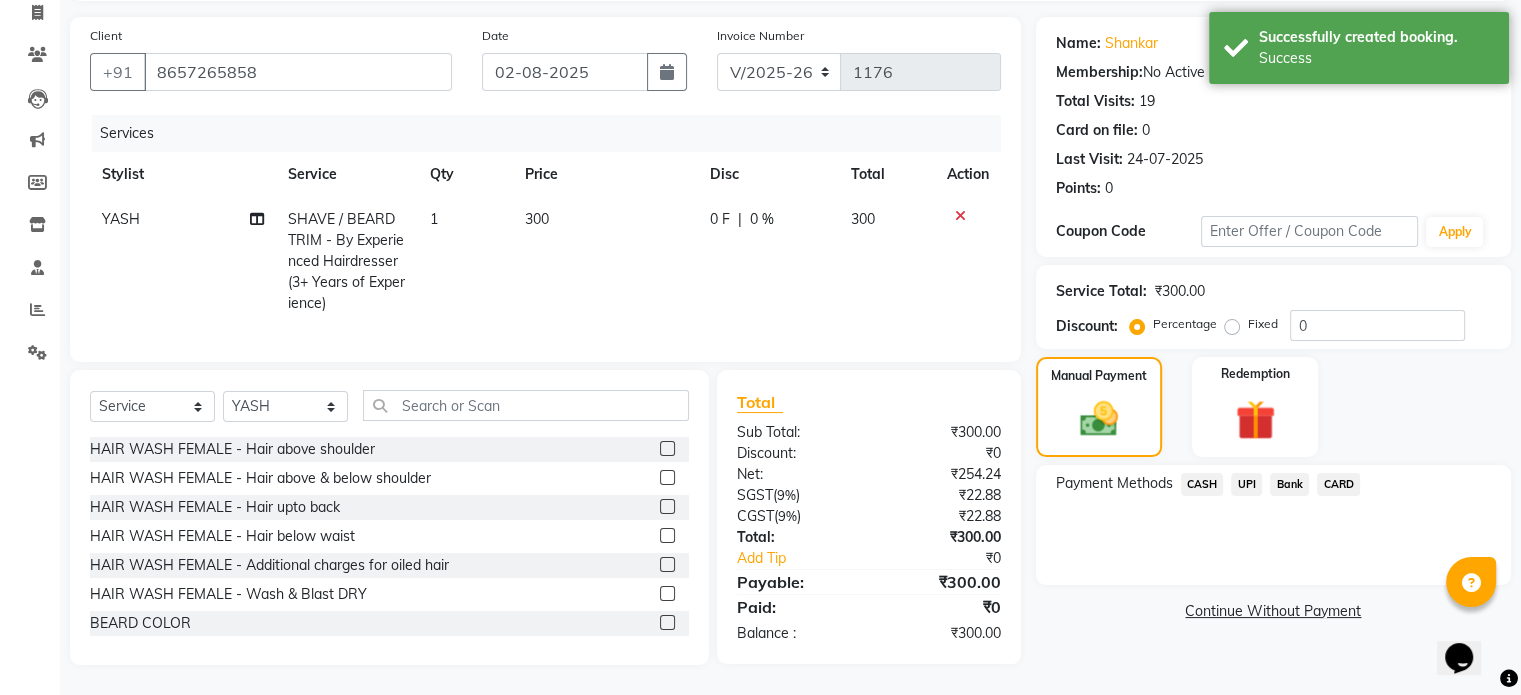 click on "UPI" 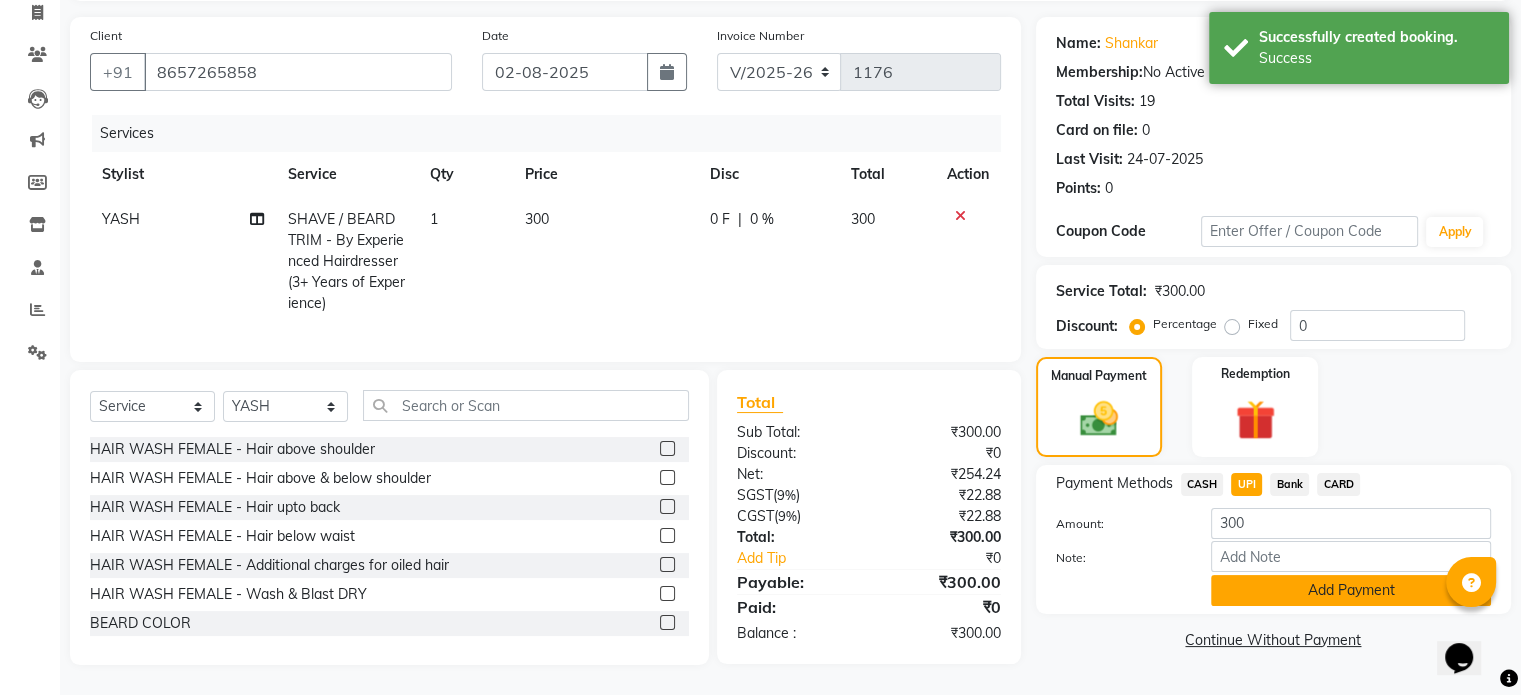 click on "Add Payment" 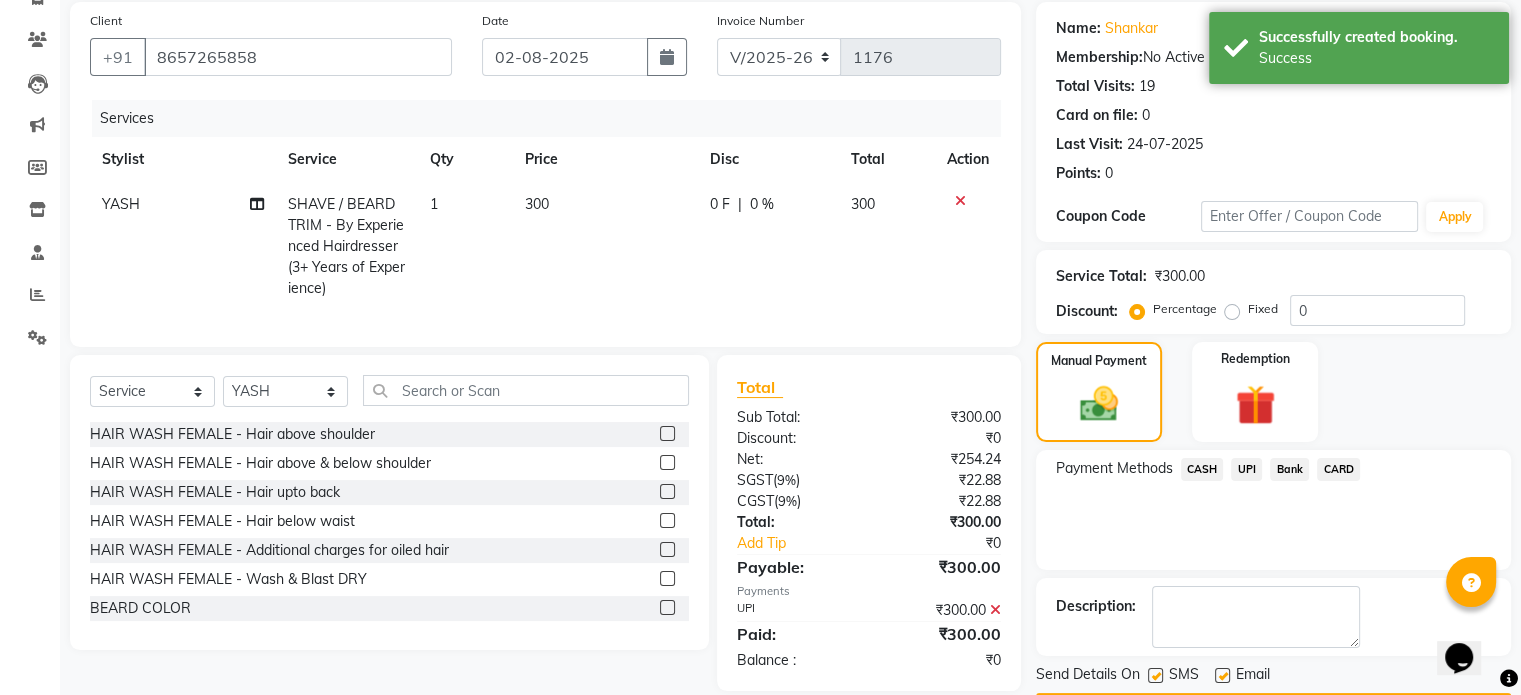 scroll, scrollTop: 205, scrollLeft: 0, axis: vertical 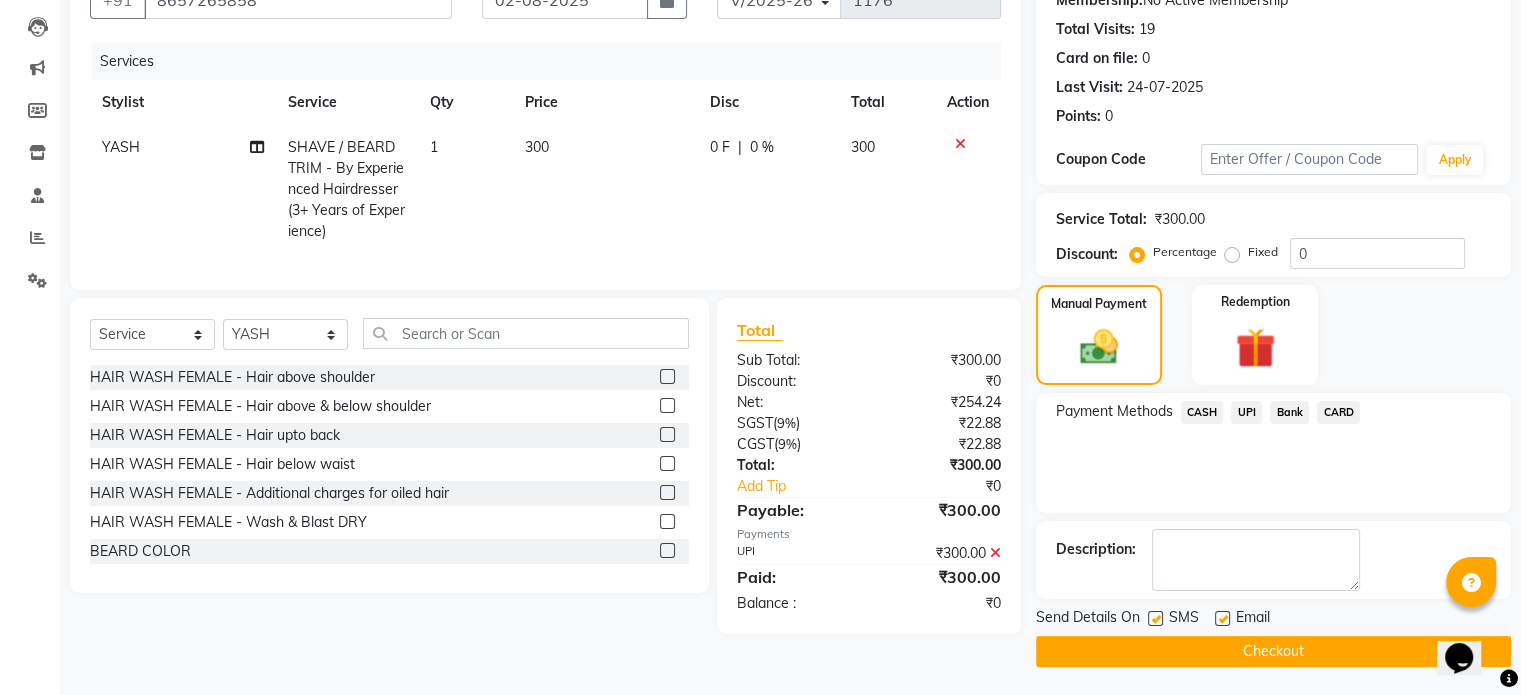click 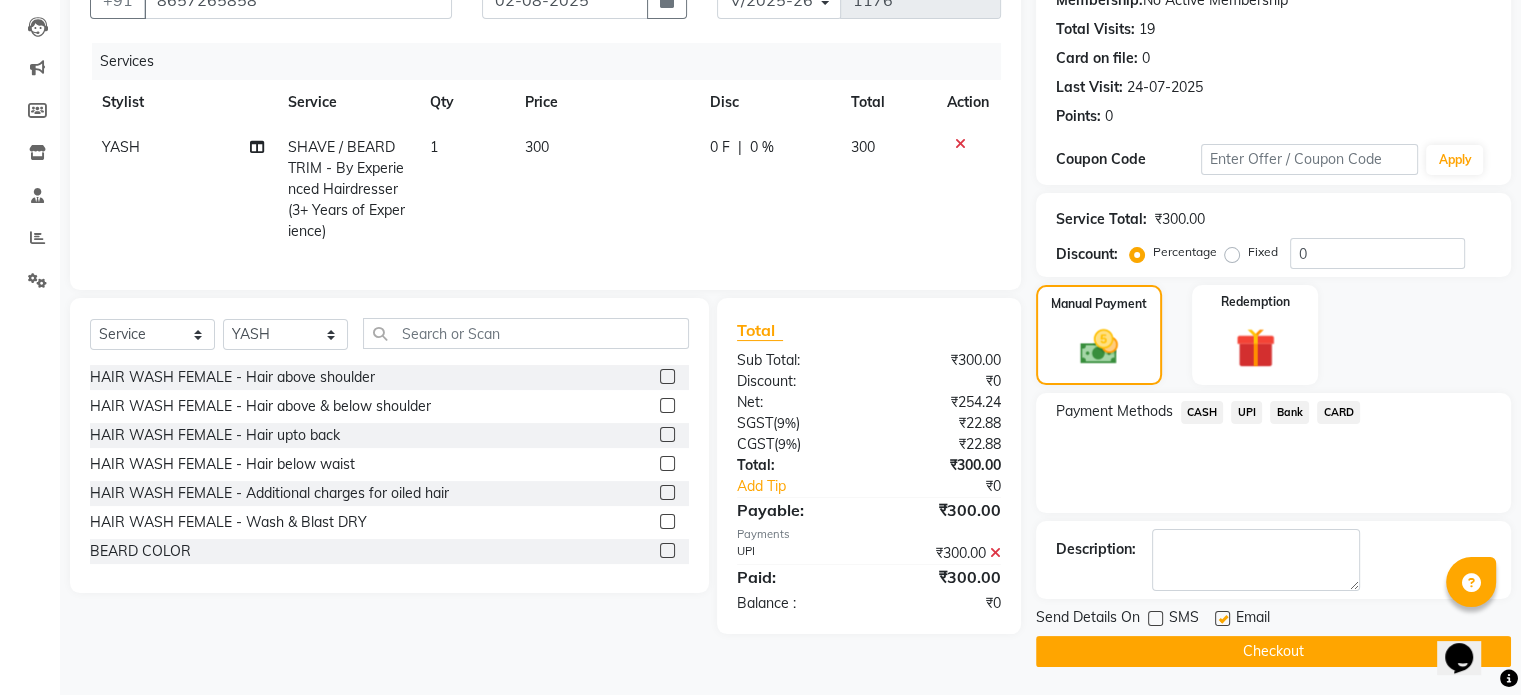 click on "Checkout" 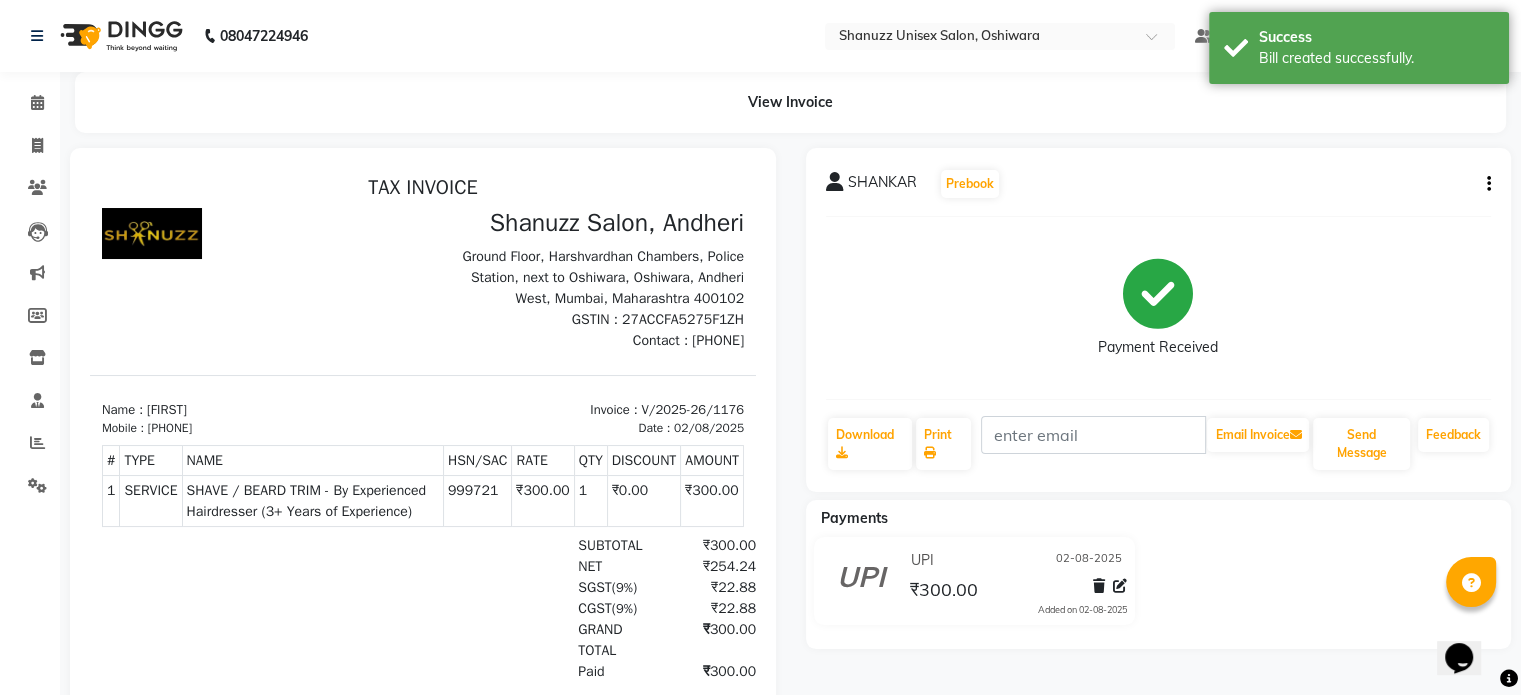 scroll, scrollTop: 0, scrollLeft: 0, axis: both 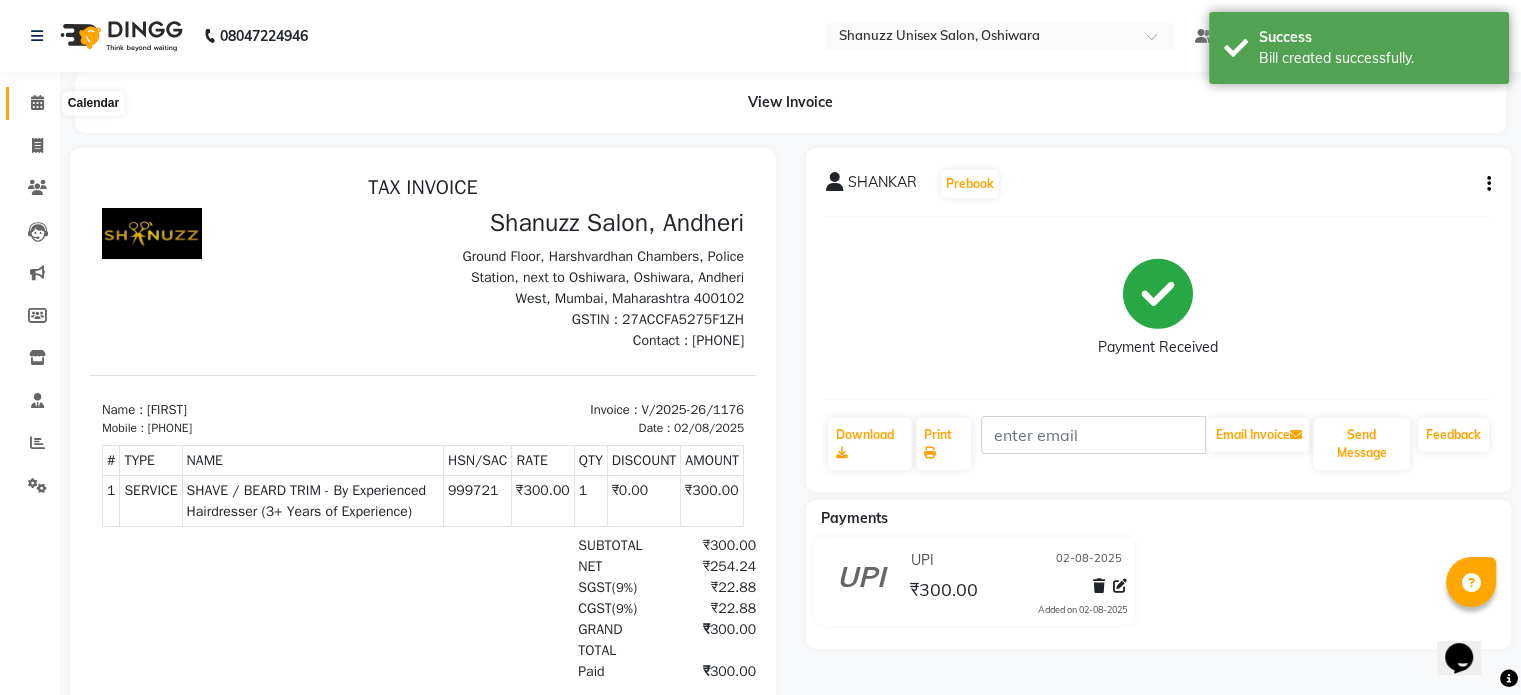 click 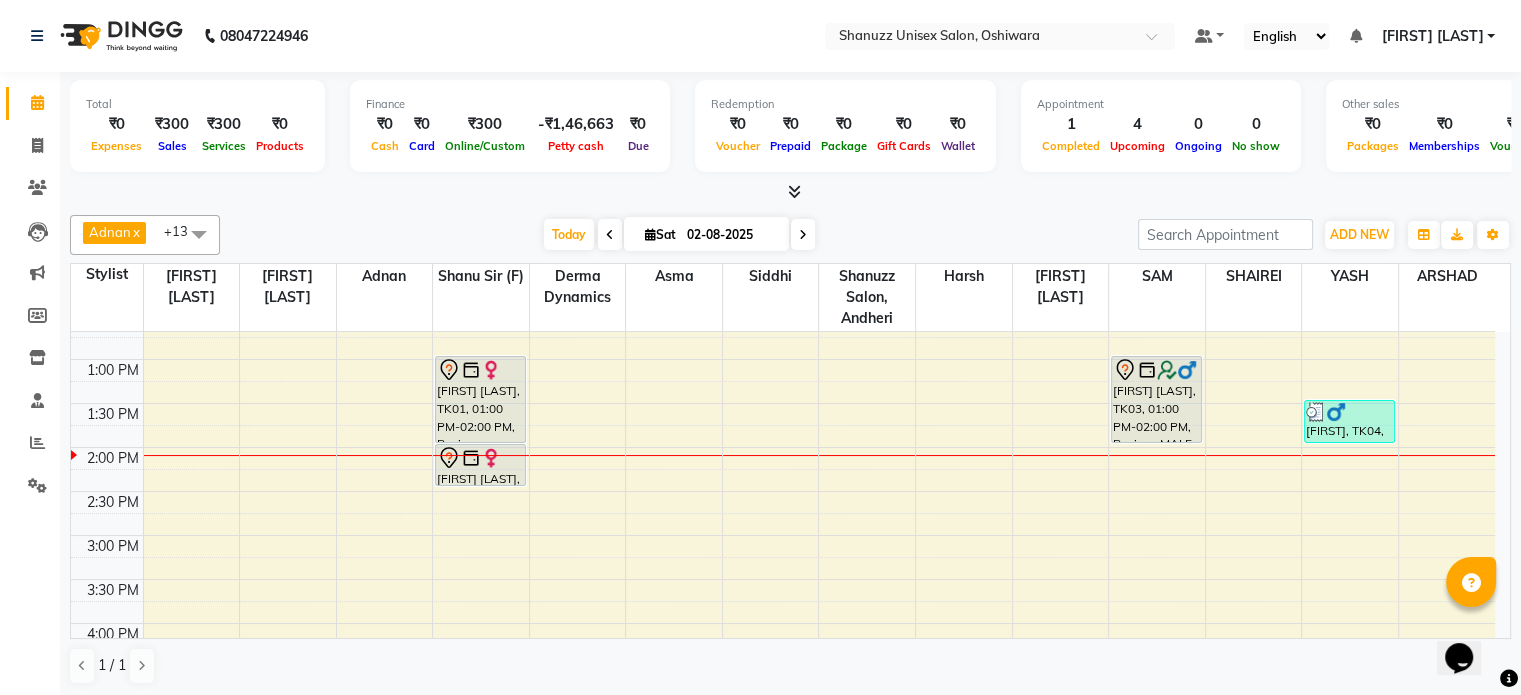 scroll, scrollTop: 320, scrollLeft: 0, axis: vertical 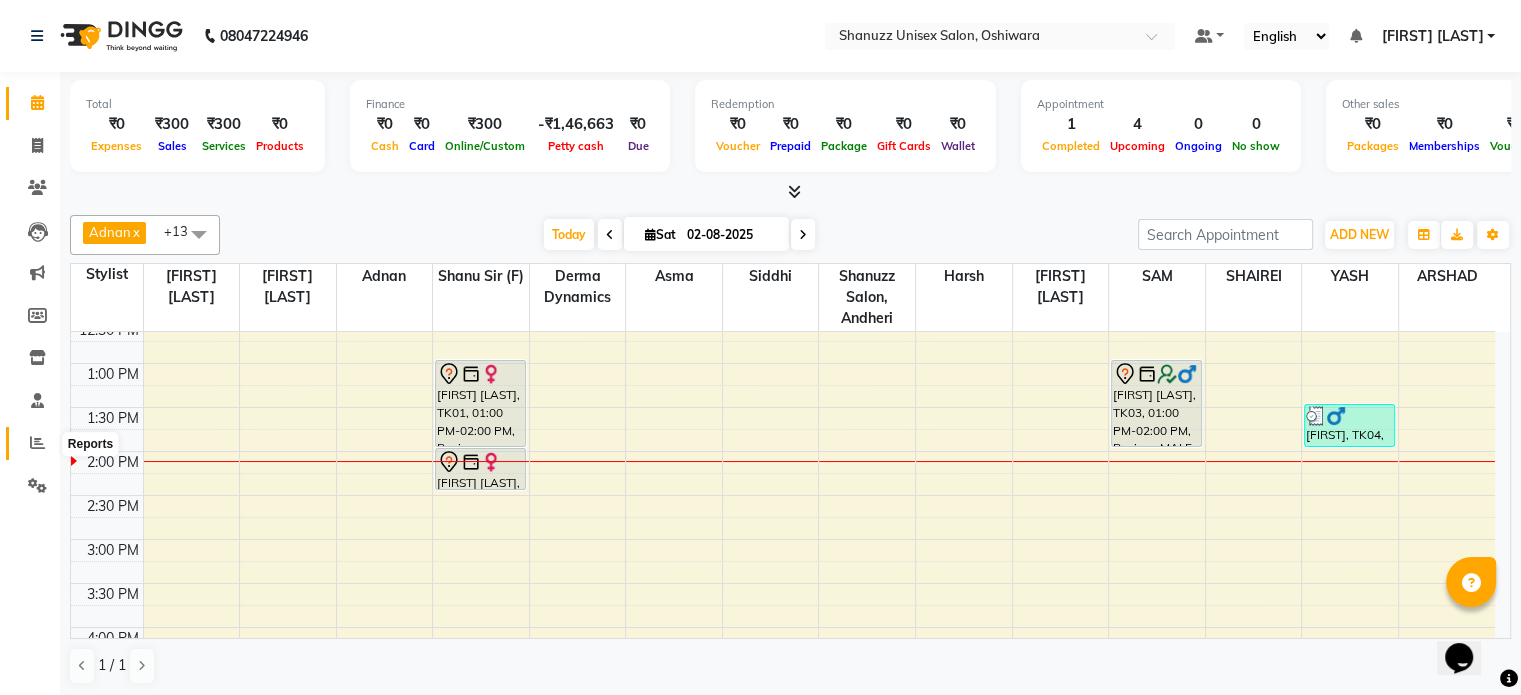 click 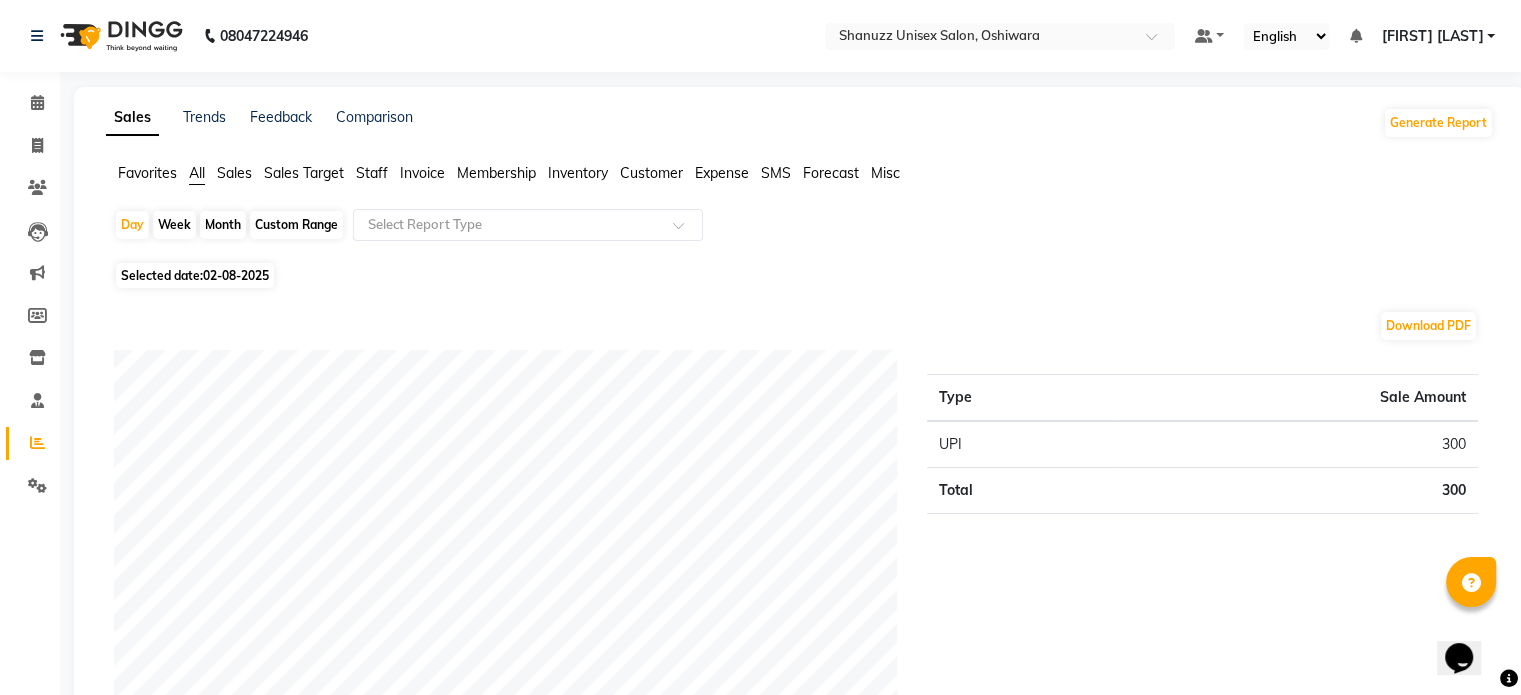 click on "Month" 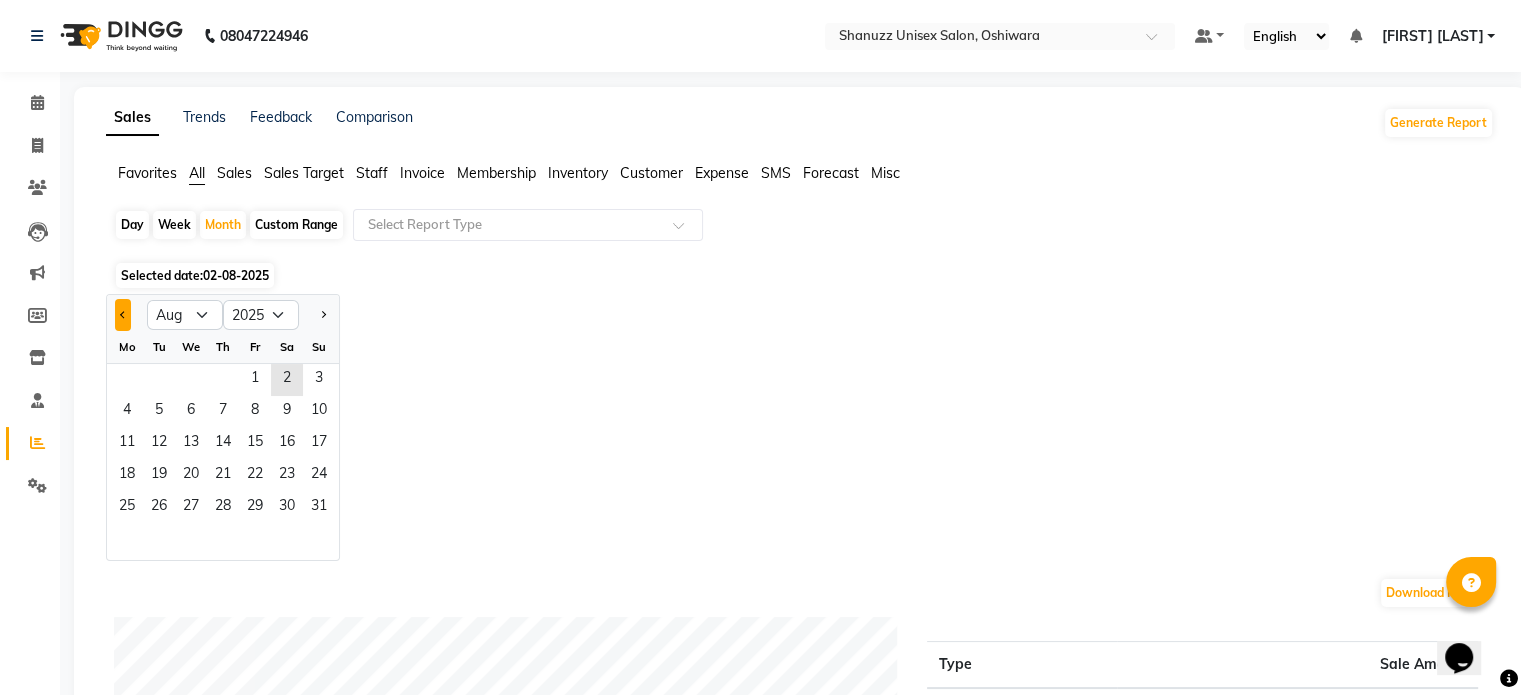 click 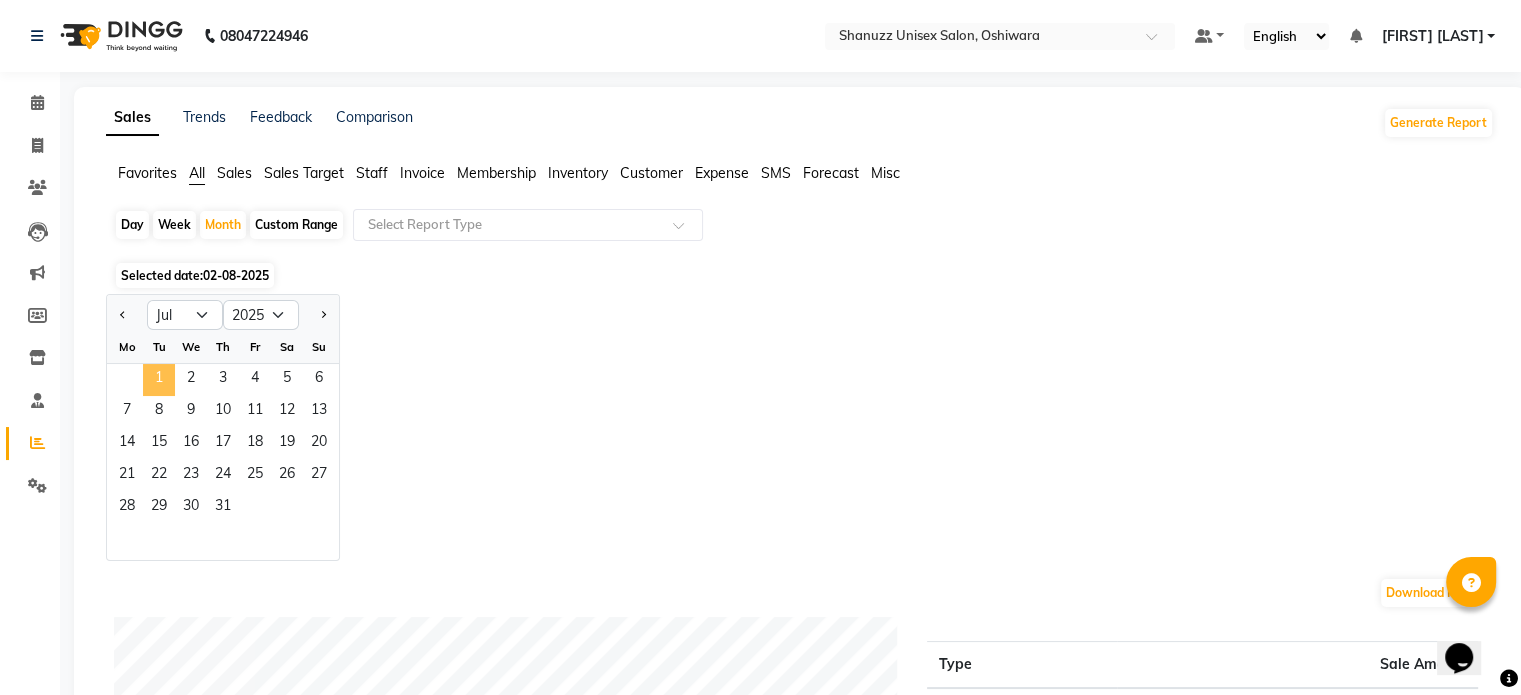 click on "1" 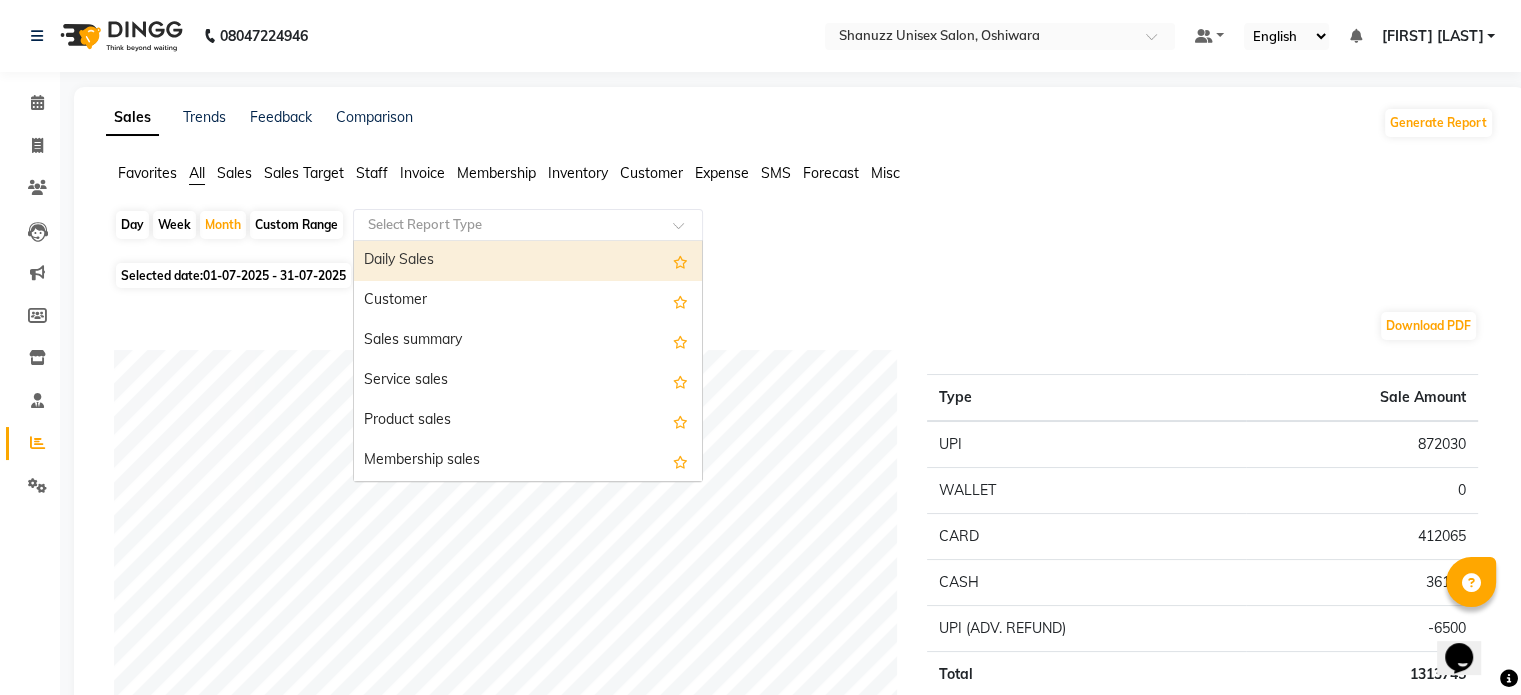 click 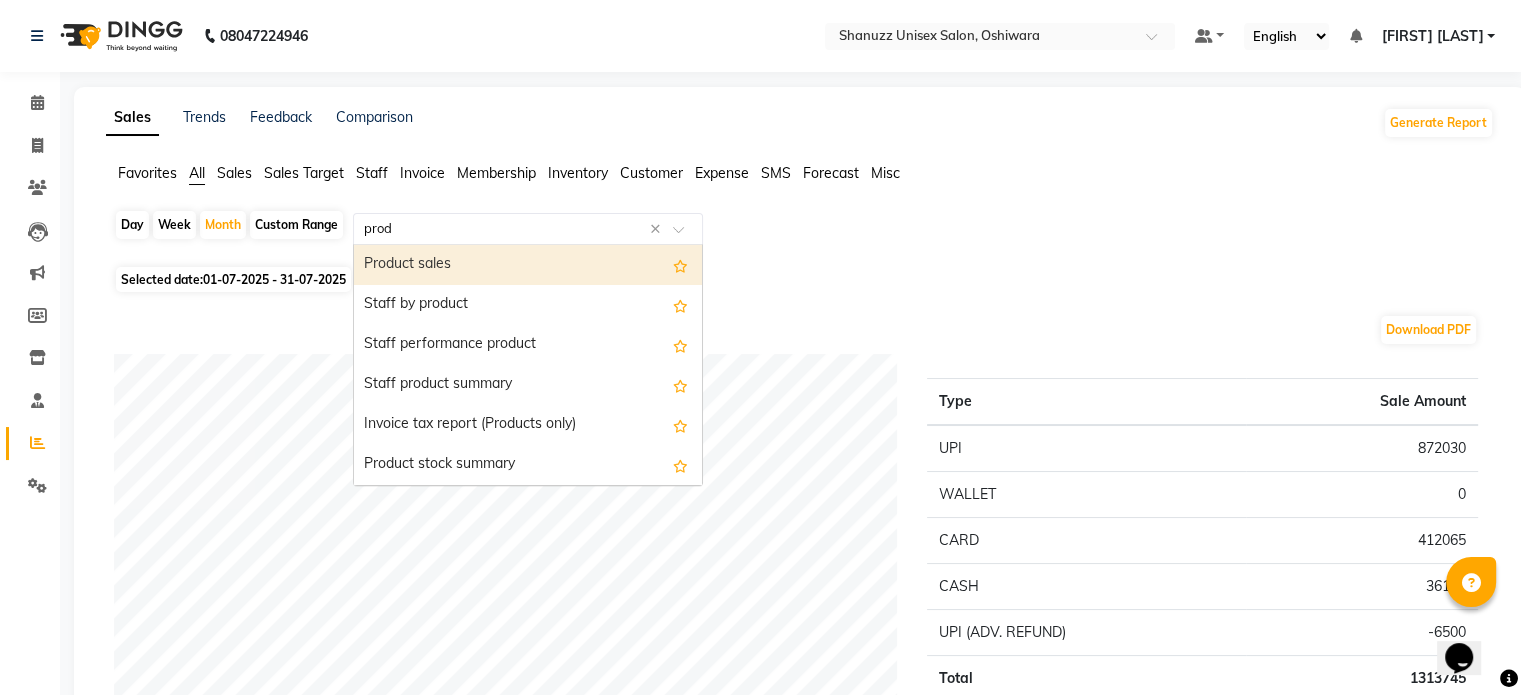 type on "produ" 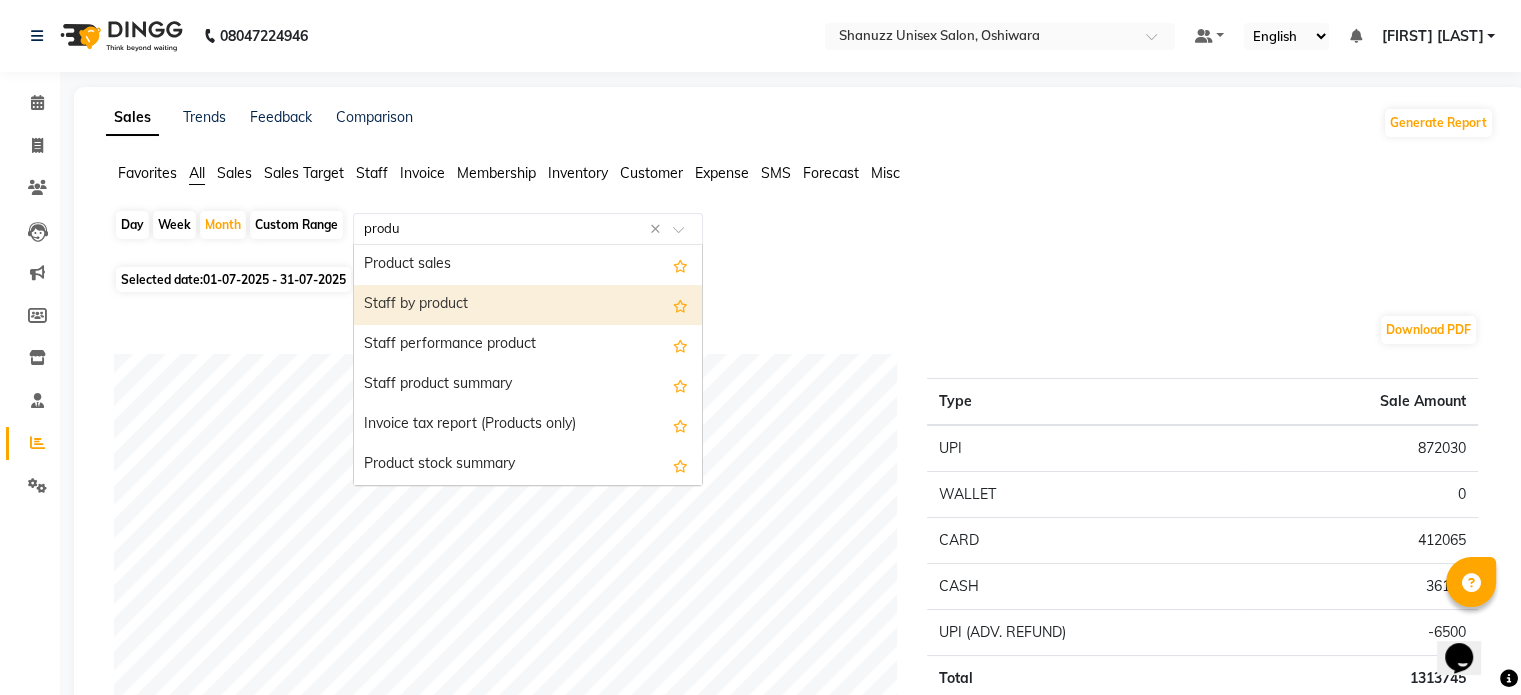 click on "Staff by product" at bounding box center (528, 305) 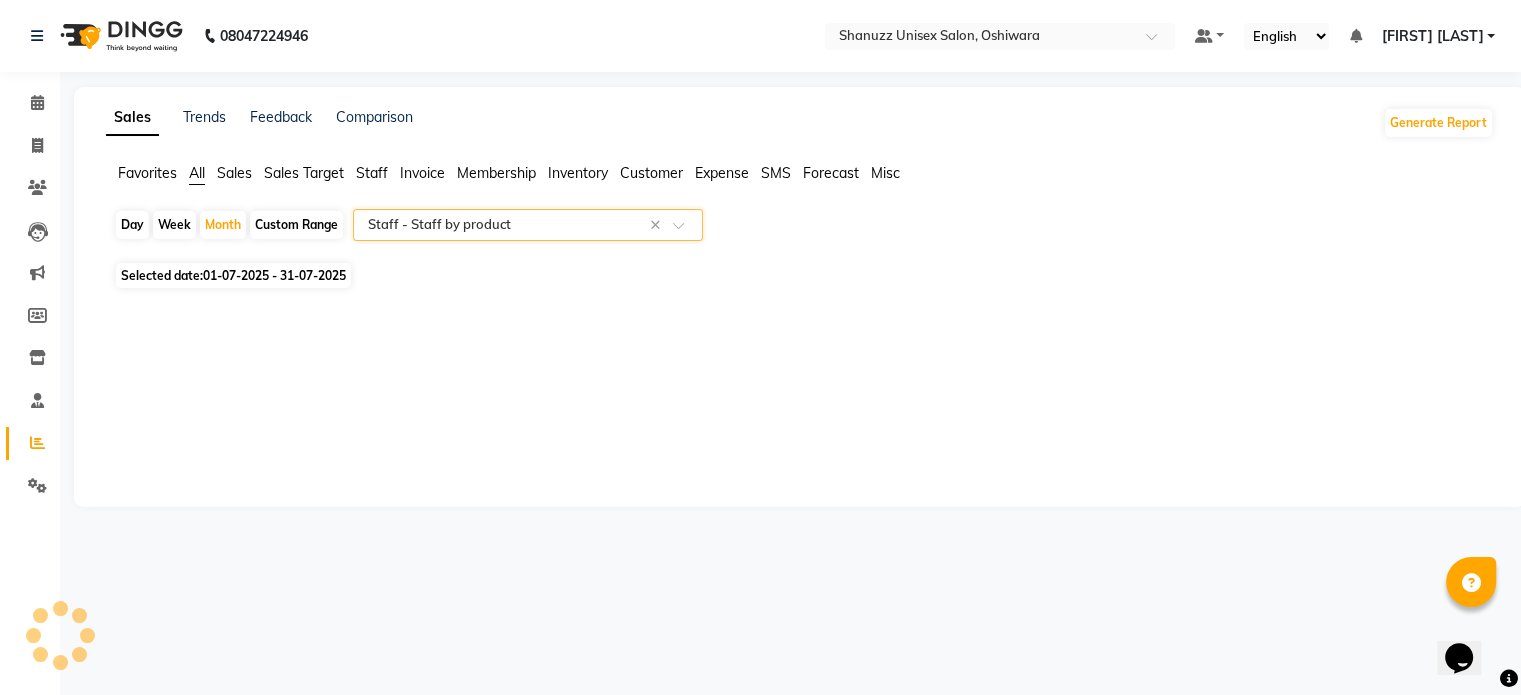 select on "filtered_report" 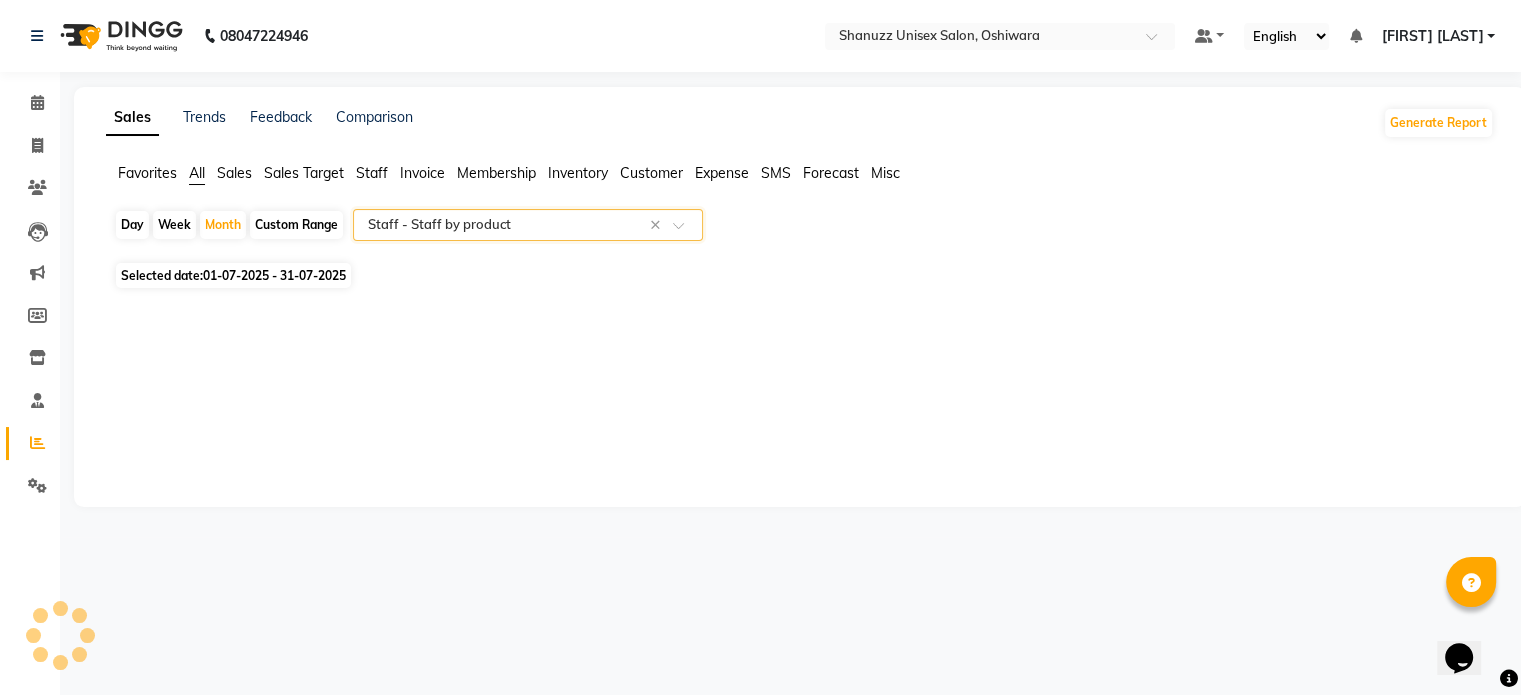 select on "csv" 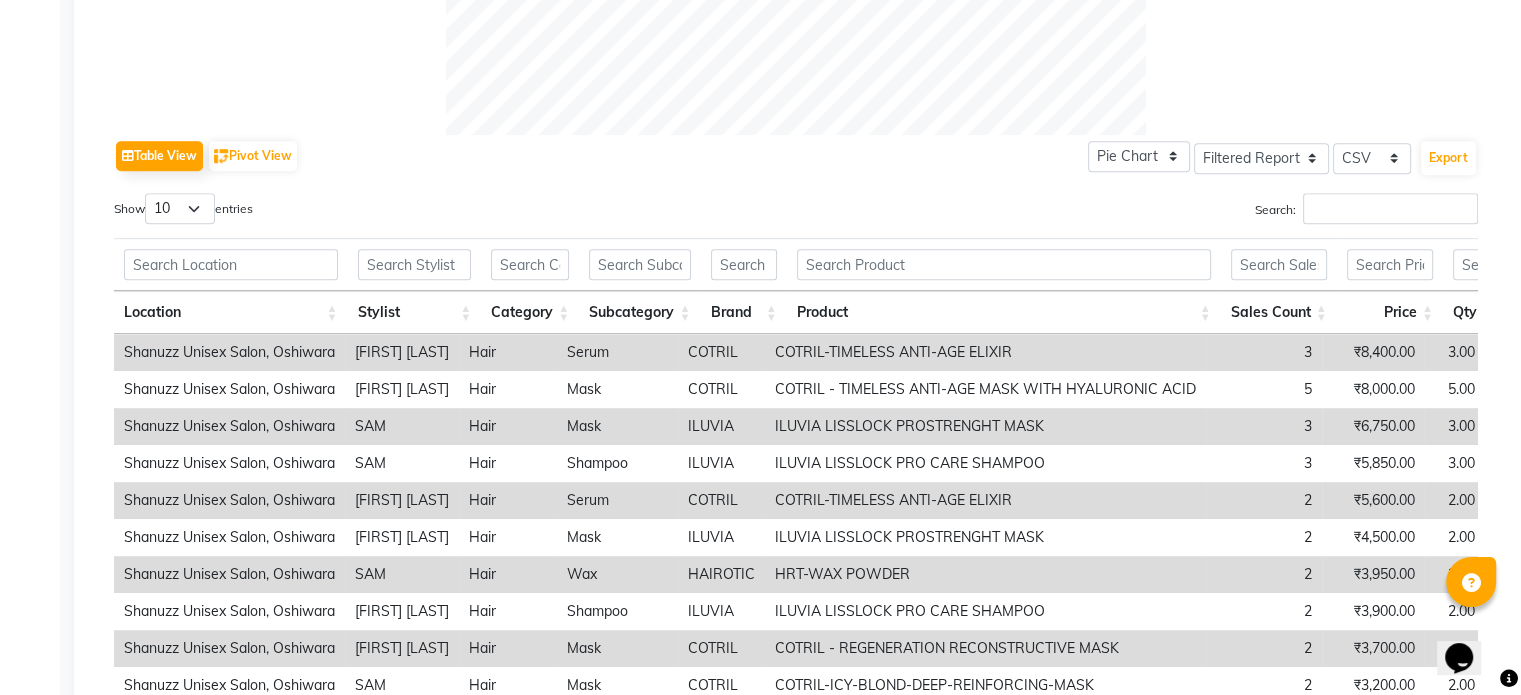 scroll, scrollTop: 900, scrollLeft: 0, axis: vertical 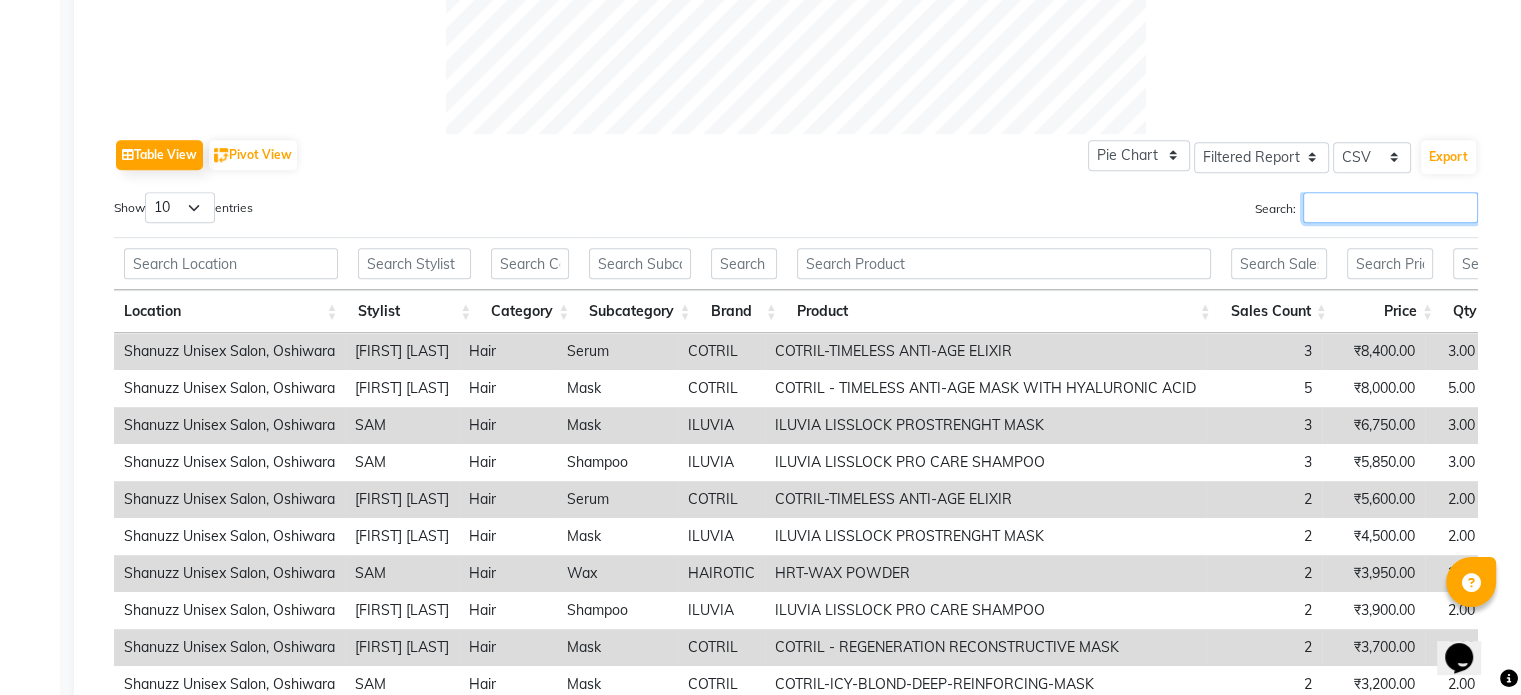 click on "Search:" at bounding box center [1390, 207] 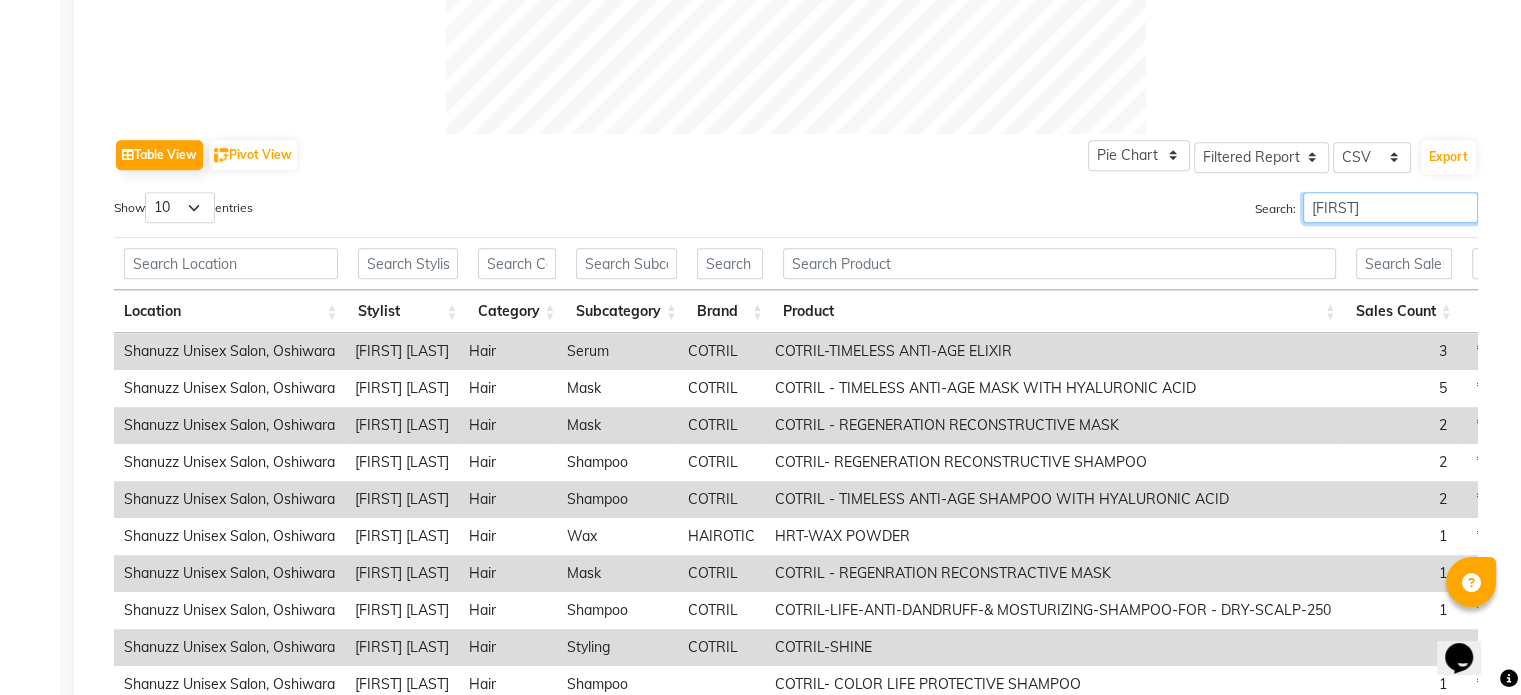 scroll, scrollTop: 1087, scrollLeft: 0, axis: vertical 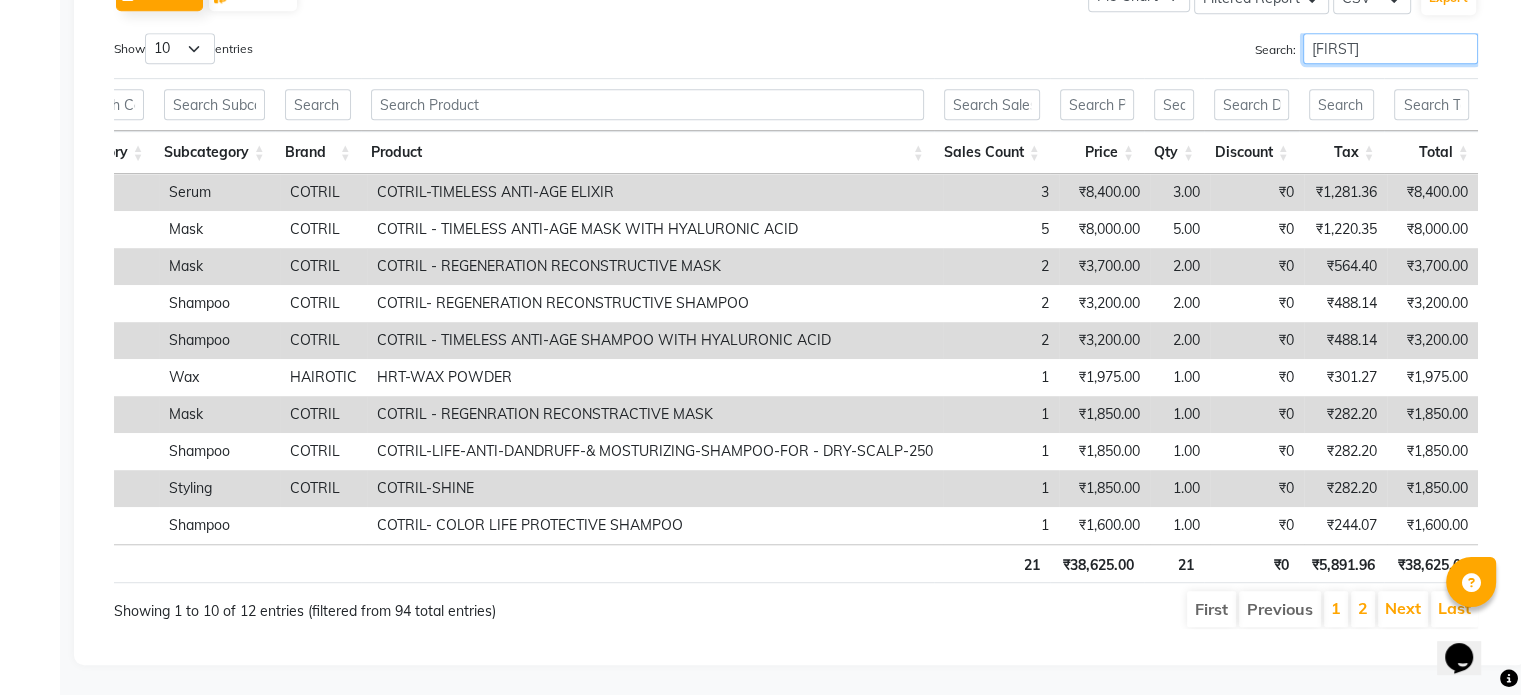 type on "gufran" 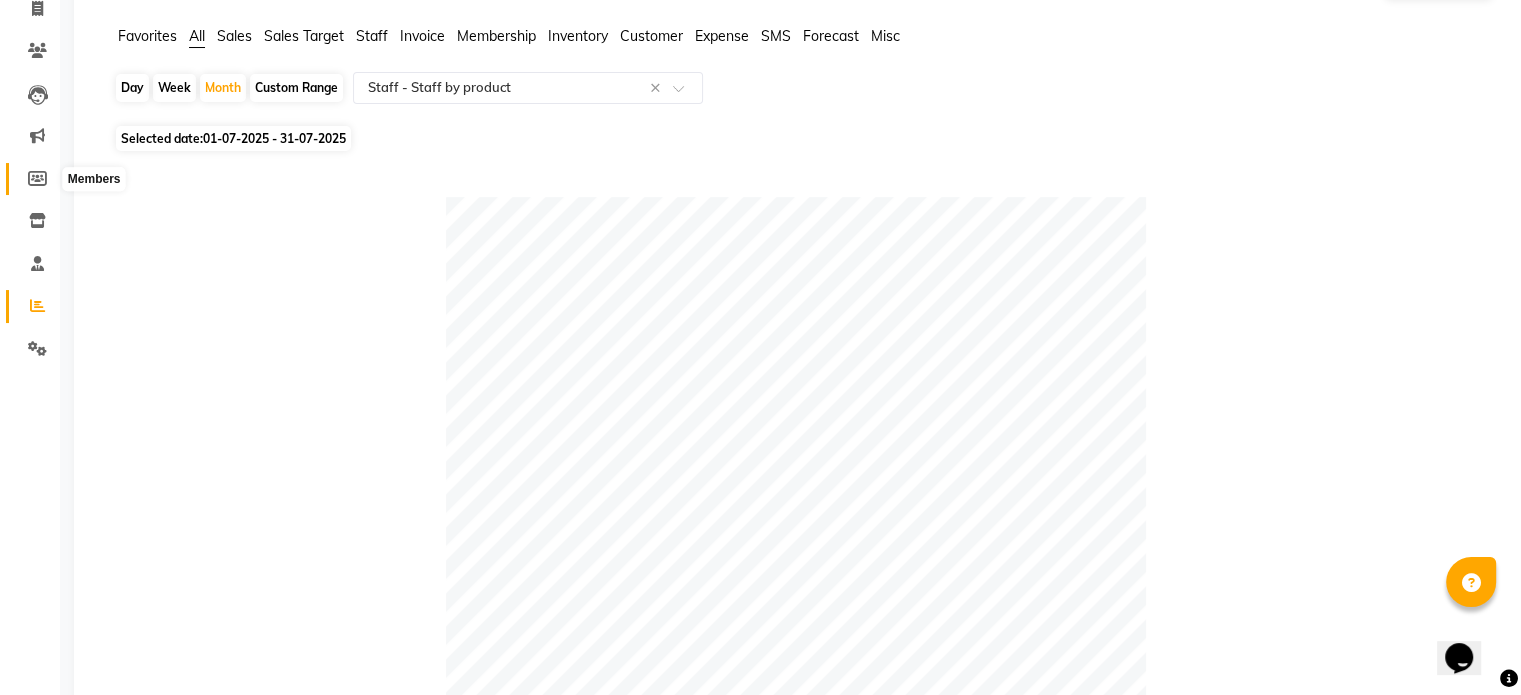 scroll, scrollTop: 0, scrollLeft: 0, axis: both 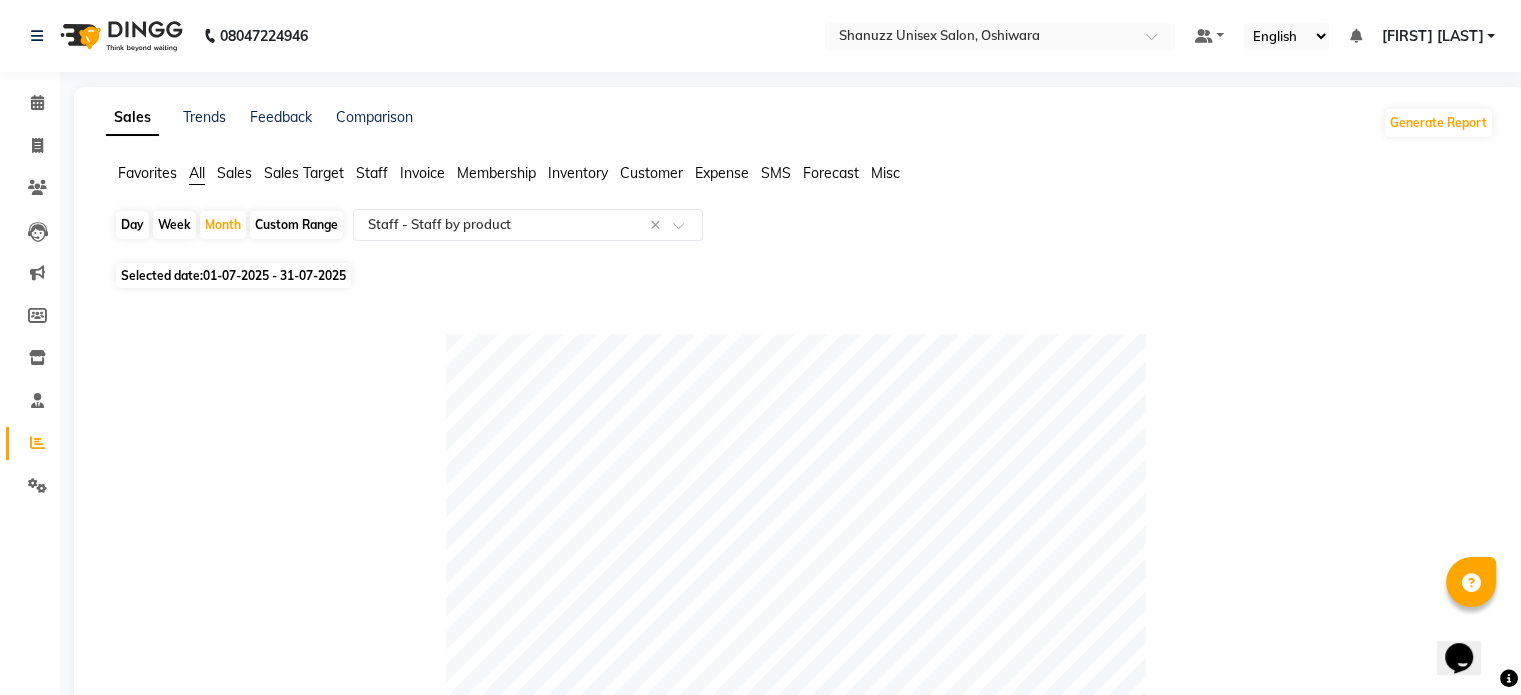 click on "01-07-2025 - 31-07-2025" 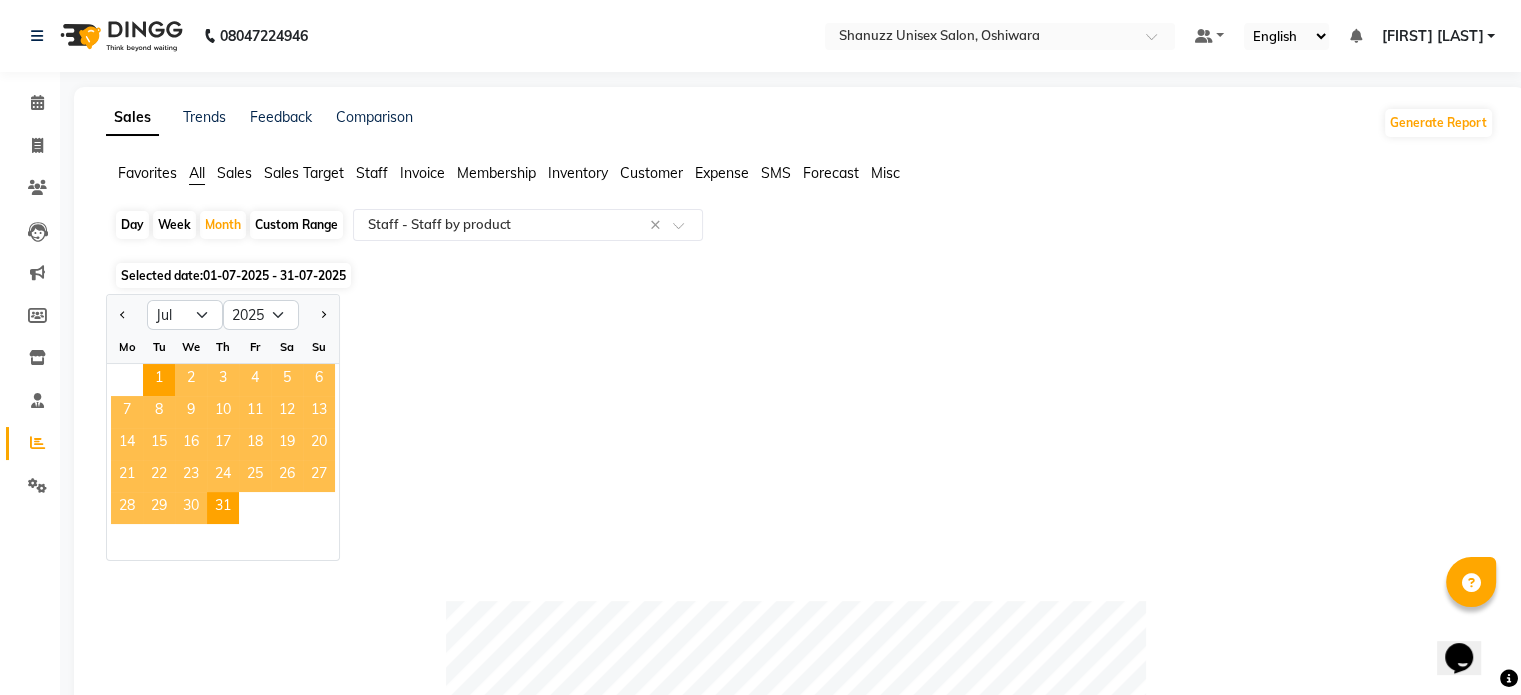 click on "Day" 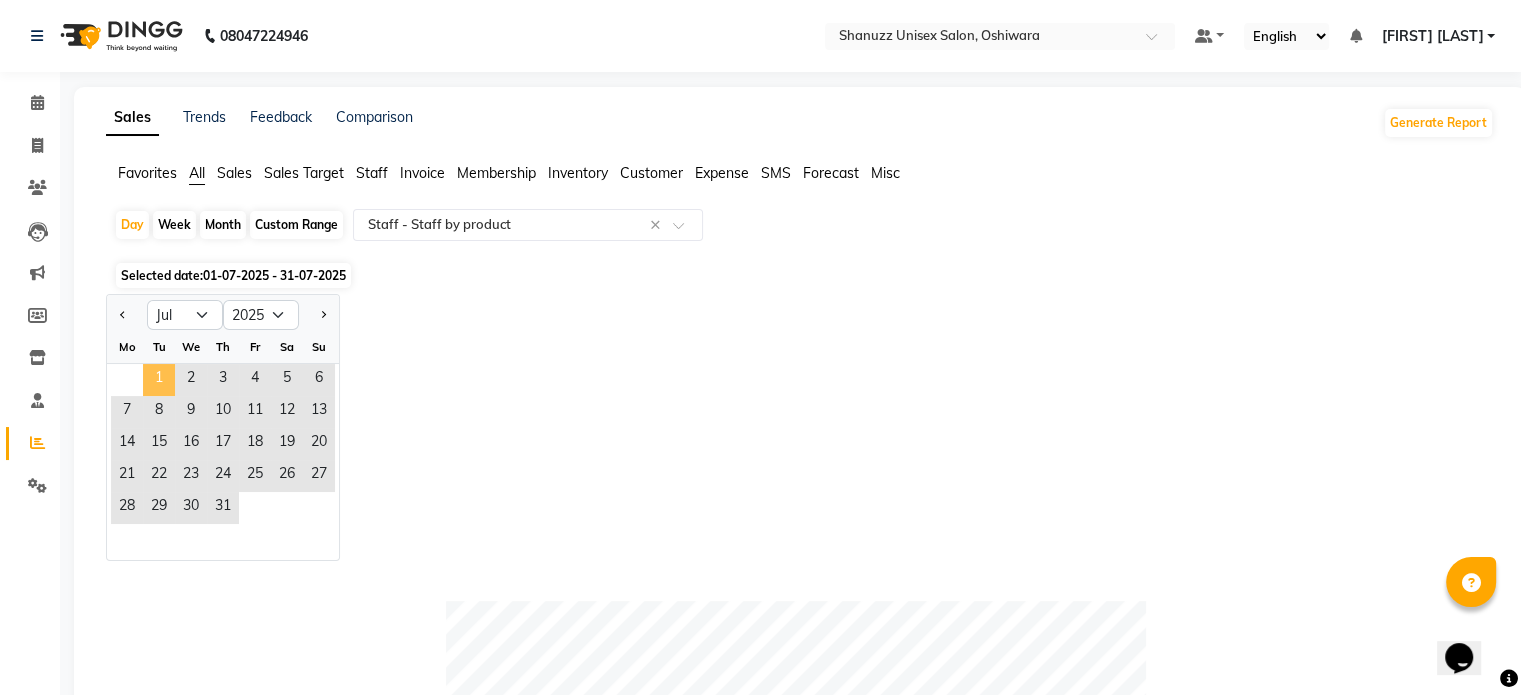 click on "1" 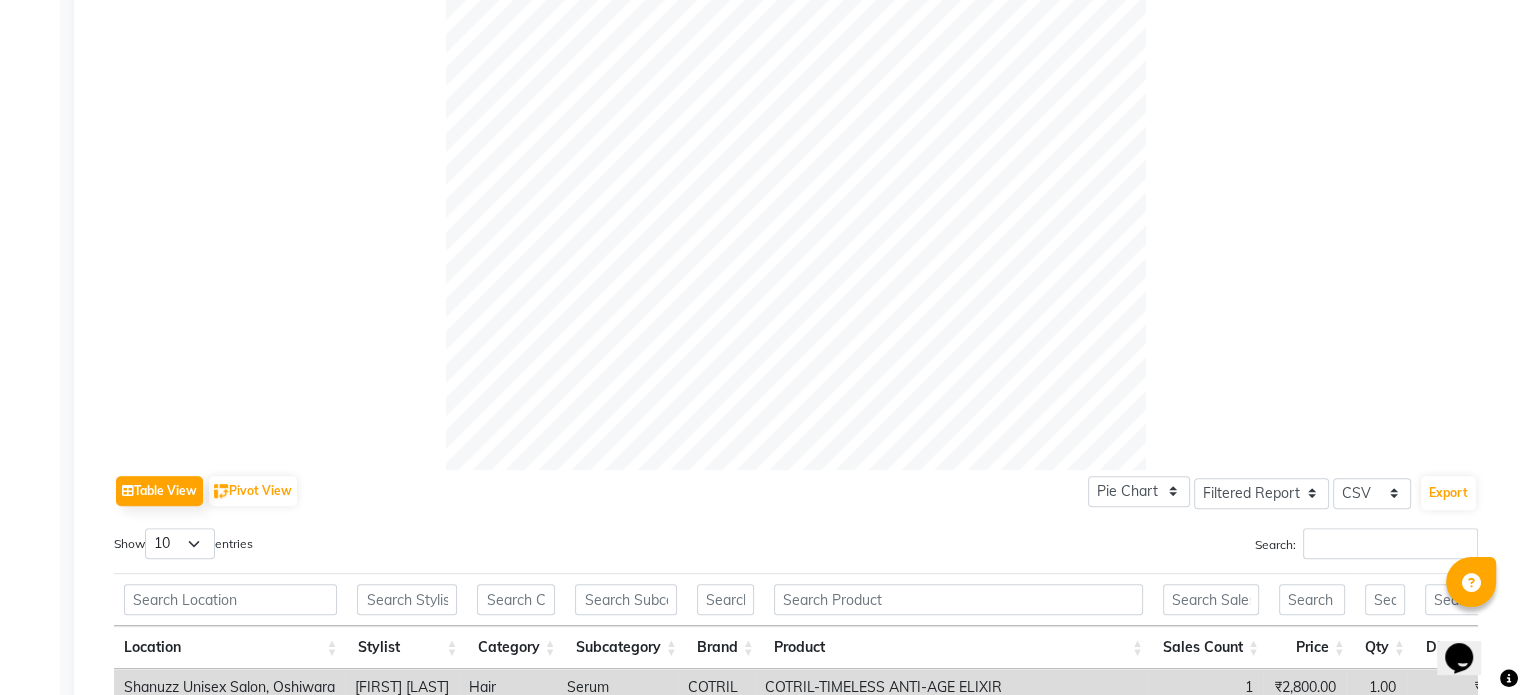 scroll, scrollTop: 828, scrollLeft: 0, axis: vertical 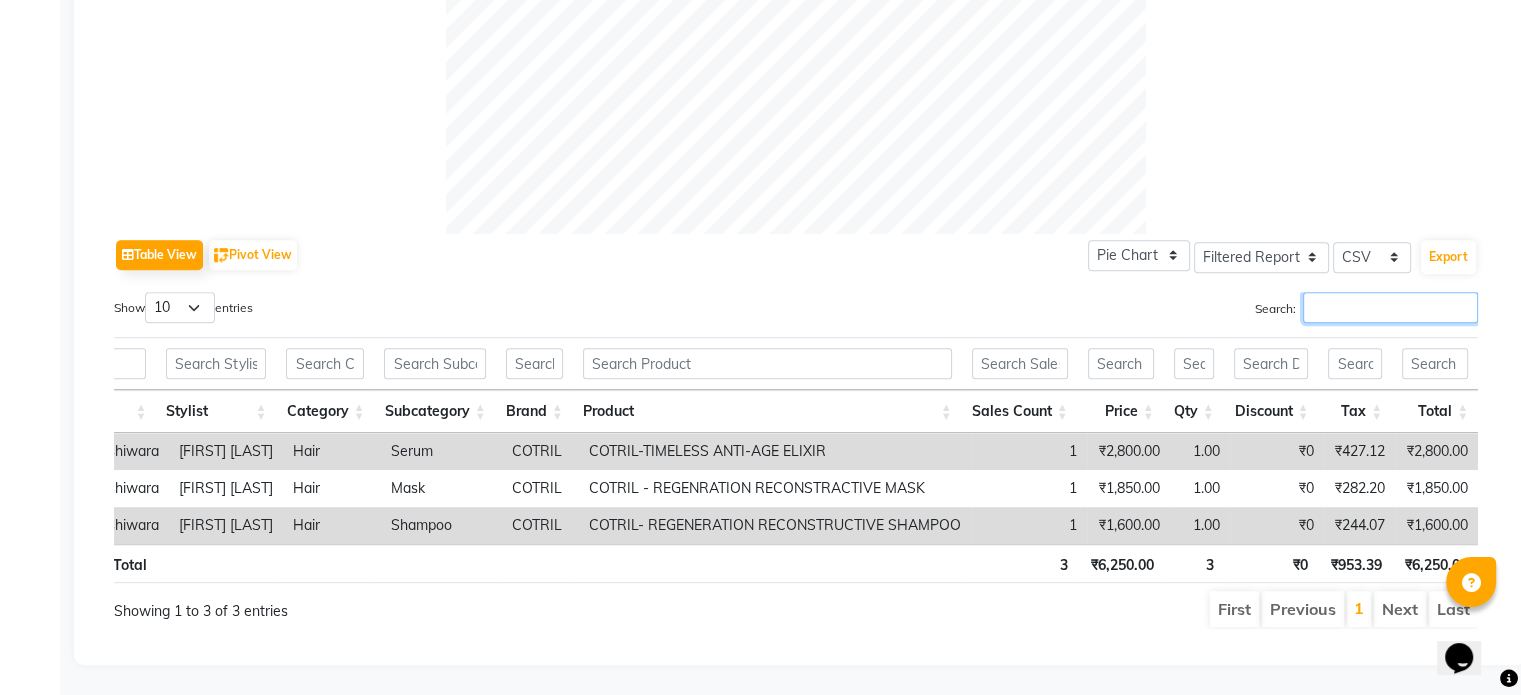 click on "Search:" at bounding box center (1390, 307) 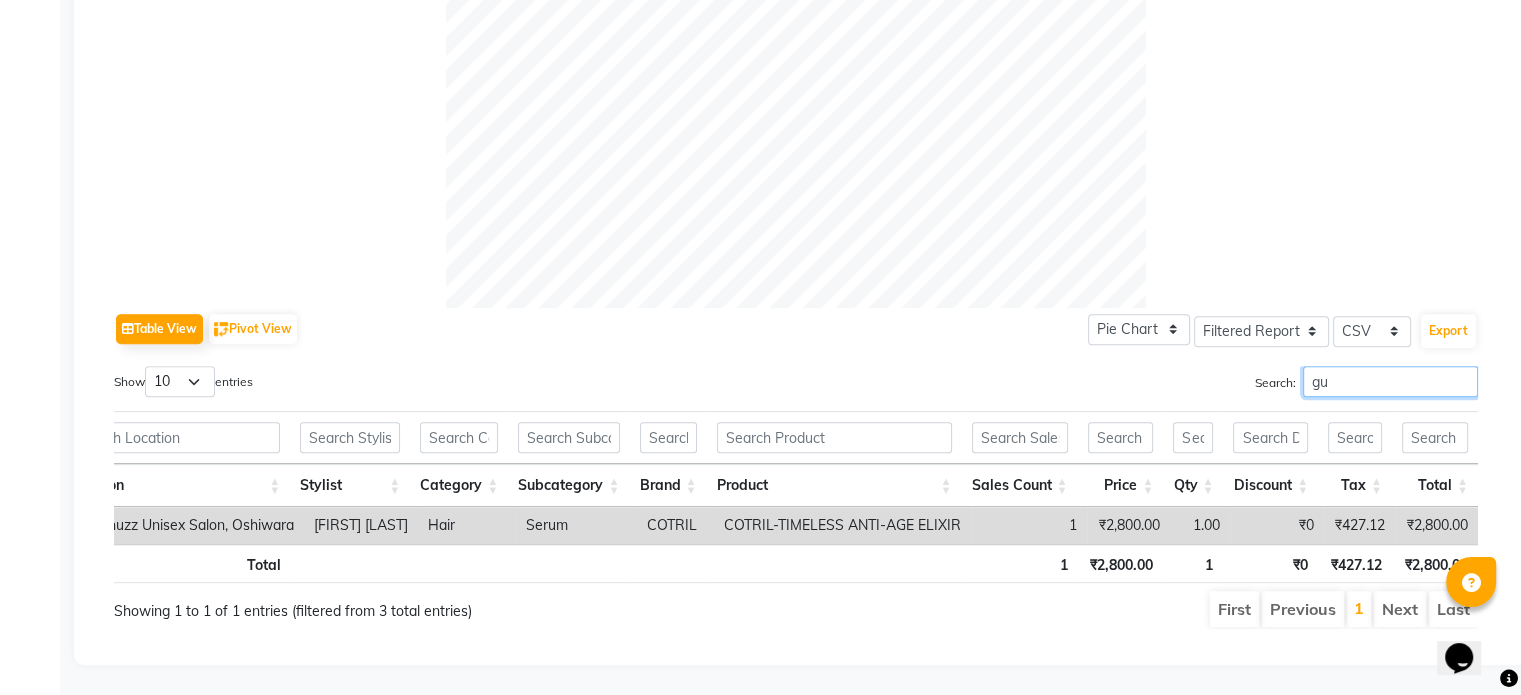 scroll, scrollTop: 754, scrollLeft: 0, axis: vertical 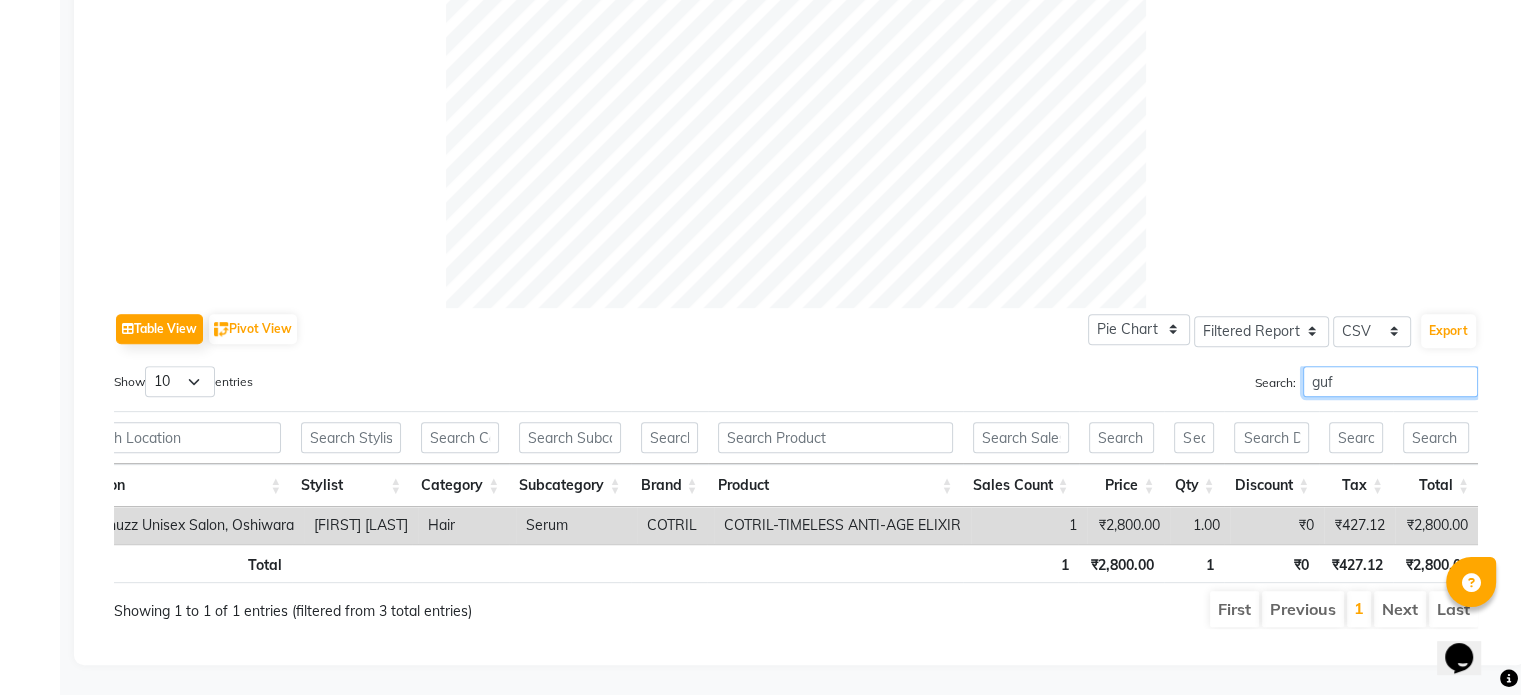 type on "gufr" 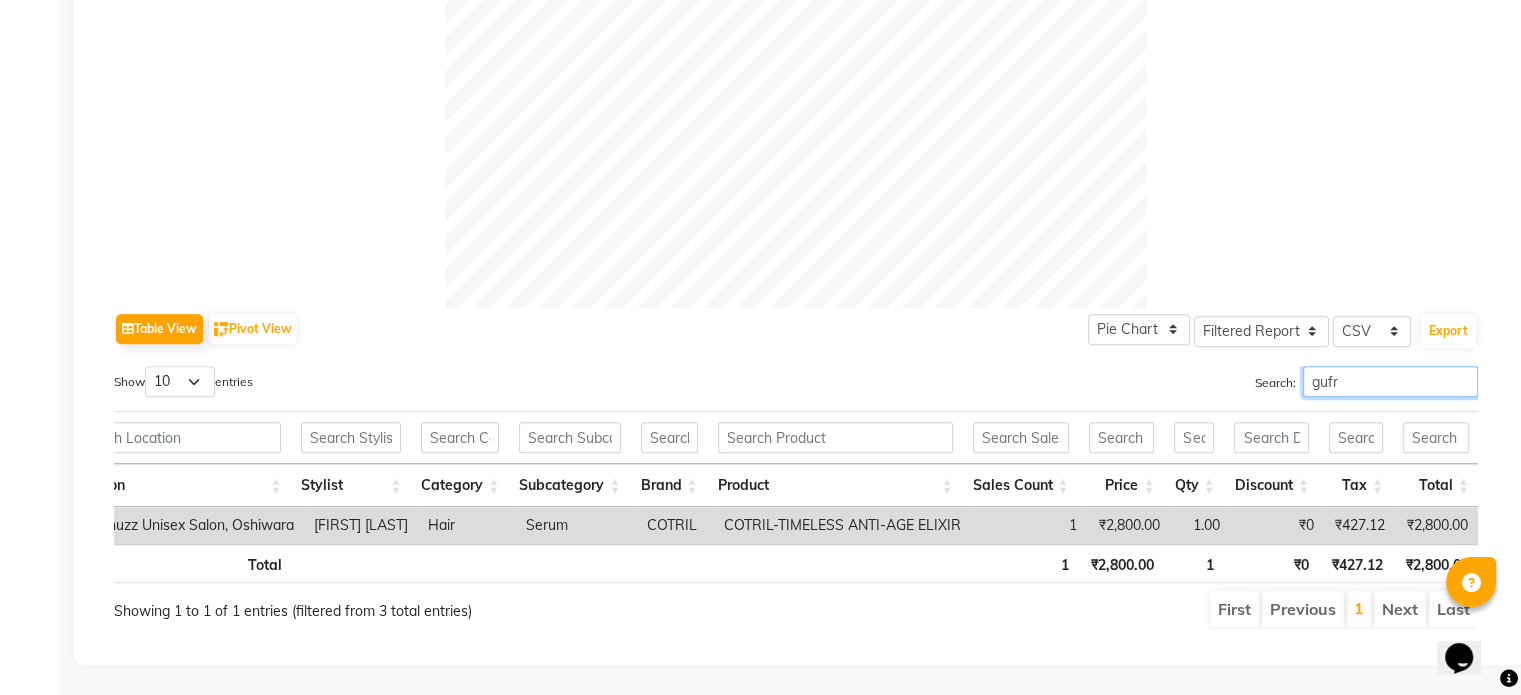scroll, scrollTop: 0, scrollLeft: 0, axis: both 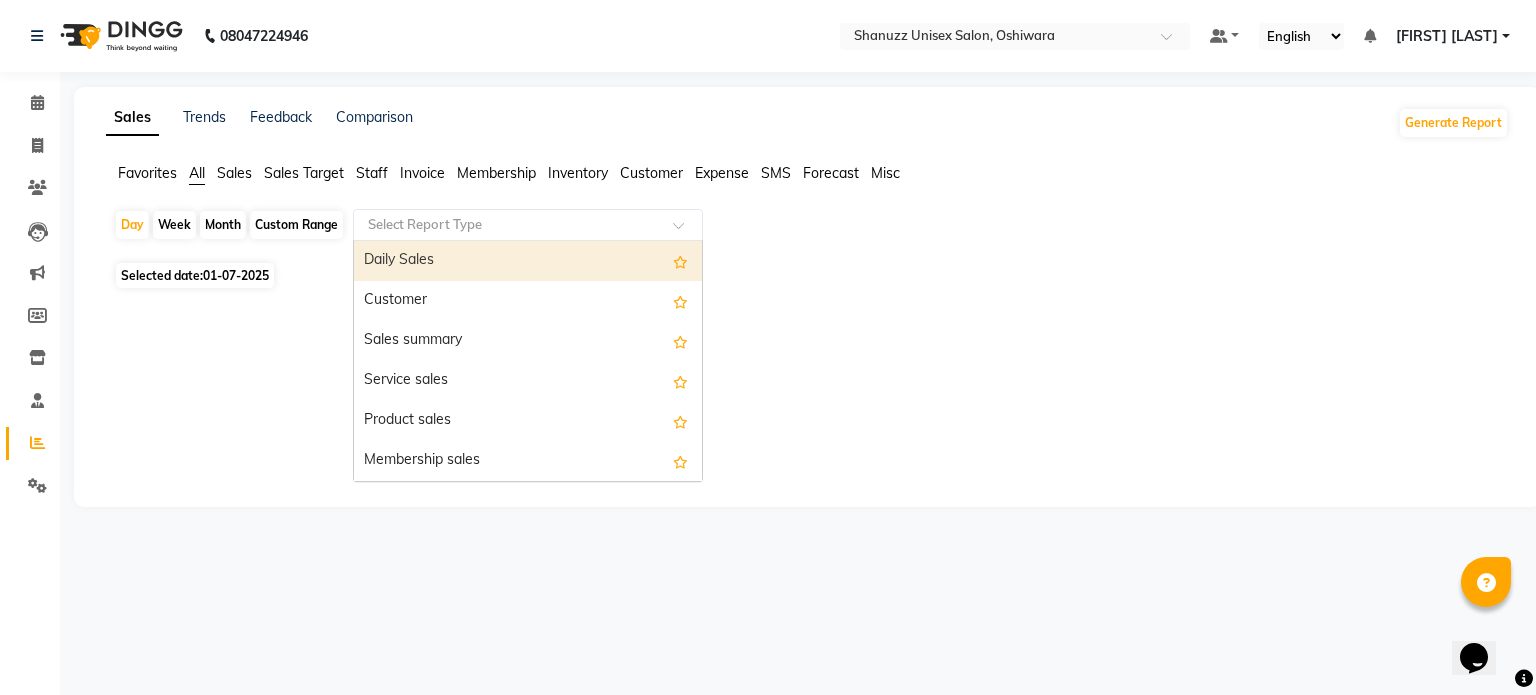 click 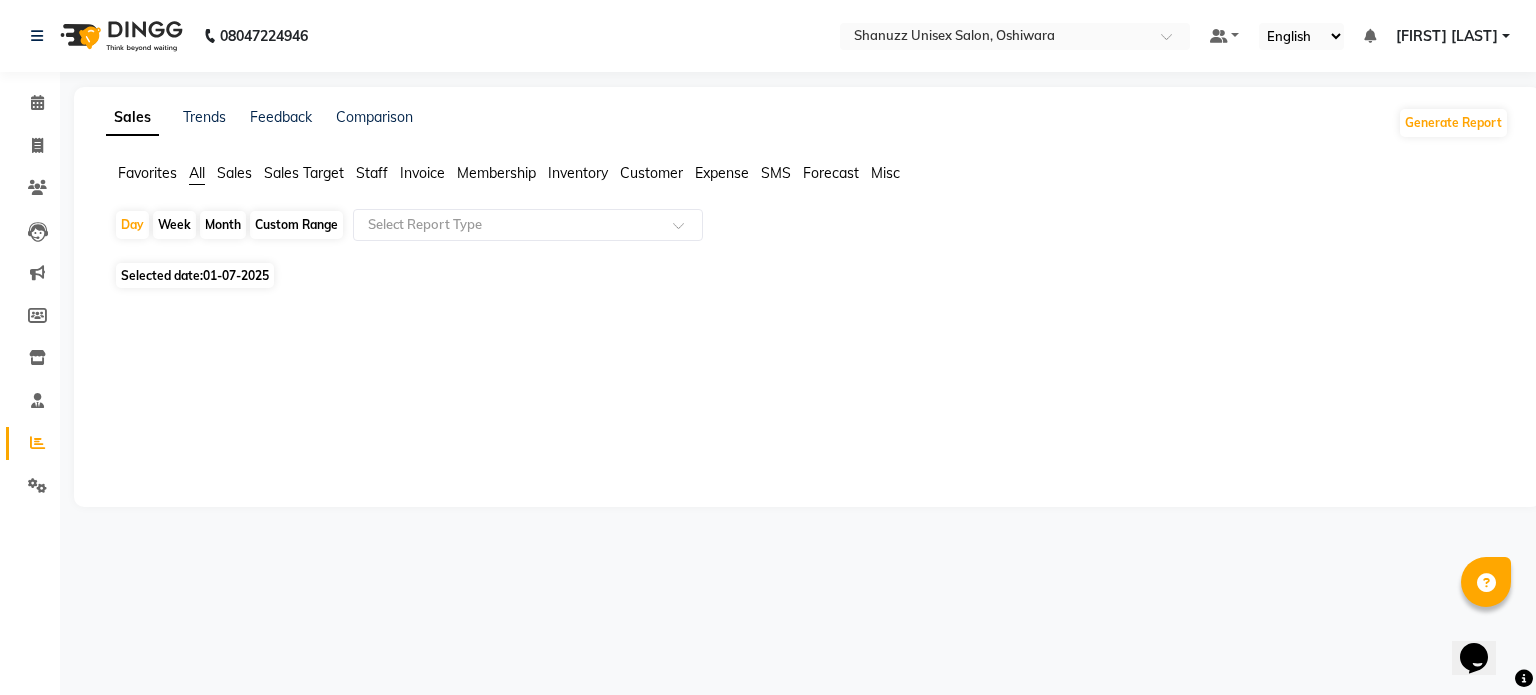 click on "01-07-2025" 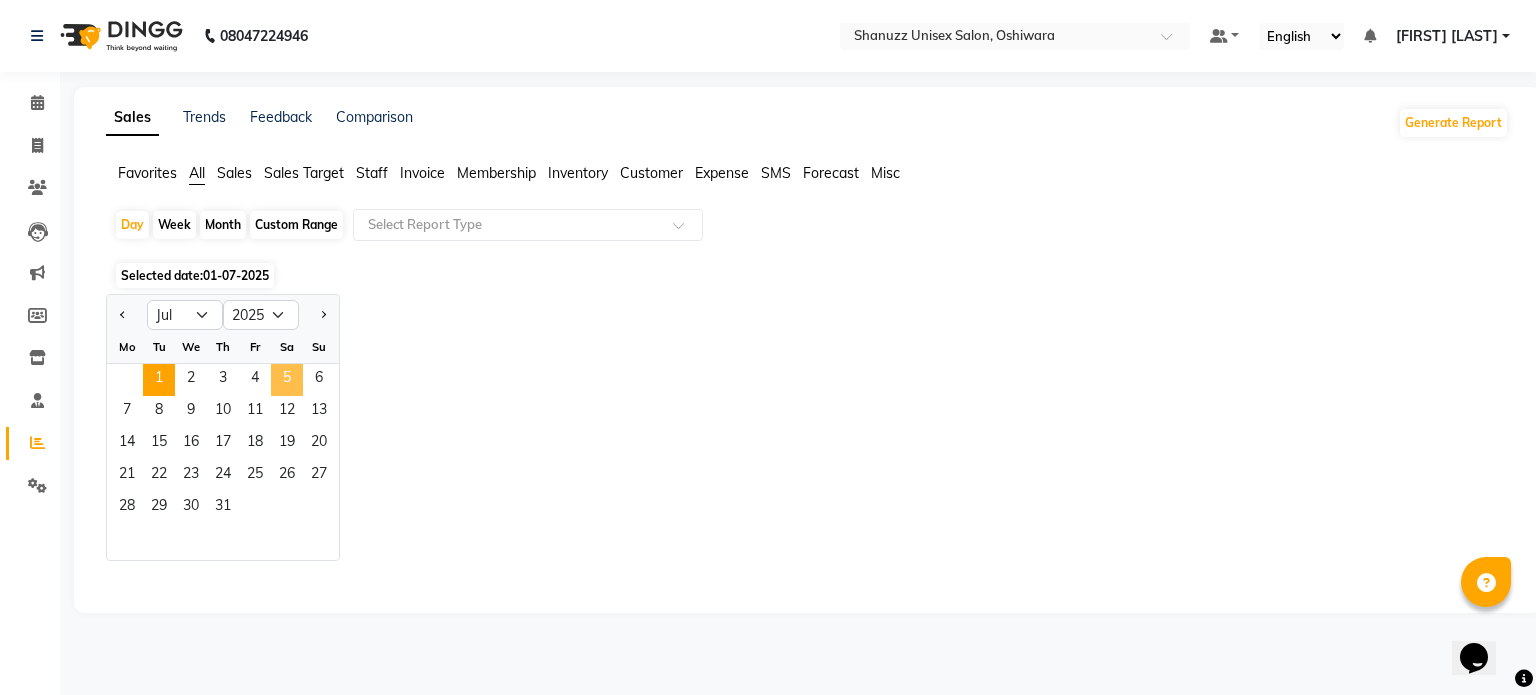 click on "5" 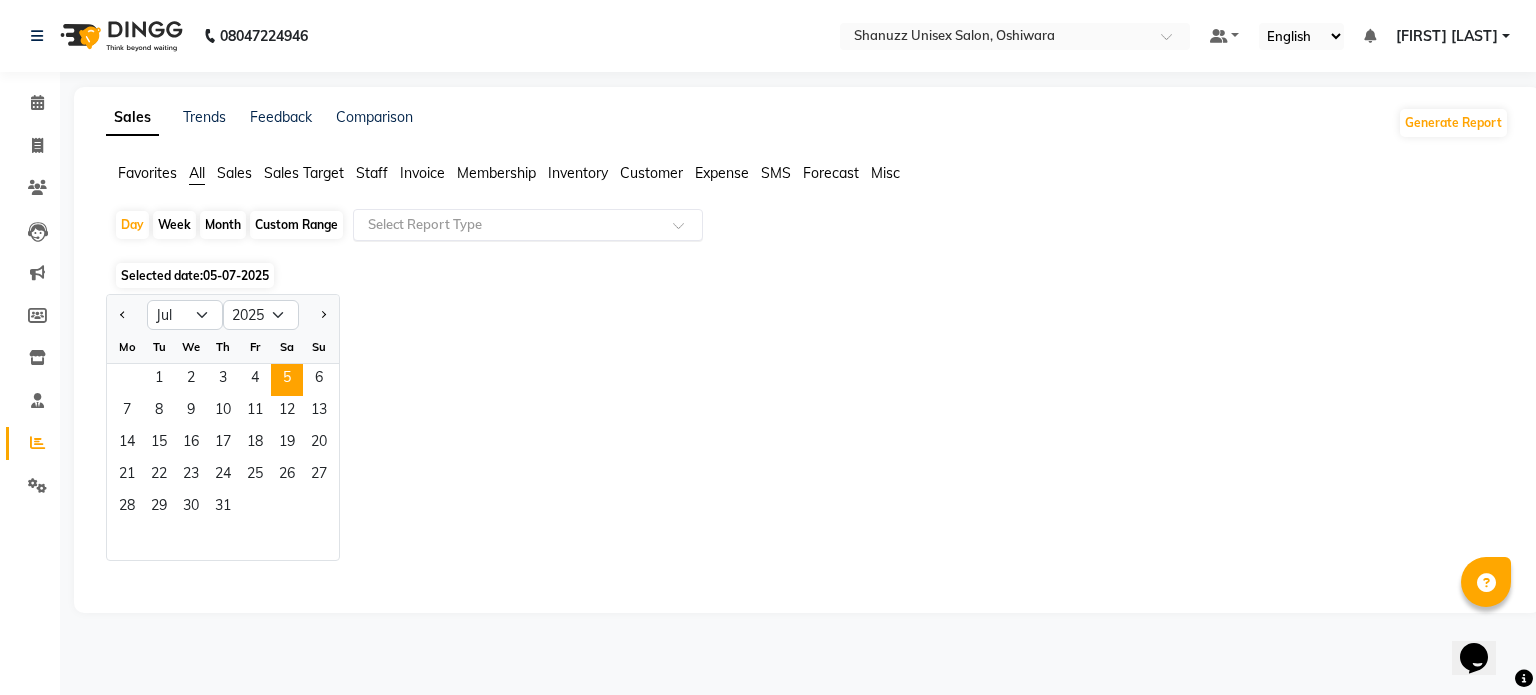 click 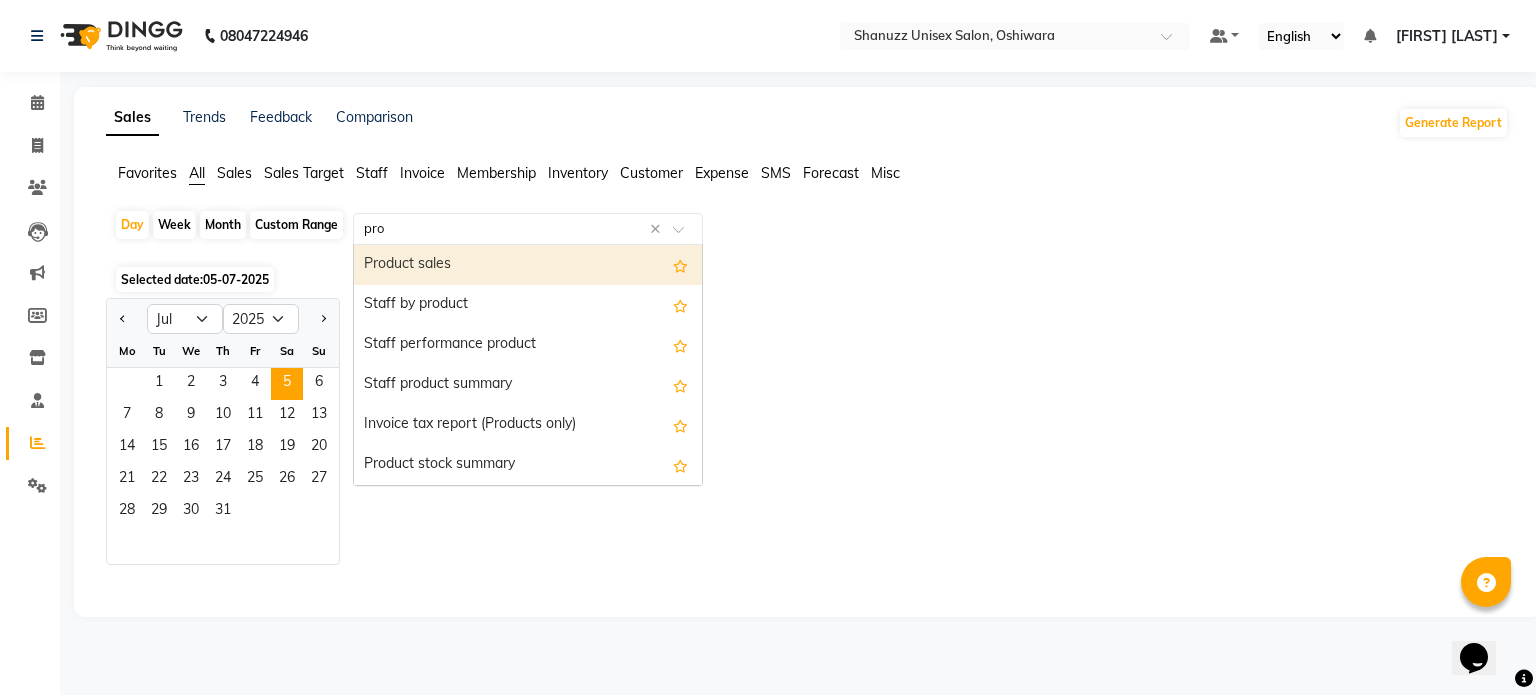 type on "prod" 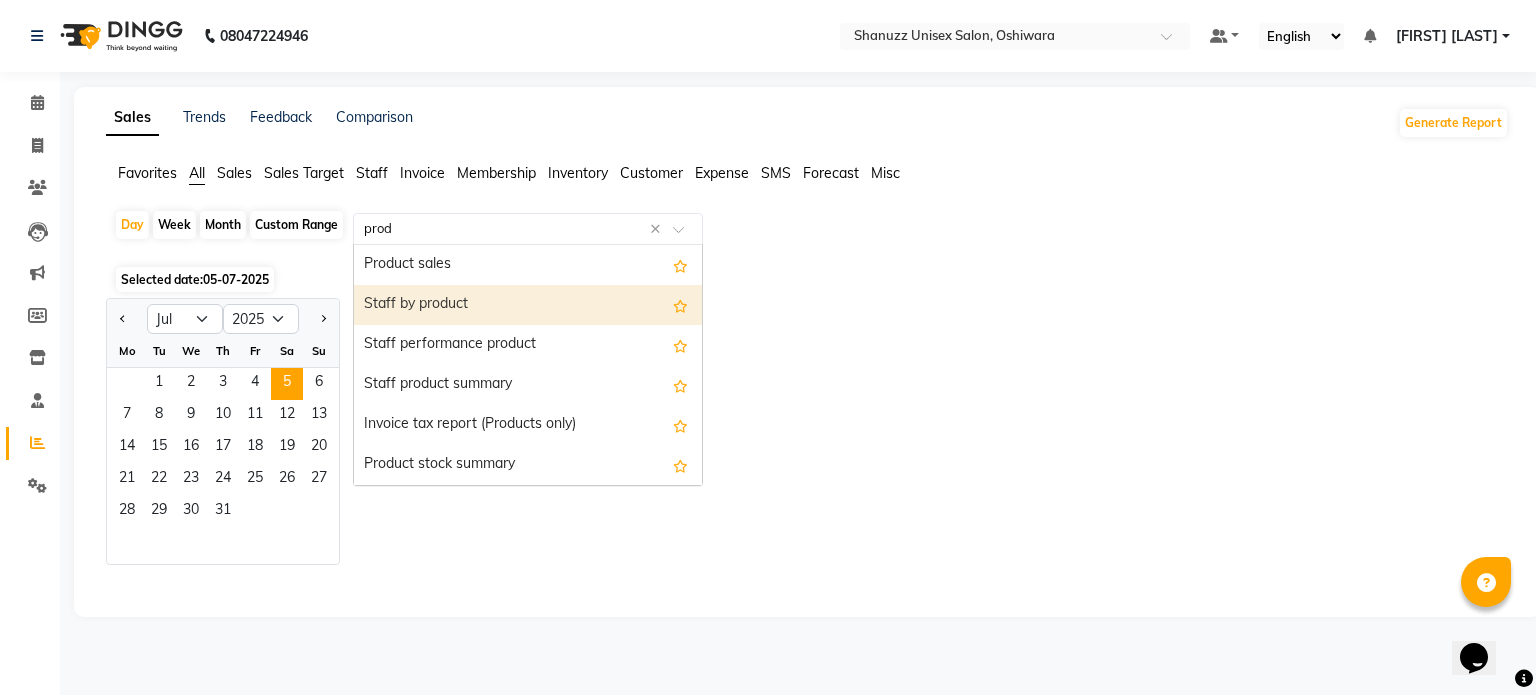 click on "Staff by product" at bounding box center (528, 305) 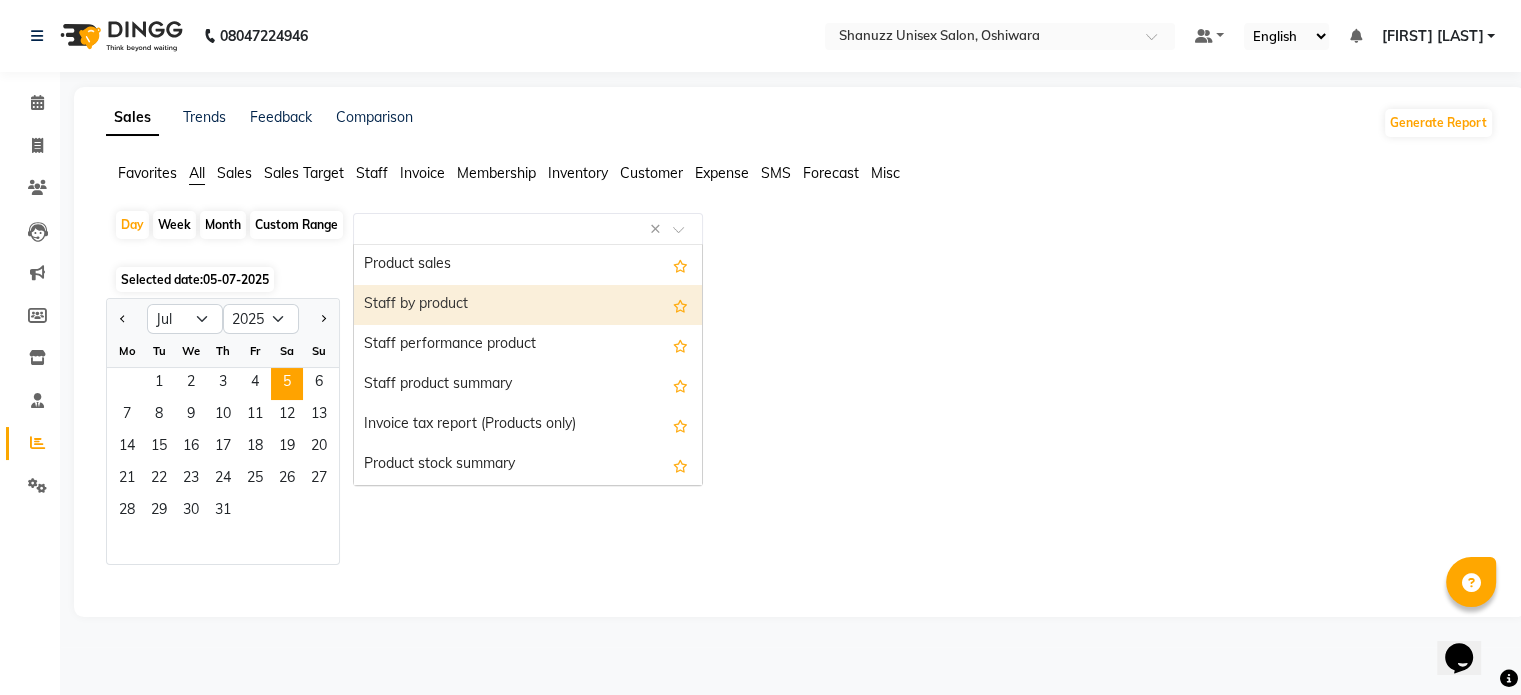 select on "filtered_report" 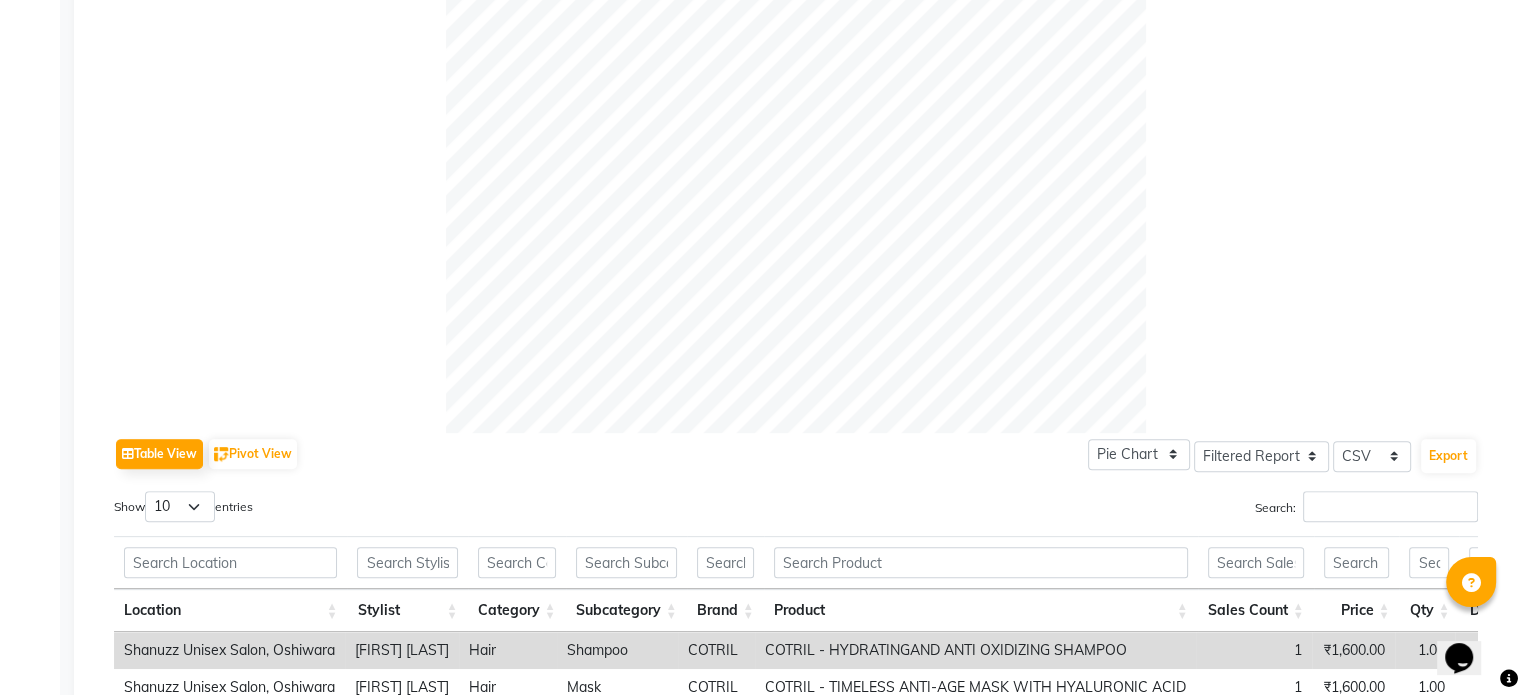 scroll, scrollTop: 791, scrollLeft: 0, axis: vertical 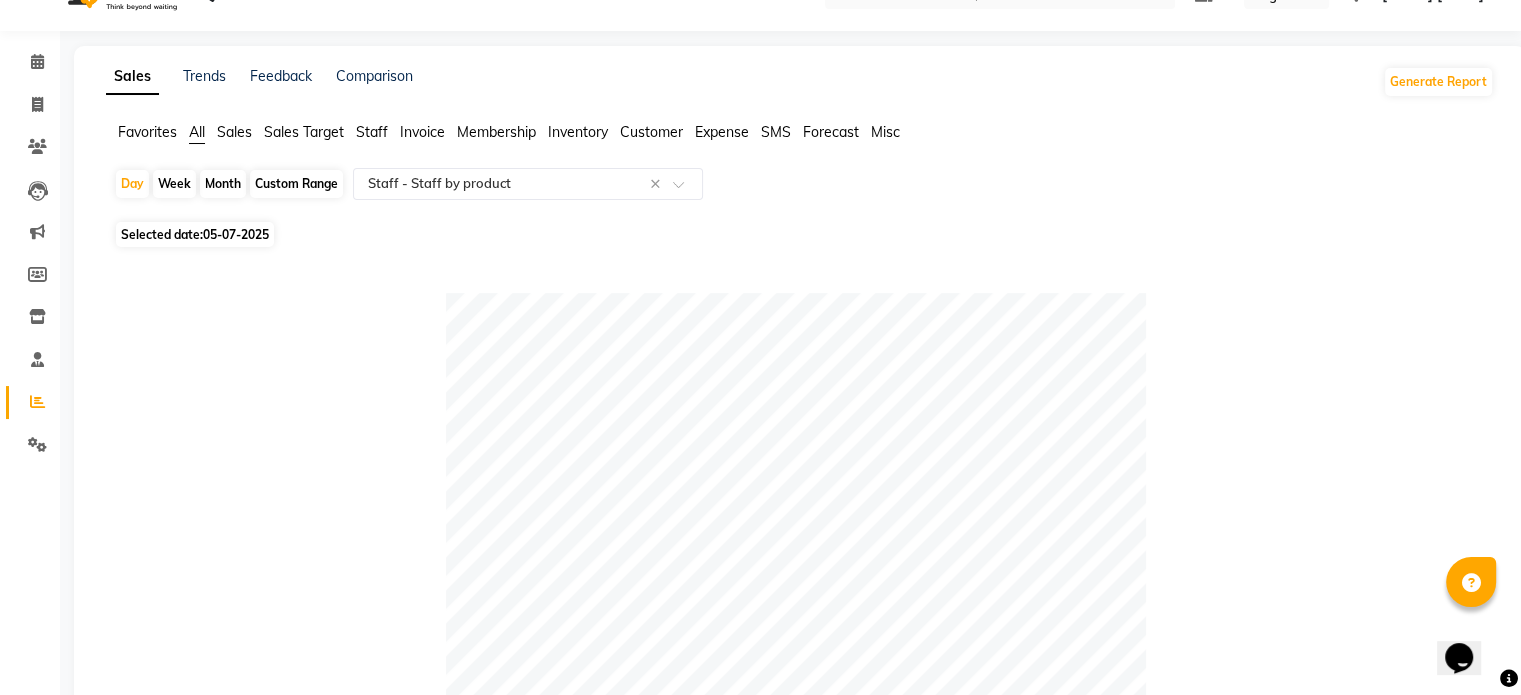 click on "05-07-2025" 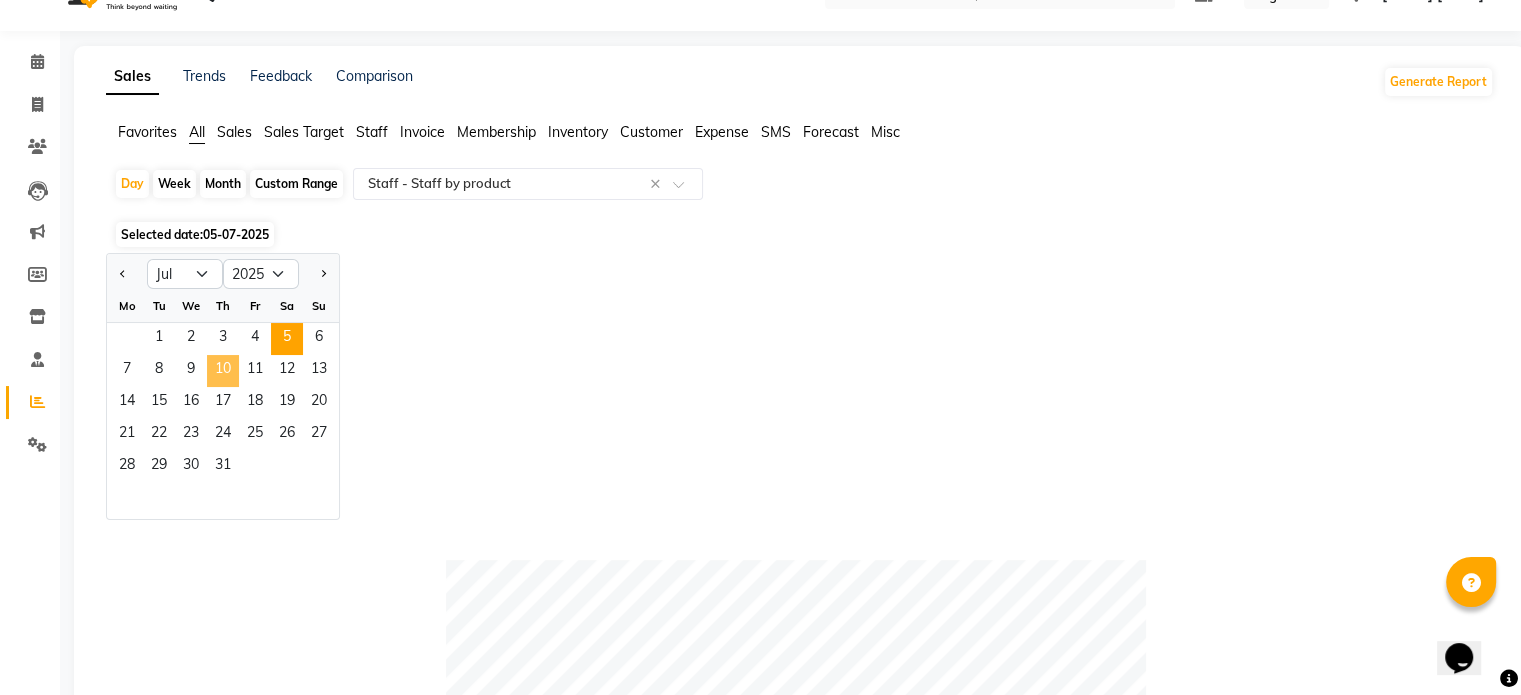 click on "10" 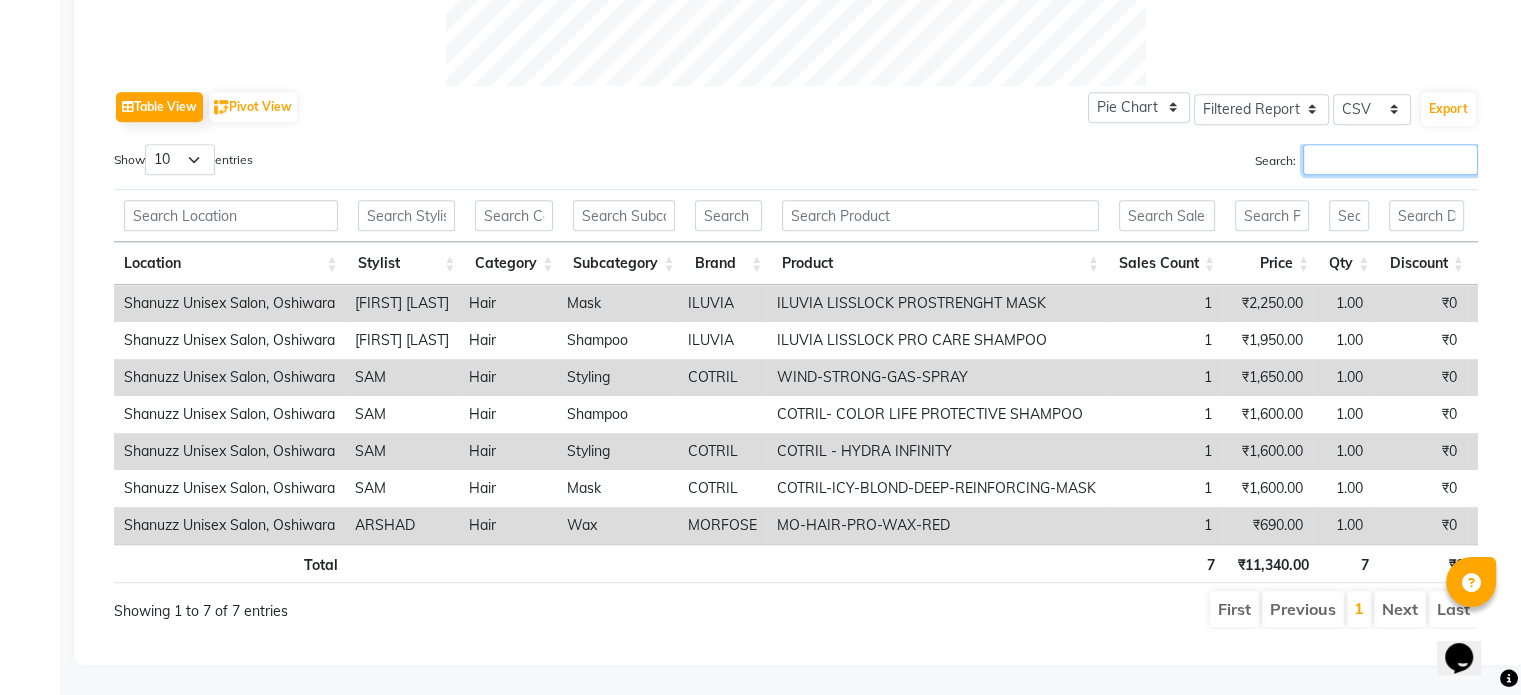 click on "Search:" at bounding box center (1390, 159) 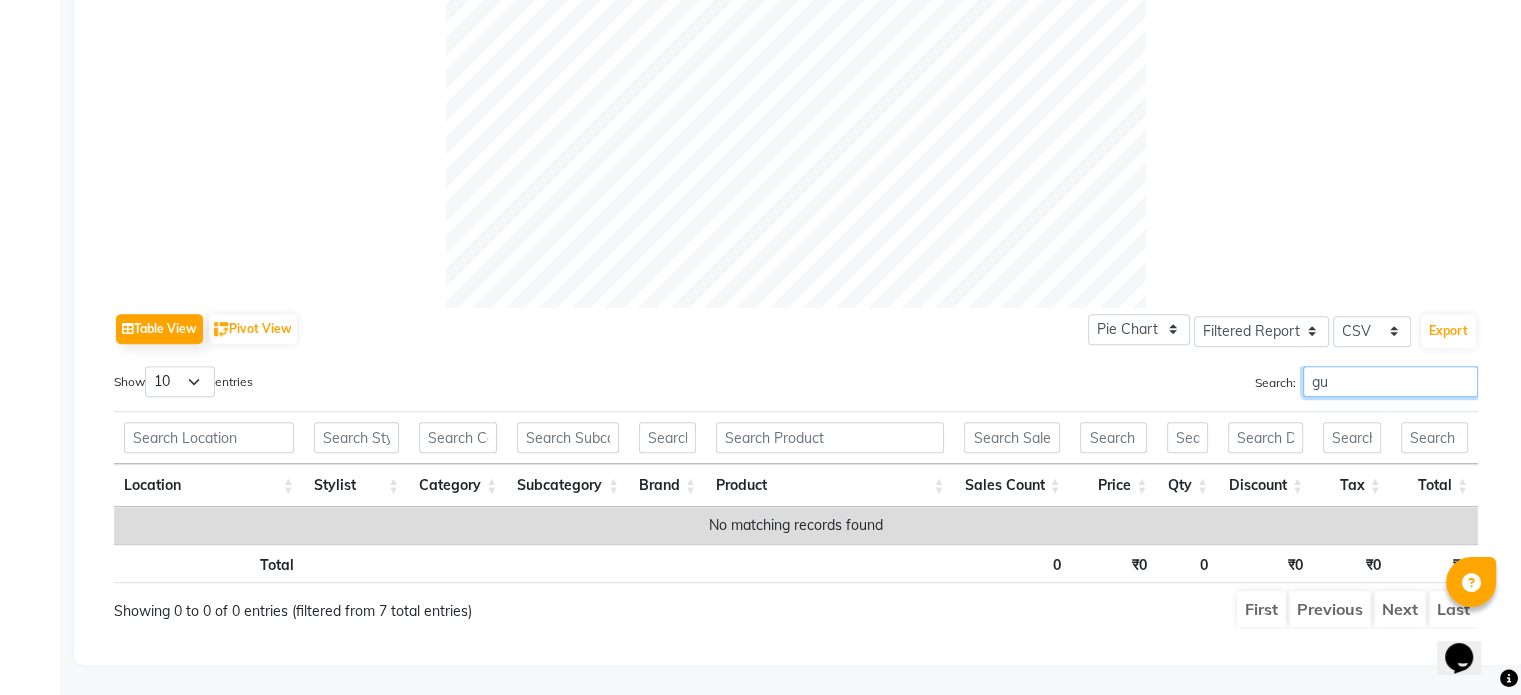 type on "g" 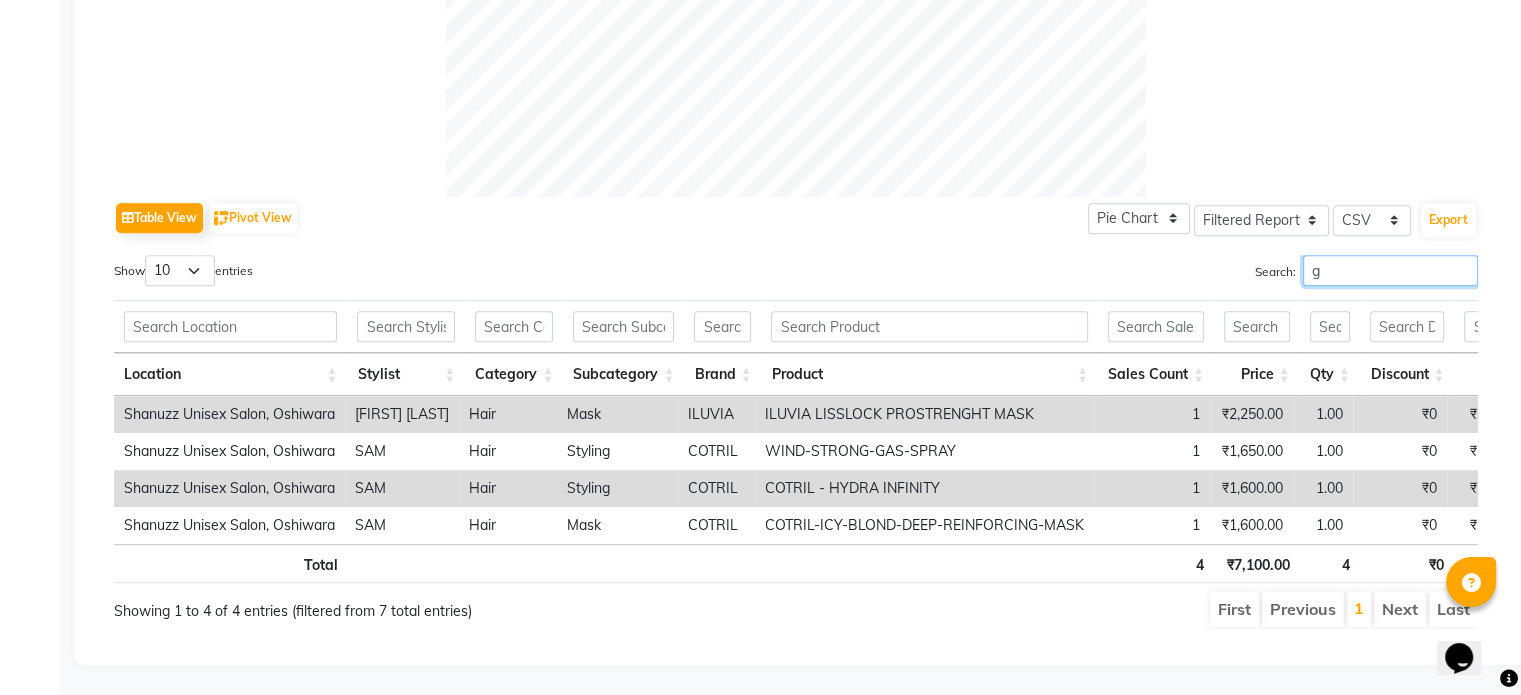 type 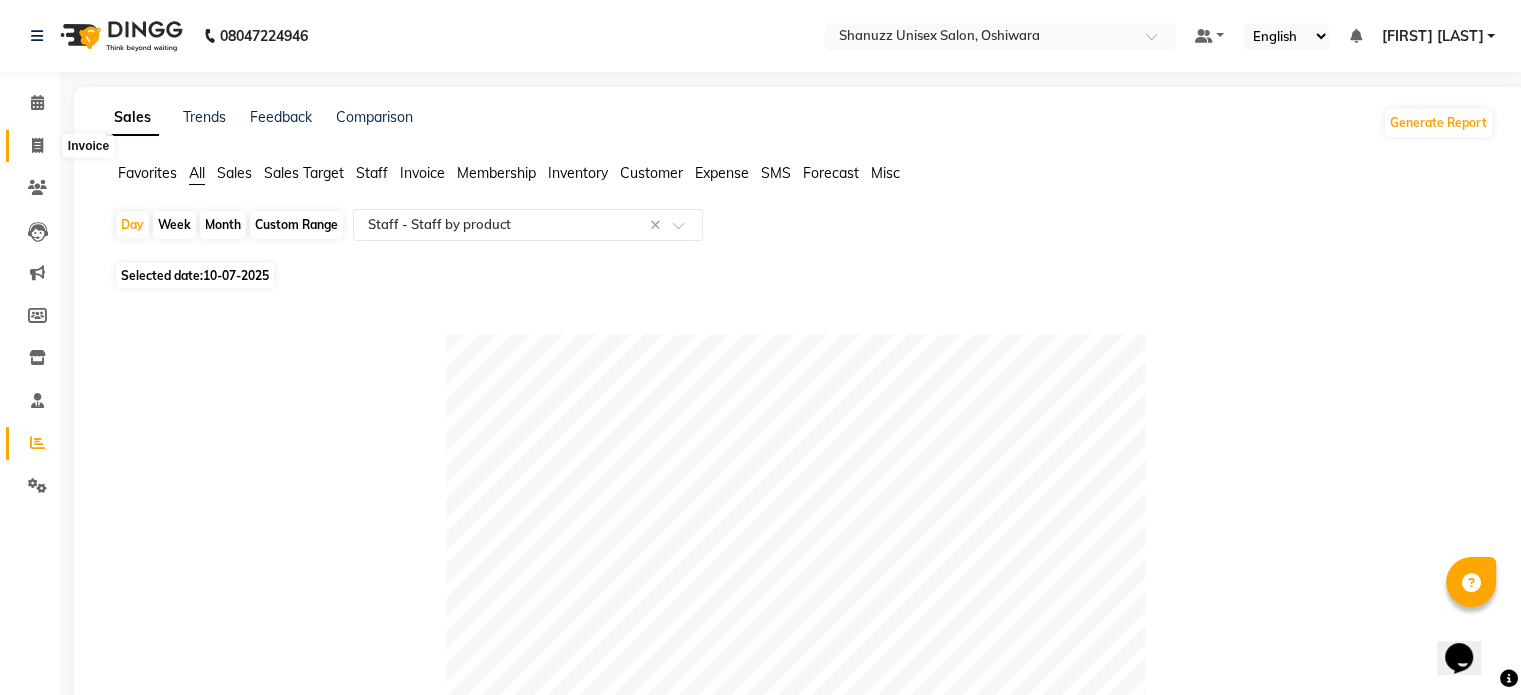 click 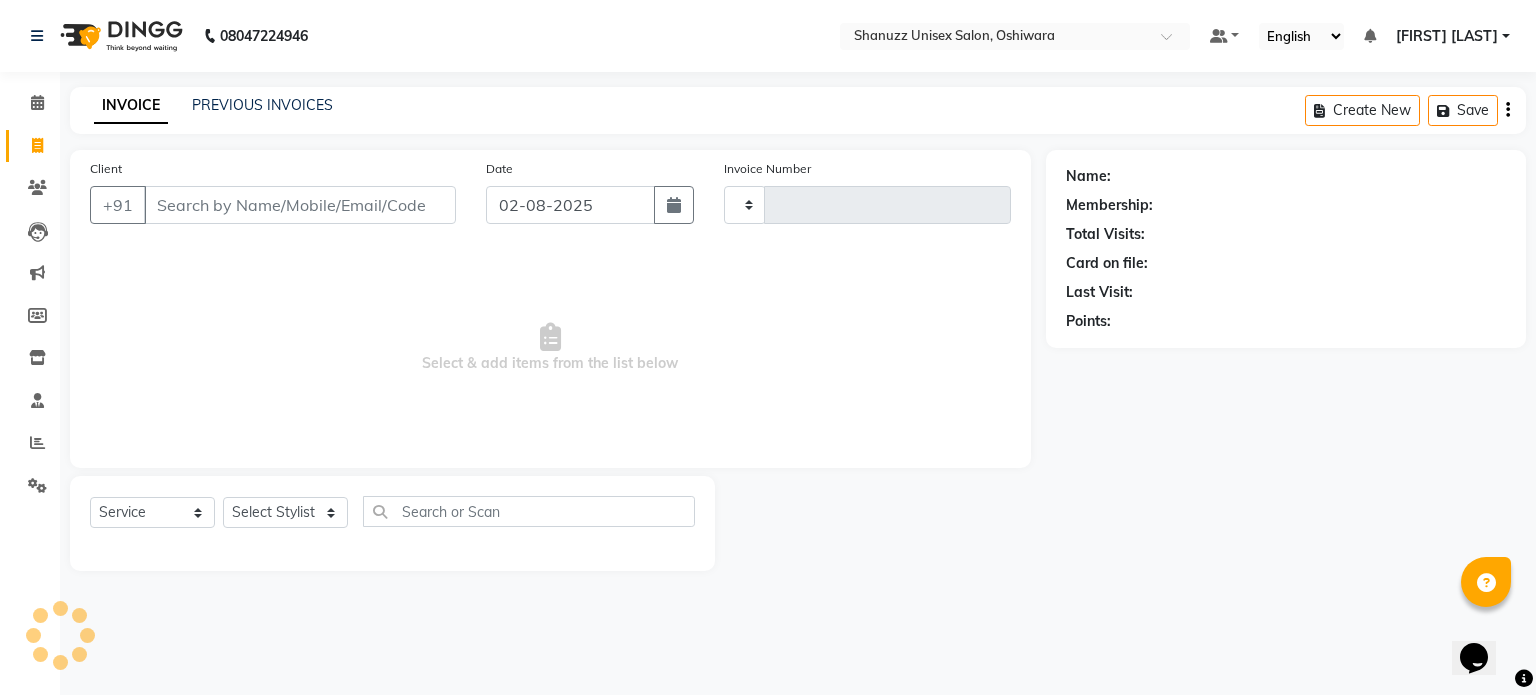 type on "1177" 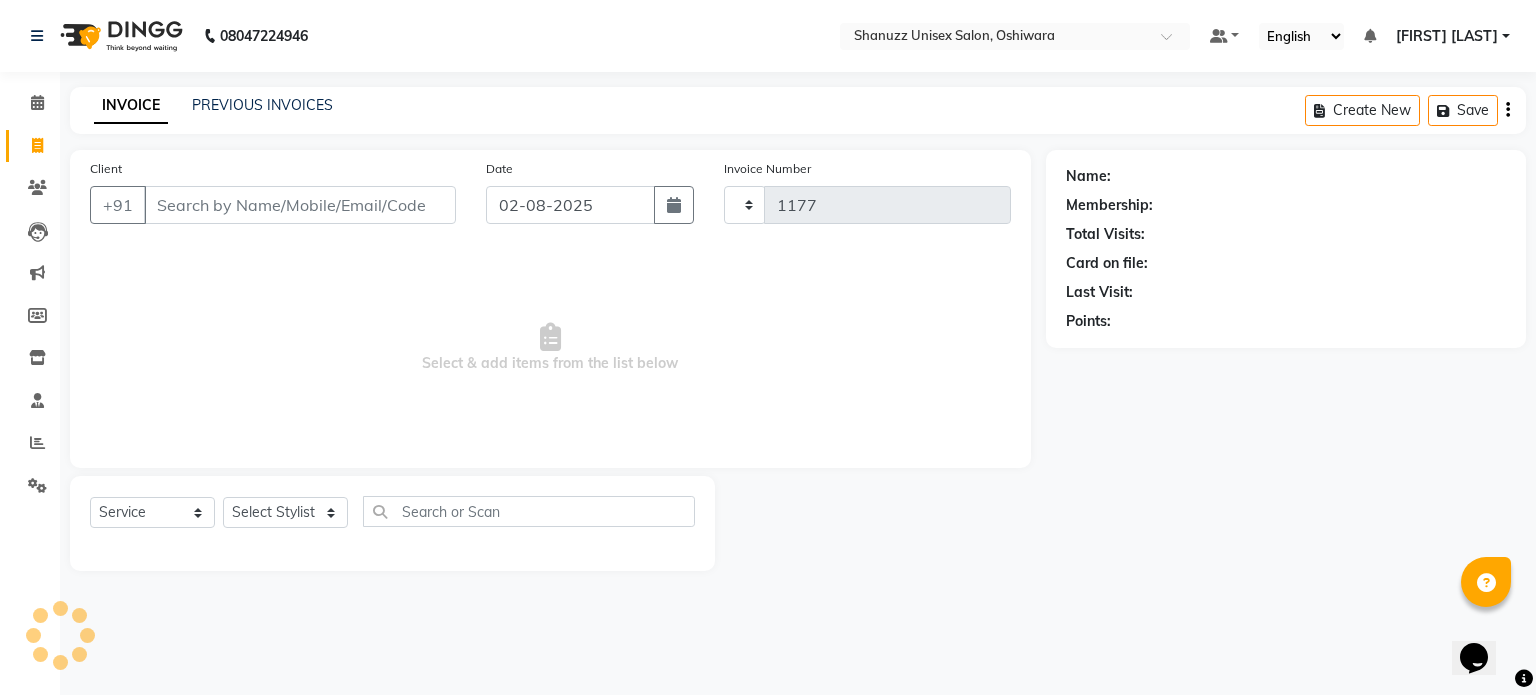 select on "7102" 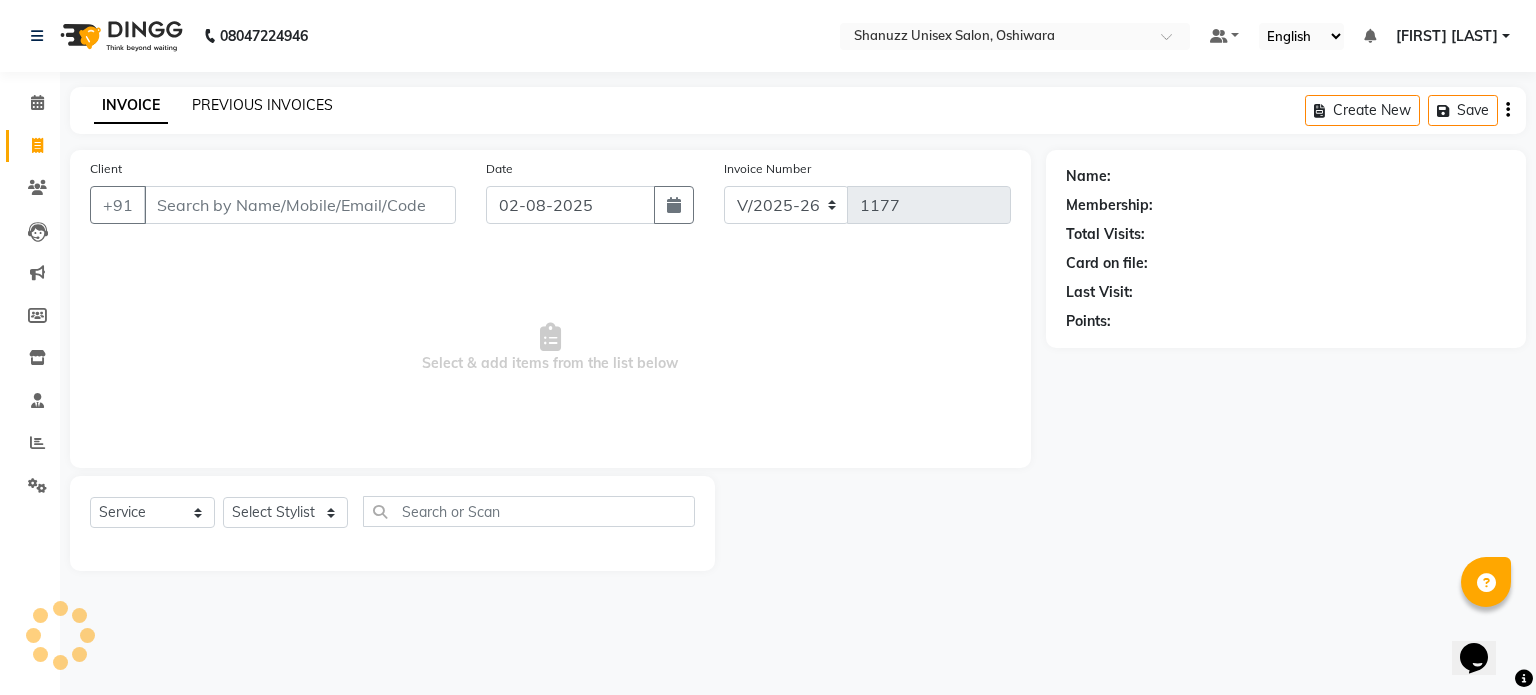 click on "PREVIOUS INVOICES" 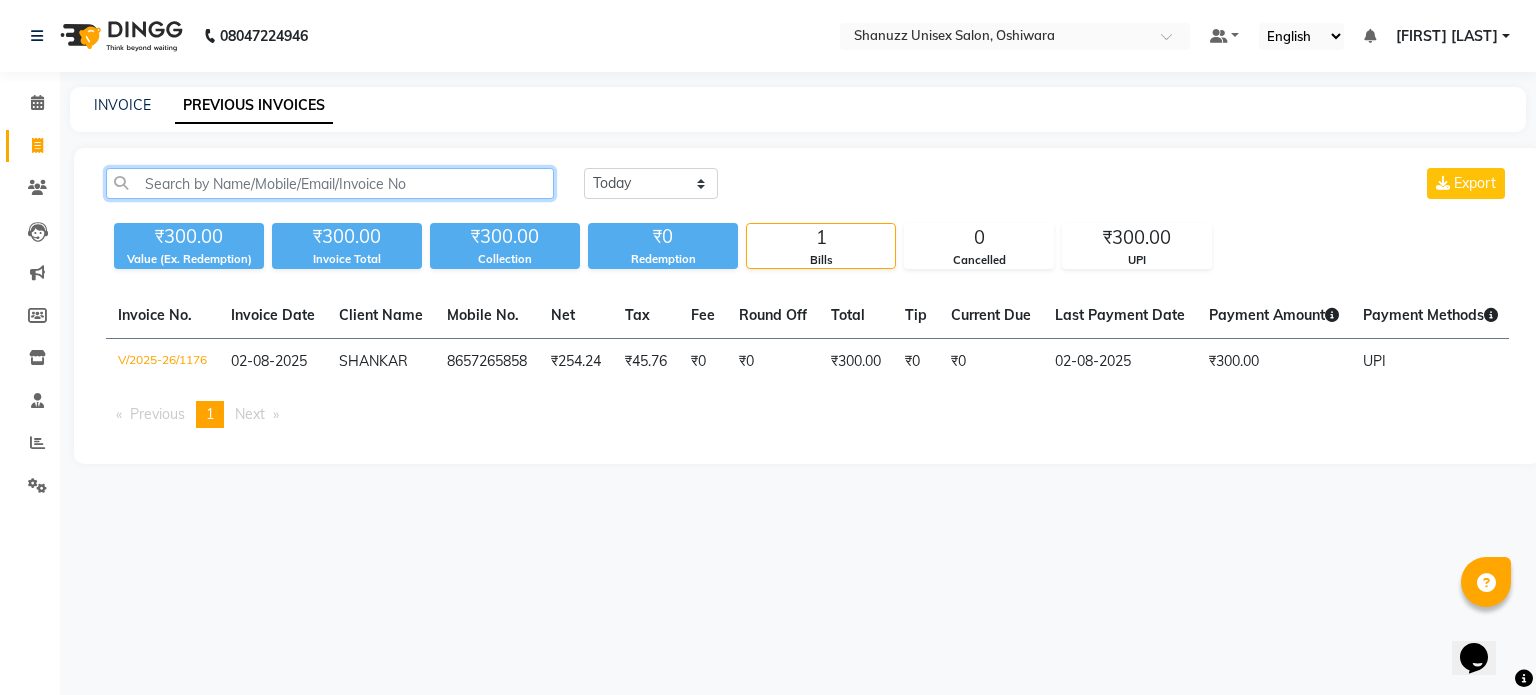 click 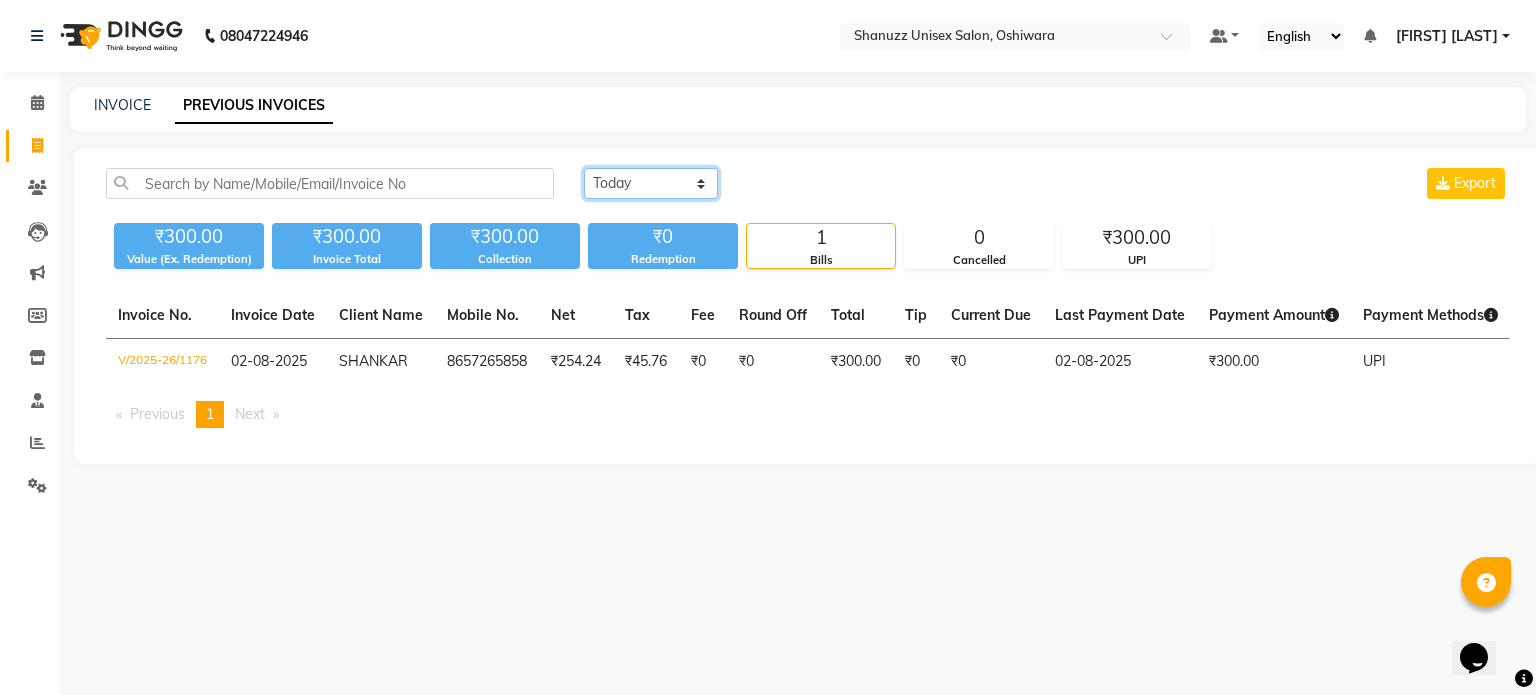 click on "Today Yesterday Custom Range" 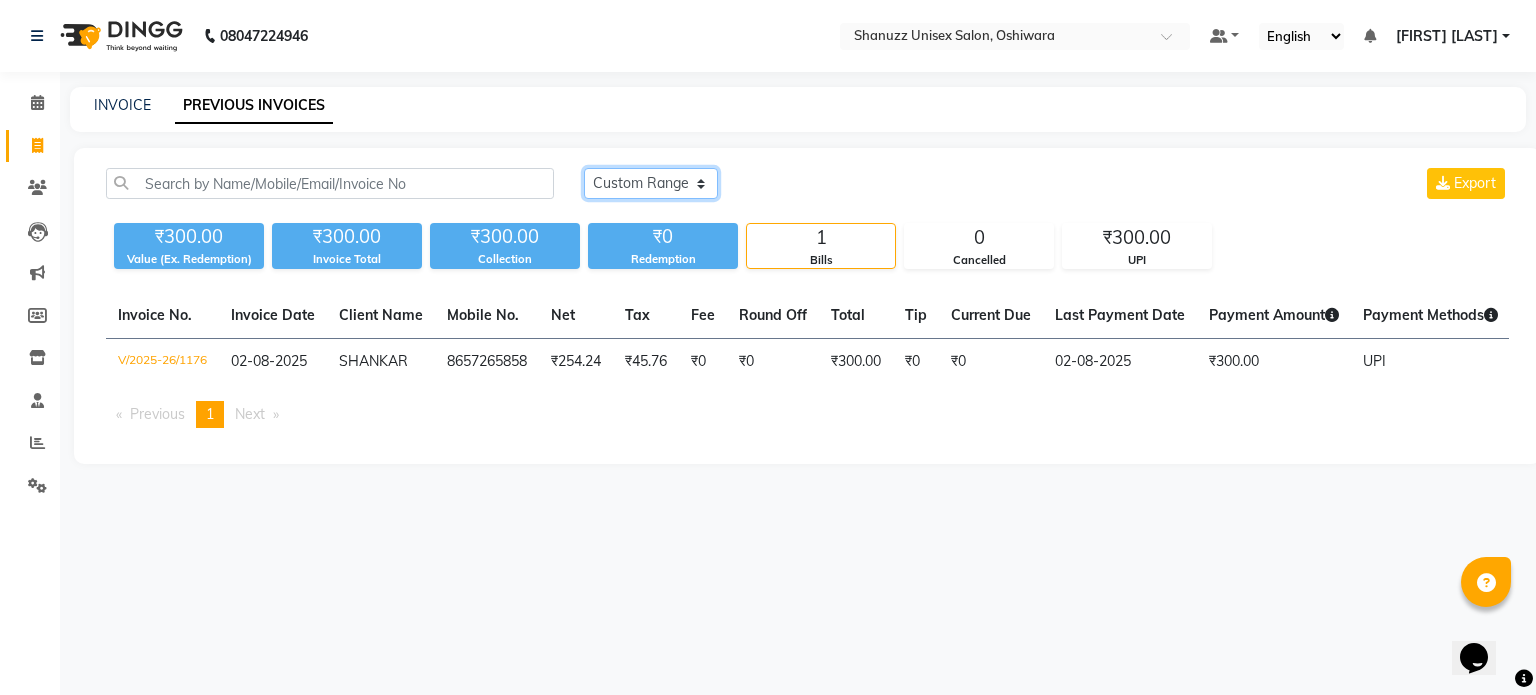 click on "Today Yesterday Custom Range" 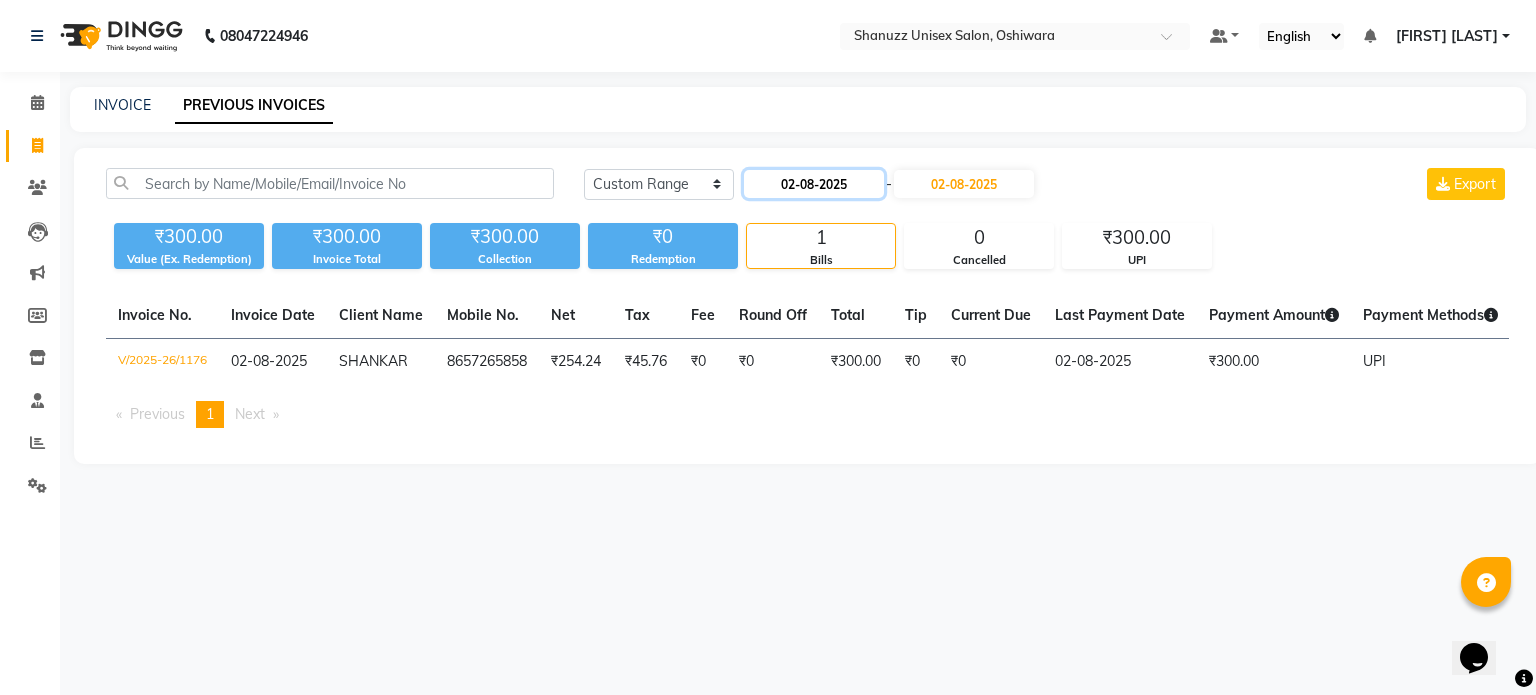 click on "02-08-2025" 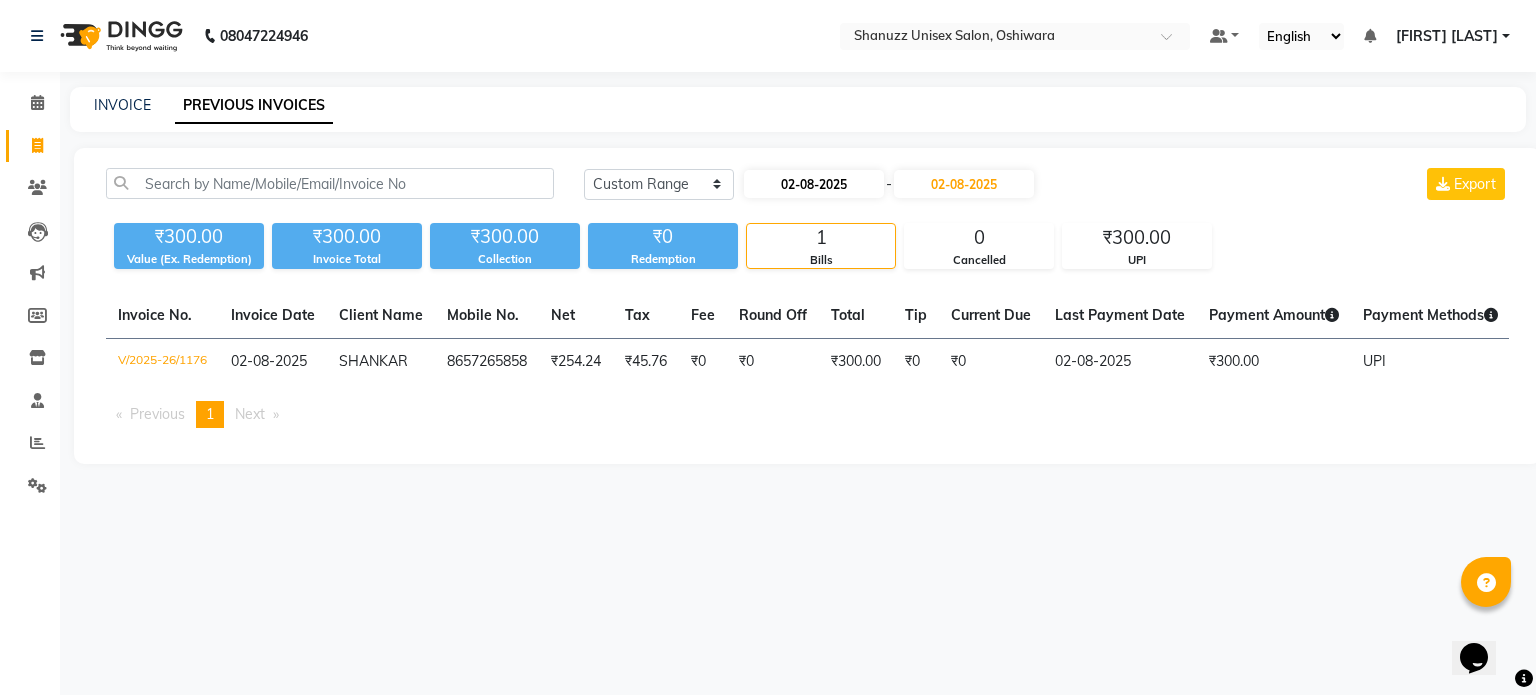 select on "8" 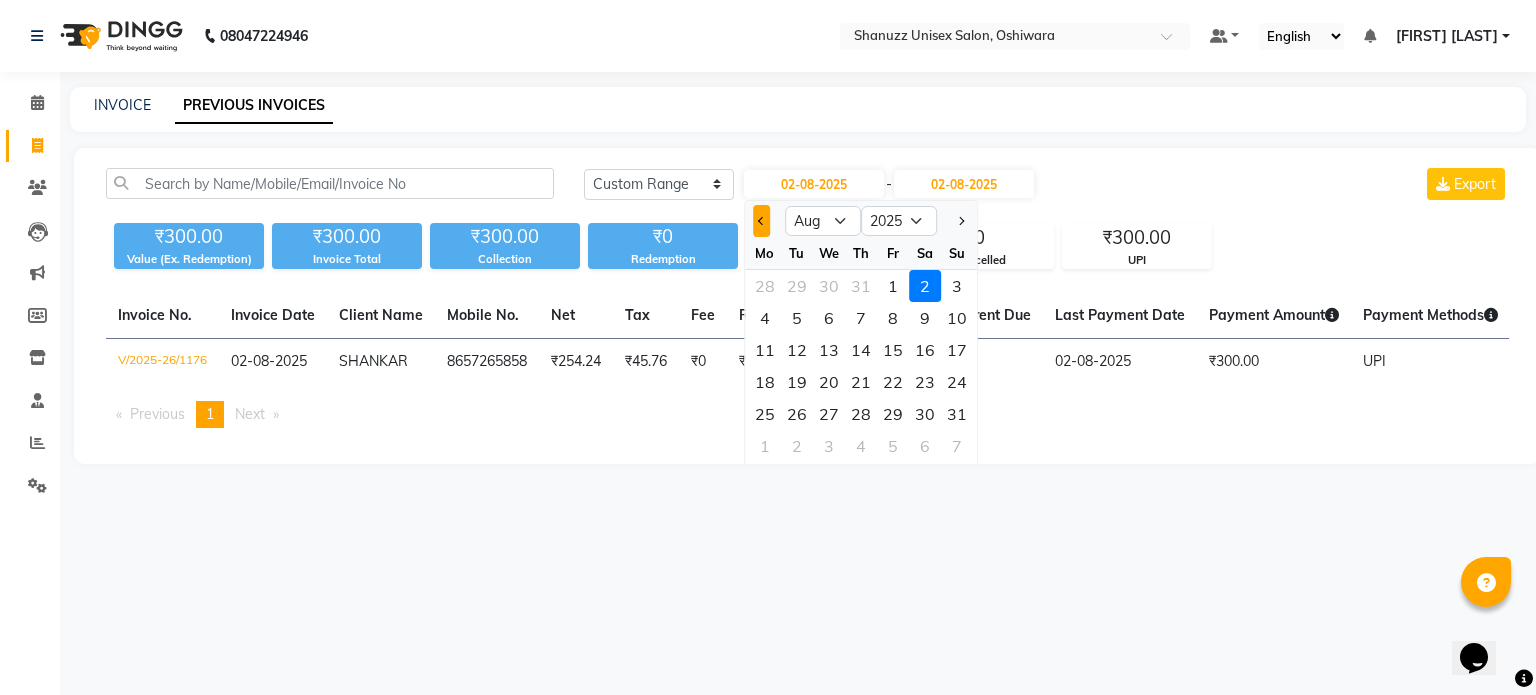 click 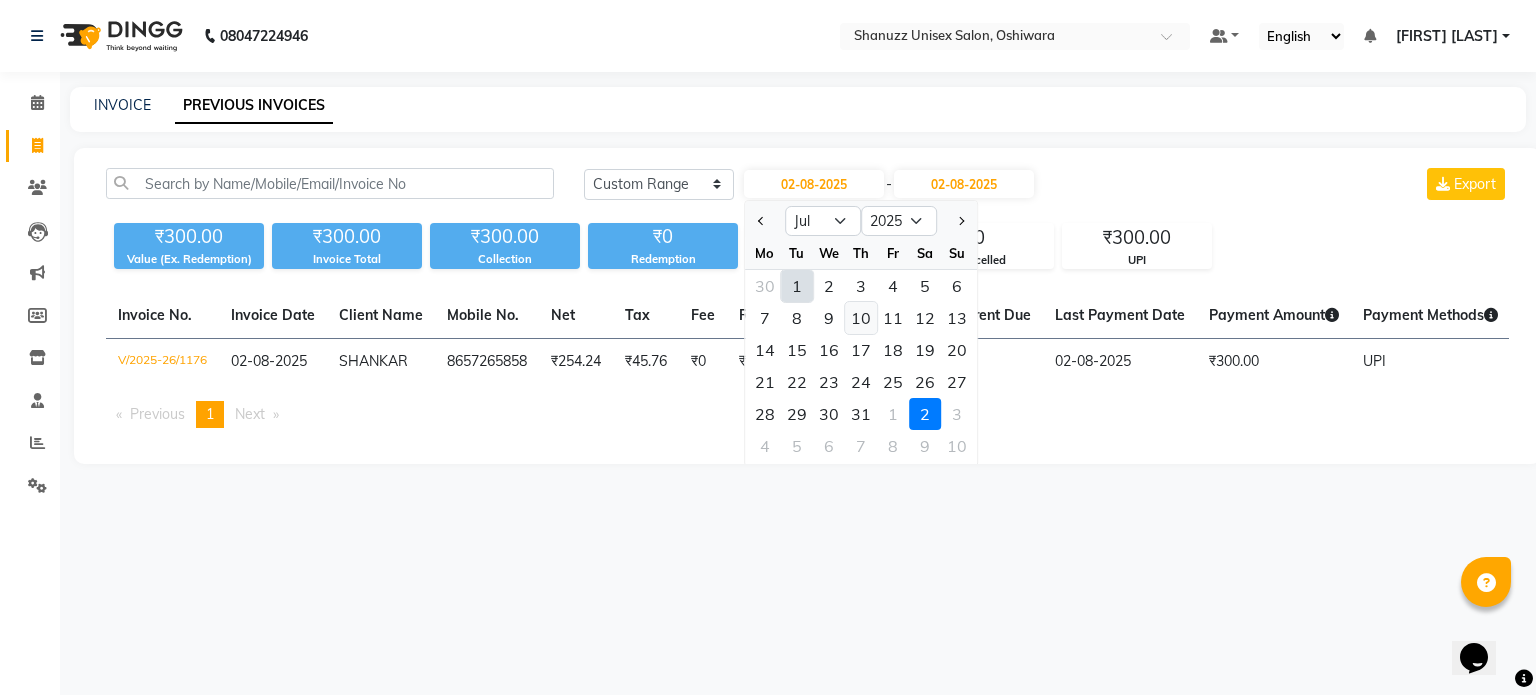 click on "10" 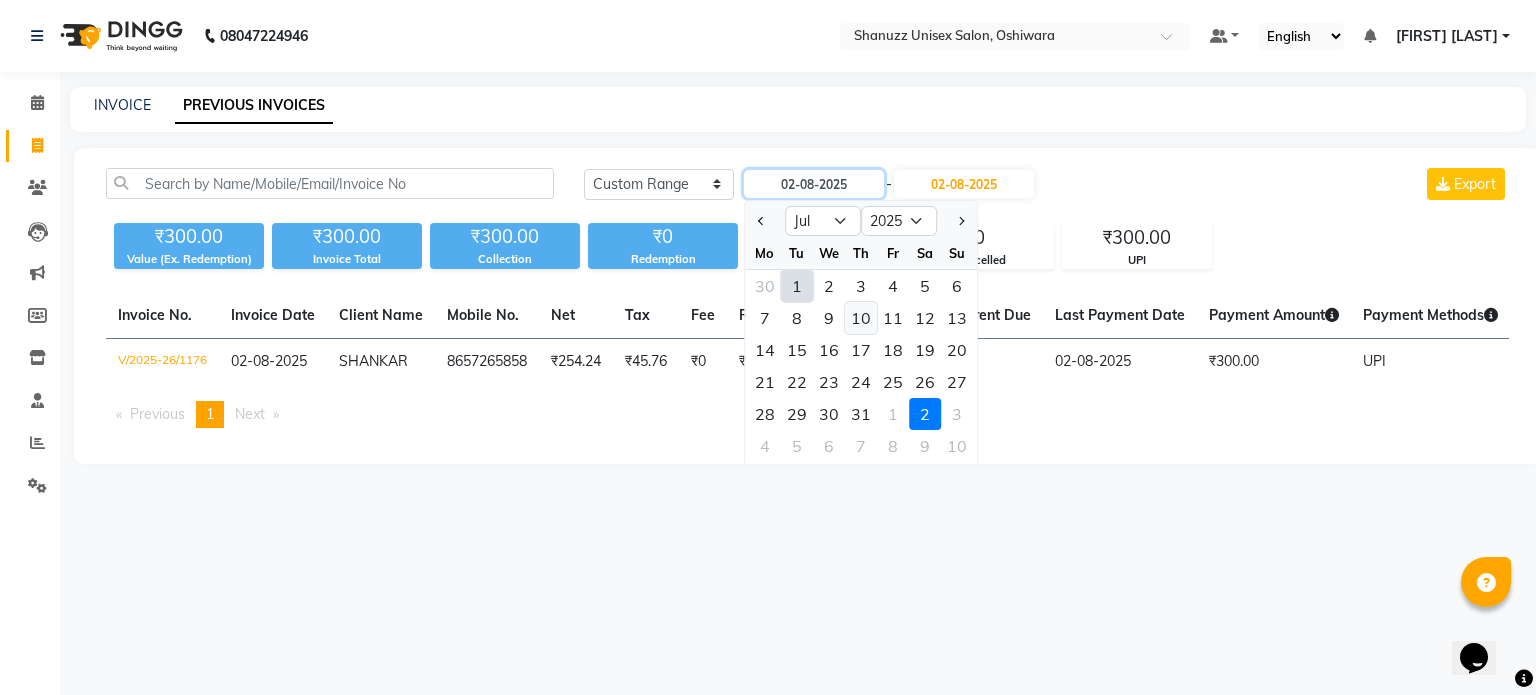type on "10-07-2025" 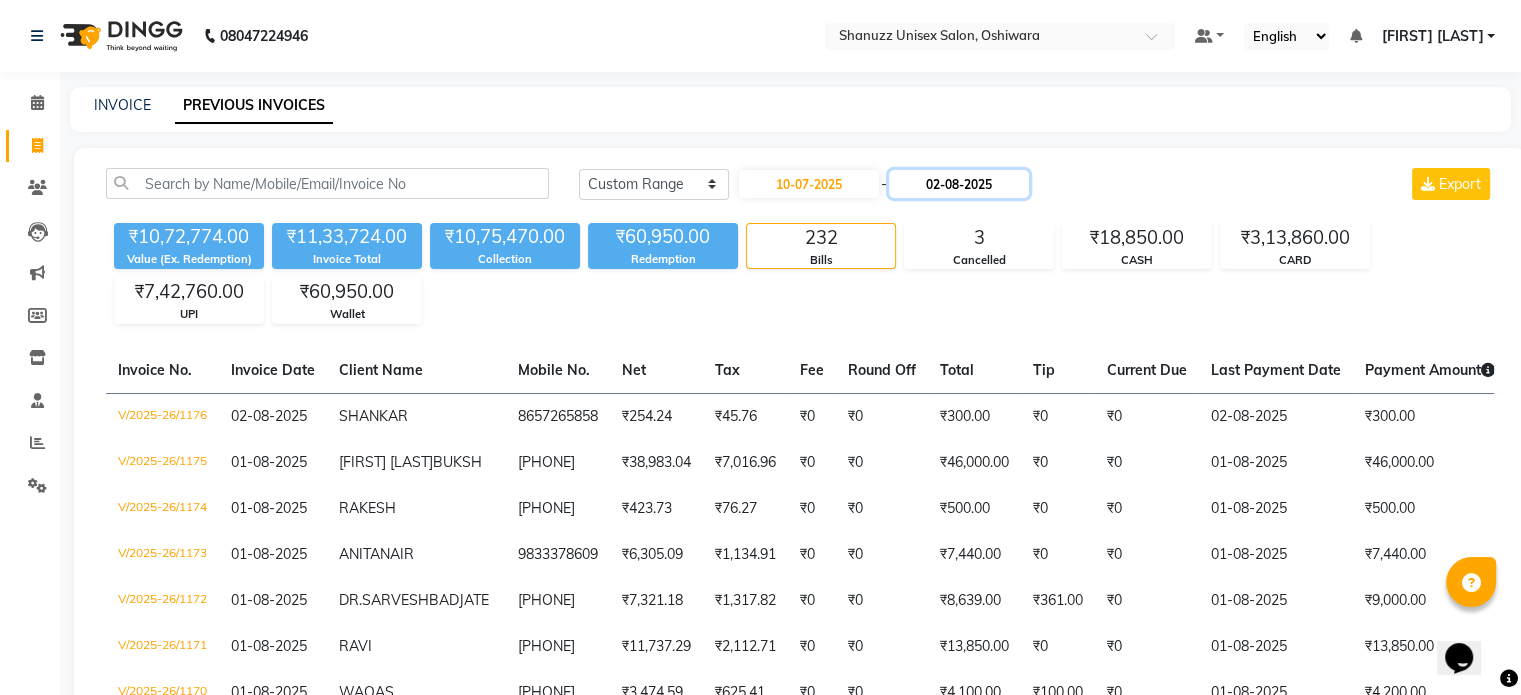 click on "02-08-2025" 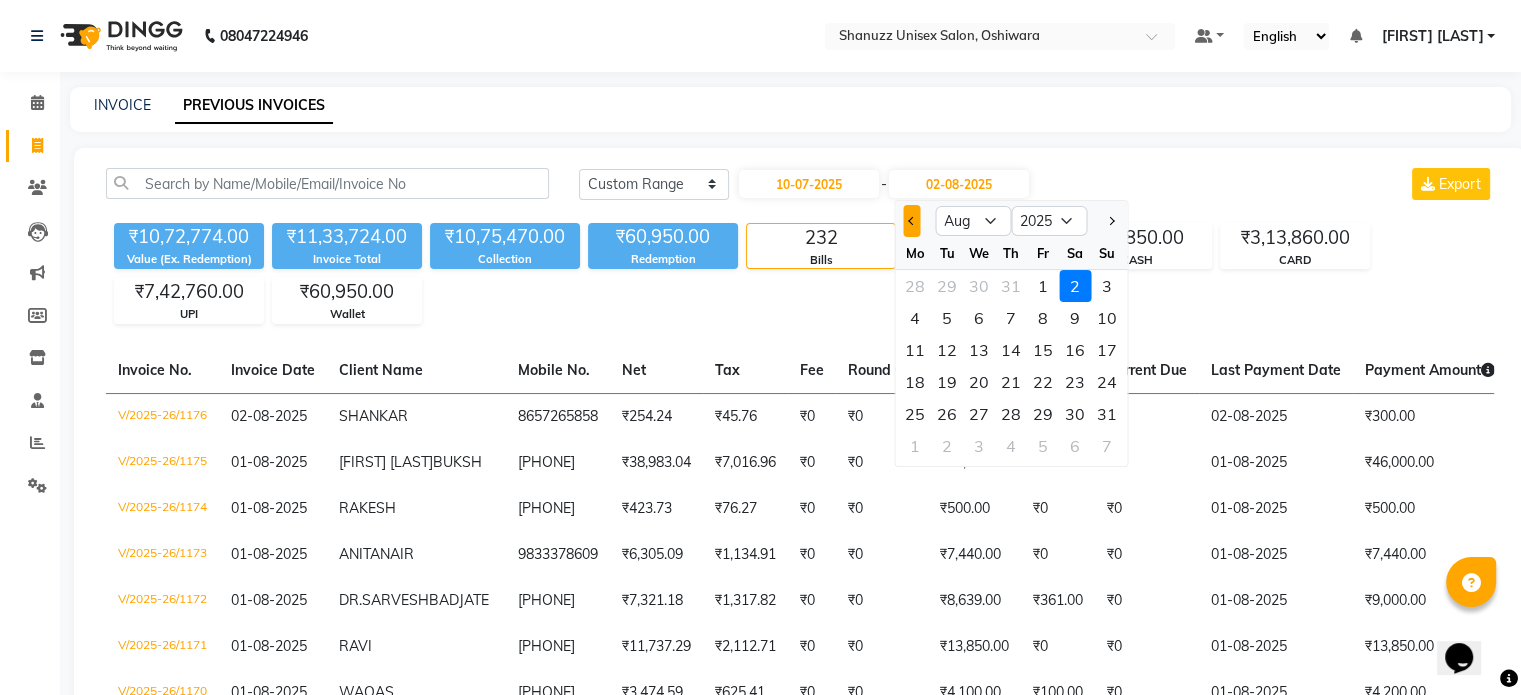 click 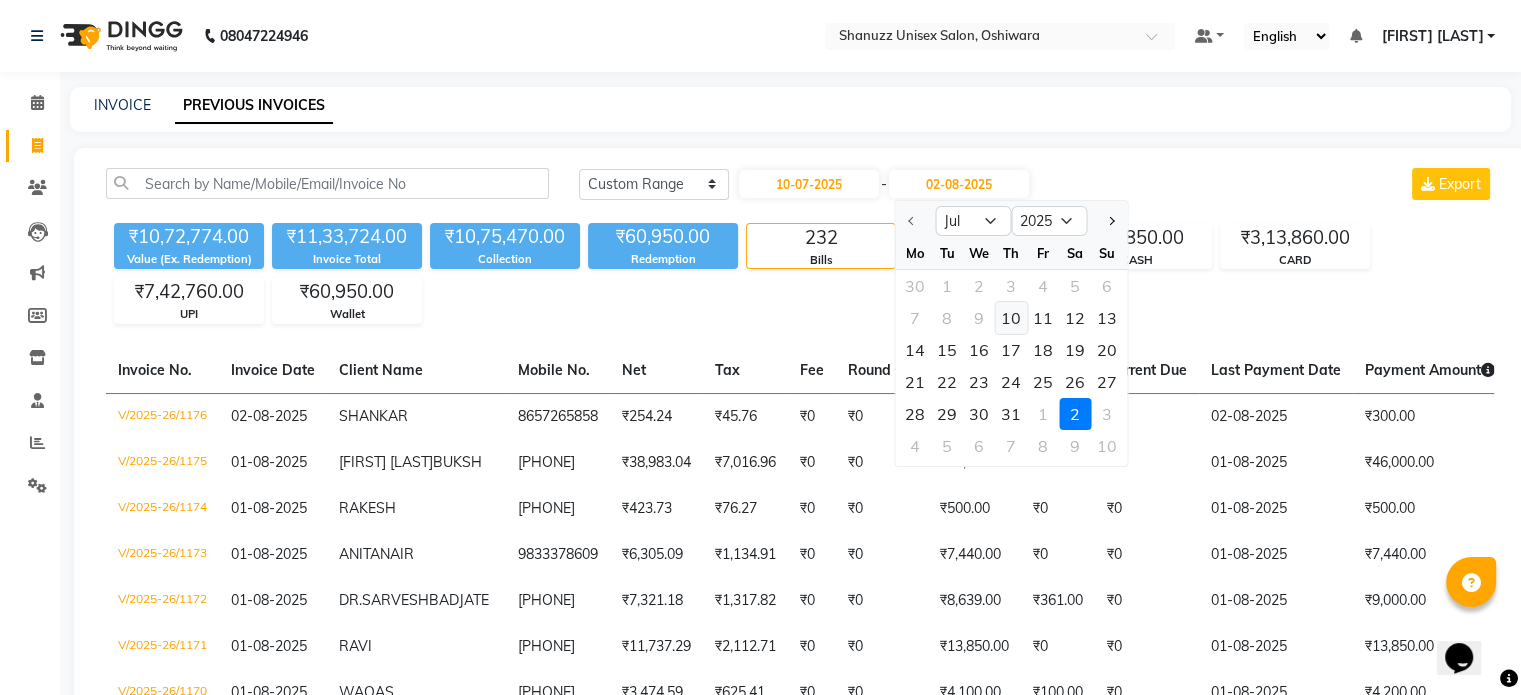 click on "10" 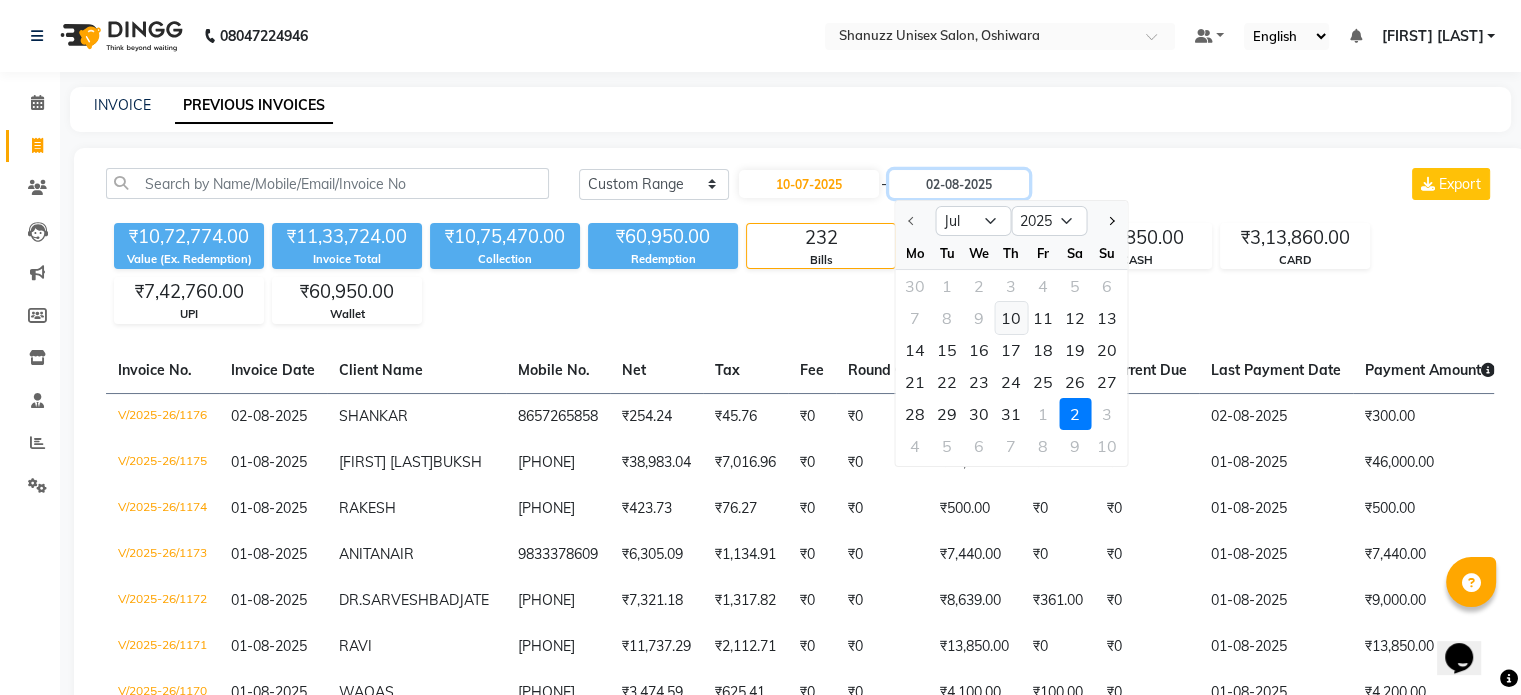type on "10-07-2025" 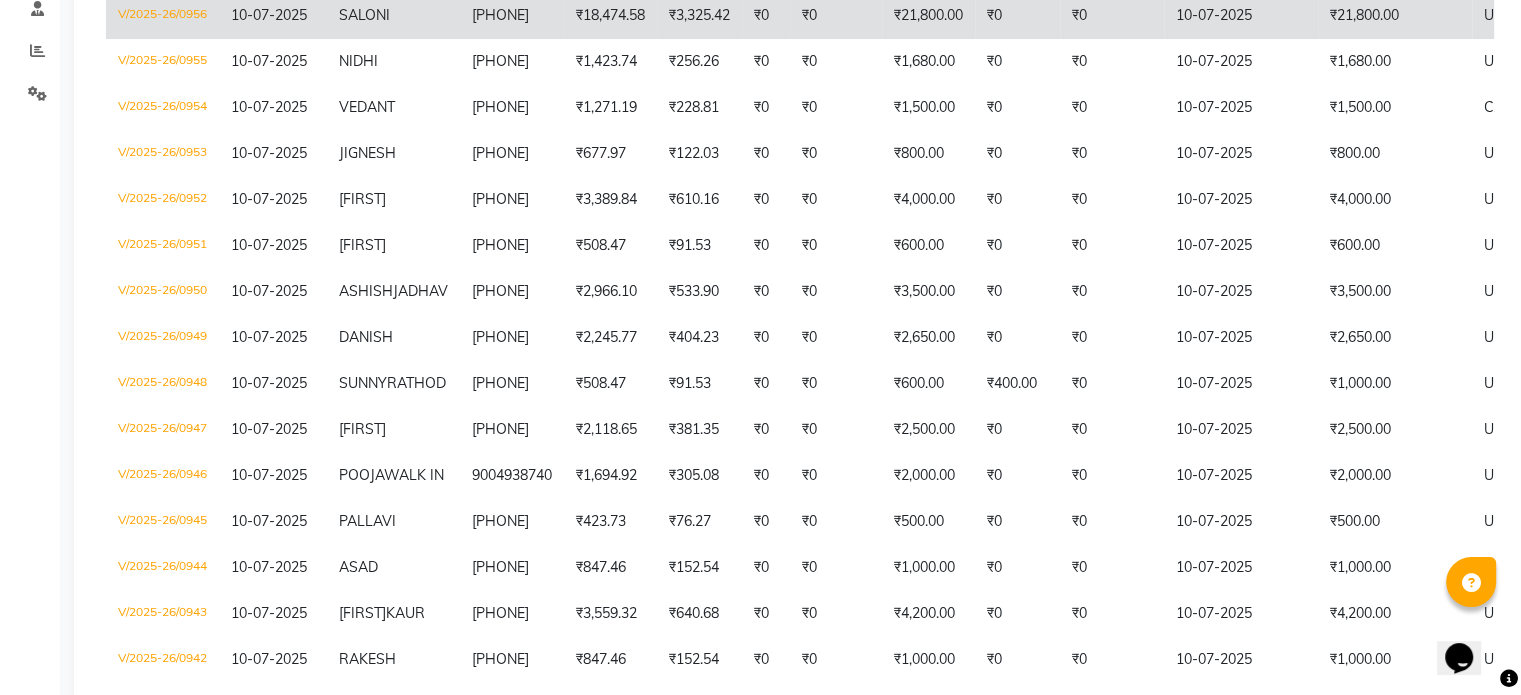 scroll, scrollTop: 402, scrollLeft: 0, axis: vertical 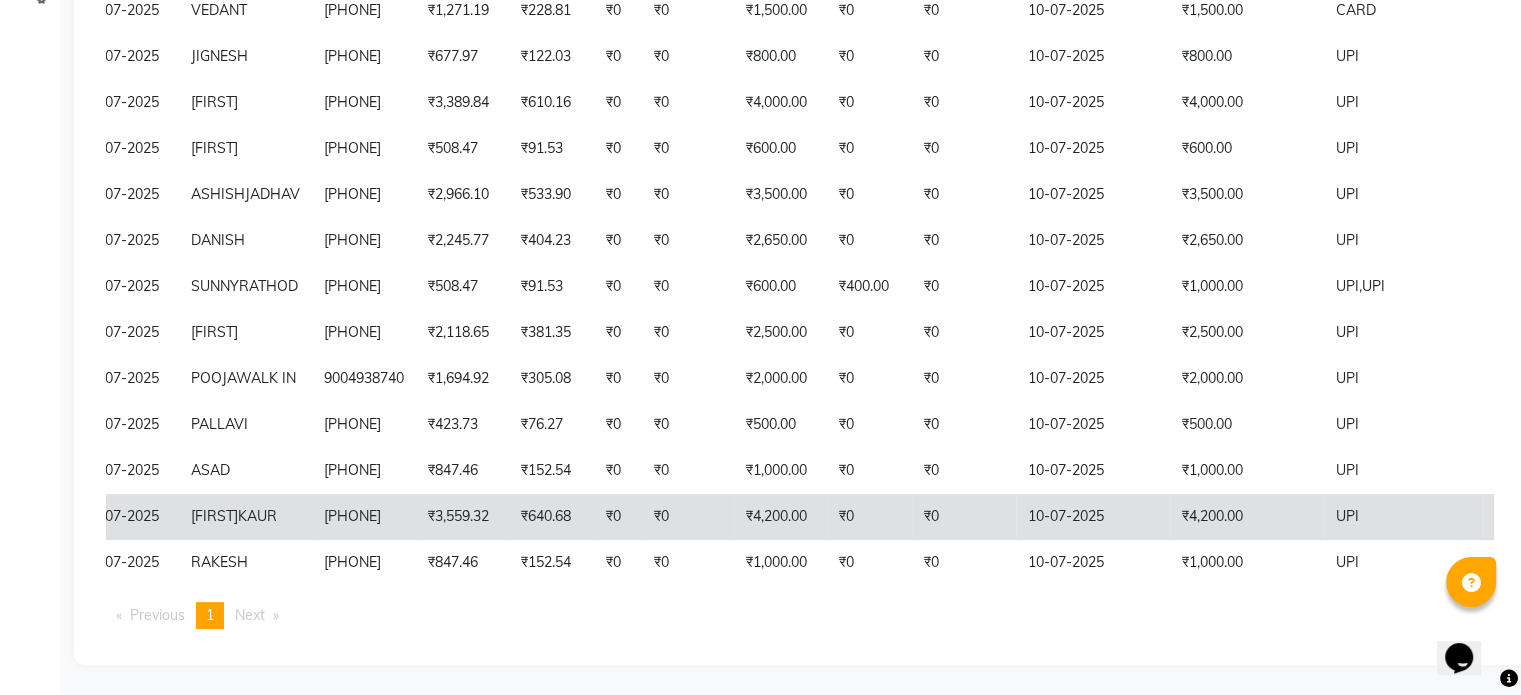 click on "₹0" 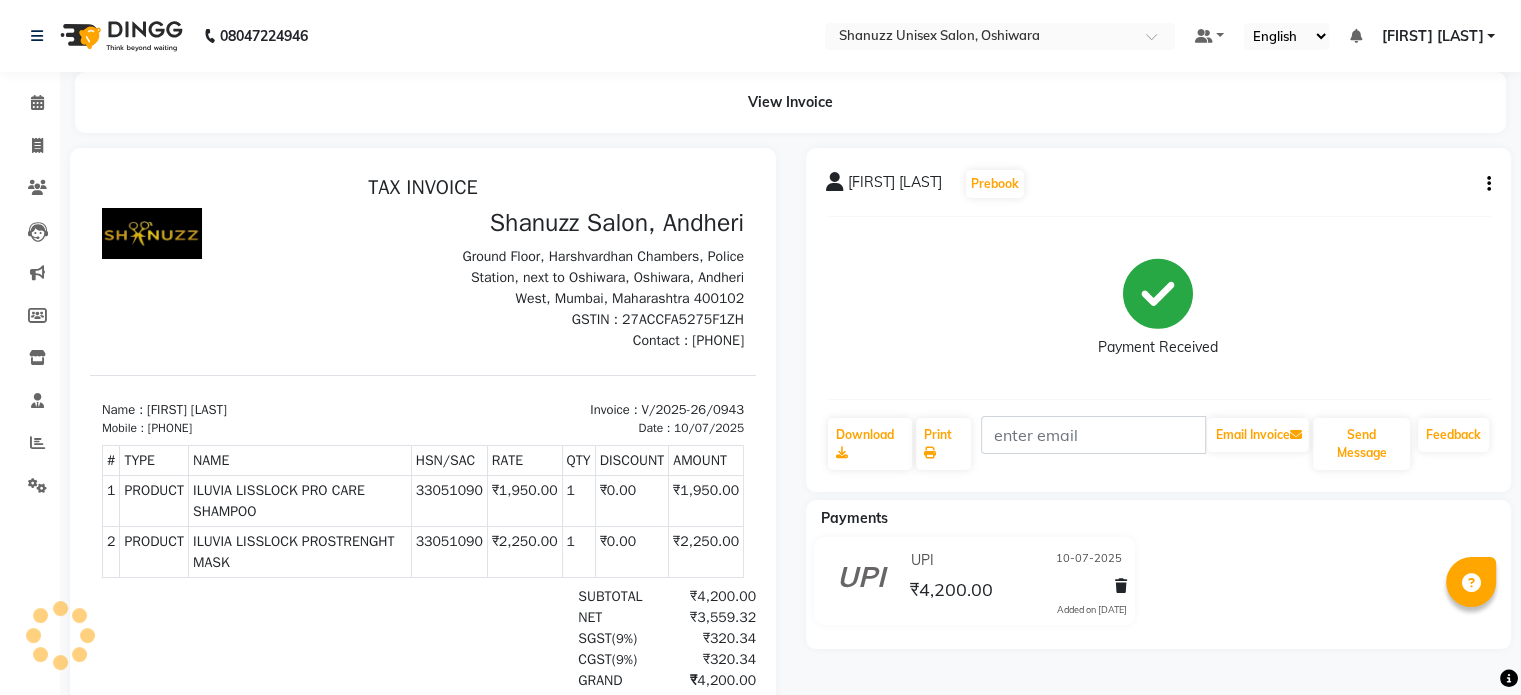 scroll, scrollTop: 0, scrollLeft: 0, axis: both 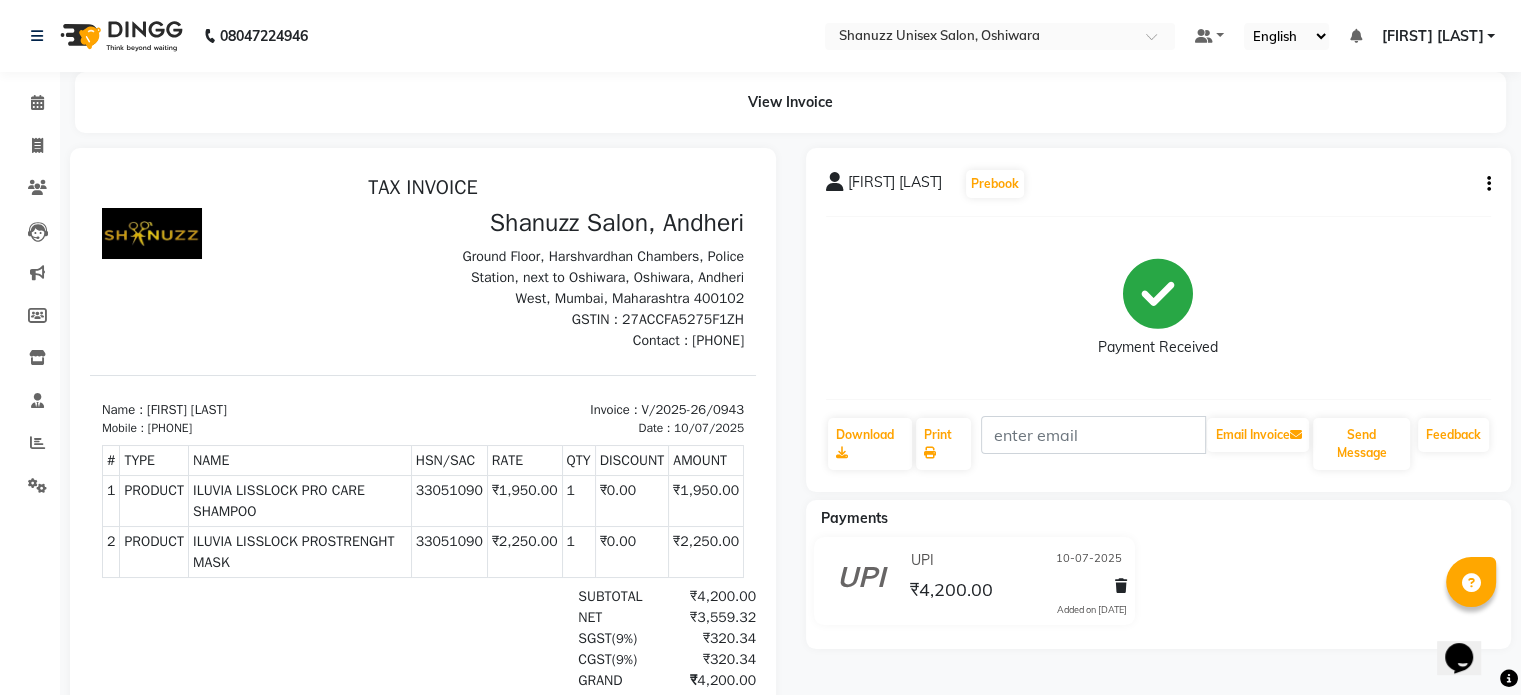 click 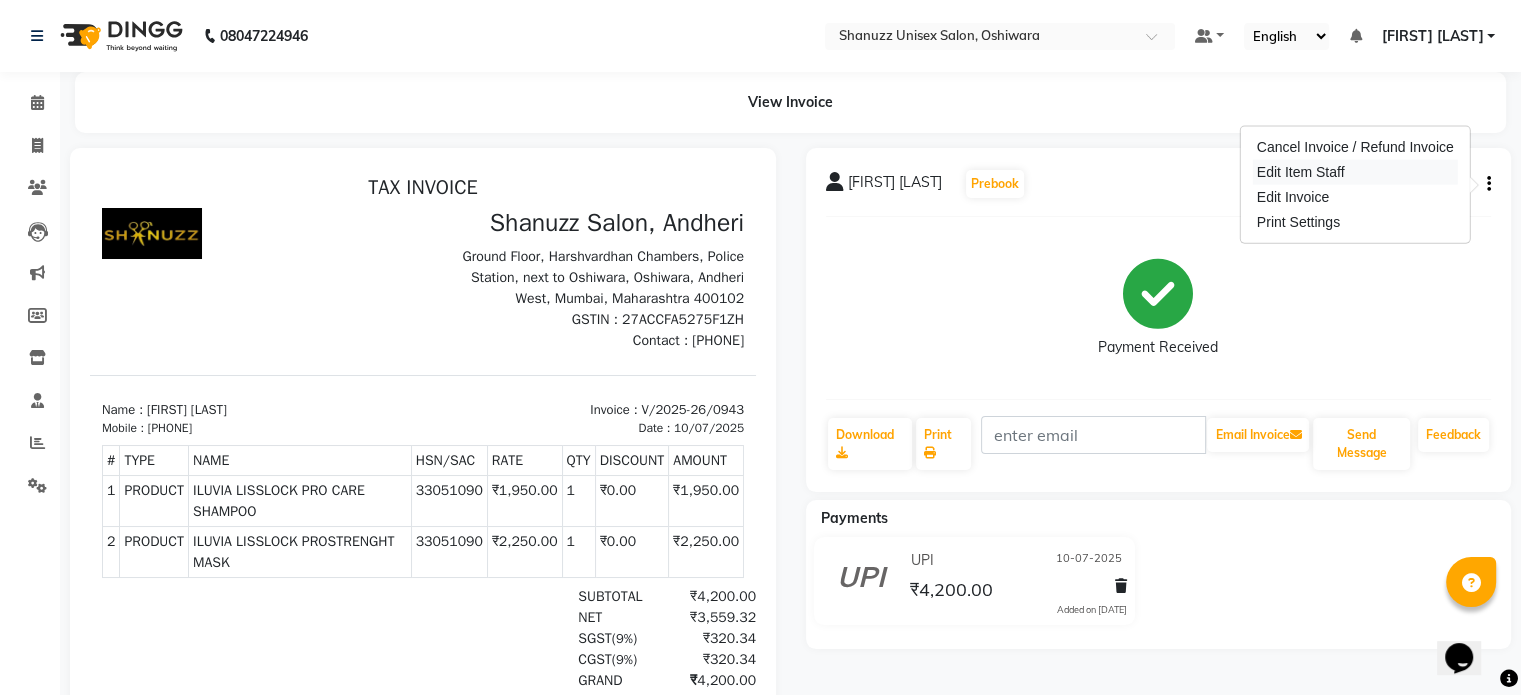 click on "Edit Item Staff" at bounding box center (1355, 172) 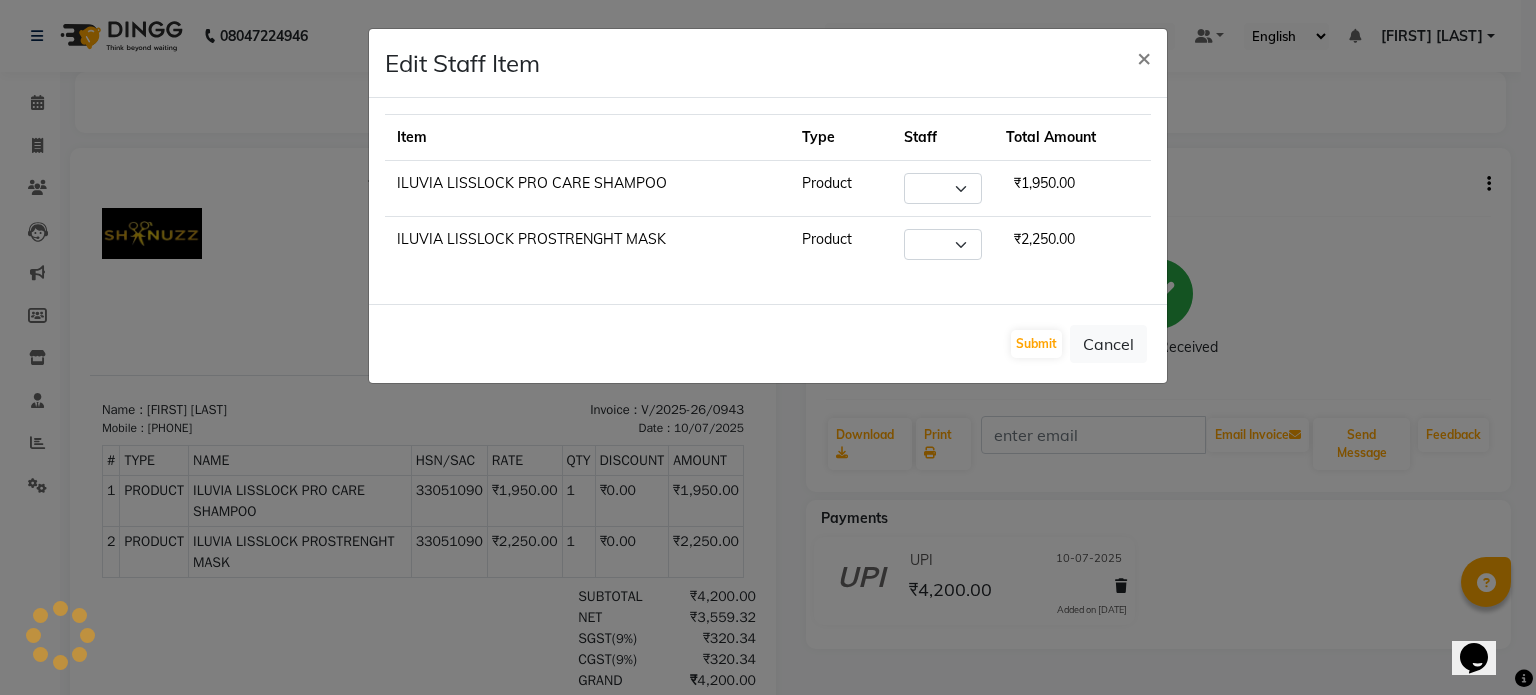 select on "61803" 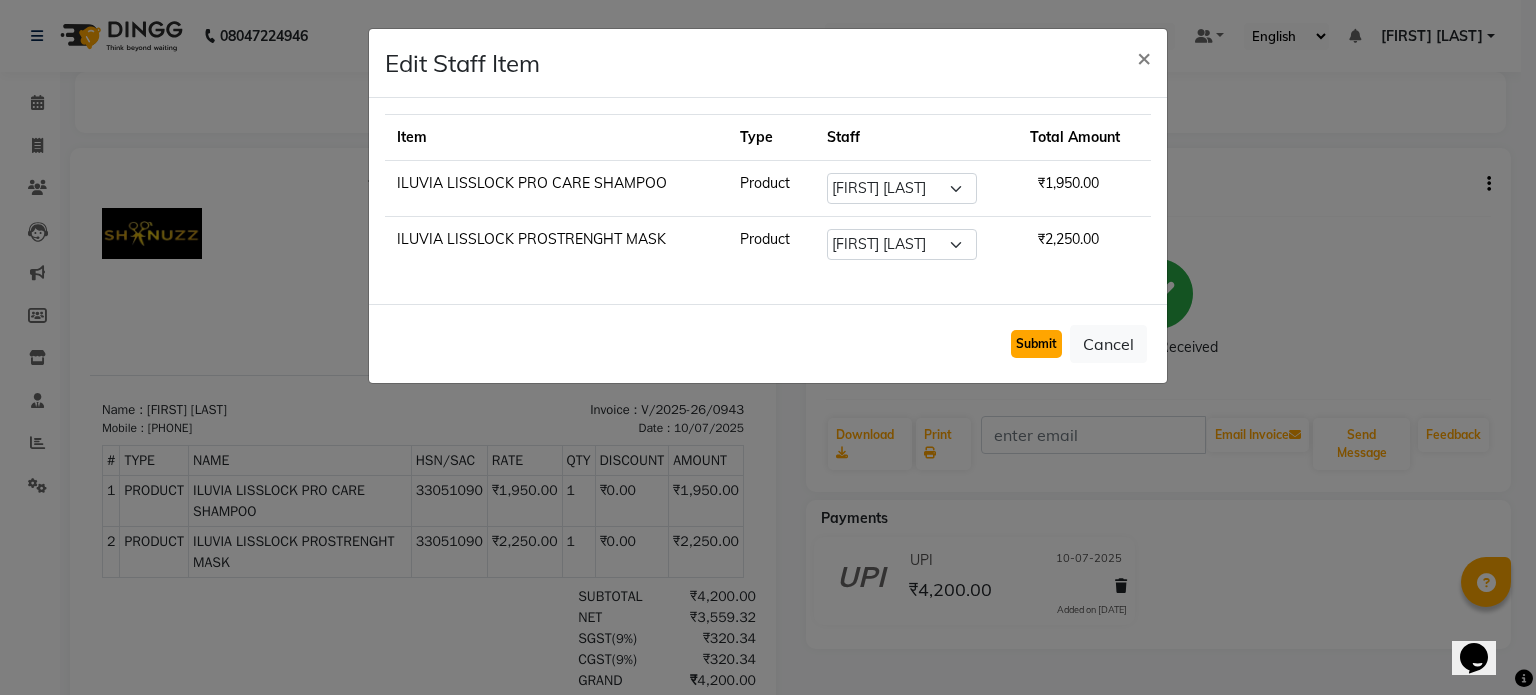 click on "Submit" 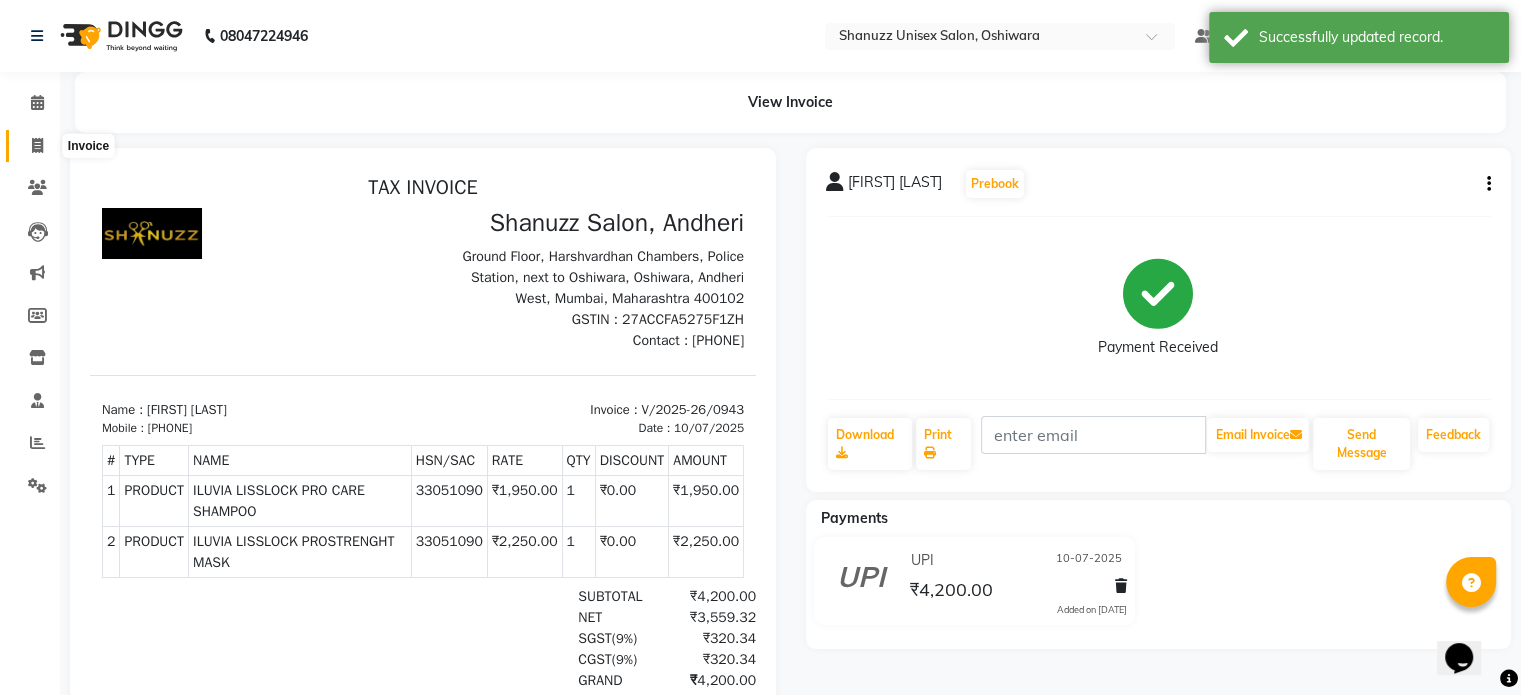 click 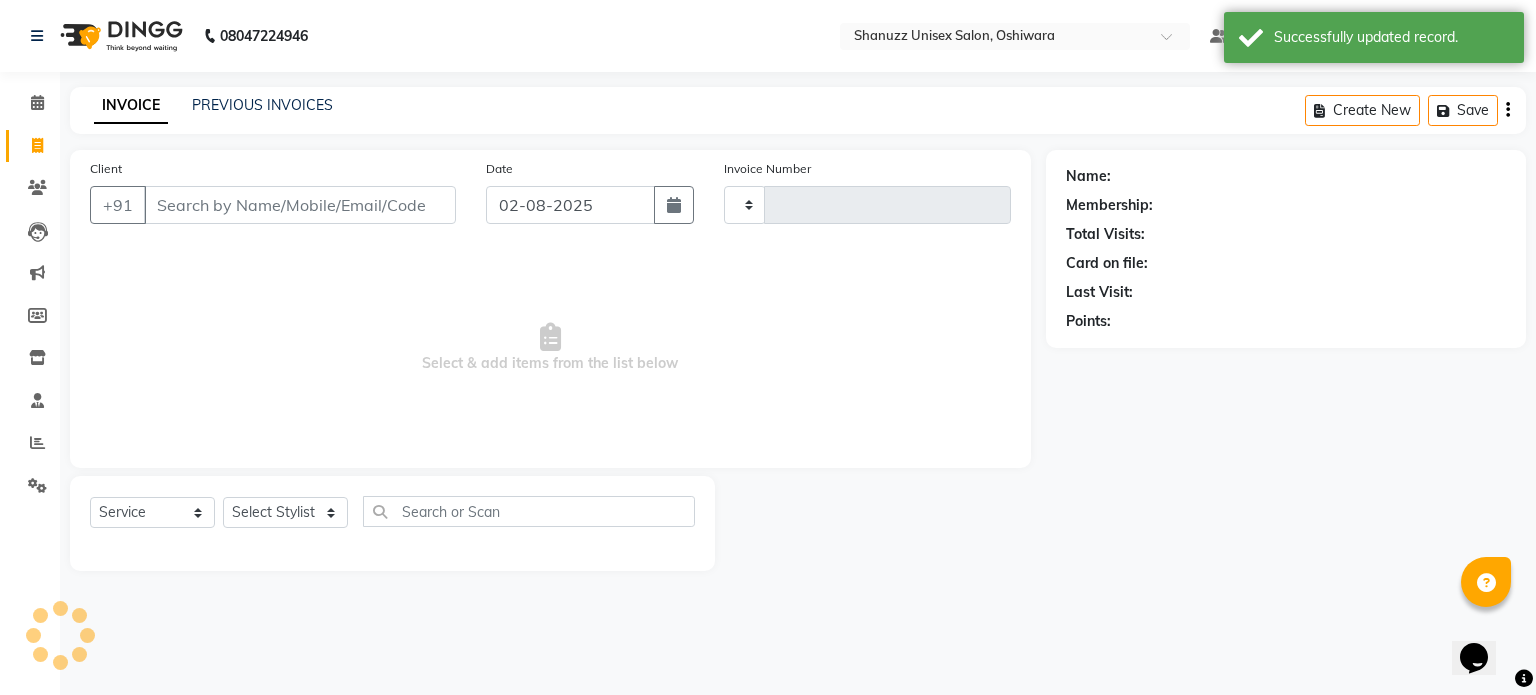 type on "1177" 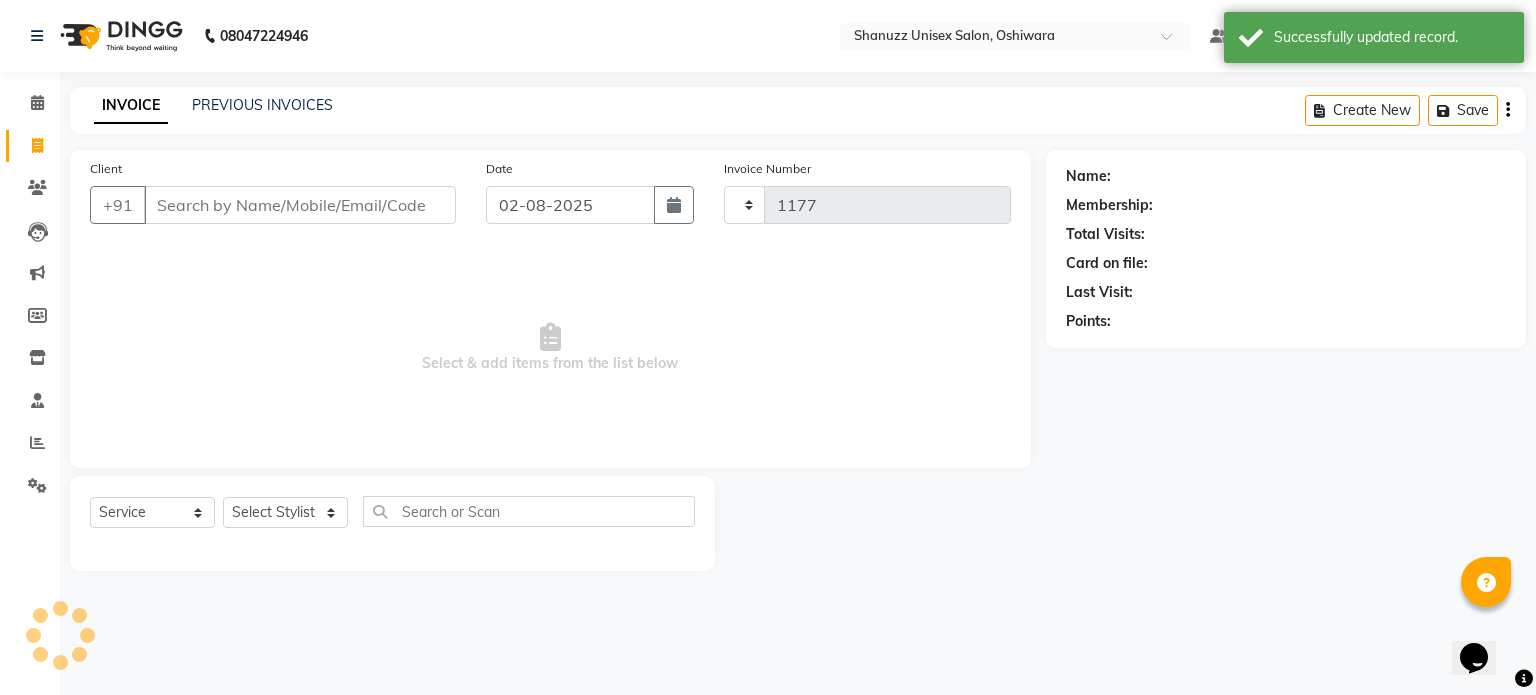select on "7102" 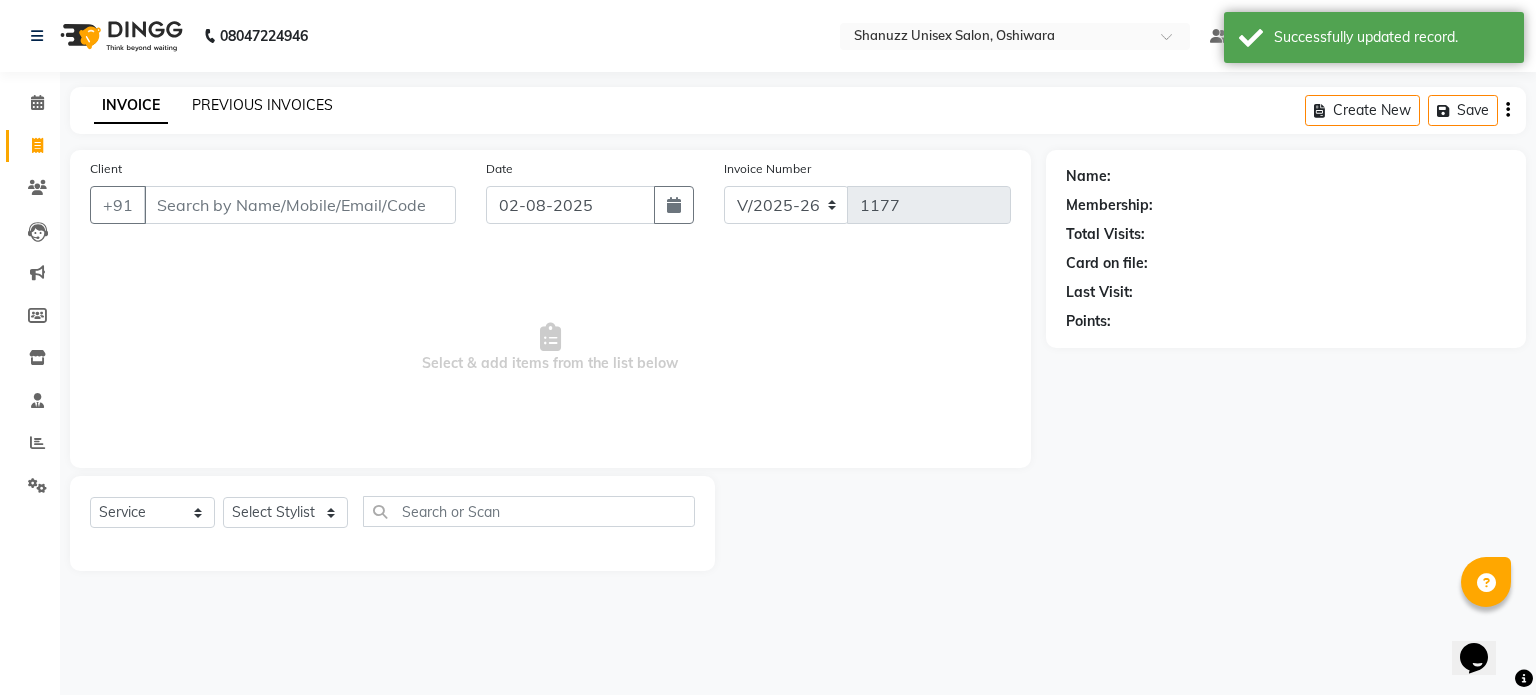 click on "PREVIOUS INVOICES" 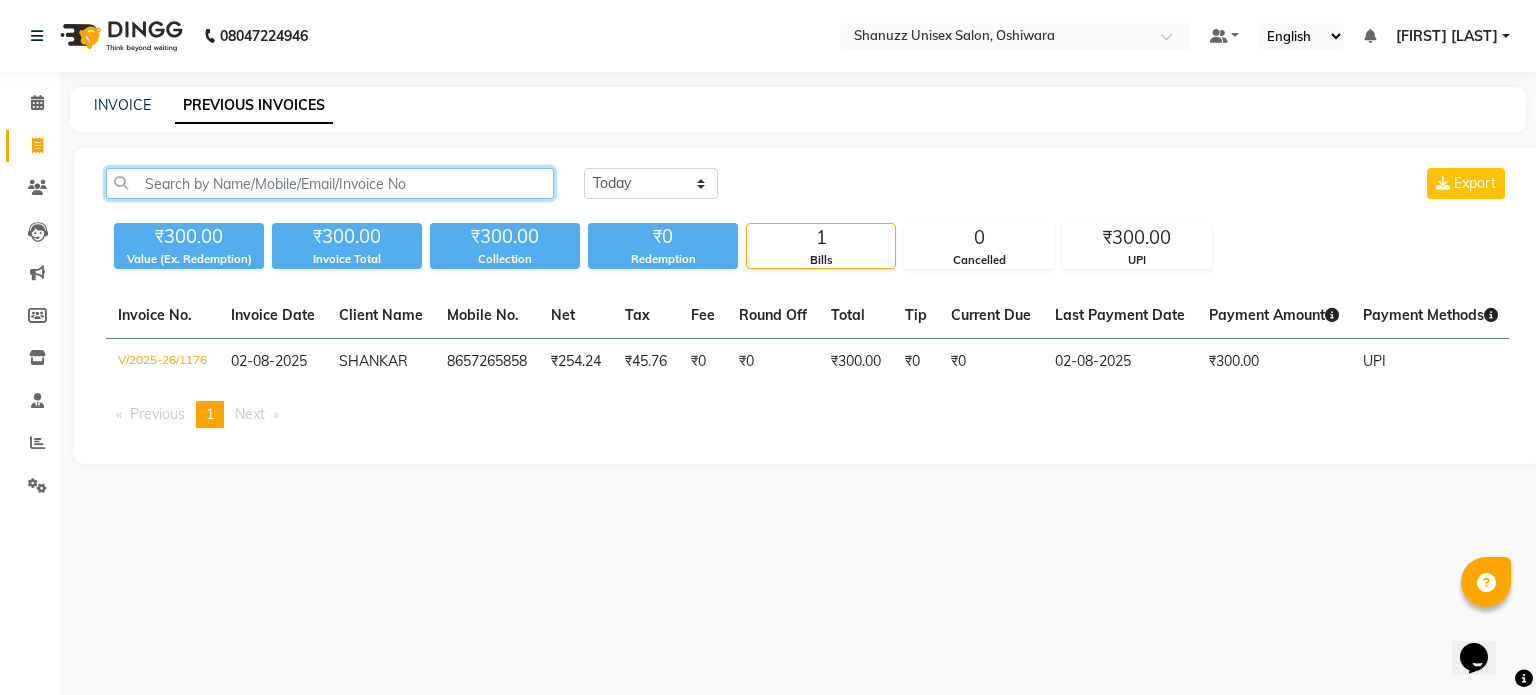 click 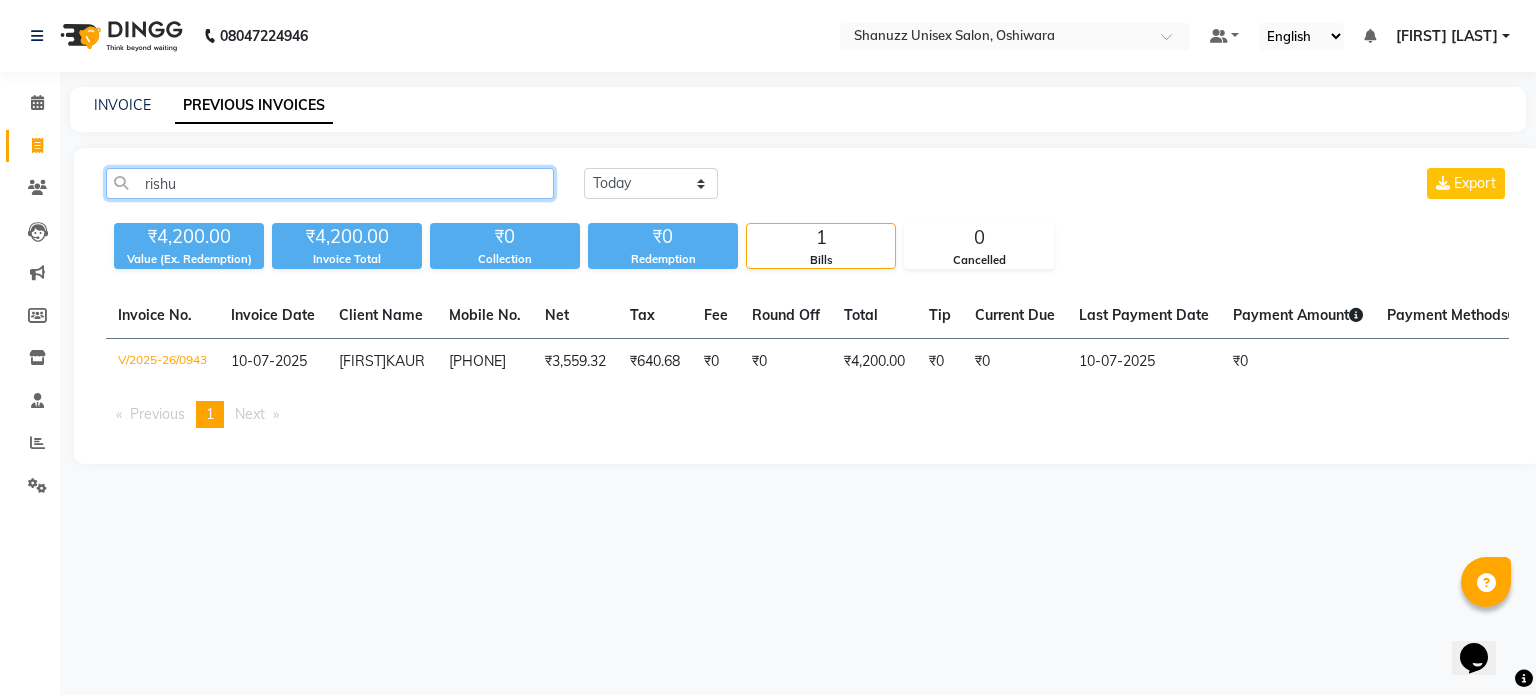 type on "rishu" 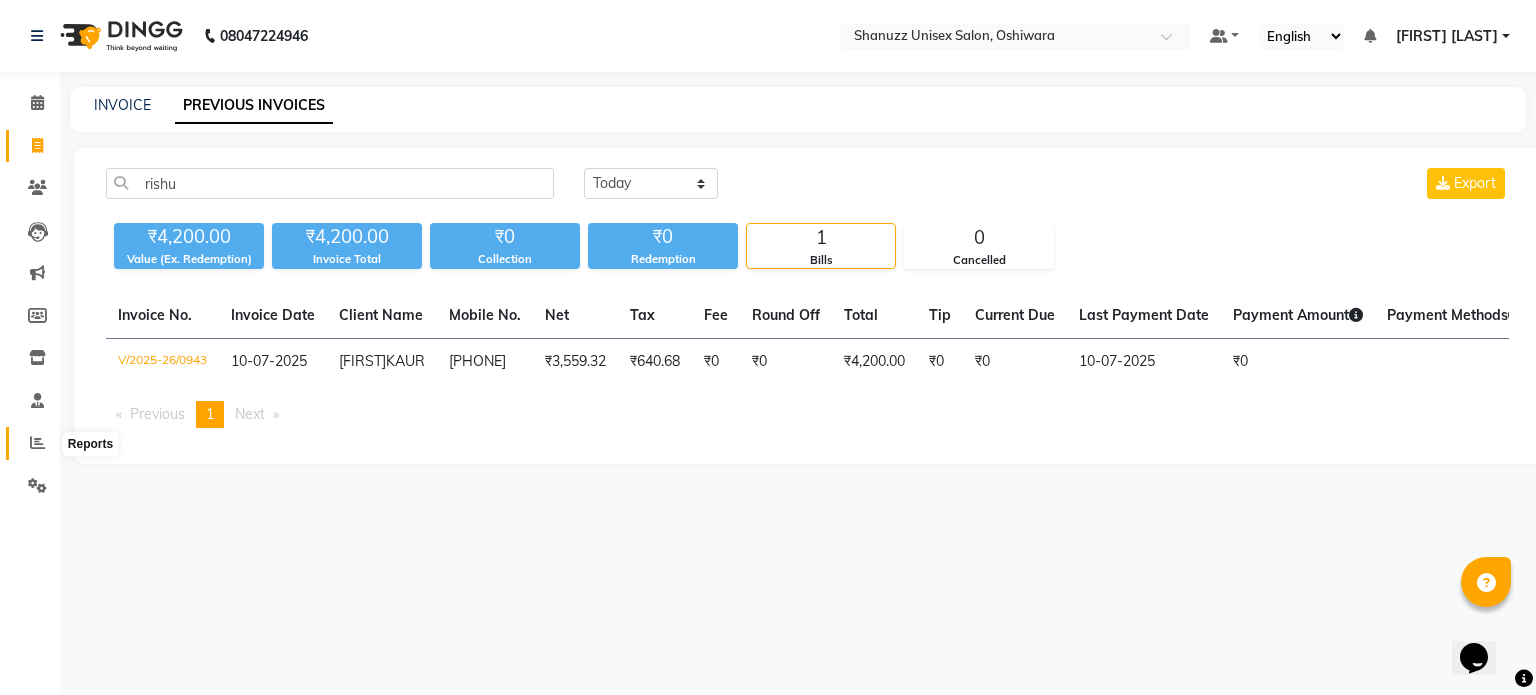 click 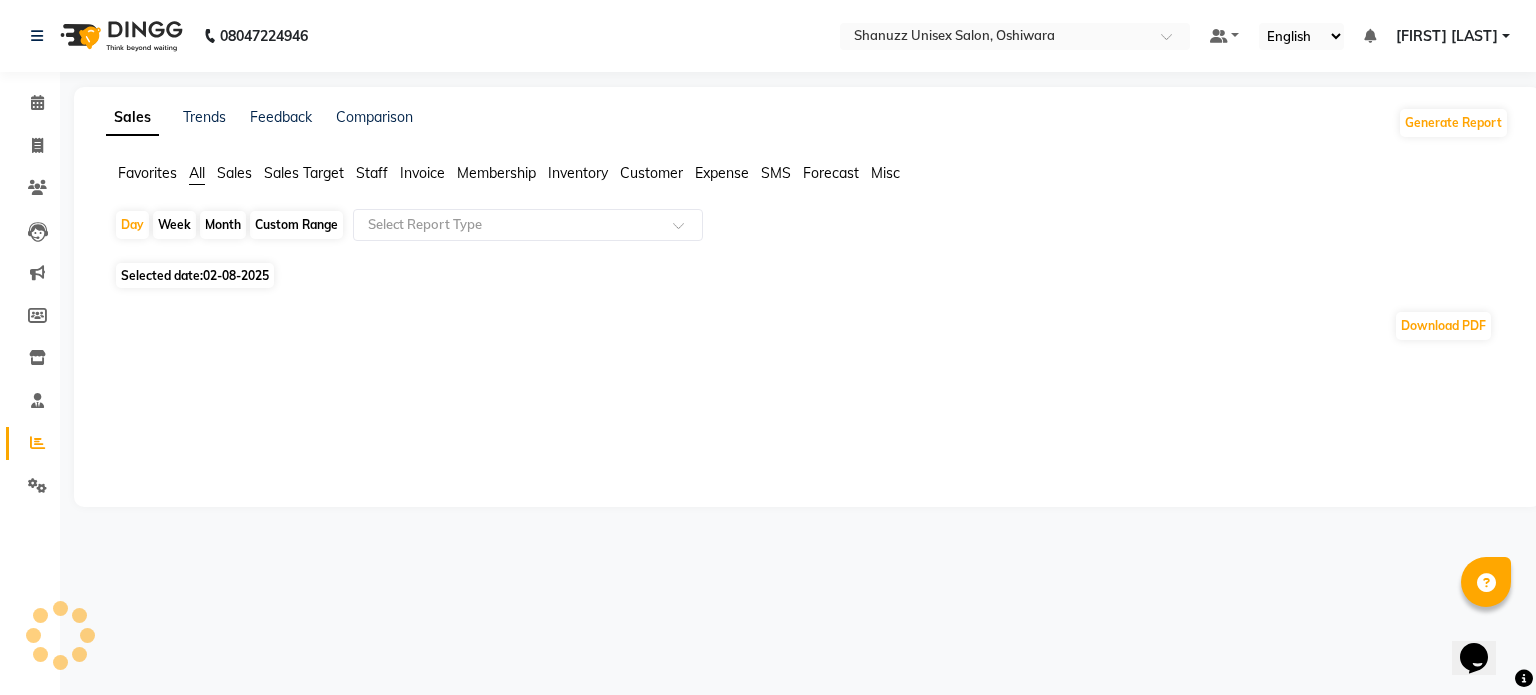 click on "Month" 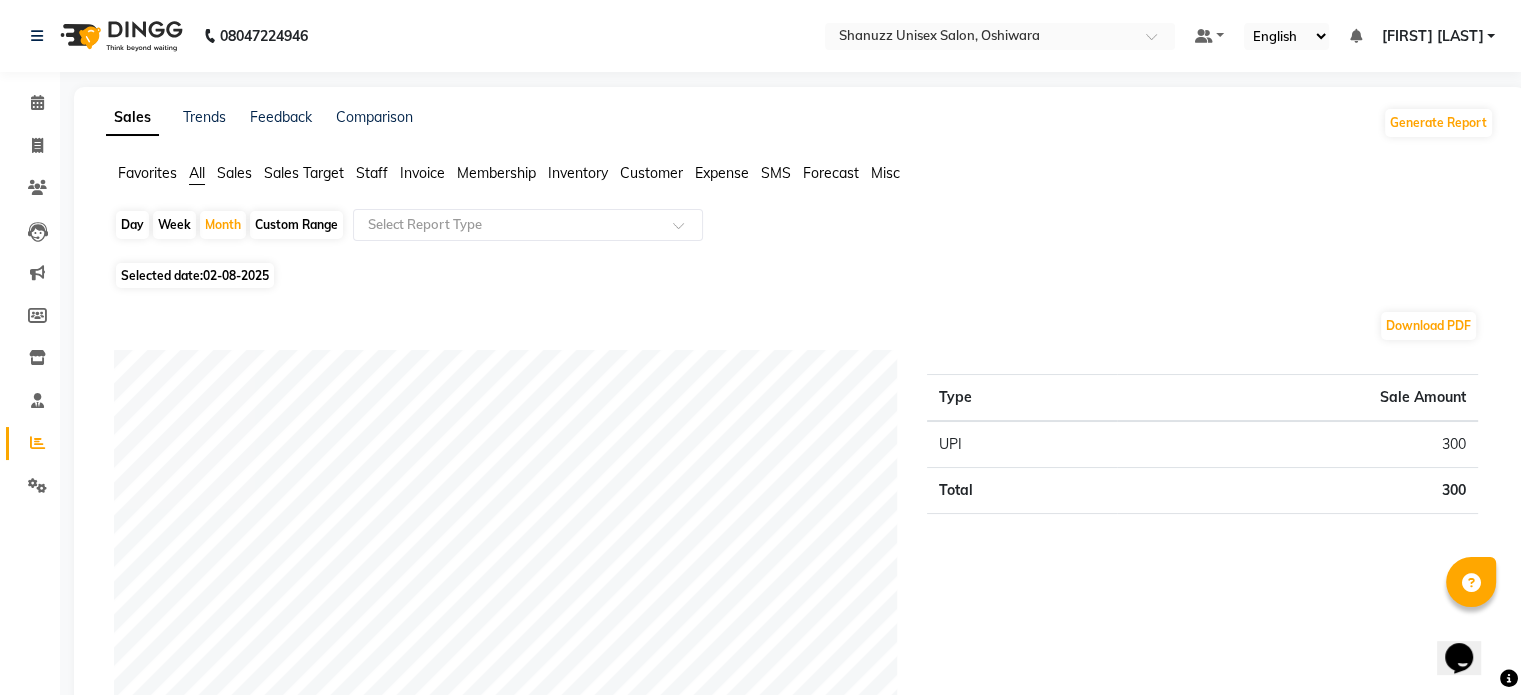 click on "Download PDF Payment mode Type Sale Amount UPI 300 Total 300 Staff summary Type Sale Amount Yash   300 Total 300 Sales summary Type Sale Amount Vouchers 0 Gift card 0 Prepaid 0 Memberships 0 Products 0 Packages 0 Tips 0 Services 300 Fee 0 Total 300 Service by category Type Sale Amount SHAVE / BEARD TRIM 300 Total 300 Service sales Type Sale Amount SHAVE / BEARD TRIM - By Experienced Hairdresser (3+ Years of Experience) 300 Total 300" 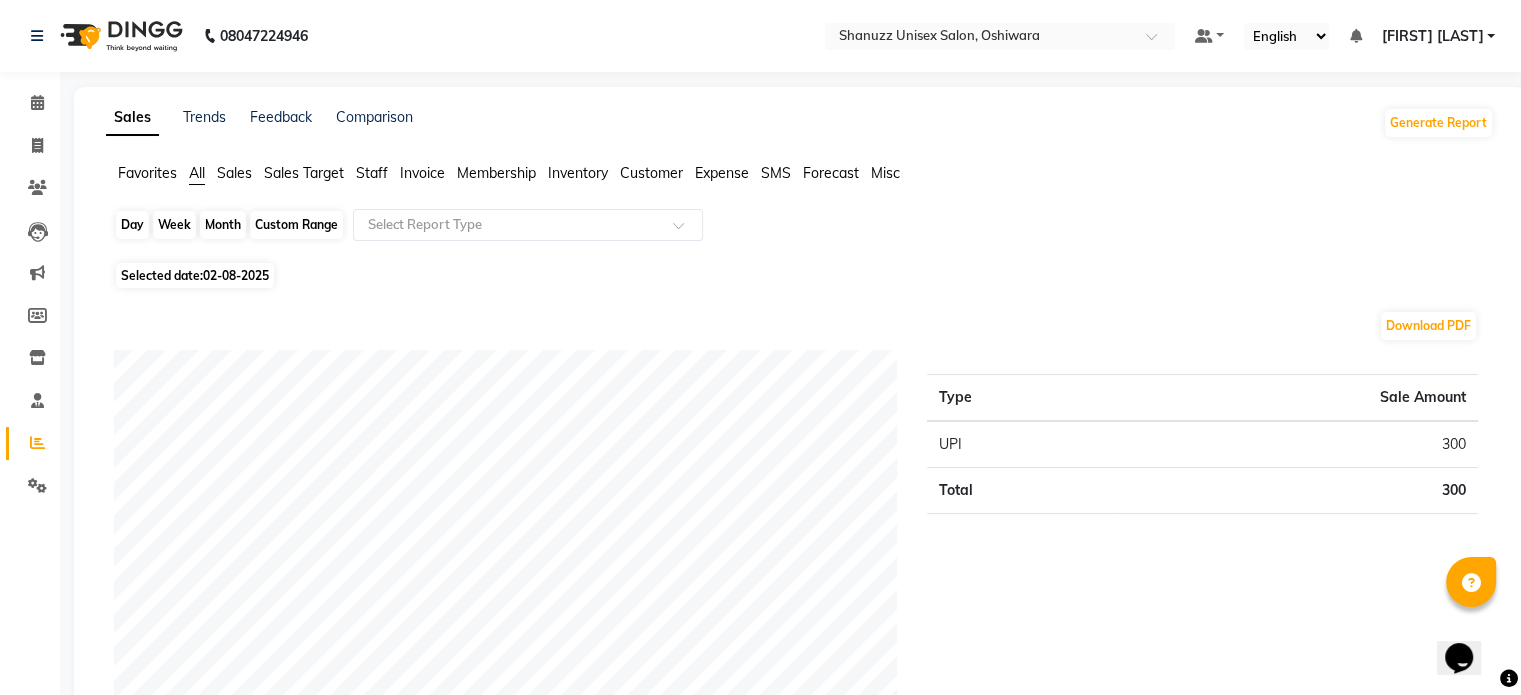 click on "Month" 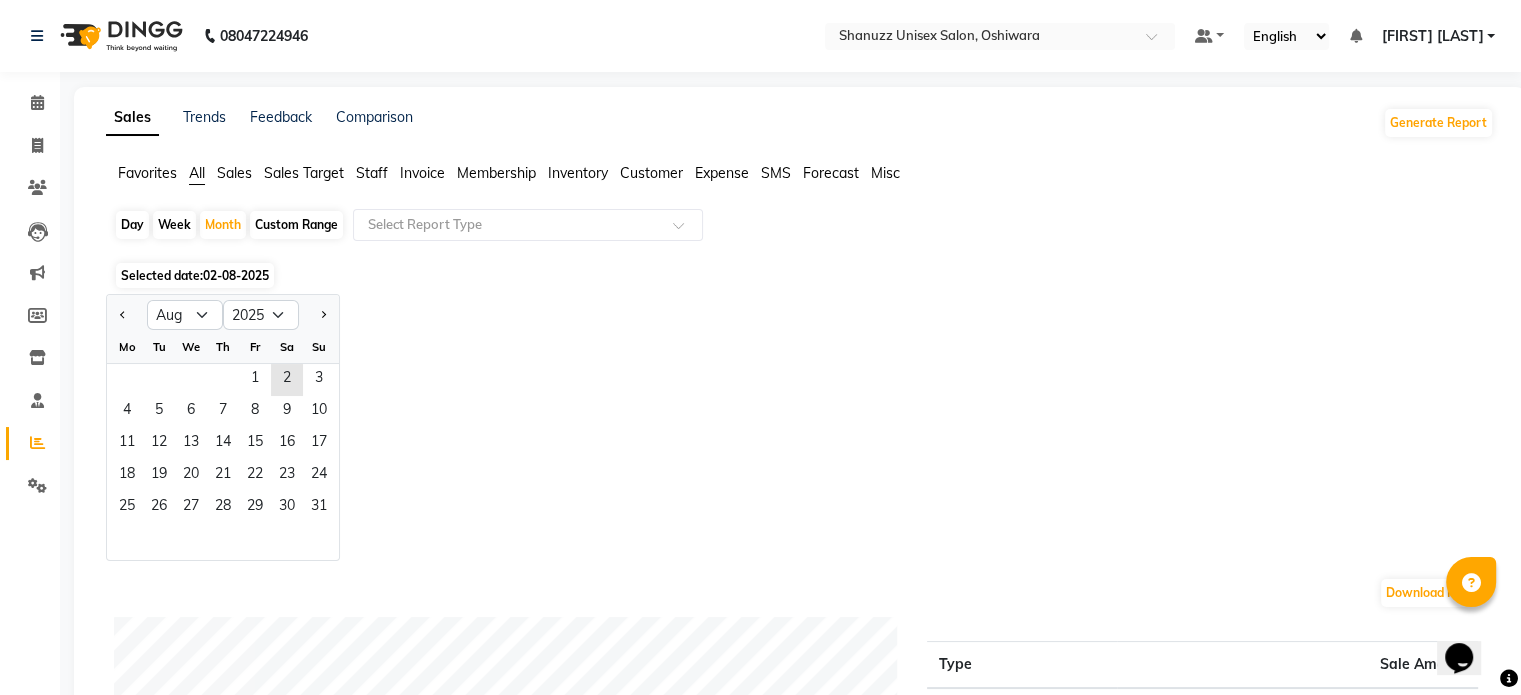 click 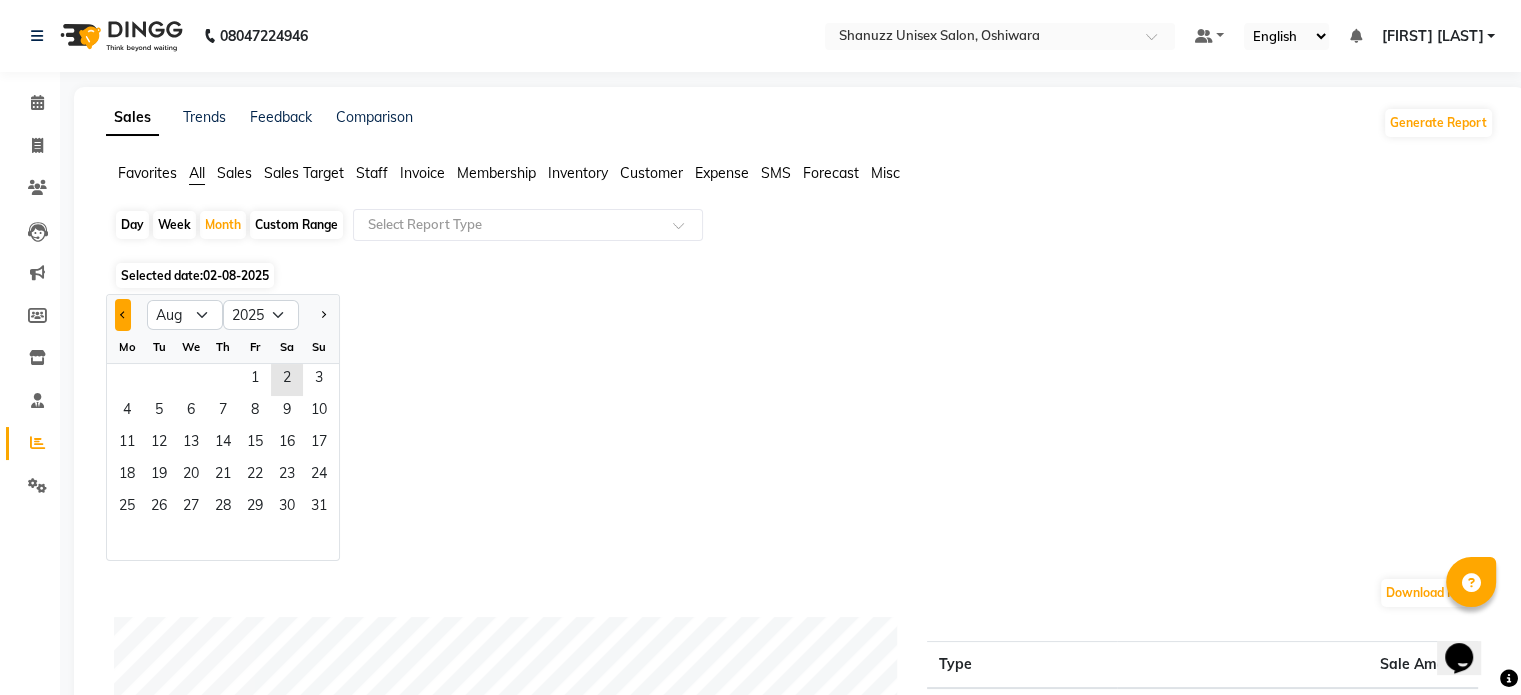 click 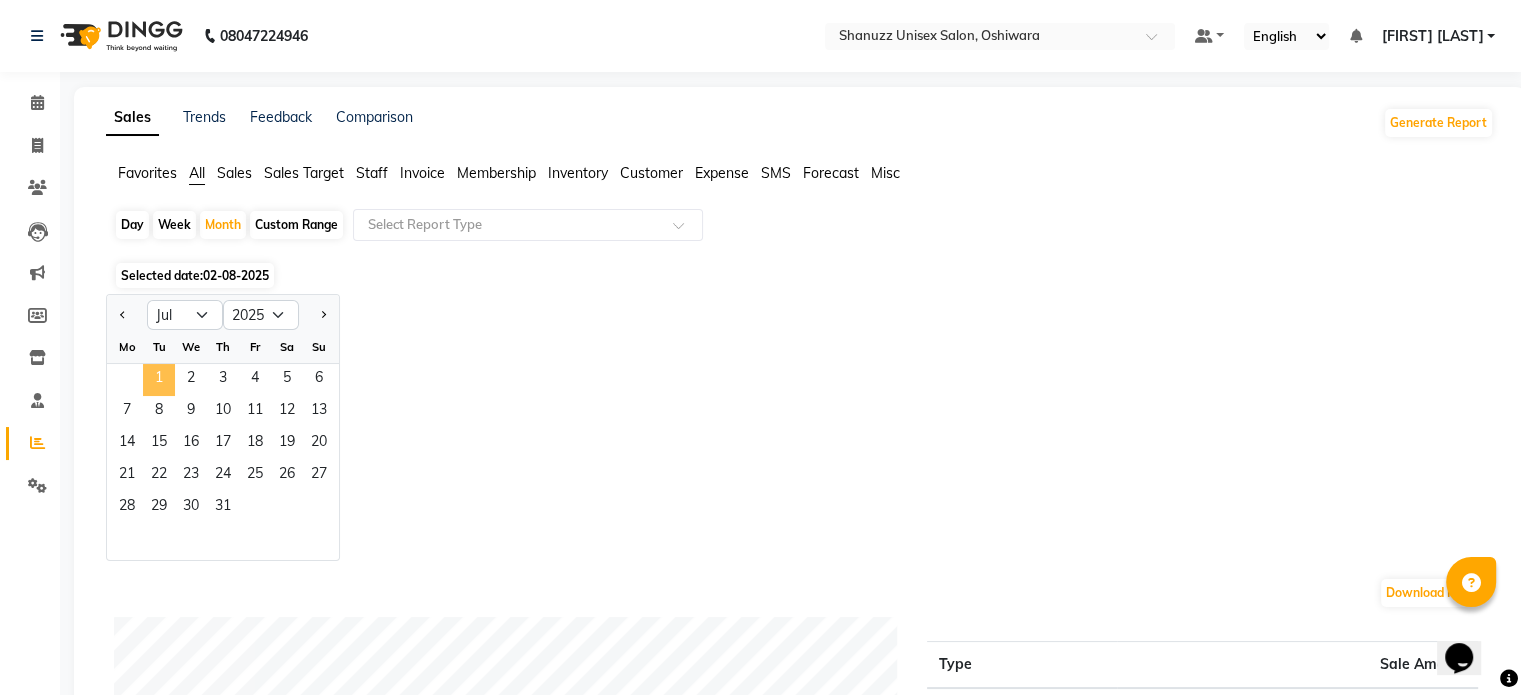 click on "1" 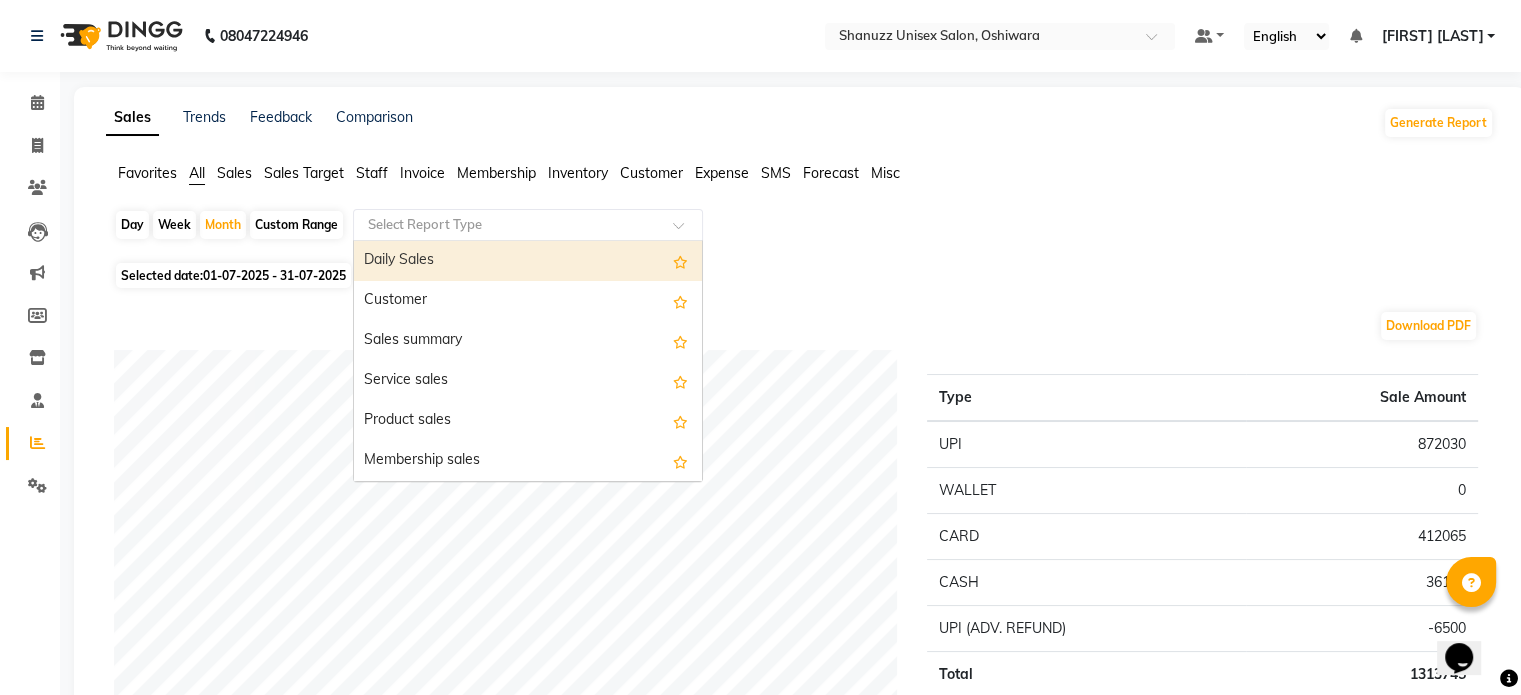 click 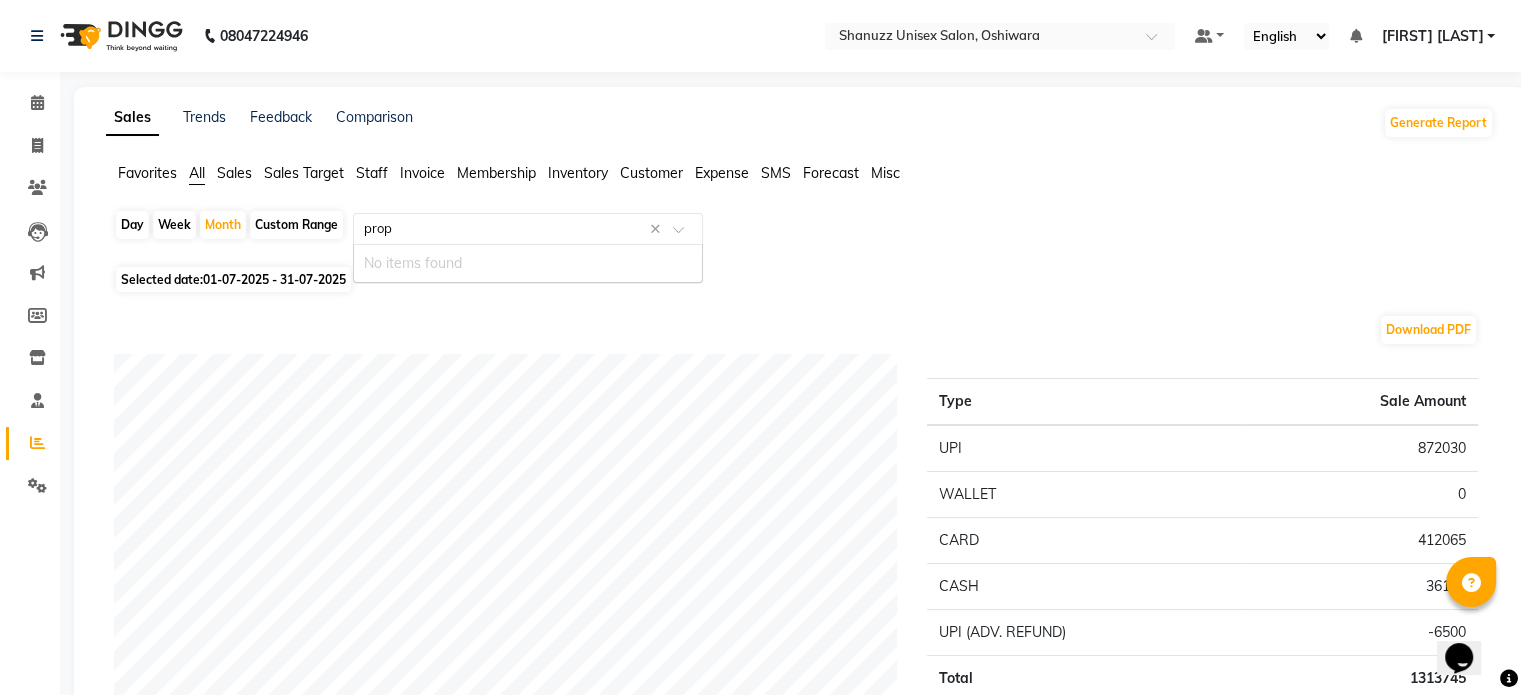 type on "pro" 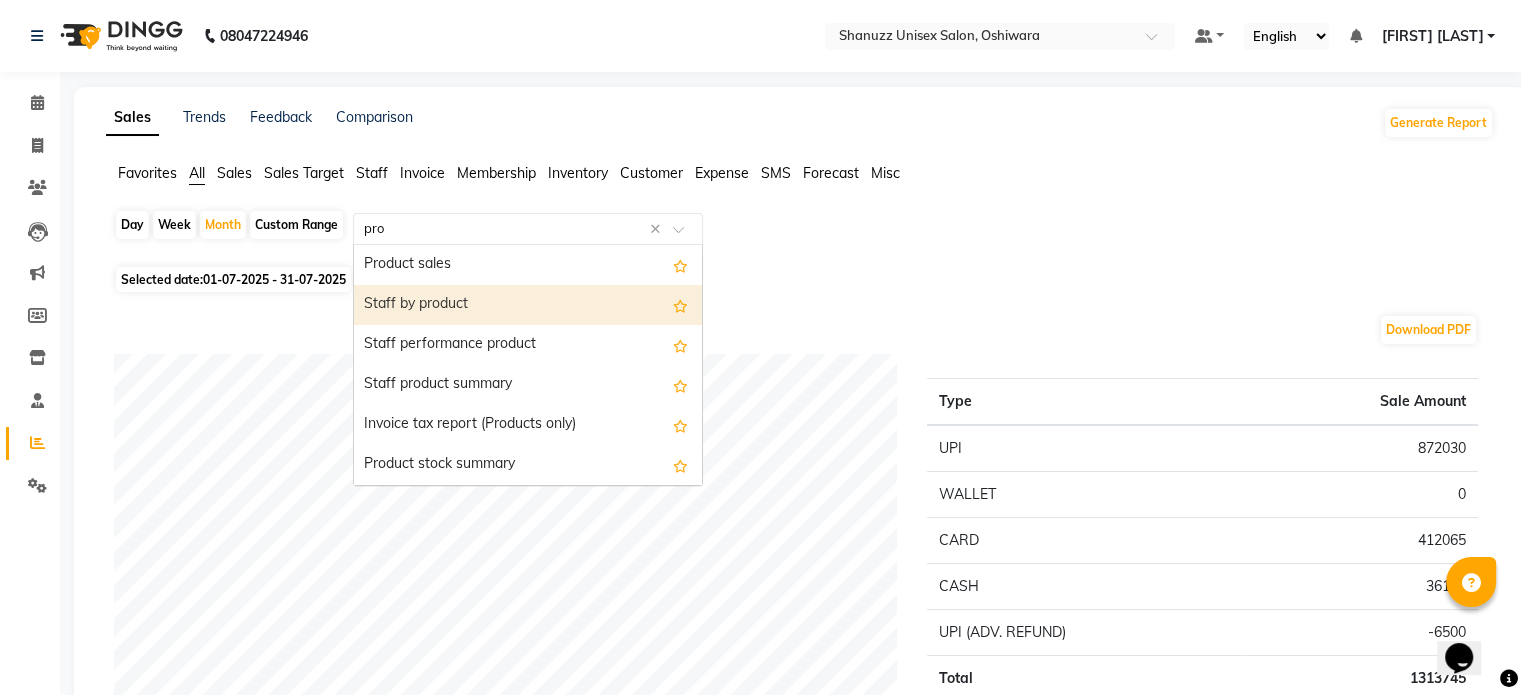 click on "Staff by product" at bounding box center [528, 305] 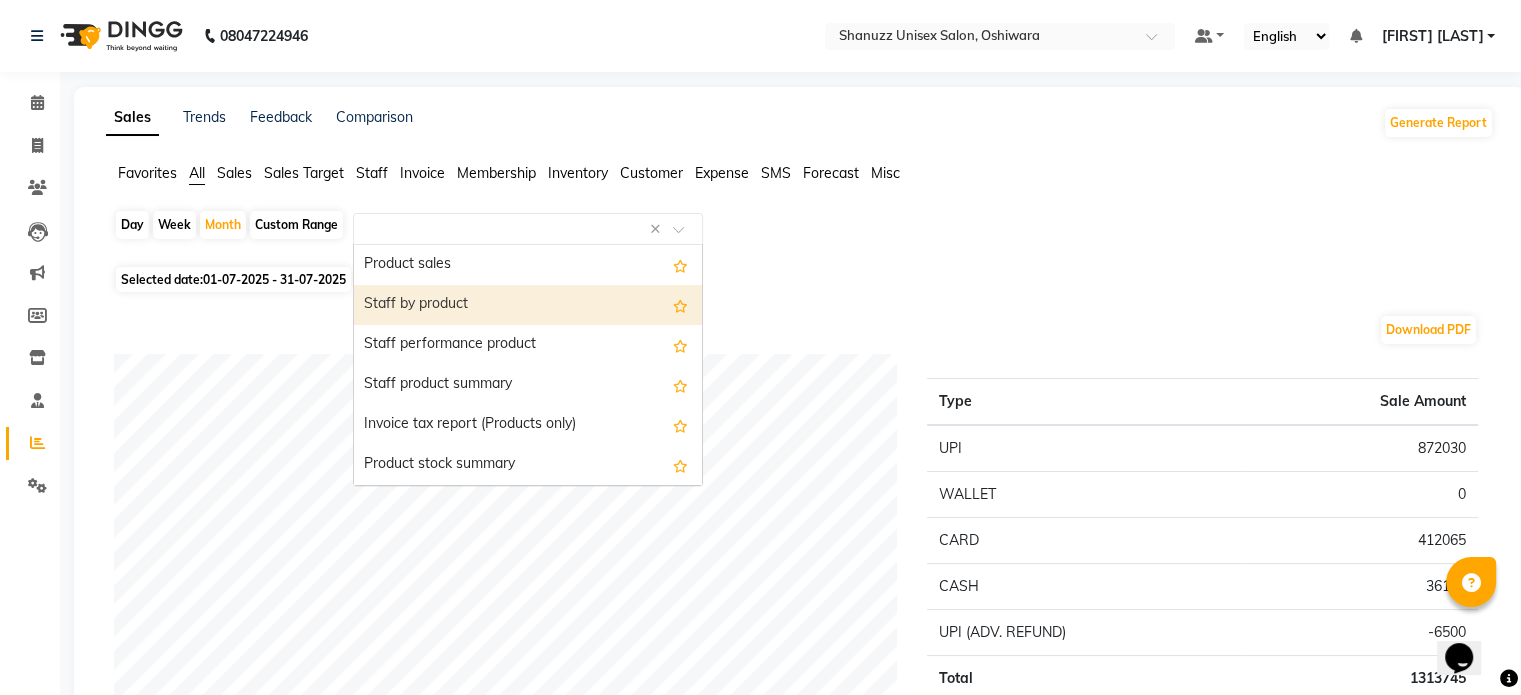 select on "filtered_report" 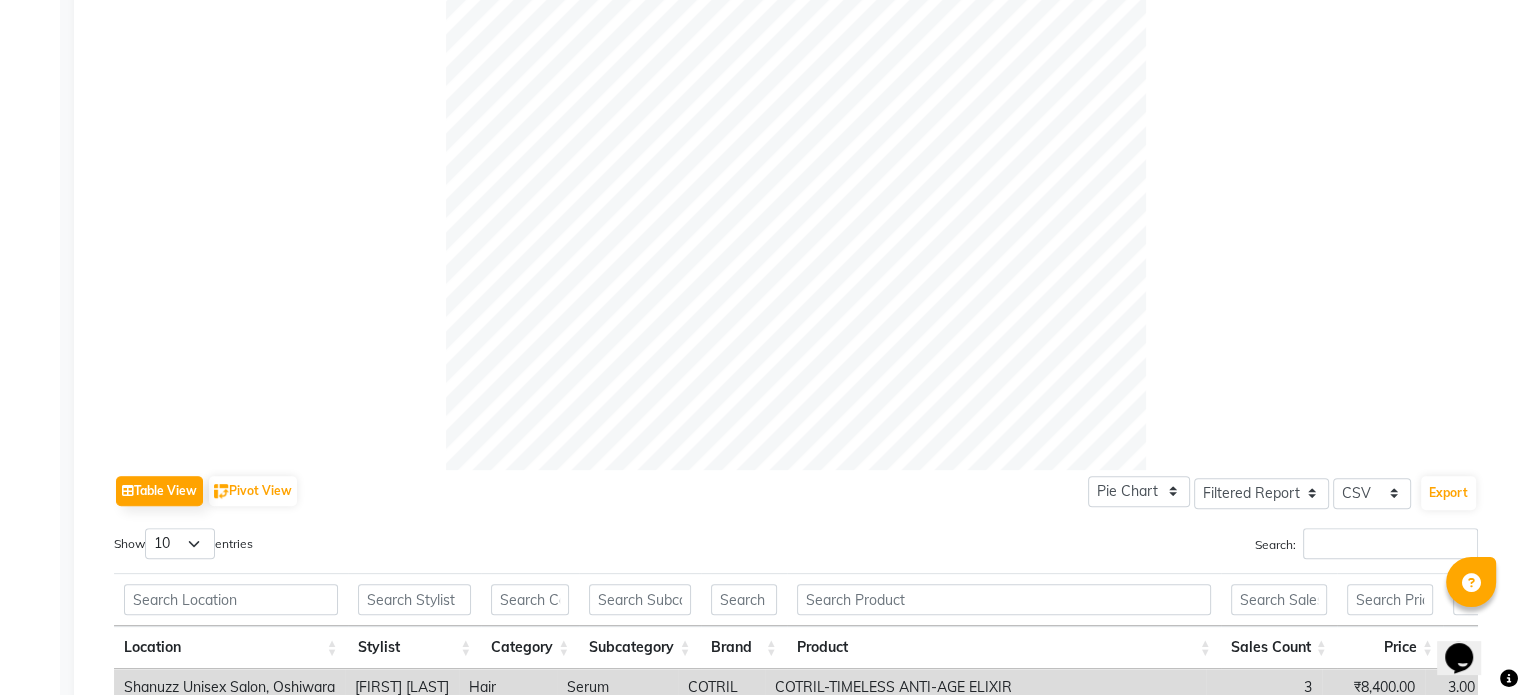 scroll, scrollTop: 635, scrollLeft: 0, axis: vertical 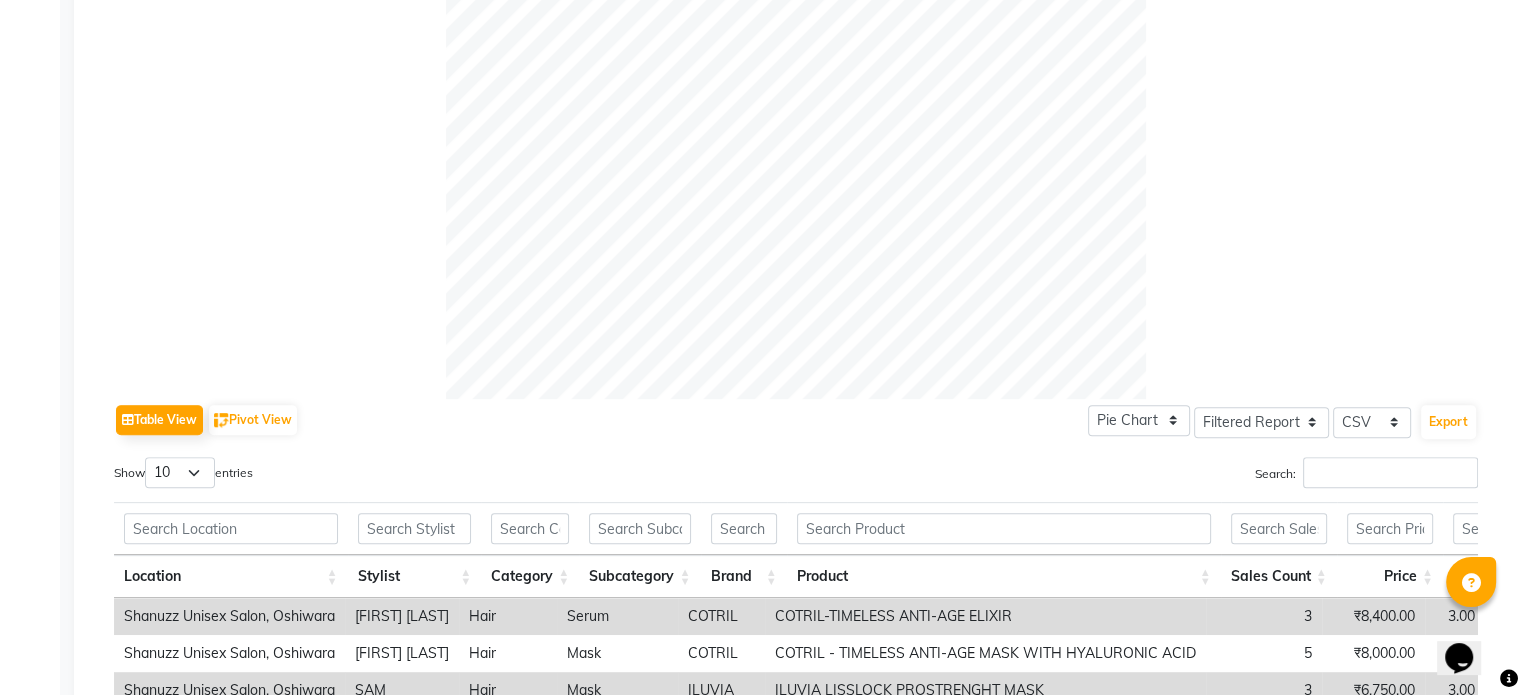 click on "Table View   Pivot View  Pie Chart Bar Chart Select Full Report Filtered Report Select CSV PDF  Export  Show  10 25 50 100  entries Search: Location Stylist Category Subcategory Brand Product Sales Count Price Qty Discount Tax Total Location Stylist Category Subcategory Brand Product Sales Count Price Qty Discount Tax Total Total 127 ₹2,02,740.00 127 ₹0 ₹30,926.50 ₹2,02,740.00 Shanuzz Unisex Salon, Oshiwara Gufran Mansuri Hair Serum COTRIL  COTRIL-TIMELESS ANTI-AGE ELIXIR  3 ₹8,400.00 3.00 ₹0 ₹1,281.36 ₹8,400.00 Shanuzz Unisex Salon, Oshiwara Gufran Mansuri Hair Mask COTRIL COTRIL - TIMELESS ANTI-AGE MASK WITH HYALURONIC ACID 5 ₹8,000.00 5.00 ₹0 ₹1,220.35 ₹8,000.00 Shanuzz Unisex Salon, Oshiwara SAM Hair Mask ILUVIA ILUVIA LISSLOCK PROSTRENGHT MASK  3 ₹6,750.00 3.00 ₹0 ₹1,029.66 ₹6,750.00 Shanuzz Unisex Salon, Oshiwara SAM Hair Shampoo ILUVIA  ILUVIA LISSLOCK PRO CARE SHAMPOO 3 ₹5,850.00 3.00 ₹0 ₹892.38 ₹5,850.00 Shanuzz Unisex Salon, Oshiwara Tanishka Panchal Hair 2" 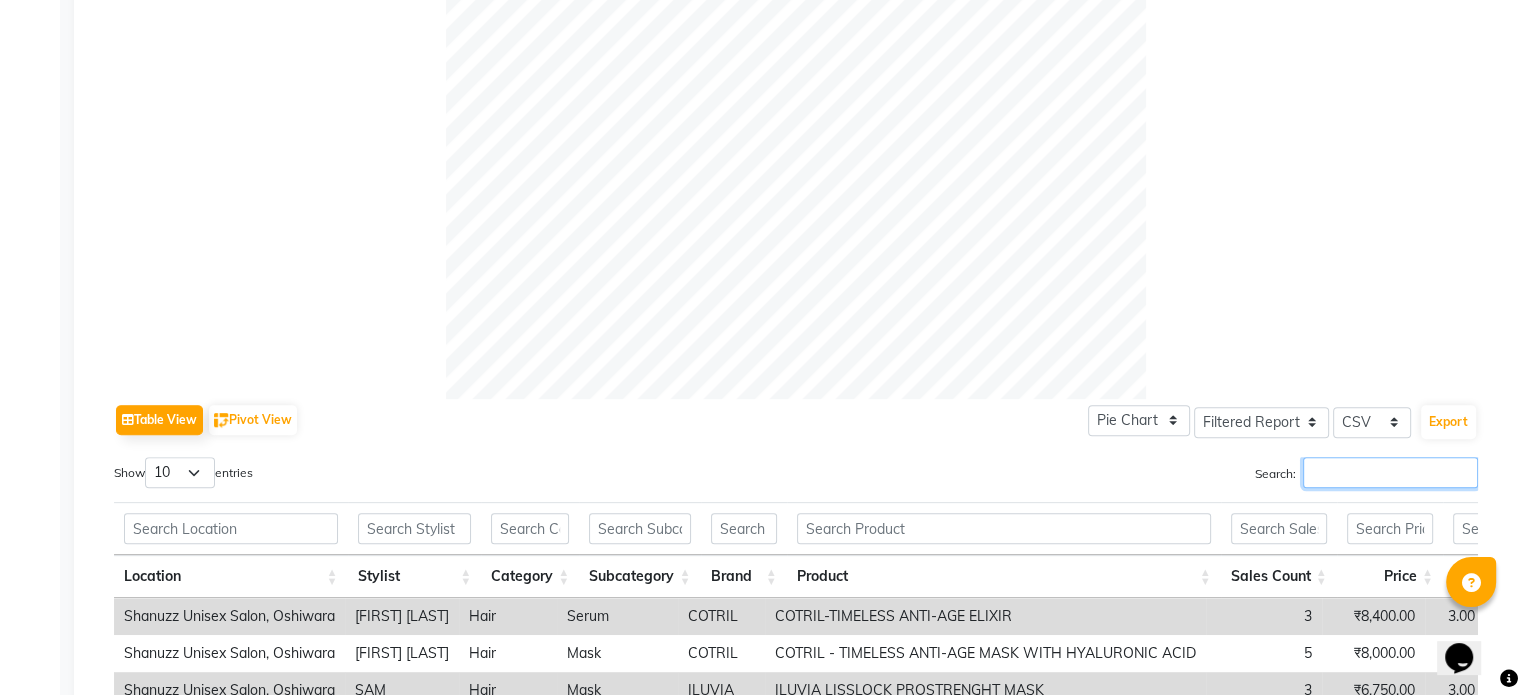 click on "Search:" at bounding box center [1390, 472] 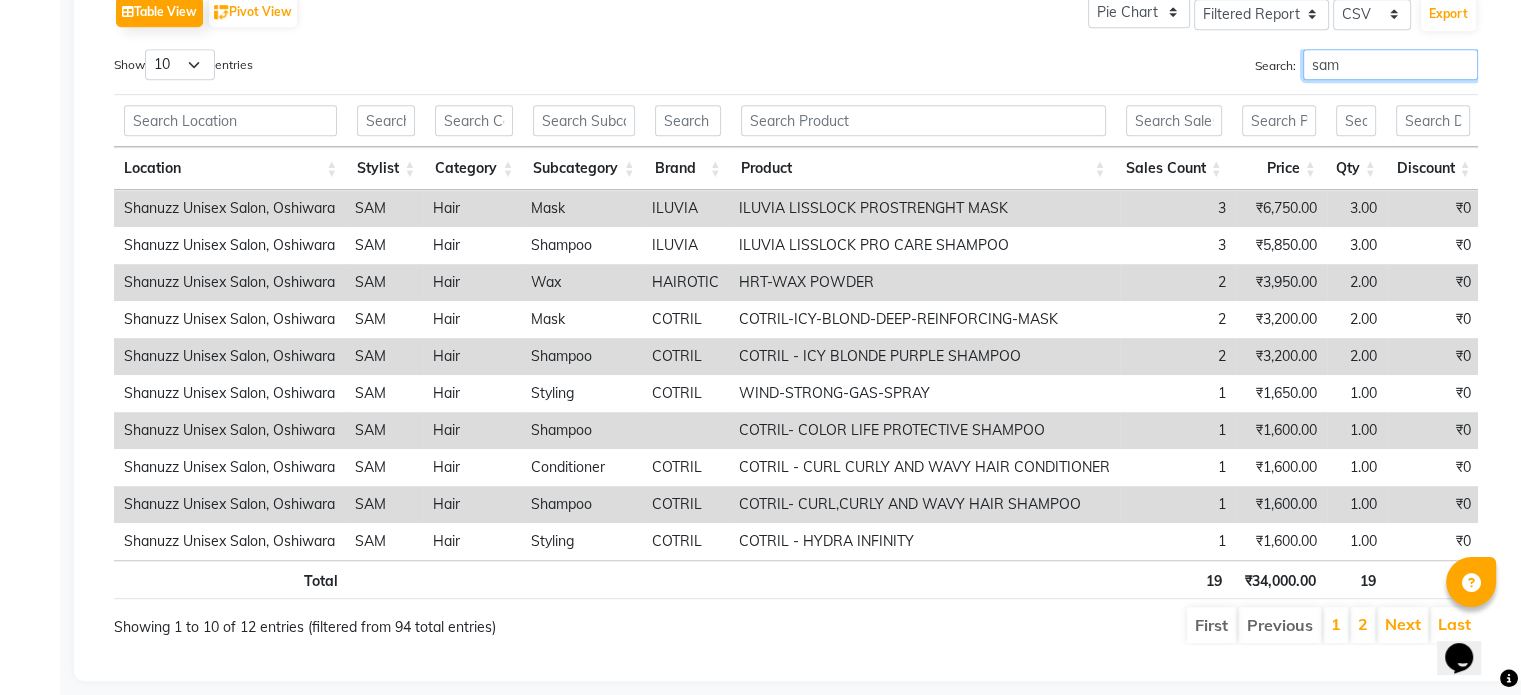 scroll, scrollTop: 1087, scrollLeft: 0, axis: vertical 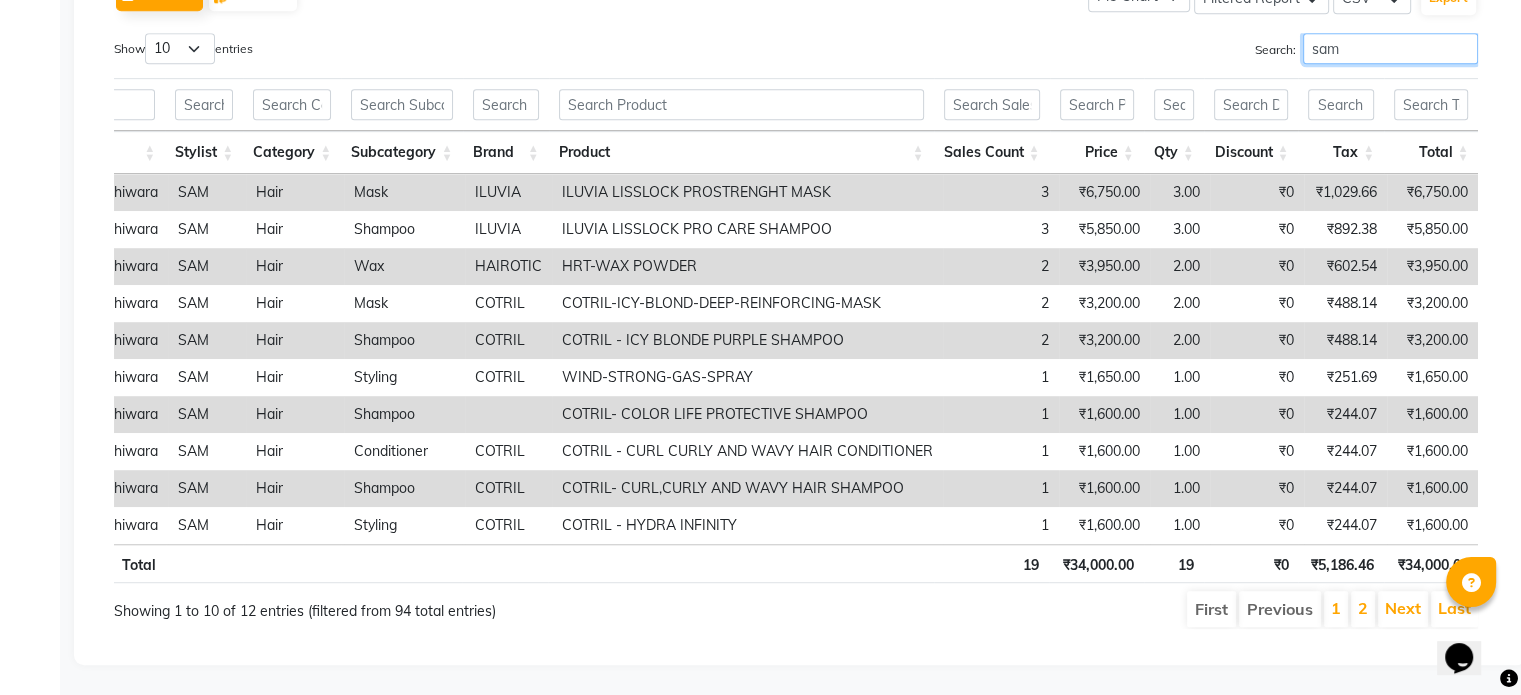 click on "sam" at bounding box center (1390, 48) 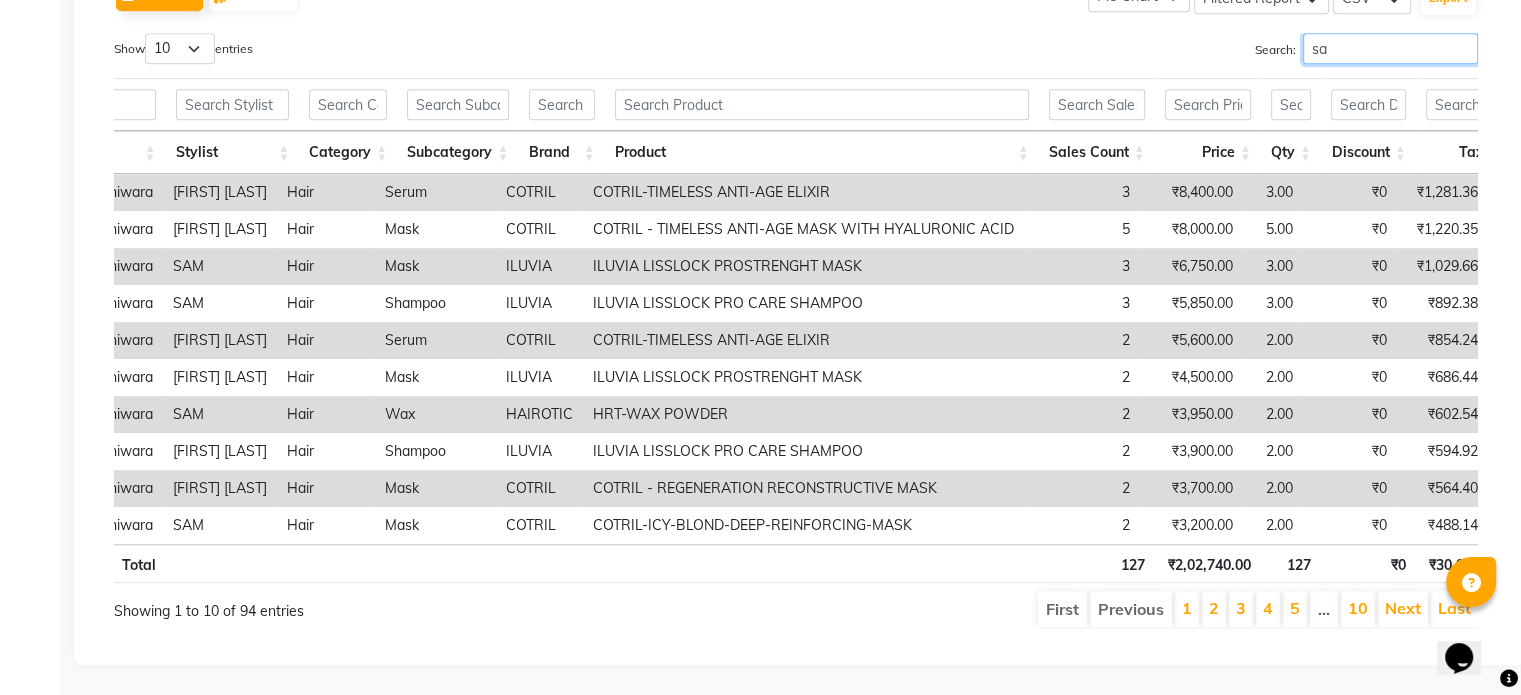 type on "s" 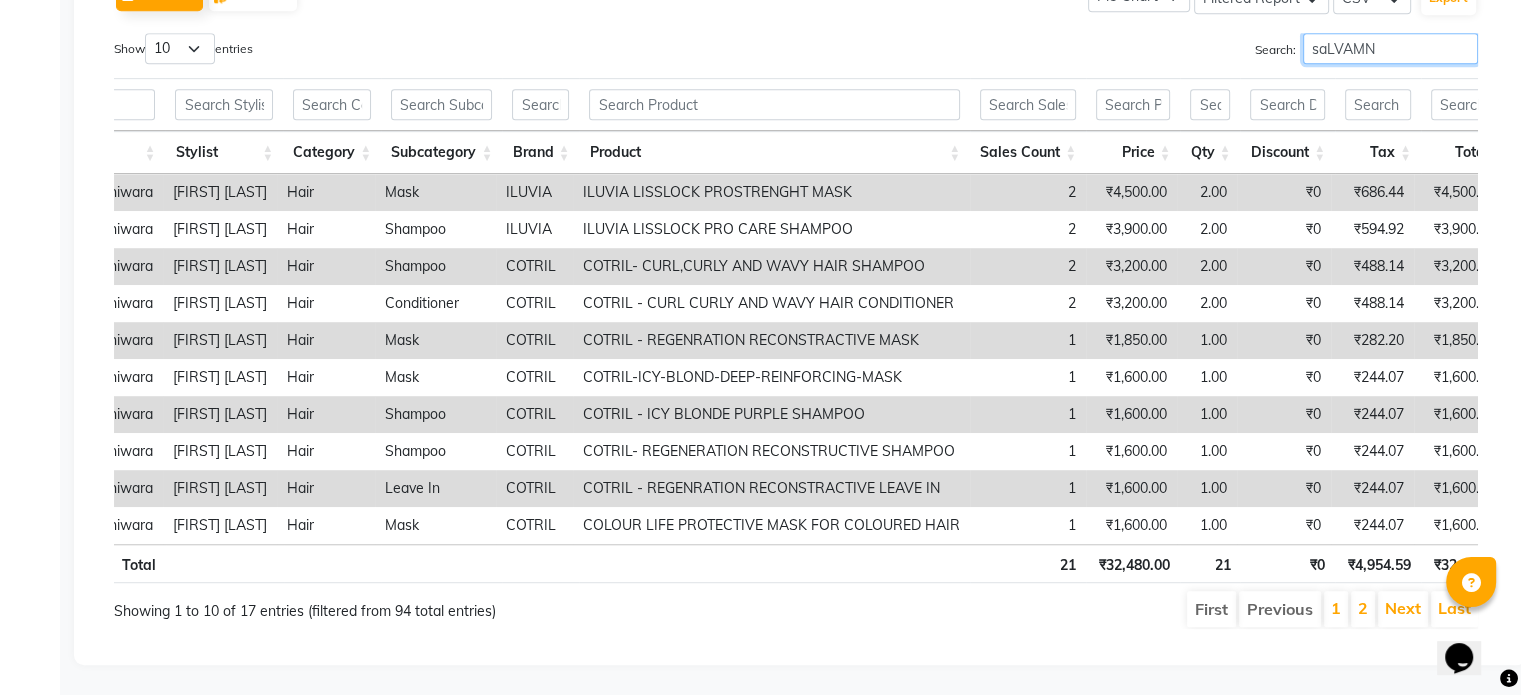scroll, scrollTop: 0, scrollLeft: 0, axis: both 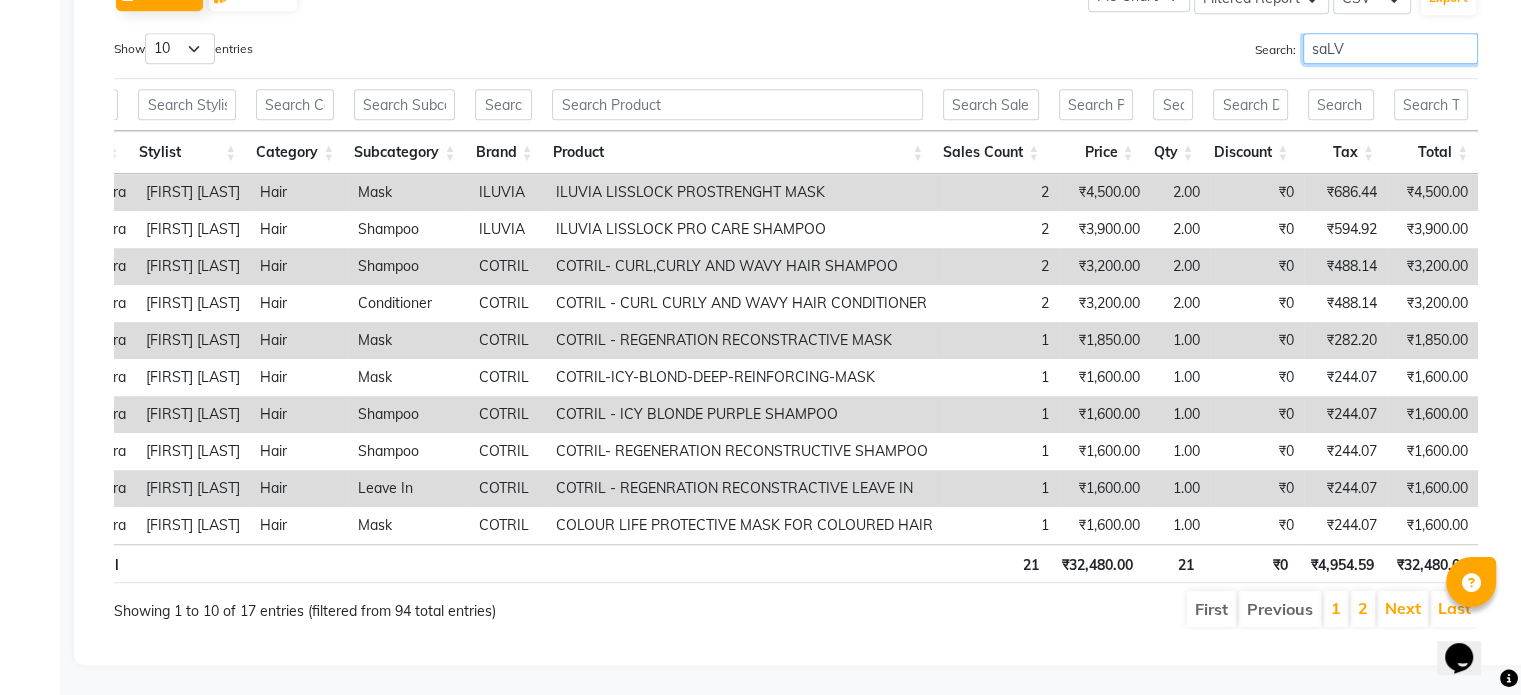 type on "saLV" 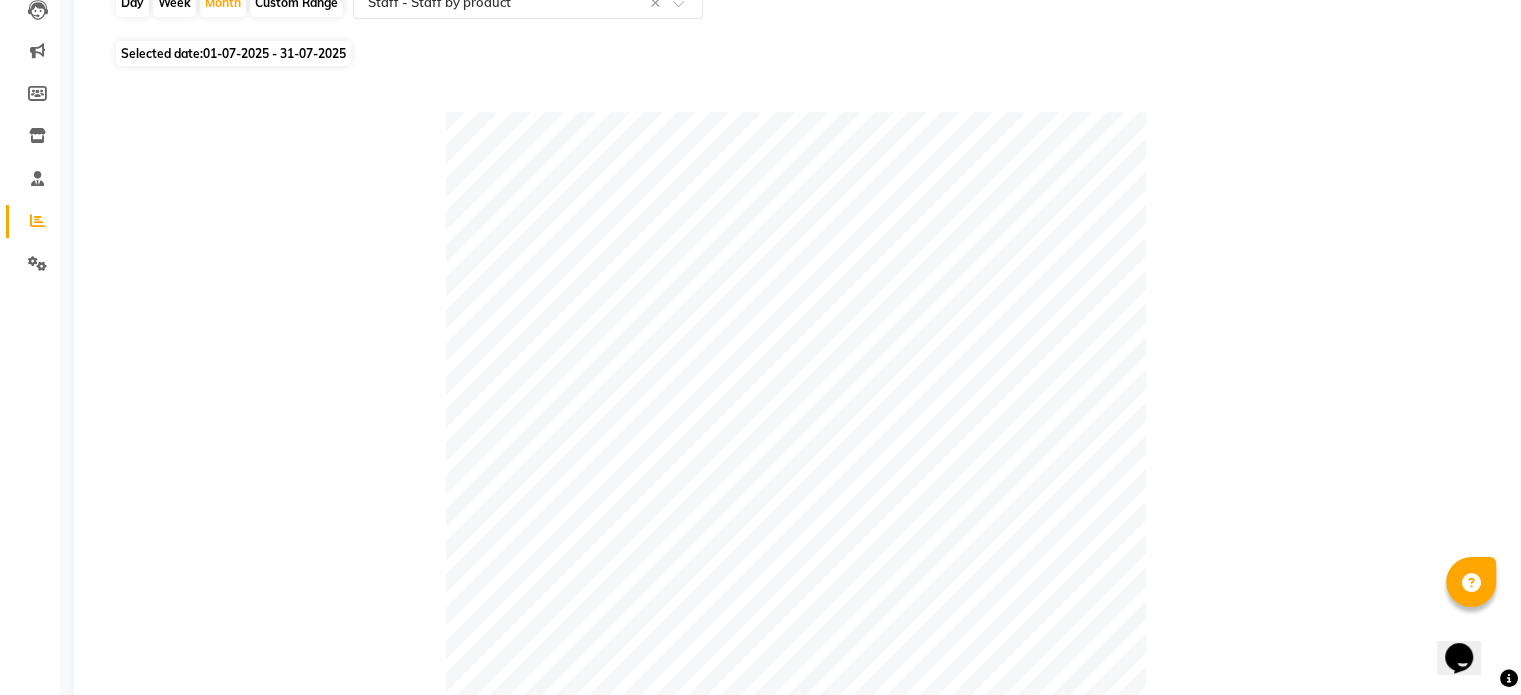 scroll, scrollTop: 39, scrollLeft: 0, axis: vertical 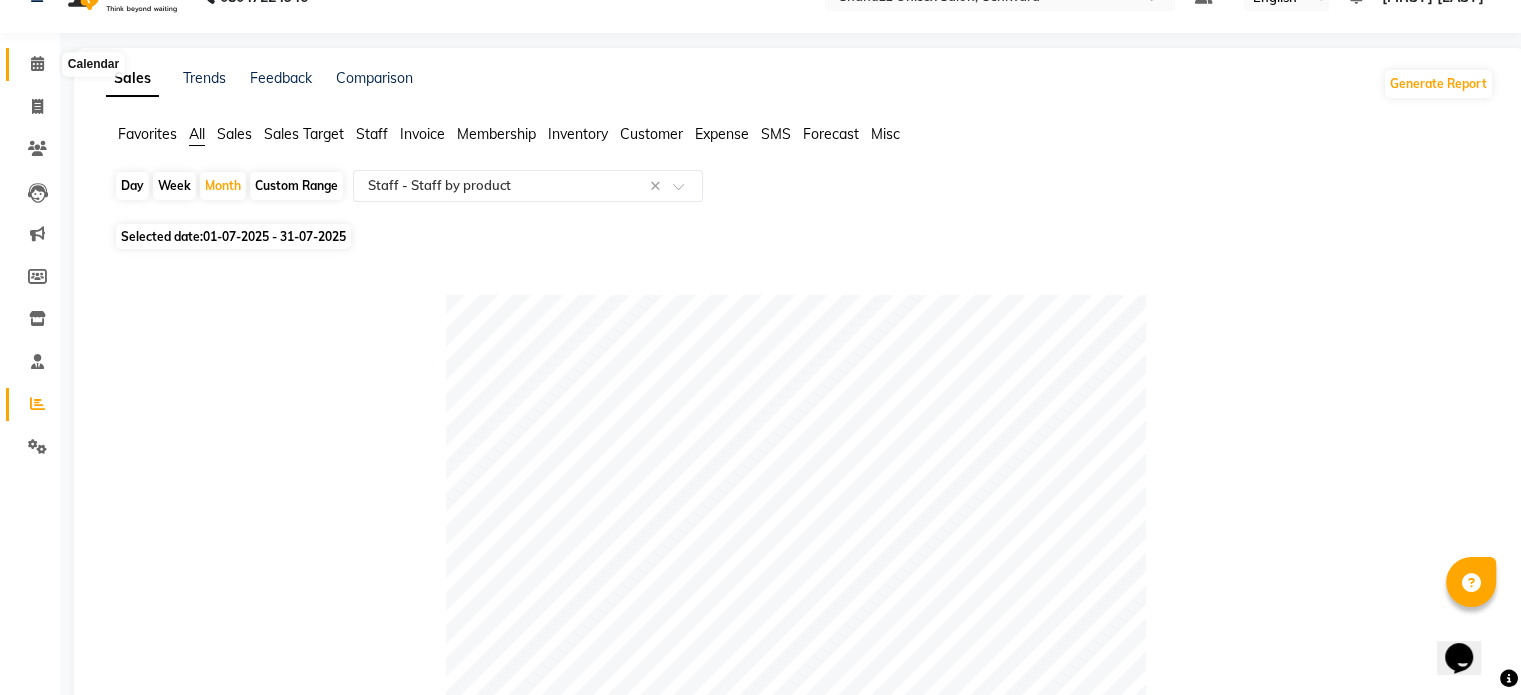 click 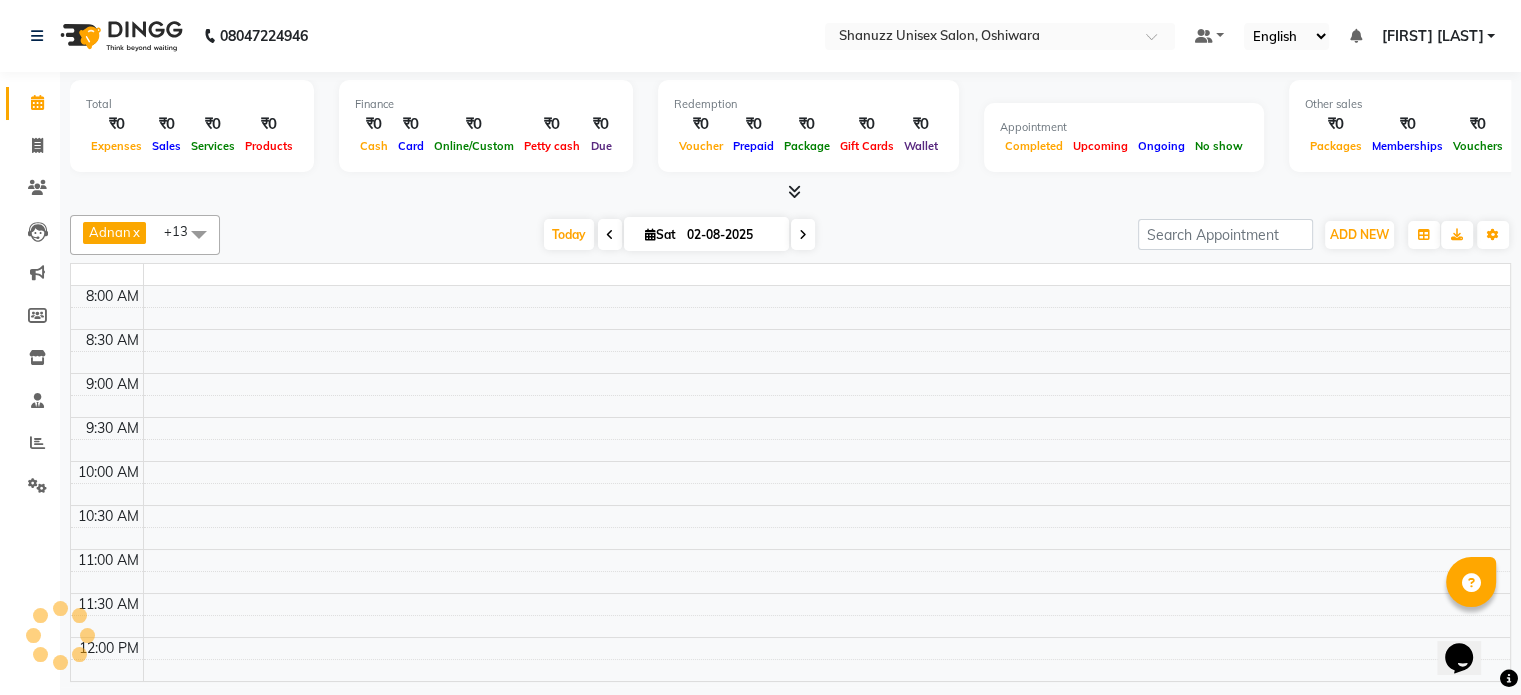 scroll, scrollTop: 0, scrollLeft: 0, axis: both 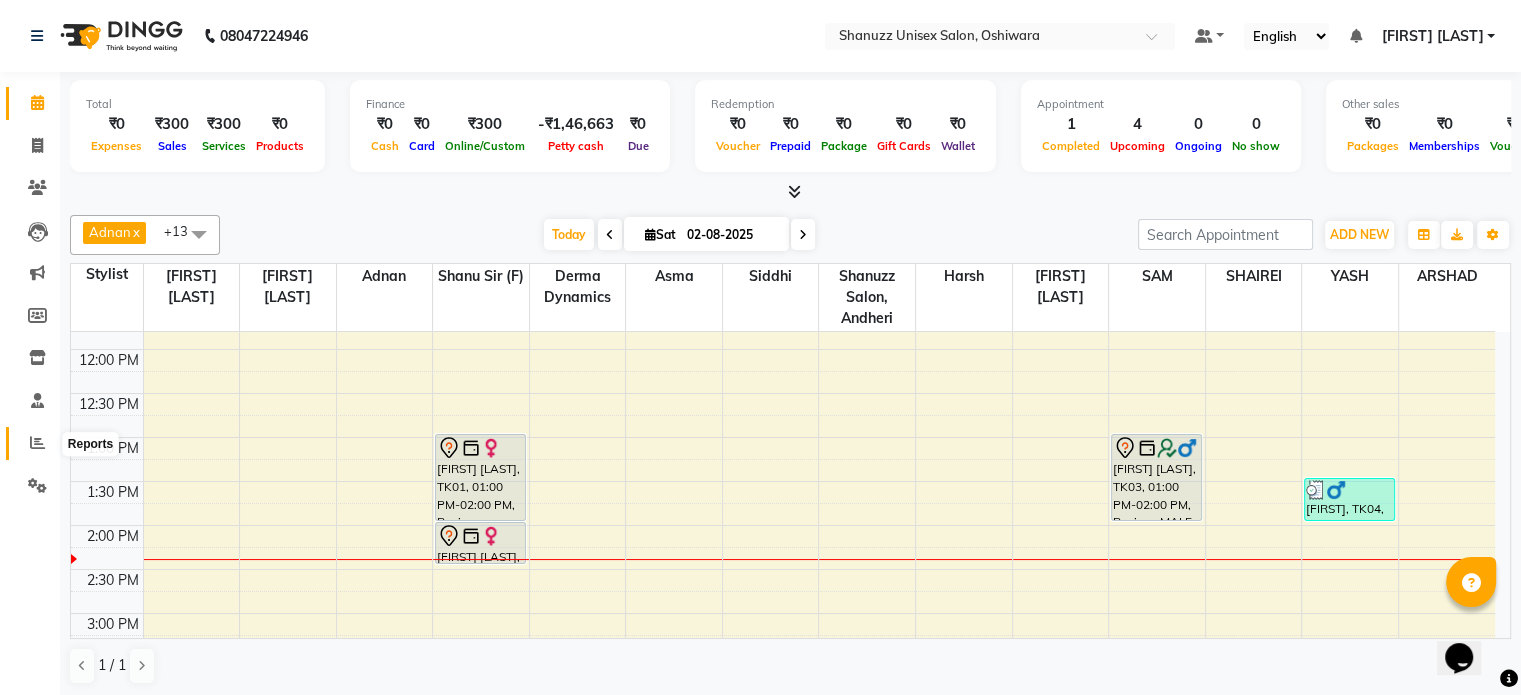 click 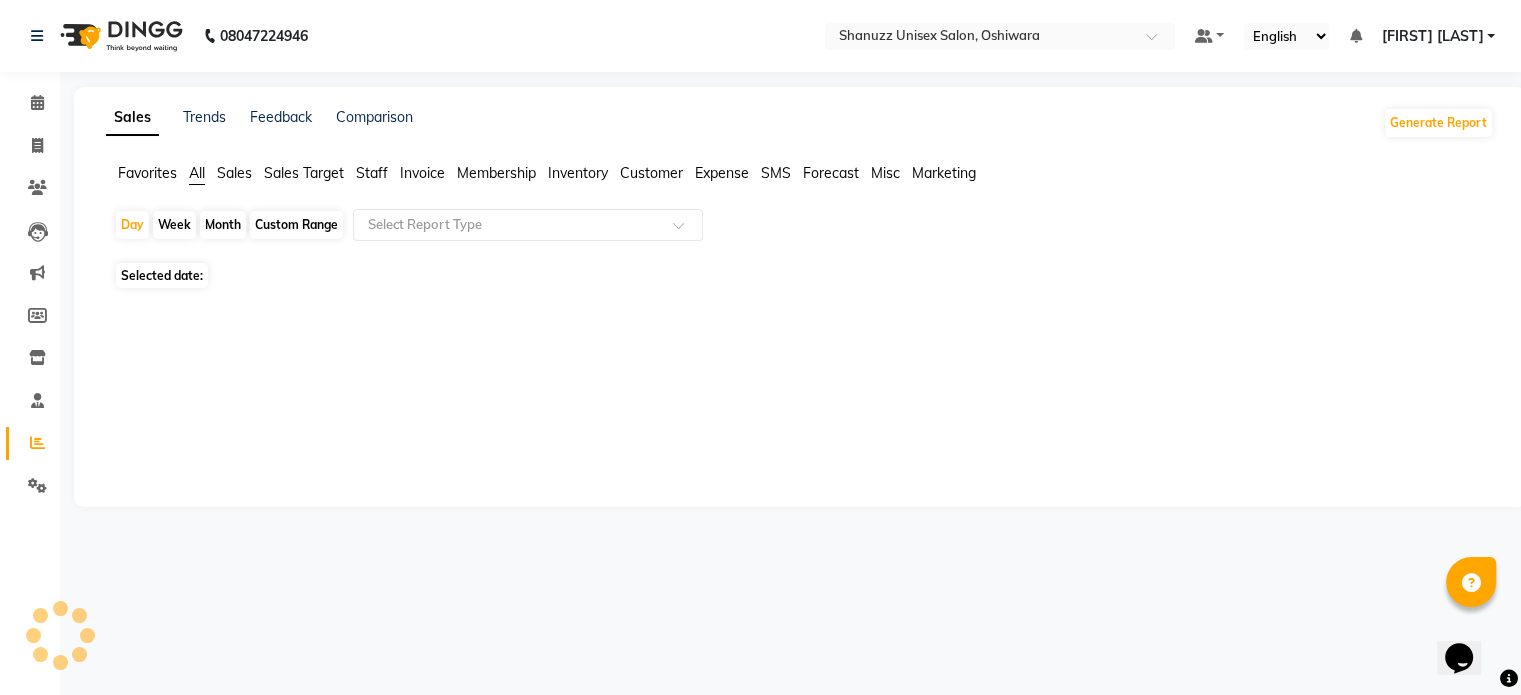 scroll, scrollTop: 0, scrollLeft: 0, axis: both 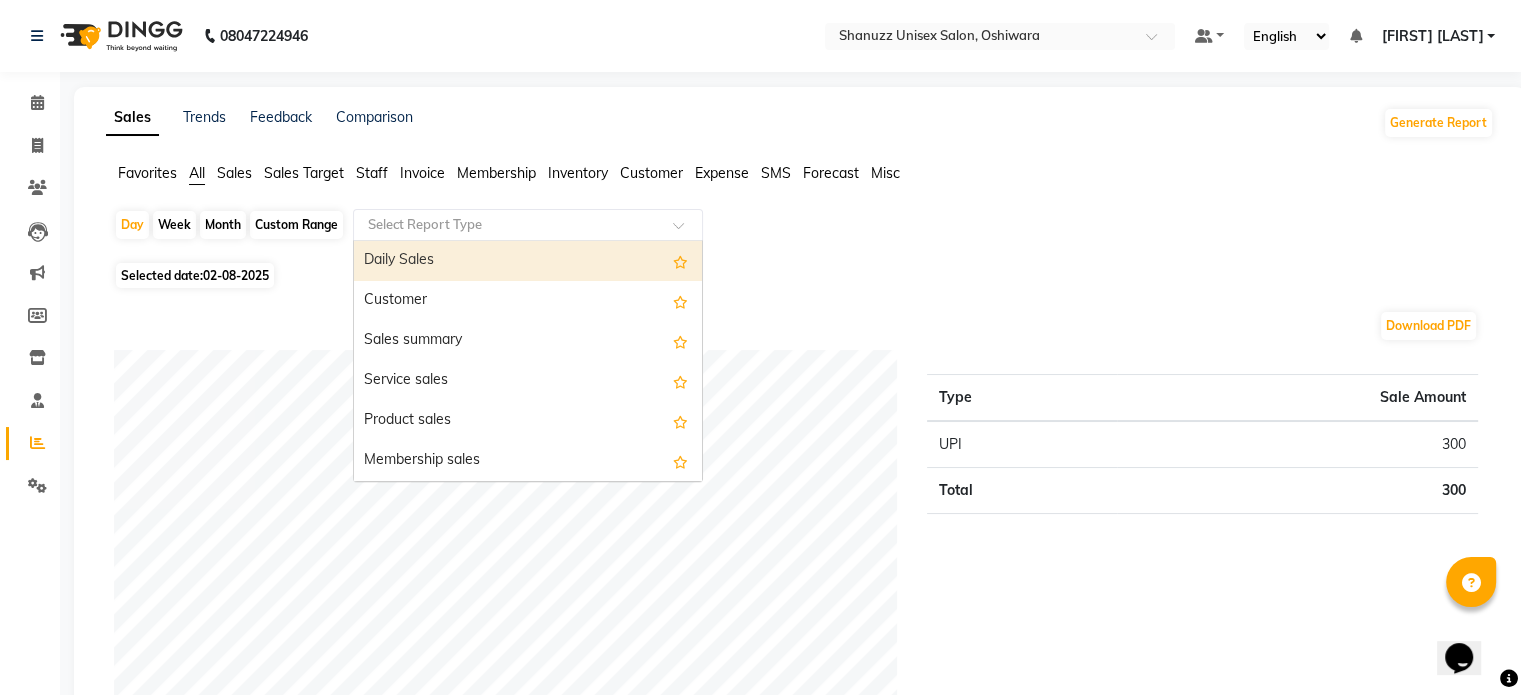 click 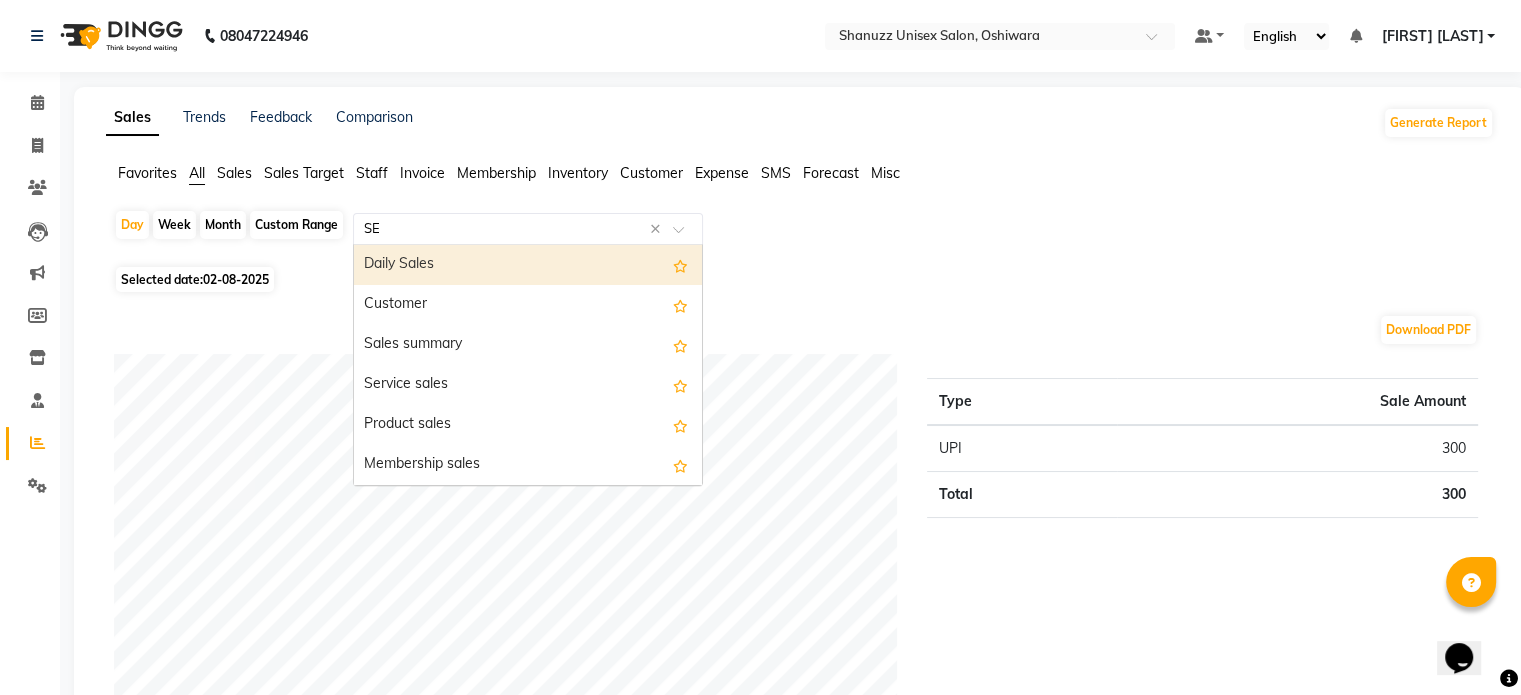type on "SER" 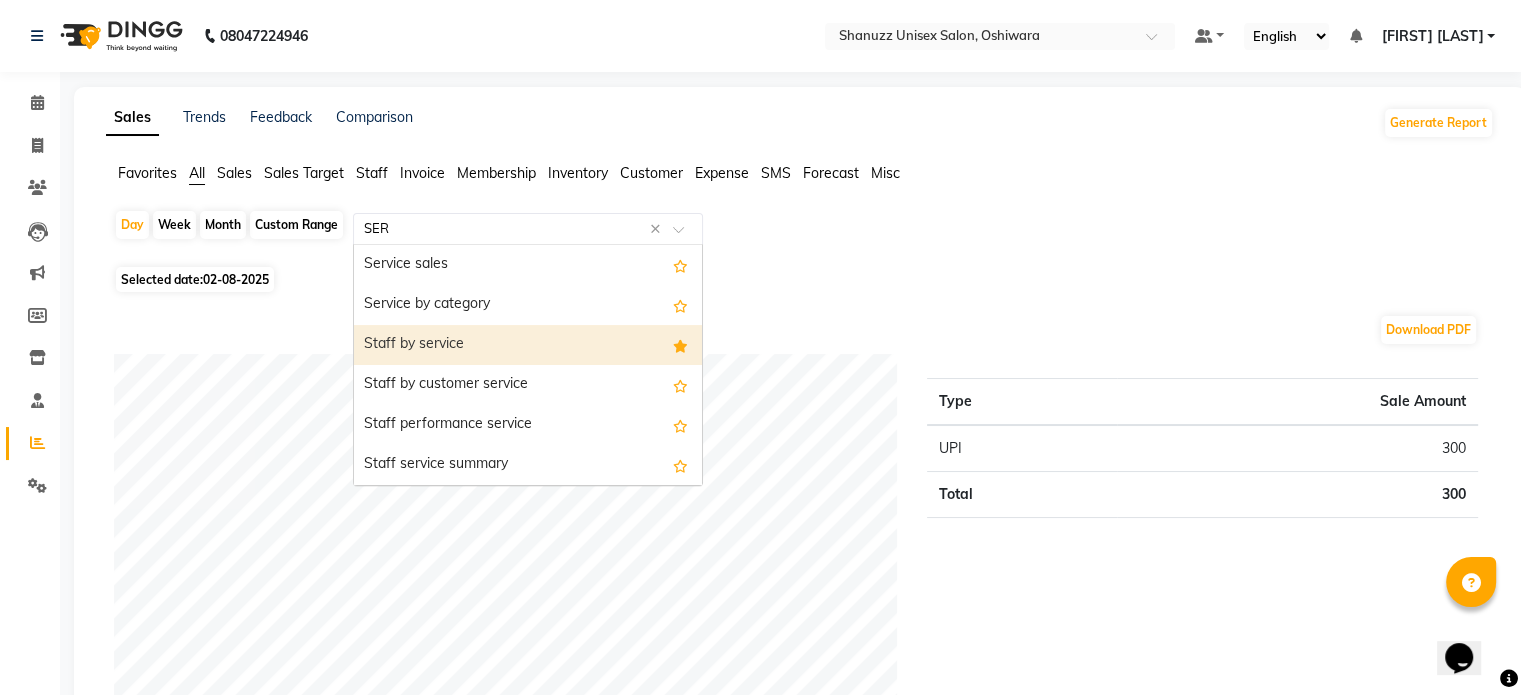 click on "Staff by service" at bounding box center (528, 345) 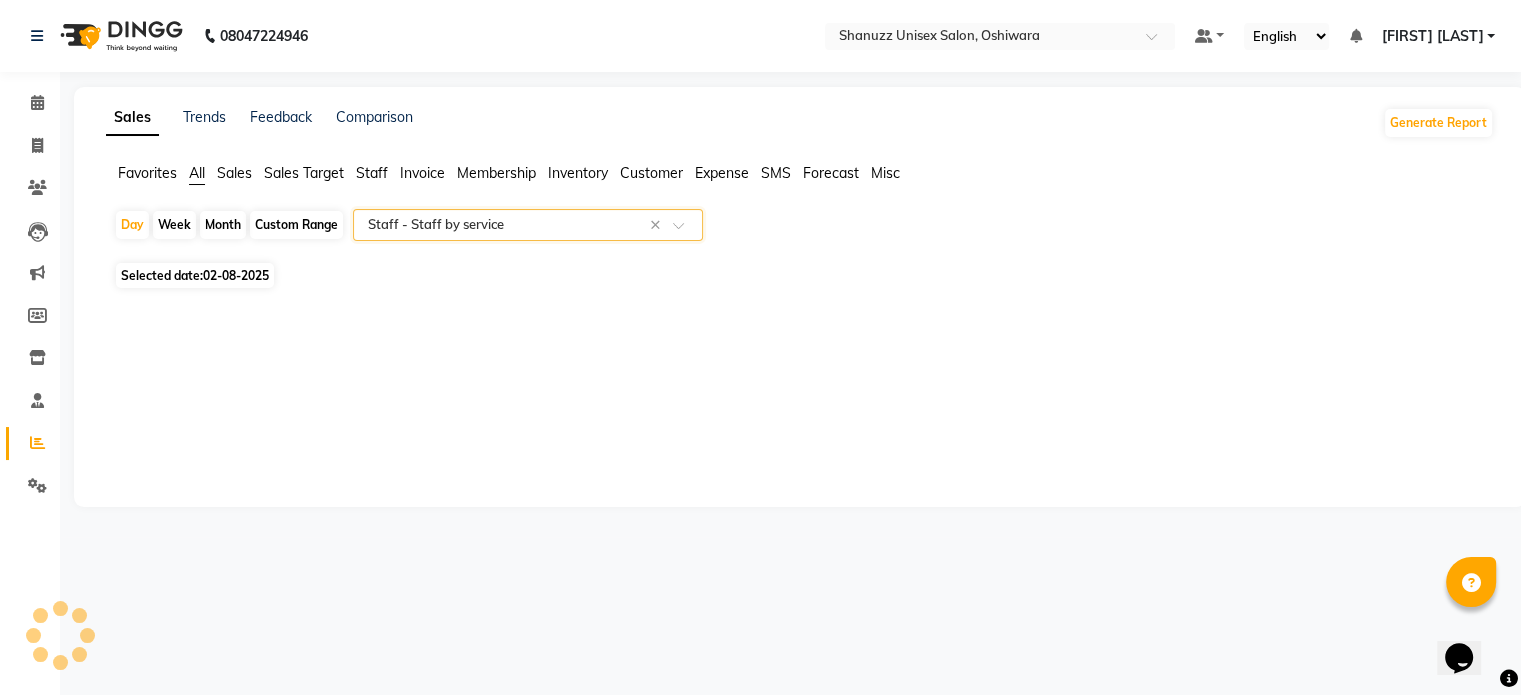 select on "filtered_report" 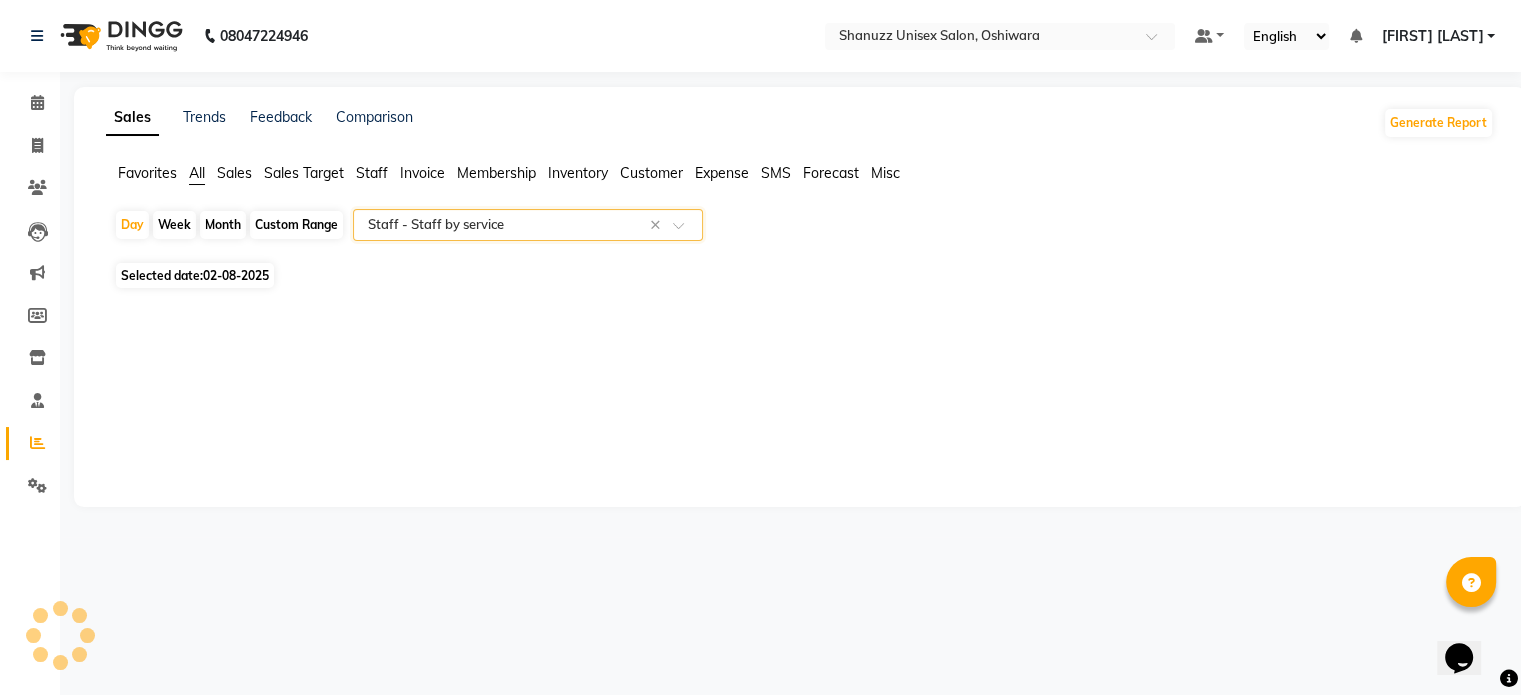 select on "csv" 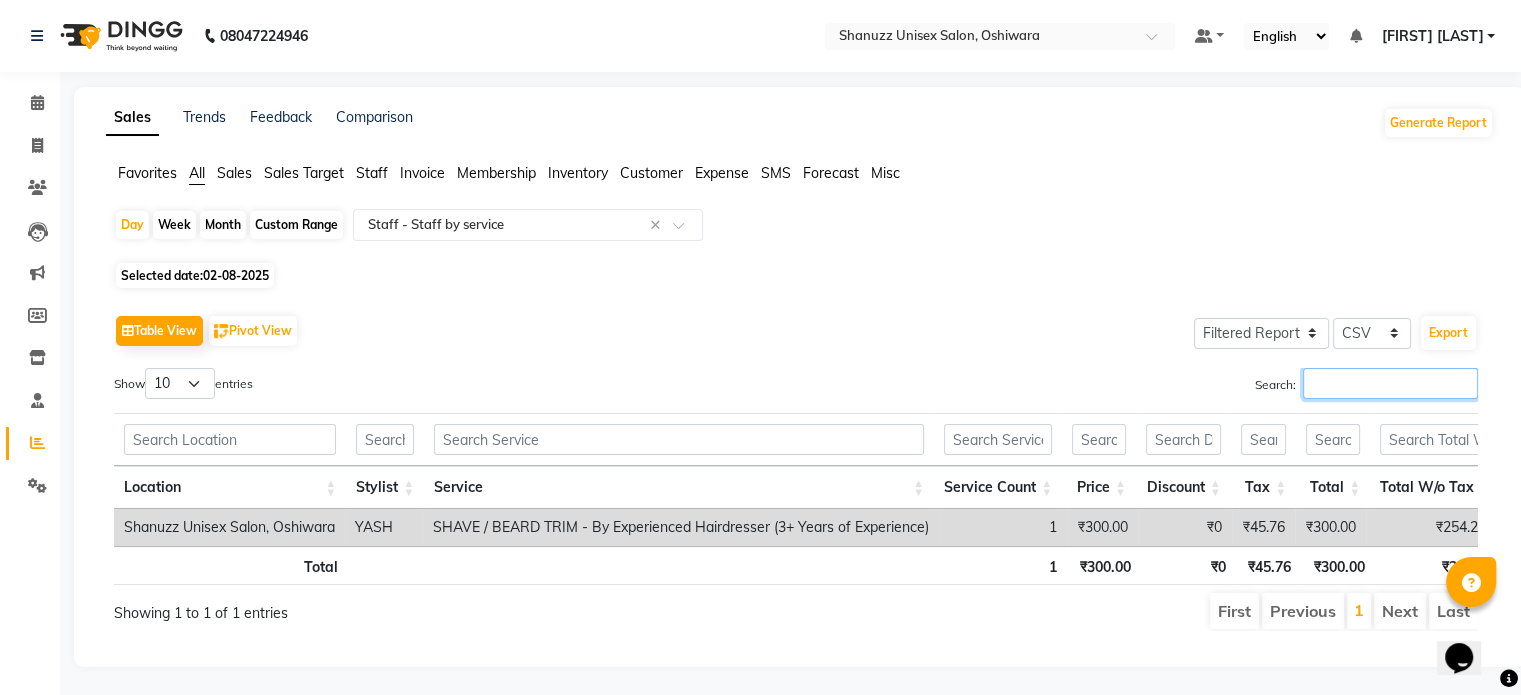 click on "Search:" at bounding box center [1390, 383] 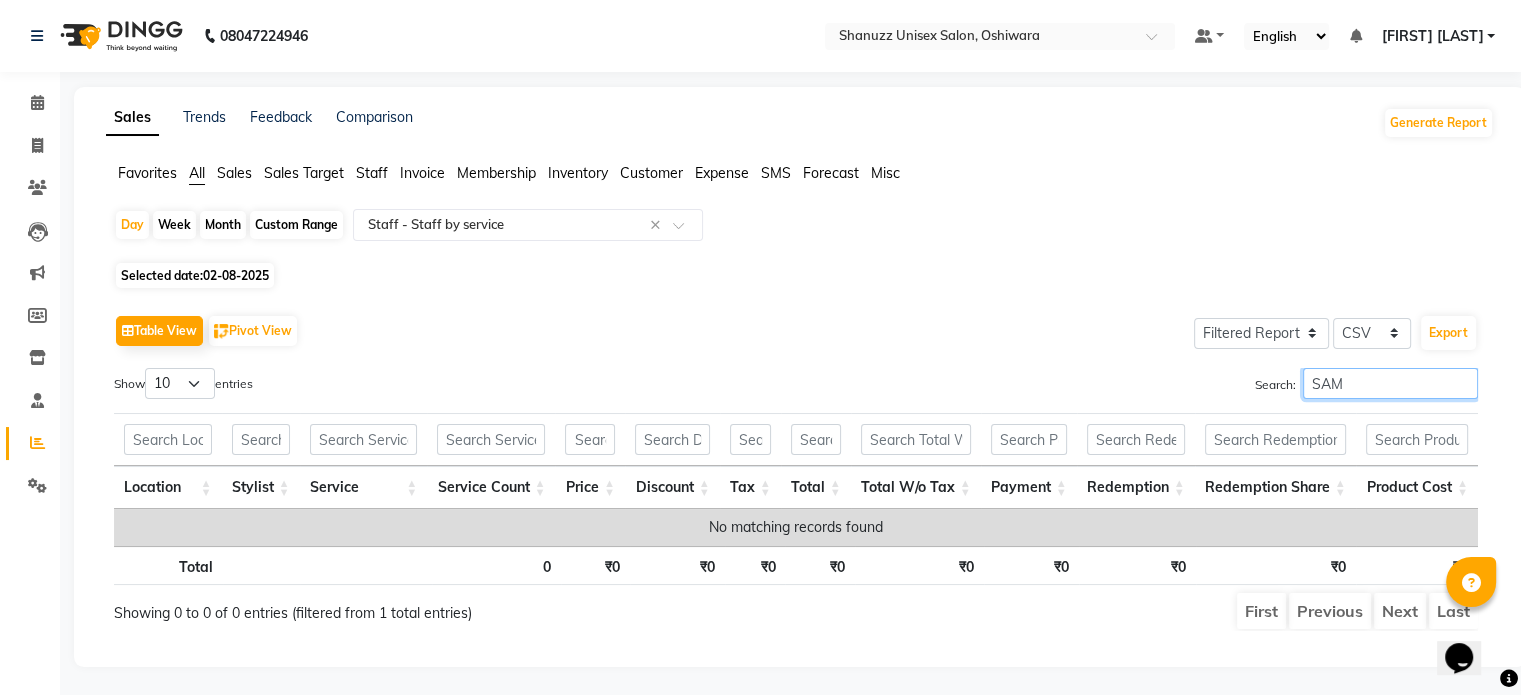 type on "SAM" 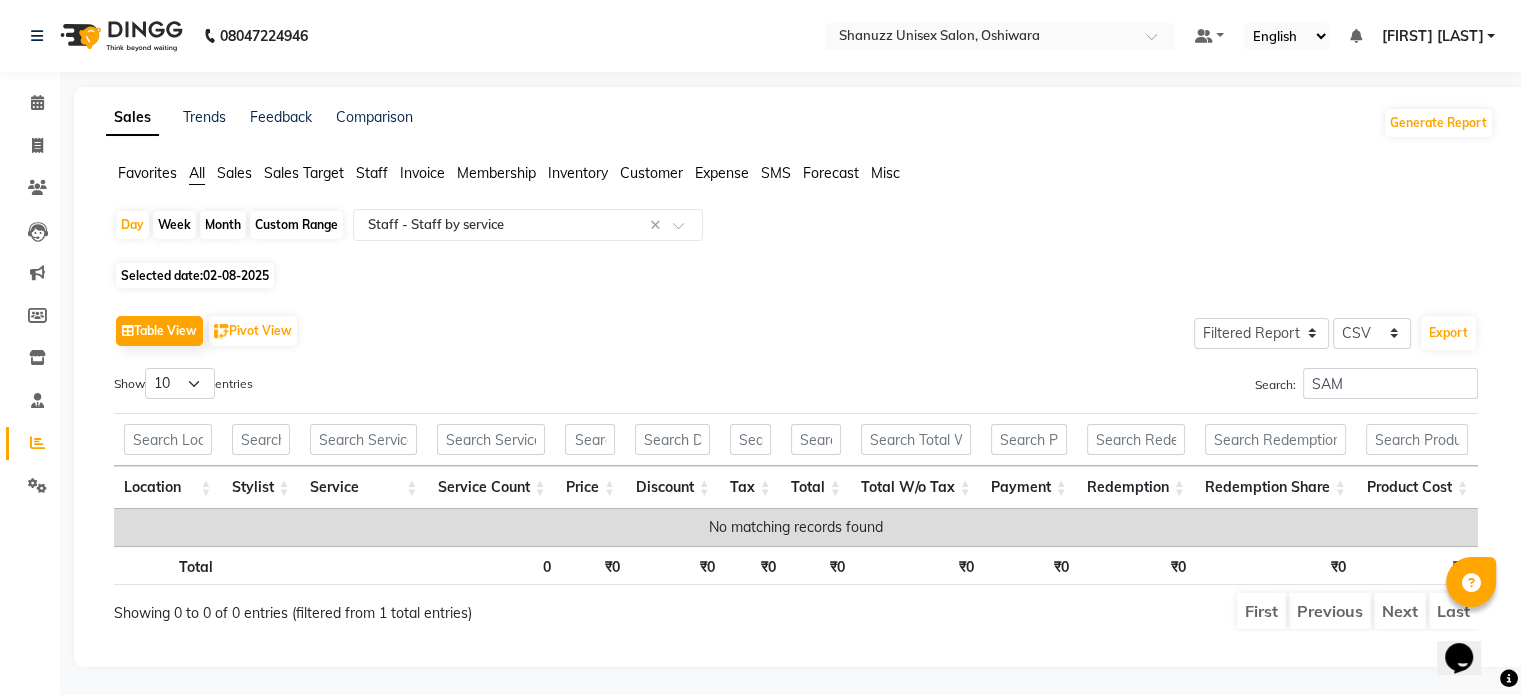 click on "Month" 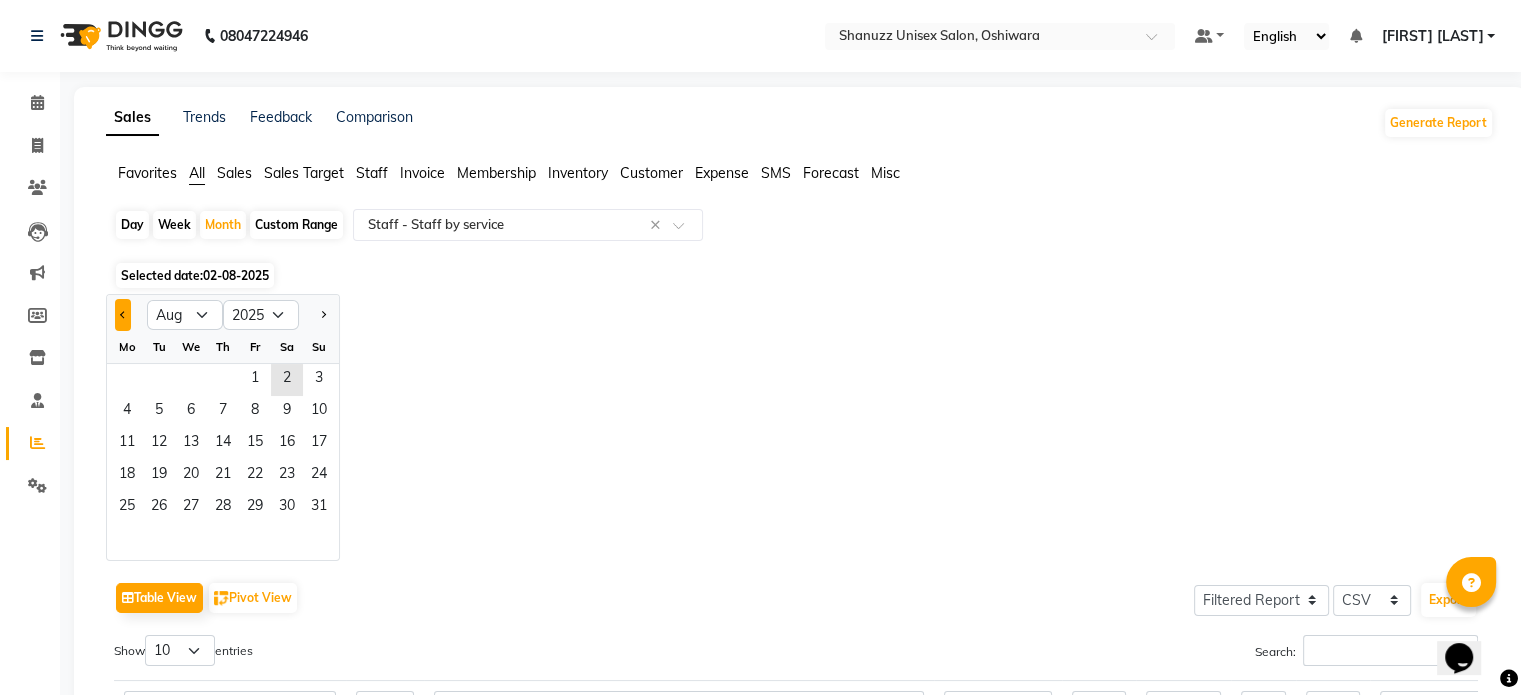 click 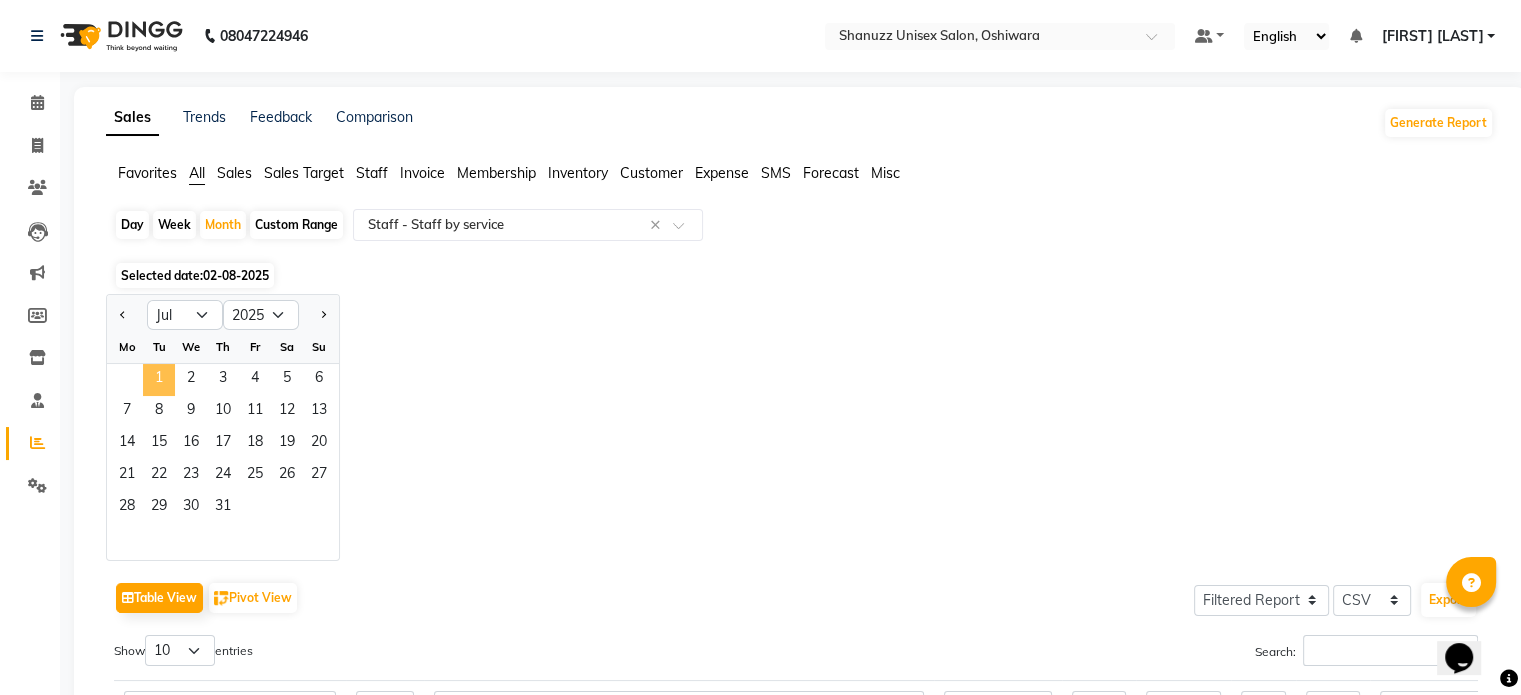 click on "1" 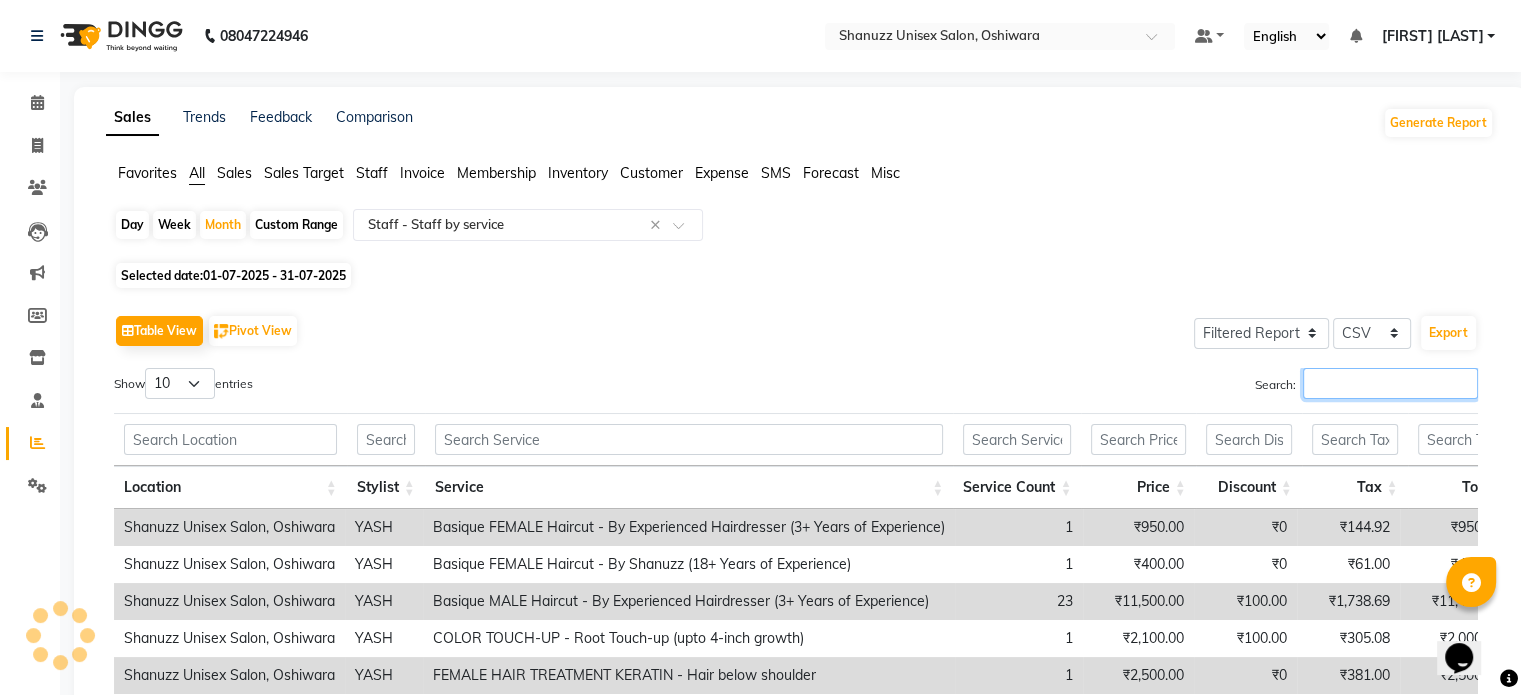 click on "Search:" at bounding box center [1390, 383] 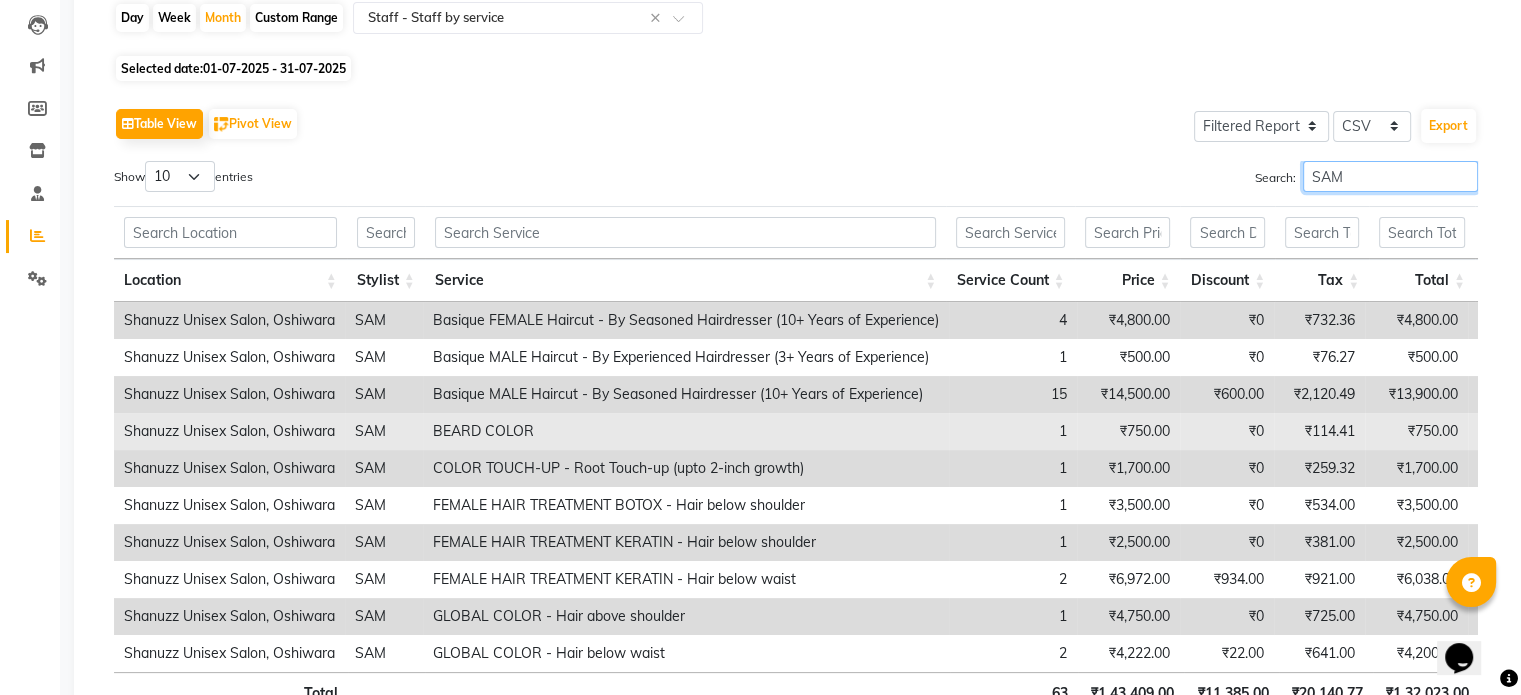 scroll, scrollTop: 363, scrollLeft: 0, axis: vertical 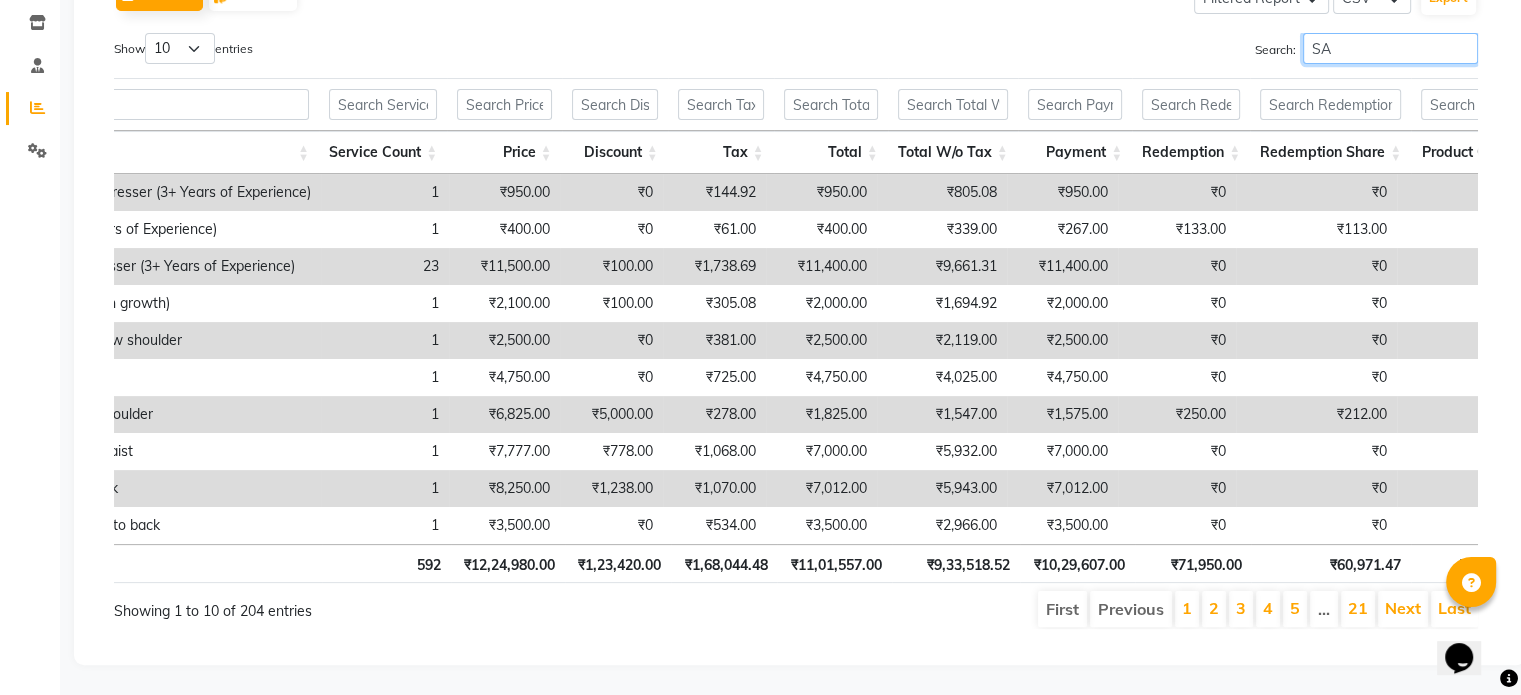 type on "S" 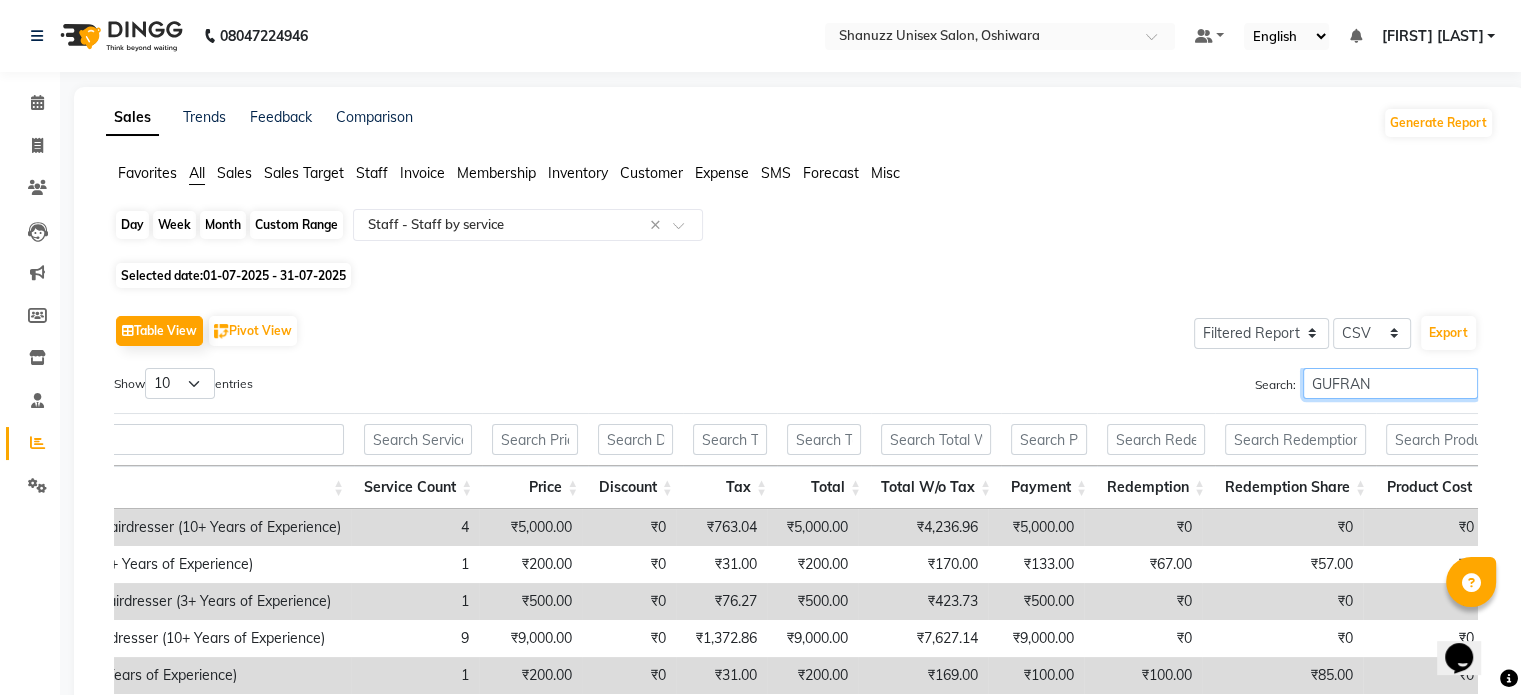 scroll, scrollTop: 0, scrollLeft: 0, axis: both 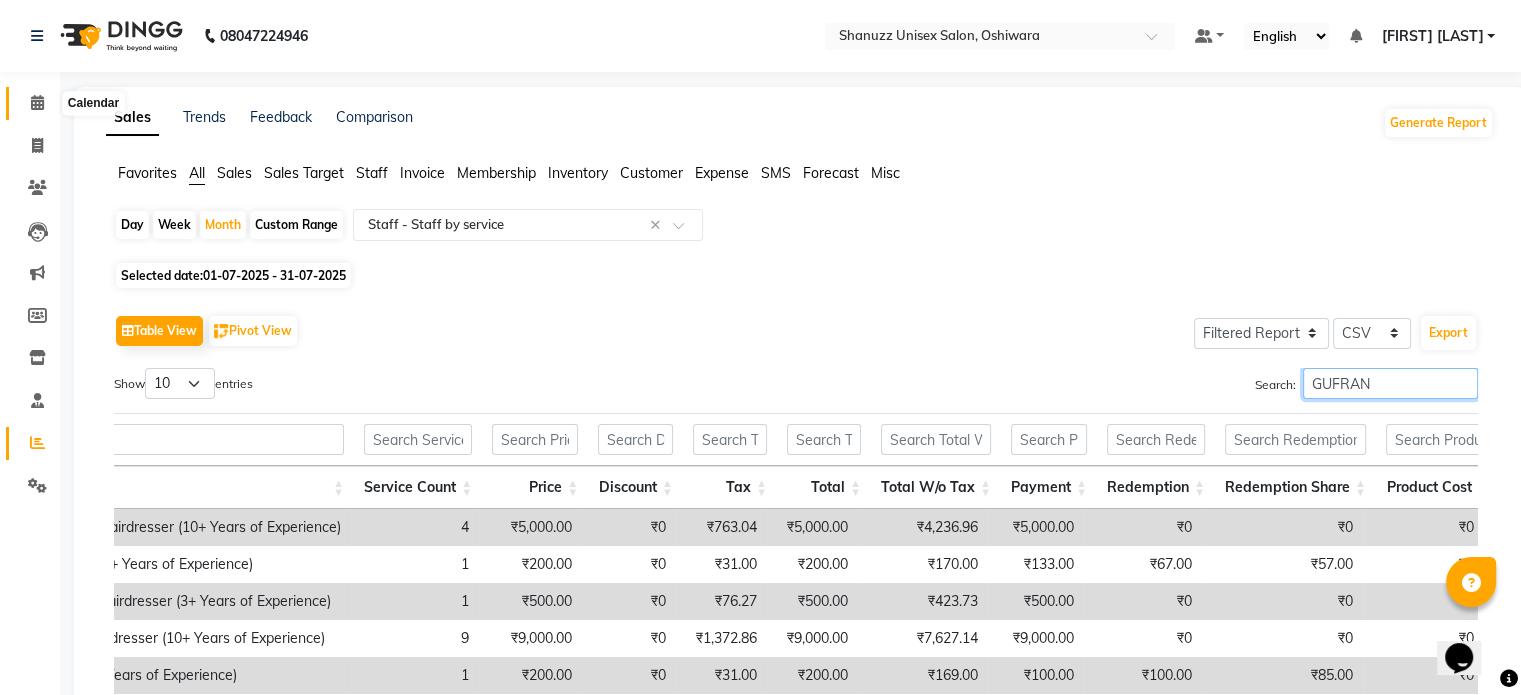 type on "GUFRAN" 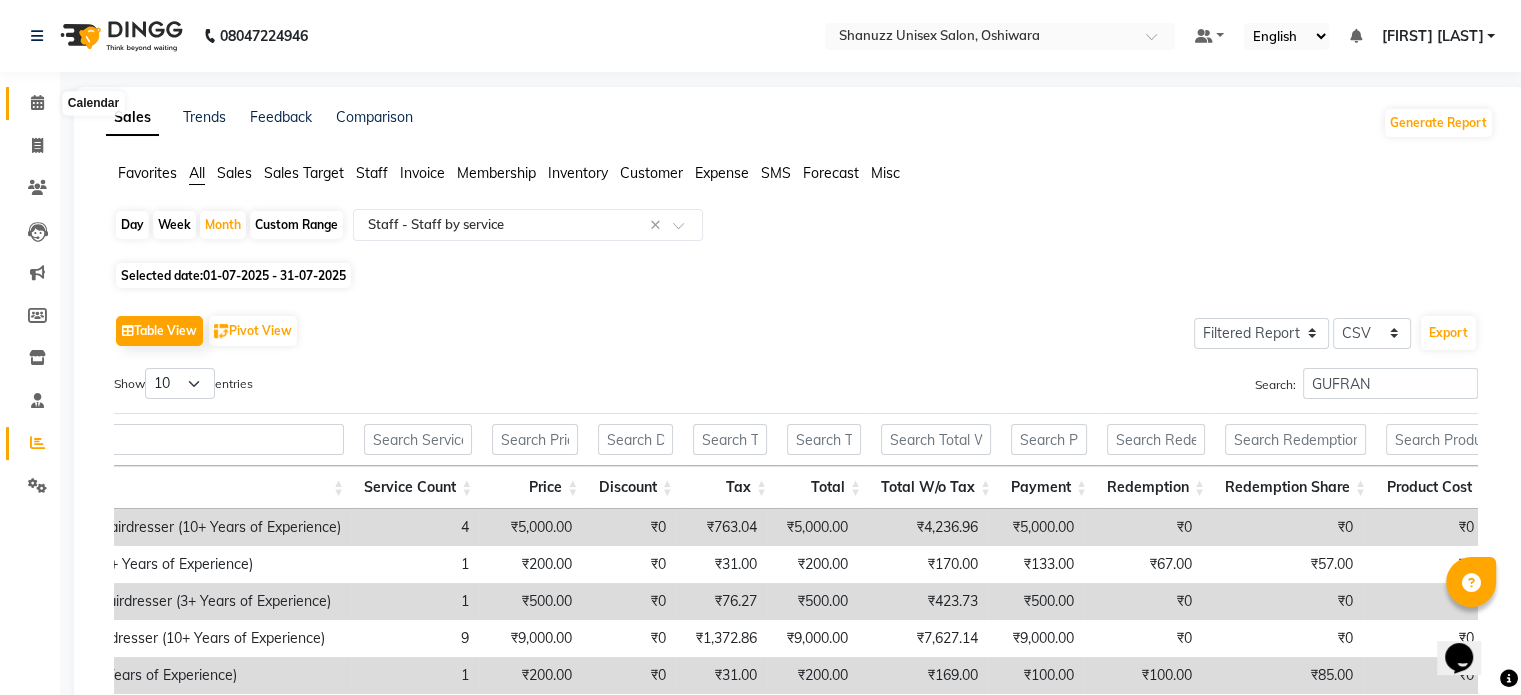 click 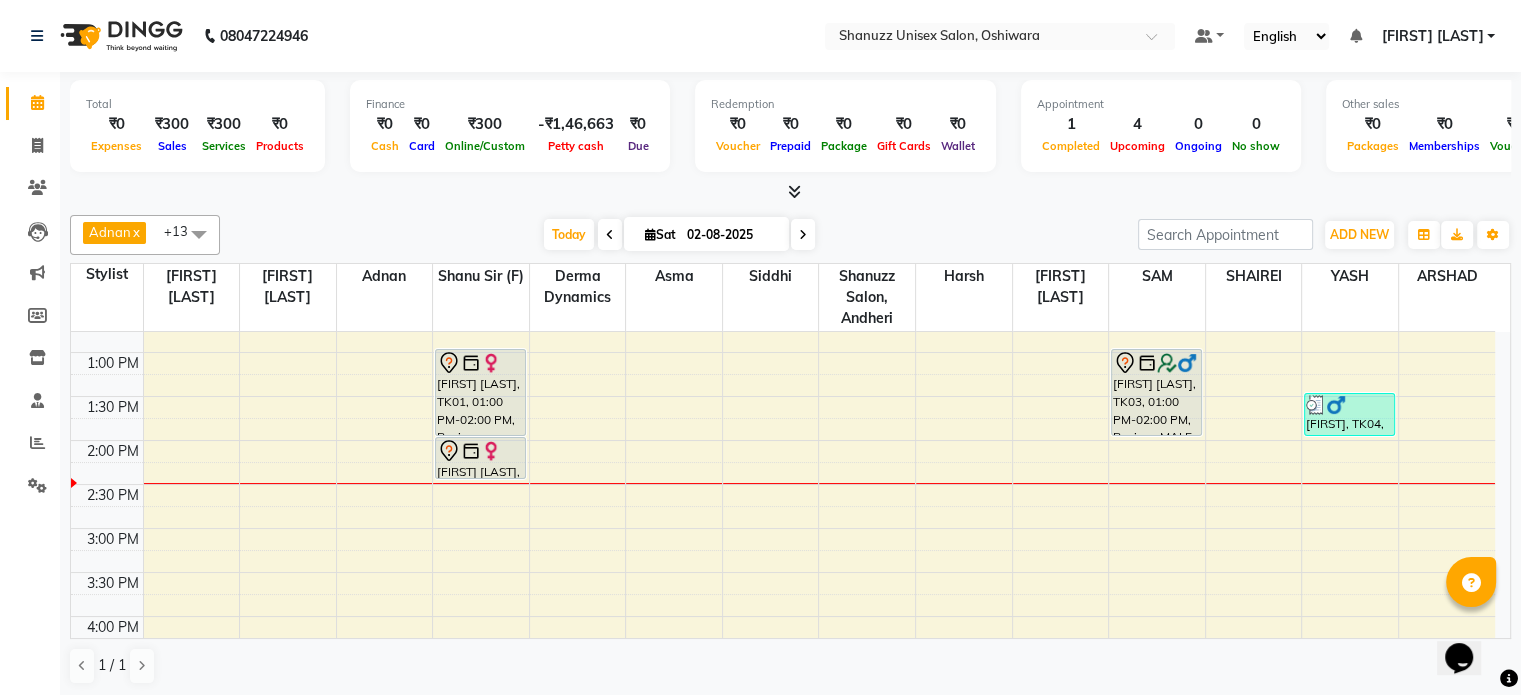 scroll, scrollTop: 318, scrollLeft: 0, axis: vertical 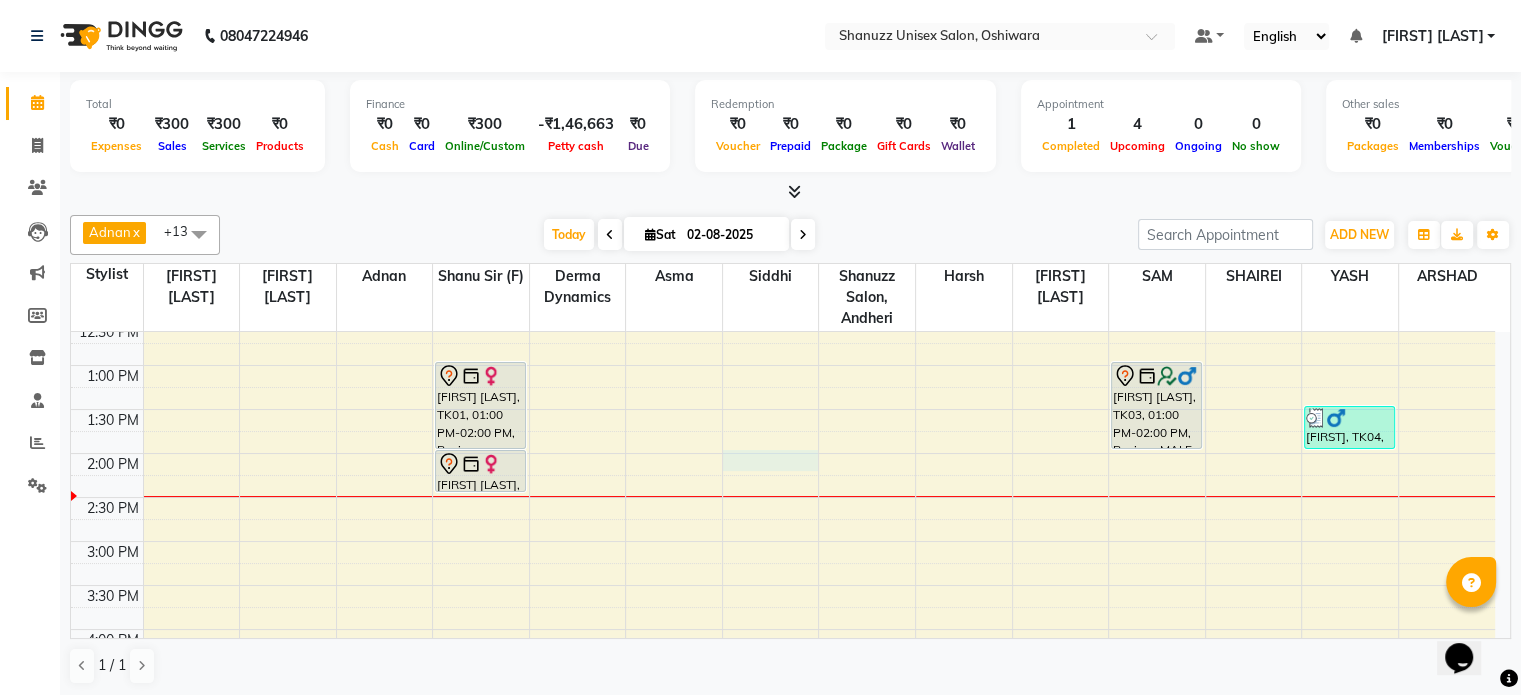 click on "9:00 AM 9:30 AM 10:00 AM 10:30 AM 11:00 AM 11:30 AM 12:00 PM 12:30 PM 1:00 PM 1:30 PM 2:00 PM 2:30 PM 3:00 PM 3:30 PM 4:00 PM 4:30 PM 5:00 PM 5:30 PM 6:00 PM 6:30 PM 7:00 PM 7:30 PM 8:00 PM 8:30 PM             MAHIMA CHOUDHARY, TK01, 01:00 PM-02:00 PM, Basique FEMALE Haircut - By Shanuzz (18+ Years of Experience)             MAHIMA CHOUDHARY, TK01, 02:00 PM-02:30 PM, GLOBAL COLOR + HIGHLIGHTS  - Hair upto back             NAZMA, TK02, 05:00 PM-07:00 PM, FEMALE HAIR TREATMENT KERATIN - Hair below shoulder             Ankit Arora, TK03, 01:00 PM-02:00 PM, Basique MALE Haircut - By Seasoned Hairdresser (10+ Years of Experience)     SHANKAR, TK04, 01:30 PM-02:00 PM, SHAVE / BEARD TRIM - By Experienced Hairdresser (3+ Years of Experience)" at bounding box center (783, 541) 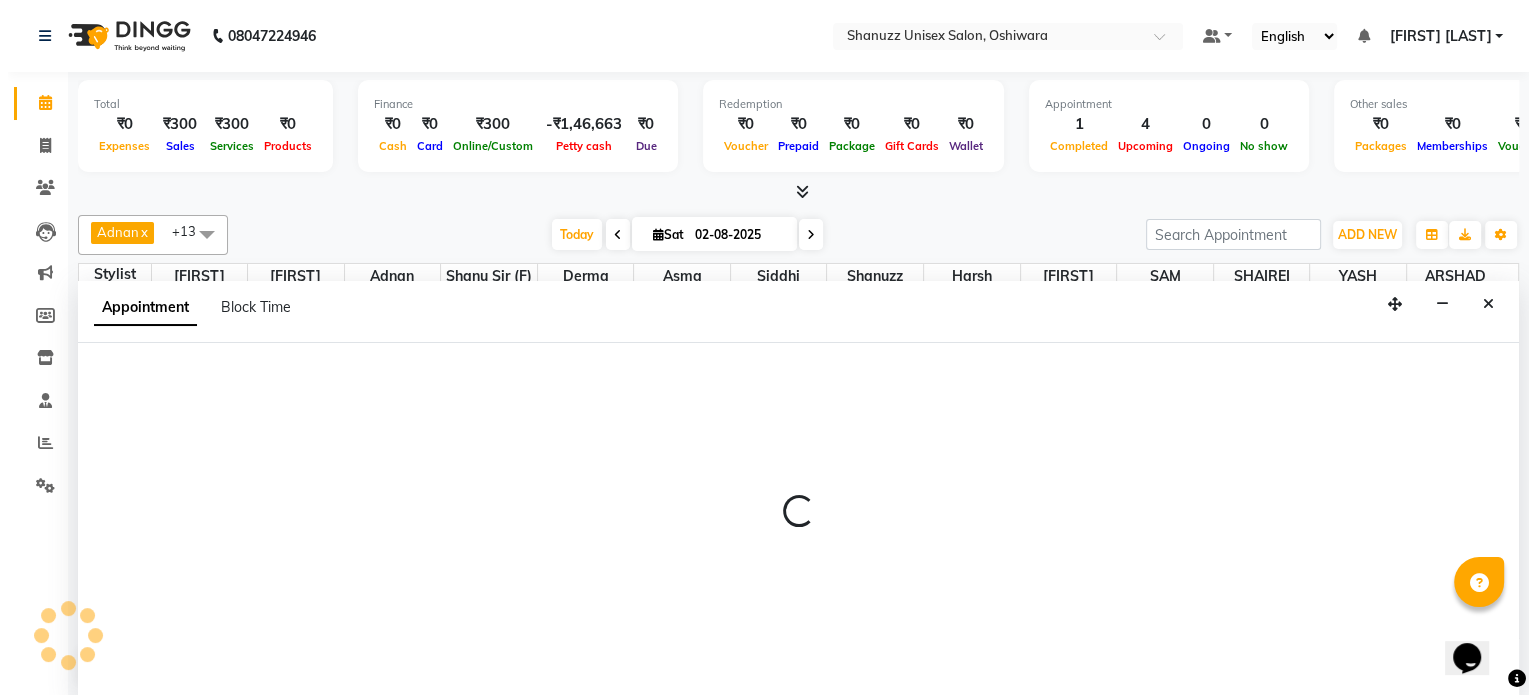scroll, scrollTop: 0, scrollLeft: 0, axis: both 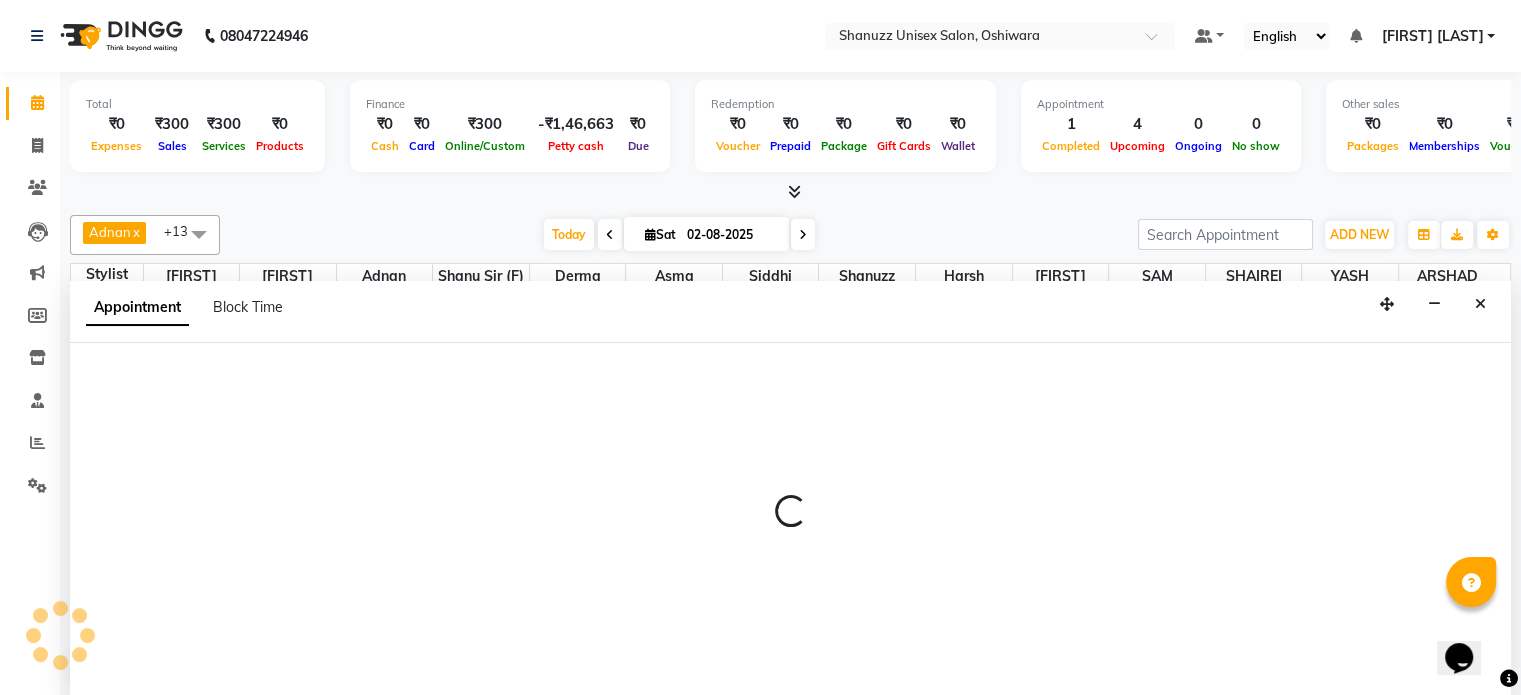 select on "61243" 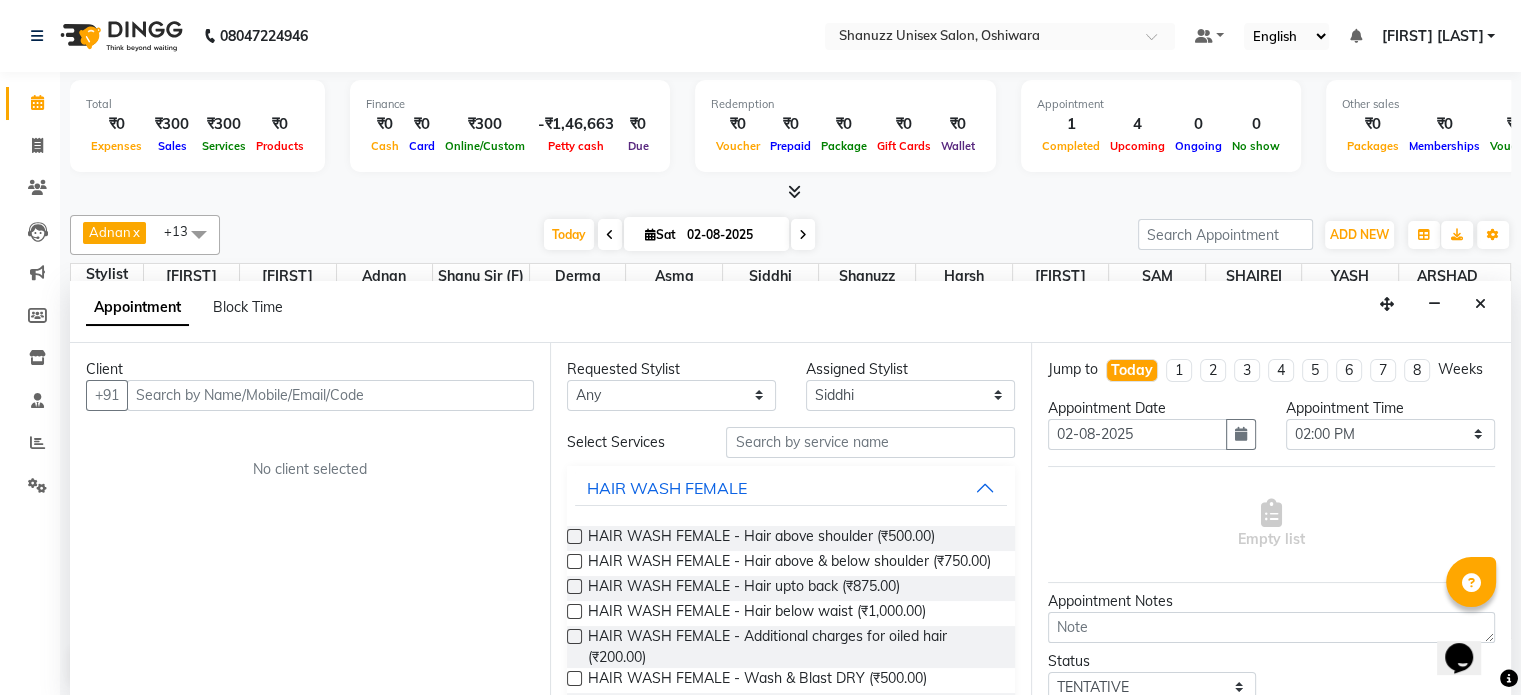 click at bounding box center (330, 395) 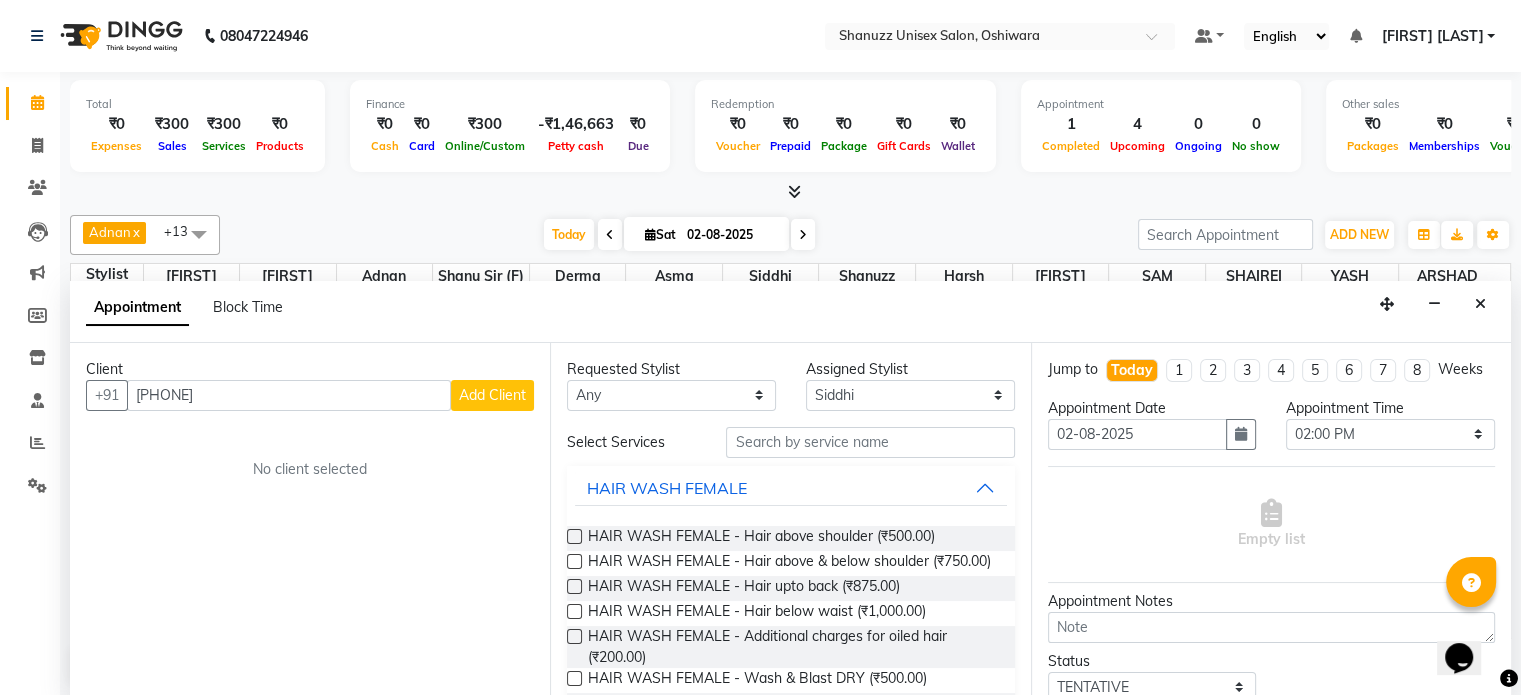 type on "9930066247" 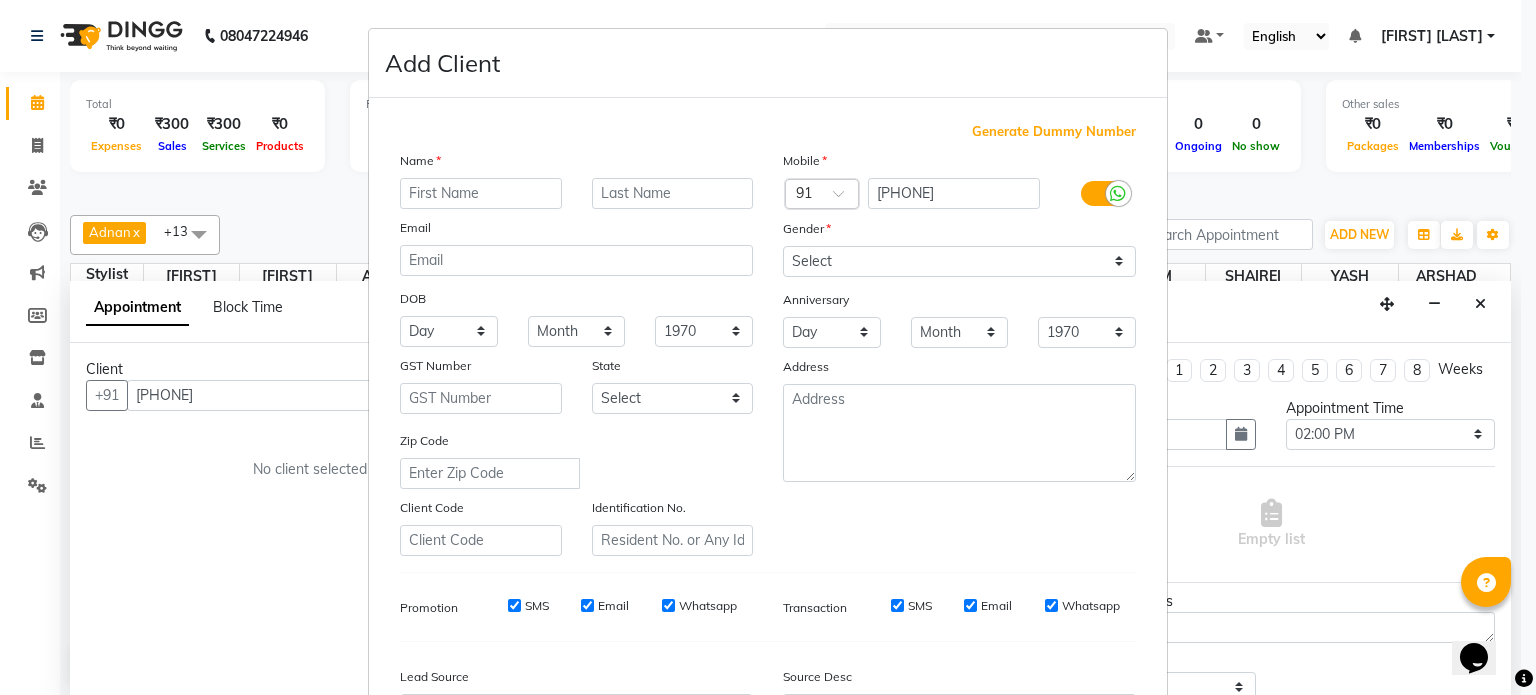 click at bounding box center (481, 193) 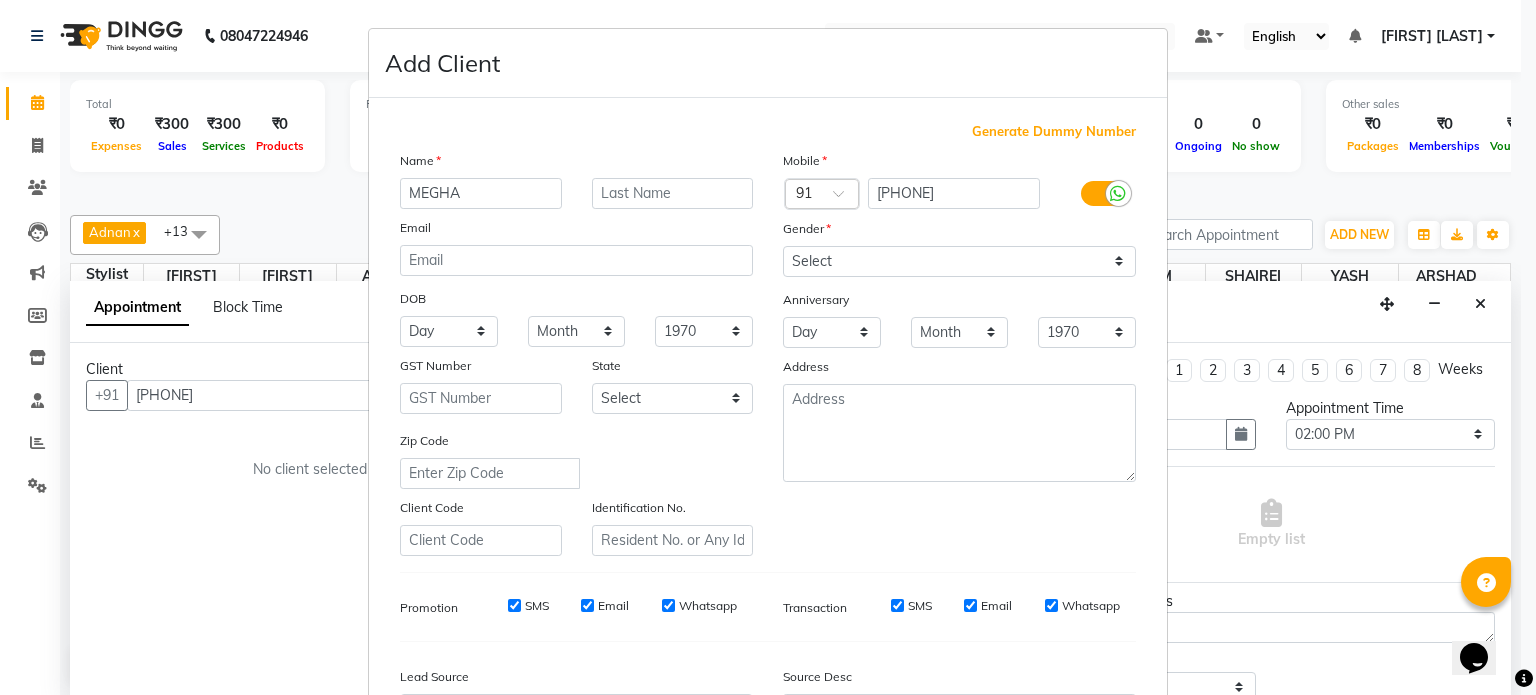 type on "MEGHA" 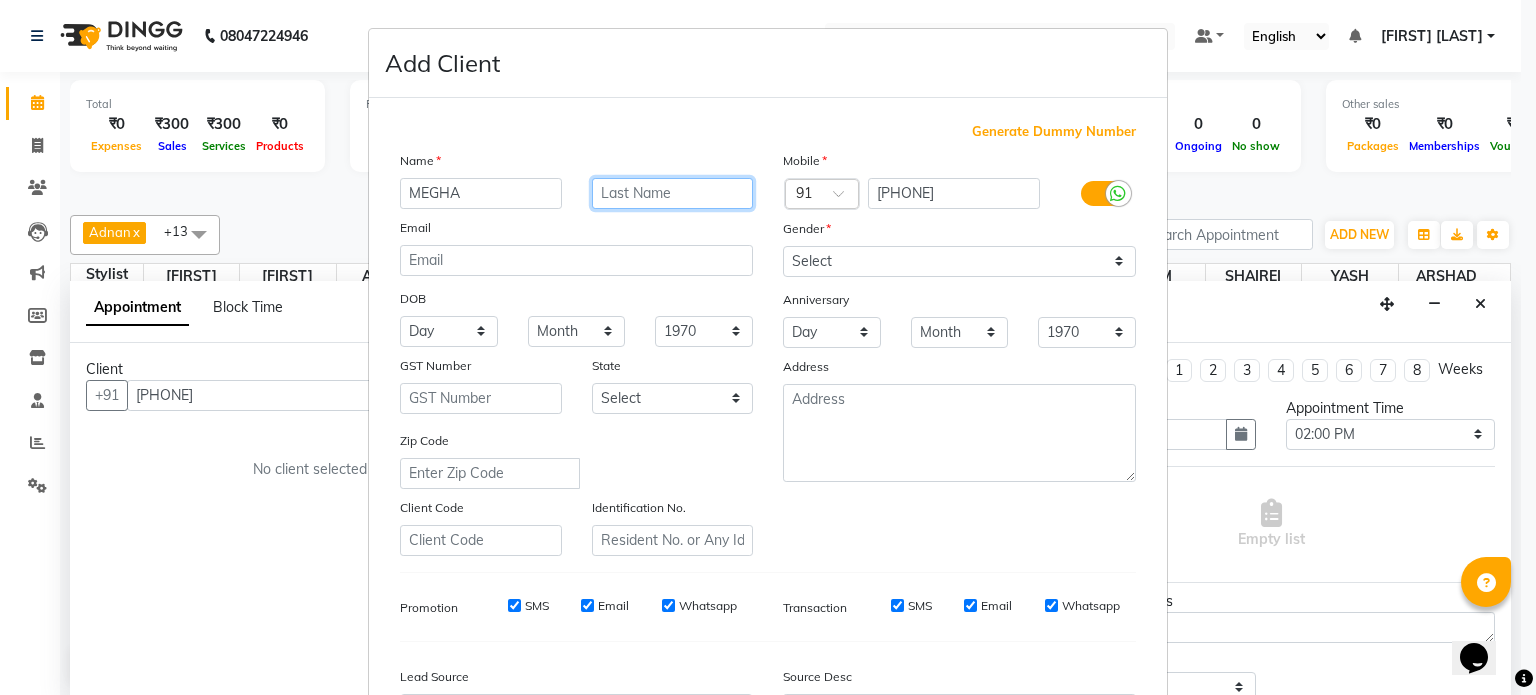 click at bounding box center (673, 193) 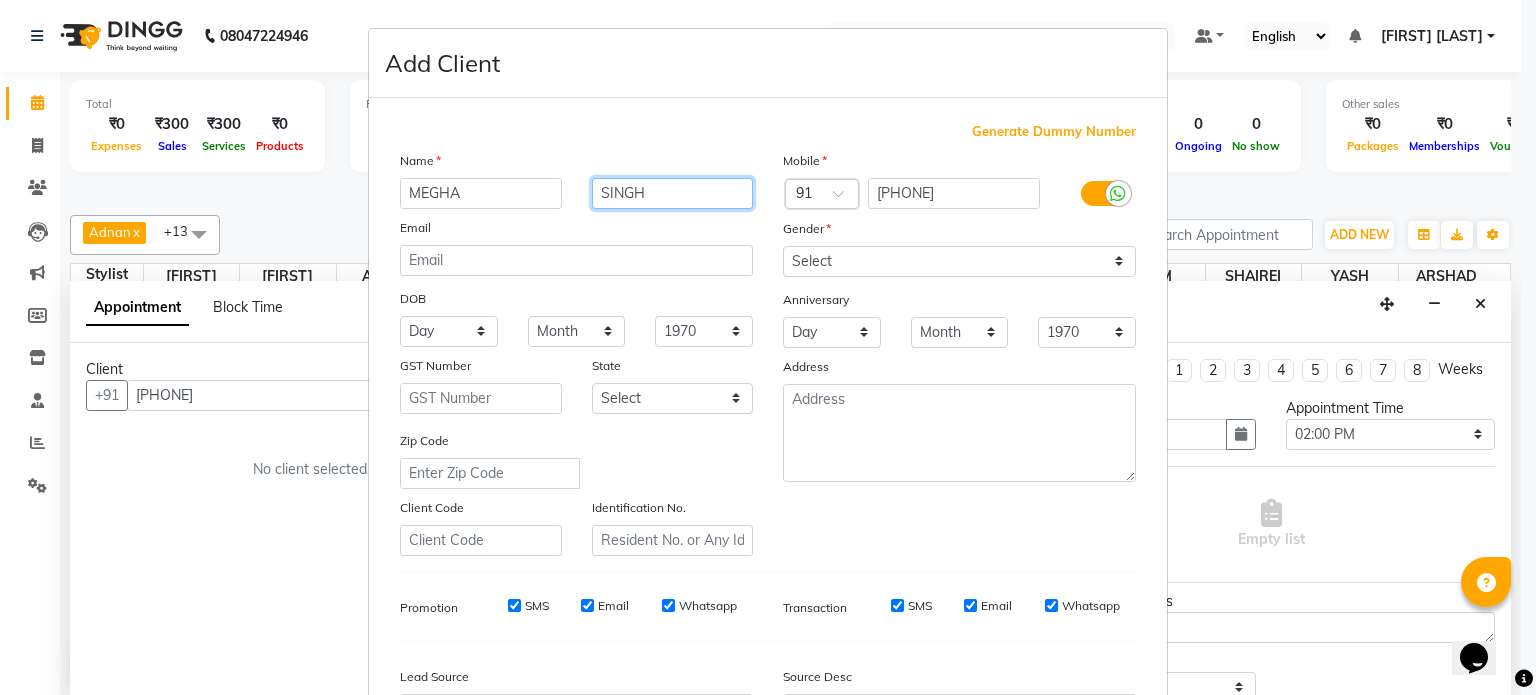 type on "SINGH" 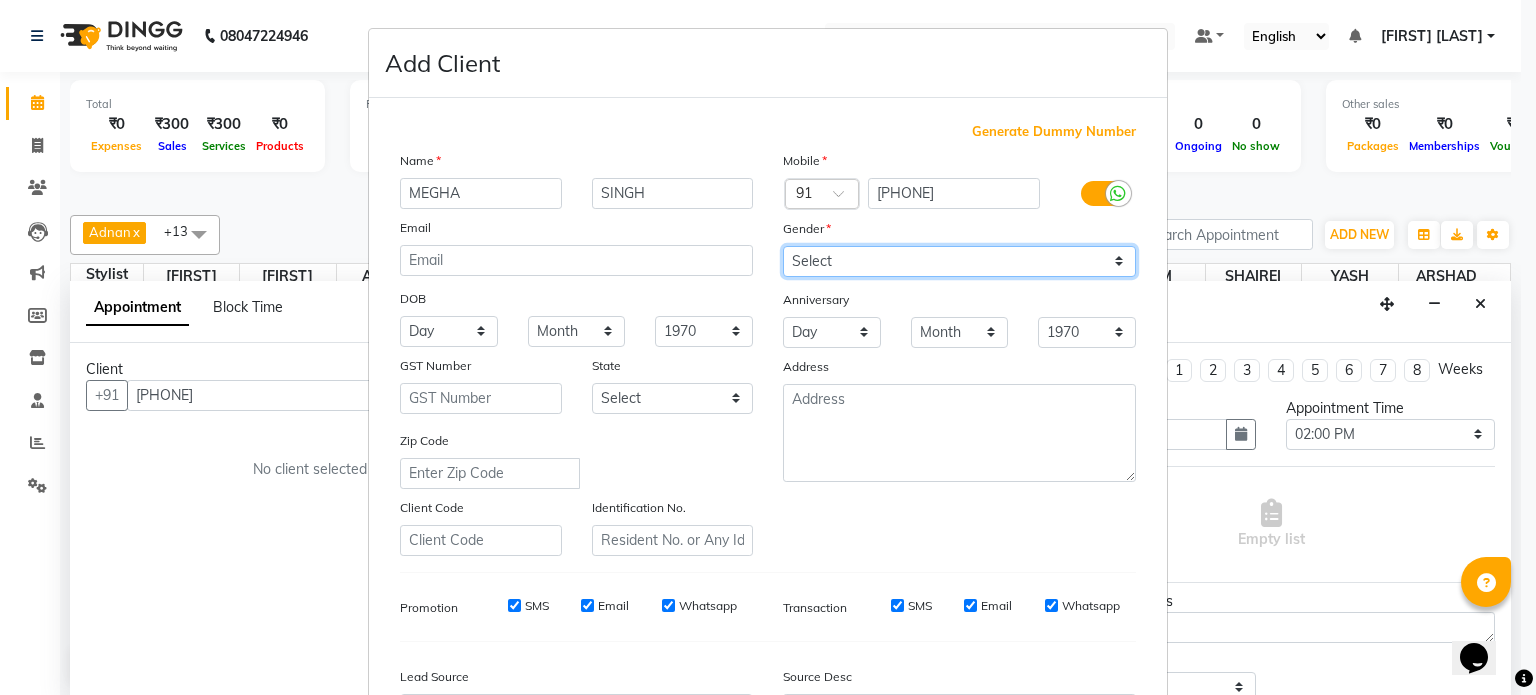 click on "Select Male Female Other Prefer Not To Say" at bounding box center (959, 261) 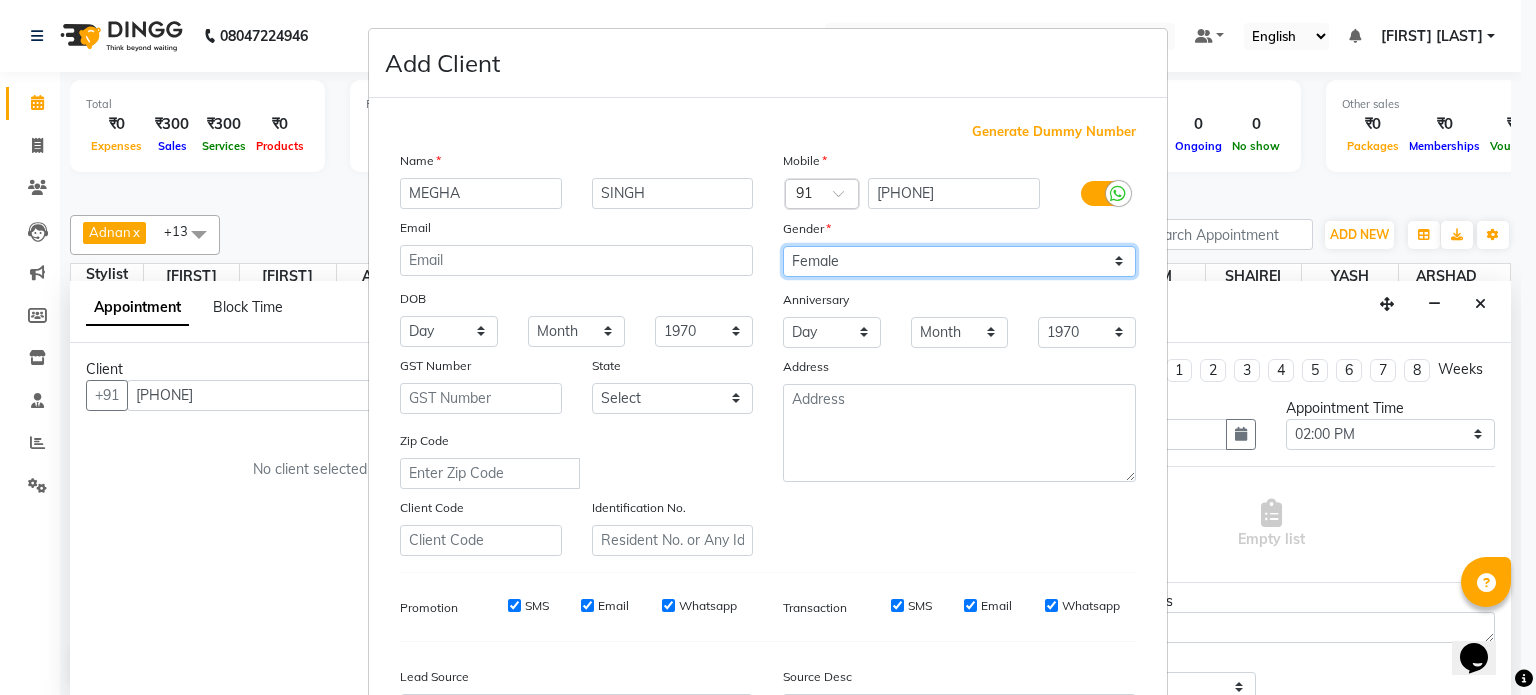 click on "Select Male Female Other Prefer Not To Say" at bounding box center [959, 261] 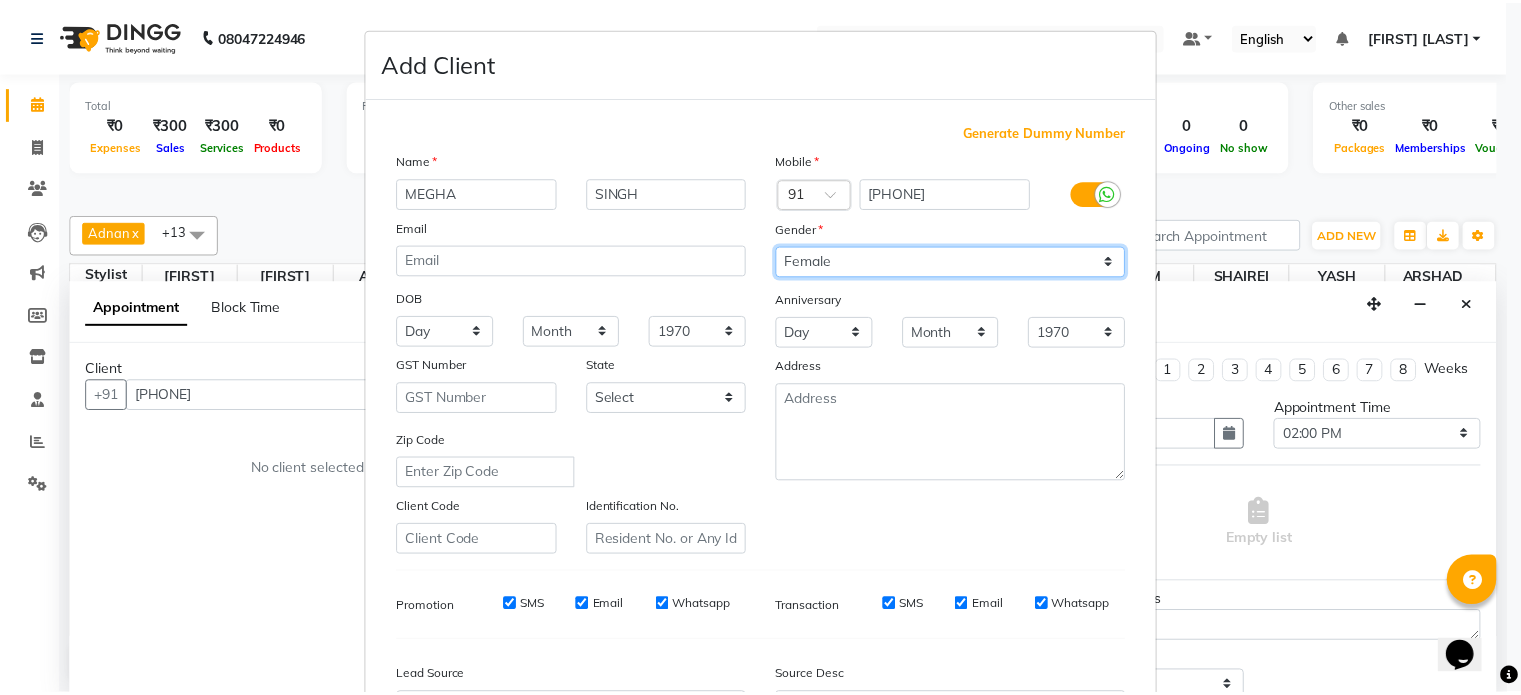 scroll, scrollTop: 237, scrollLeft: 0, axis: vertical 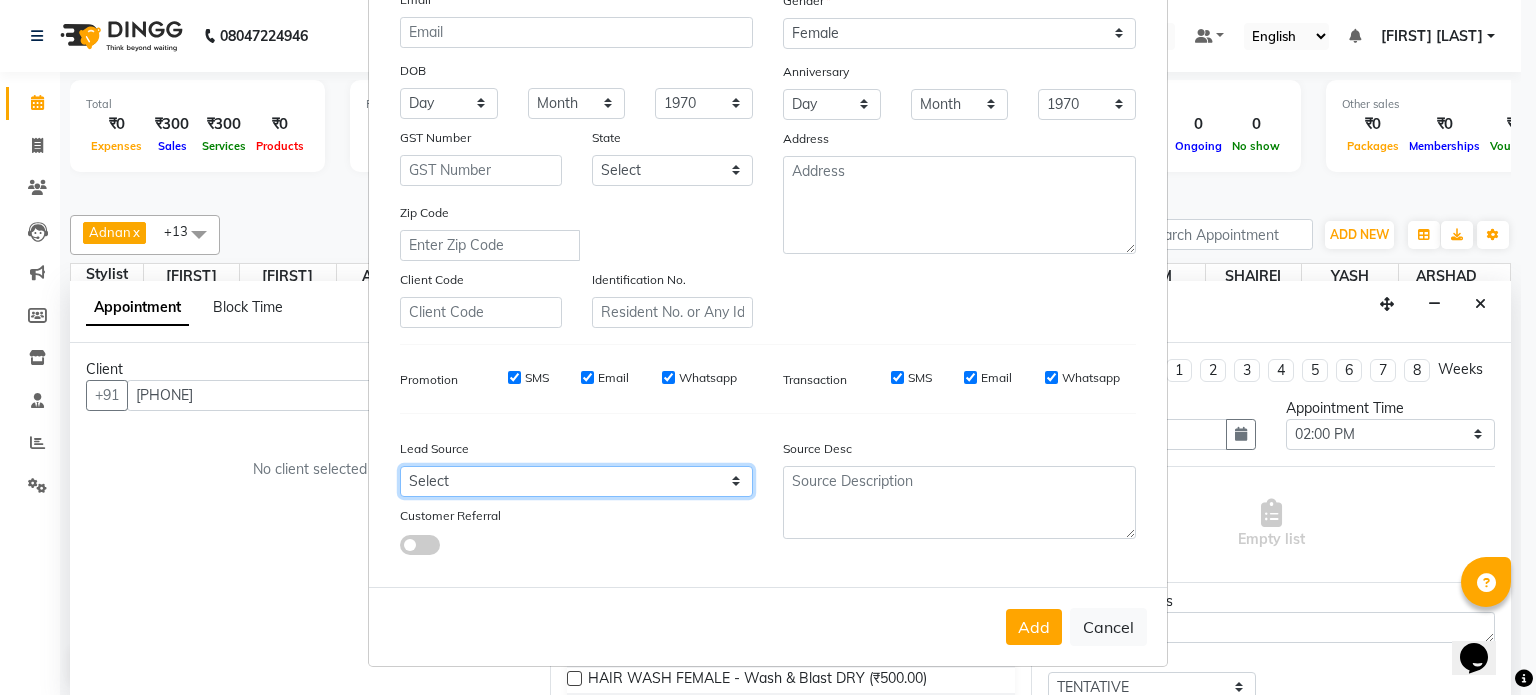 click on "Select Walk-in Referral Internet Friend Word of Mouth Advertisement Facebook JustDial Google Other" at bounding box center [576, 481] 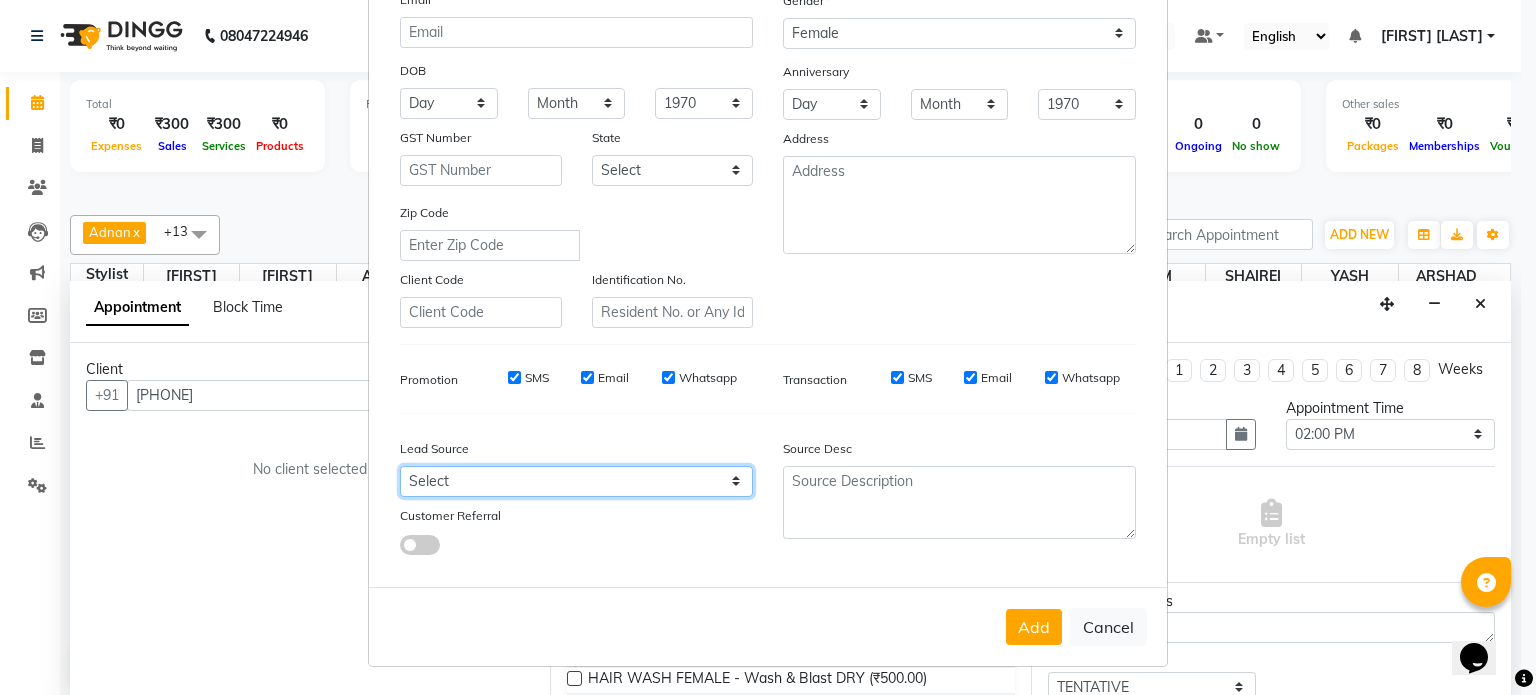 select on "49174" 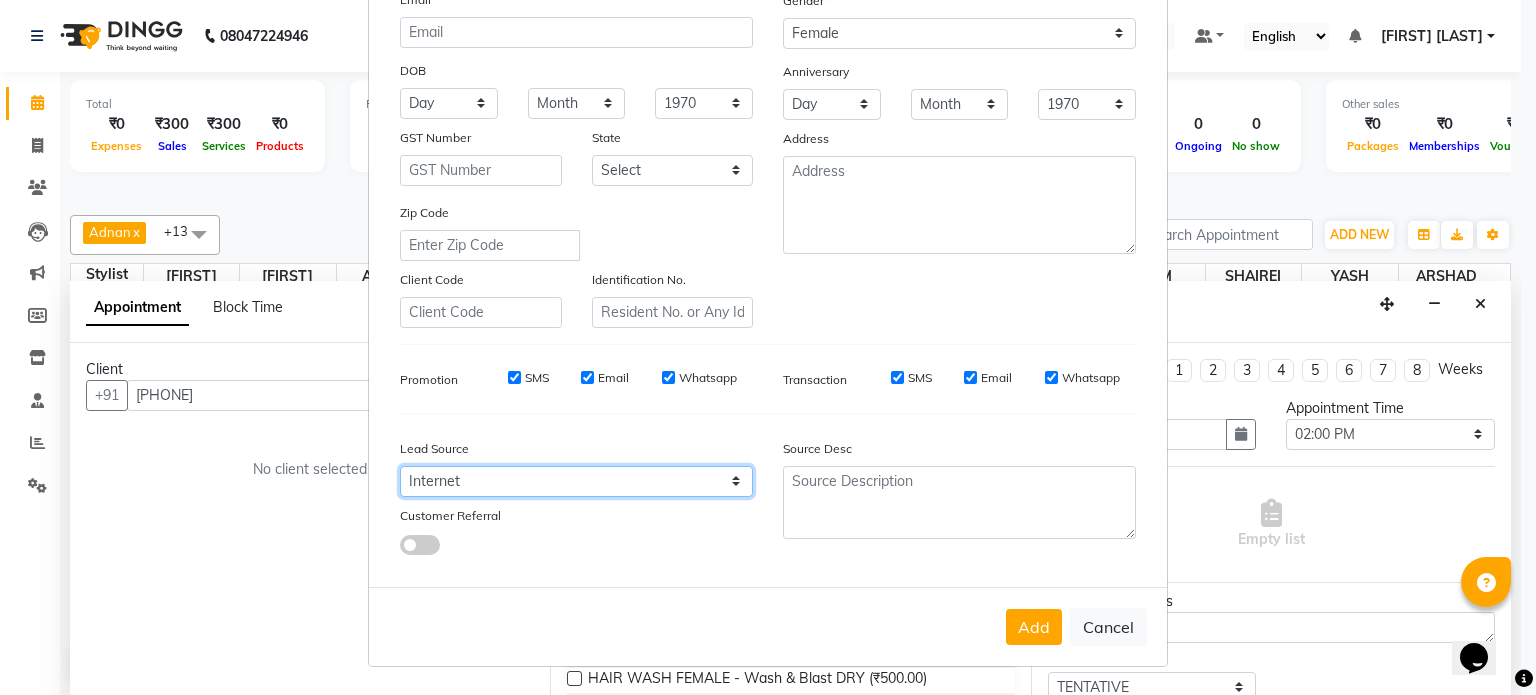 click on "Select Walk-in Referral Internet Friend Word of Mouth Advertisement Facebook JustDial Google Other" at bounding box center [576, 481] 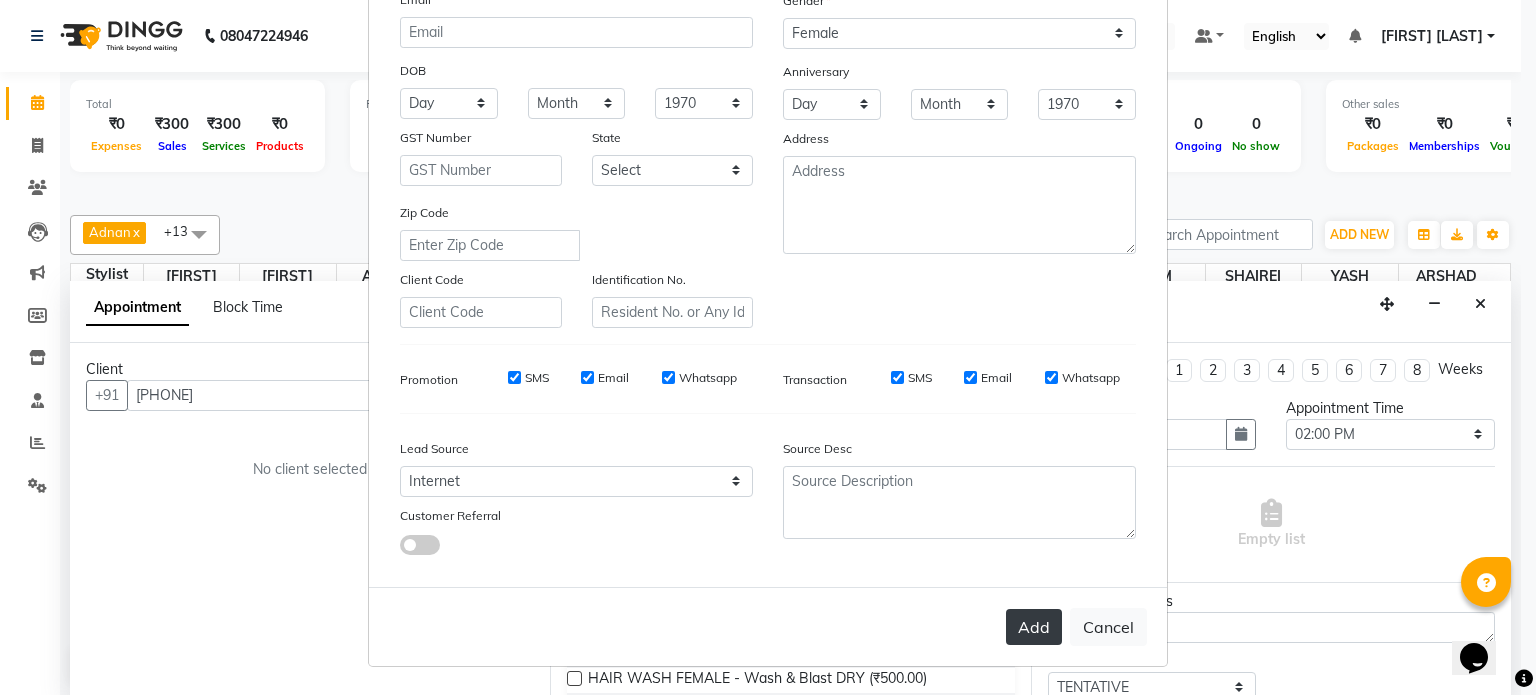 click on "Add" at bounding box center (1034, 627) 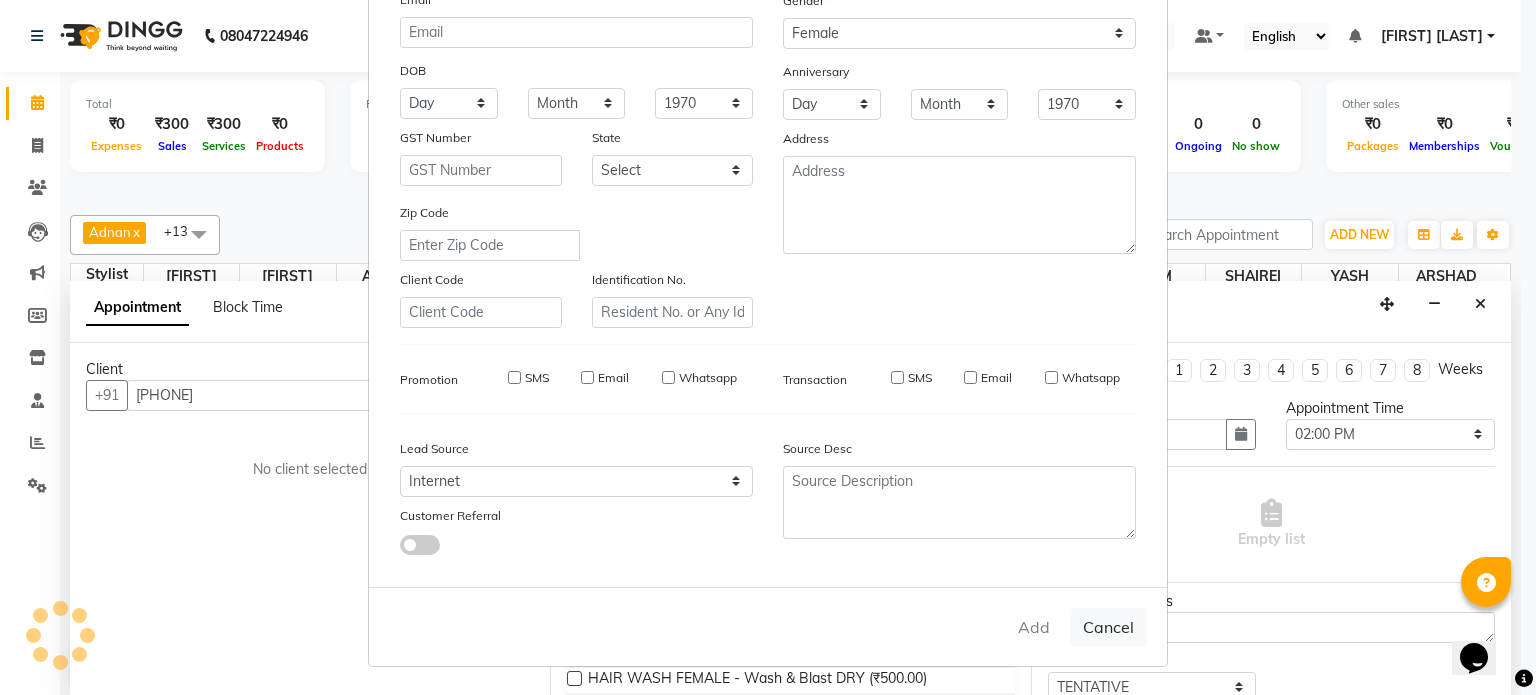 type 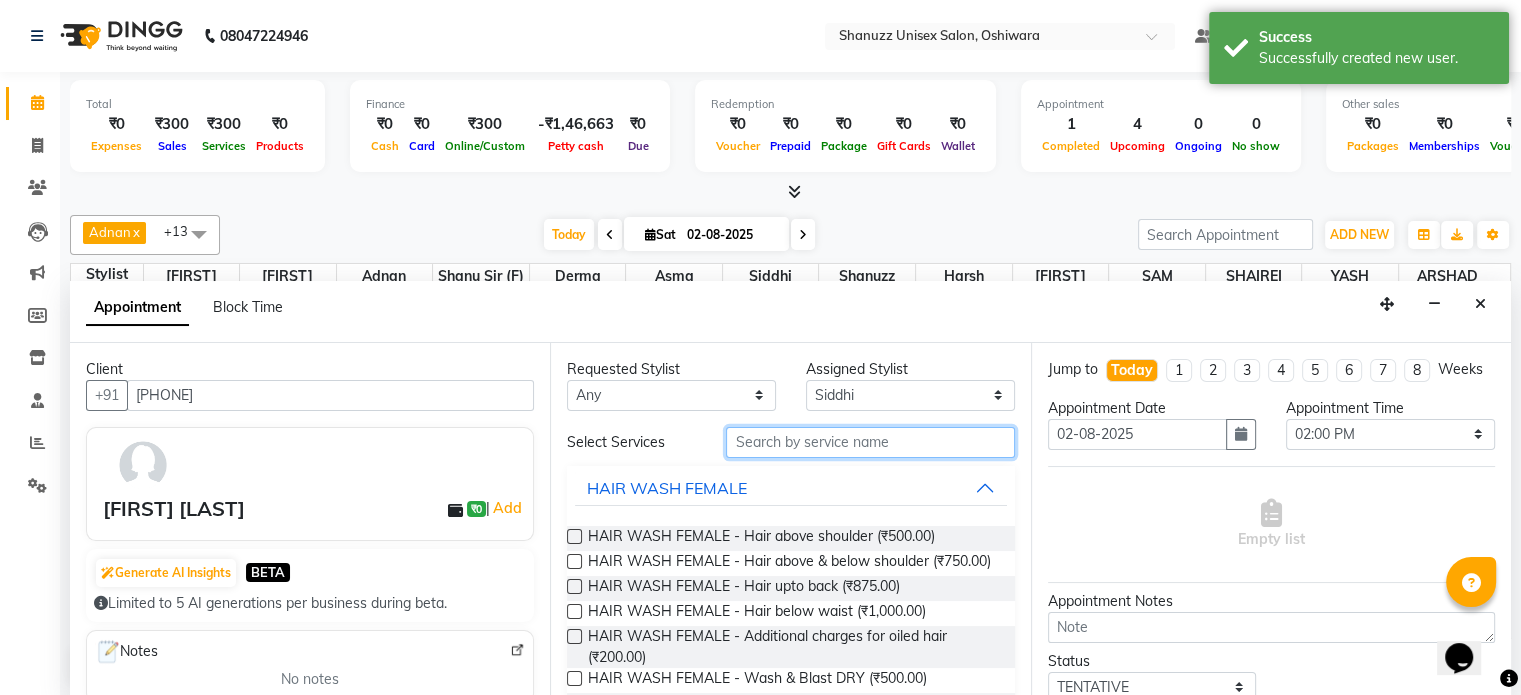 click at bounding box center [870, 442] 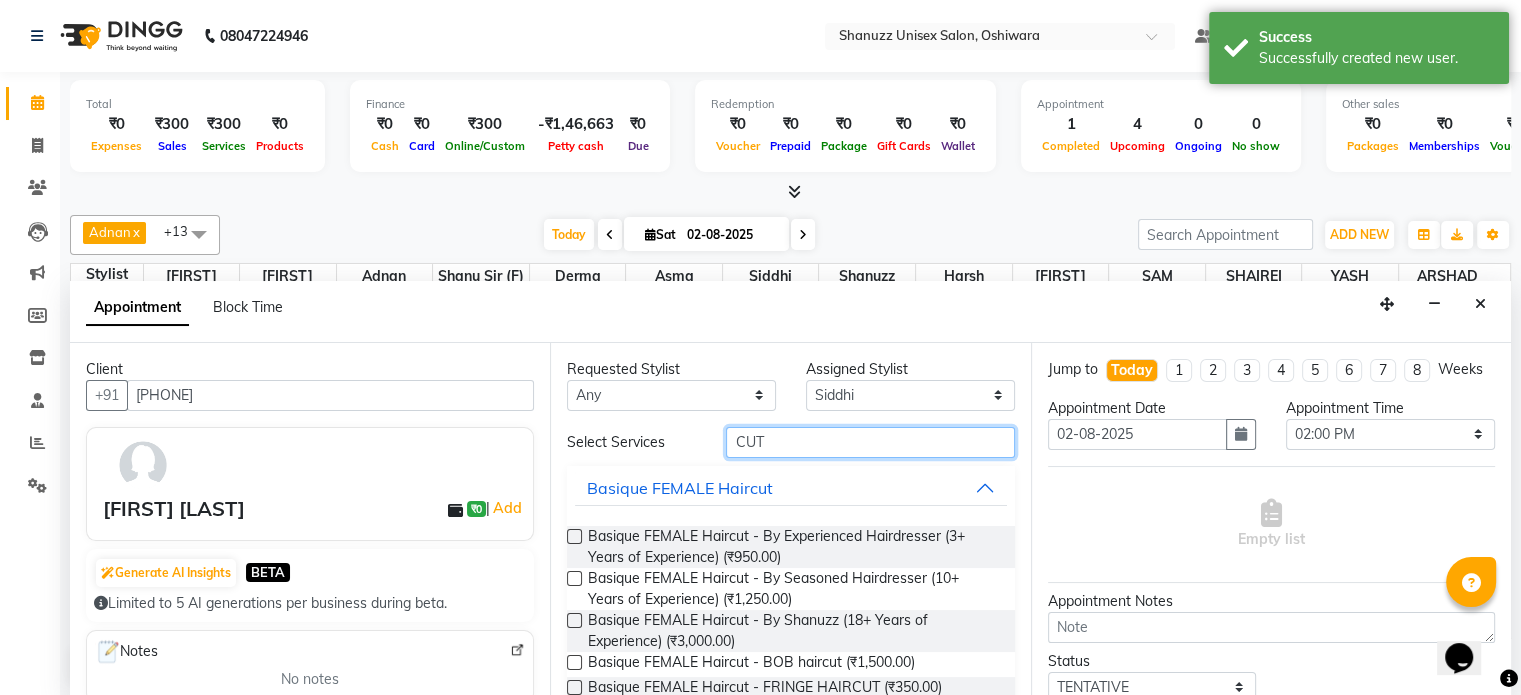 type on "CUT" 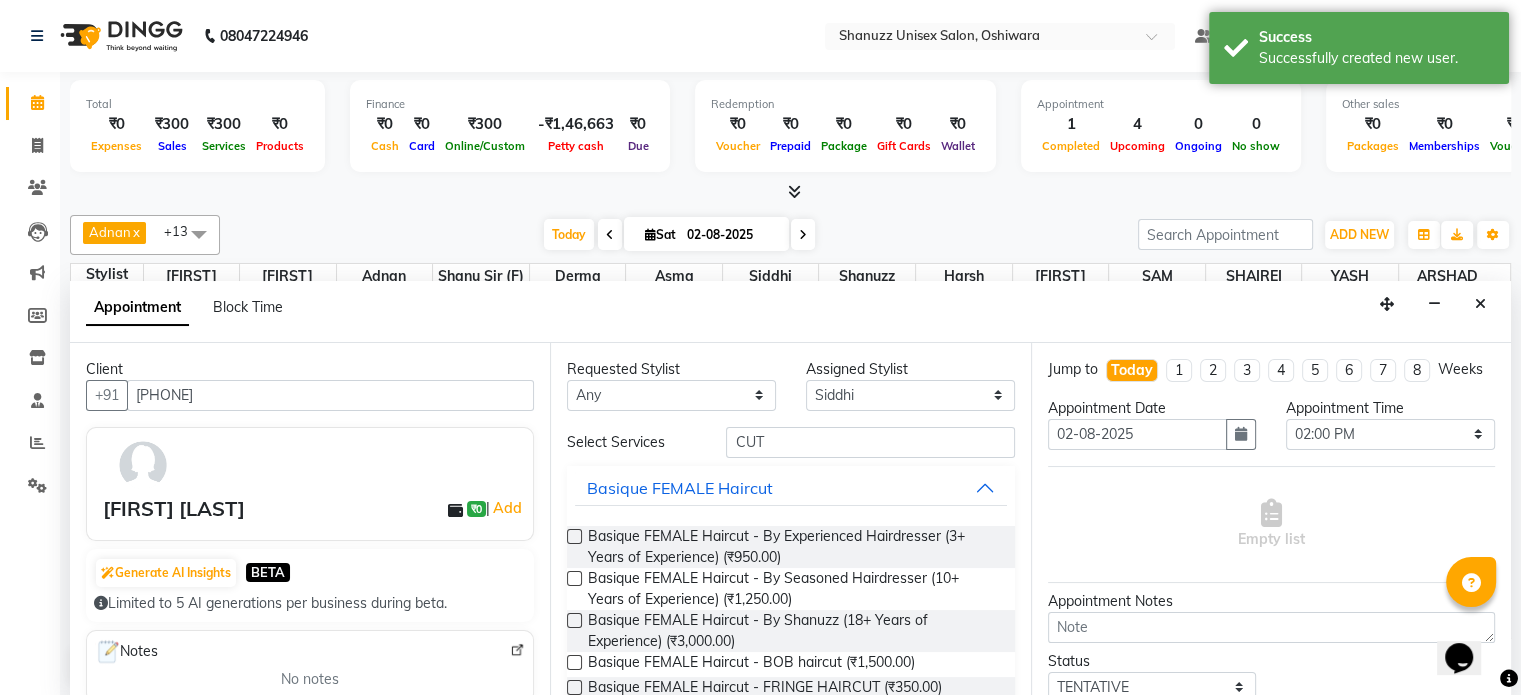 click at bounding box center [574, 578] 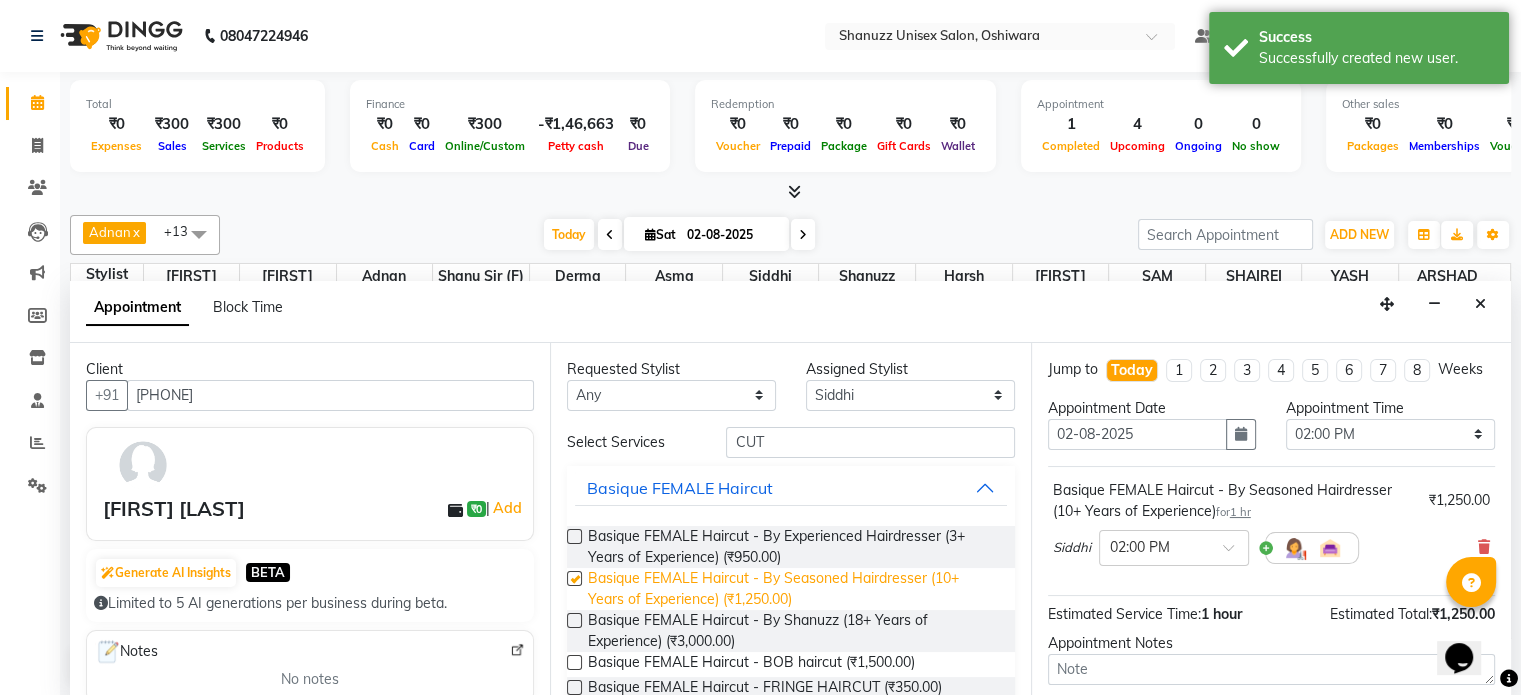 checkbox on "false" 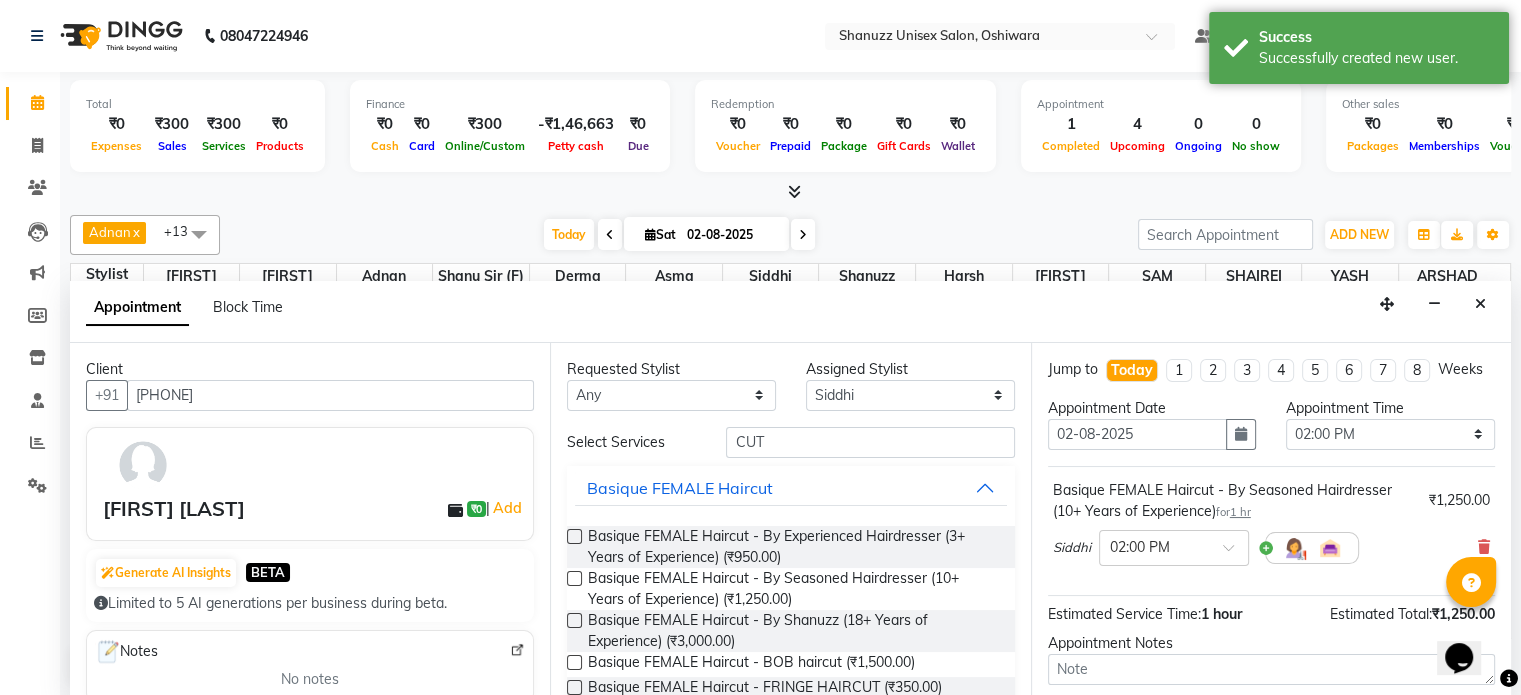 scroll, scrollTop: 191, scrollLeft: 0, axis: vertical 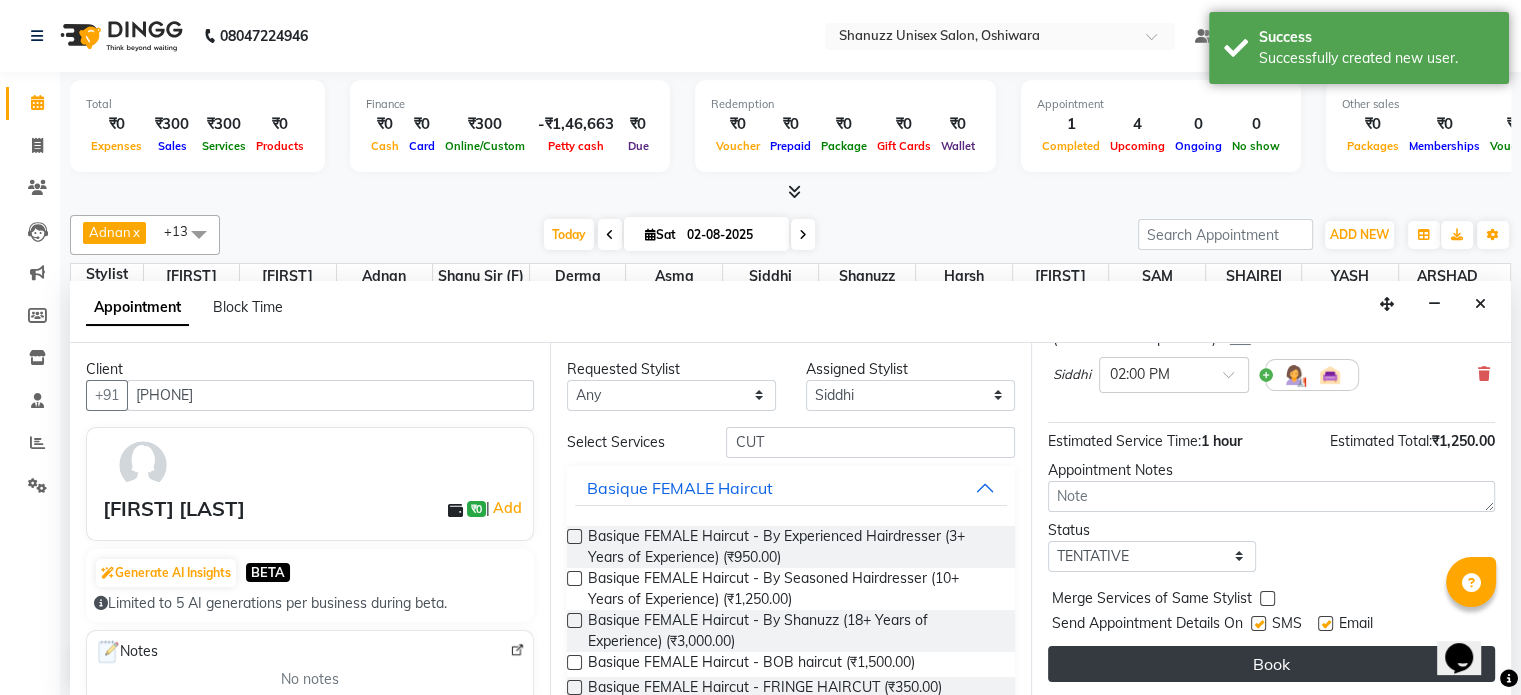 click on "Book" at bounding box center (1271, 664) 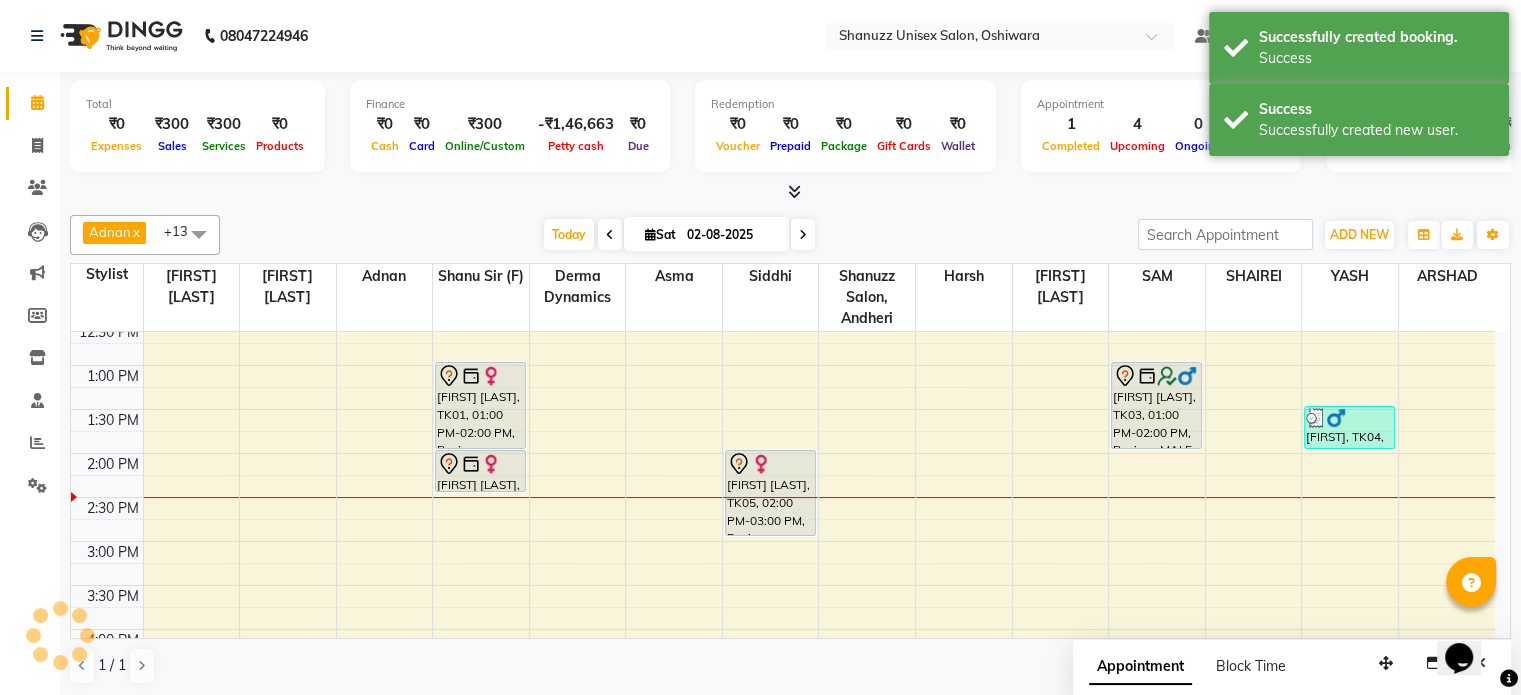 scroll, scrollTop: 0, scrollLeft: 0, axis: both 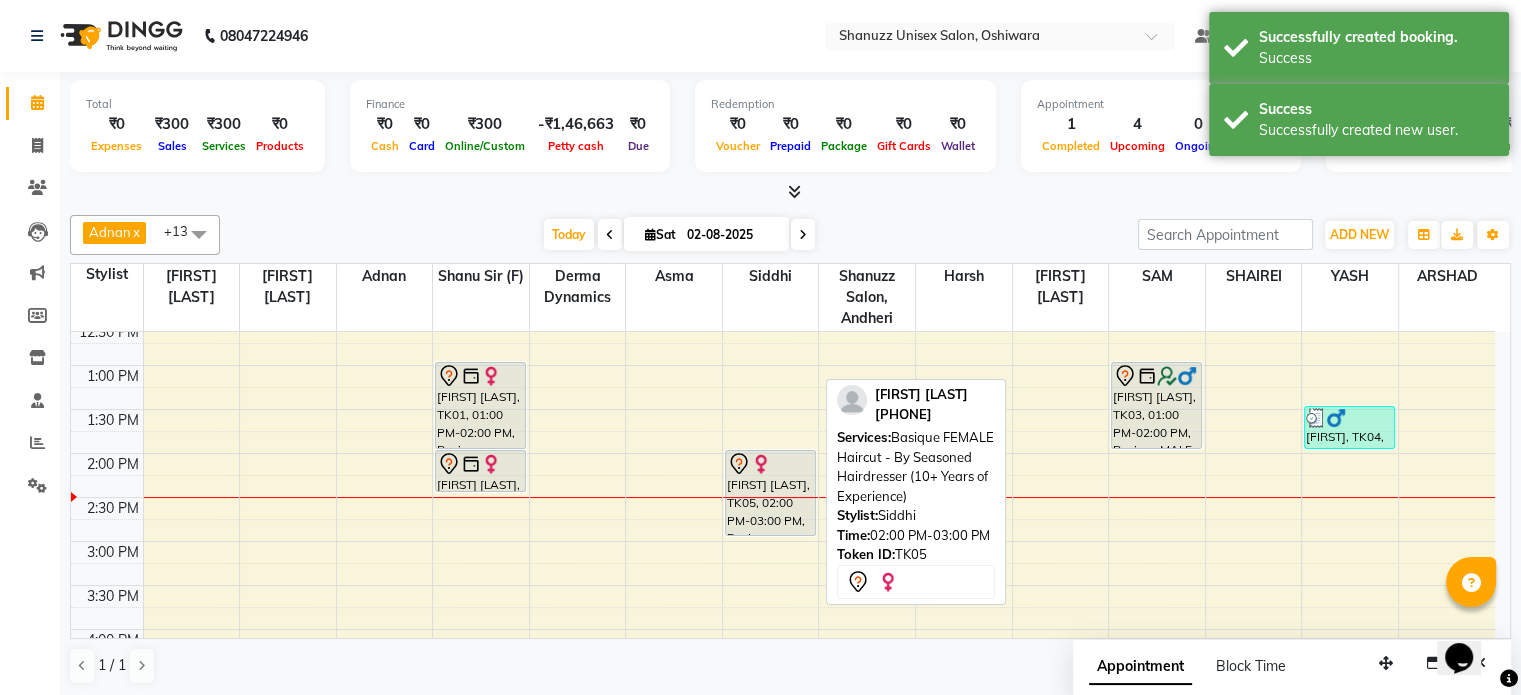 click at bounding box center (770, 464) 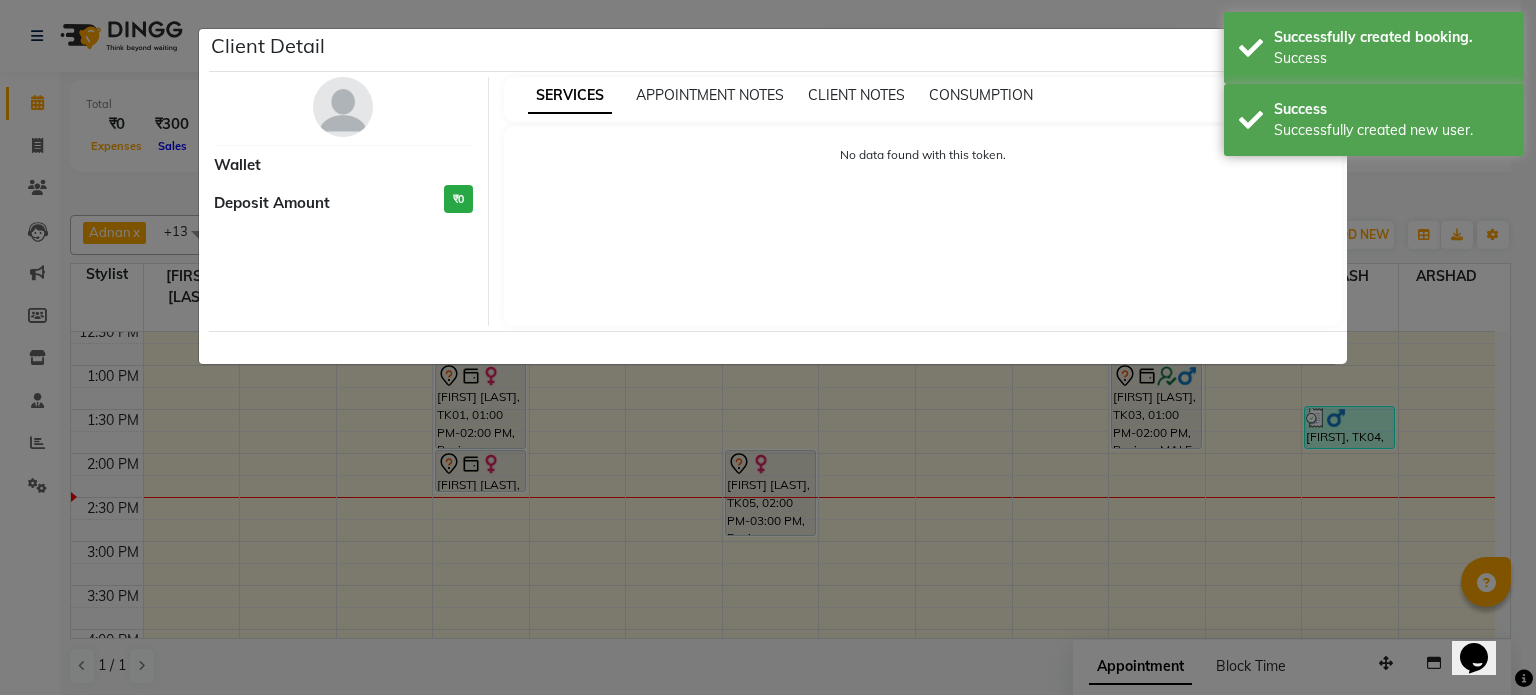 select on "7" 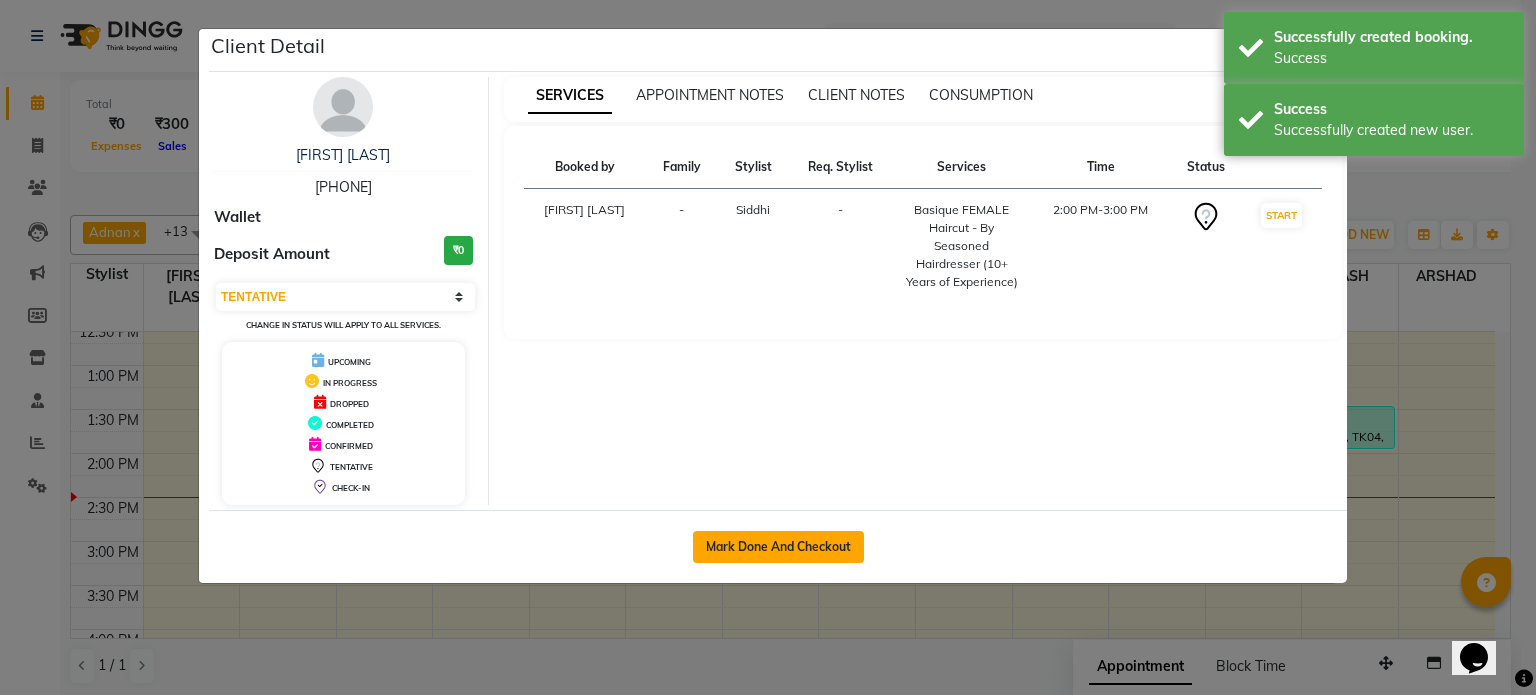 click on "Mark Done And Checkout" 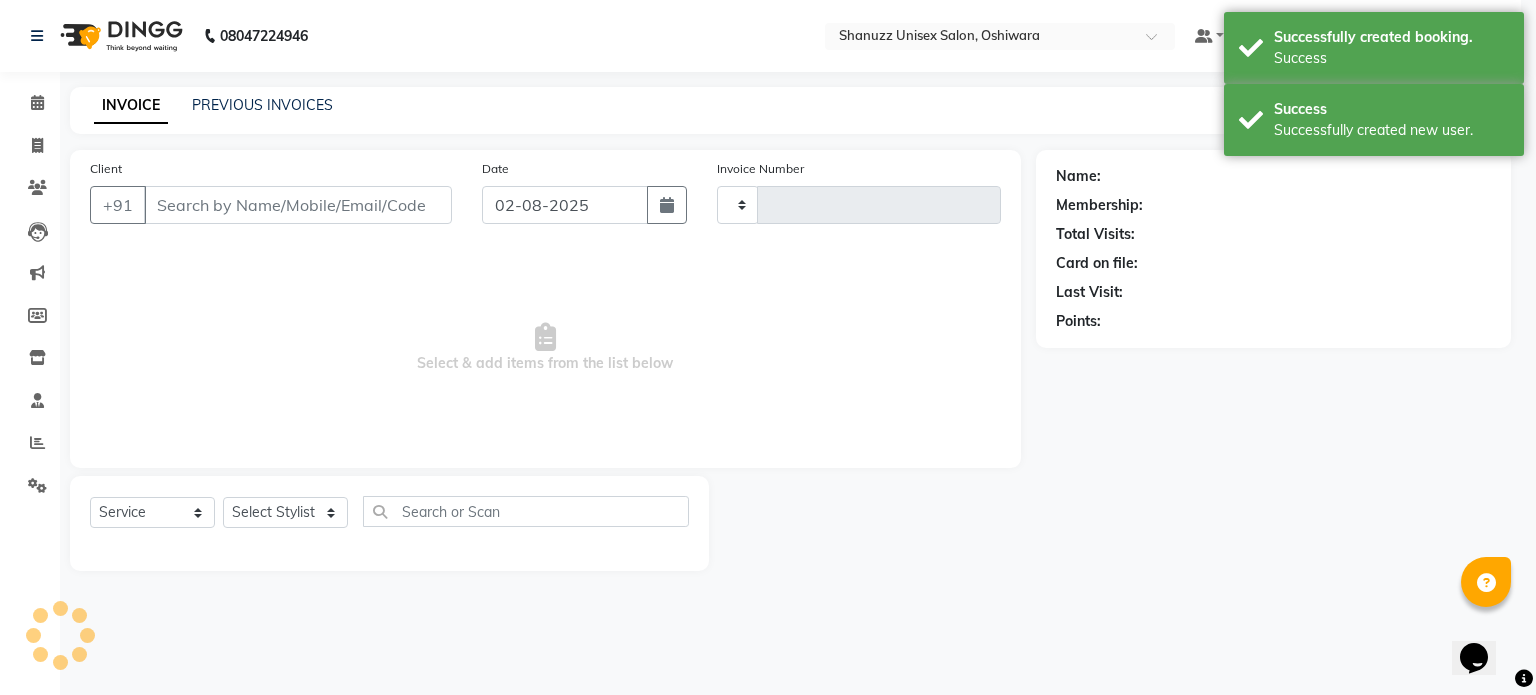 type on "1177" 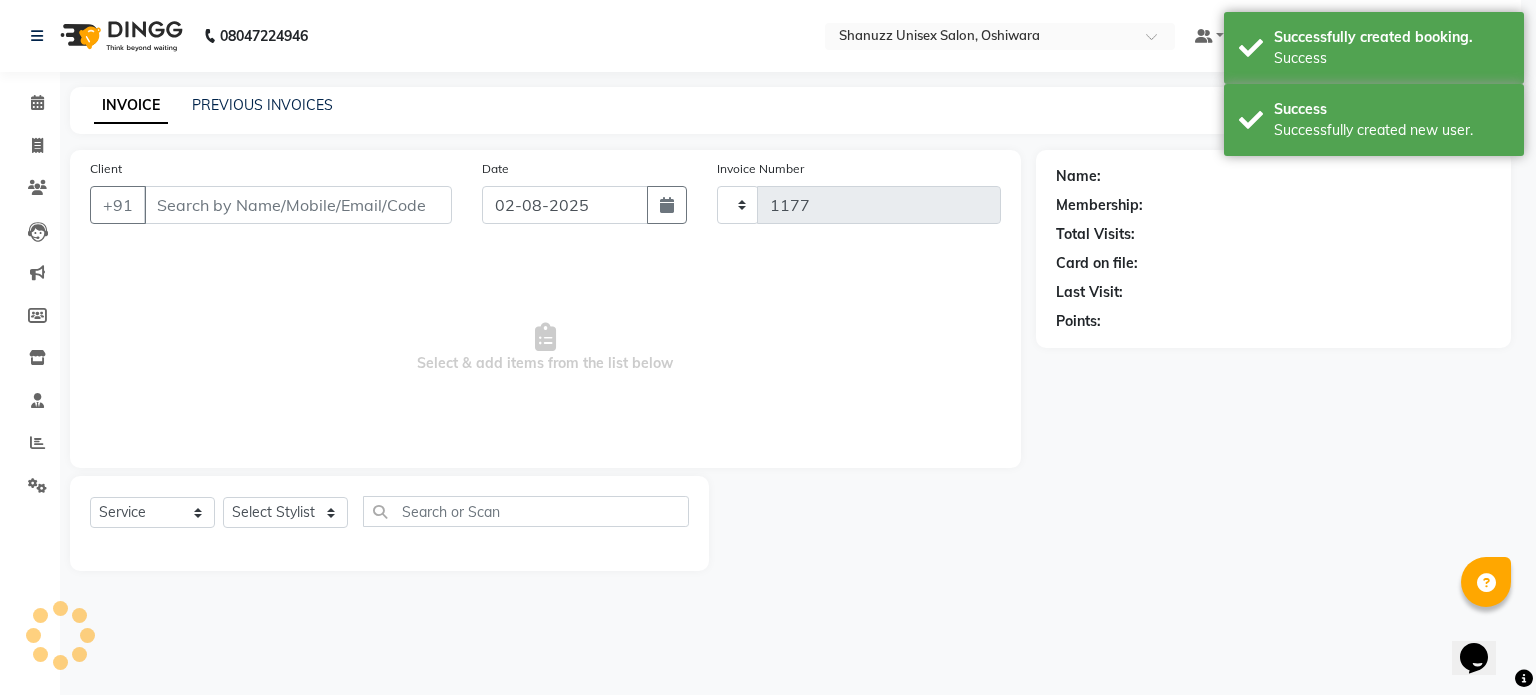 select on "3" 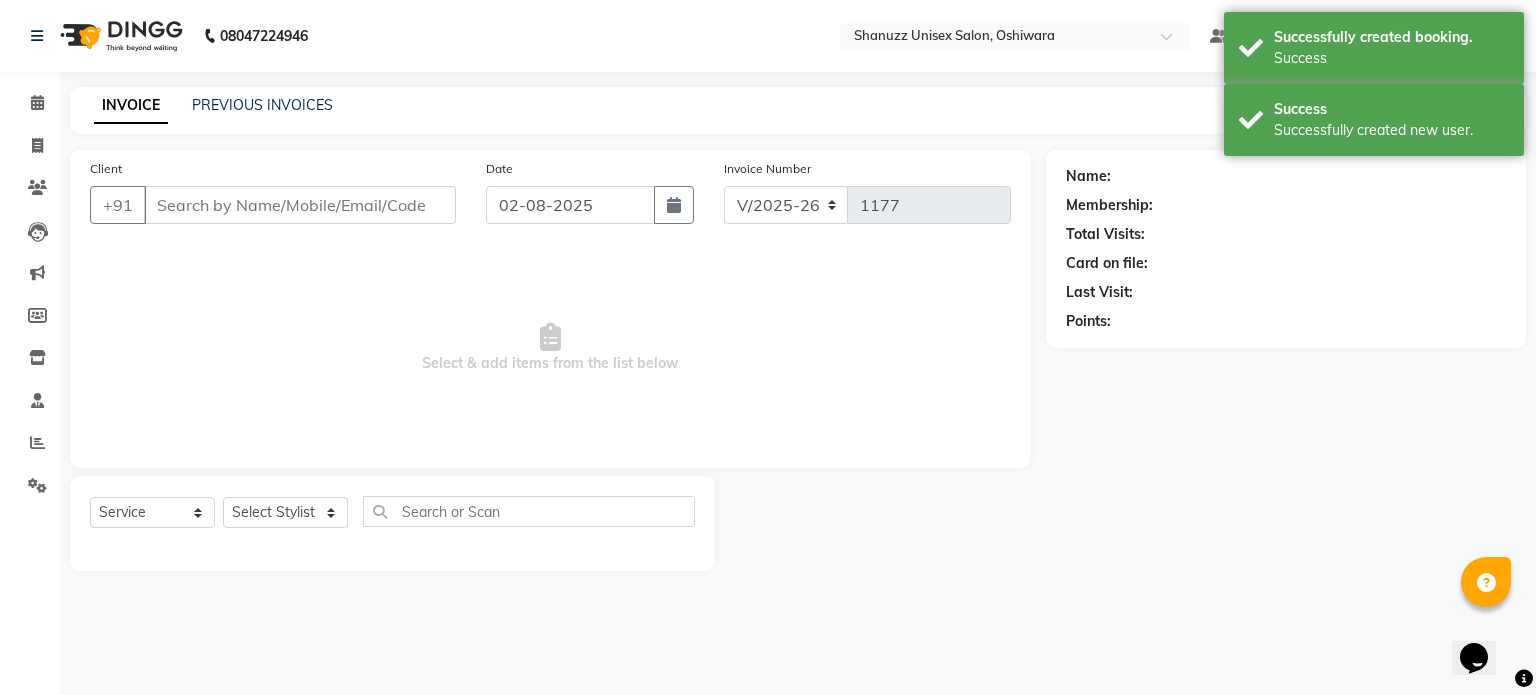 type on "9930066247" 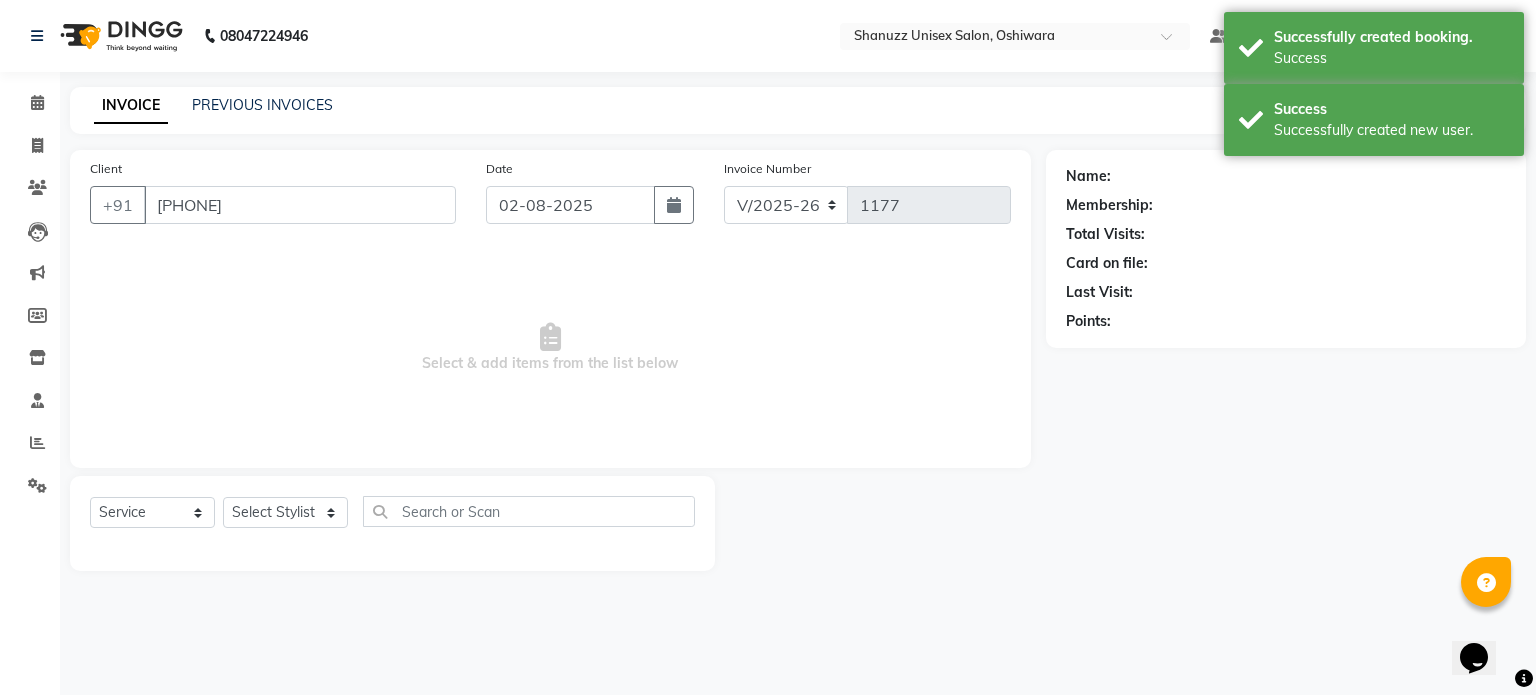 select on "61243" 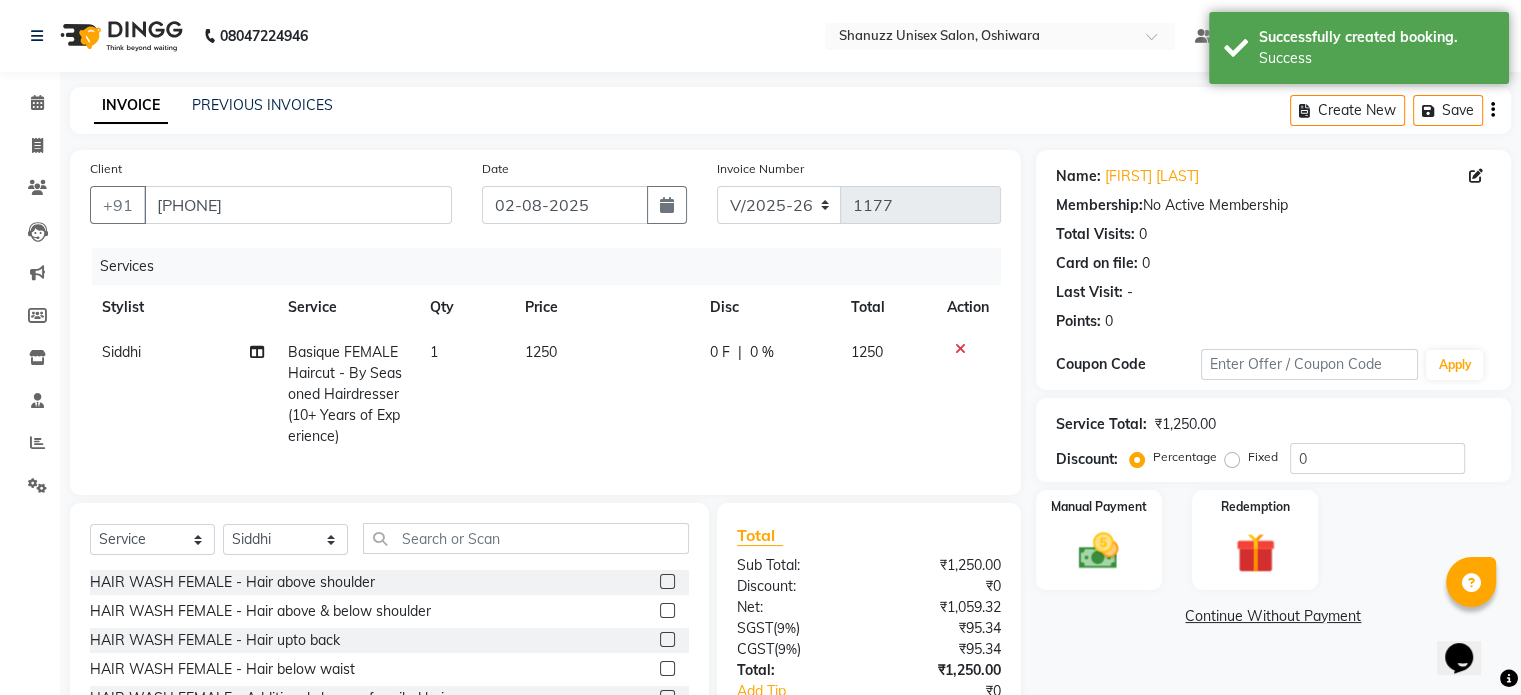 scroll, scrollTop: 148, scrollLeft: 0, axis: vertical 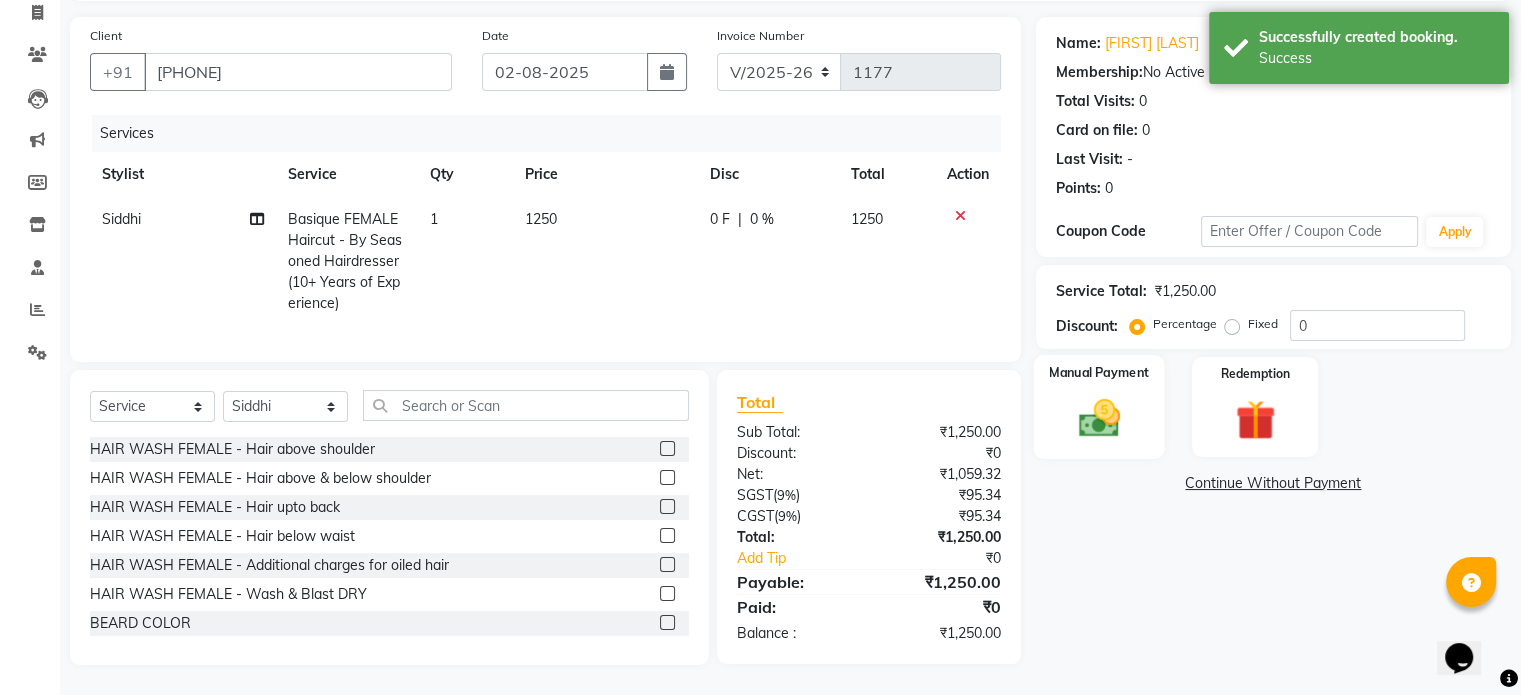 click 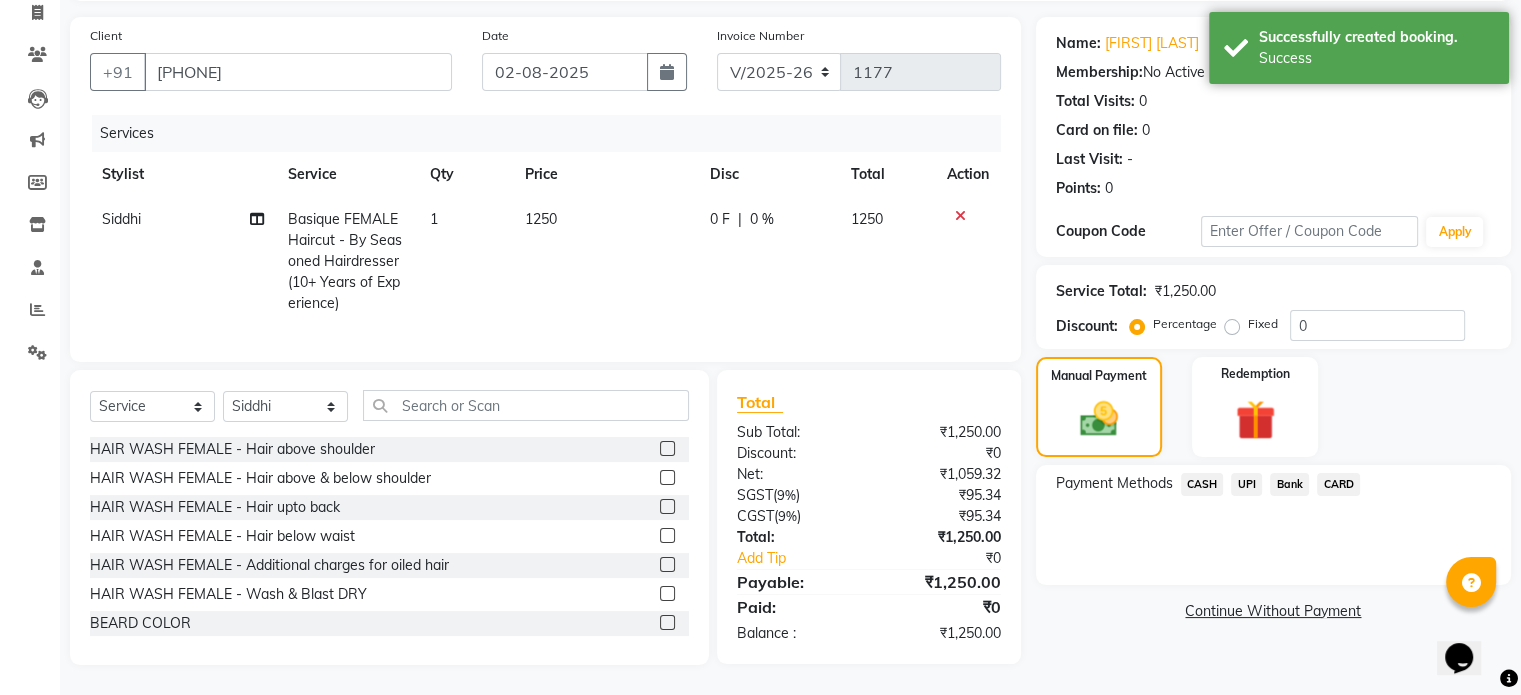 click on "UPI" 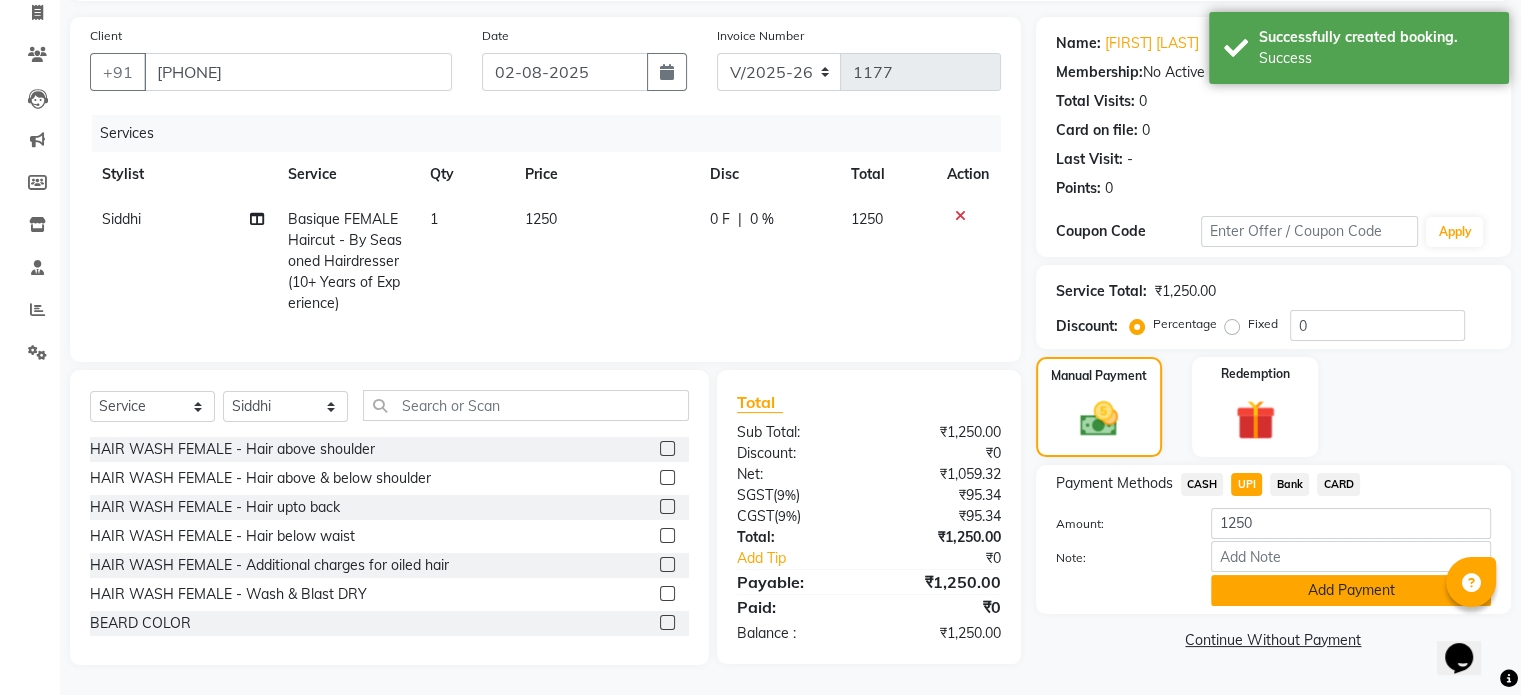 click on "Add Payment" 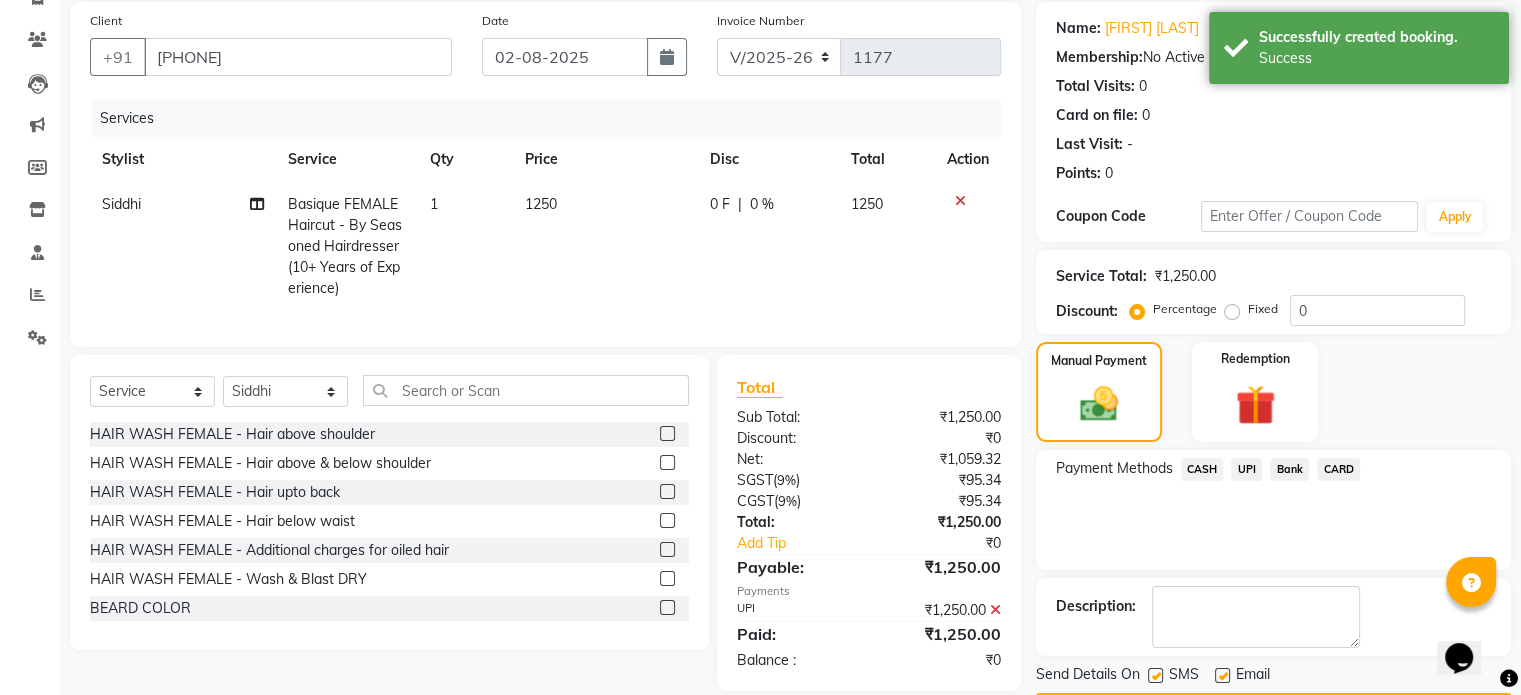 scroll, scrollTop: 205, scrollLeft: 0, axis: vertical 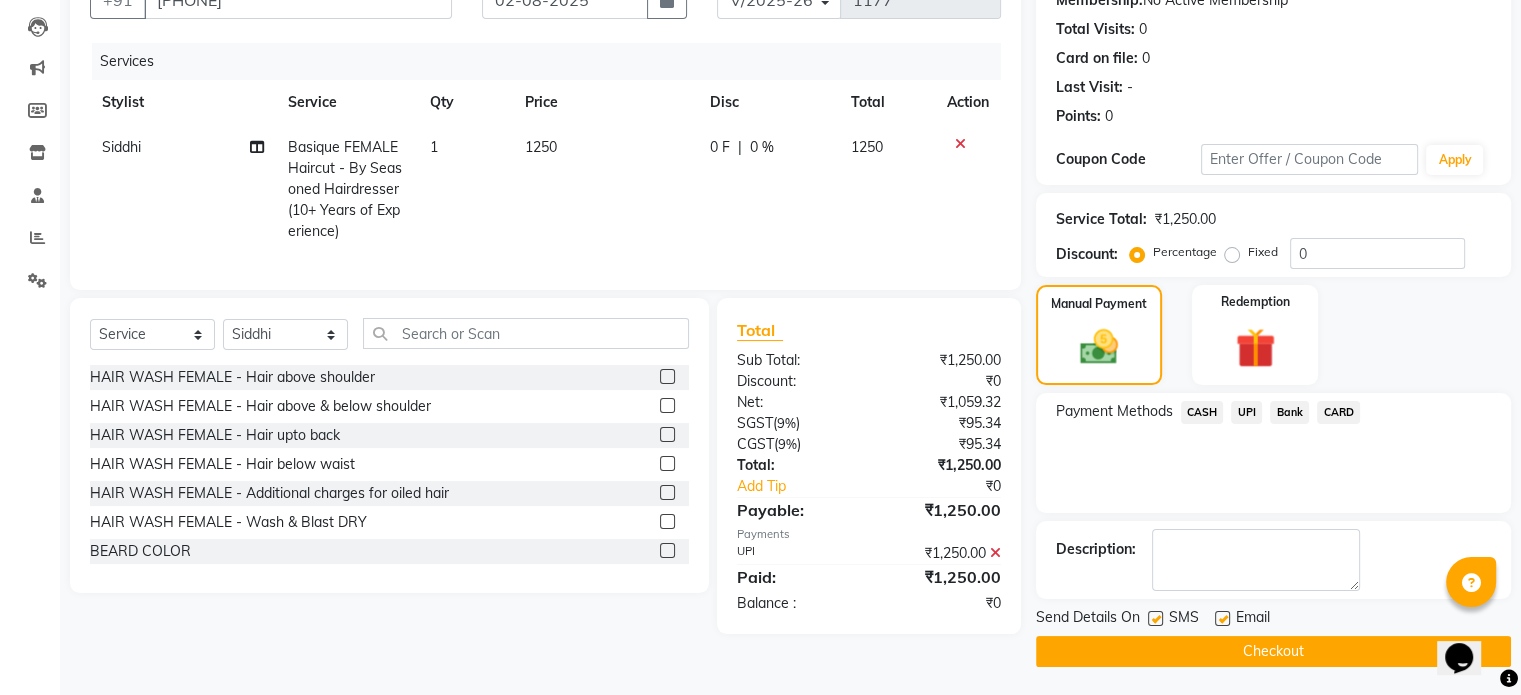 click 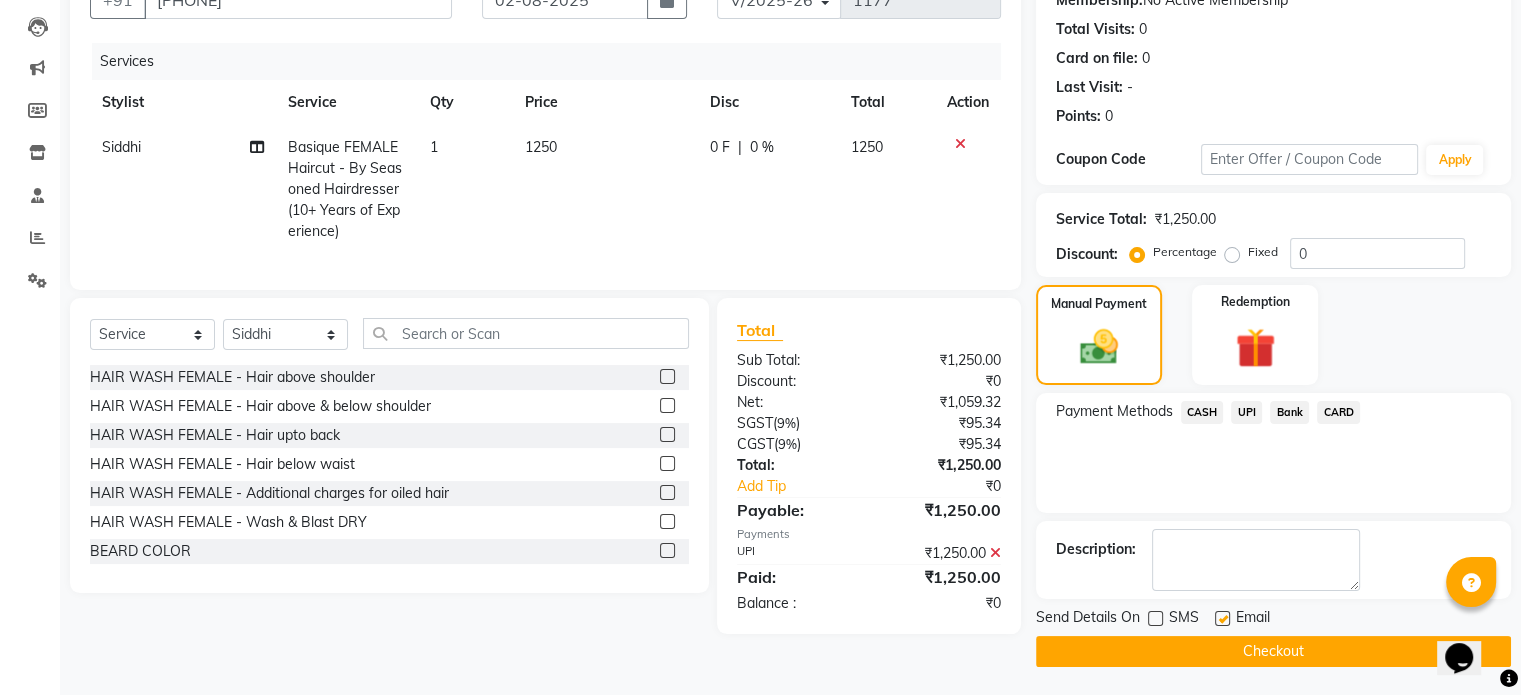 click 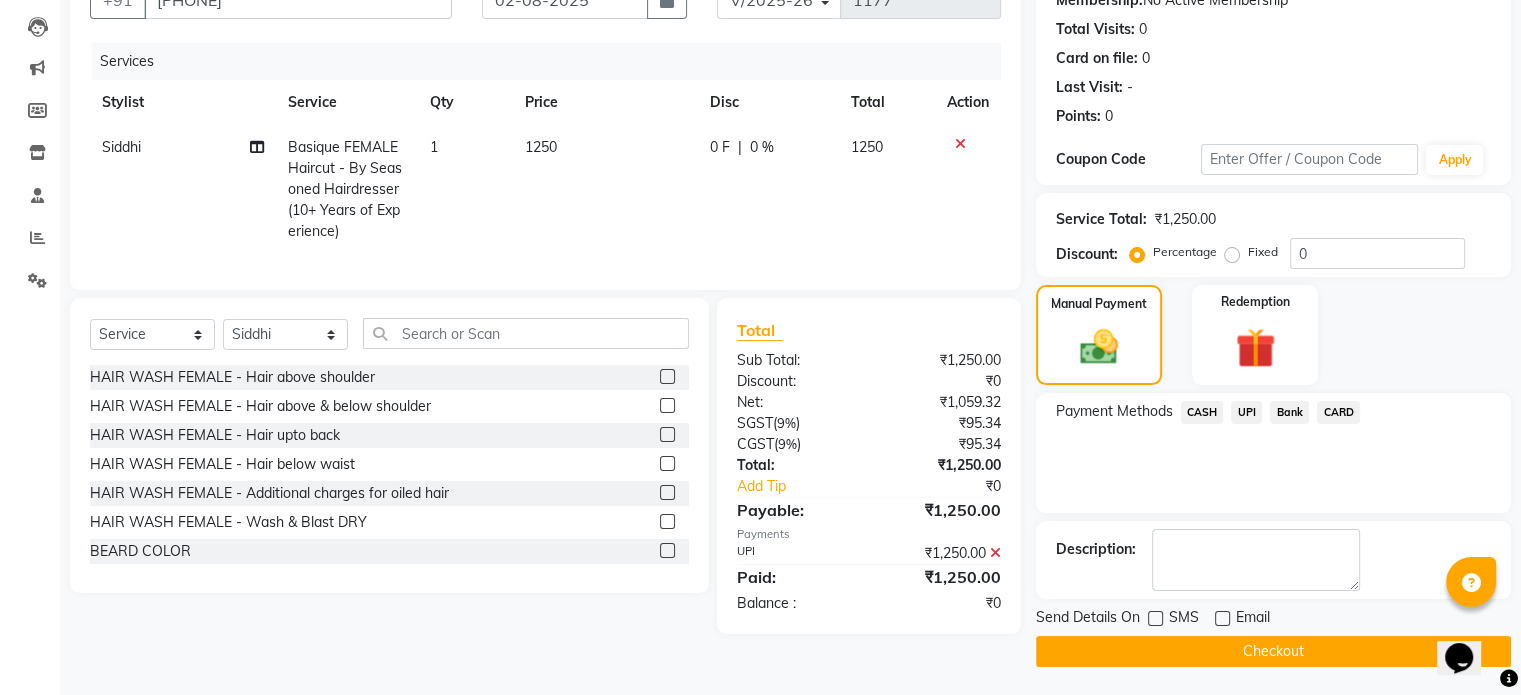 click on "Checkout" 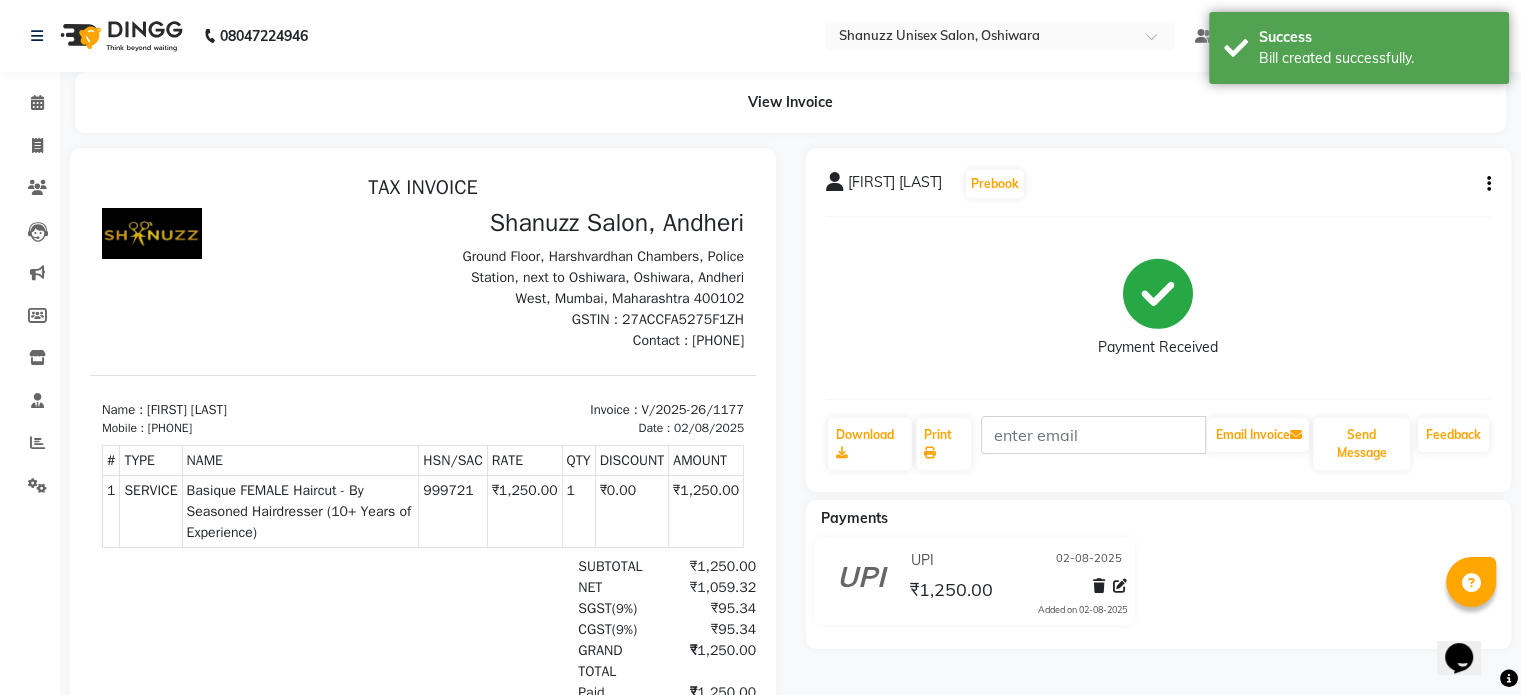 scroll, scrollTop: 0, scrollLeft: 0, axis: both 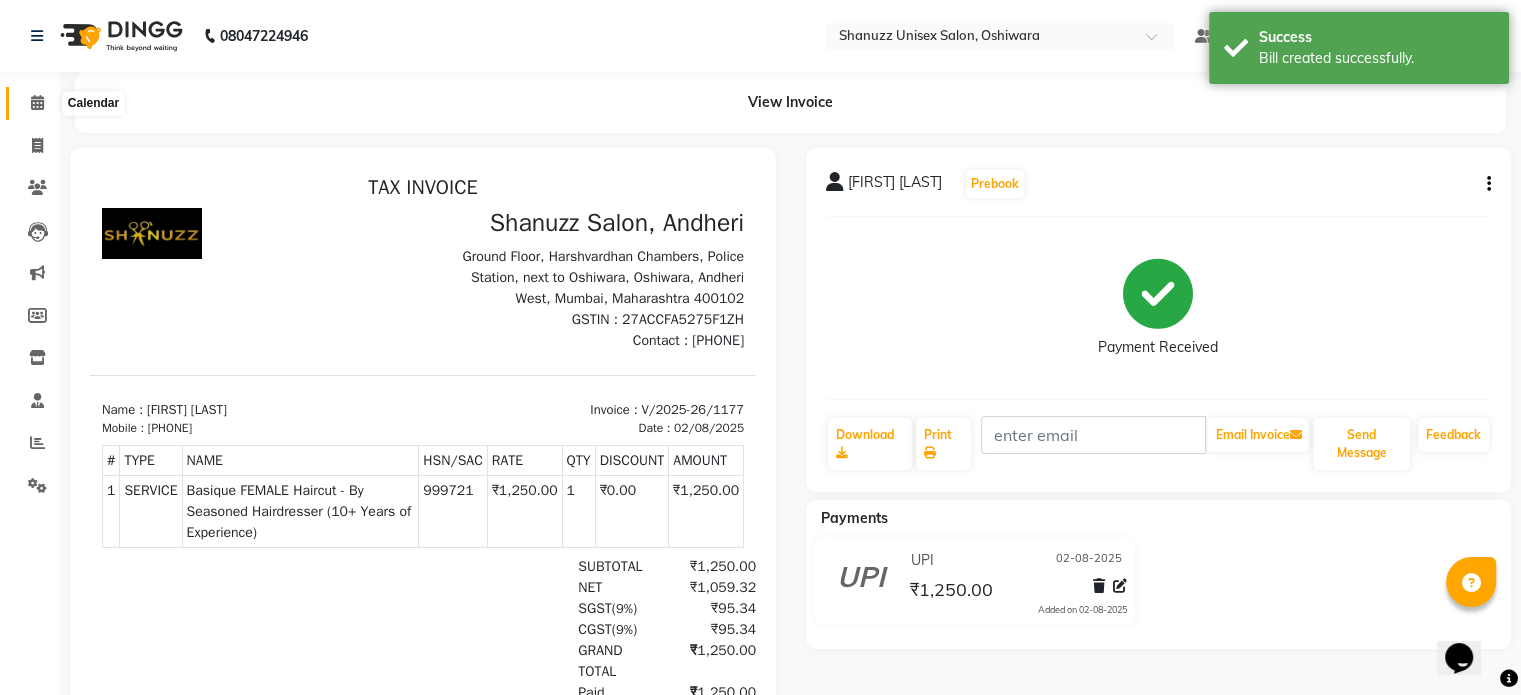 click 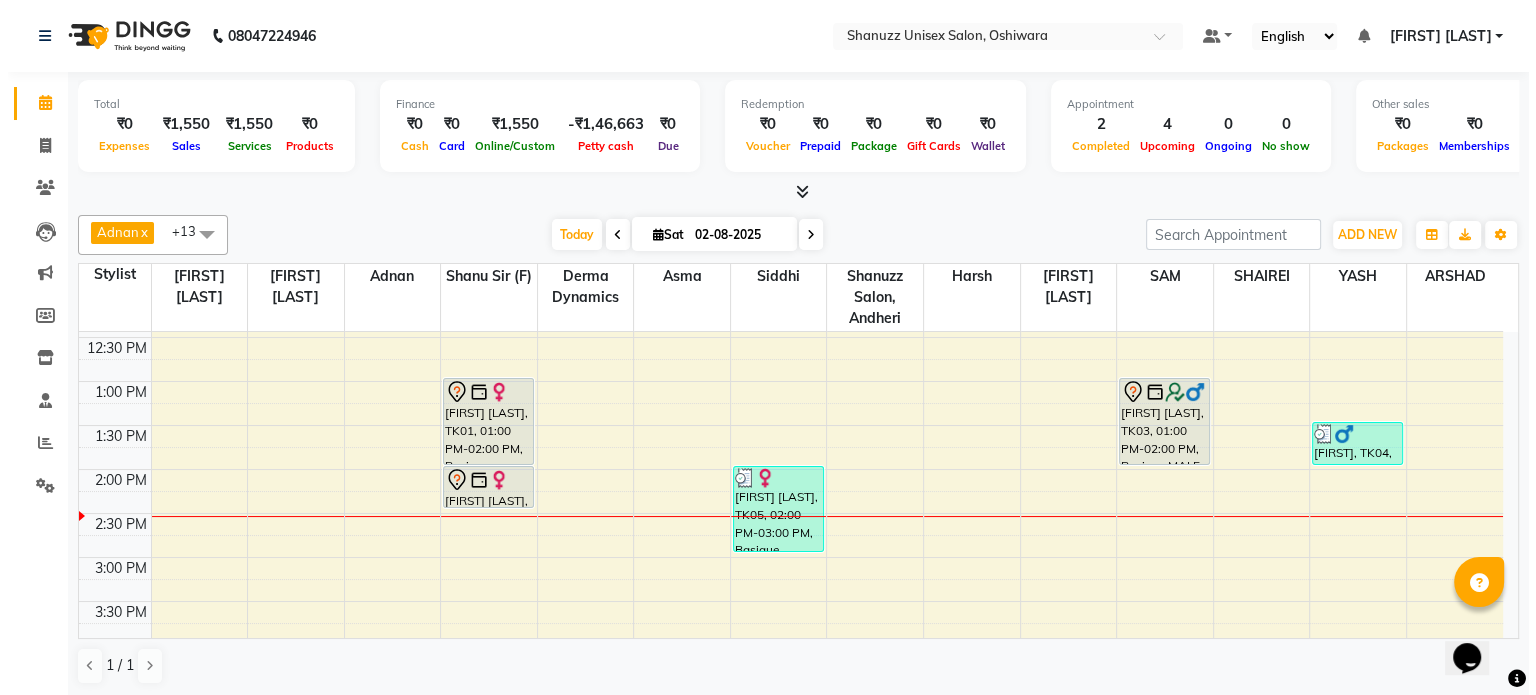 scroll, scrollTop: 331, scrollLeft: 0, axis: vertical 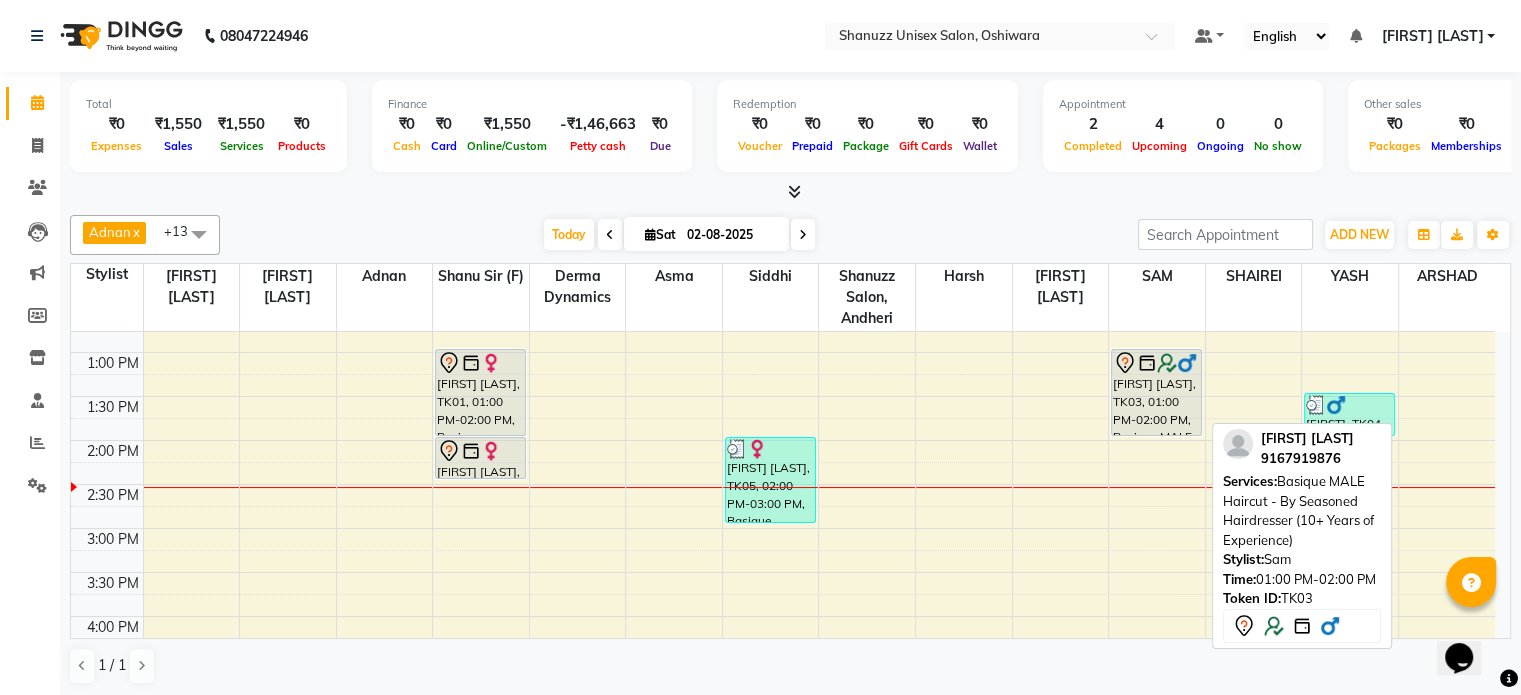 click on "Ankit Arora, TK03, 01:00 PM-02:00 PM, Basique MALE Haircut - By Seasoned Hairdresser (10+ Years of Experience)" at bounding box center (1156, 392) 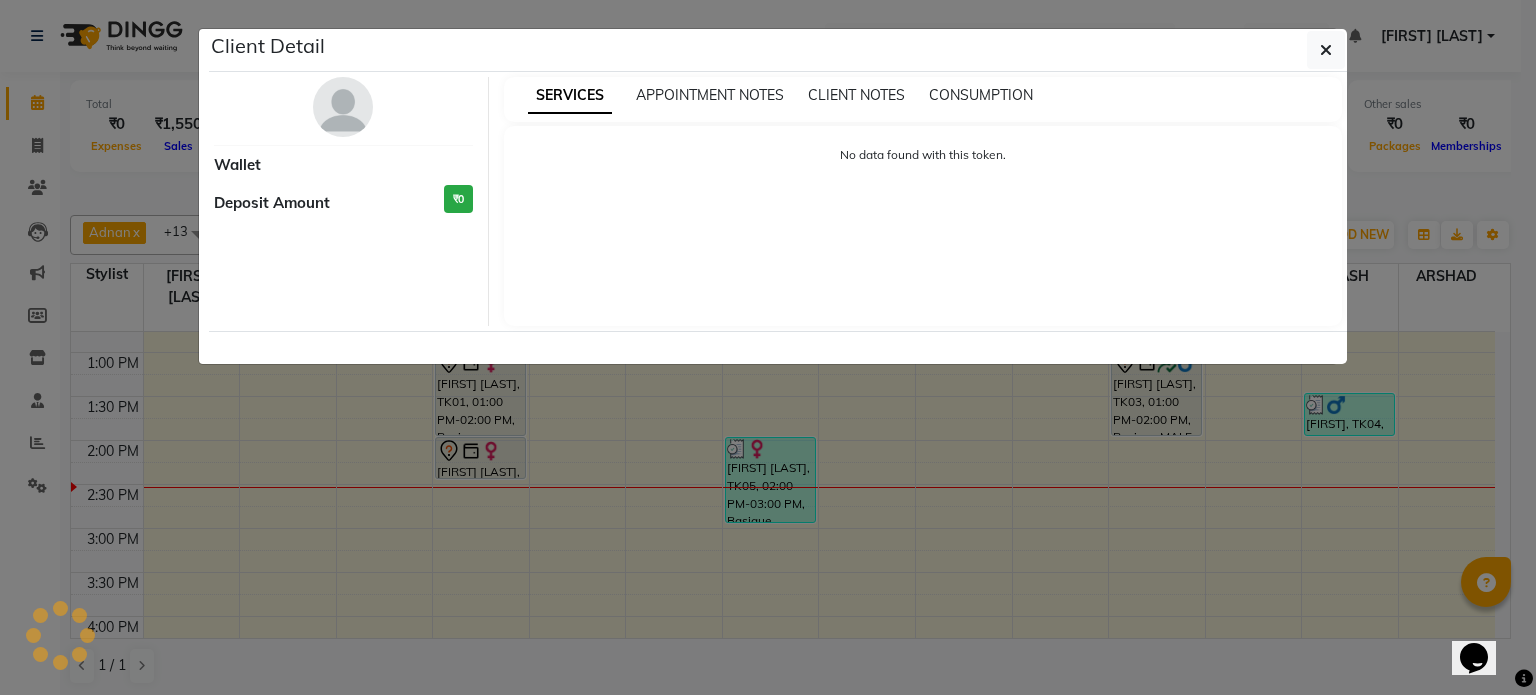 select on "7" 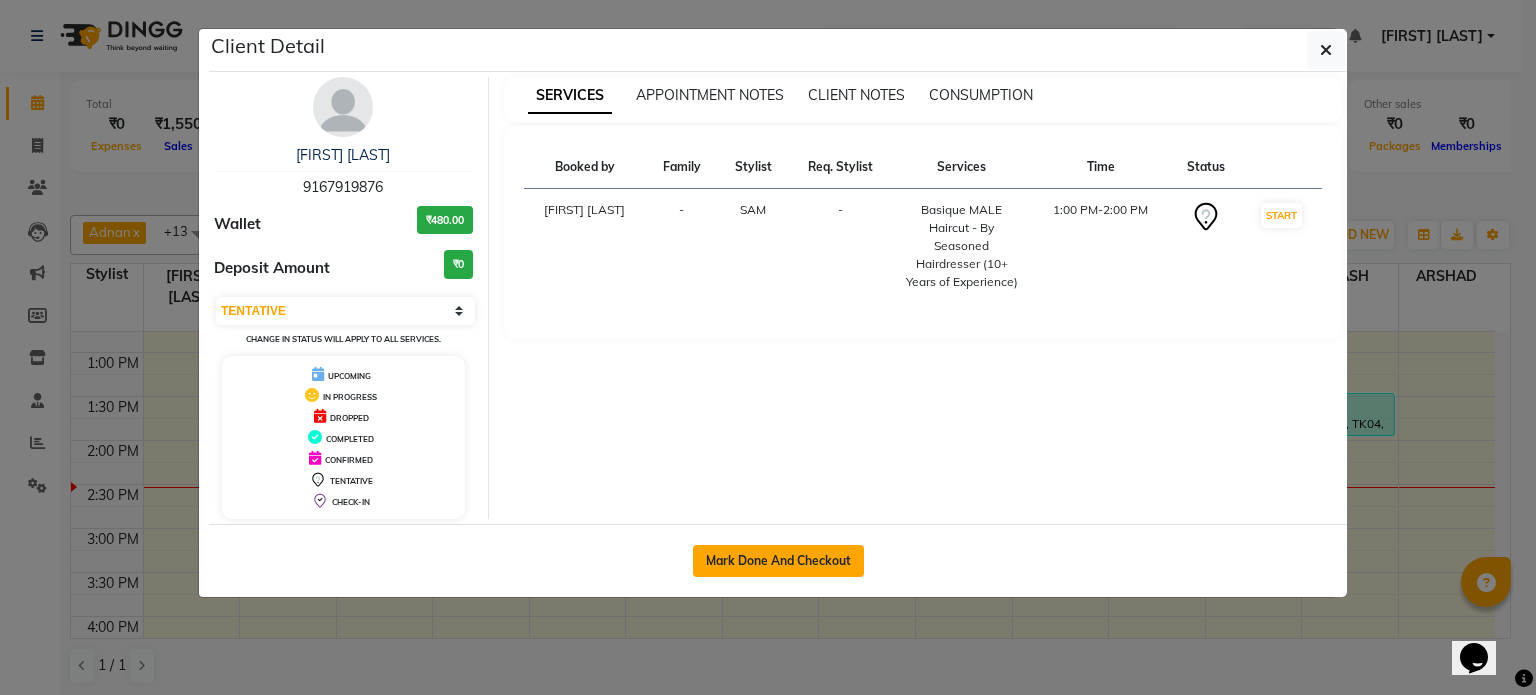 click on "Mark Done And Checkout" 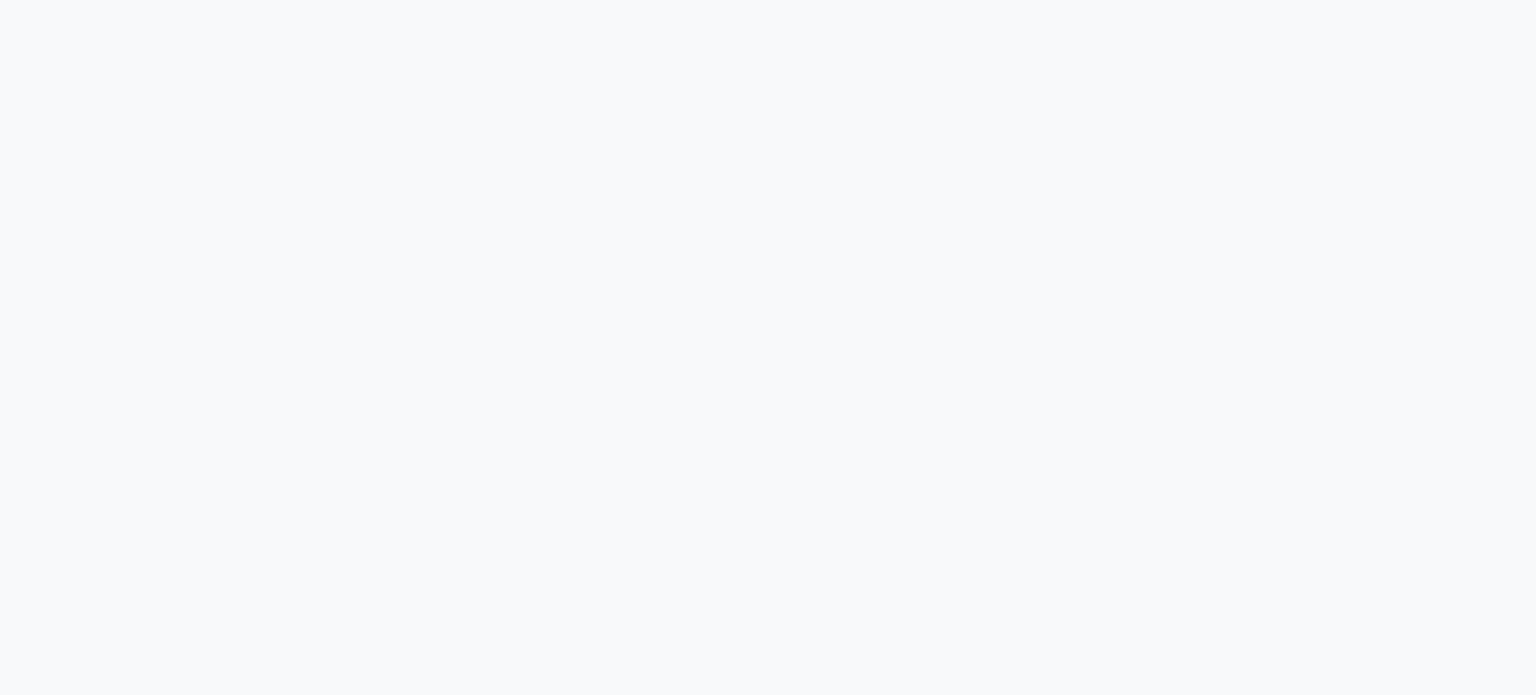 scroll, scrollTop: 0, scrollLeft: 0, axis: both 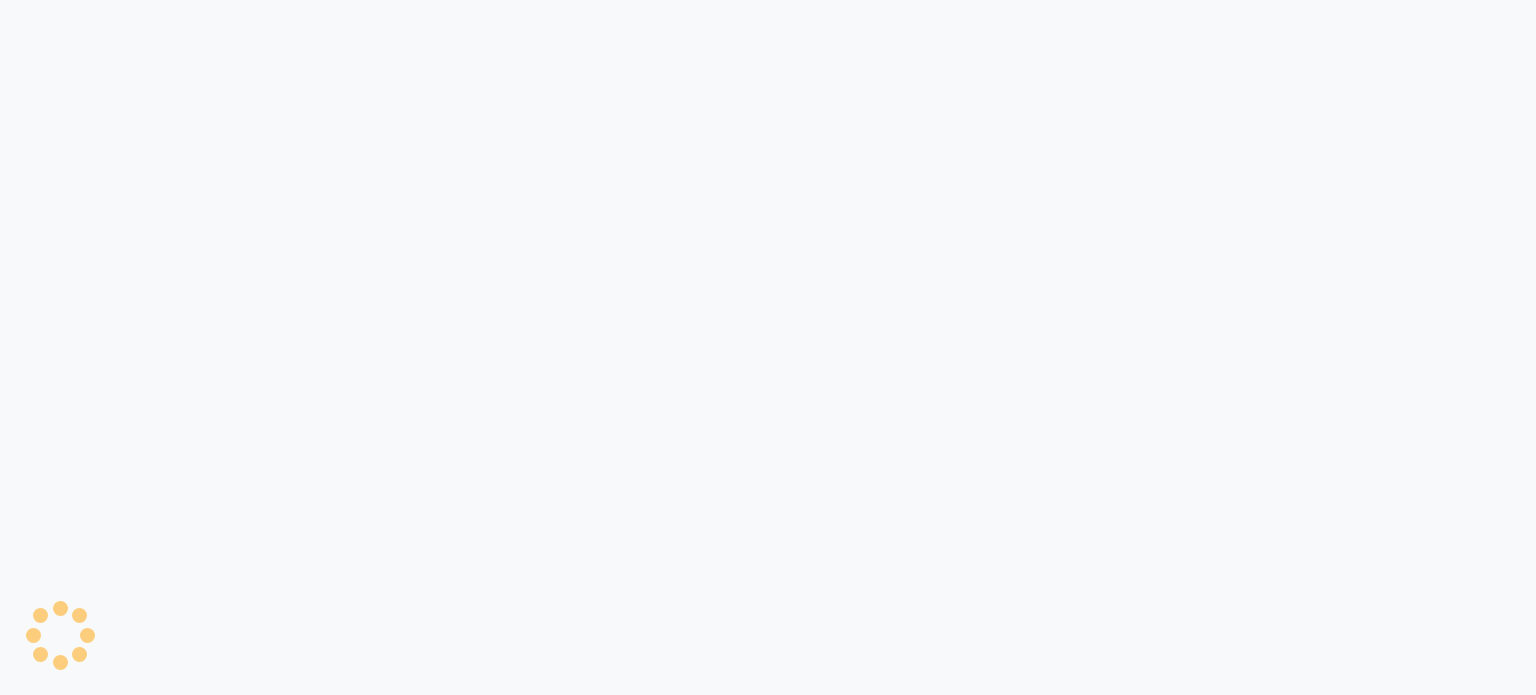 select on "7102" 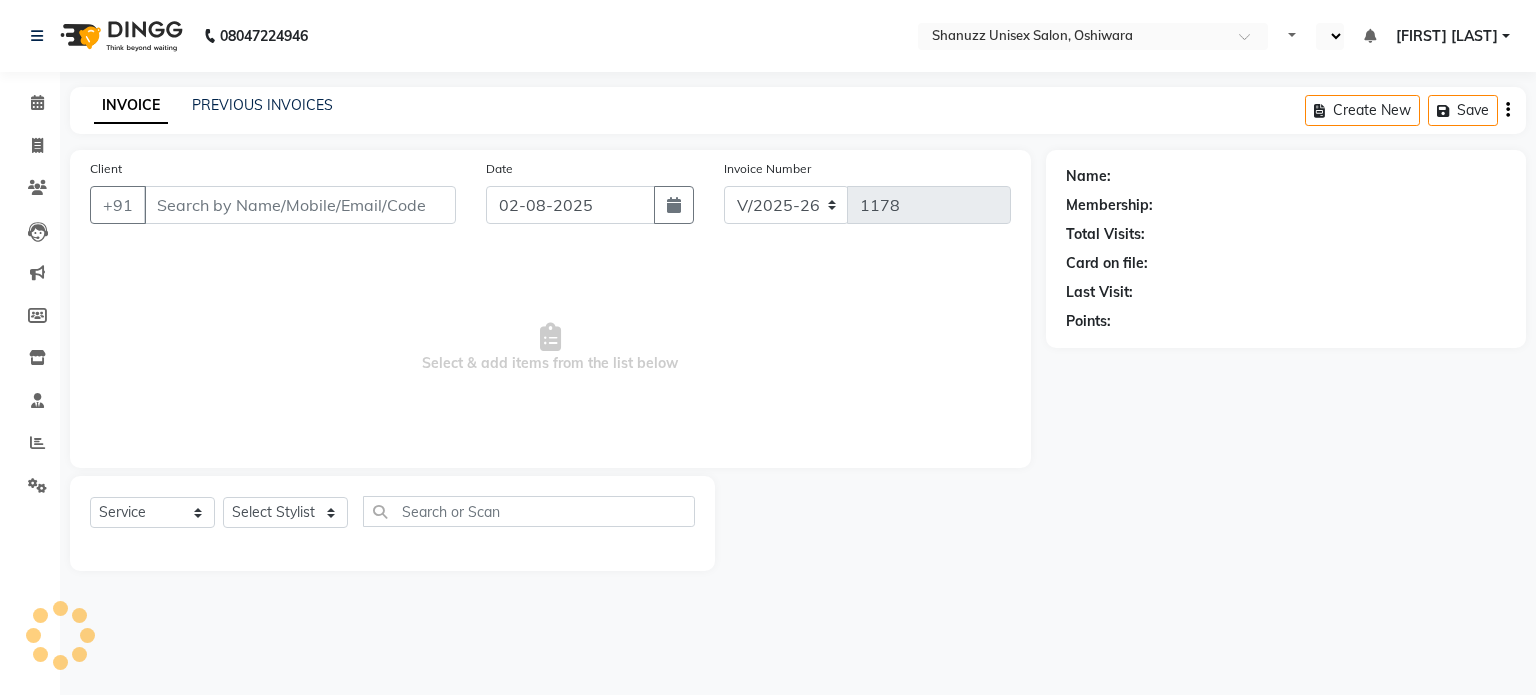 select on "en" 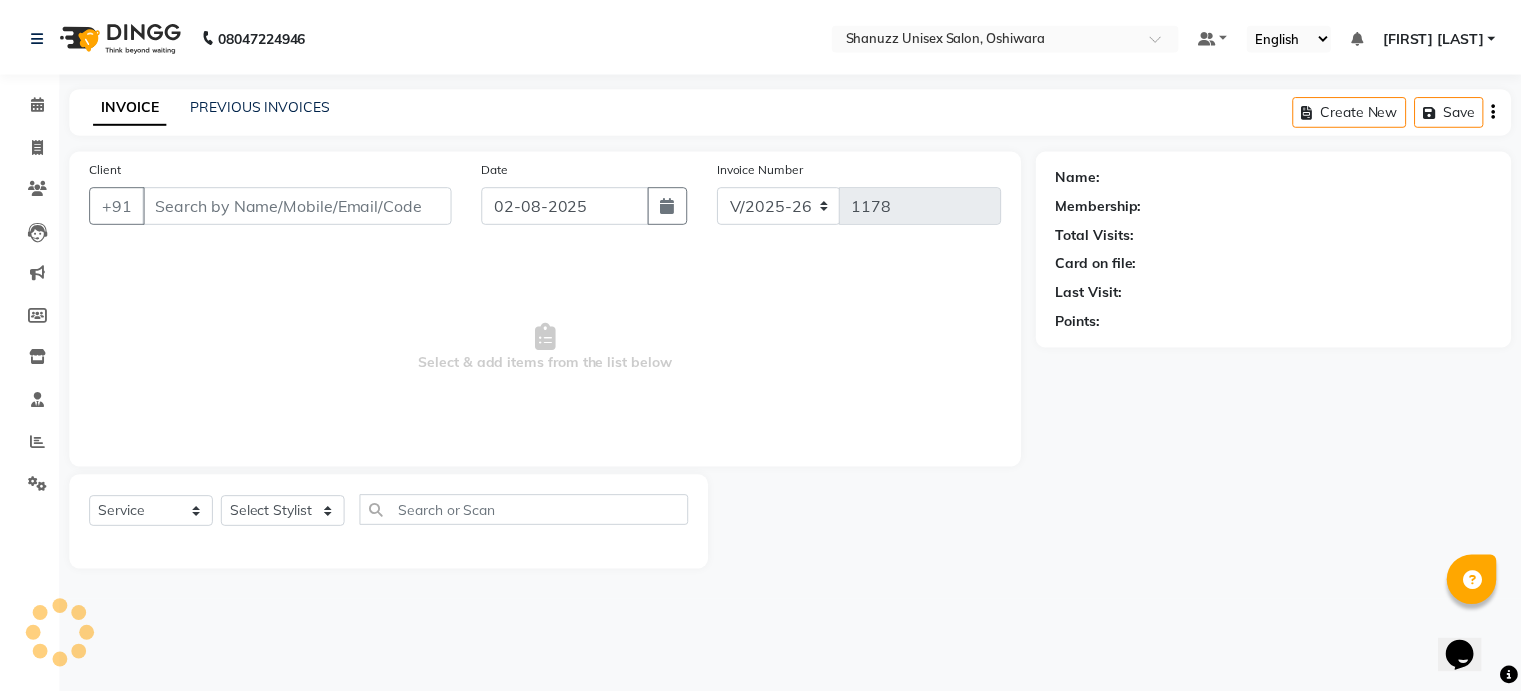 scroll, scrollTop: 0, scrollLeft: 0, axis: both 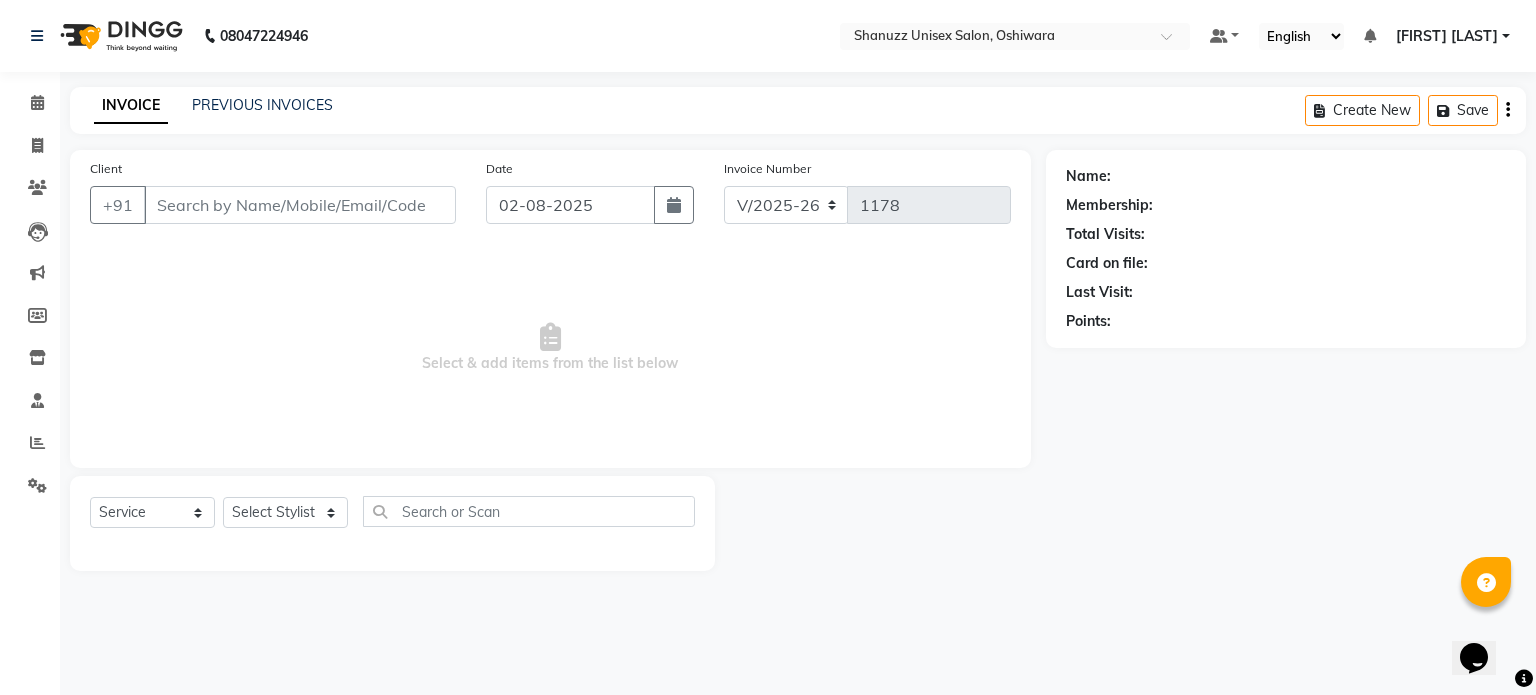 type on "9167919876" 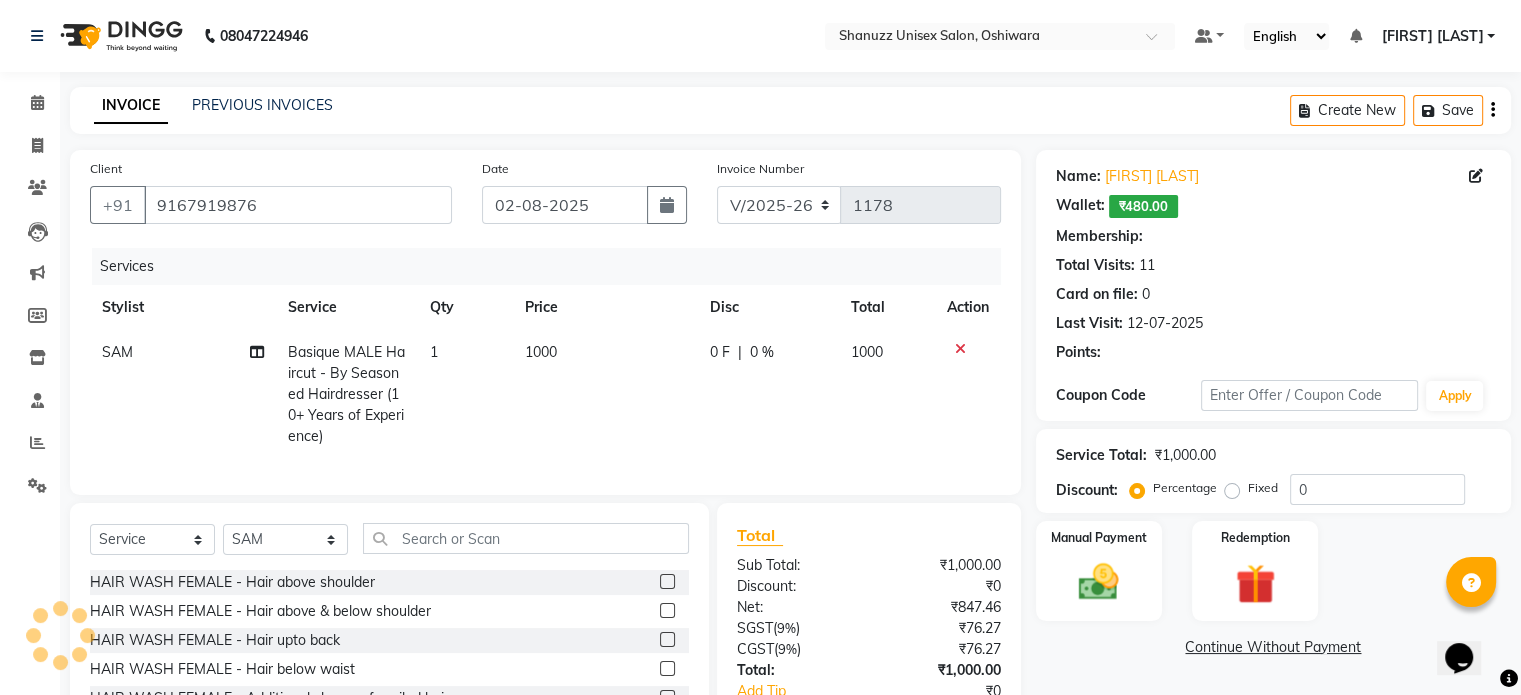 select on "1: Object" 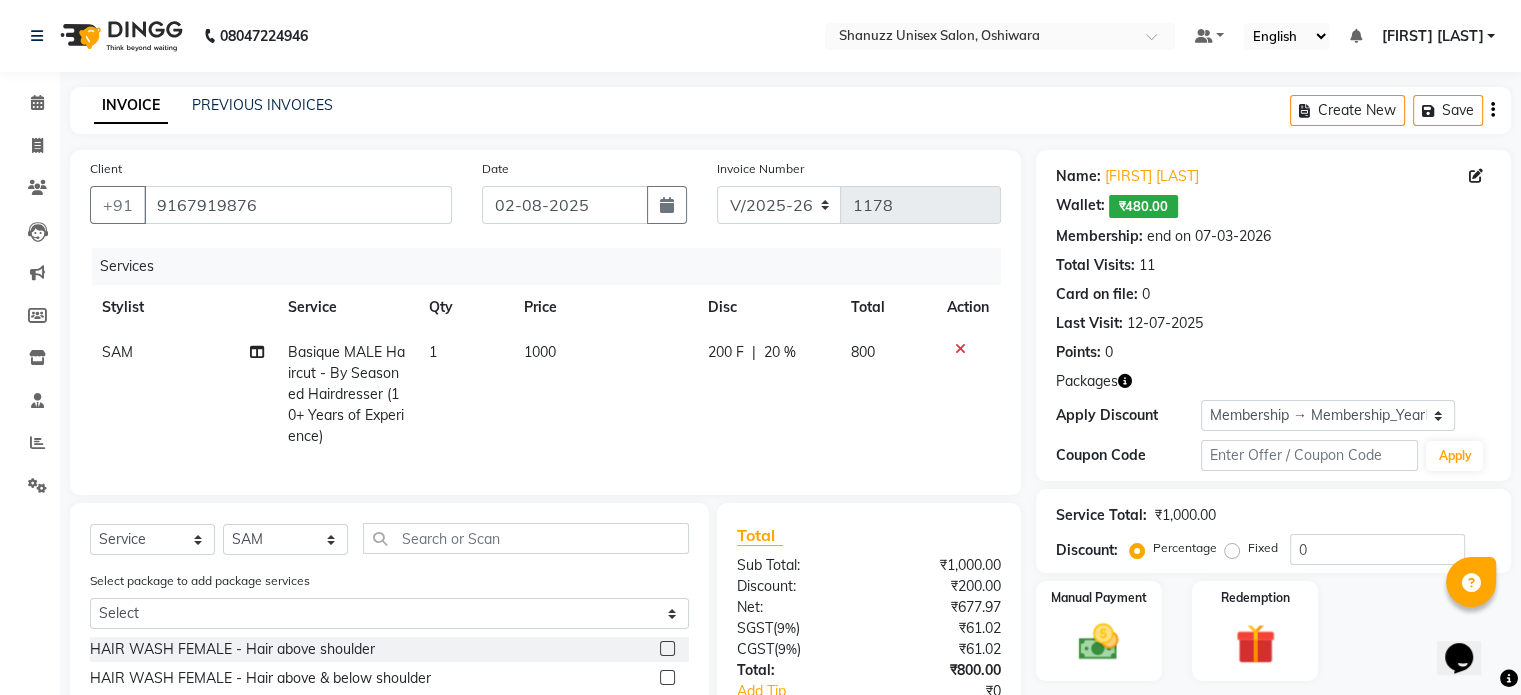type on "20" 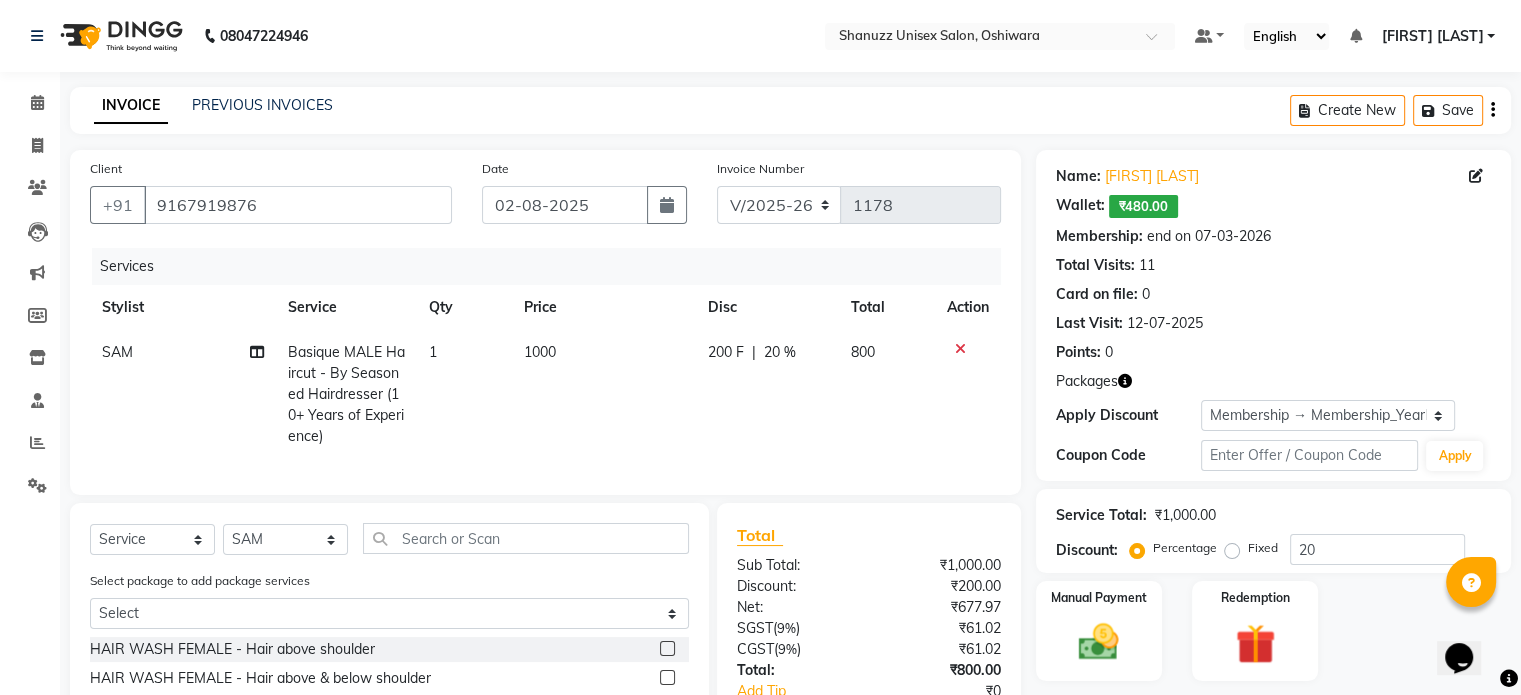 scroll, scrollTop: 216, scrollLeft: 0, axis: vertical 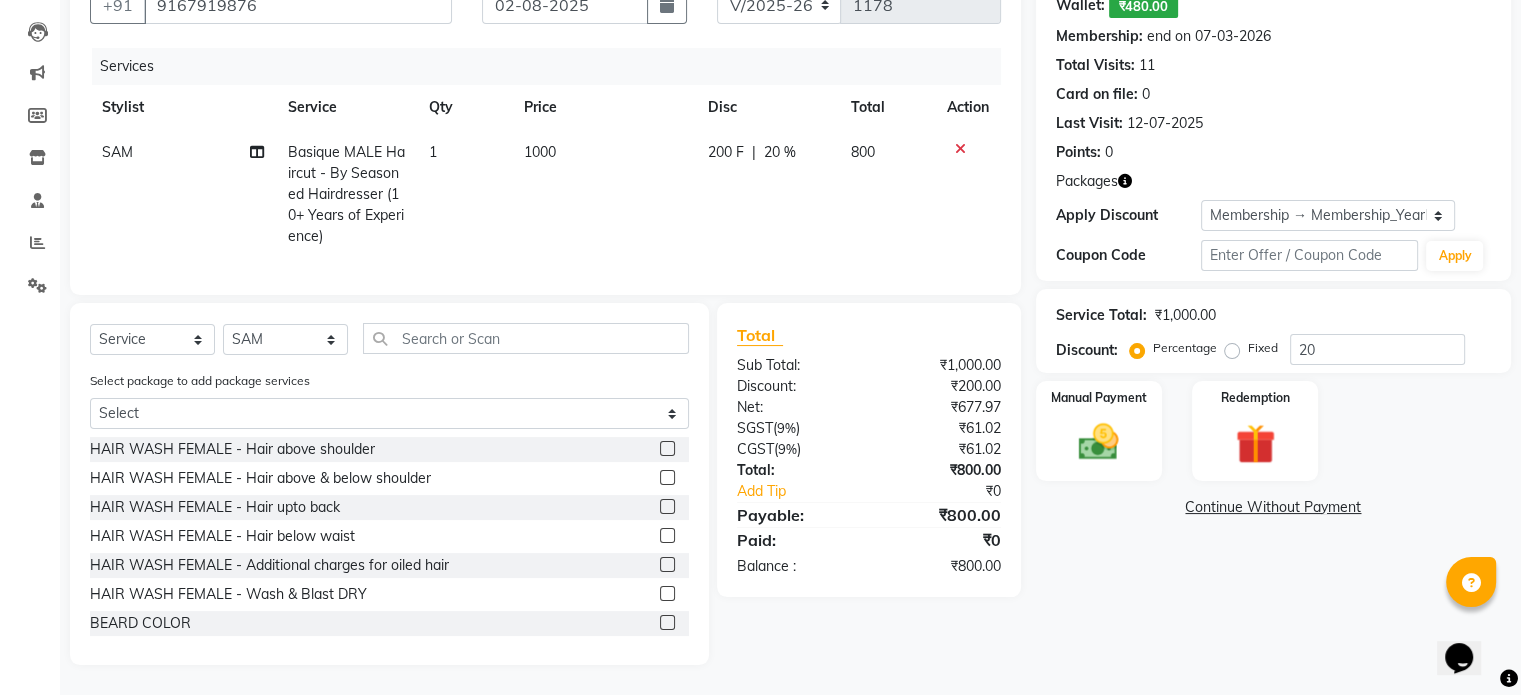 click on "SAM" 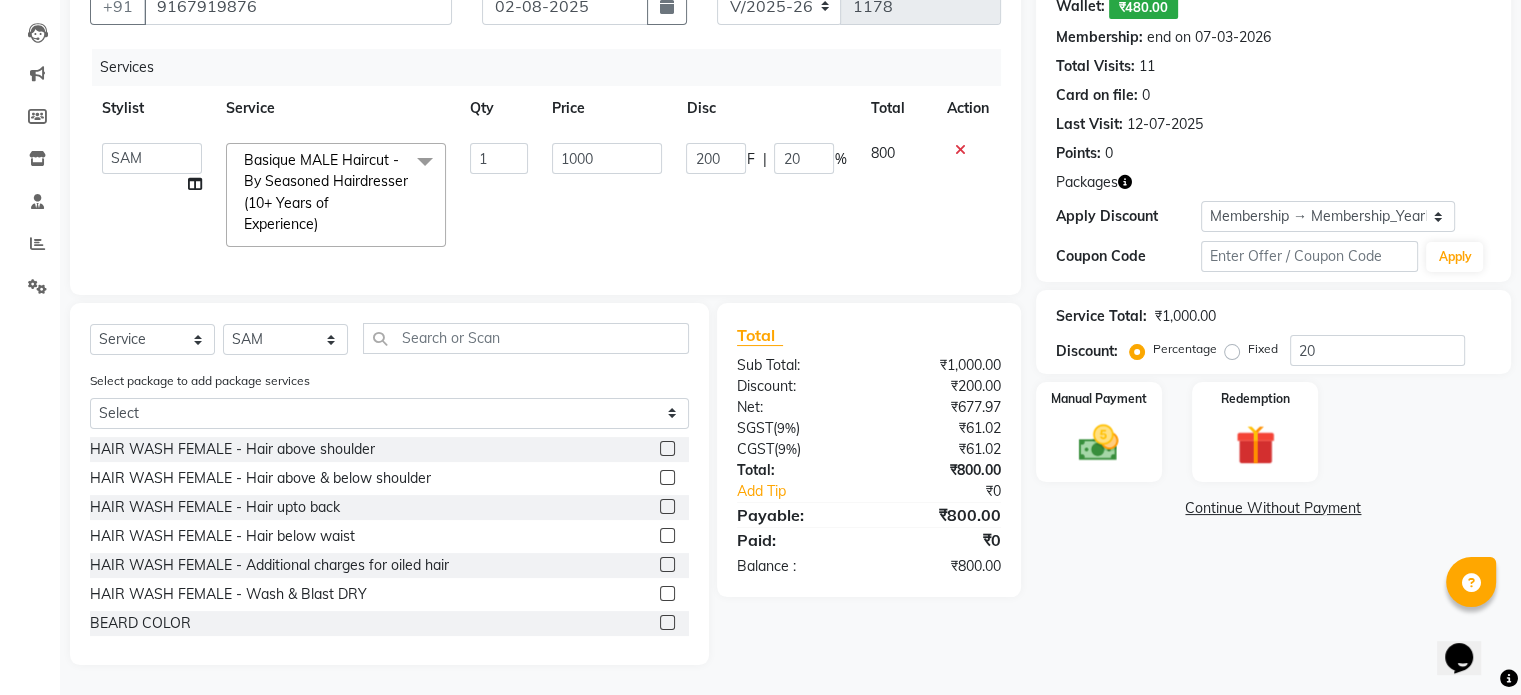 scroll, scrollTop: 215, scrollLeft: 0, axis: vertical 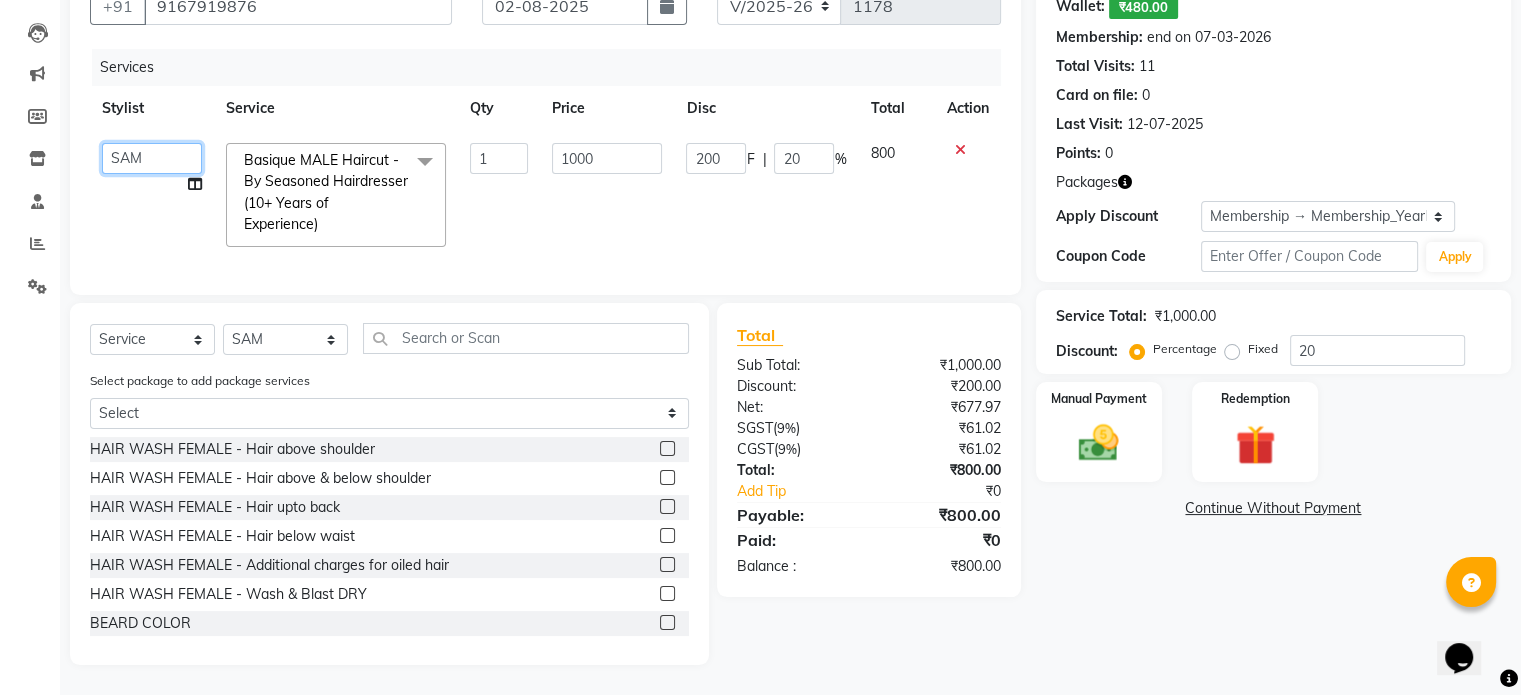 click on "[FIRST]    [LAST]   [LAST]    Derma Dynamics   [FIRST]   [LAST] (MO)   [FIRST] [LAST]   [FIRST]   Mohd [FIRST]   Mohd [LAST]    [FIRST]   [LAST] [LAST]   [FIRST]    [LAST]   [FIRST]    [LAST]   [FIRST]   [LAST] (D)   [LAST] [LAST]   [FIRST]   [FIRST] [LAST] (F)   [LAST] (Oshiwara)   [LAST] Salon, Andheri   [FIRST]    [LAST]    [FIRST] [LAST]   [LAST] [LAST]   [FIRST]" 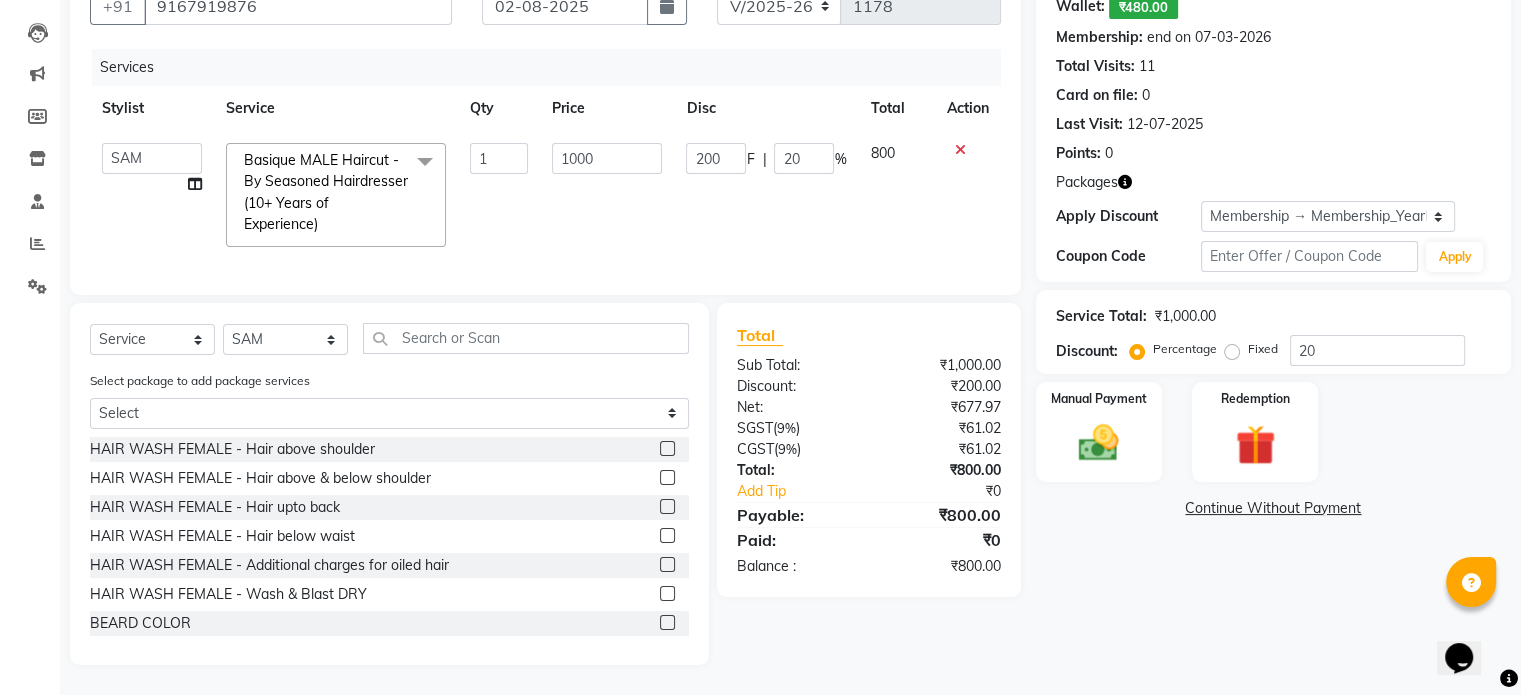 click on "1000" 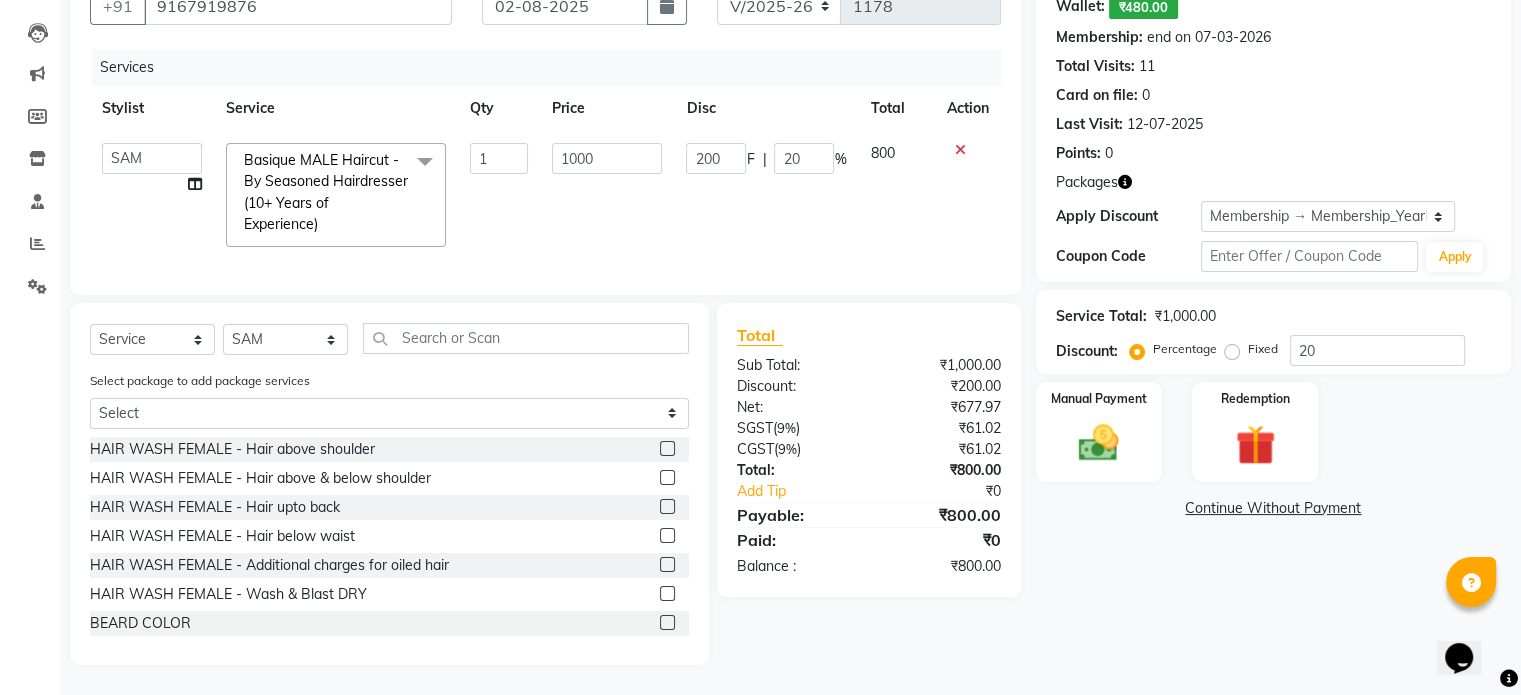 scroll, scrollTop: 0, scrollLeft: 0, axis: both 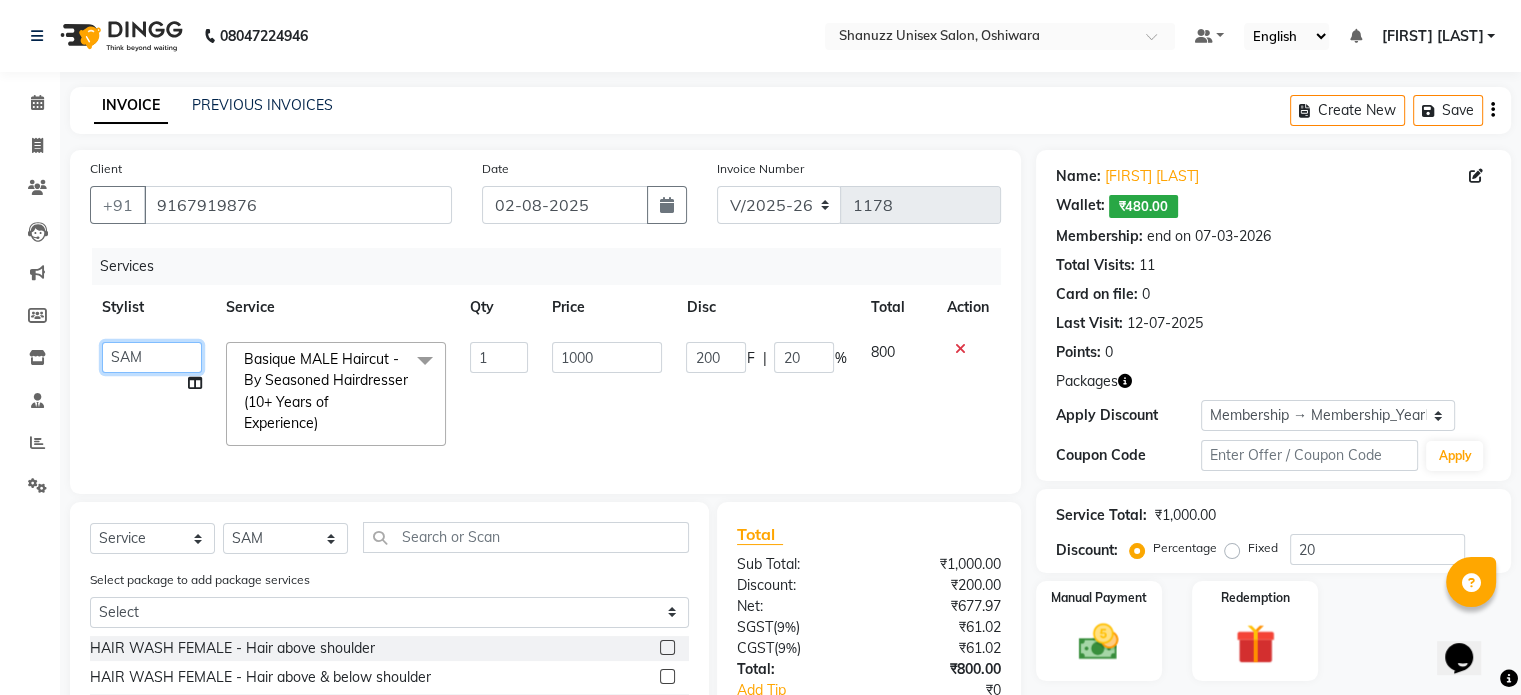 click on "Adnan    ARSHAD   Asma    Derma Dynamics   Devesh   Francis (MO)   Gufran Mansuri   Harsh   Mohd Faizan   Mohd Imran    Omkar   Osama Patel   Rohan    ROSHAN   Salvana Motha   SAM   Shahbaz (D)   Shahne Alam   SHAIREI   Shanu Sir (F)   Shanuzz (Oshiwara)   Shanuzz Salon, Andheri   Siddhi    SUBHASH    Tanishka Panchal   VARSHADA JUVALE   YASH" 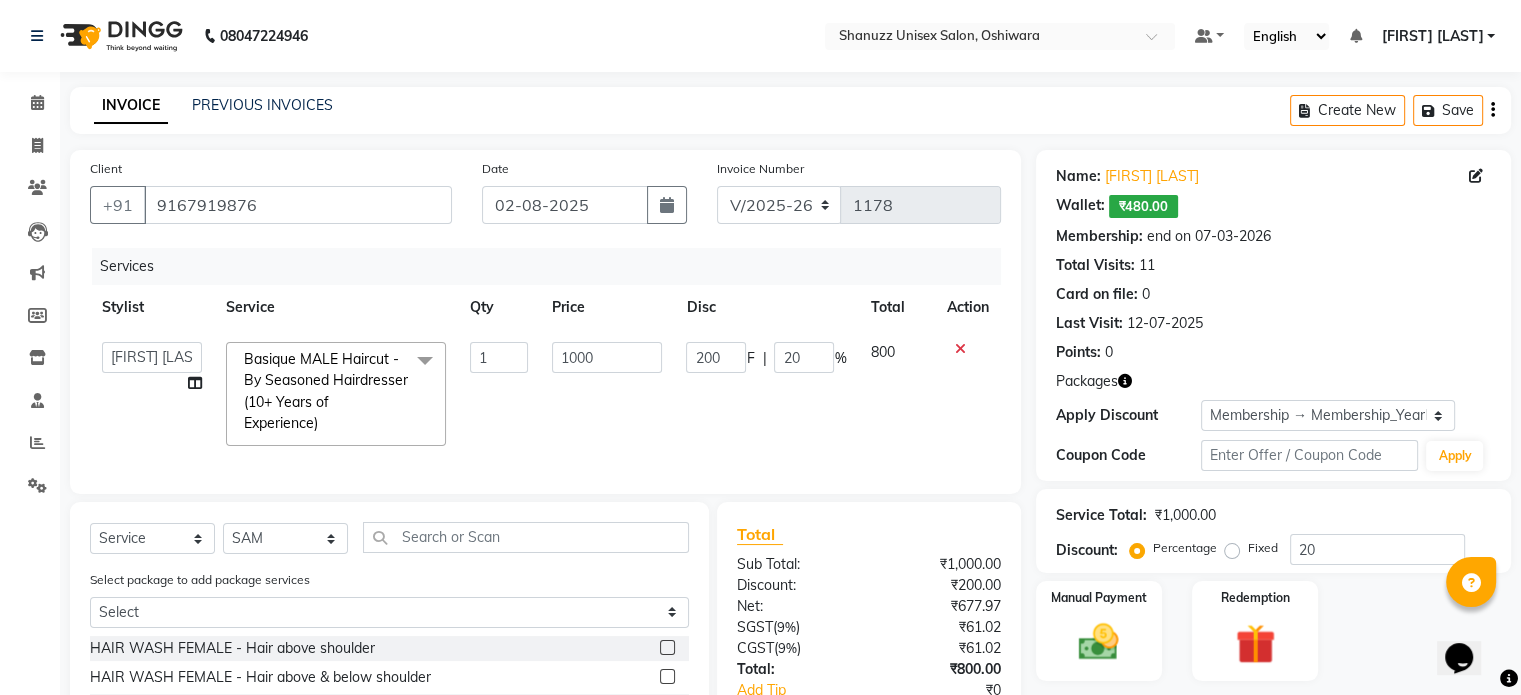 select on "59231" 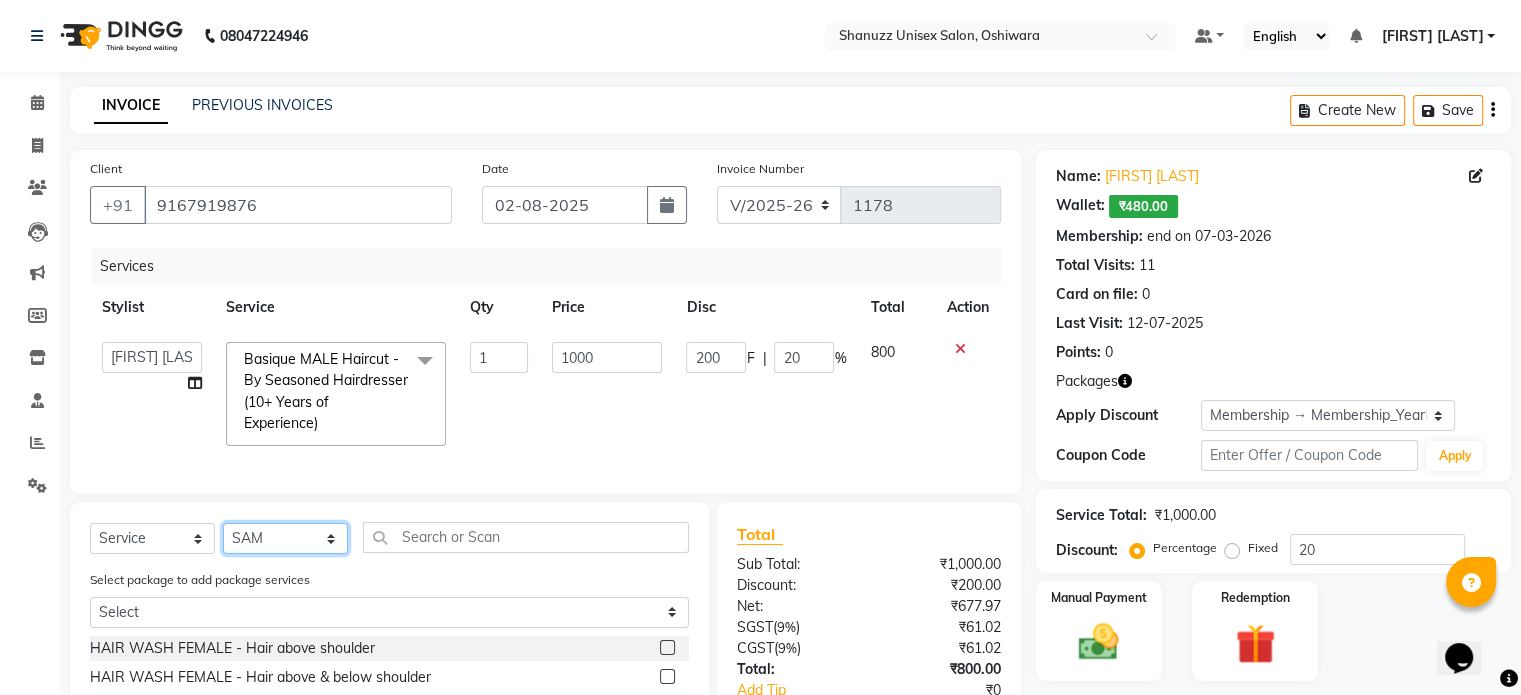 click on "Select Stylist Adnan  ARSHAD Asma  Derma Dynamics Devesh Francis (MO) Gufran Mansuri Harsh Mohd Faizan Mohd Imran  Omkar Osama Patel Rohan  ROSHAN Salvana Motha SAM Shahbaz (D) Shahne Alam SHAIREI Shanu Sir (F) Shanuzz (Oshiwara) Shanuzz Salon, Andheri Siddhi  SUBHASH  Tanishka Panchal VARSHADA JUVALE YASH" 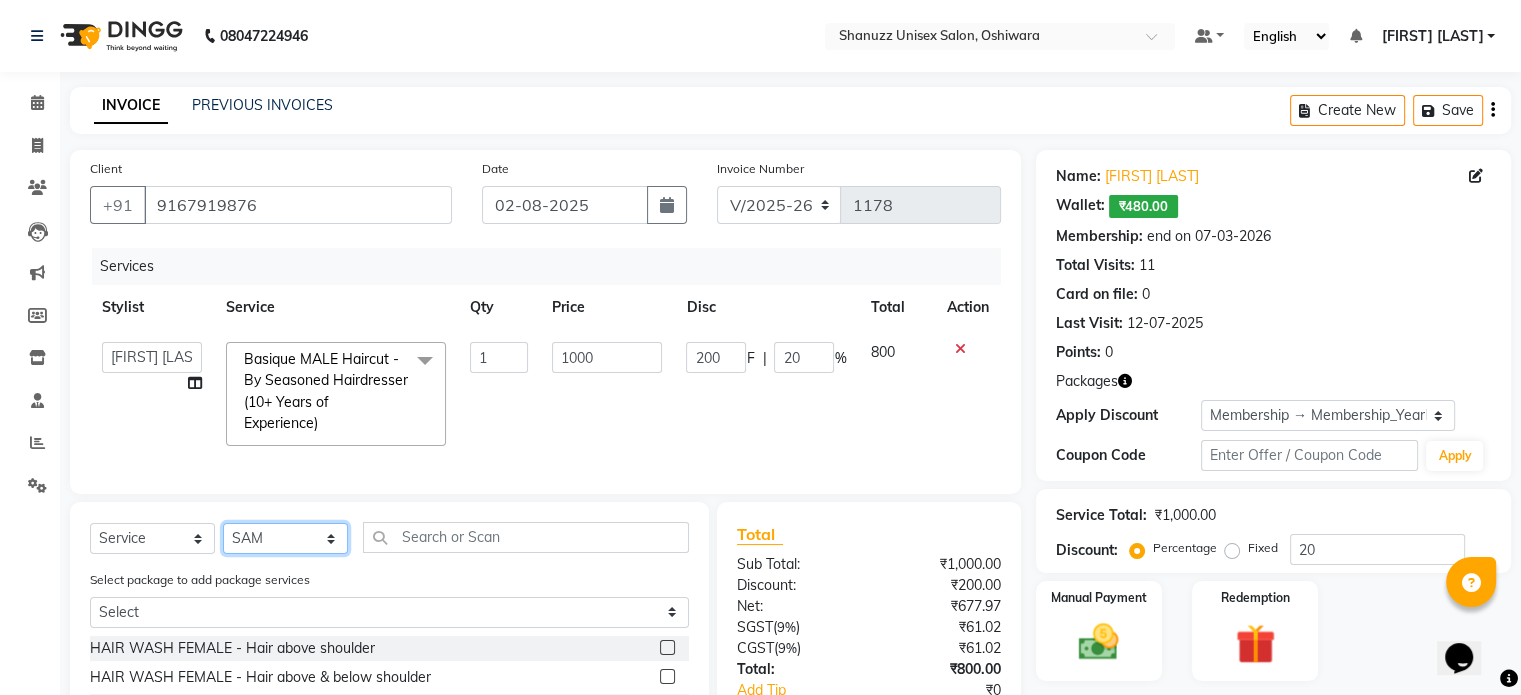 select on "59231" 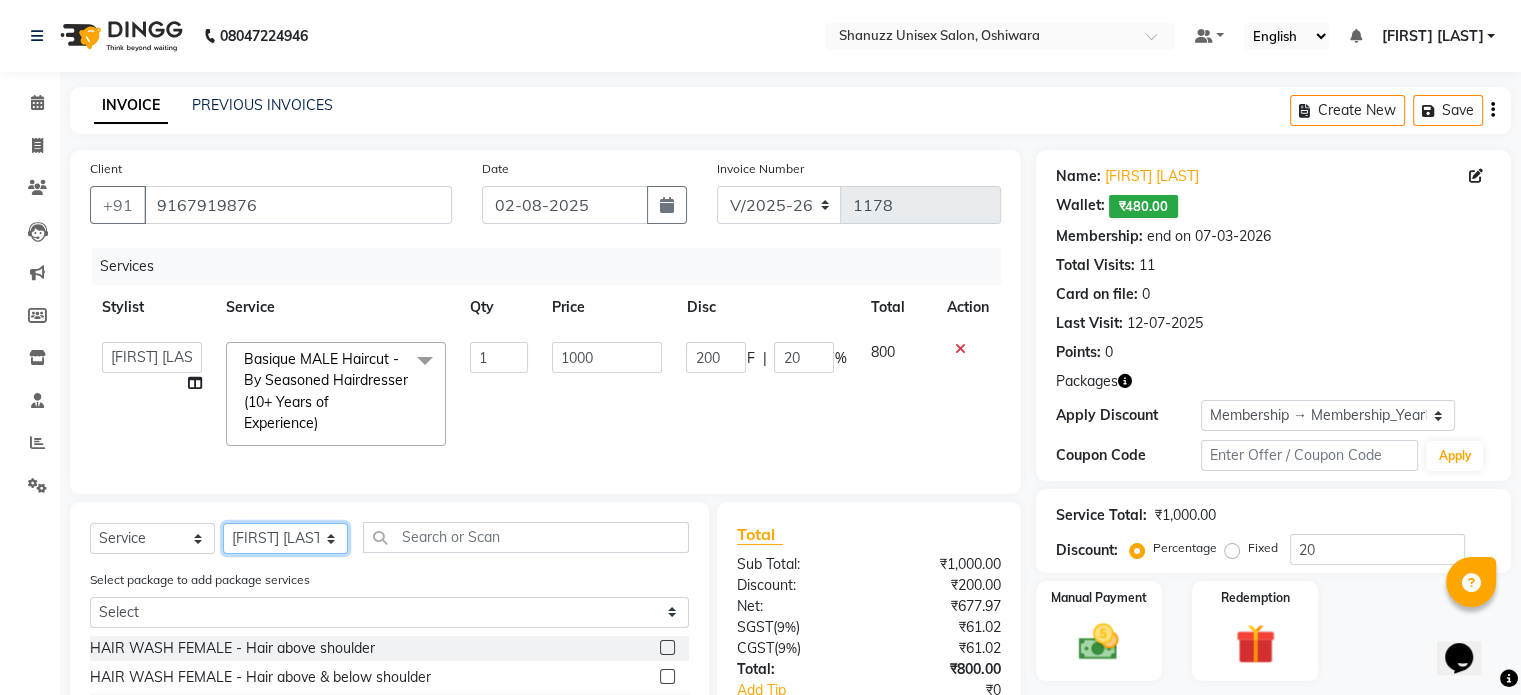 click on "Select Stylist Adnan  ARSHAD Asma  Derma Dynamics Devesh Francis (MO) Gufran Mansuri Harsh Mohd Faizan Mohd Imran  Omkar Osama Patel Rohan  ROSHAN Salvana Motha SAM Shahbaz (D) Shahne Alam SHAIREI Shanu Sir (F) Shanuzz (Oshiwara) Shanuzz Salon, Andheri Siddhi  SUBHASH  Tanishka Panchal VARSHADA JUVALE YASH" 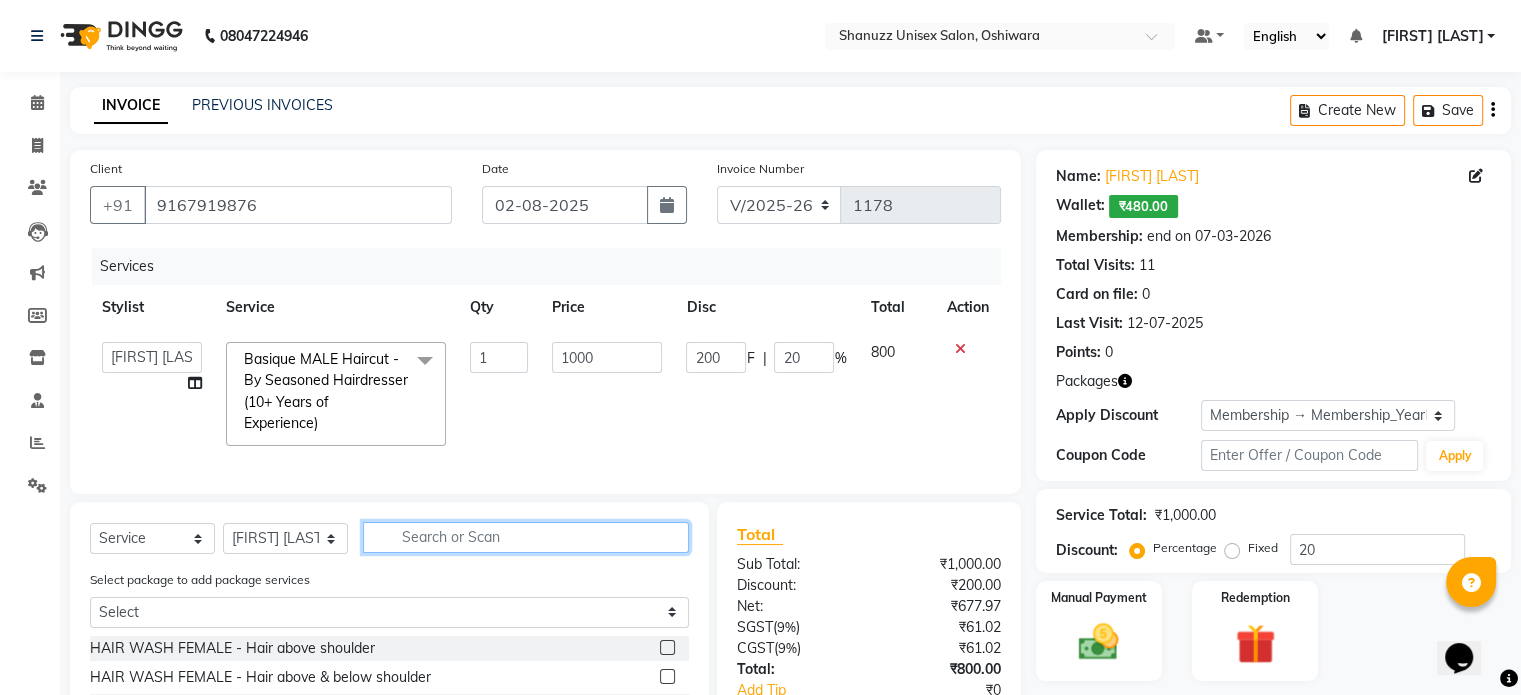 click 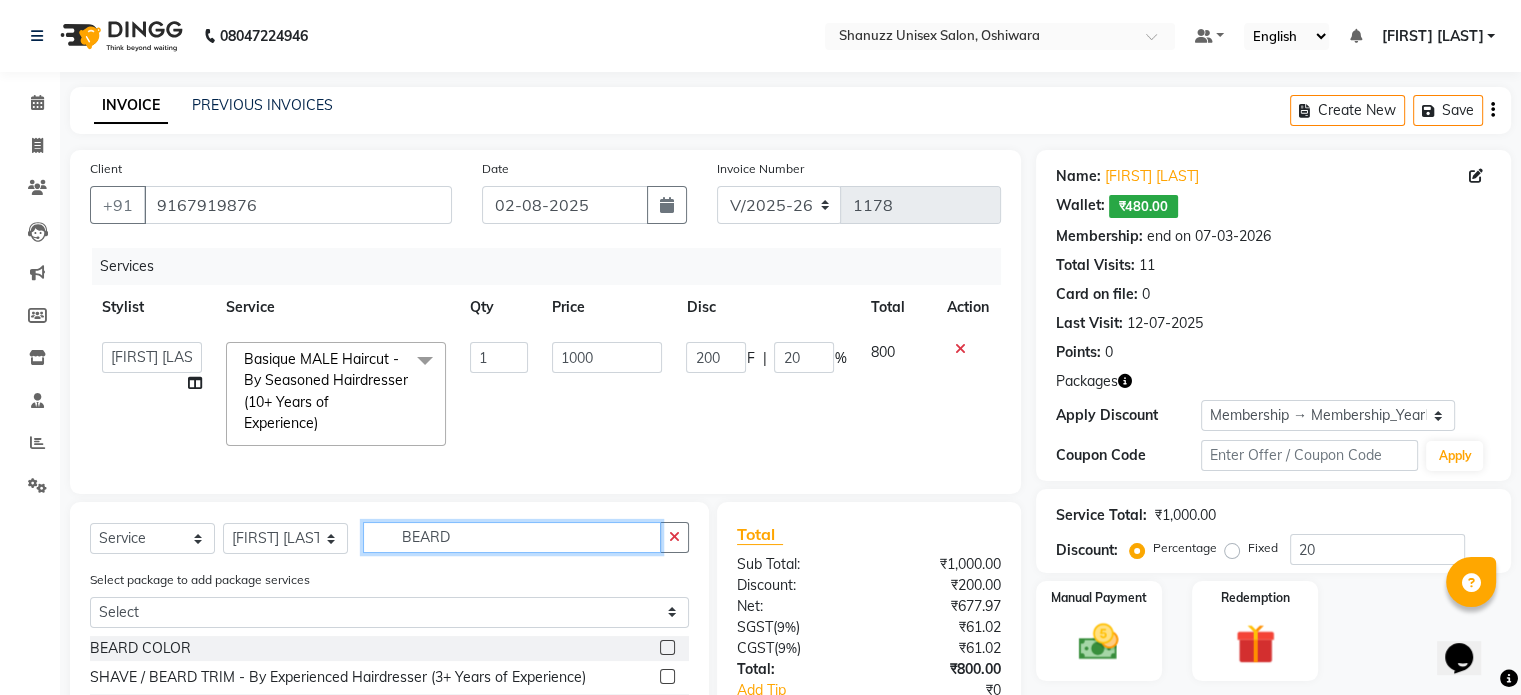 scroll, scrollTop: 145, scrollLeft: 0, axis: vertical 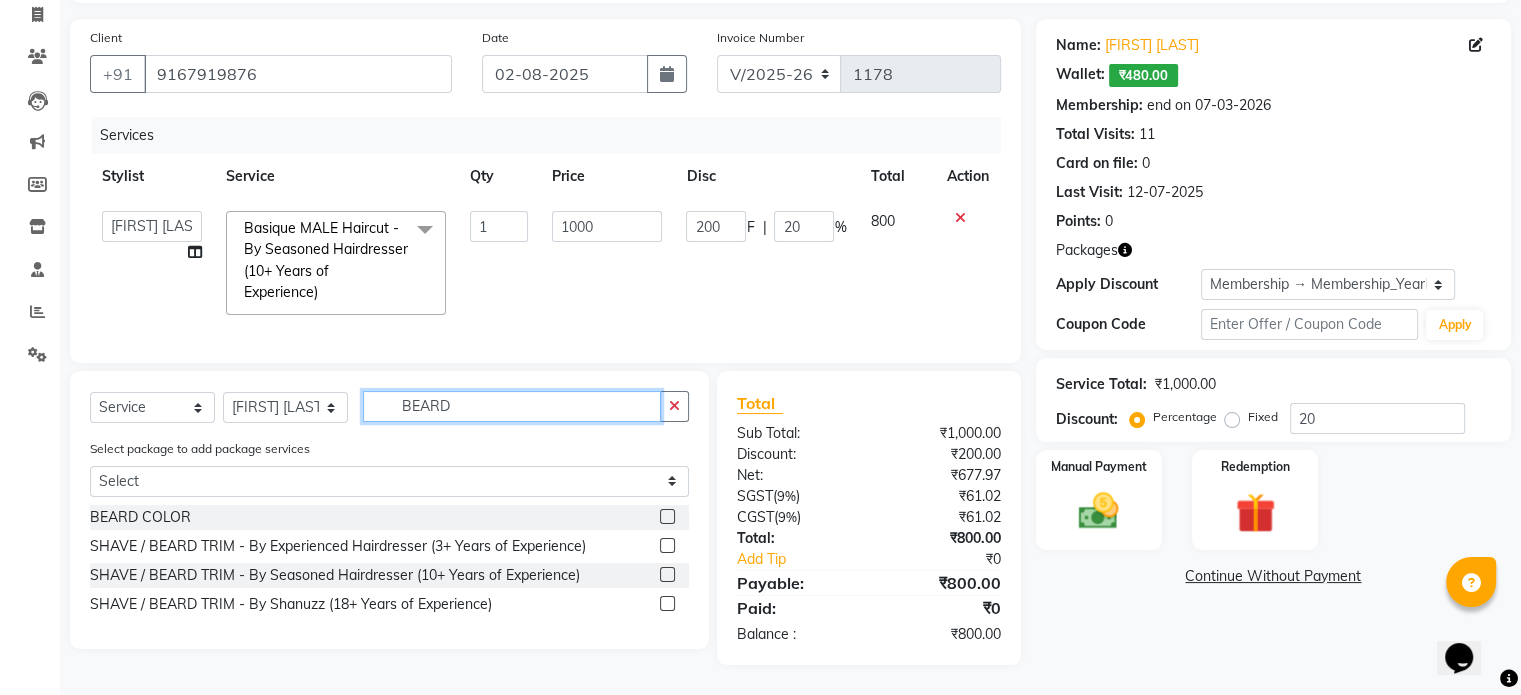 type on "BEARD" 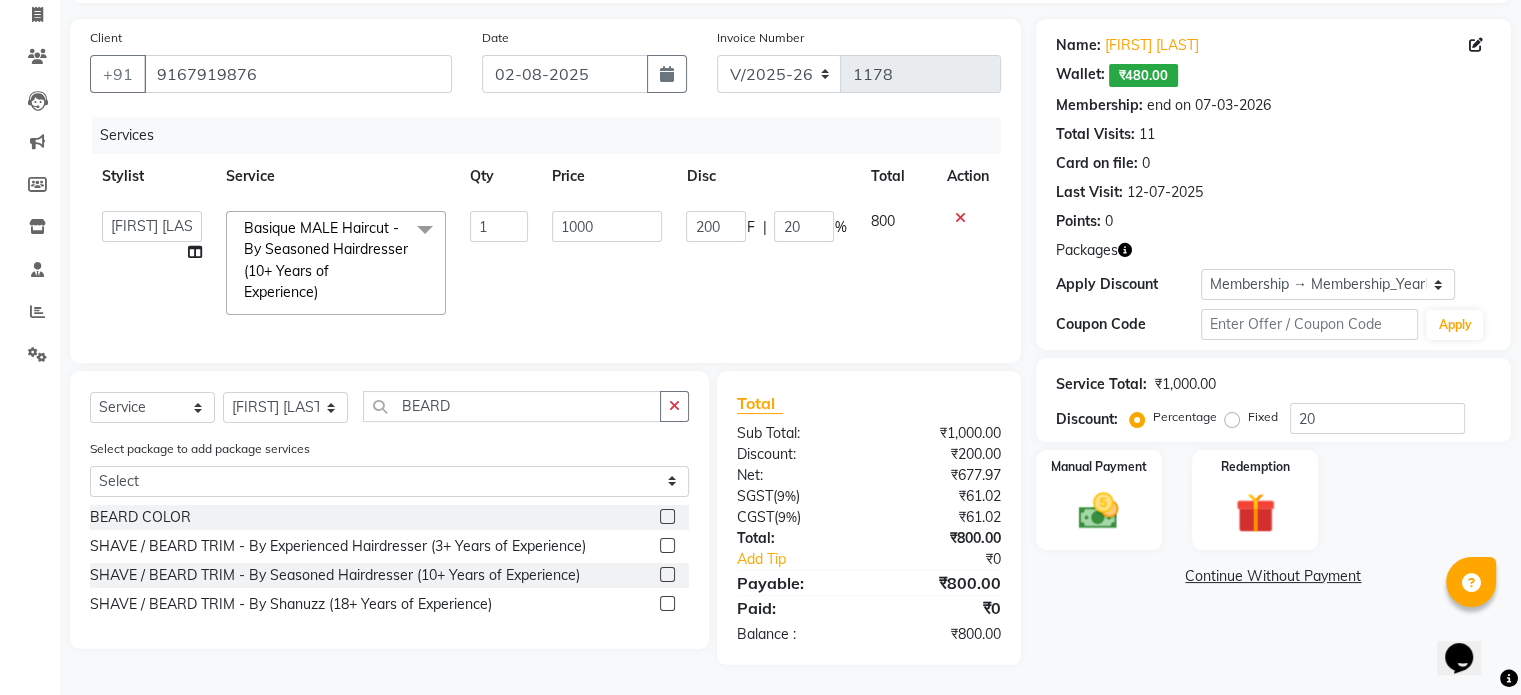 click 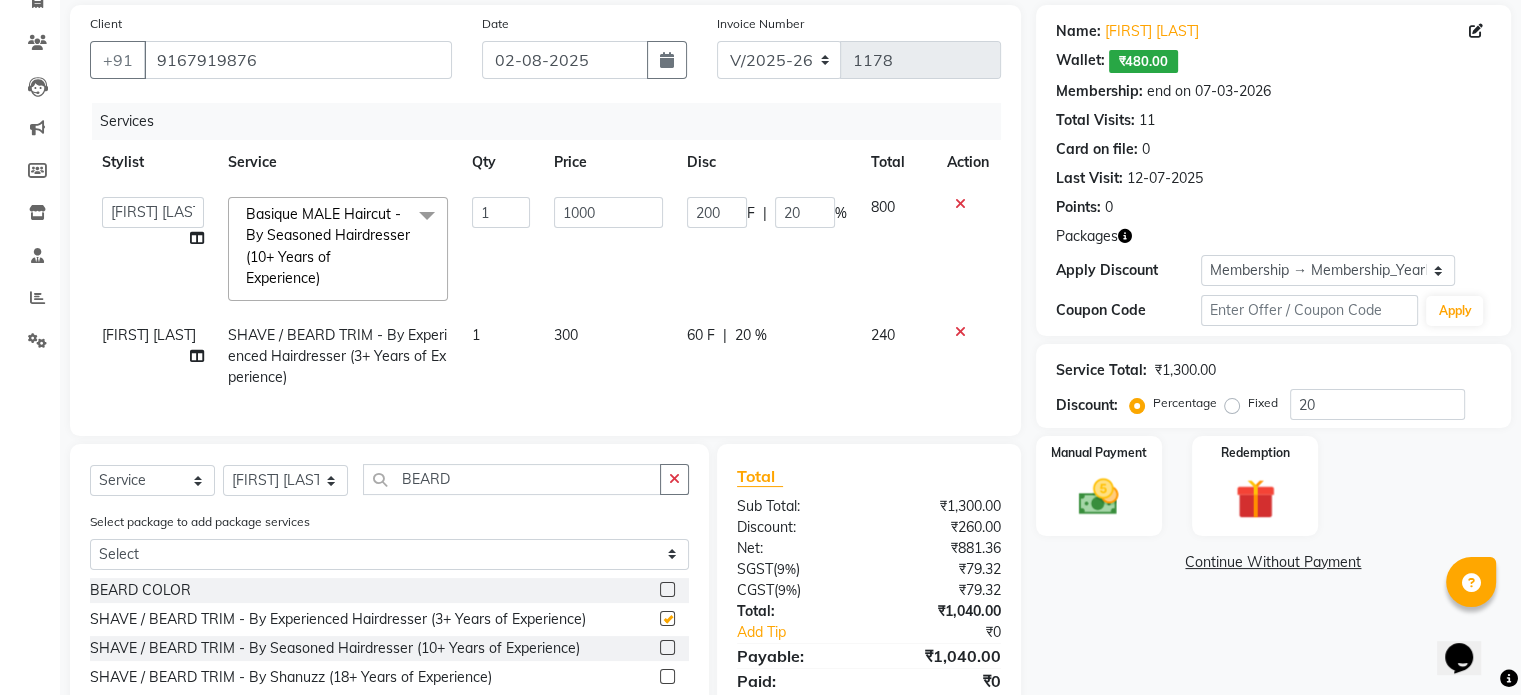 checkbox on "false" 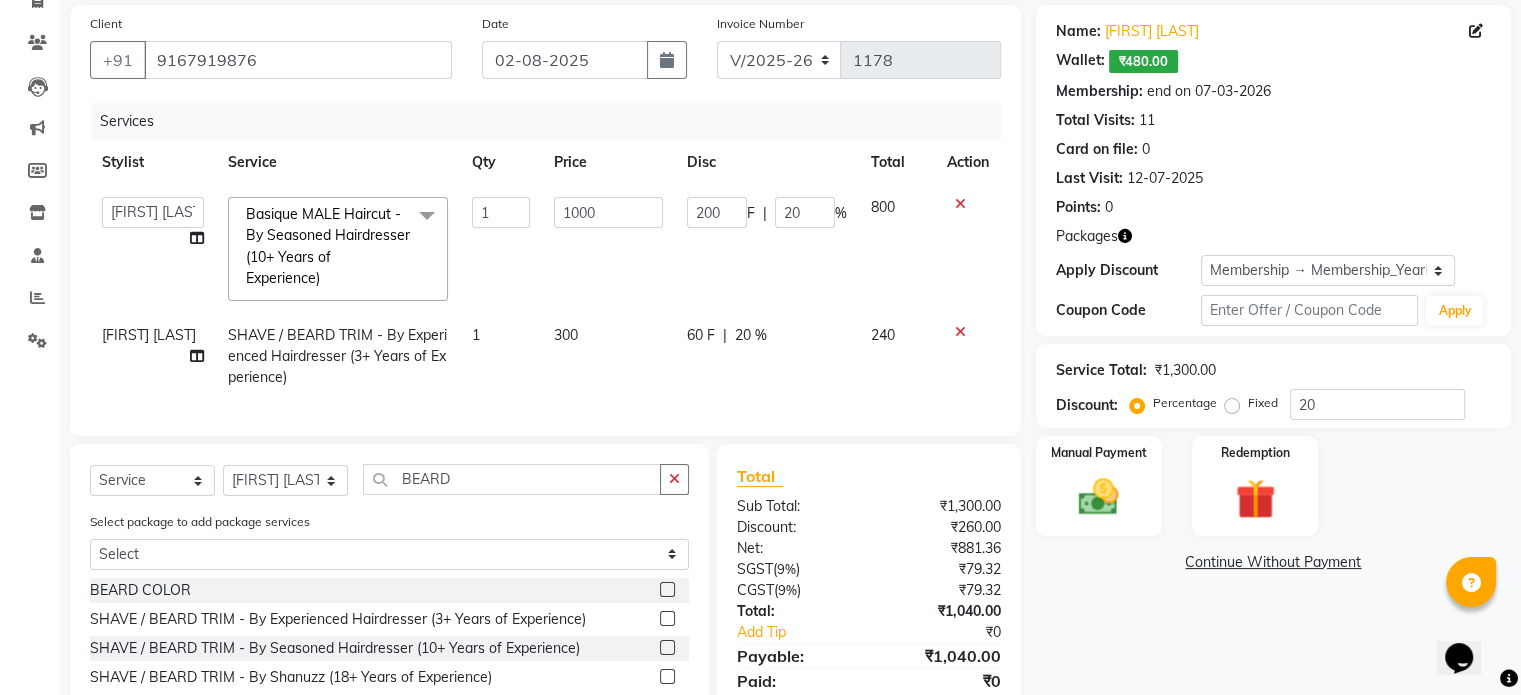 scroll, scrollTop: 232, scrollLeft: 0, axis: vertical 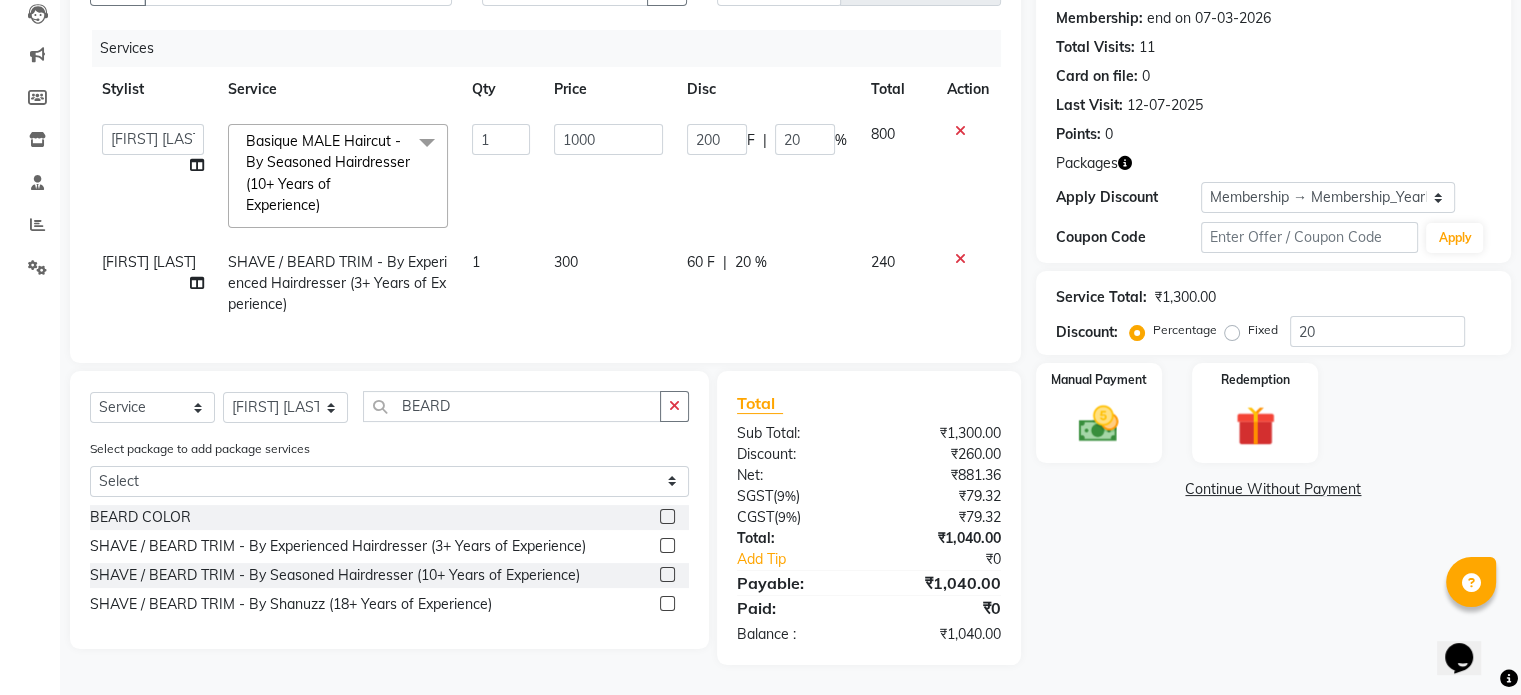 click on "60 F" 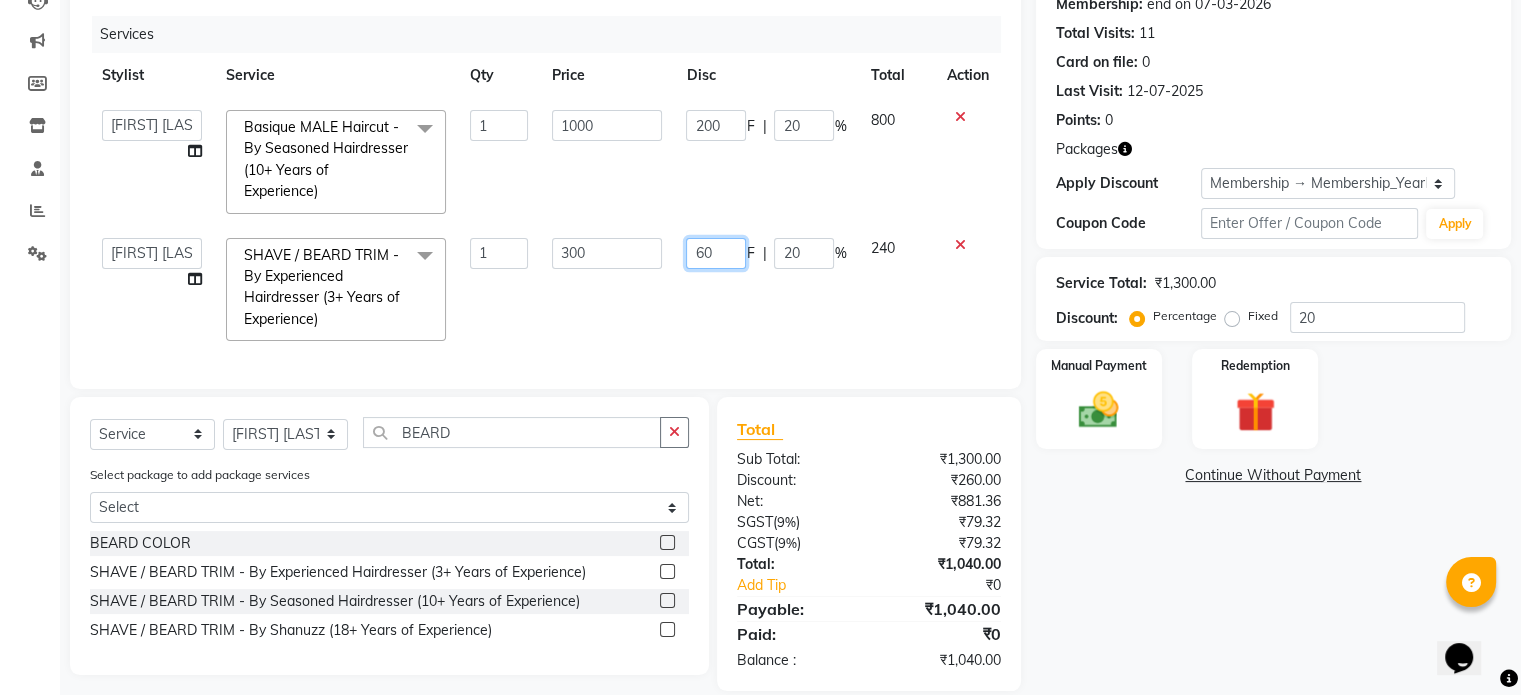 click on "60" 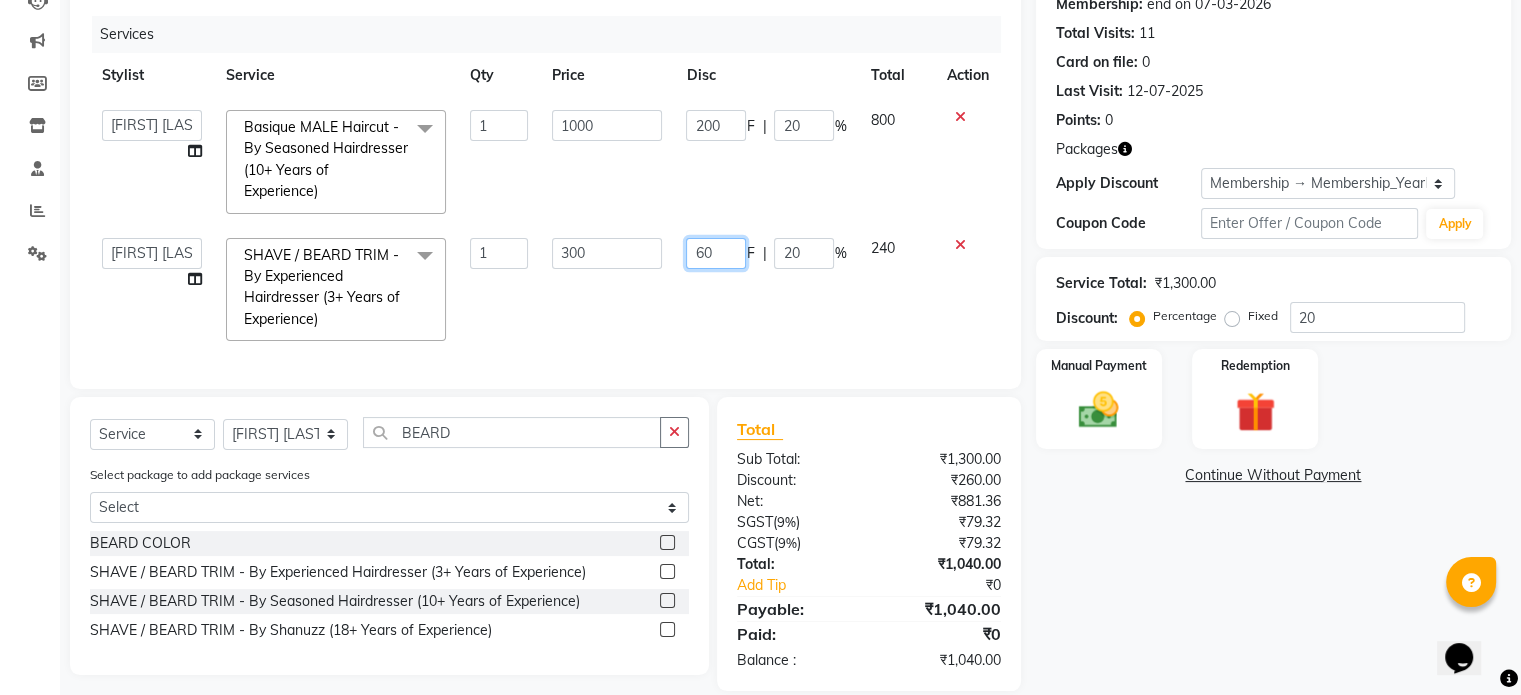 click on "60" 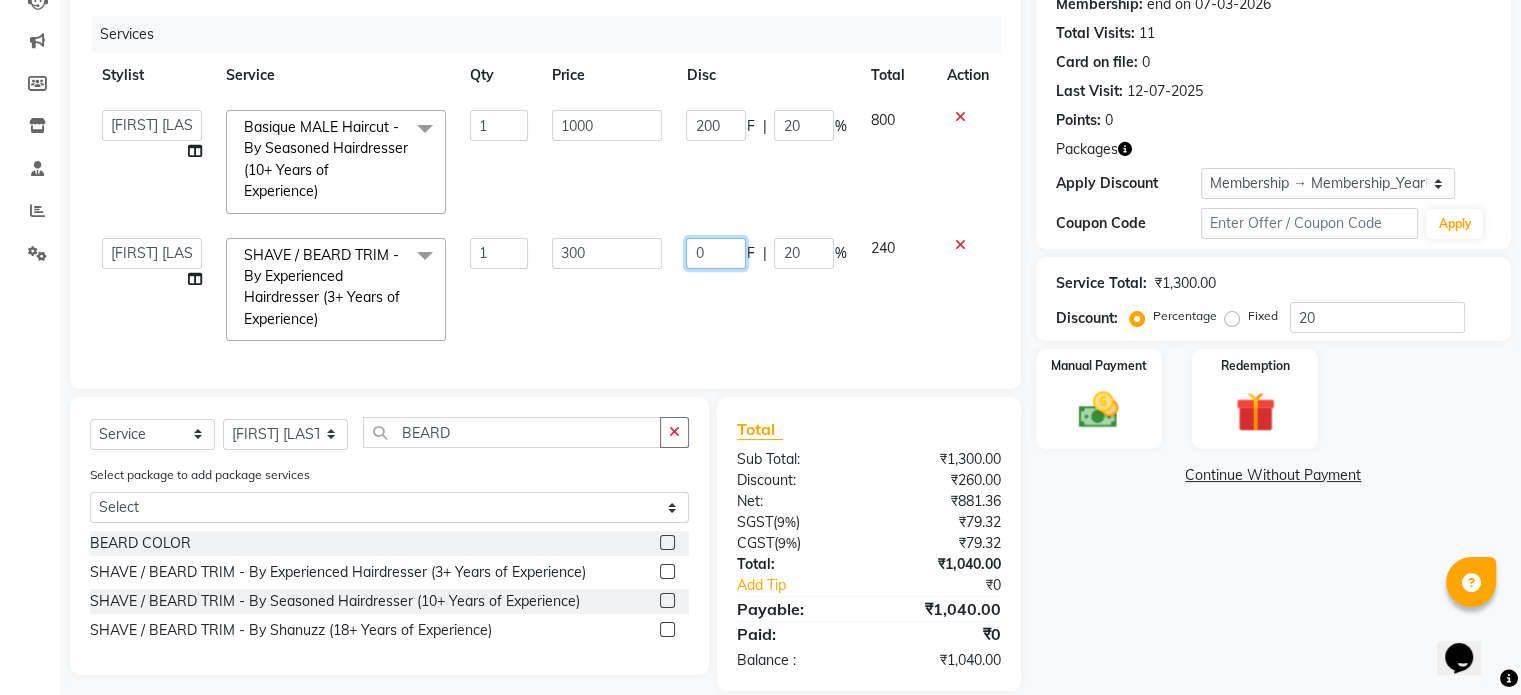 type on "80" 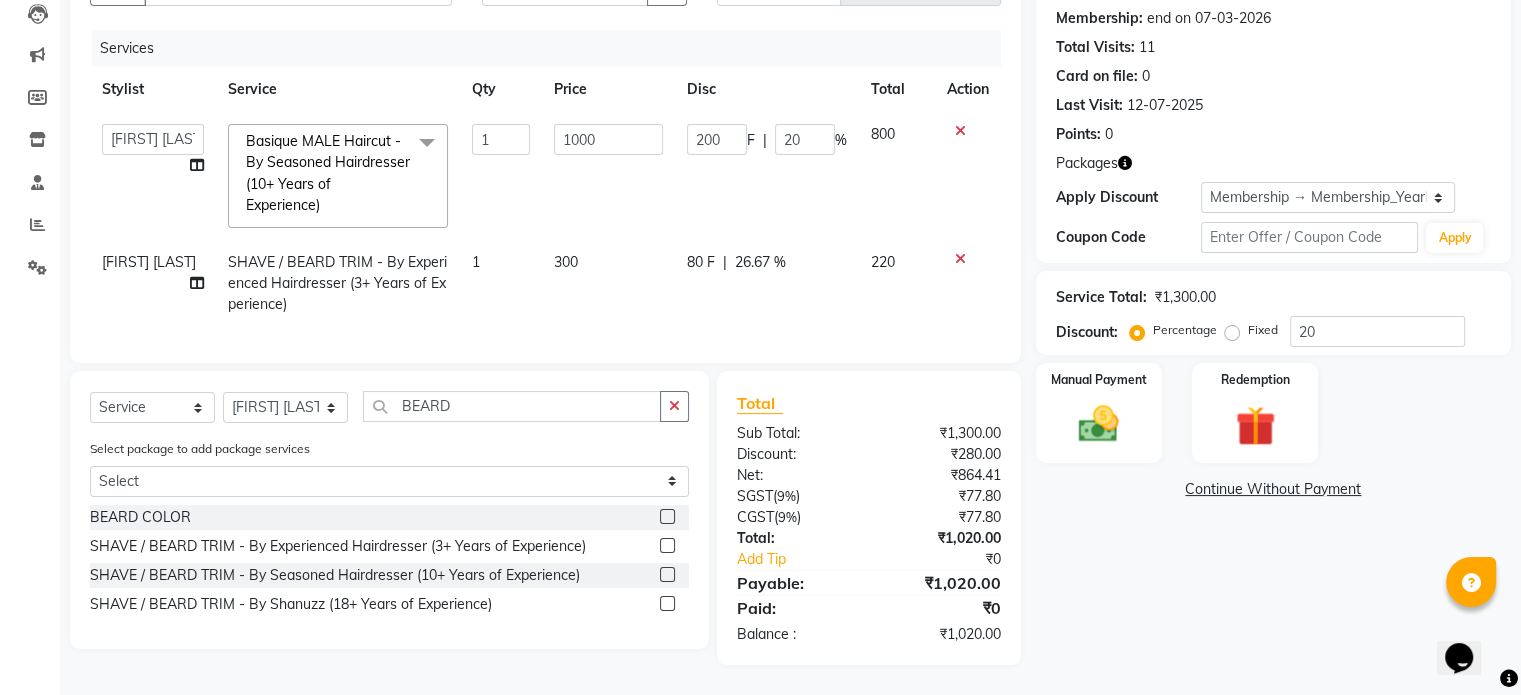 click on "Services Stylist Service Qty Price Disc Total Action  Adnan    ARSHAD   Asma    Derma Dynamics   Devesh   Francis (MO)   Gufran Mansuri   Harsh   Mohd Faizan   Mohd Imran    Omkar   Osama Patel   Rohan    ROSHAN   Salvana Motha   SAM   Shahbaz (D)   Shahne Alam   SHAIREI   Shanu Sir (F)   Shanuzz (Oshiwara)   Shanuzz Salon, Andheri   Siddhi    SUBHASH    Tanishka Panchal   VARSHADA JUVALE   YASH    Basique MALE Haircut - By Seasoned Hairdresser (10+ Years of Experience)  x HAIR WASH FEMALE - Hair above shoulder HAIR WASH FEMALE - Hair above & below shoulder HAIR WASH FEMALE - Hair upto back HAIR WASH FEMALE - Hair below waist HAIR WASH FEMALE - Additional charges for oiled hair HAIR WASH FEMALE - Wash & Blast DRY BEARD COLOR SIDE LOCKS THREADING PERMING  CONSULTATION HAIR WASH MALE - Wash / Style HAIR WASH MALE - Style HAIR WASH MALE - Additional charges for oiled hair Basique FEMALE Haircut - By Experienced Hairdresser (3+ Years of Experience) Basique FEMALE Haircut - By Shanuzz (18+ Years of Experience) 1" 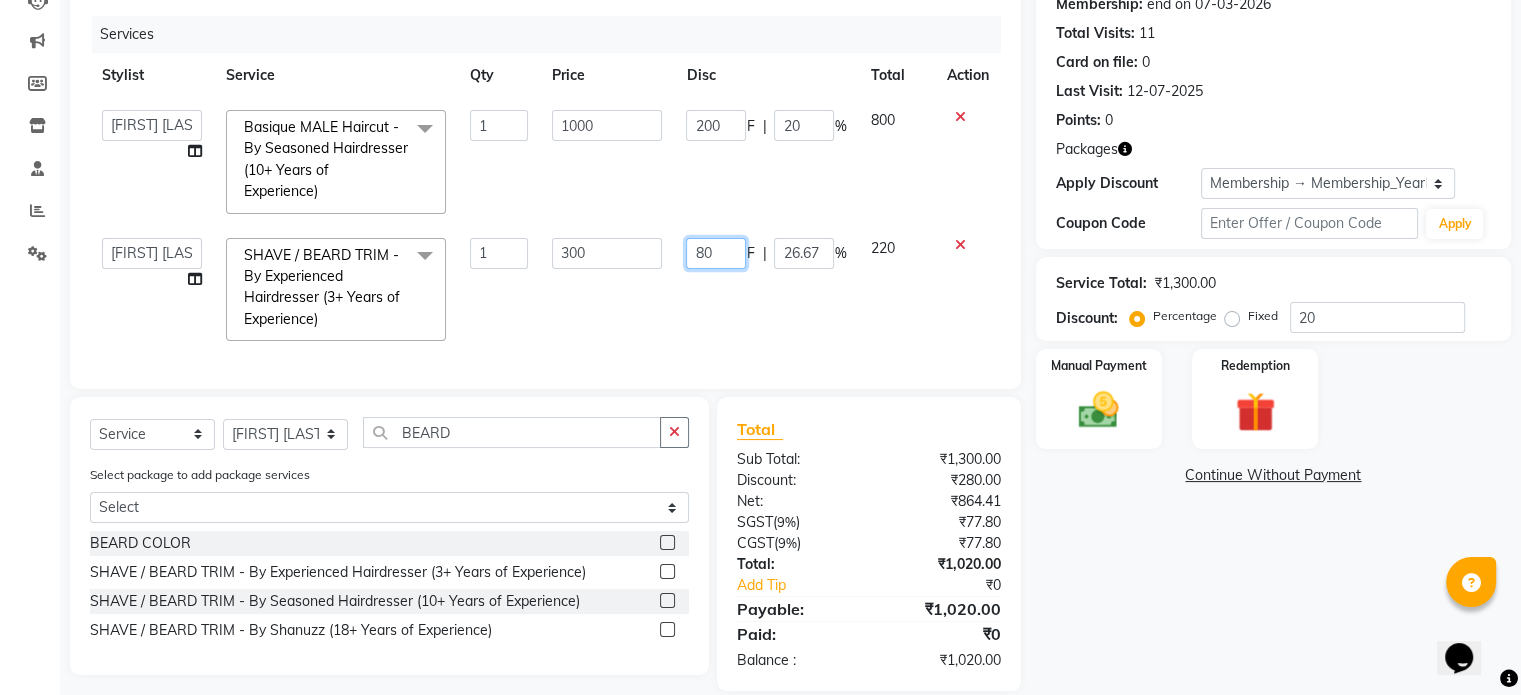 click on "80" 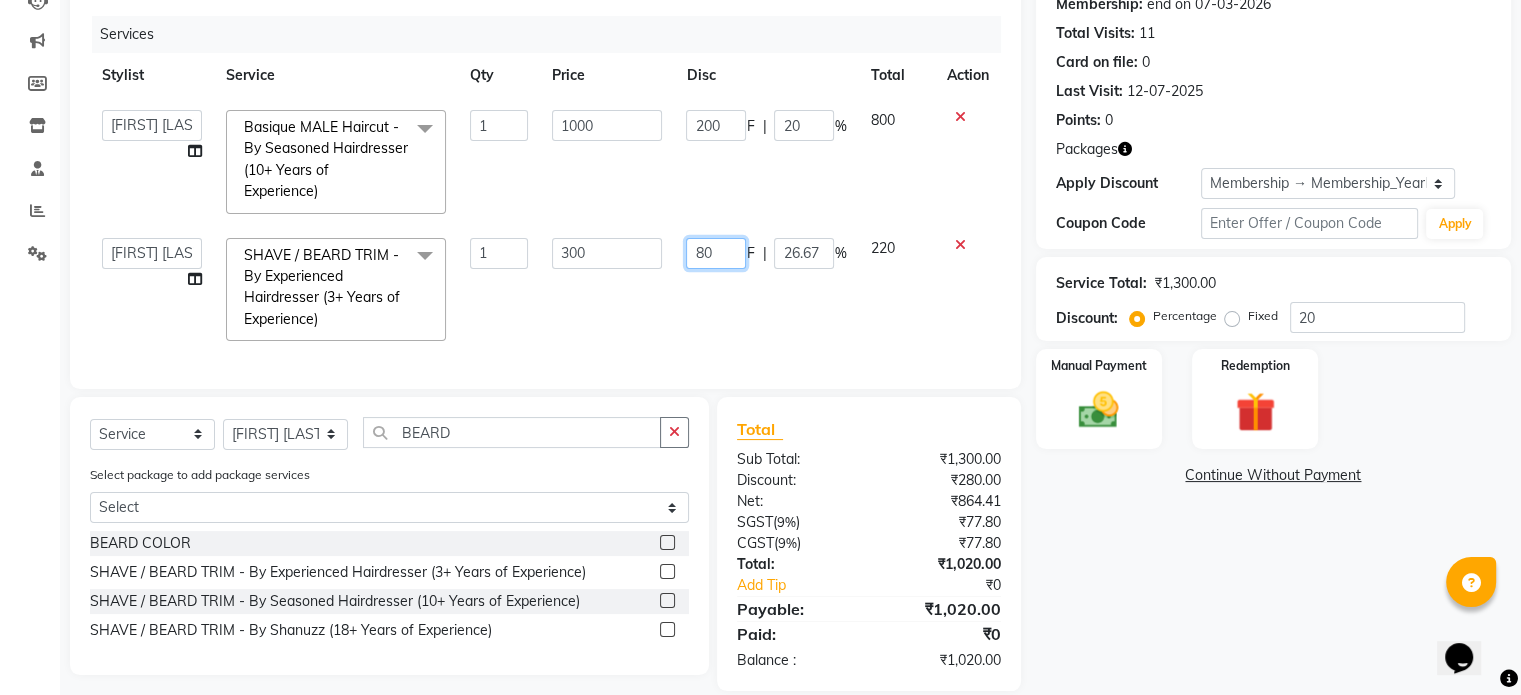 type on "8" 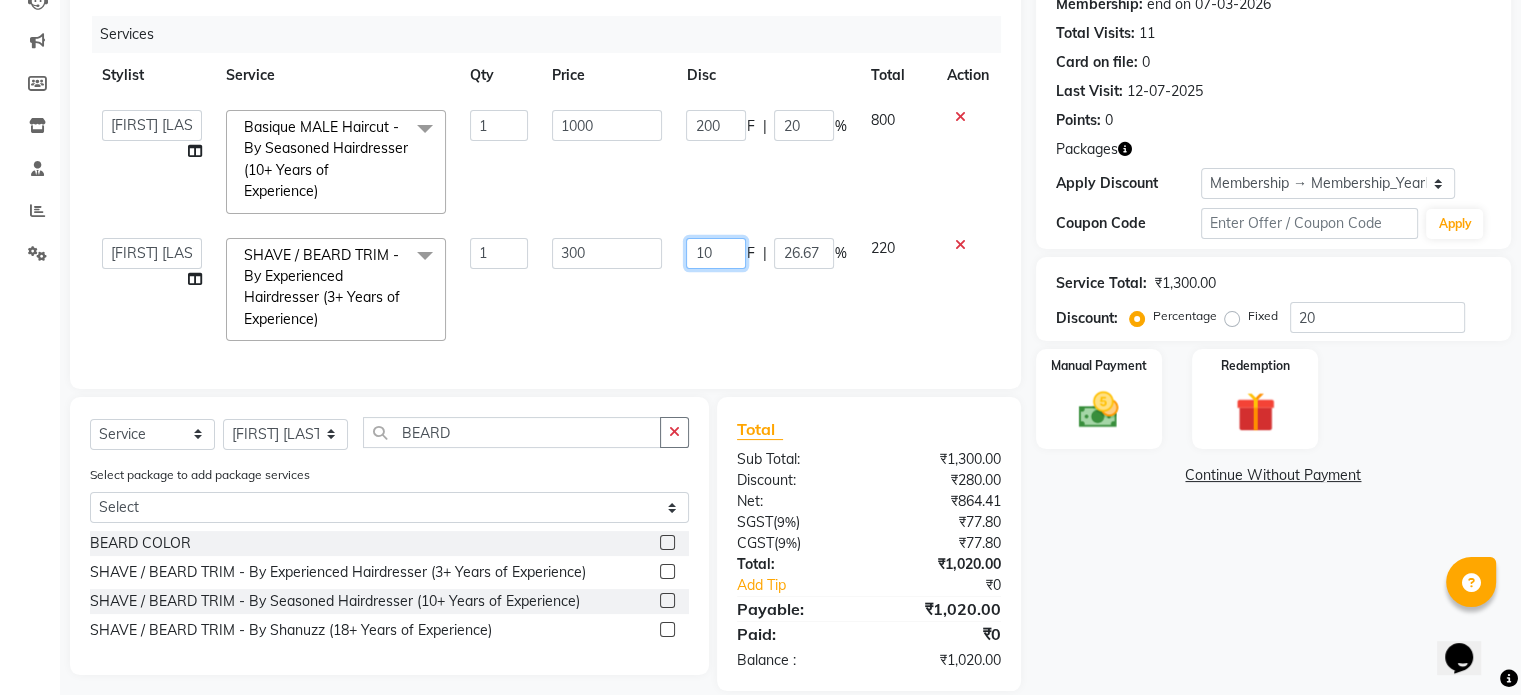 type on "100" 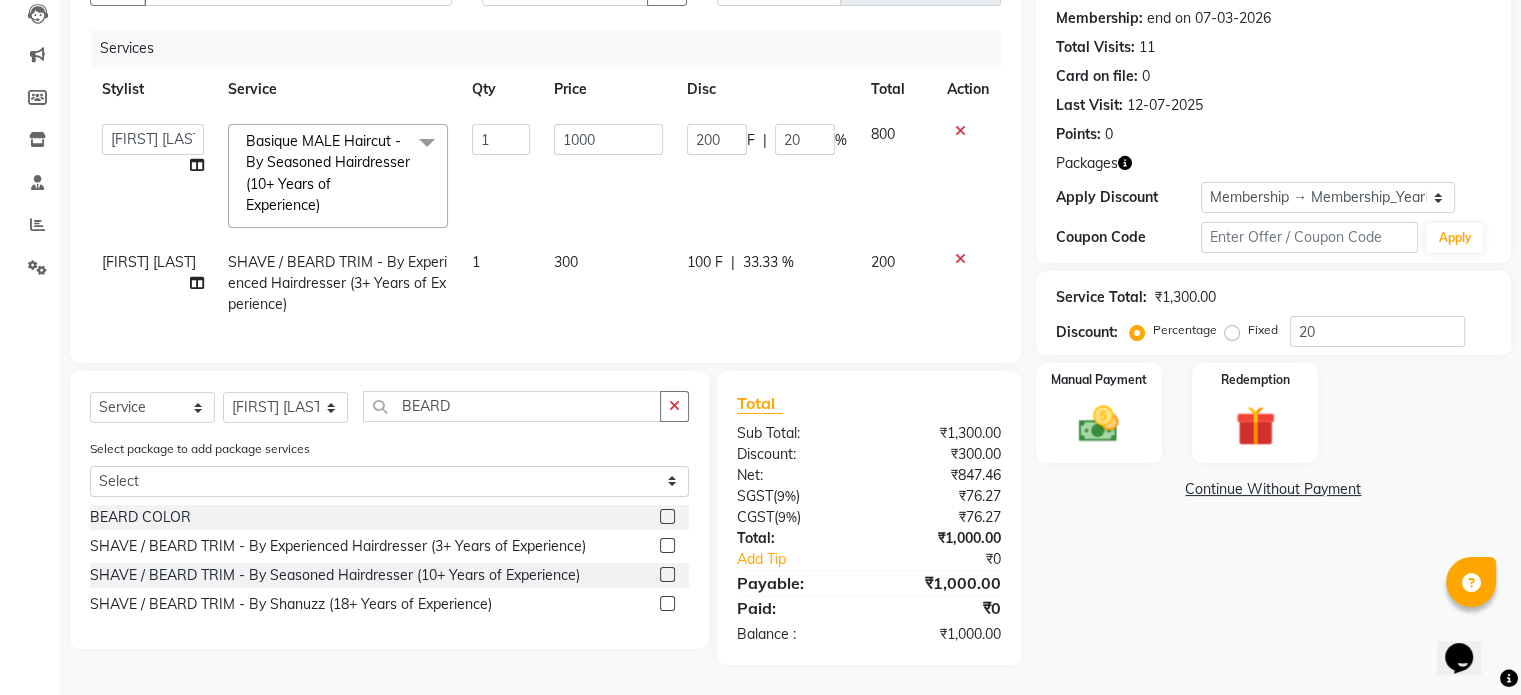 click on "Services Stylist Service Qty Price Disc Total Action  Adnan    ARSHAD   Asma    Derma Dynamics   Devesh   Francis (MO)   Gufran Mansuri   Harsh   Mohd Faizan   Mohd Imran    Omkar   Osama Patel   Rohan    ROSHAN   Salvana Motha   SAM   Shahbaz (D)   Shahne Alam   SHAIREI   Shanu Sir (F)   Shanuzz (Oshiwara)   Shanuzz Salon, Andheri   Siddhi    SUBHASH    Tanishka Panchal   VARSHADA JUVALE   YASH    Basique MALE Haircut - By Seasoned Hairdresser (10+ Years of Experience)  x HAIR WASH FEMALE - Hair above shoulder HAIR WASH FEMALE - Hair above & below shoulder HAIR WASH FEMALE - Hair upto back HAIR WASH FEMALE - Hair below waist HAIR WASH FEMALE - Additional charges for oiled hair HAIR WASH FEMALE - Wash & Blast DRY BEARD COLOR SIDE LOCKS THREADING PERMING  CONSULTATION HAIR WASH MALE - Wash / Style HAIR WASH MALE - Style HAIR WASH MALE - Additional charges for oiled hair Basique FEMALE Haircut - By Experienced Hairdresser (3+ Years of Experience) Basique FEMALE Haircut - By Shanuzz (18+ Years of Experience) 1" 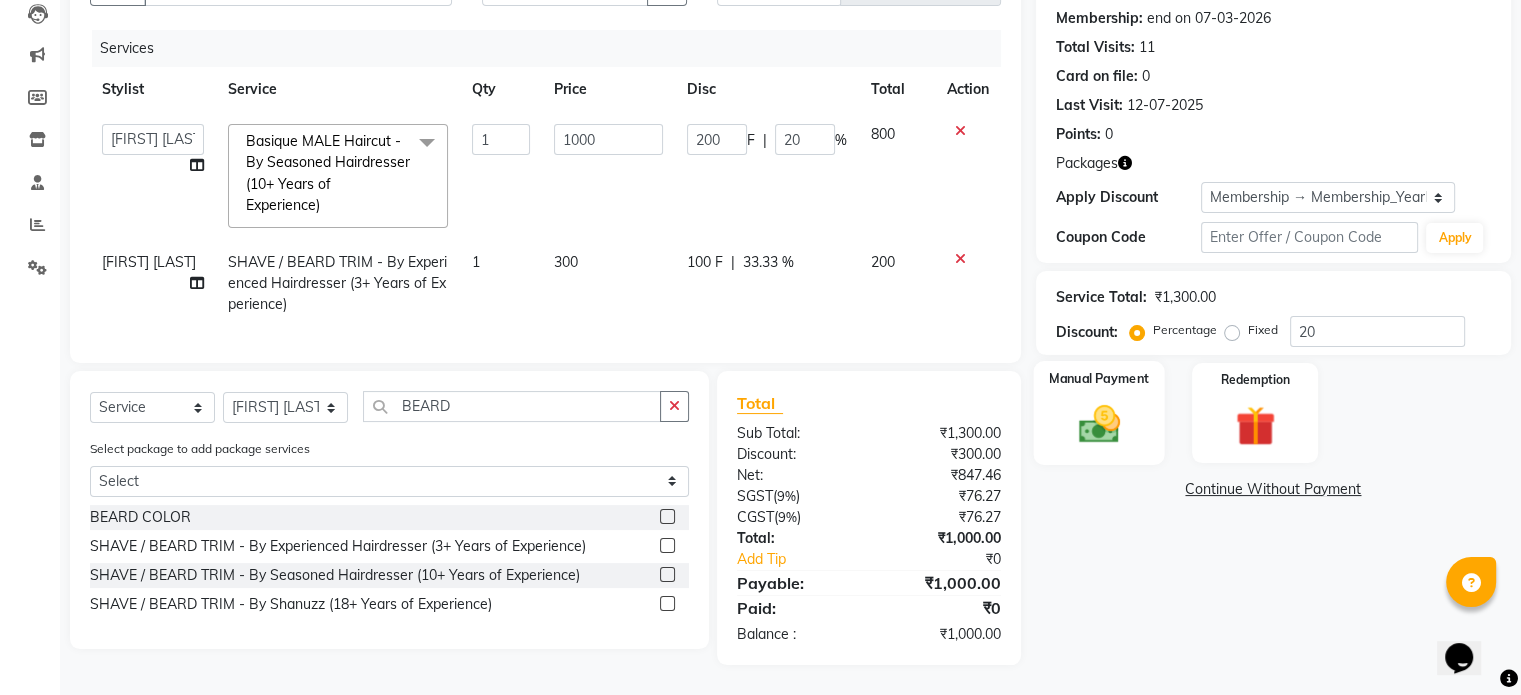 click 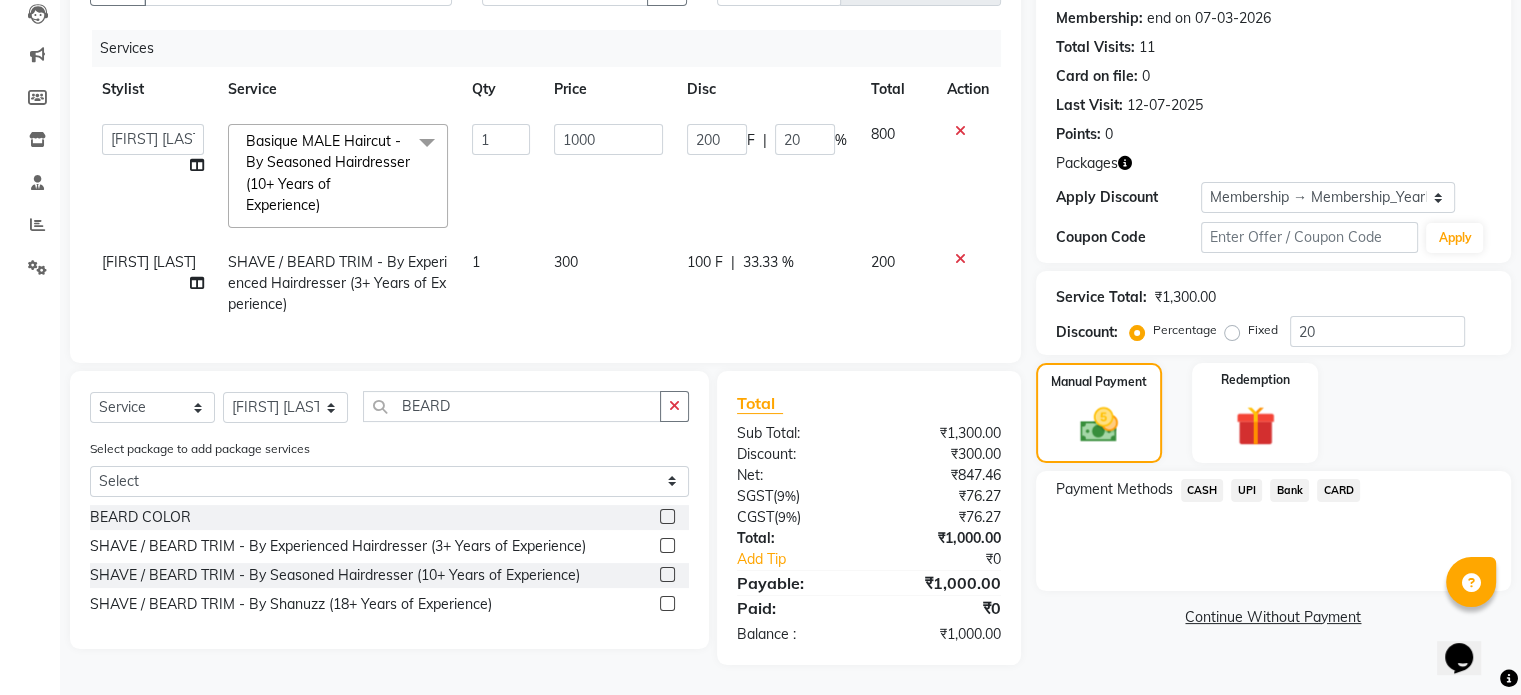 click on "UPI" 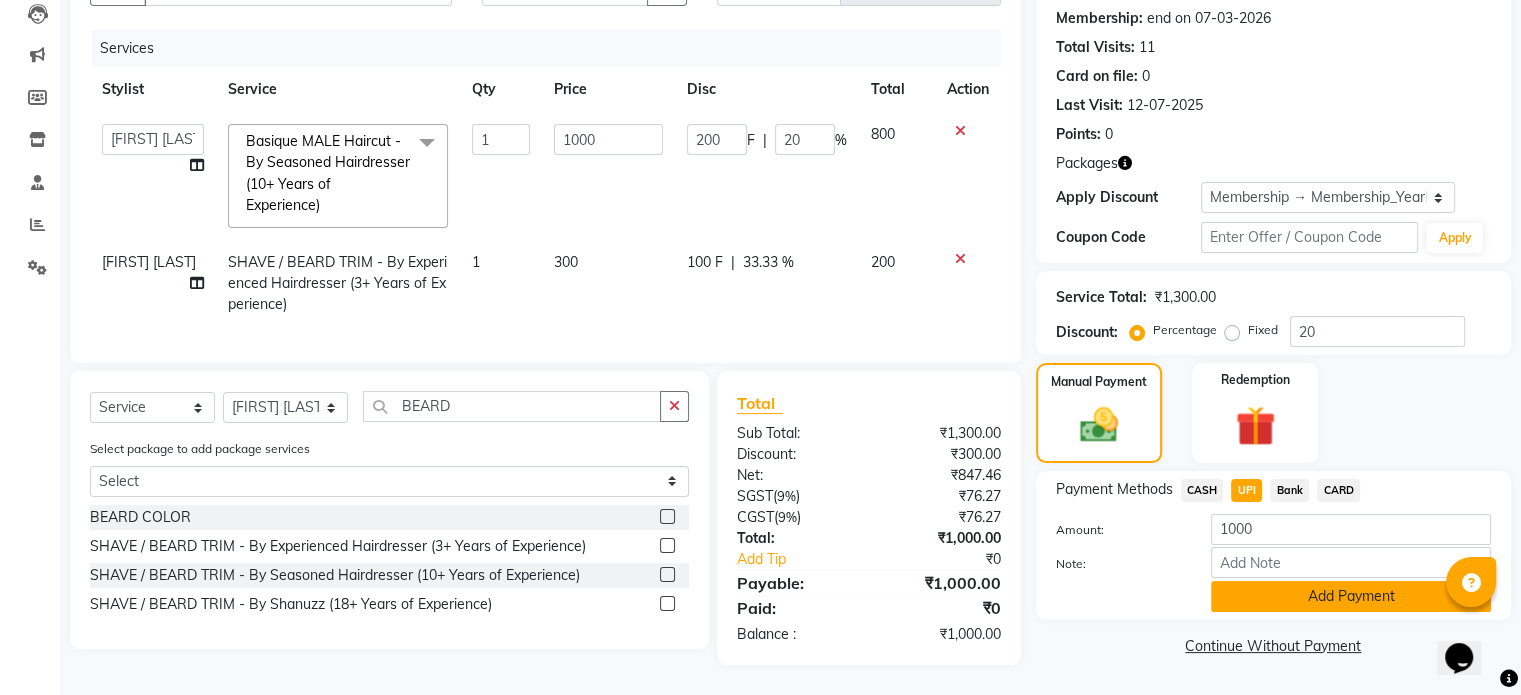 click on "Add Payment" 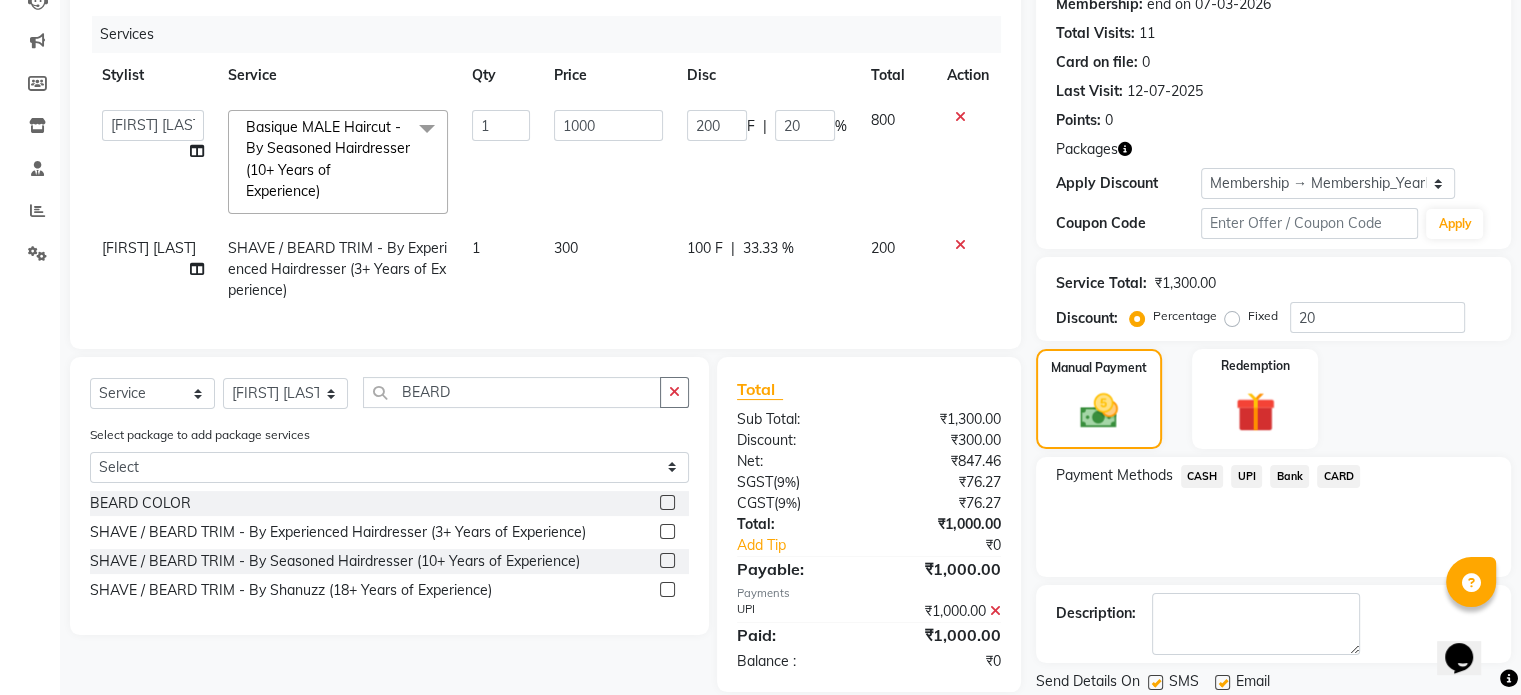 scroll, scrollTop: 296, scrollLeft: 0, axis: vertical 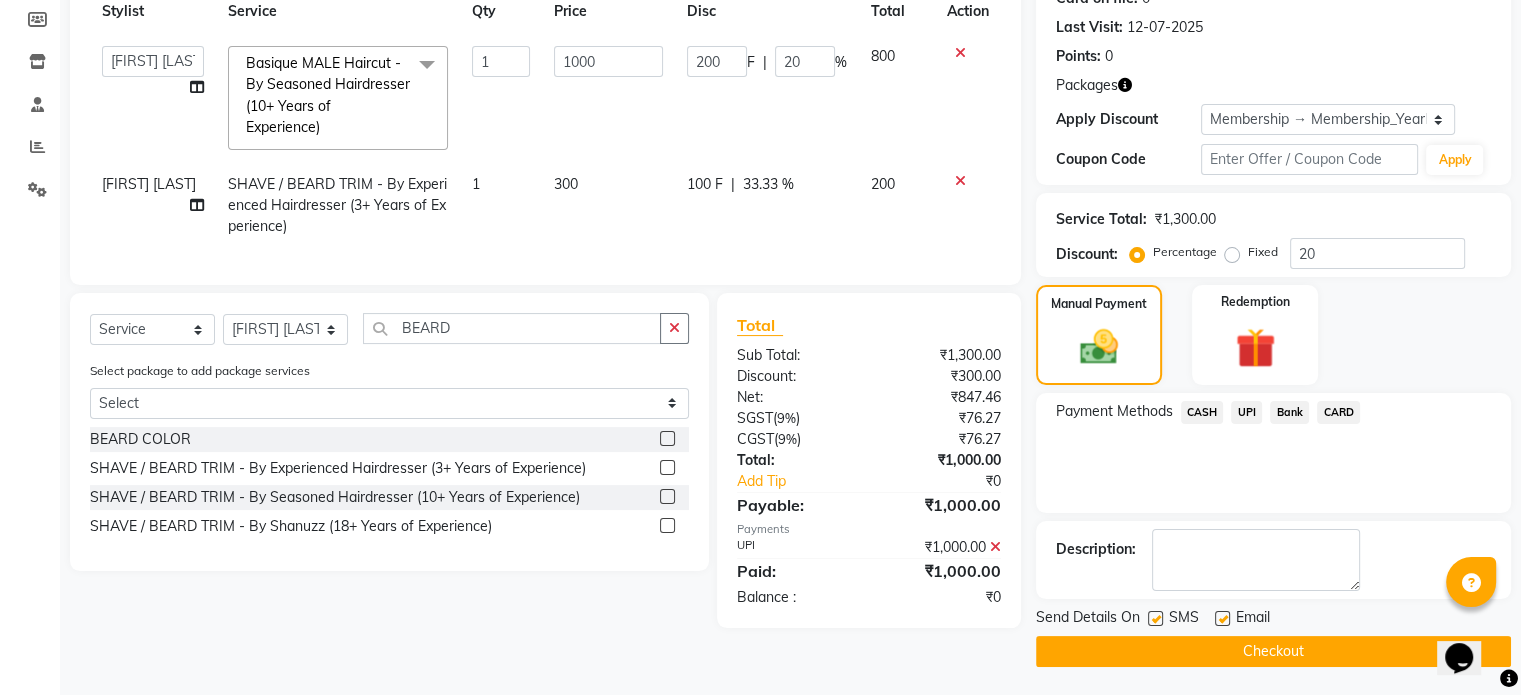 click 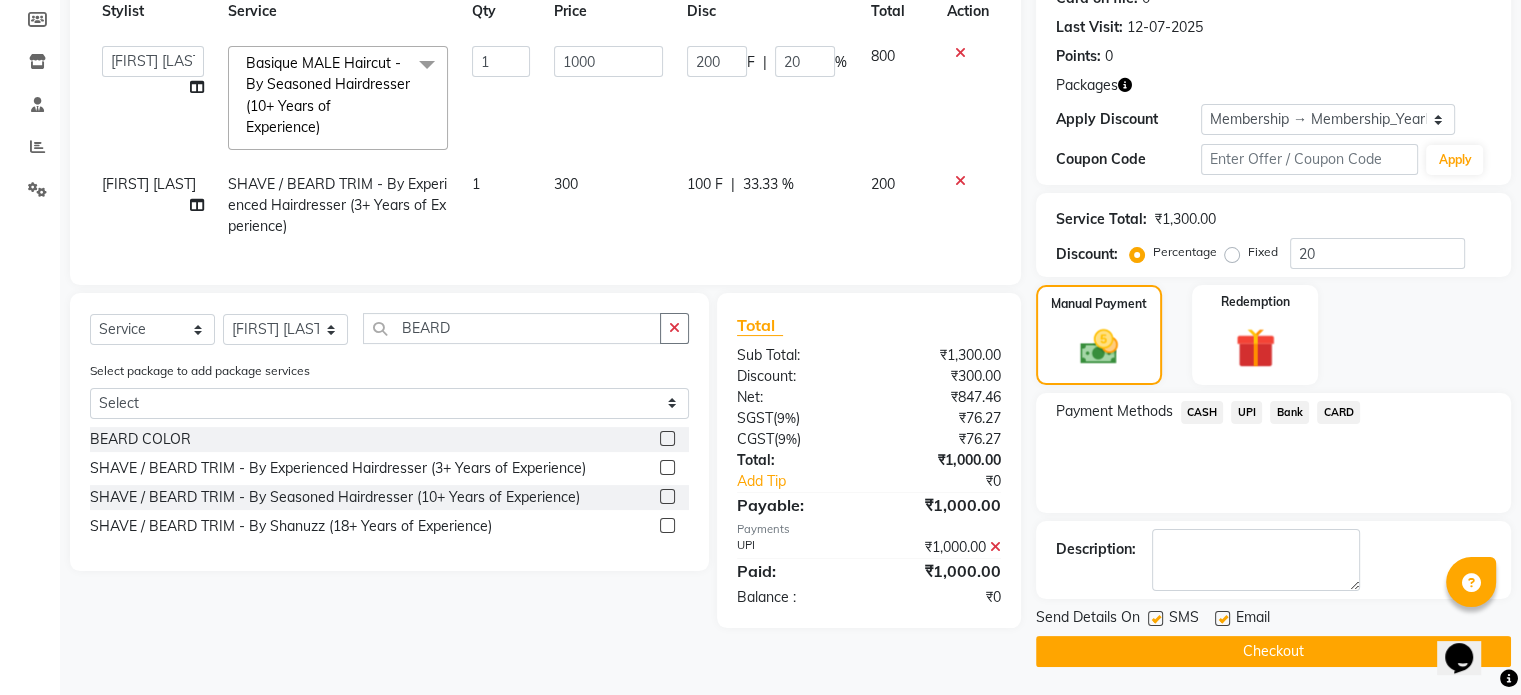 click at bounding box center (1154, 619) 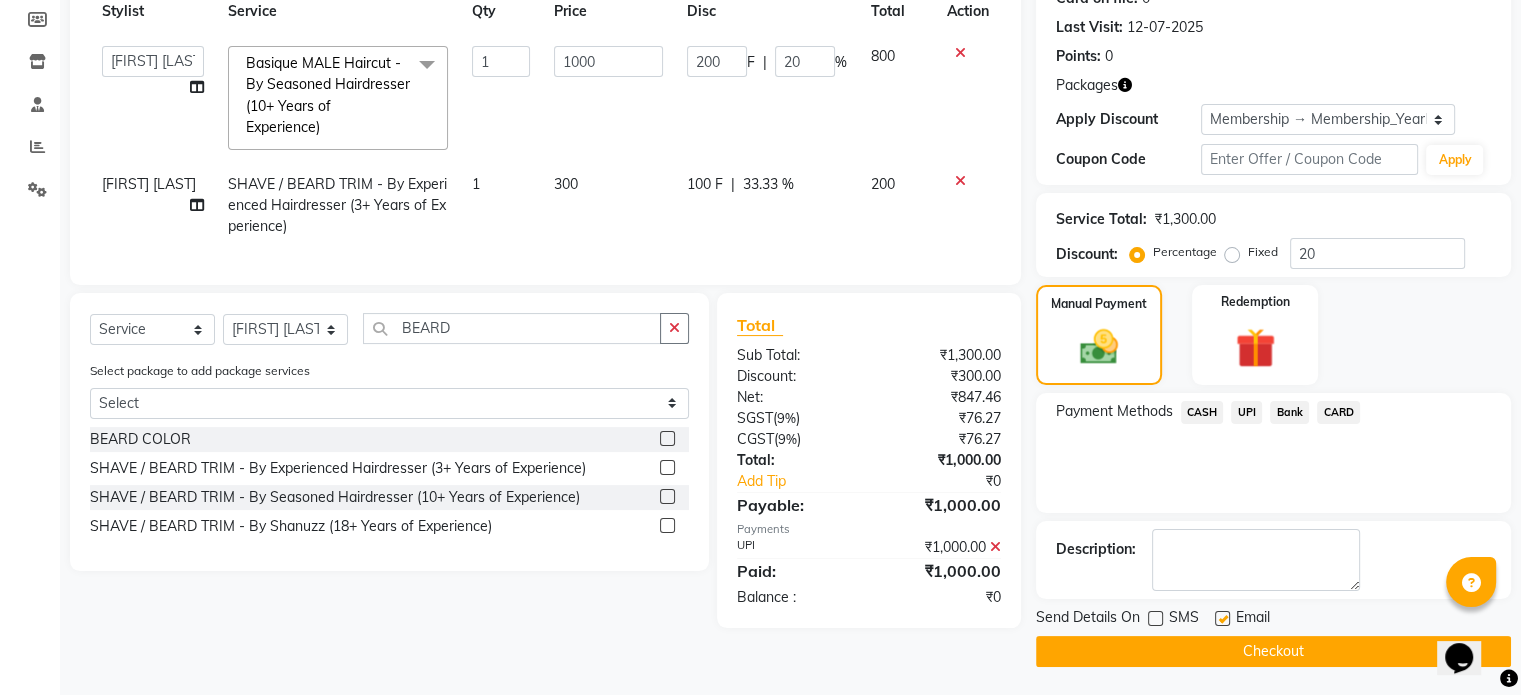 click on "Checkout" 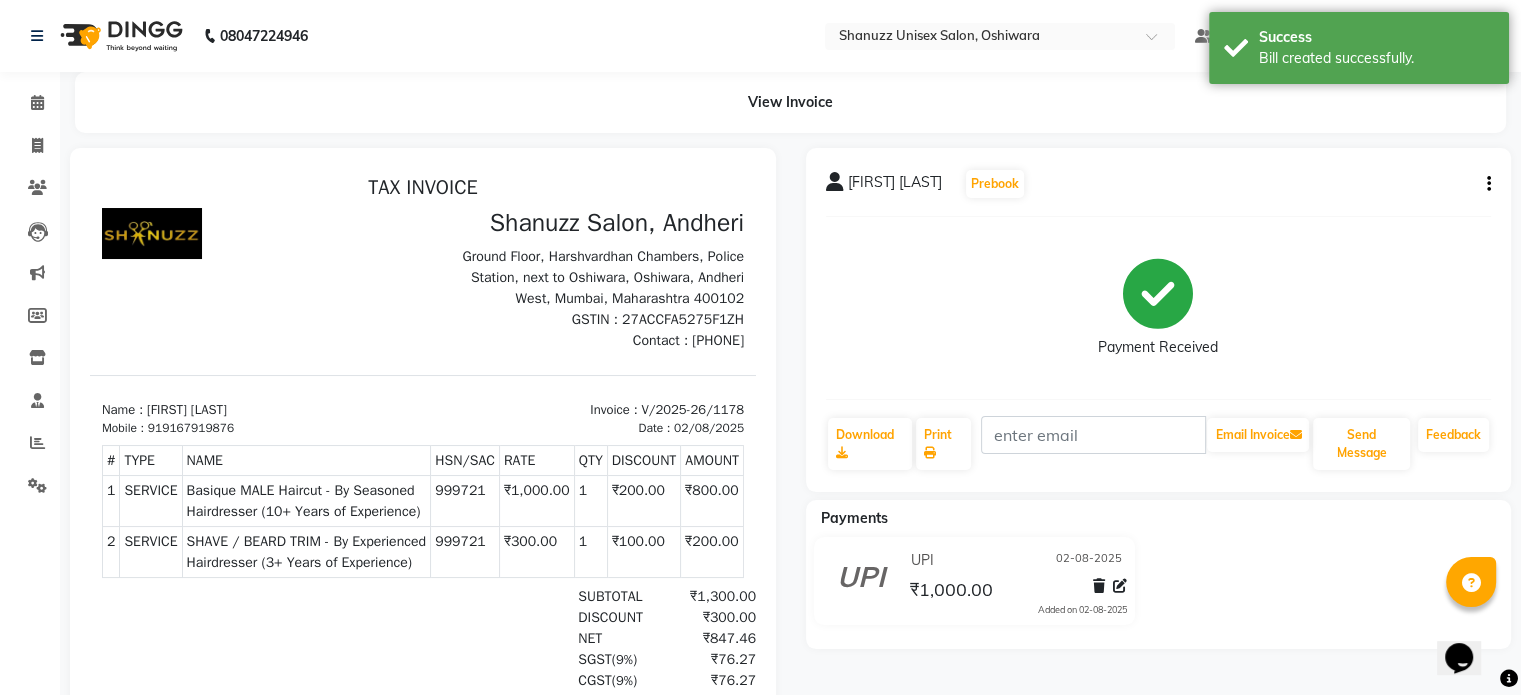 scroll, scrollTop: 0, scrollLeft: 0, axis: both 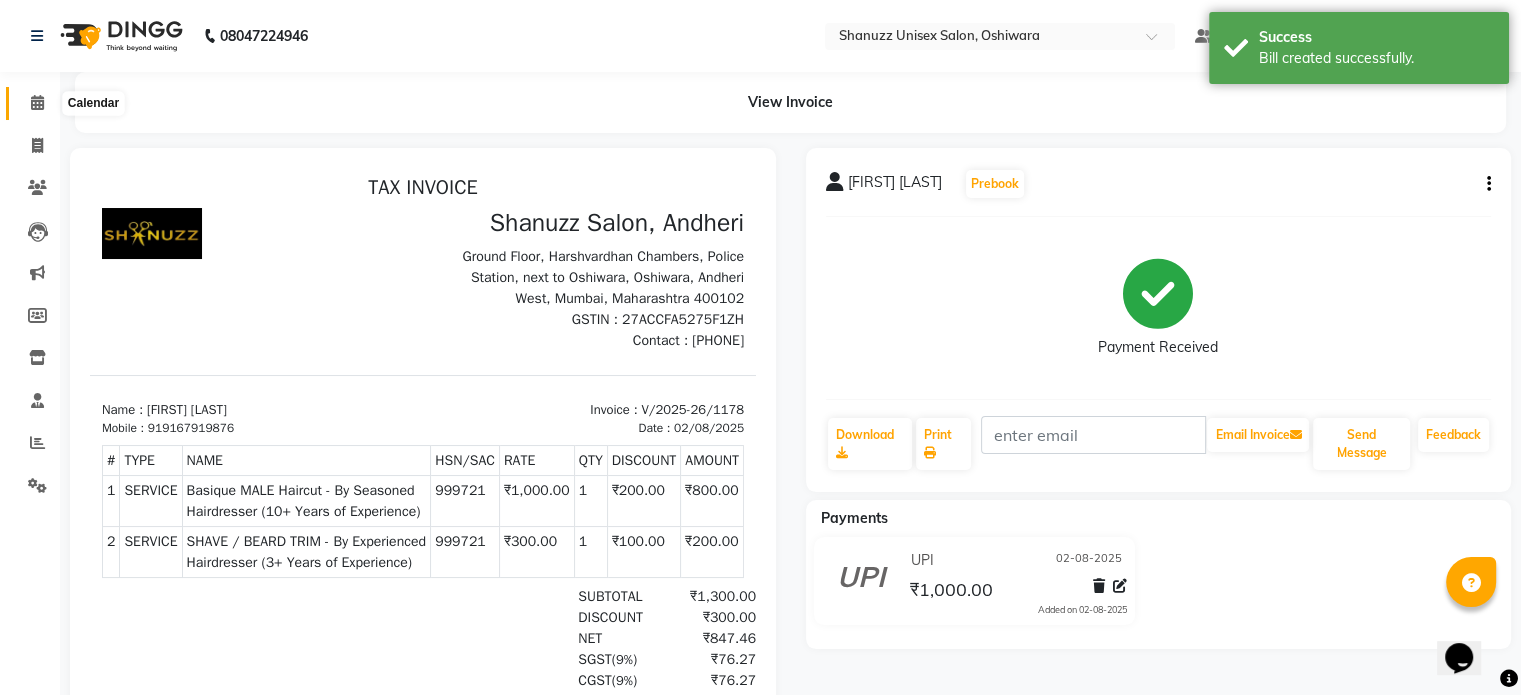 click 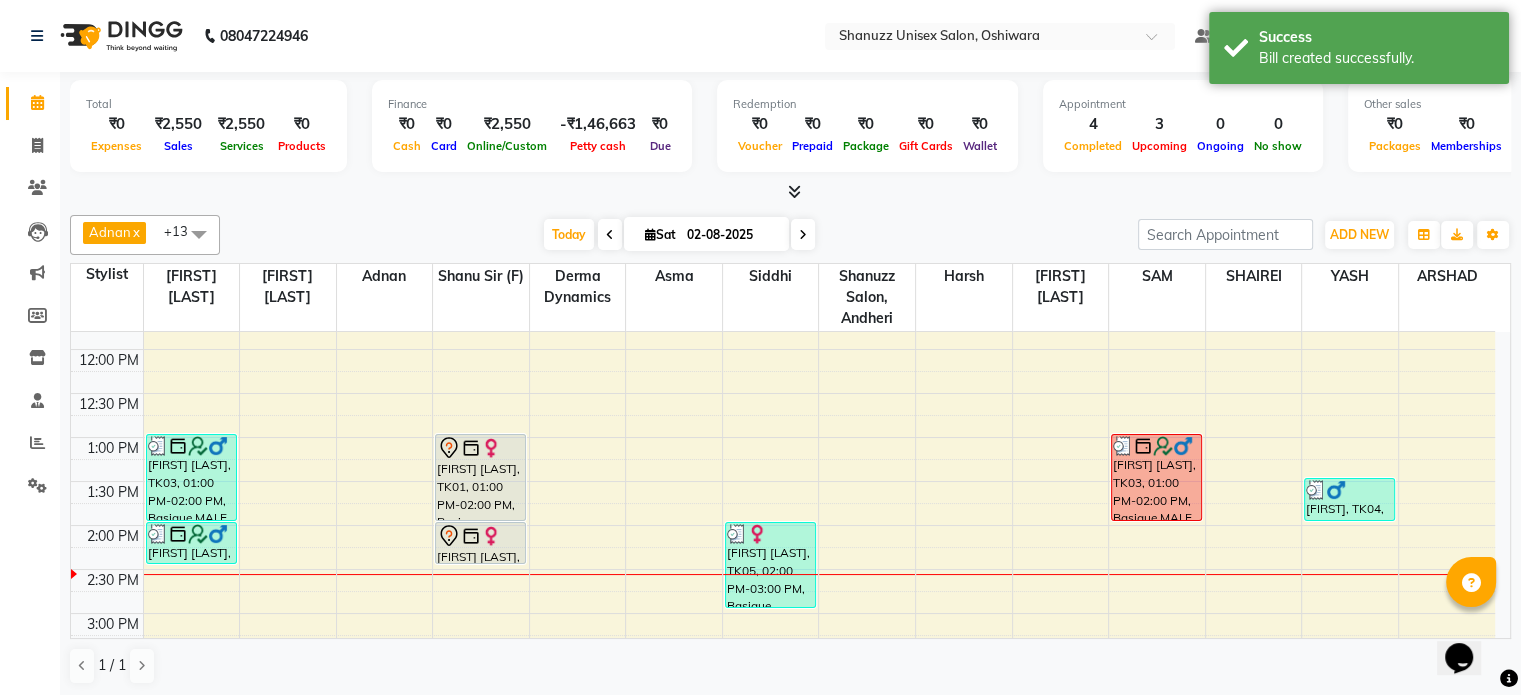 scroll, scrollTop: 252, scrollLeft: 0, axis: vertical 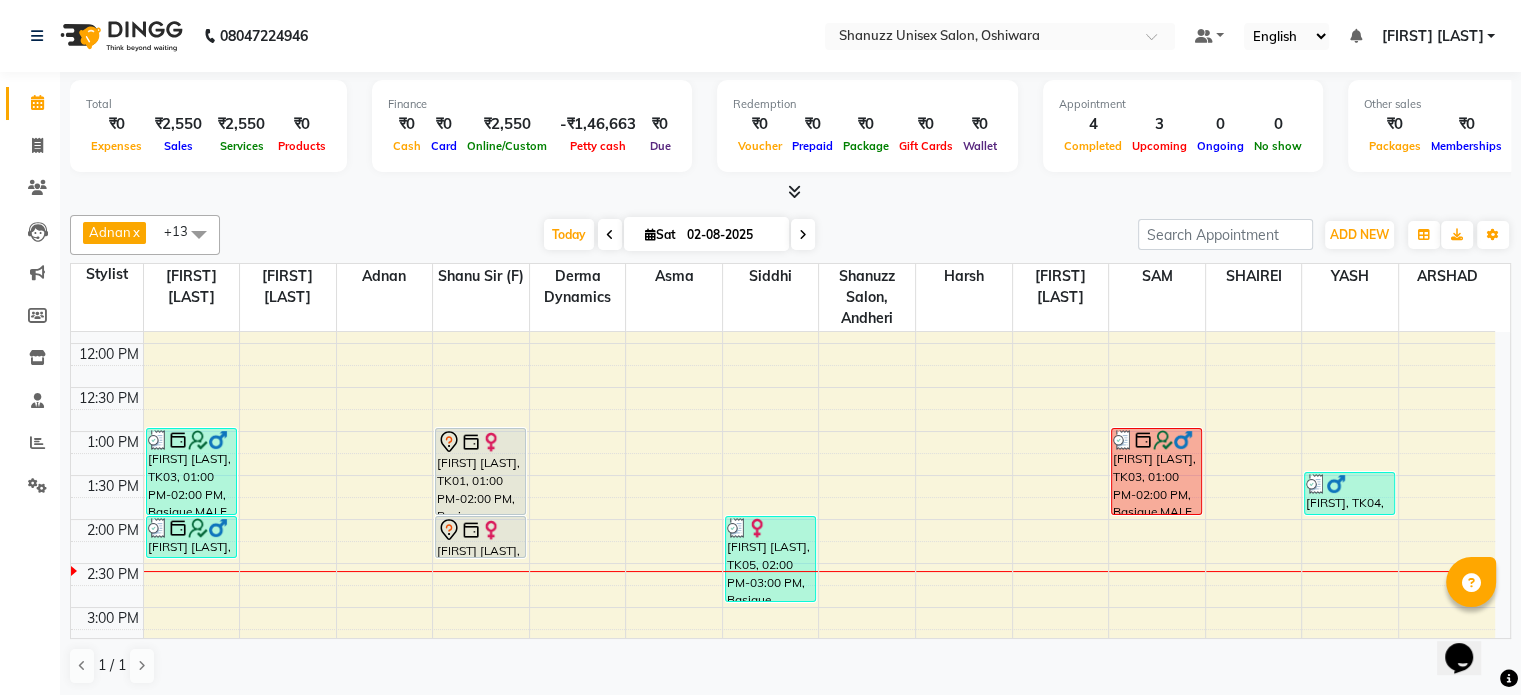 click at bounding box center [610, 235] 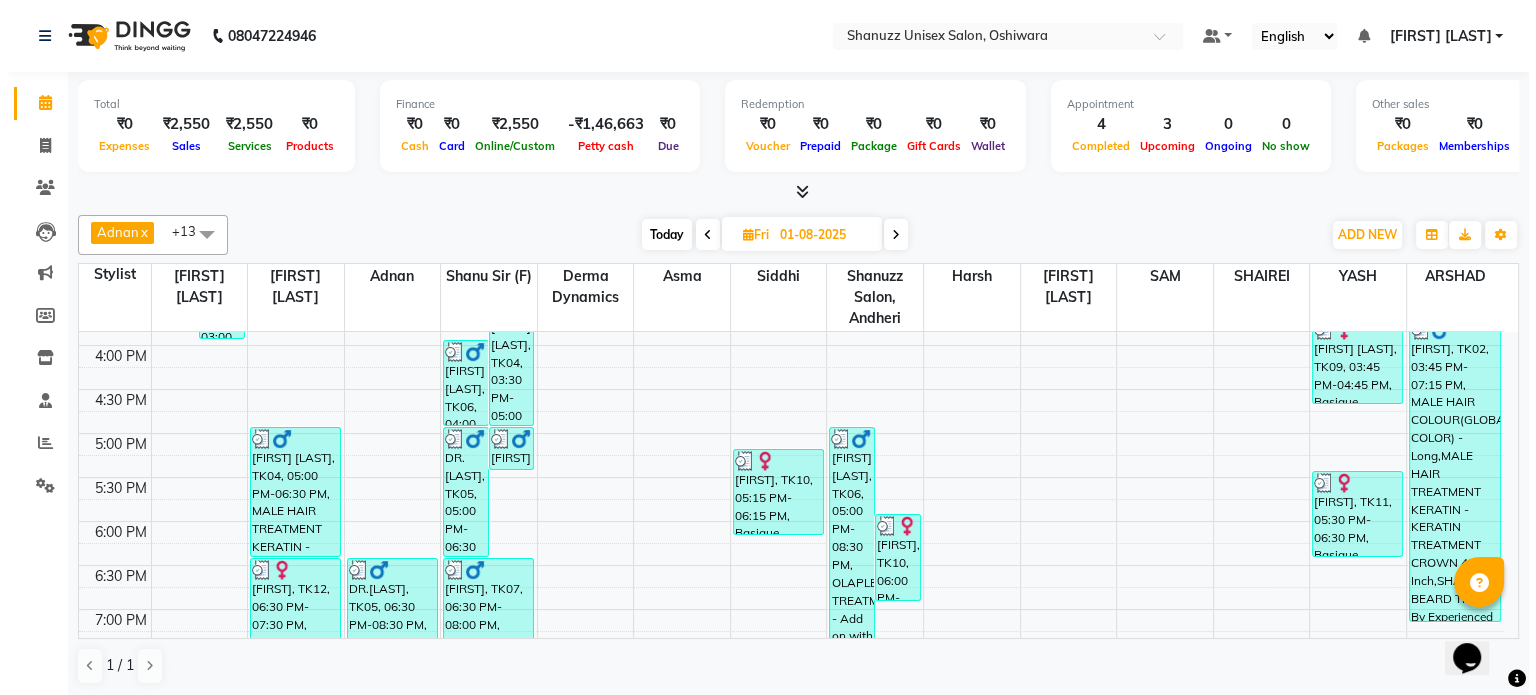 scroll, scrollTop: 600, scrollLeft: 0, axis: vertical 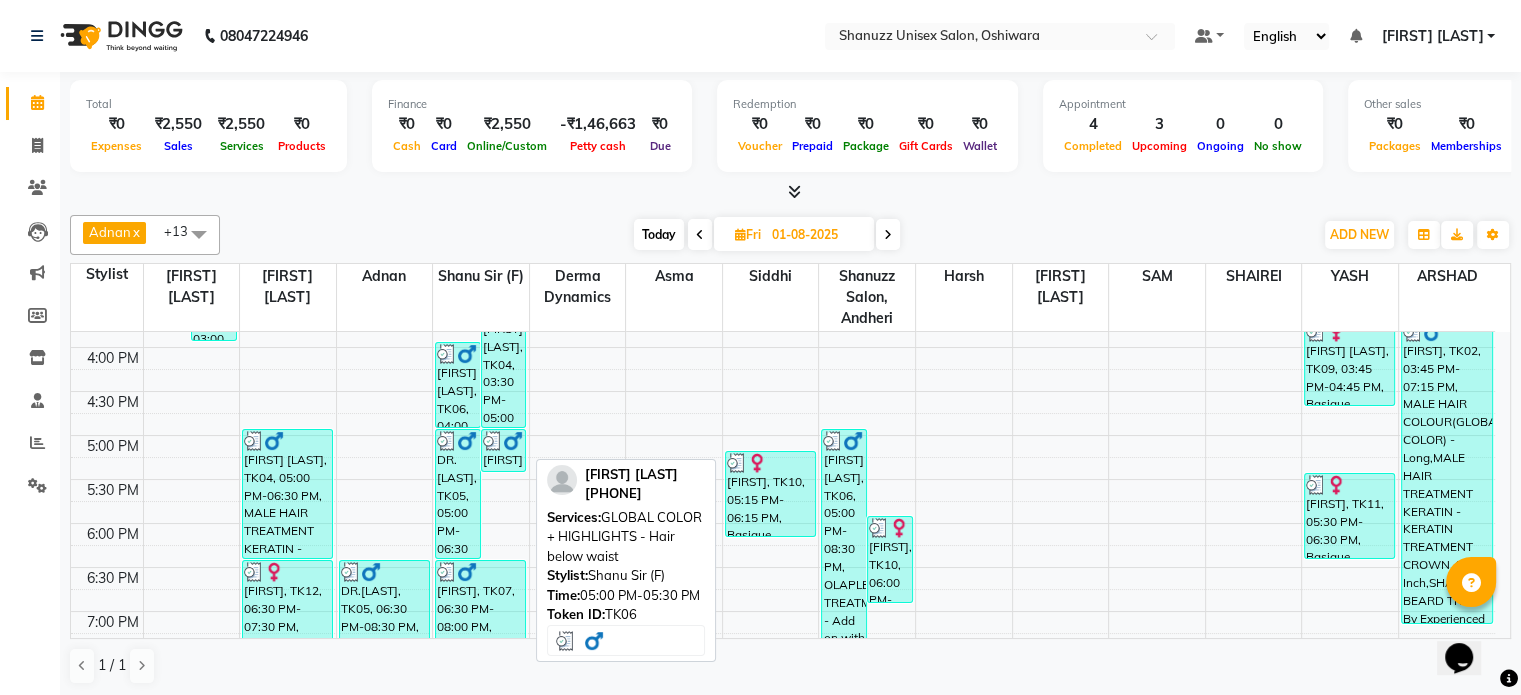 click on "MUBEEN  HANIF BUKSH, TK06, 05:00 PM-05:30 PM, GLOBAL COLOR + HIGHLIGHTS  - Hair below waist" at bounding box center [504, 450] 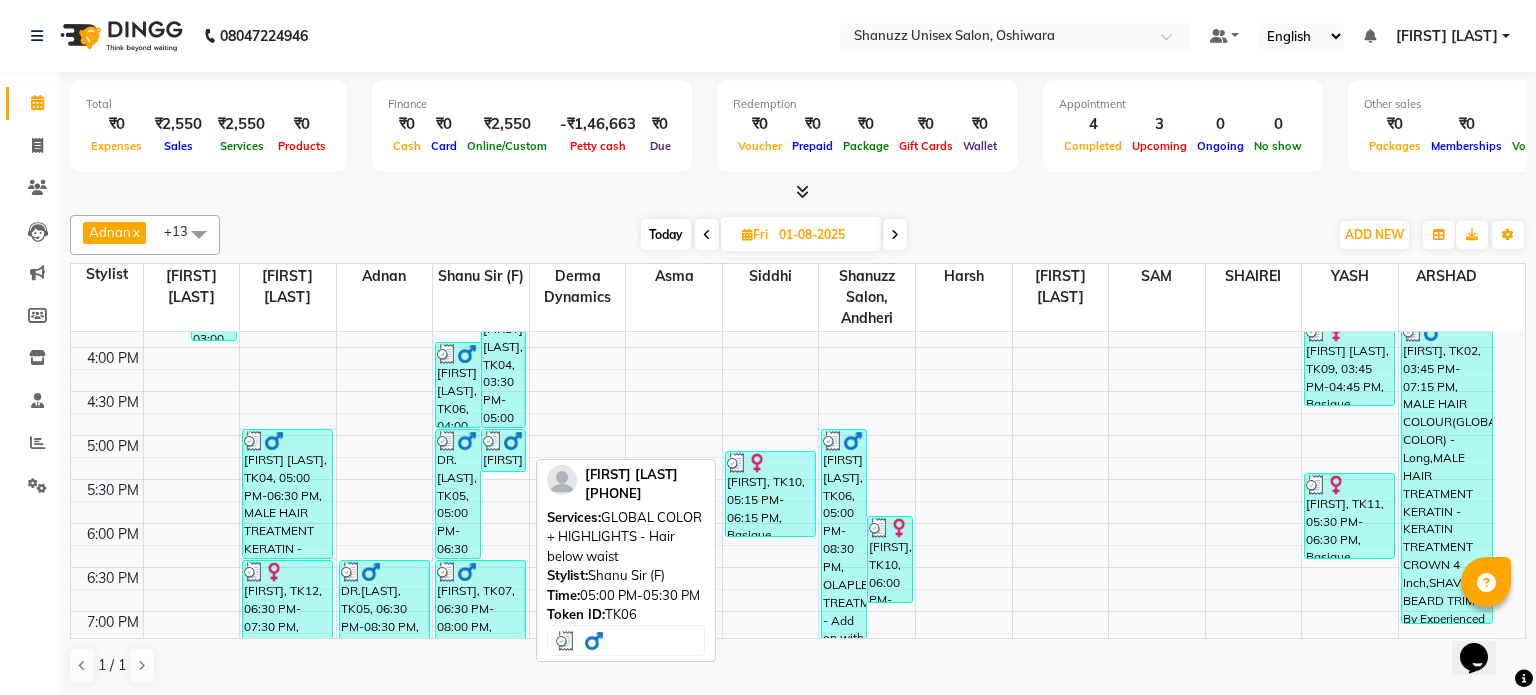 select on "3" 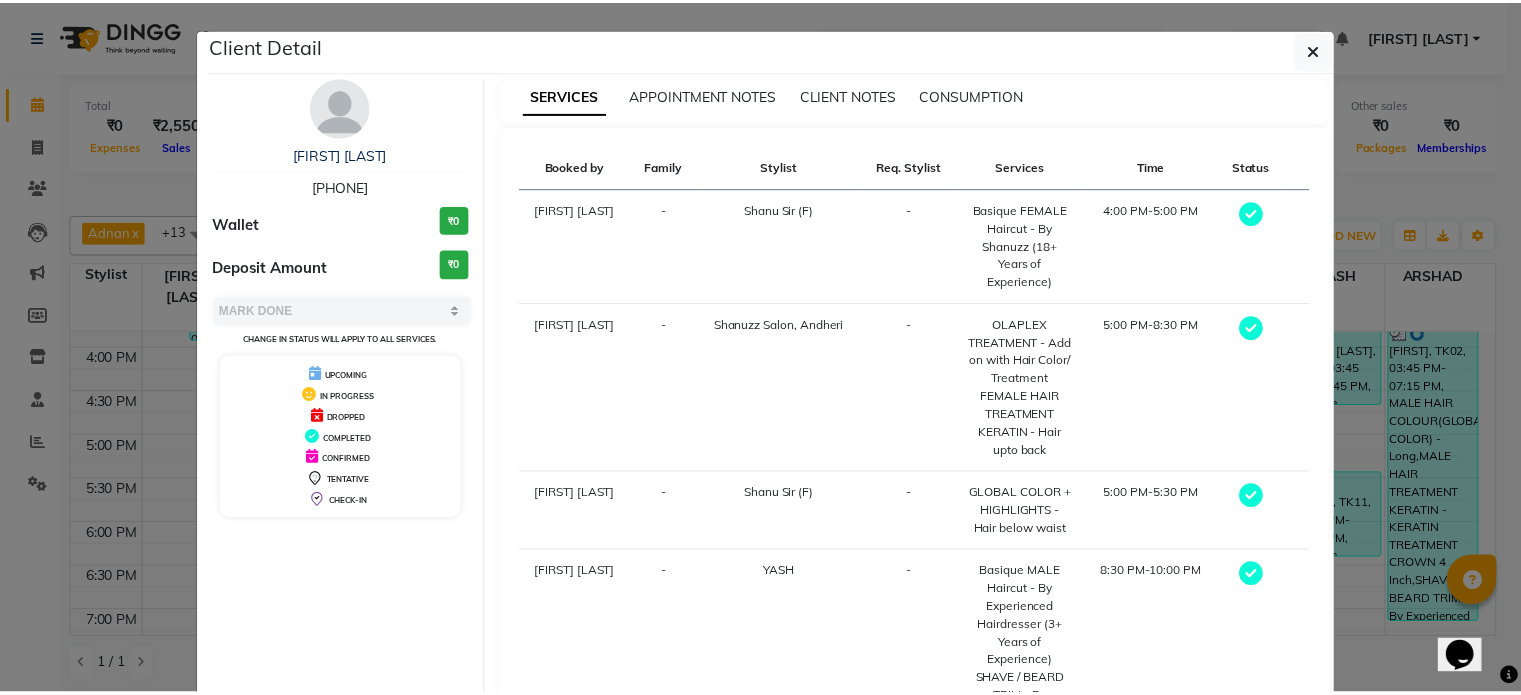 scroll, scrollTop: 237, scrollLeft: 0, axis: vertical 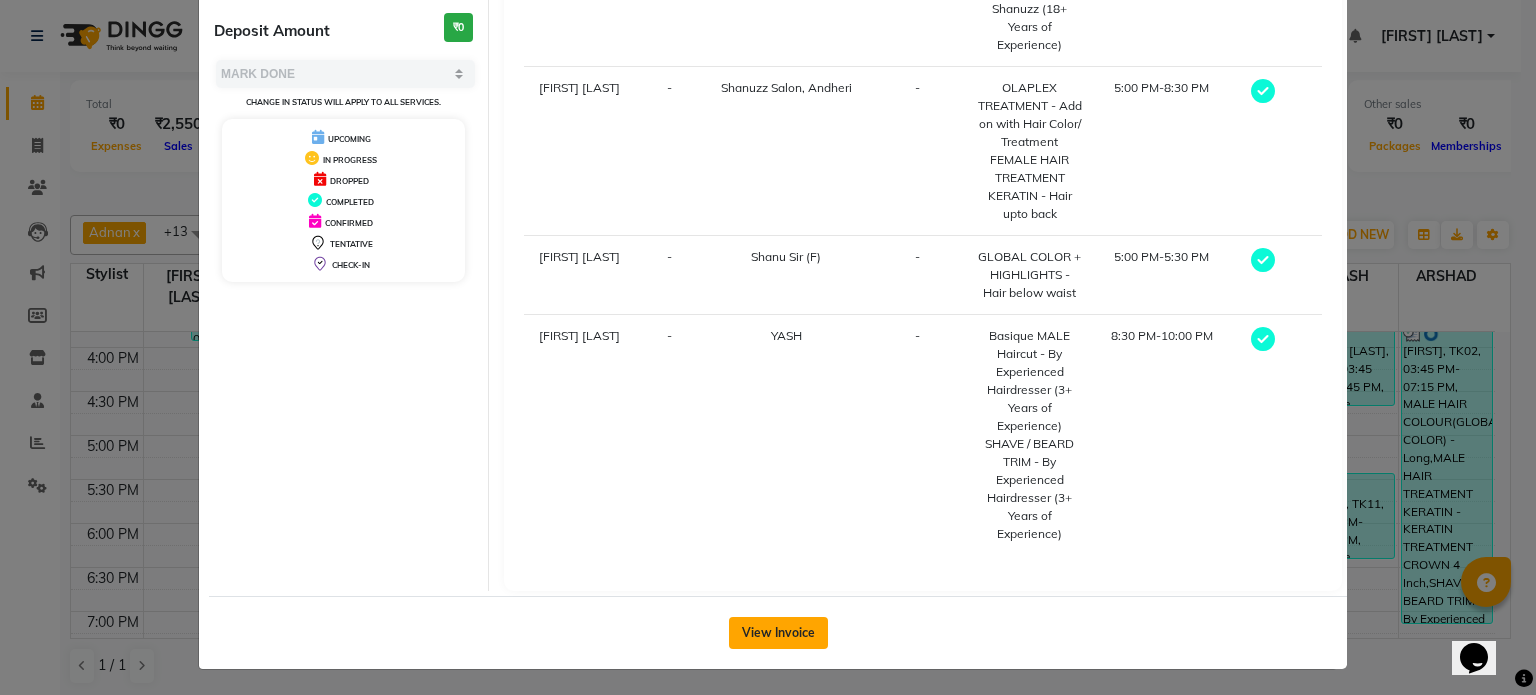 click on "View Invoice" 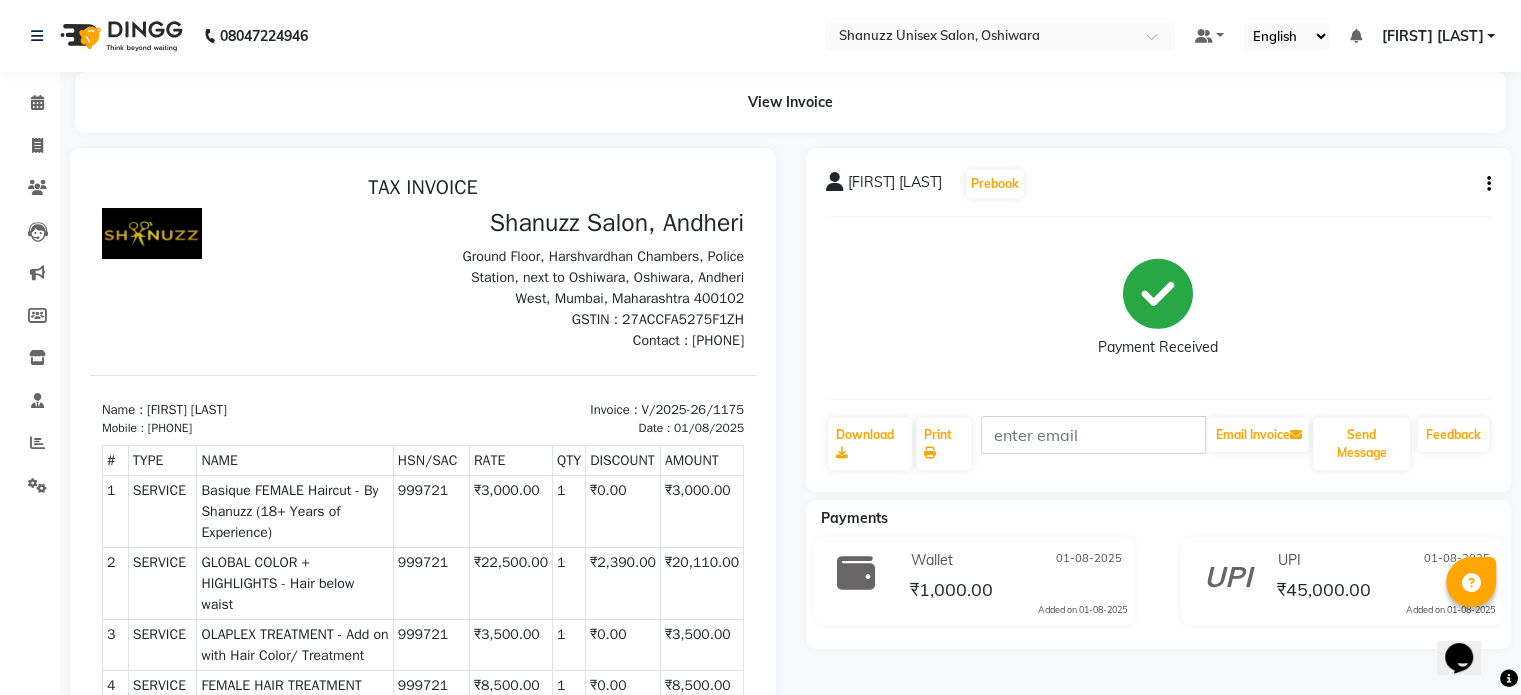 scroll, scrollTop: 0, scrollLeft: 0, axis: both 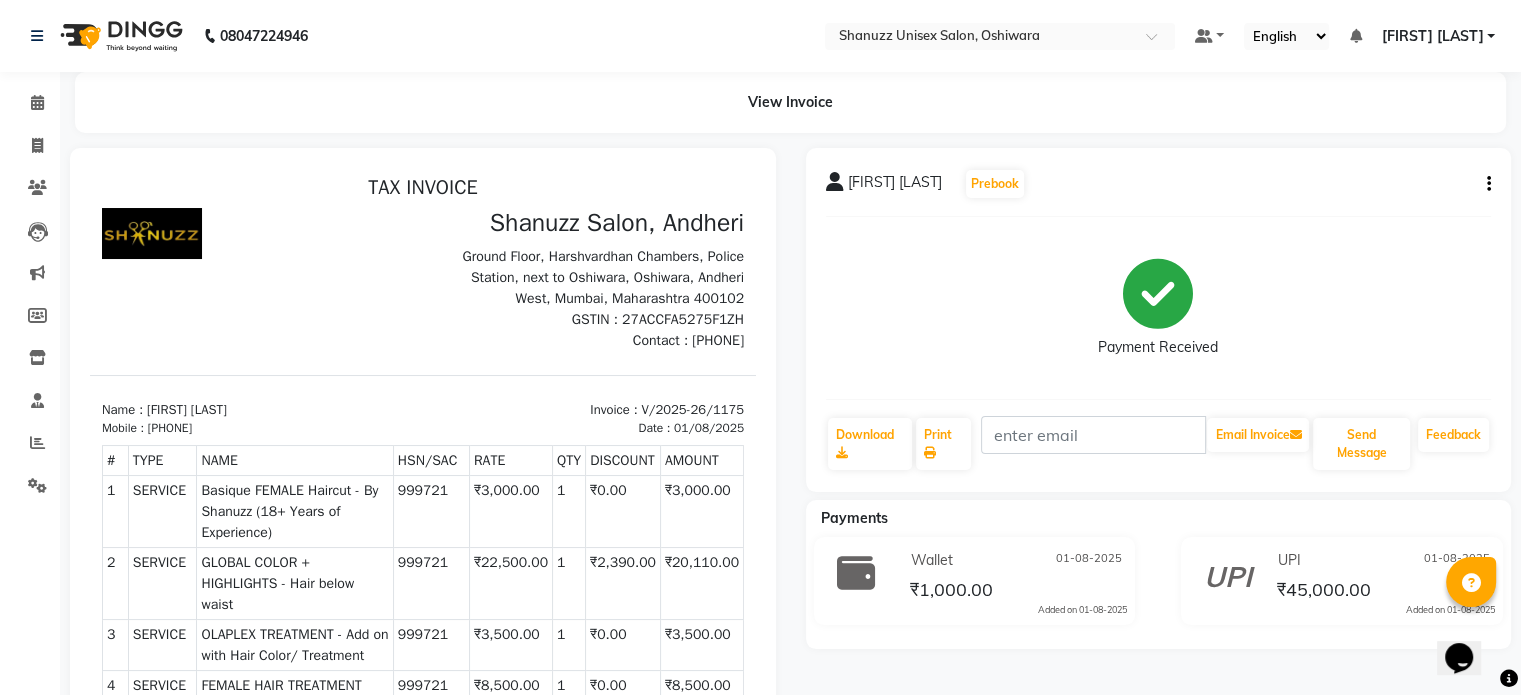 click 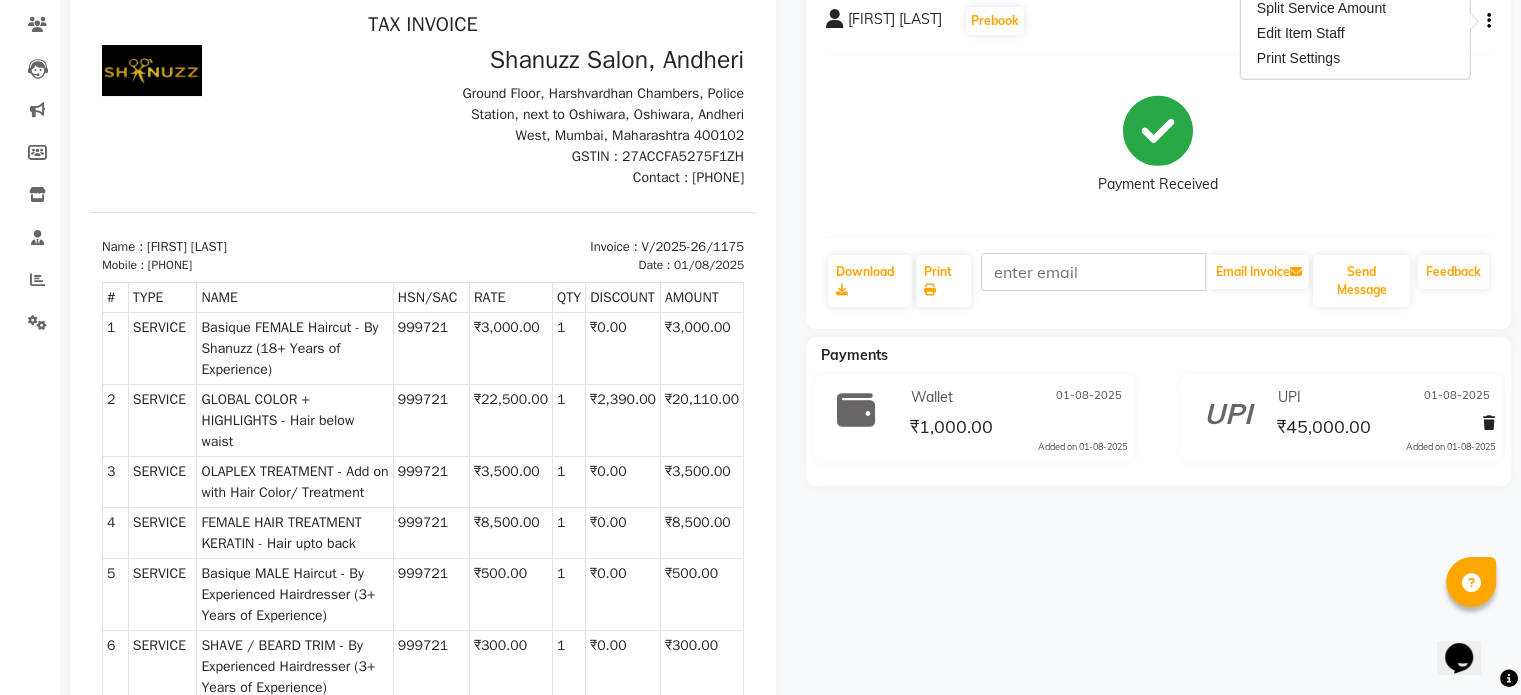 scroll, scrollTop: 0, scrollLeft: 0, axis: both 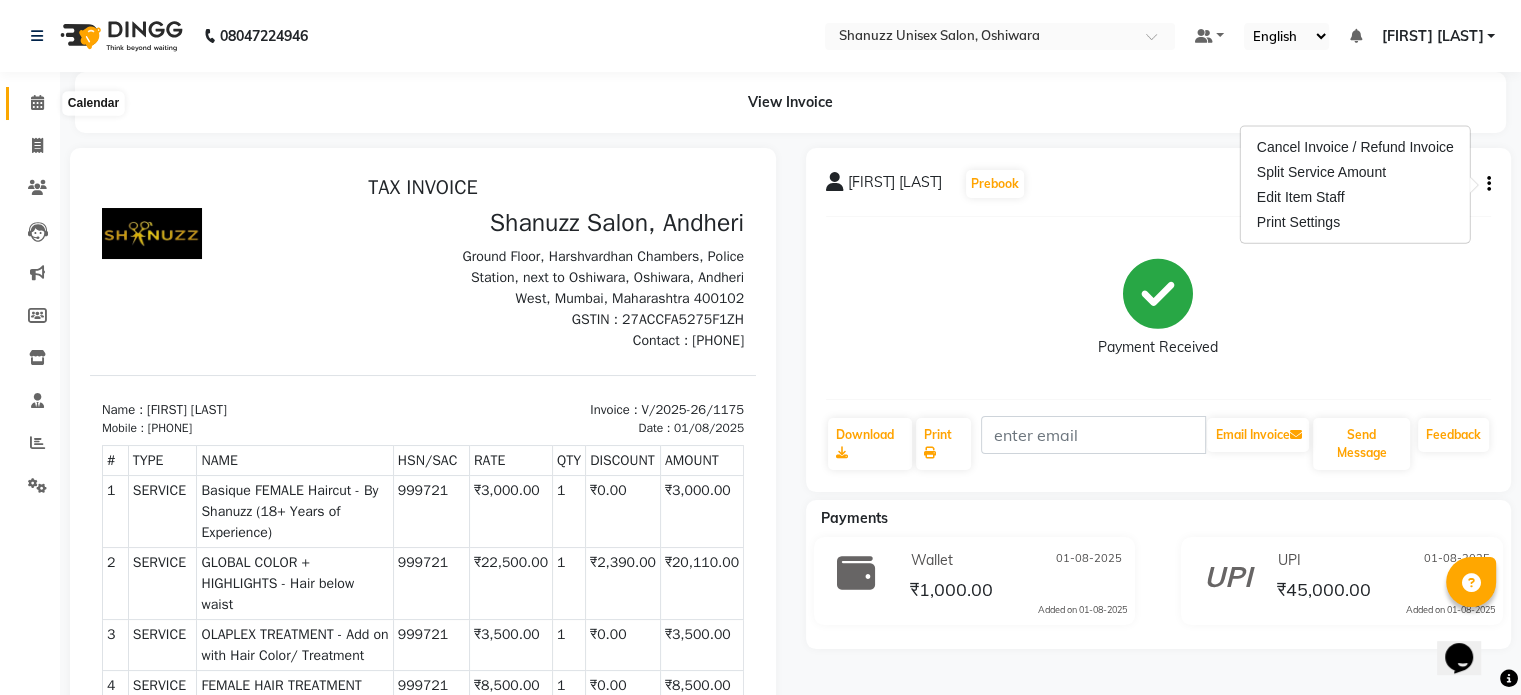 click 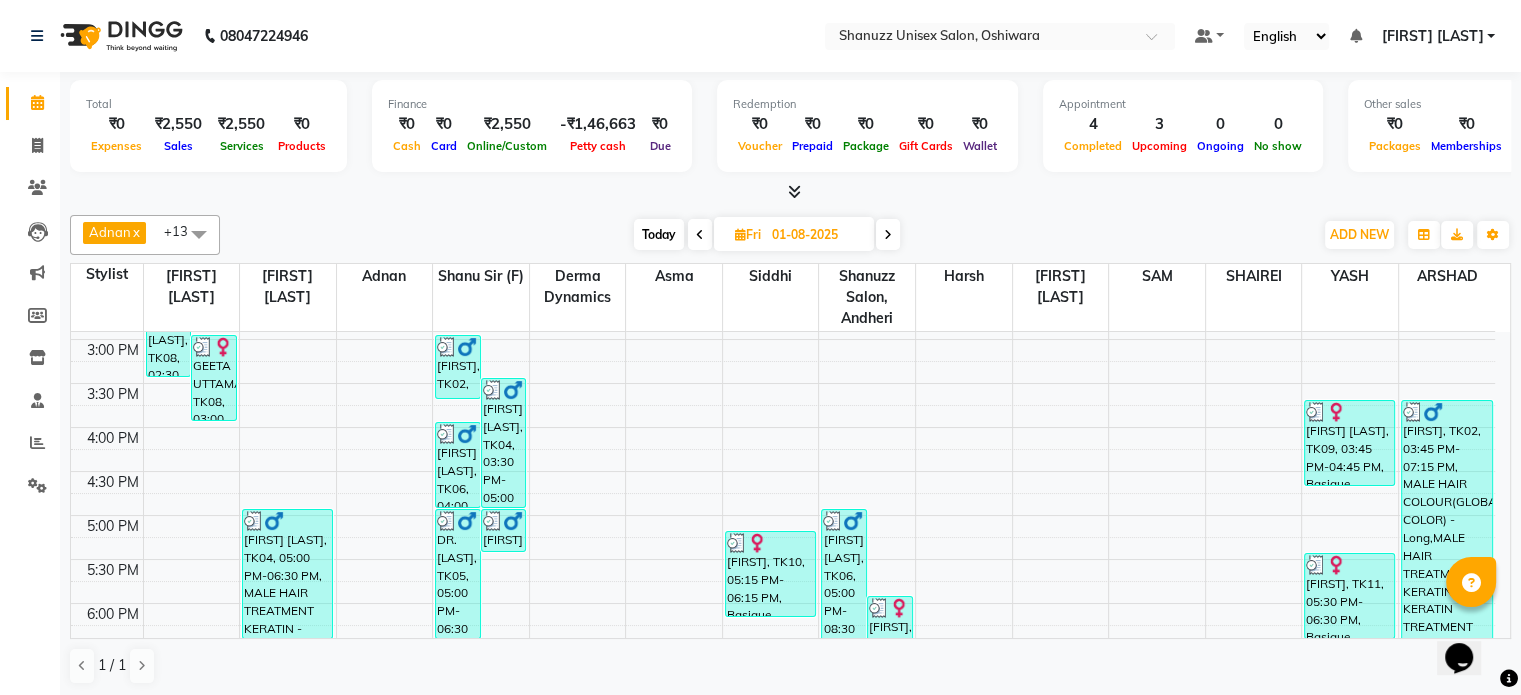 scroll, scrollTop: 740, scrollLeft: 0, axis: vertical 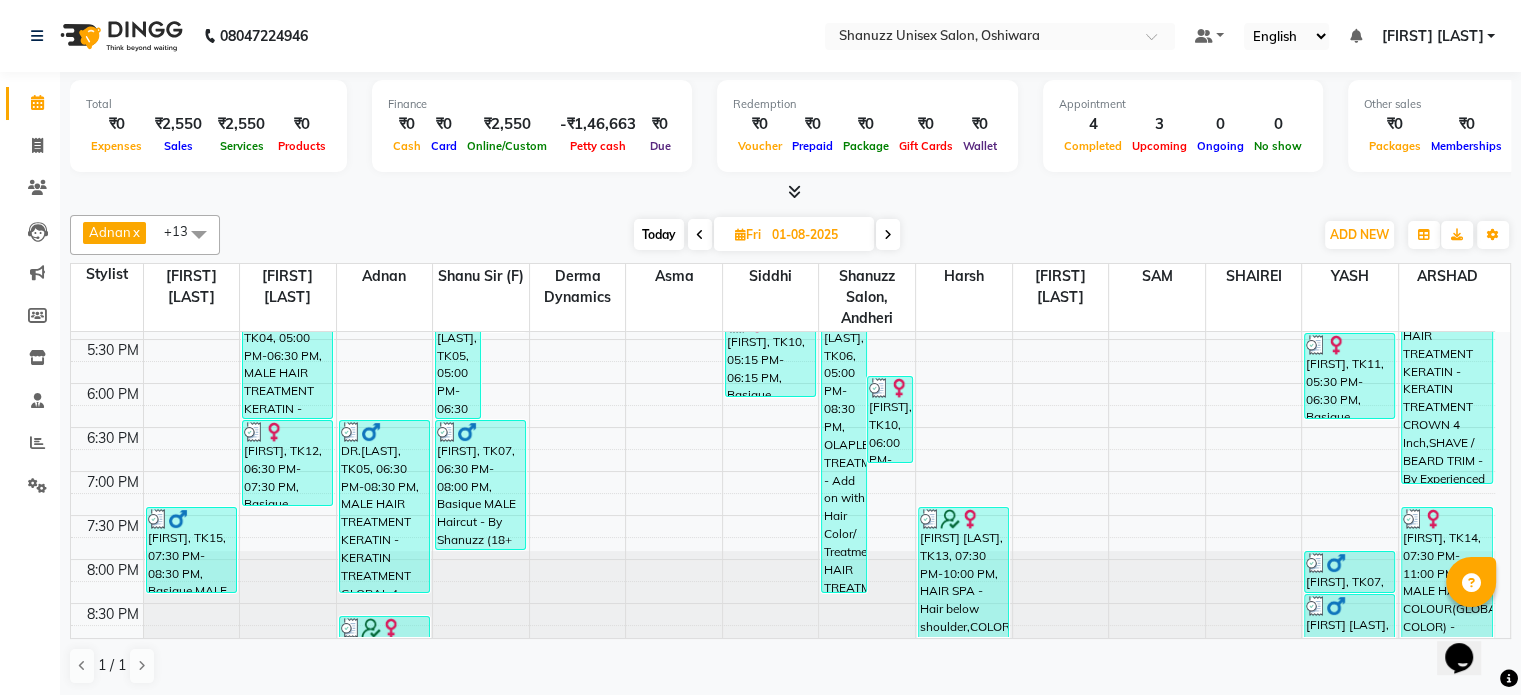 click on "Today" at bounding box center [659, 234] 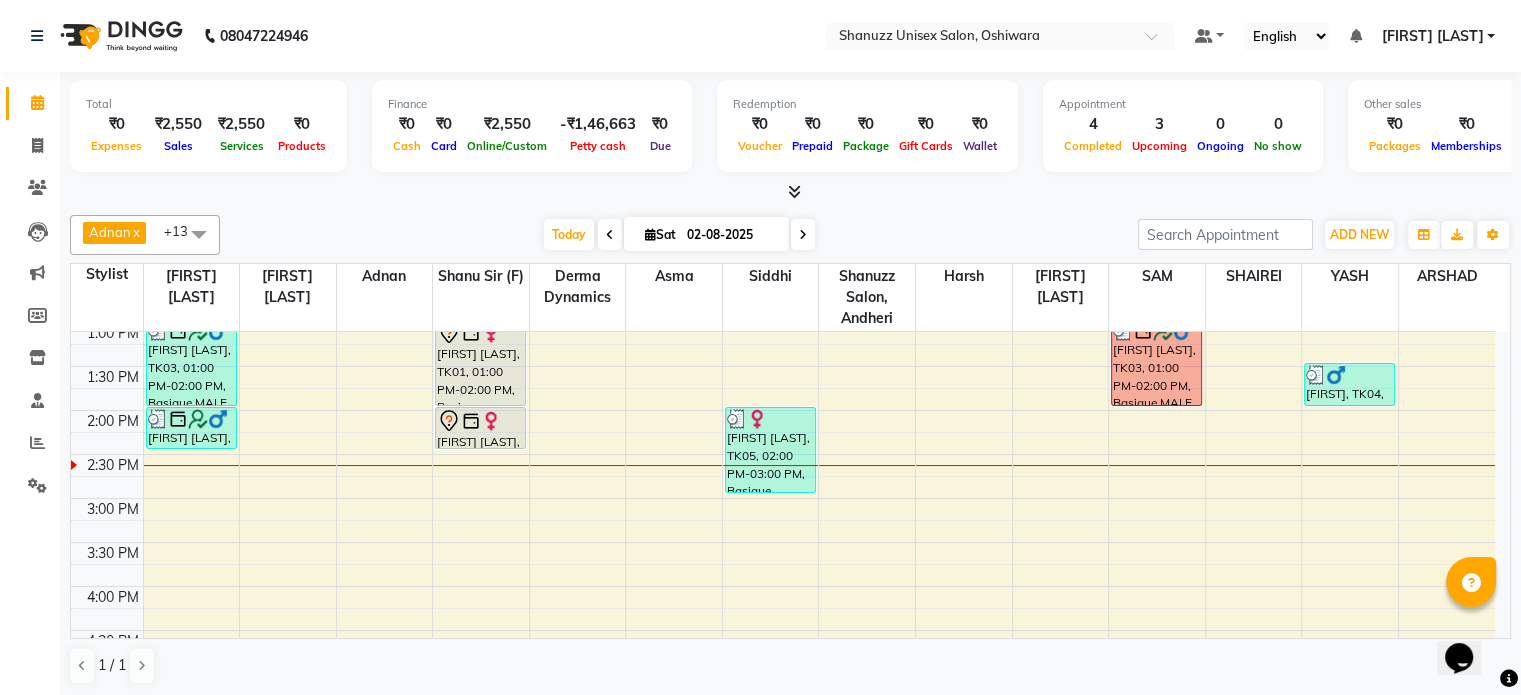 scroll, scrollTop: 369, scrollLeft: 0, axis: vertical 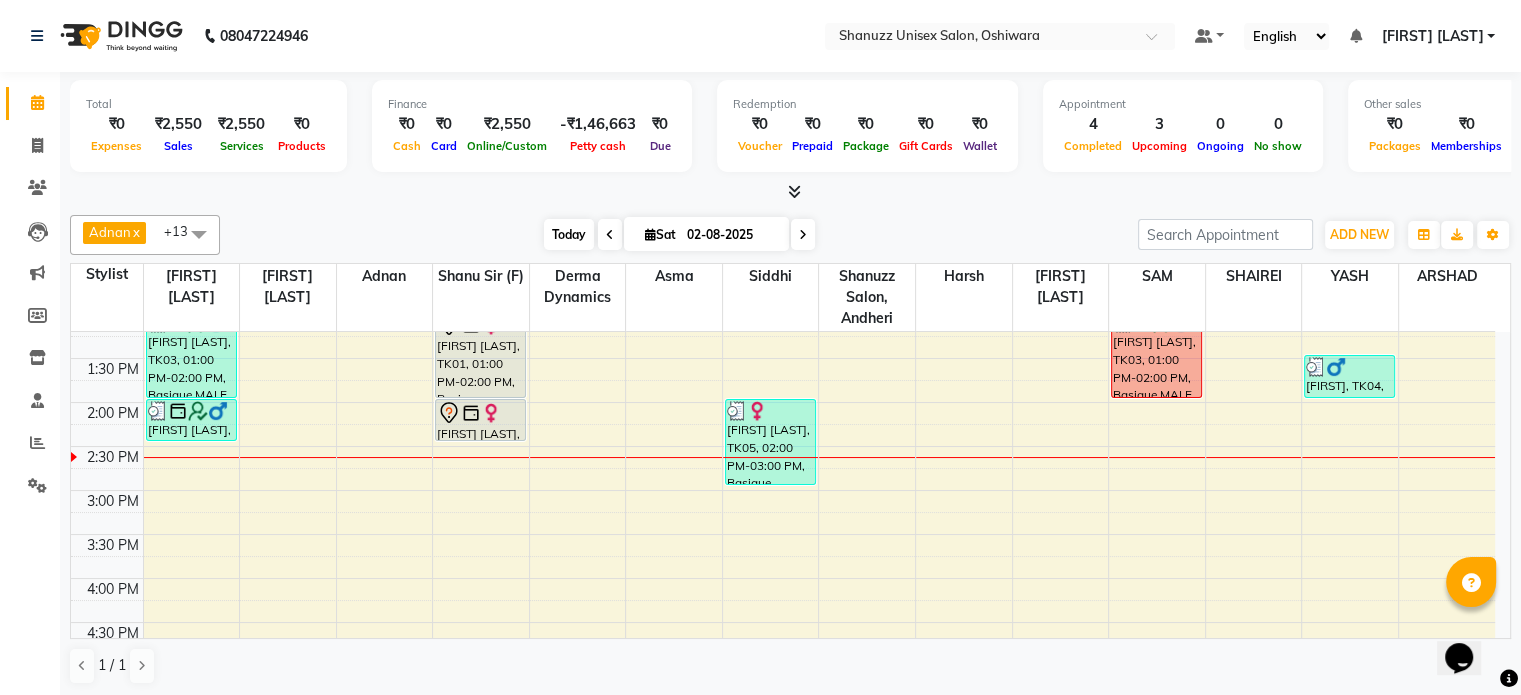 click on "Today" at bounding box center [569, 234] 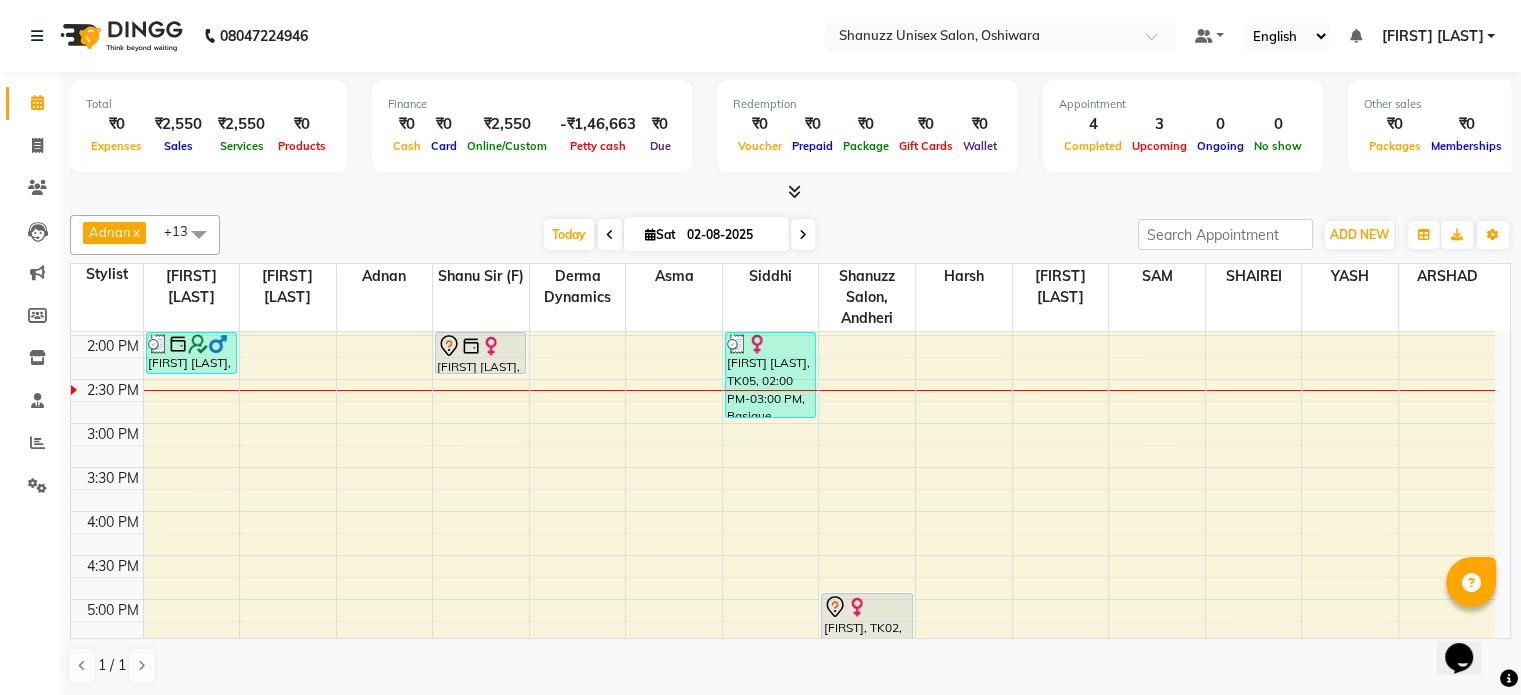 scroll, scrollTop: 304, scrollLeft: 0, axis: vertical 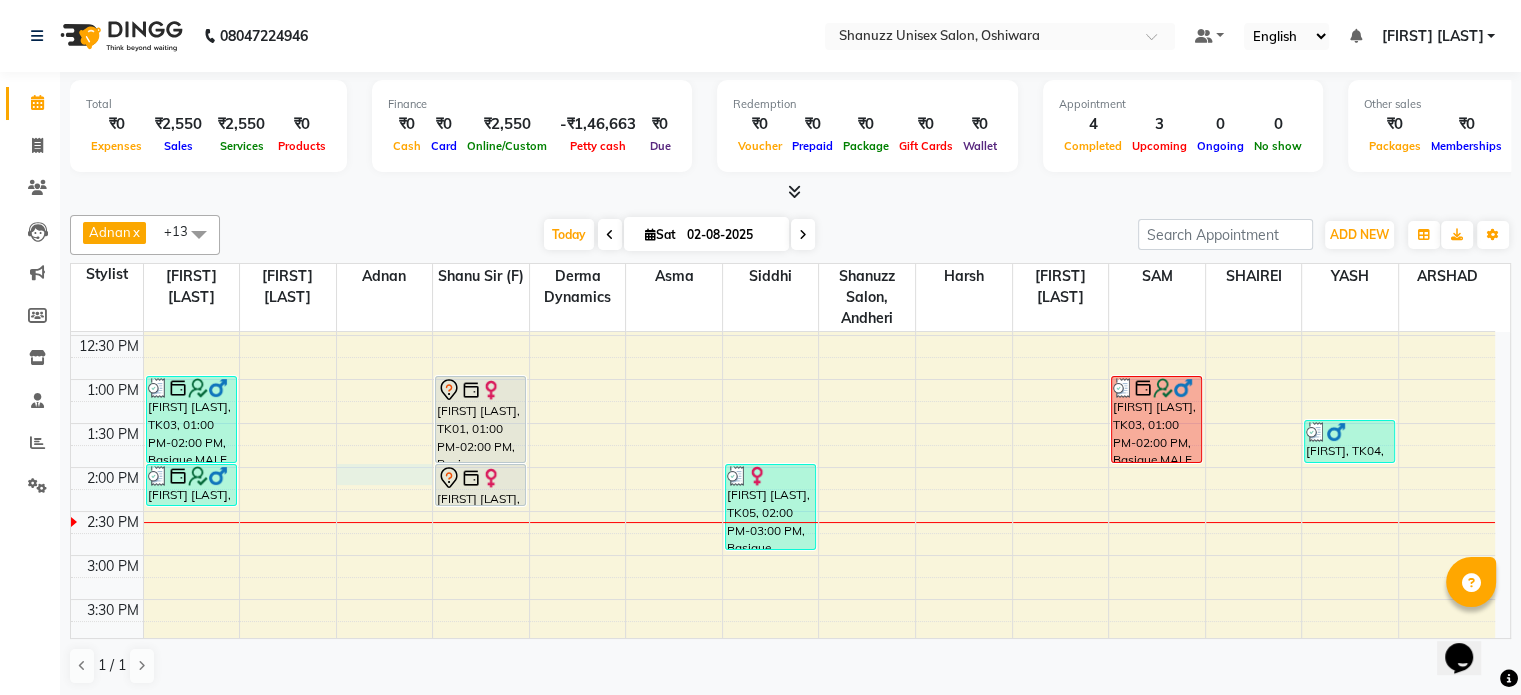 click at bounding box center [819, 500] 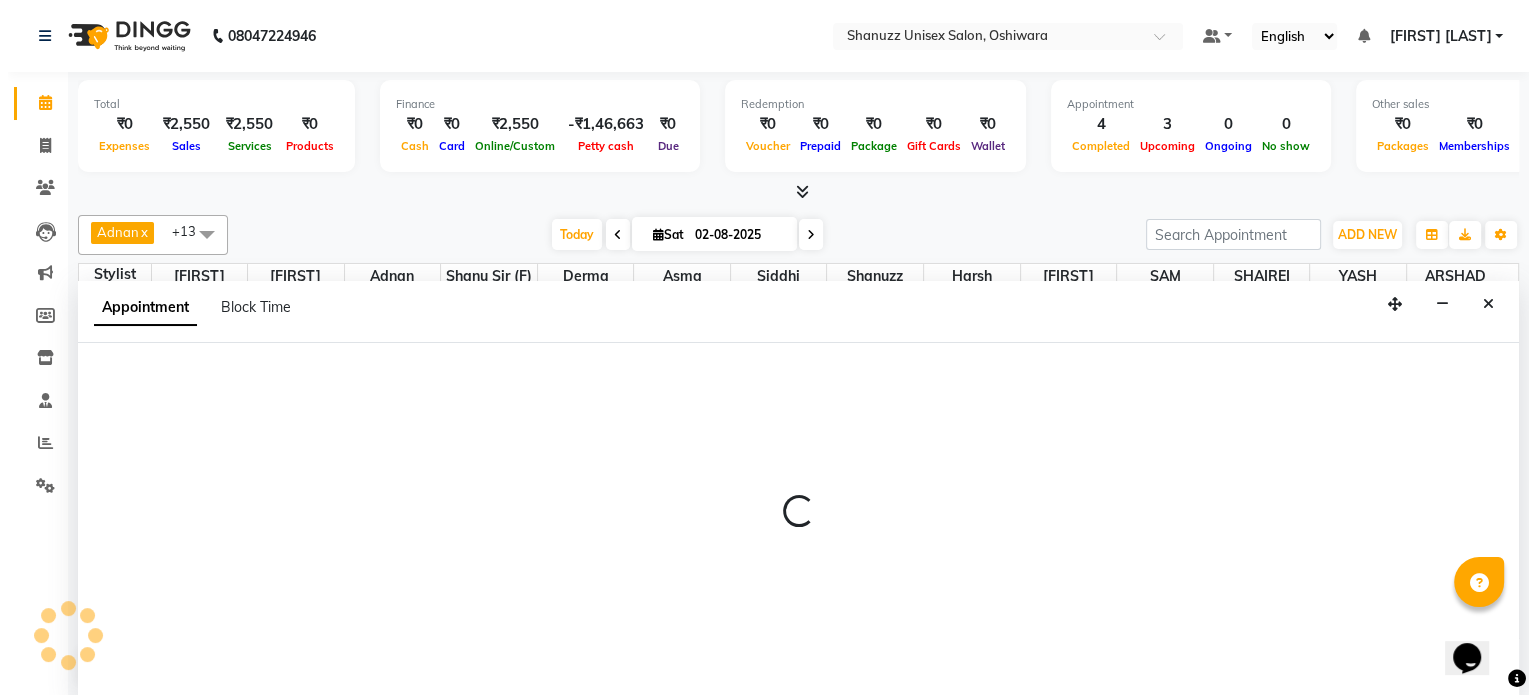 scroll, scrollTop: 0, scrollLeft: 0, axis: both 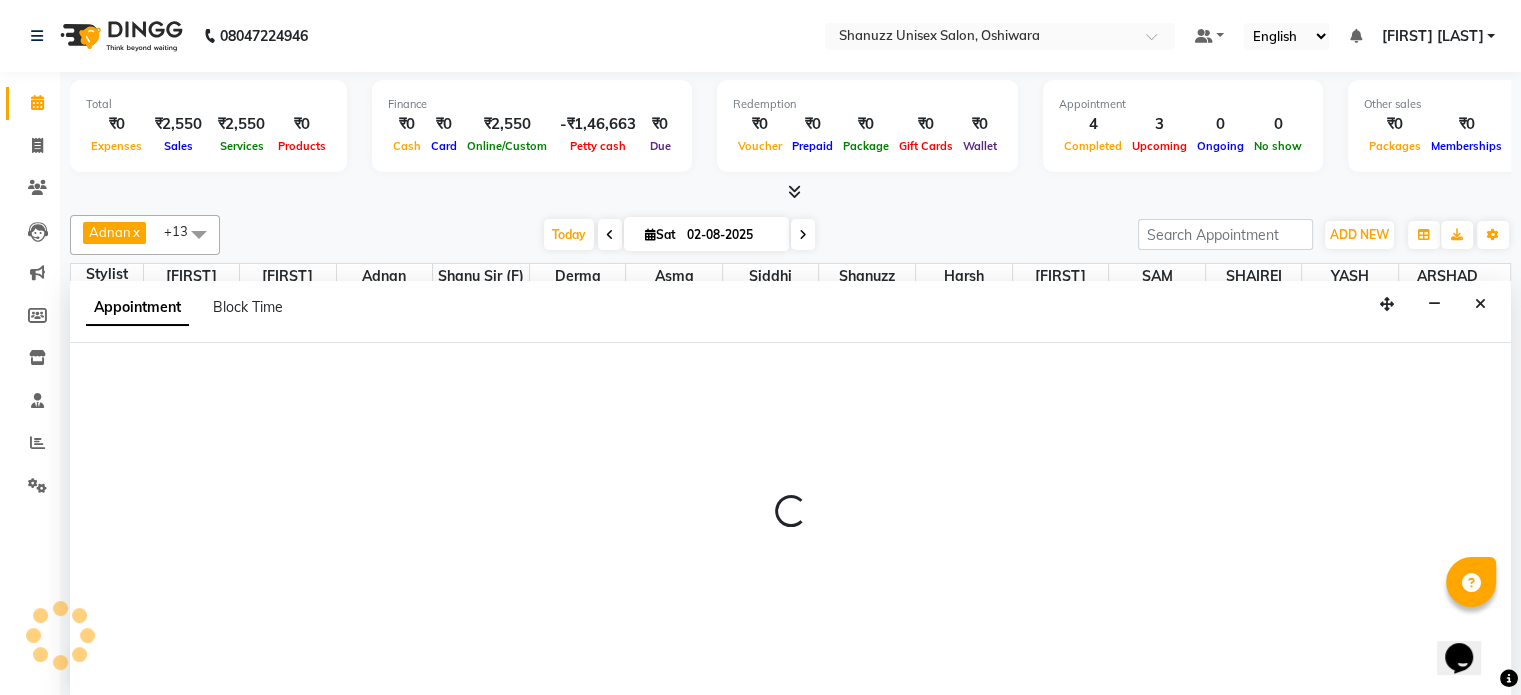 select on "59236" 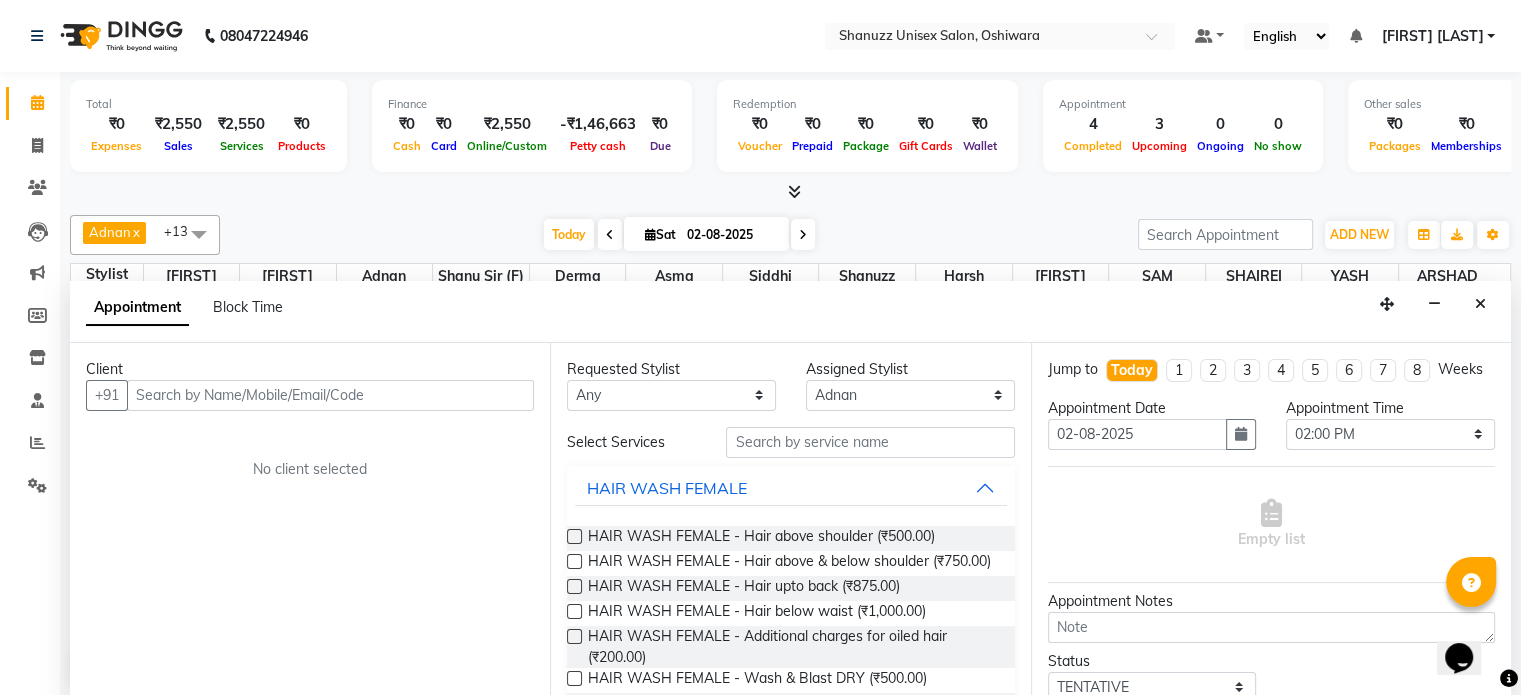 click at bounding box center [330, 395] 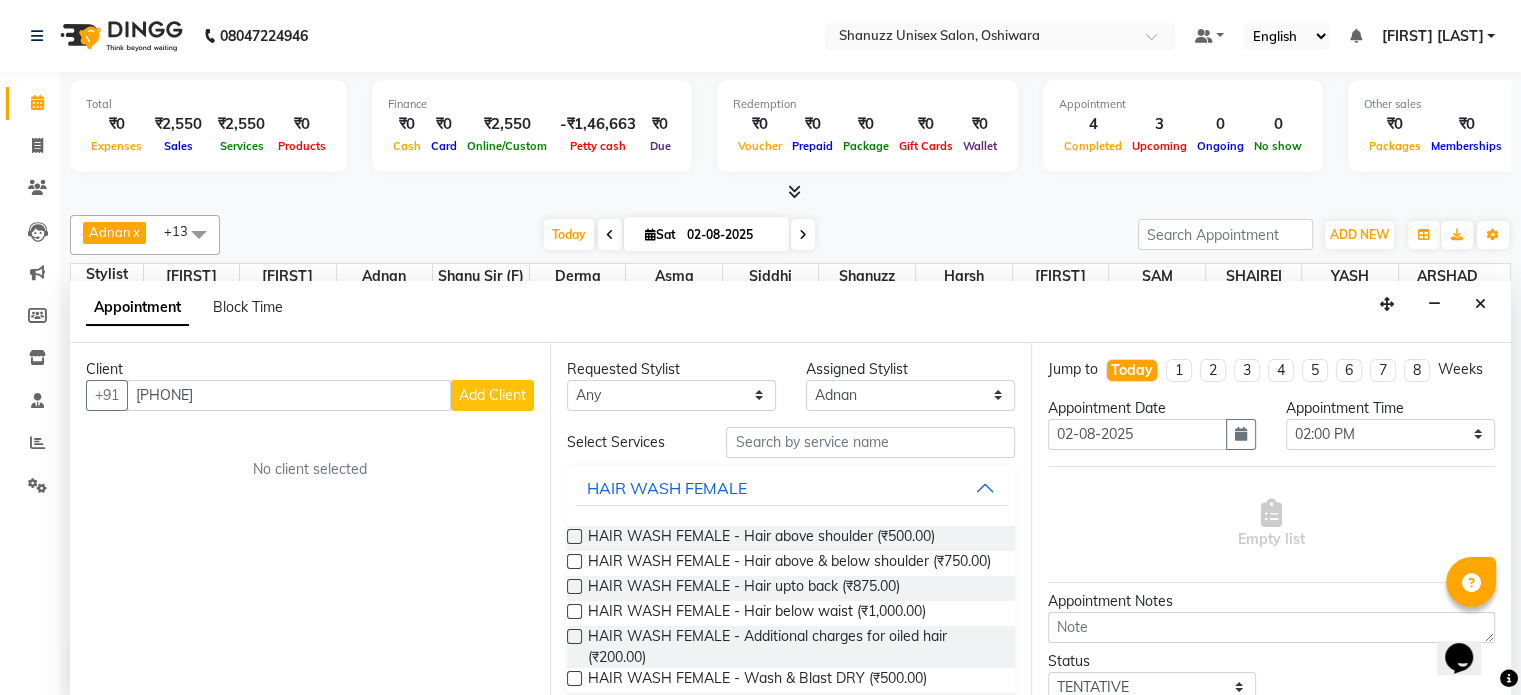 type on "8104851872" 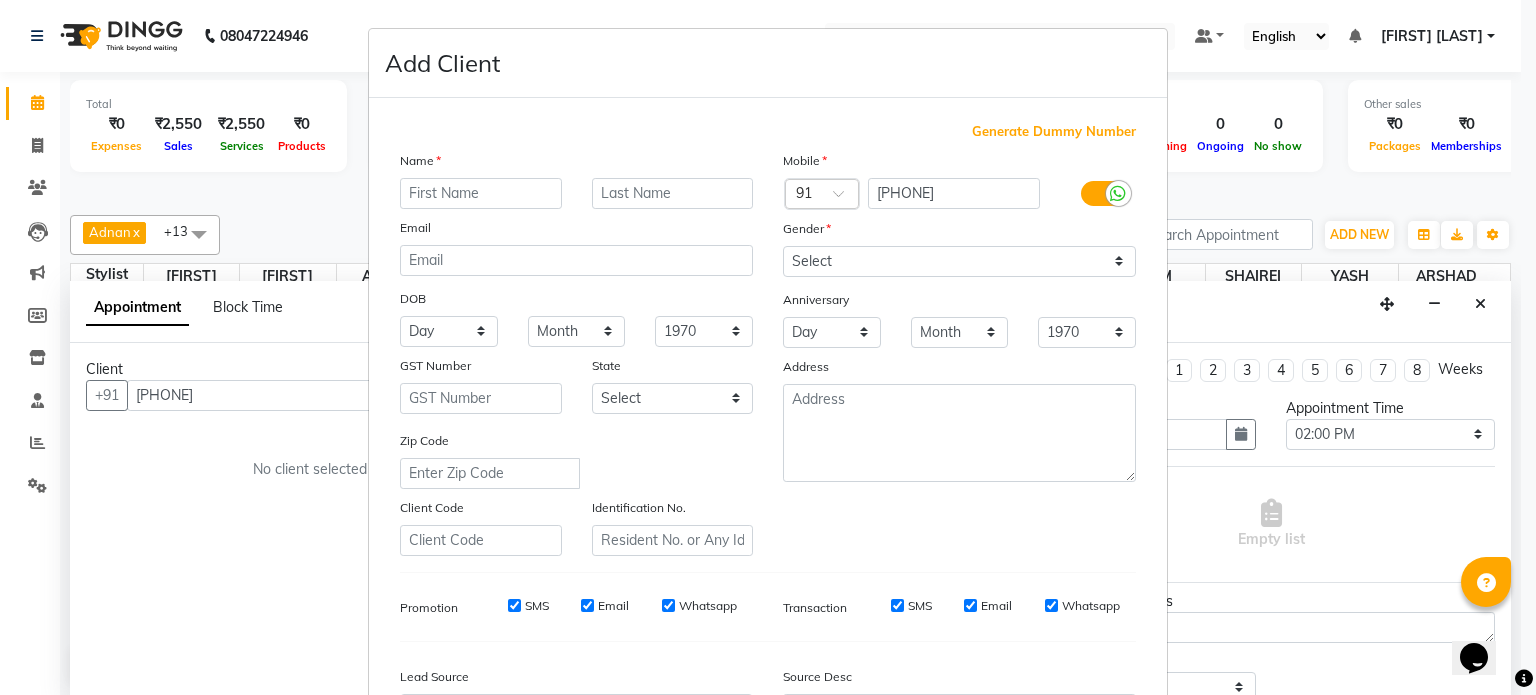 click at bounding box center [481, 193] 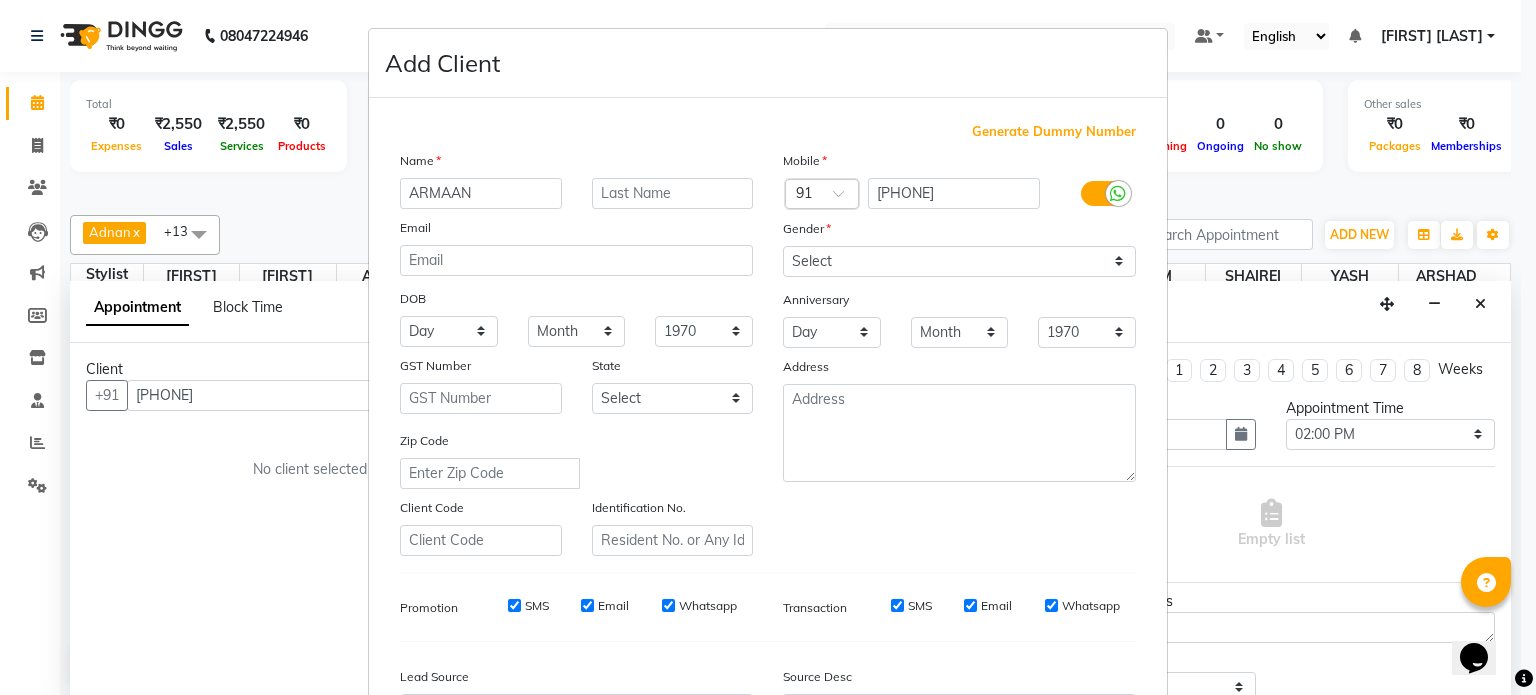 type on "ARMAAN" 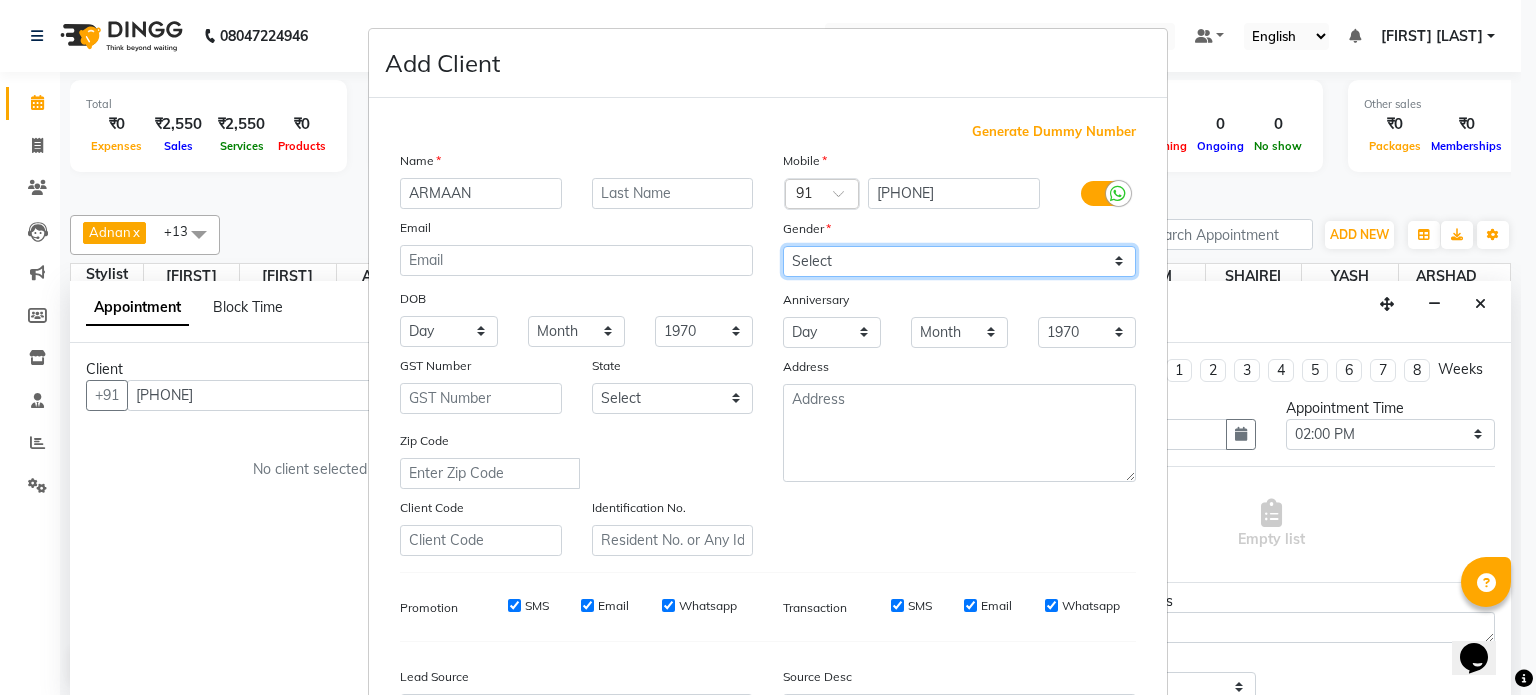 click on "Select Male Female Other Prefer Not To Say" at bounding box center [959, 261] 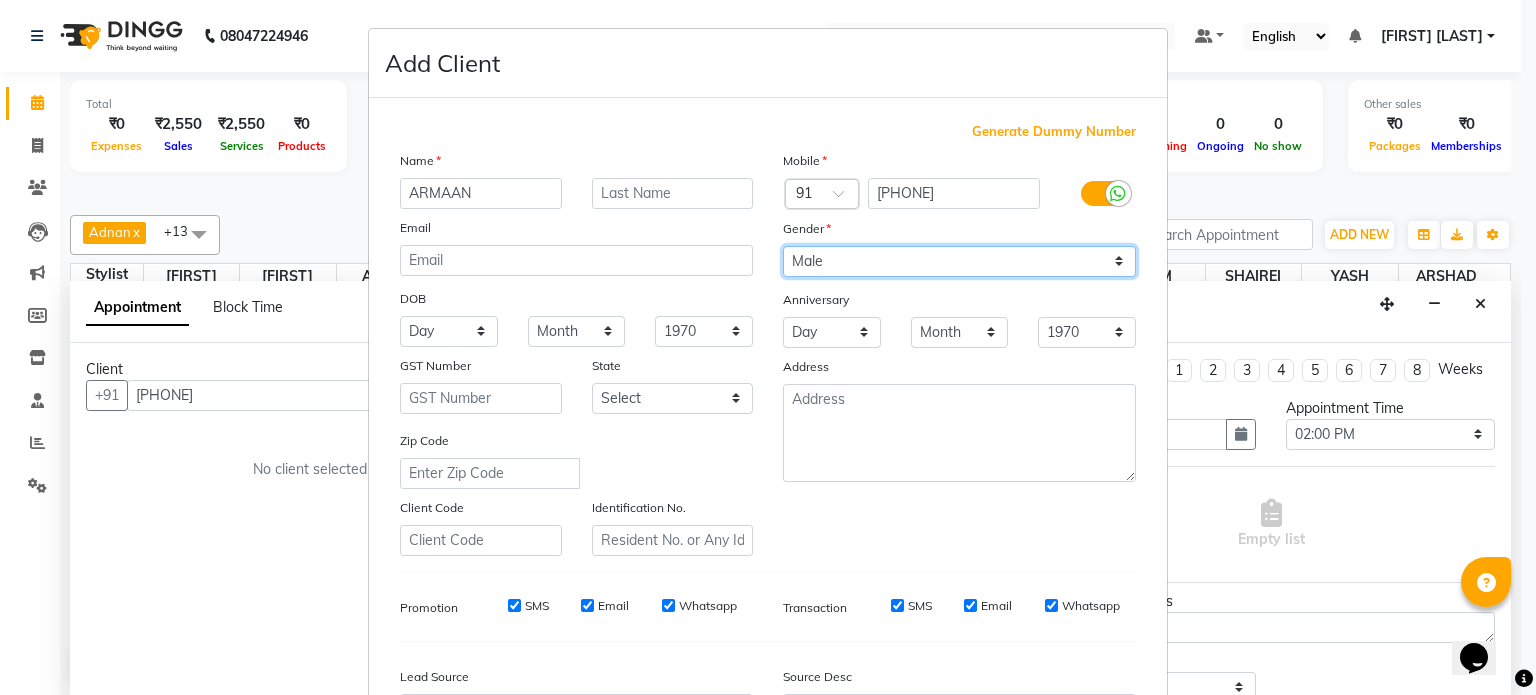 click on "Select Male Female Other Prefer Not To Say" at bounding box center [959, 261] 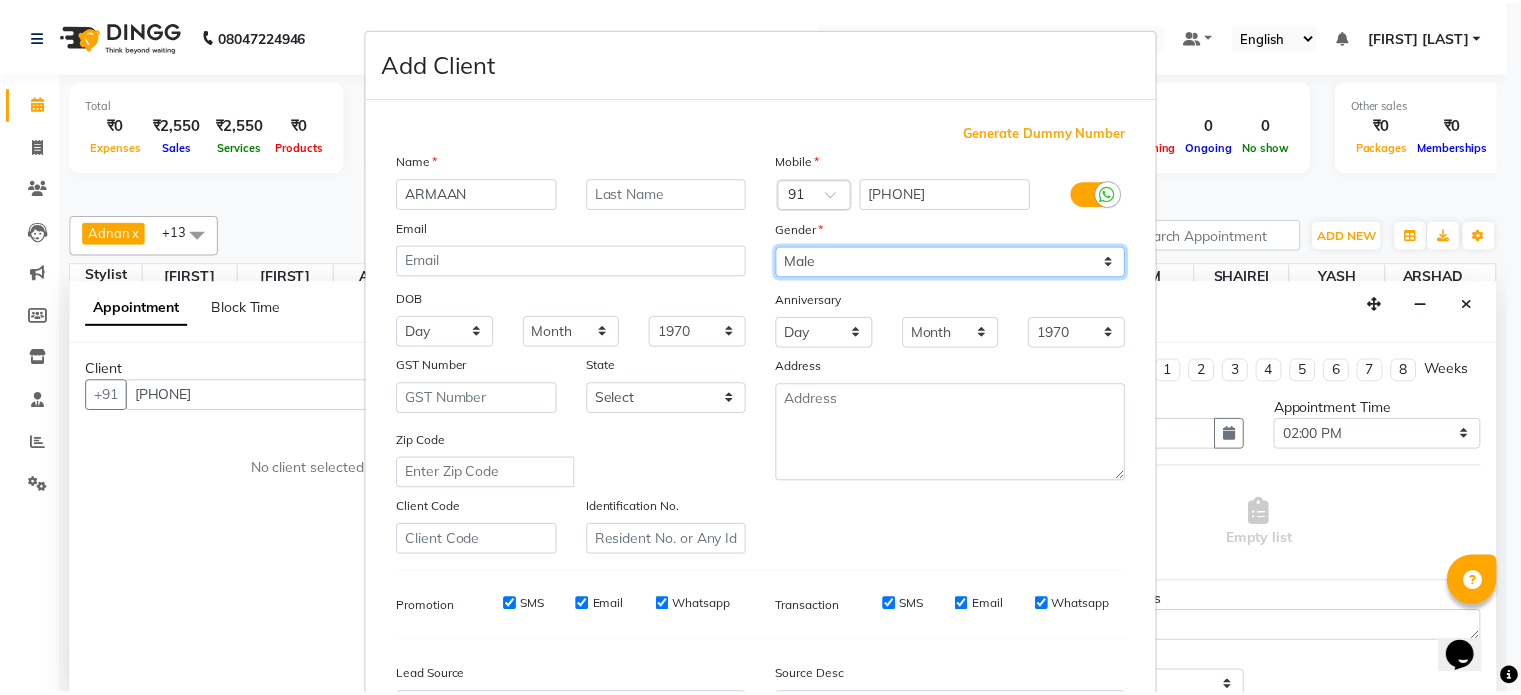 scroll, scrollTop: 237, scrollLeft: 0, axis: vertical 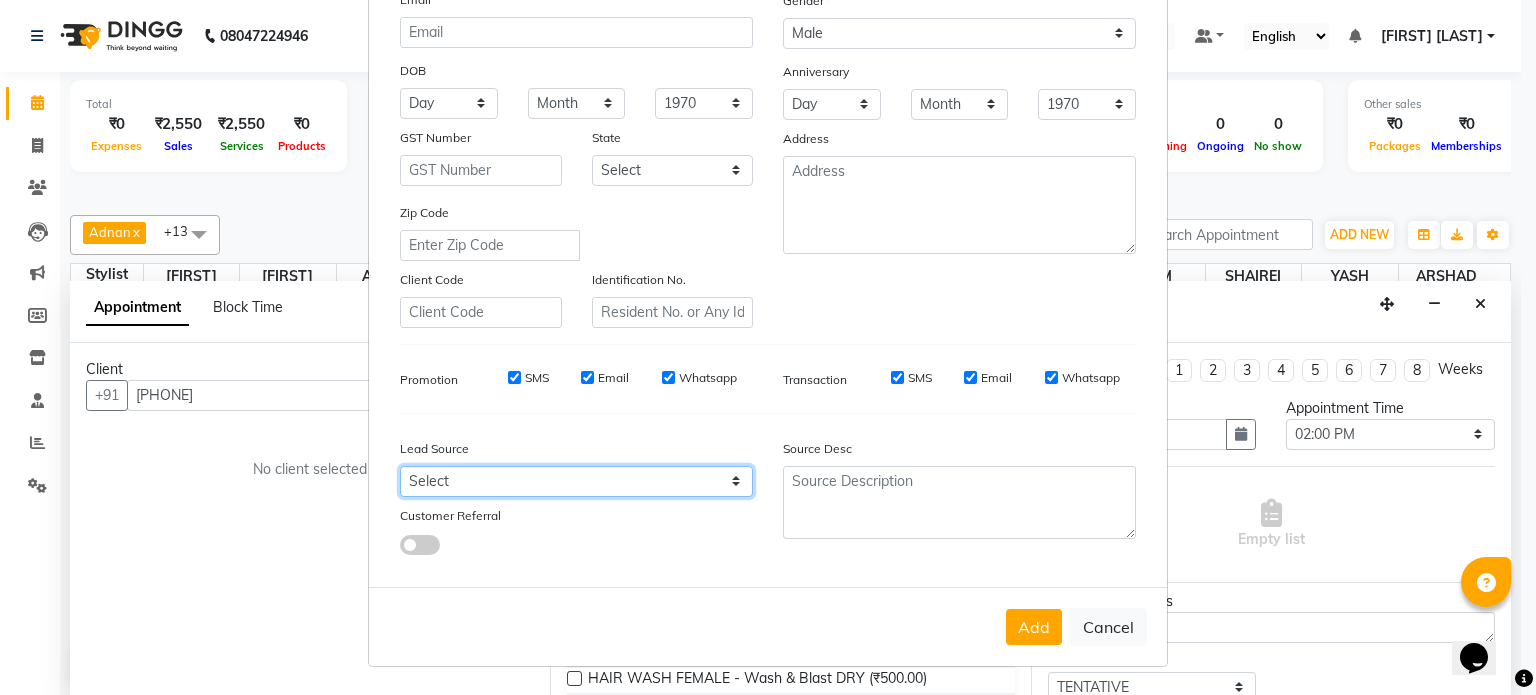 click on "Select Walk-in Referral Internet Friend Word of Mouth Advertisement Facebook JustDial Google Other" at bounding box center (576, 481) 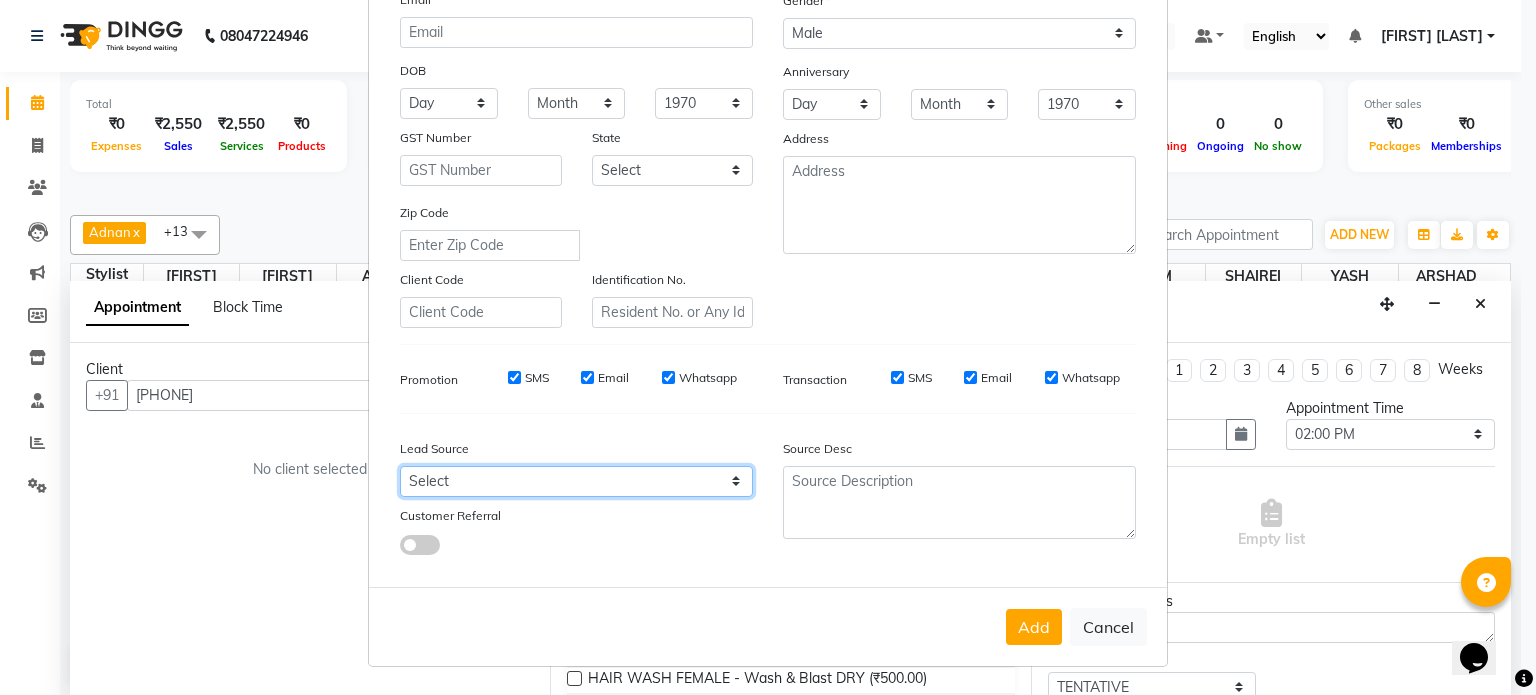 select on "49174" 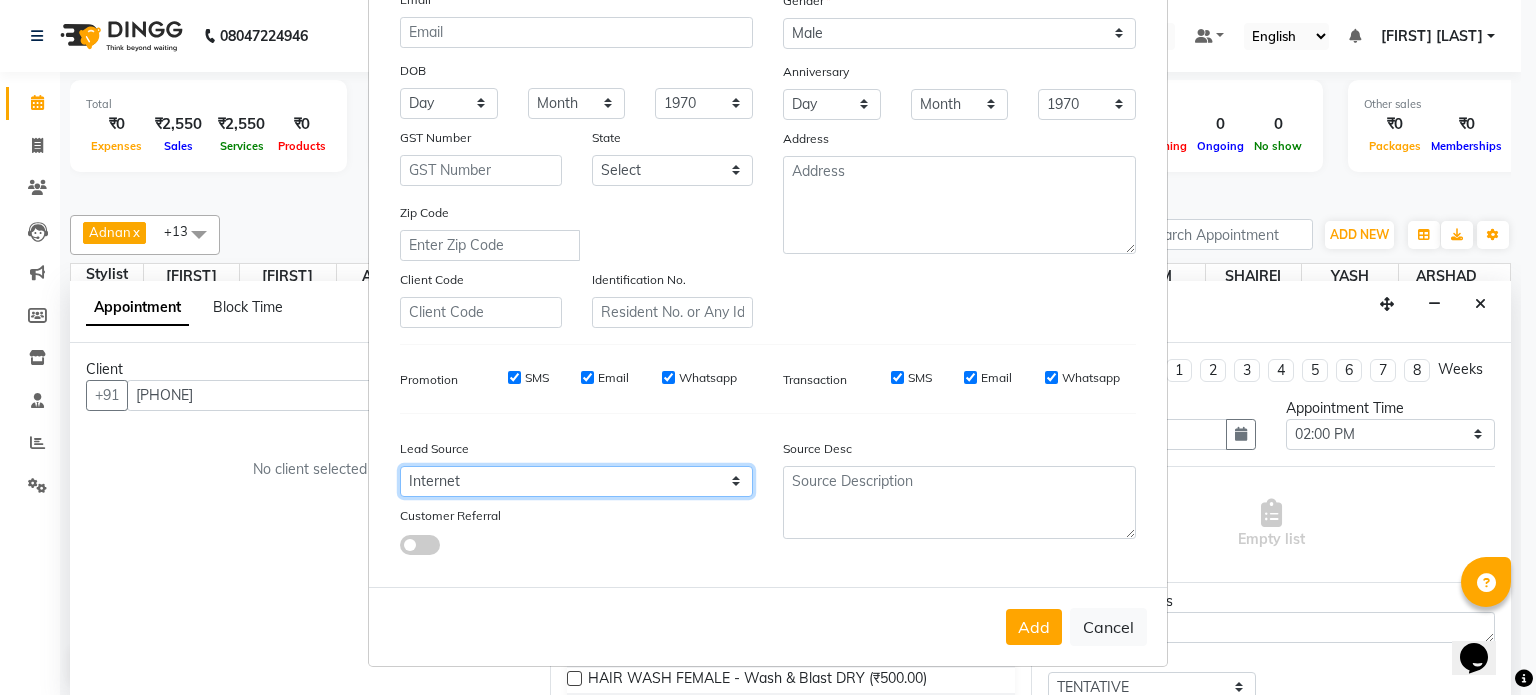 click on "Select Walk-in Referral Internet Friend Word of Mouth Advertisement Facebook JustDial Google Other" at bounding box center (576, 481) 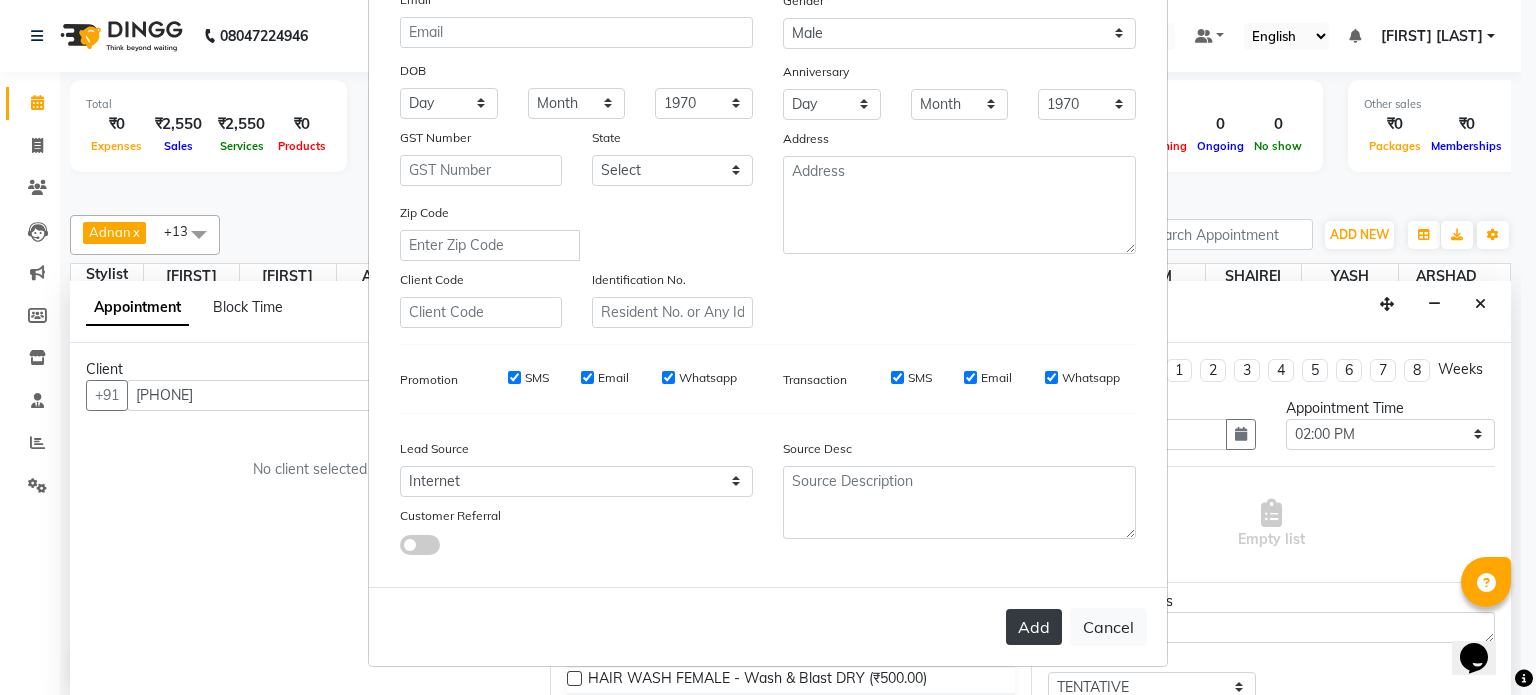 click on "Add" at bounding box center [1034, 627] 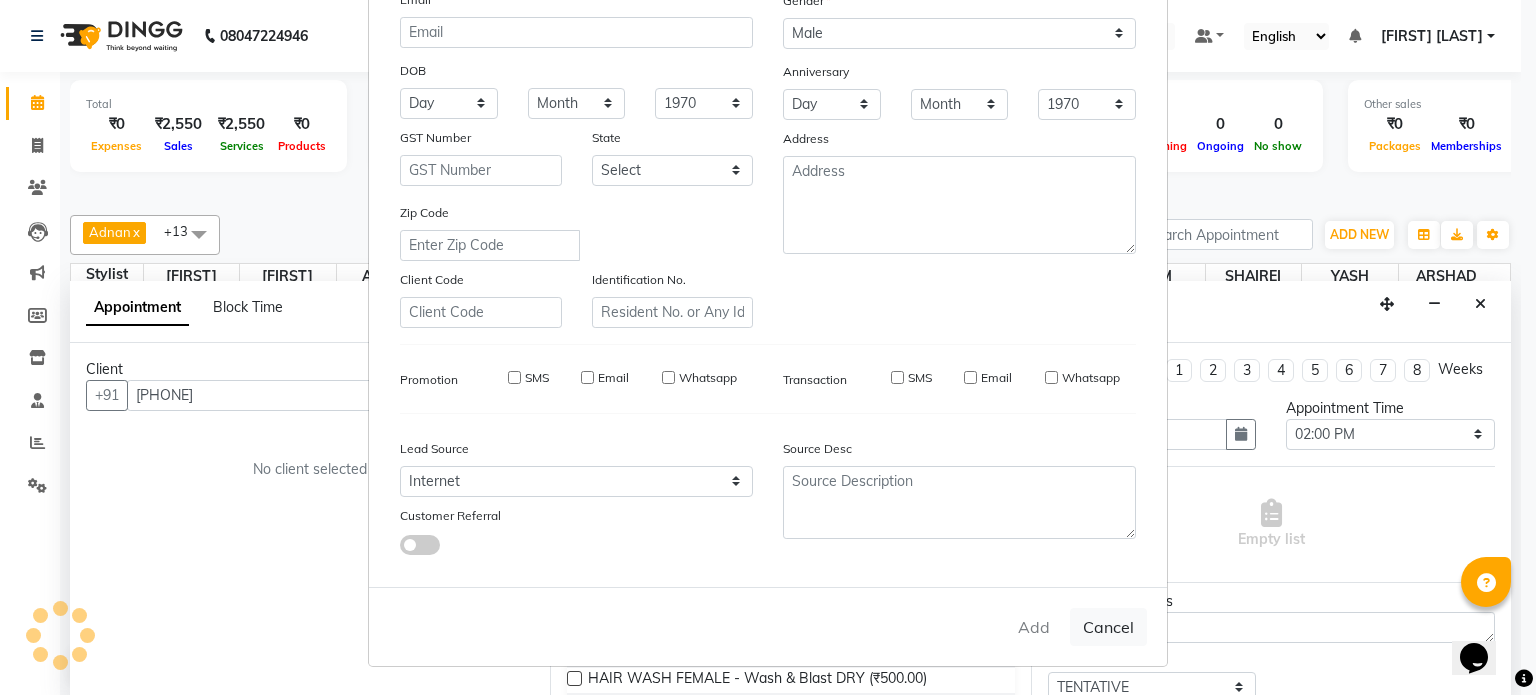 type 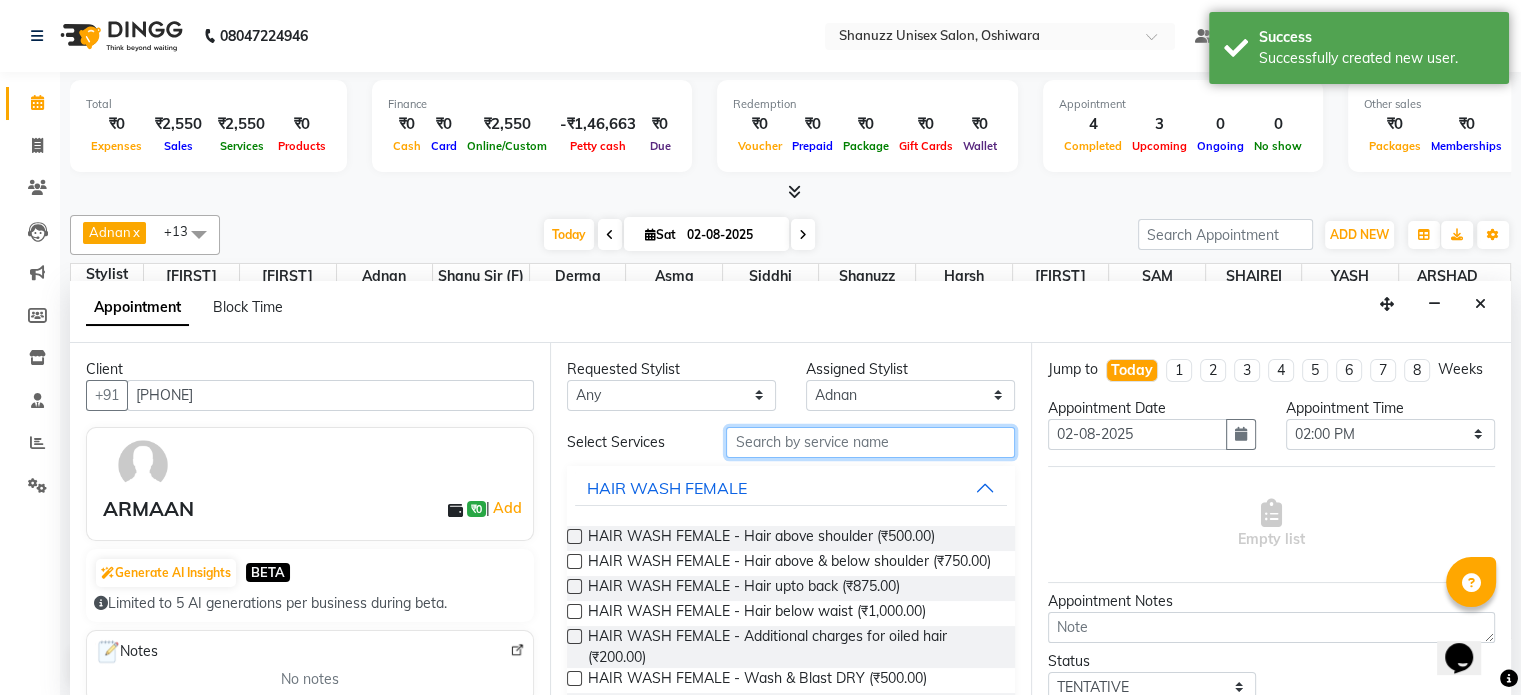 click at bounding box center [870, 442] 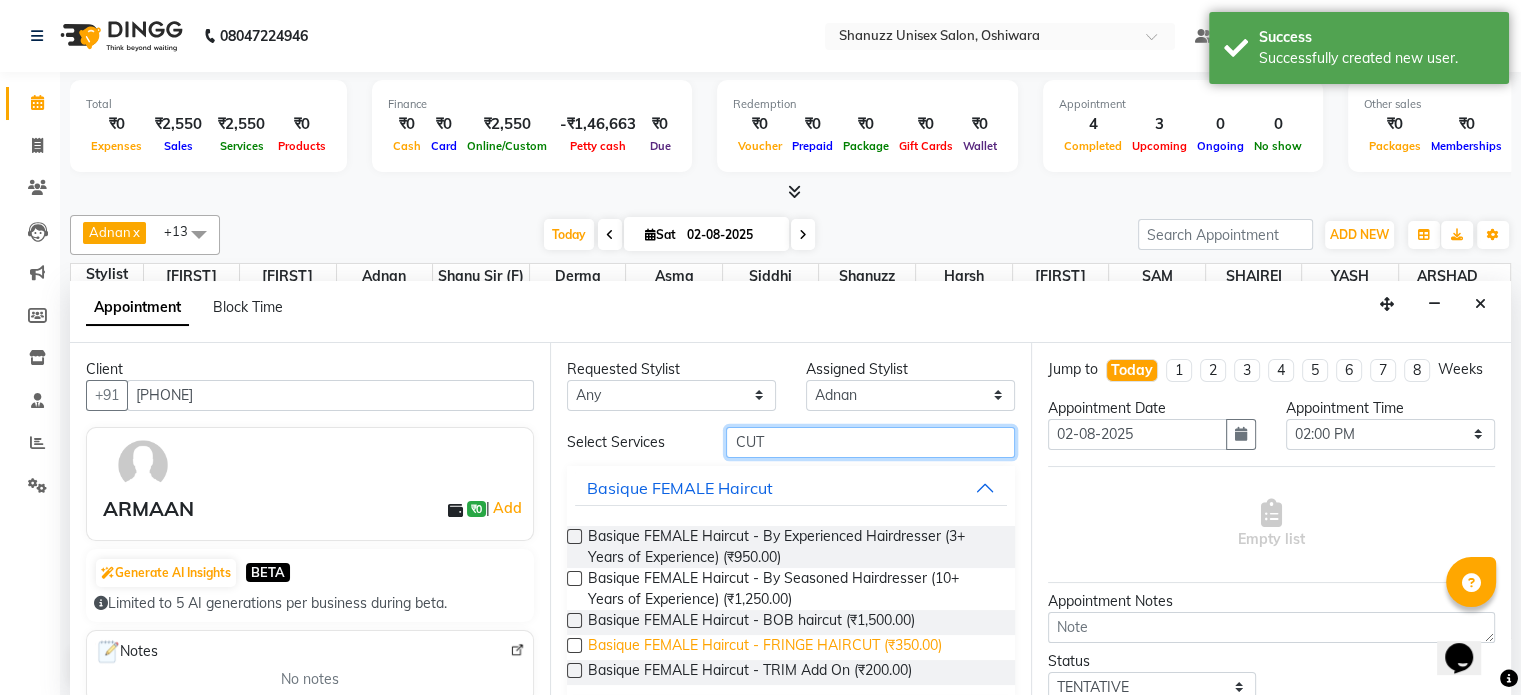 scroll, scrollTop: 106, scrollLeft: 0, axis: vertical 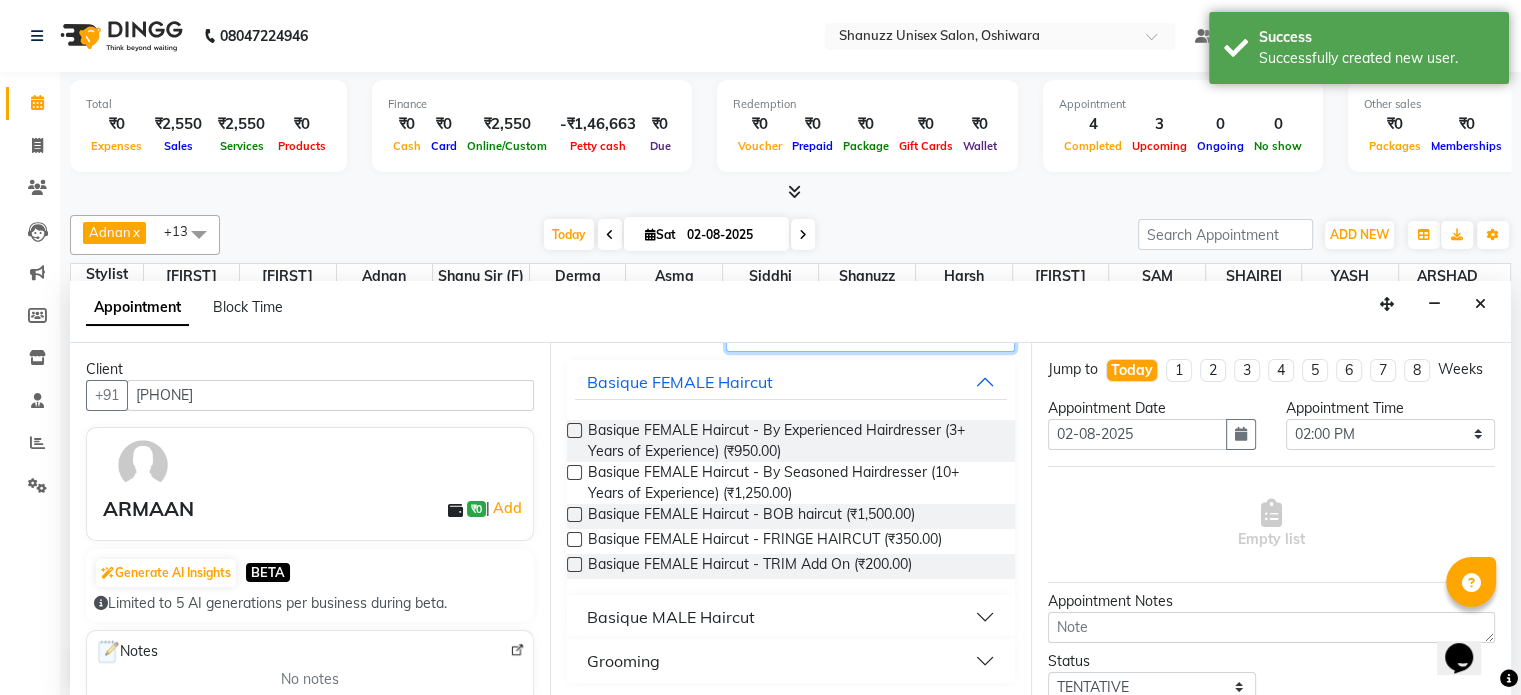 type on "CUT" 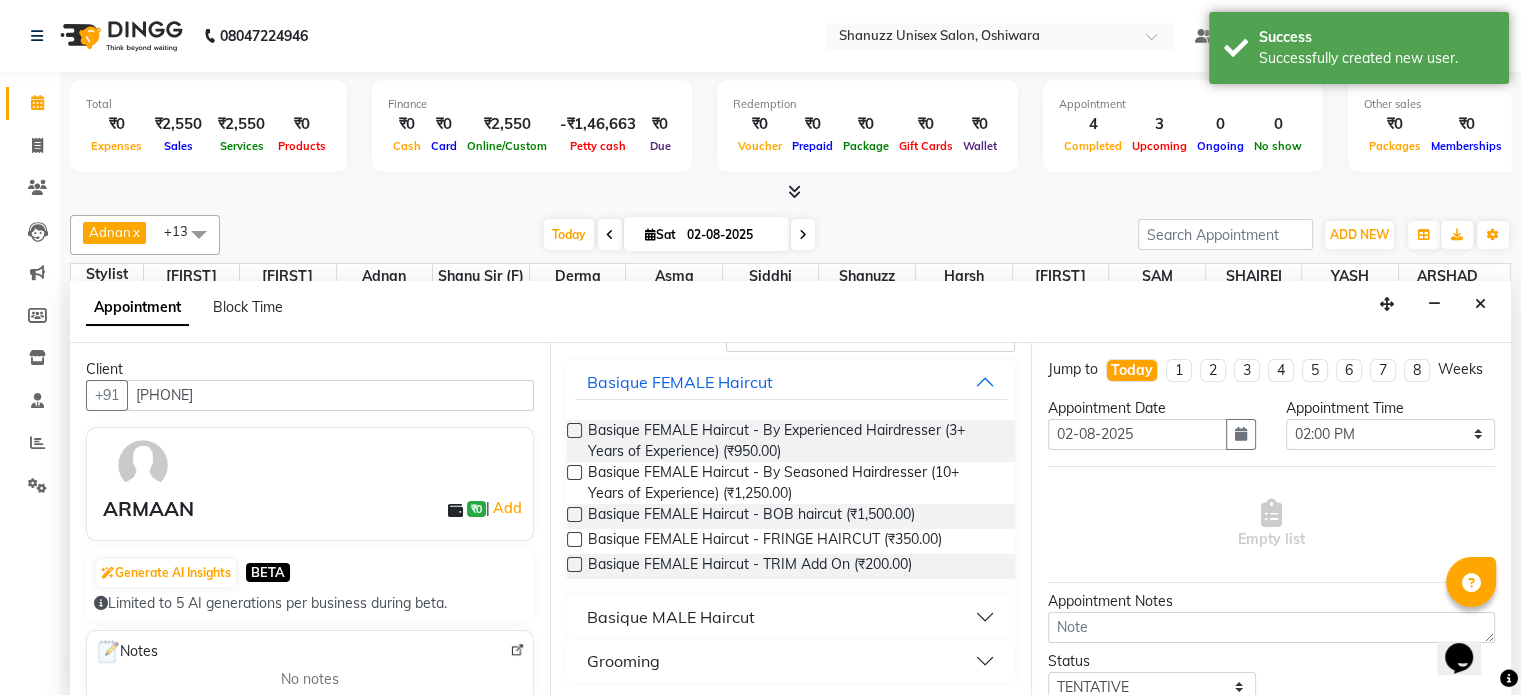 click on "Basique MALE Haircut" at bounding box center [671, 617] 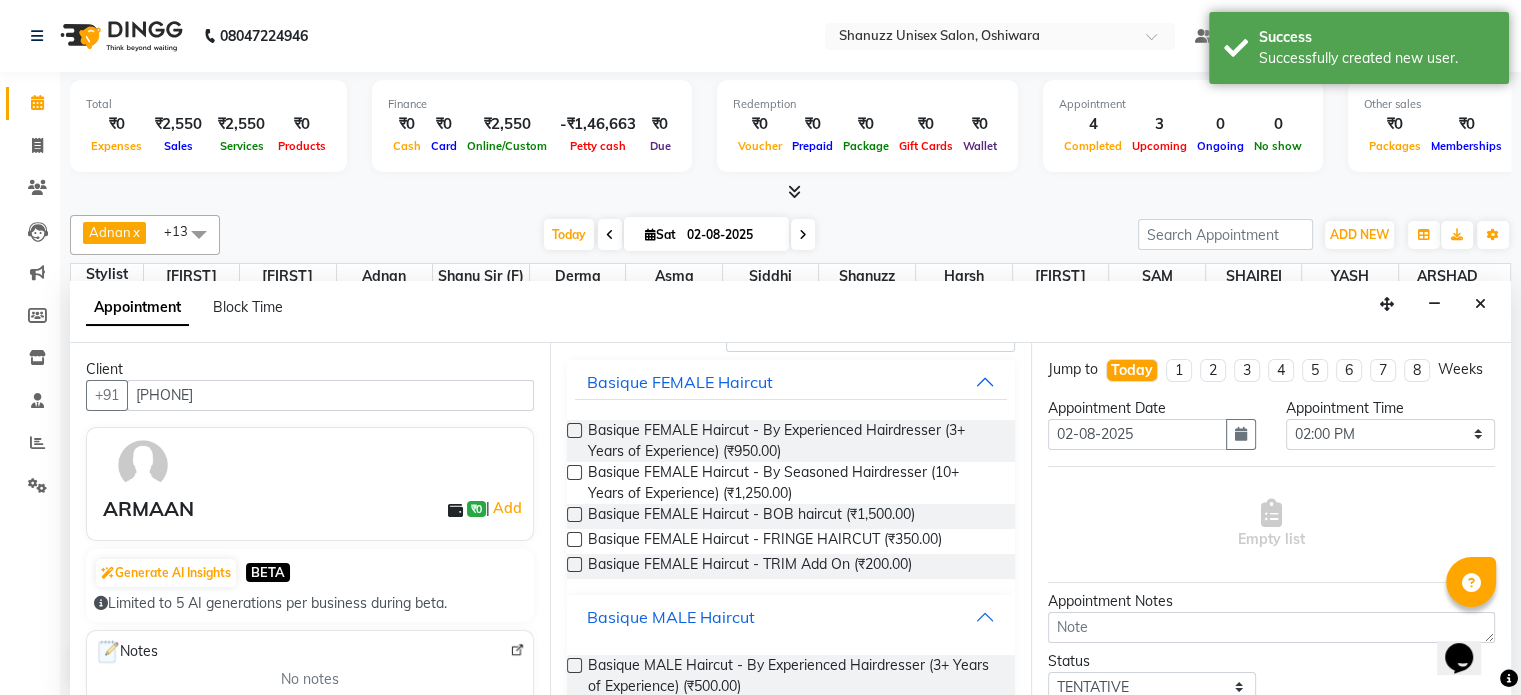 scroll, scrollTop: 222, scrollLeft: 0, axis: vertical 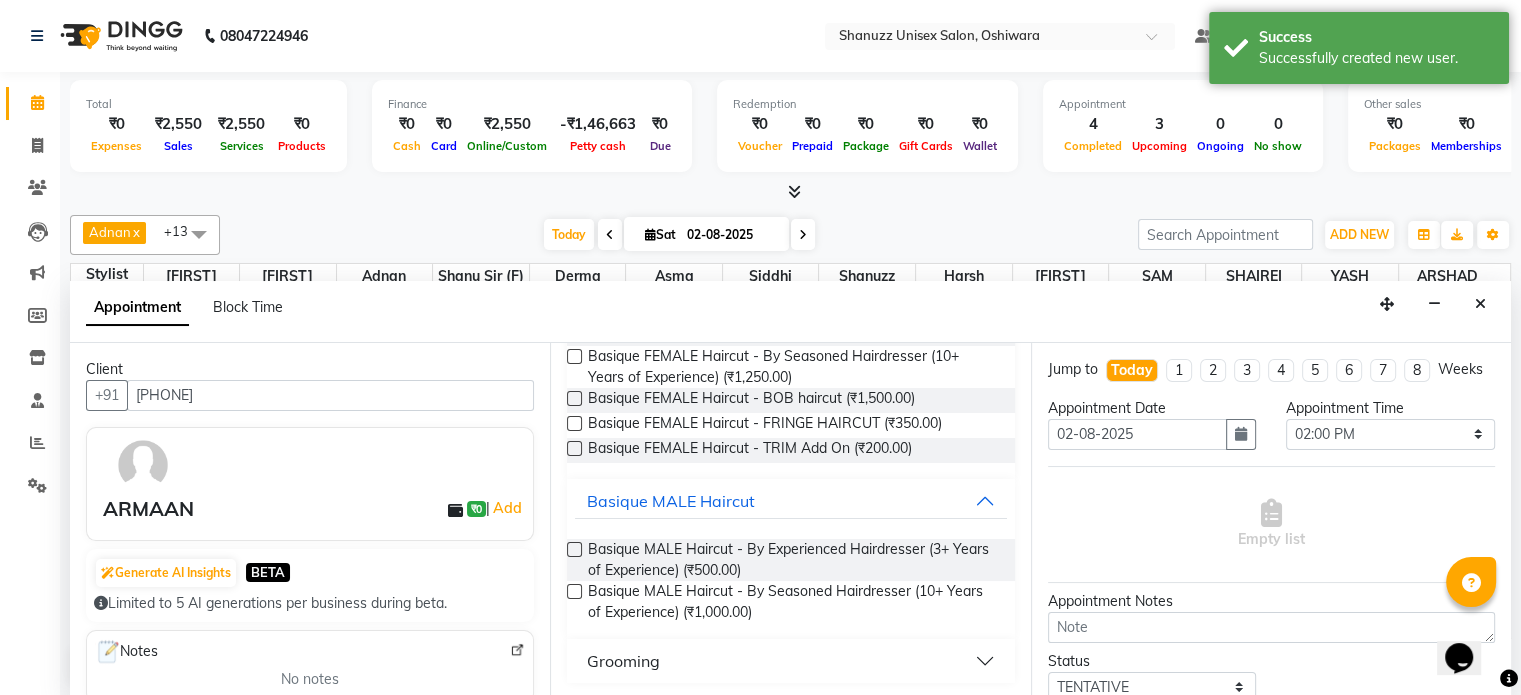 click at bounding box center [574, 591] 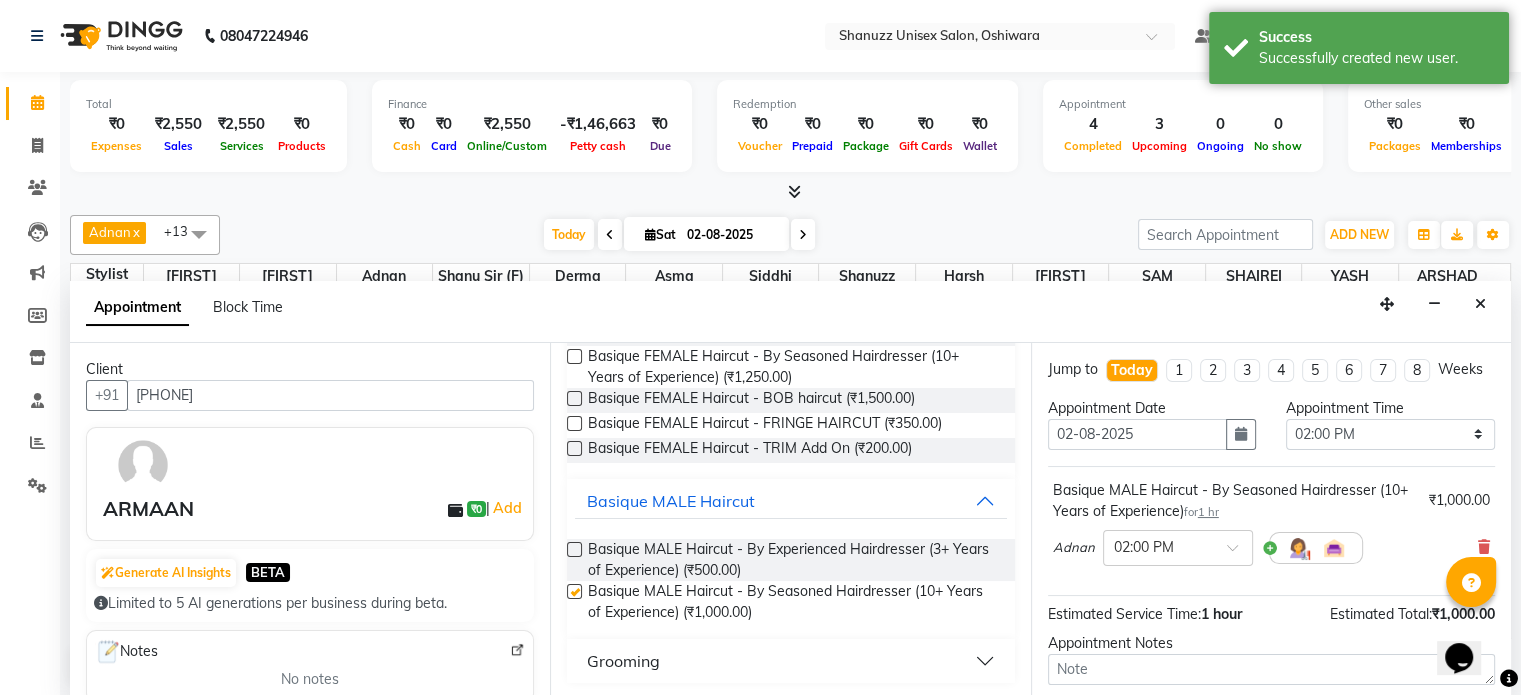 checkbox on "false" 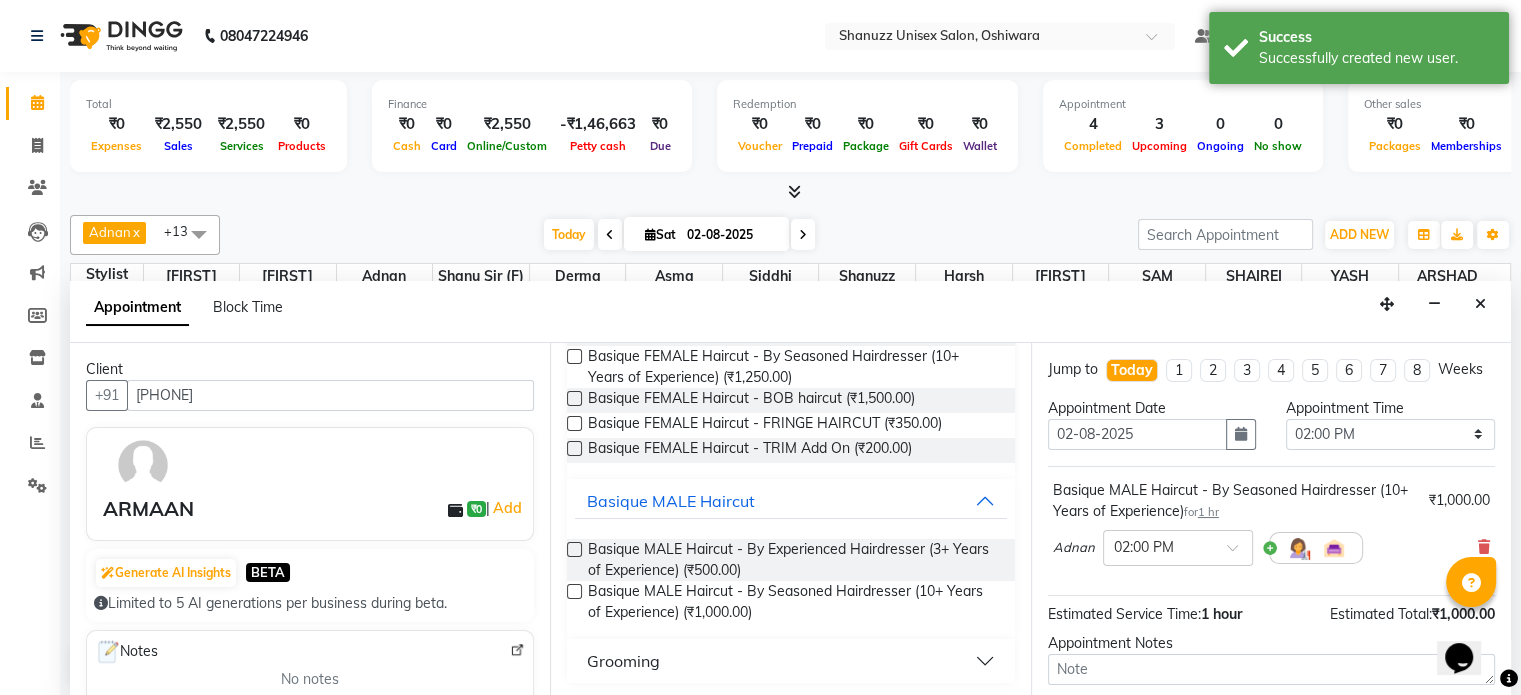 scroll, scrollTop: 191, scrollLeft: 0, axis: vertical 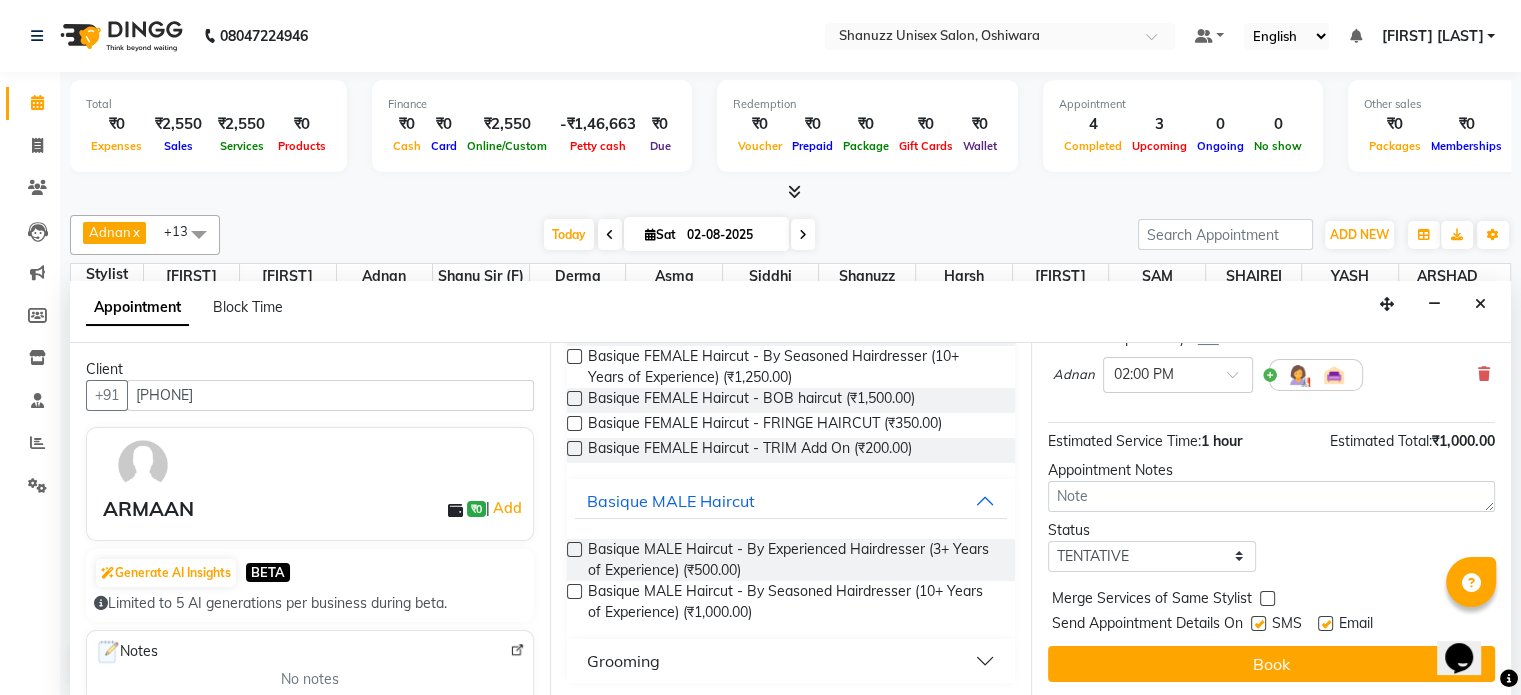 click at bounding box center (1258, 623) 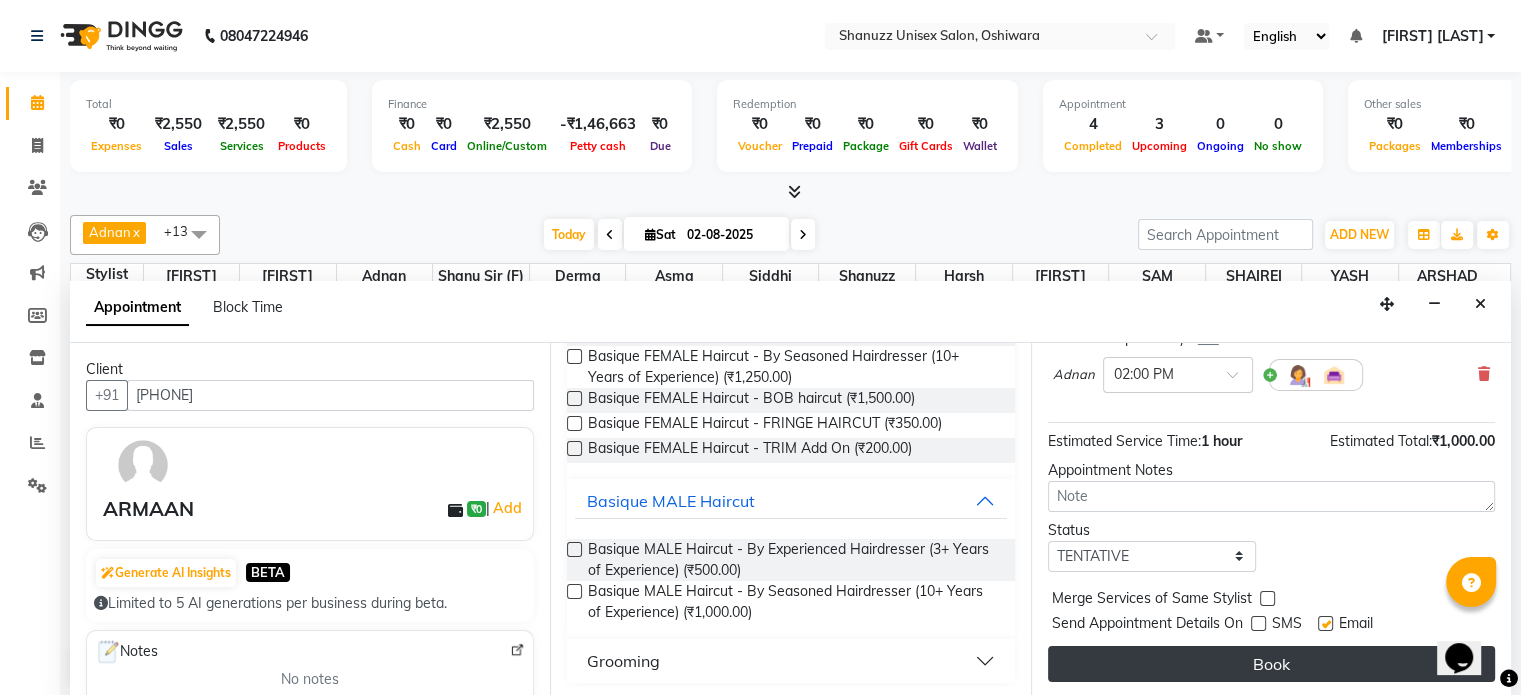 click on "Book" at bounding box center (1271, 664) 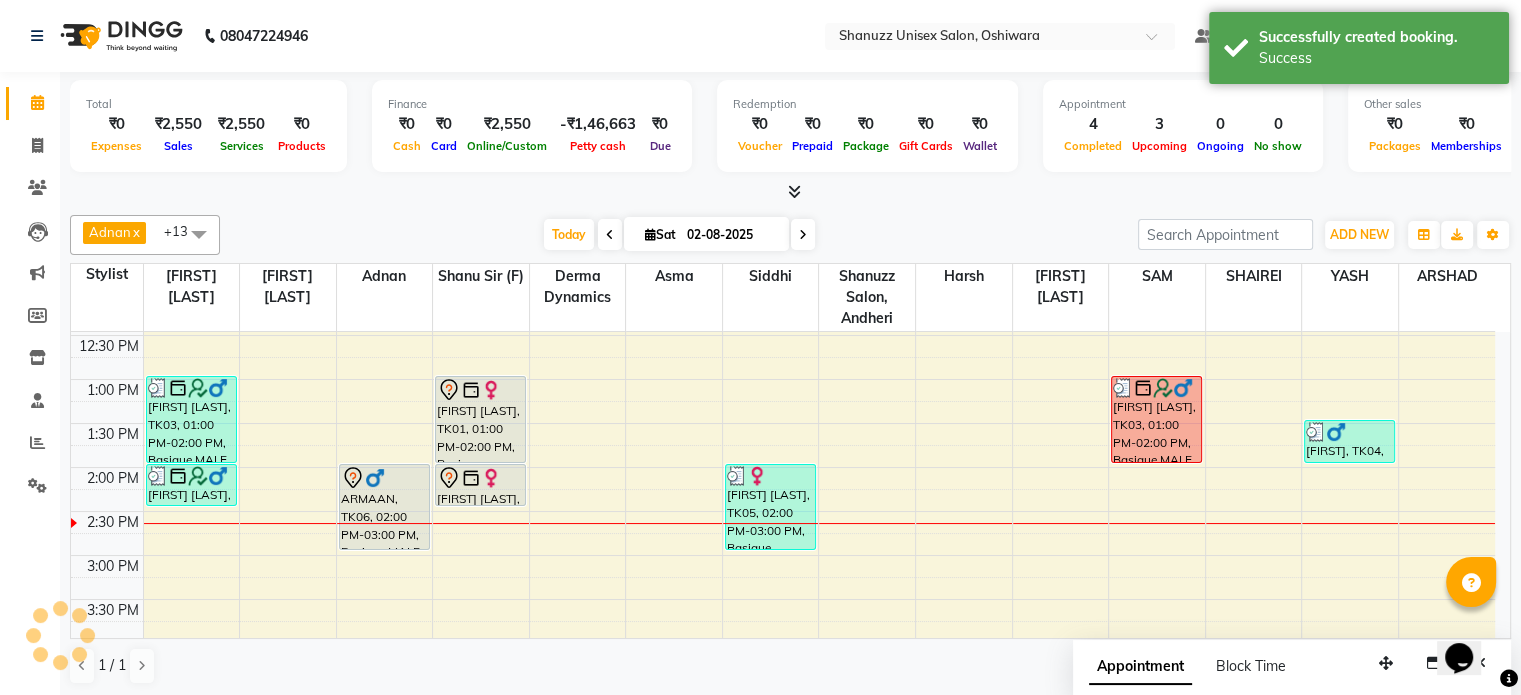scroll, scrollTop: 0, scrollLeft: 0, axis: both 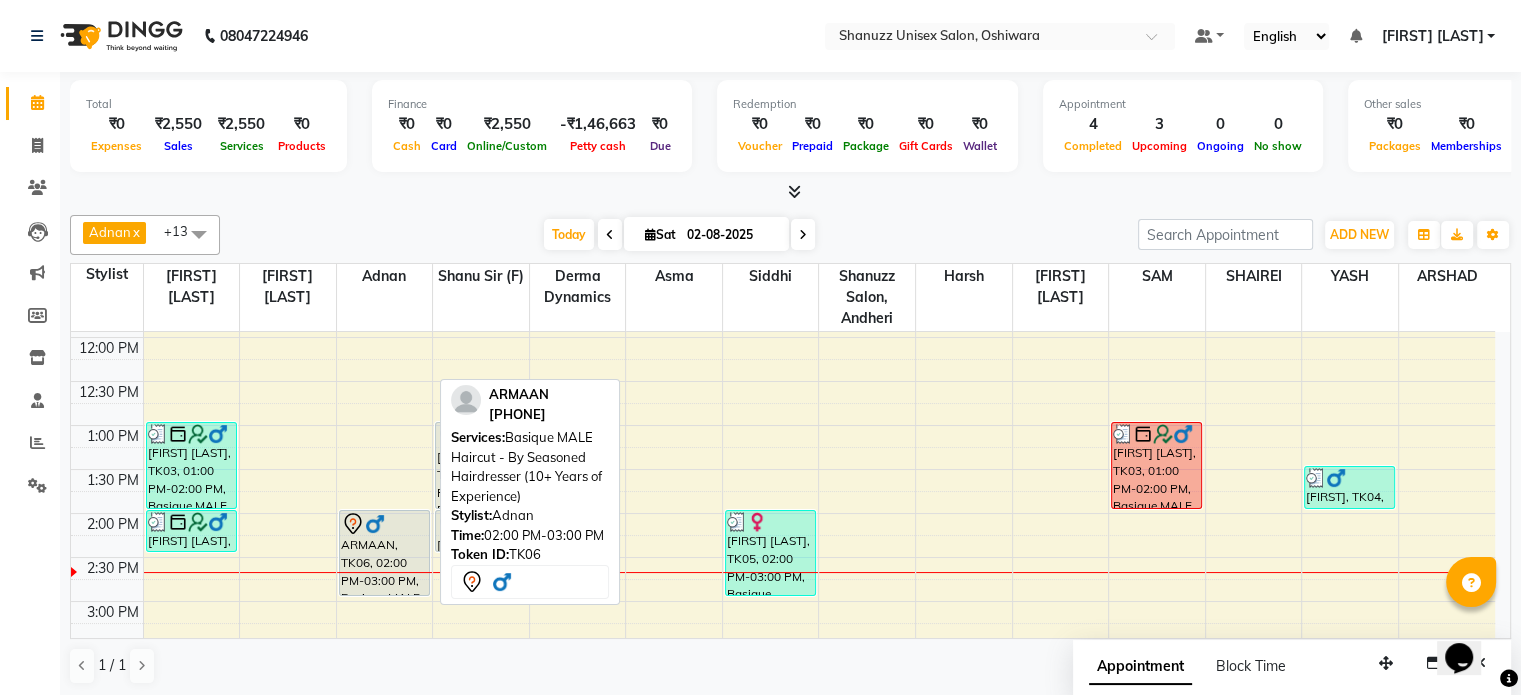 click at bounding box center (375, 524) 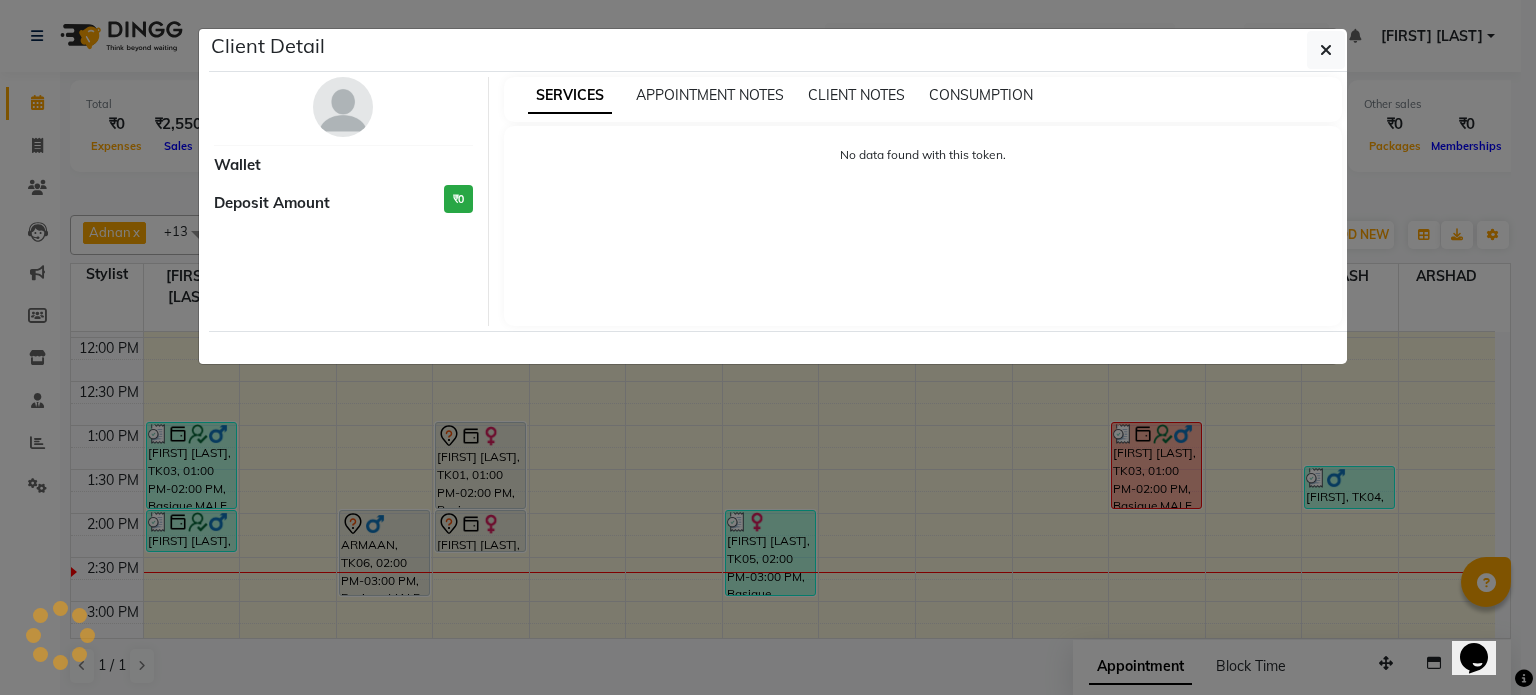 select on "7" 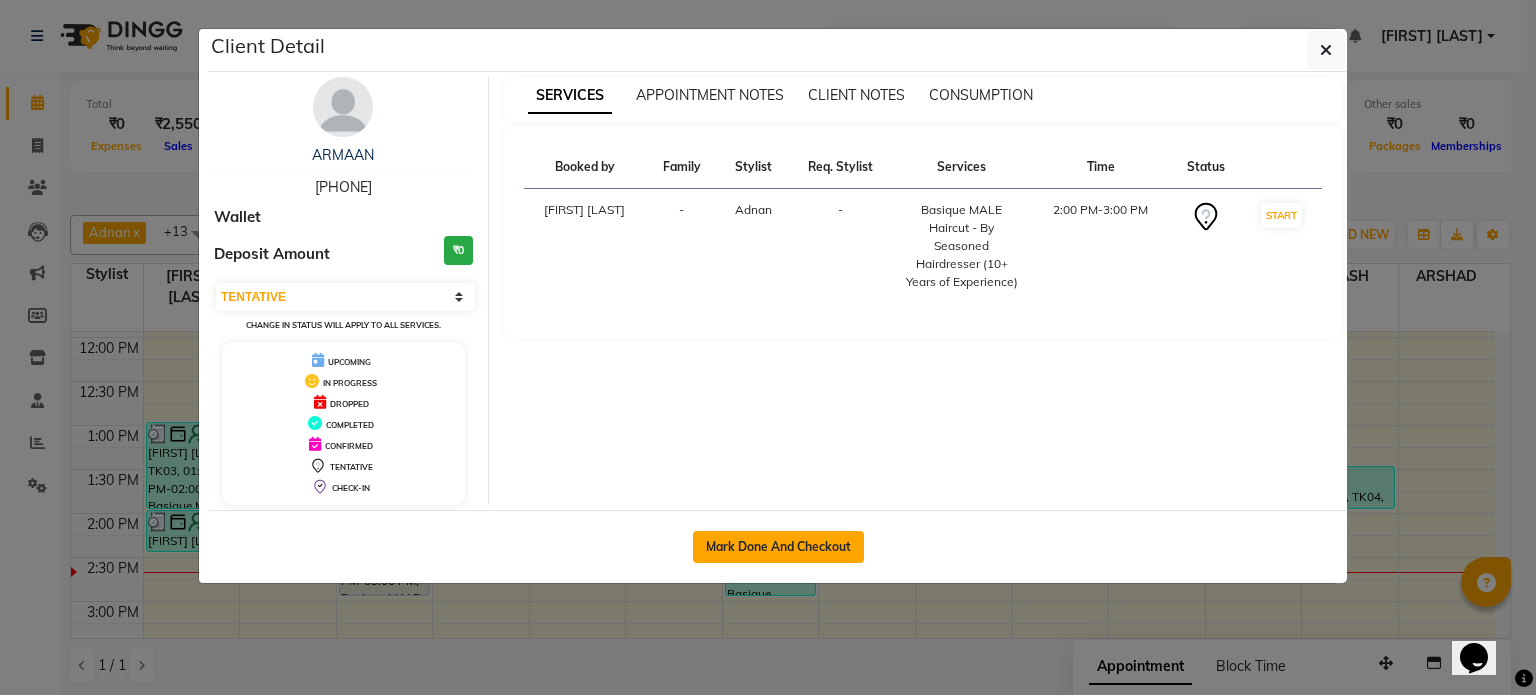 click on "Mark Done And Checkout" 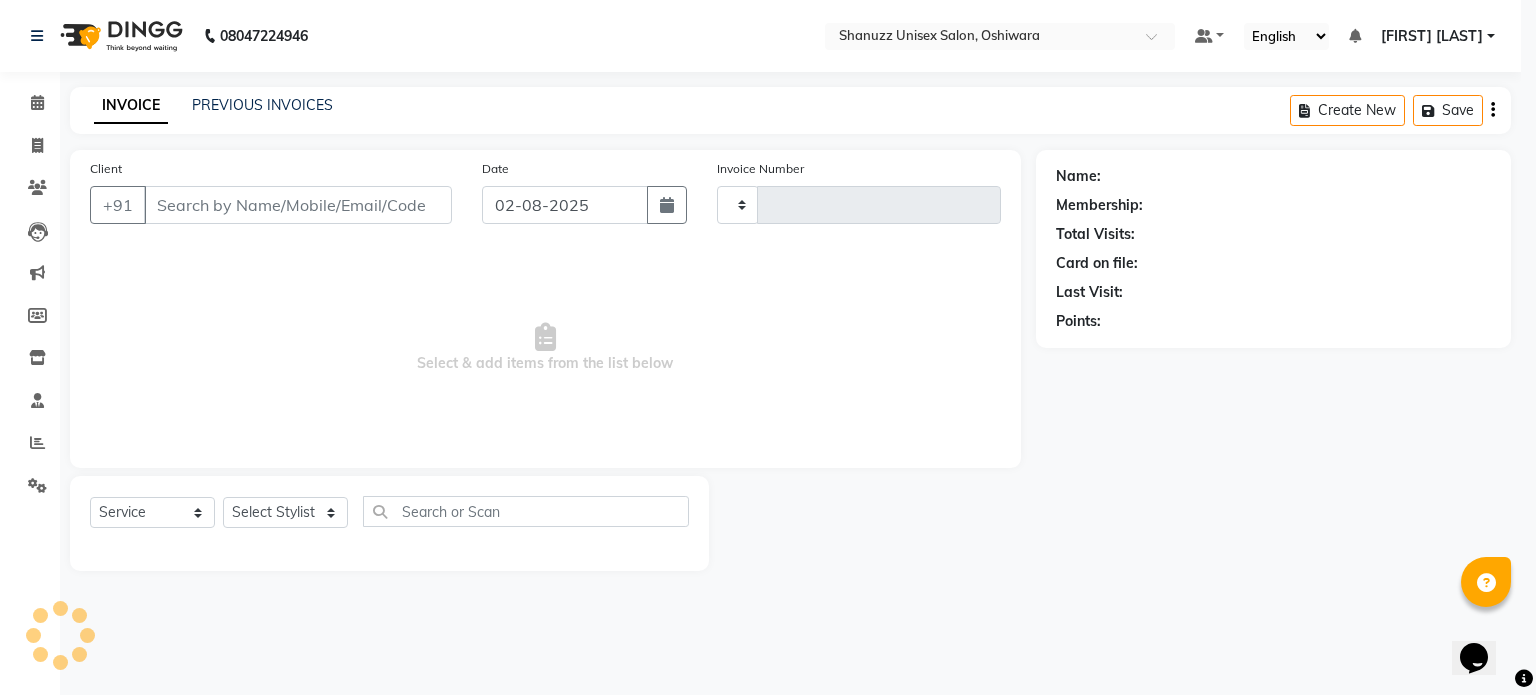 type on "1179" 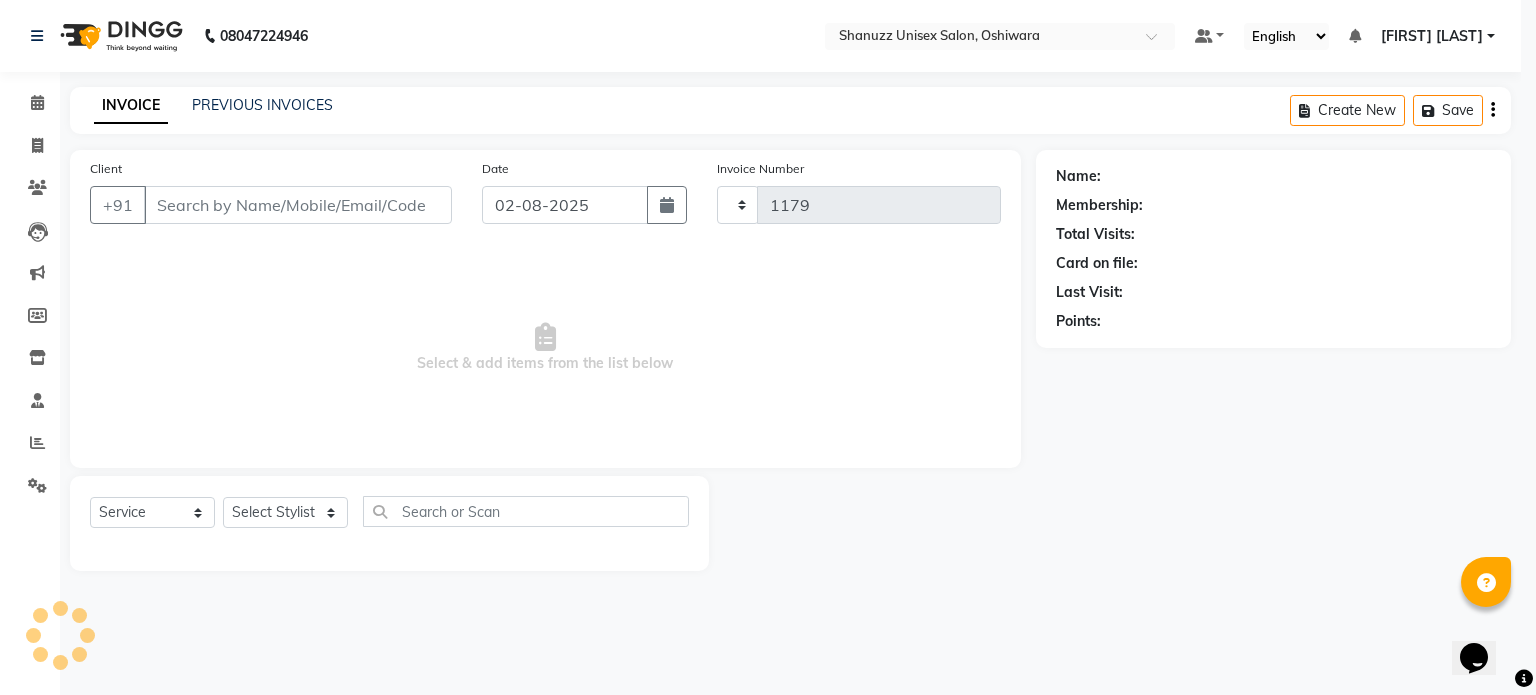 select on "7102" 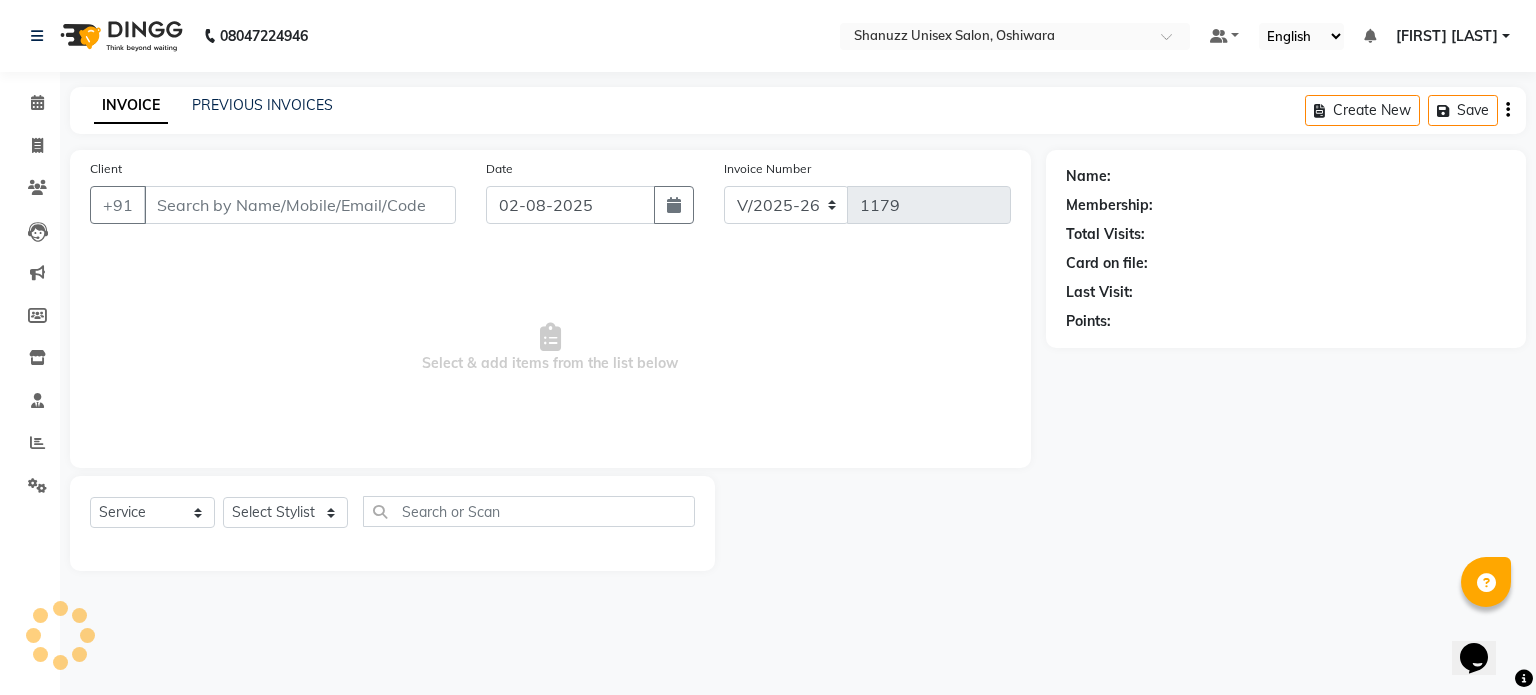 type on "8104851872" 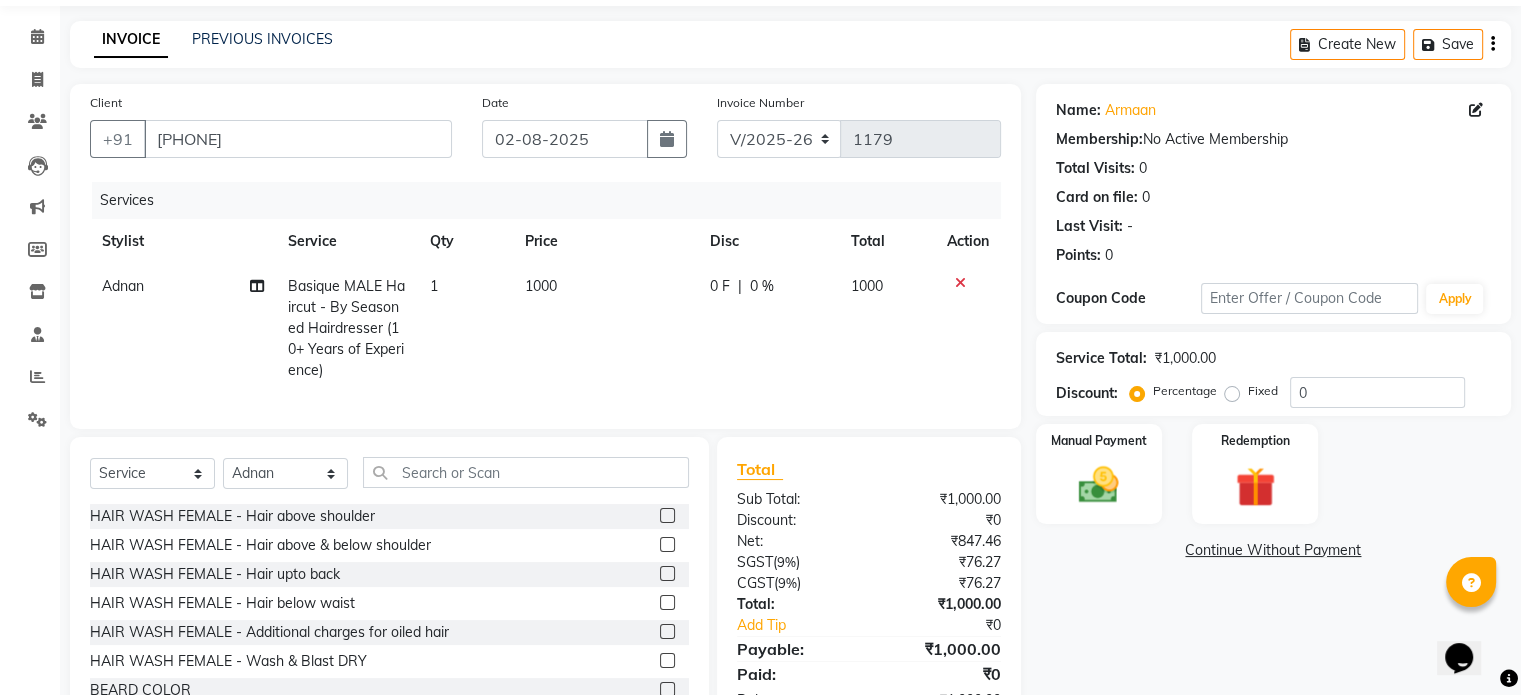 scroll, scrollTop: 148, scrollLeft: 0, axis: vertical 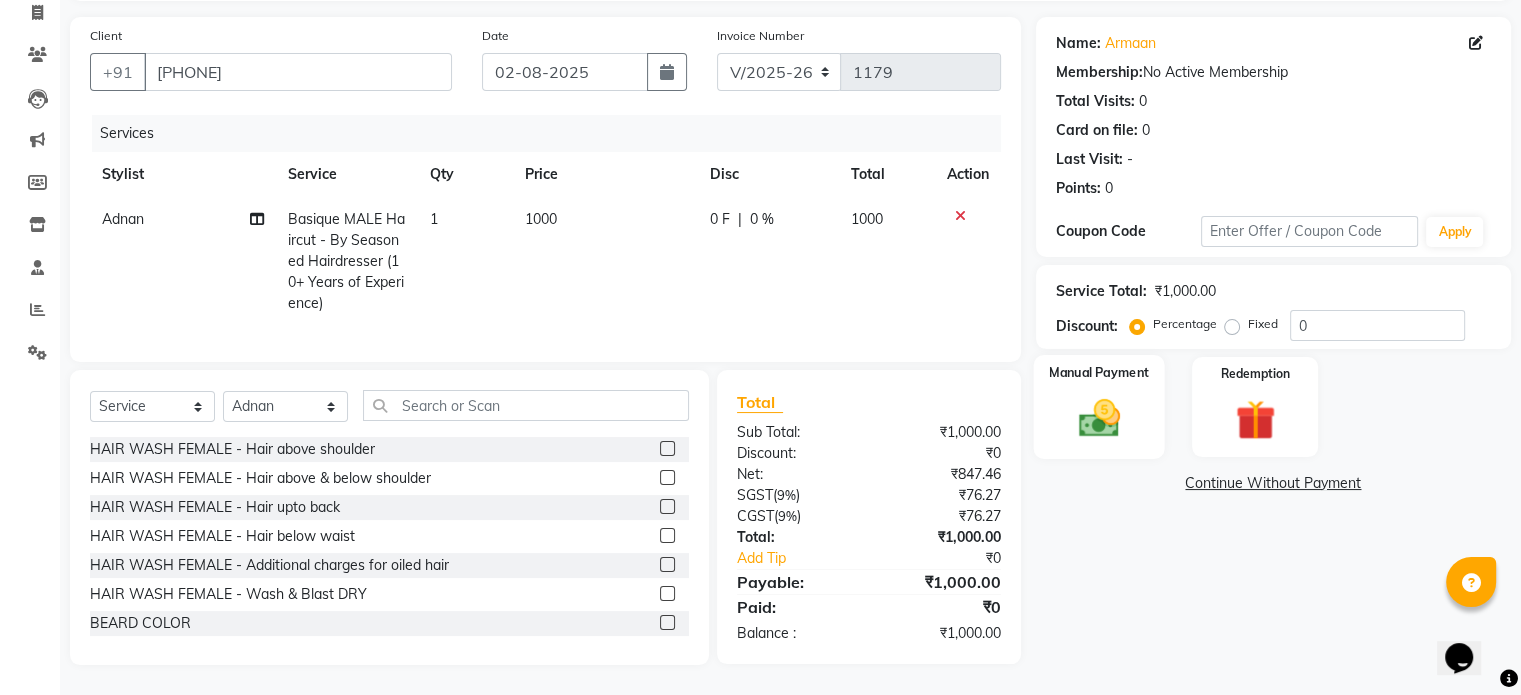 click on "Manual Payment" 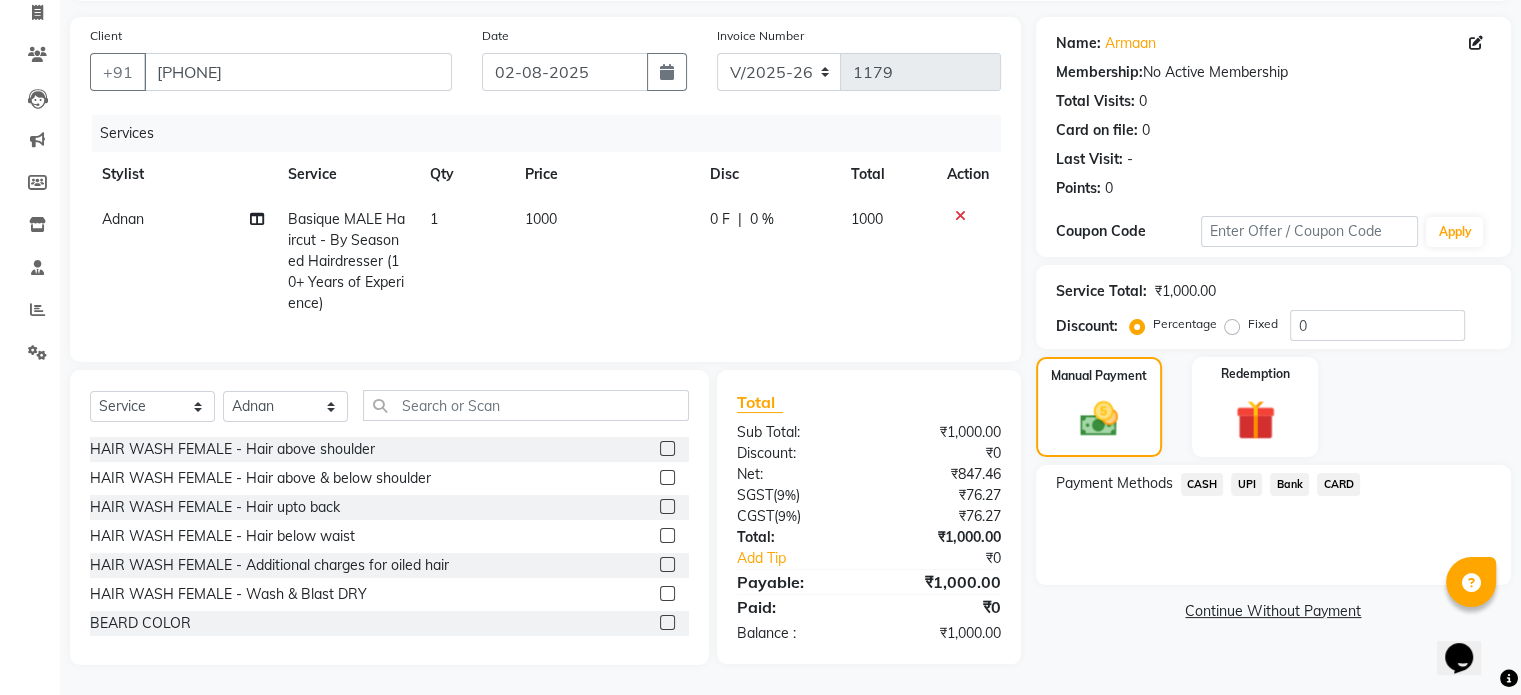 click on "UPI" 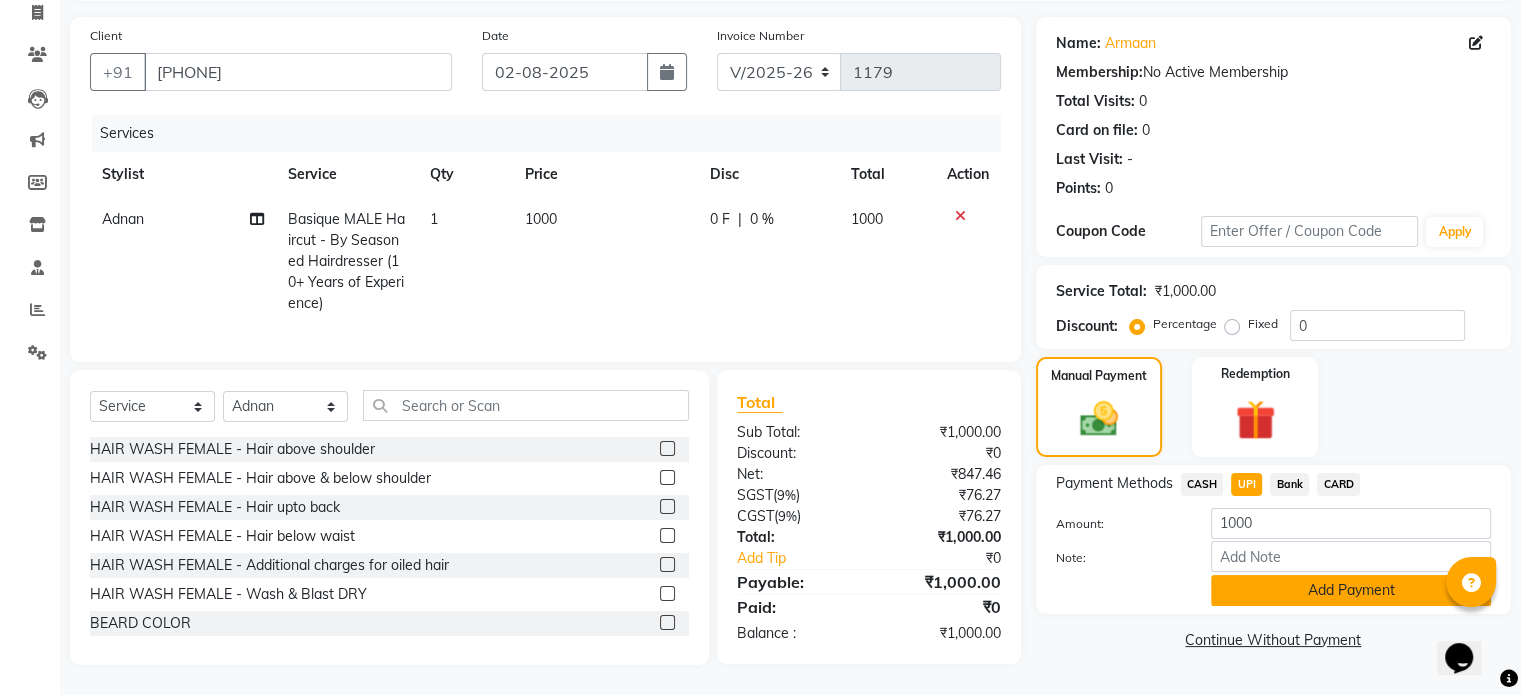 click on "Add Payment" 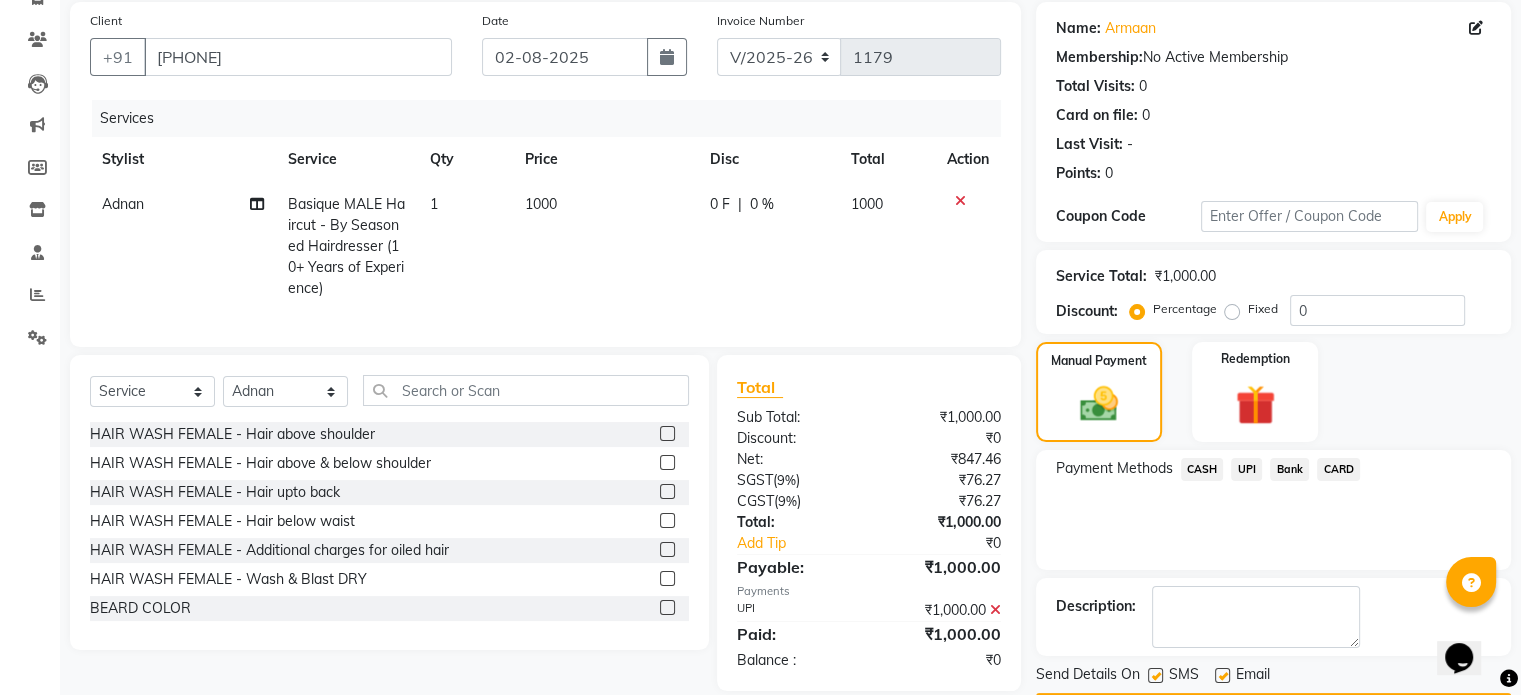 scroll, scrollTop: 205, scrollLeft: 0, axis: vertical 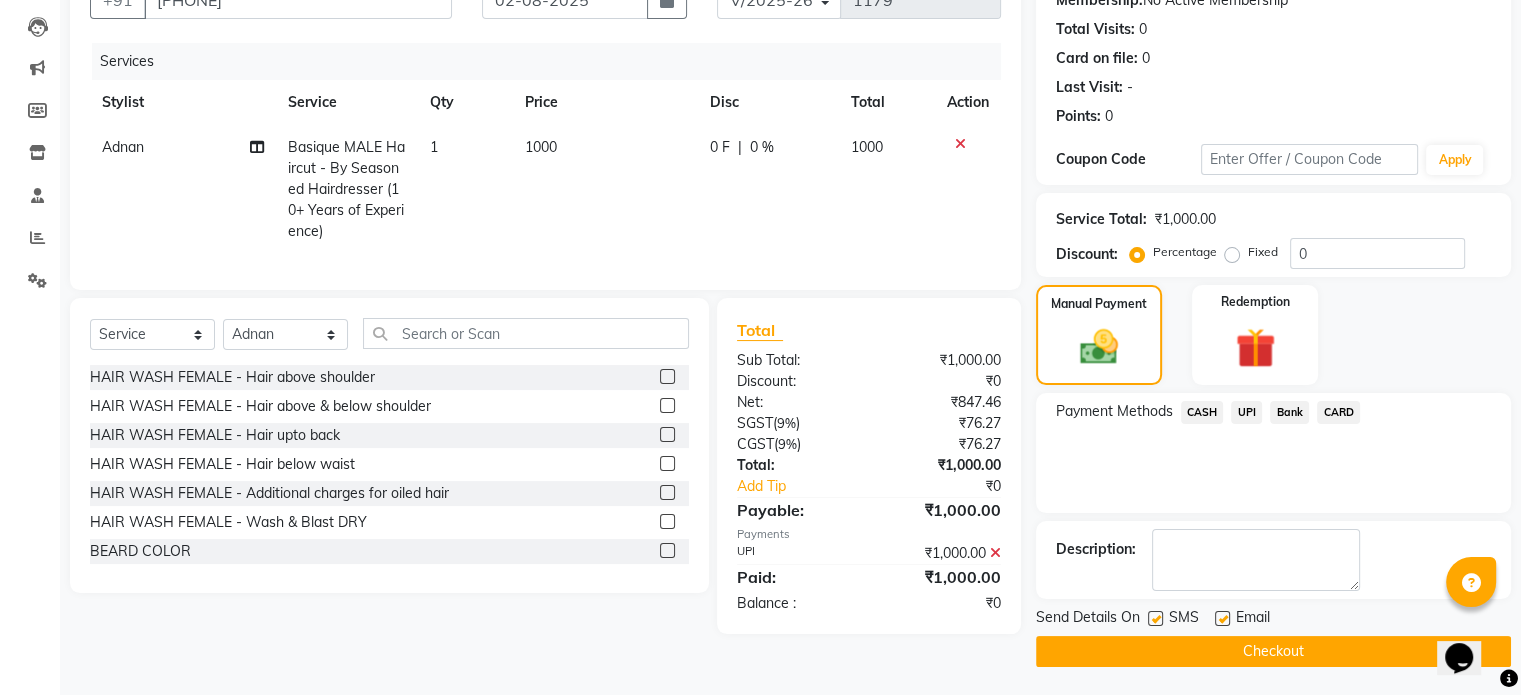 click 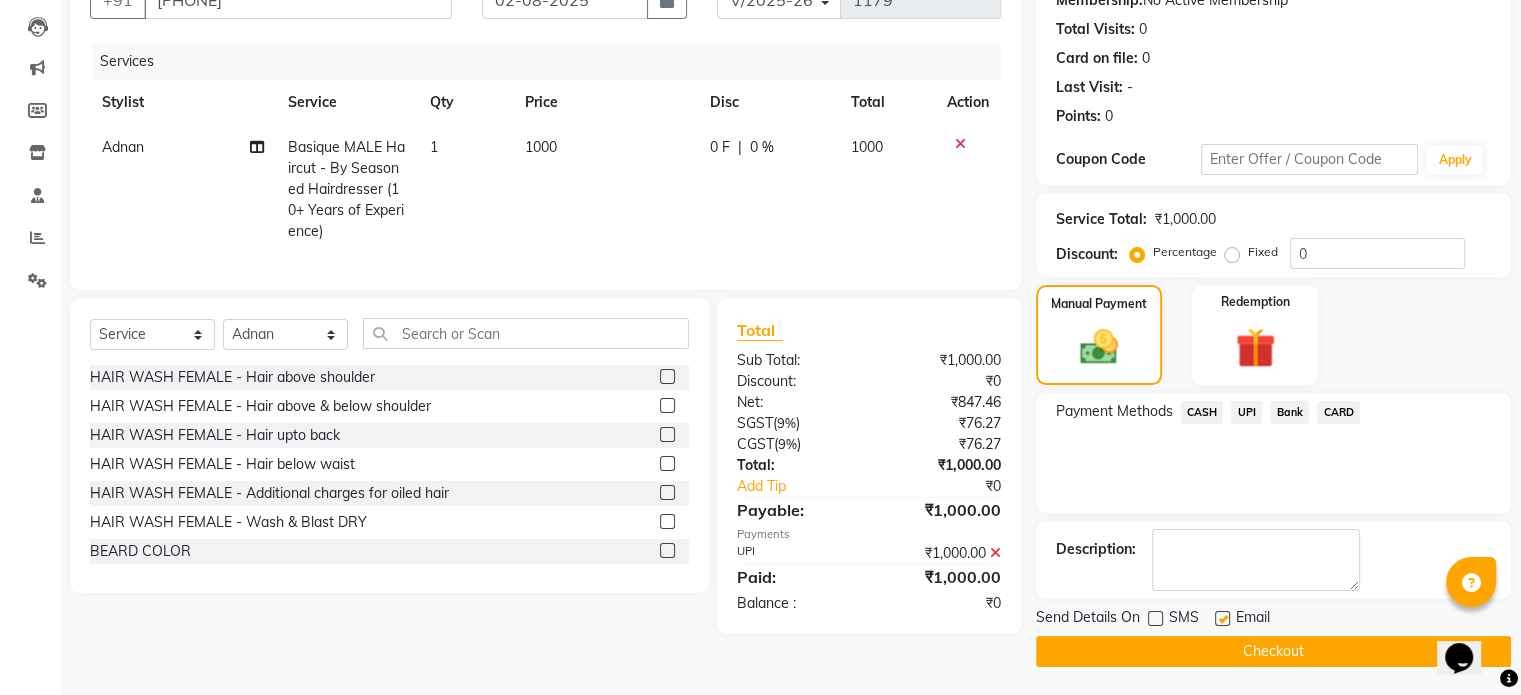 click on "Checkout" 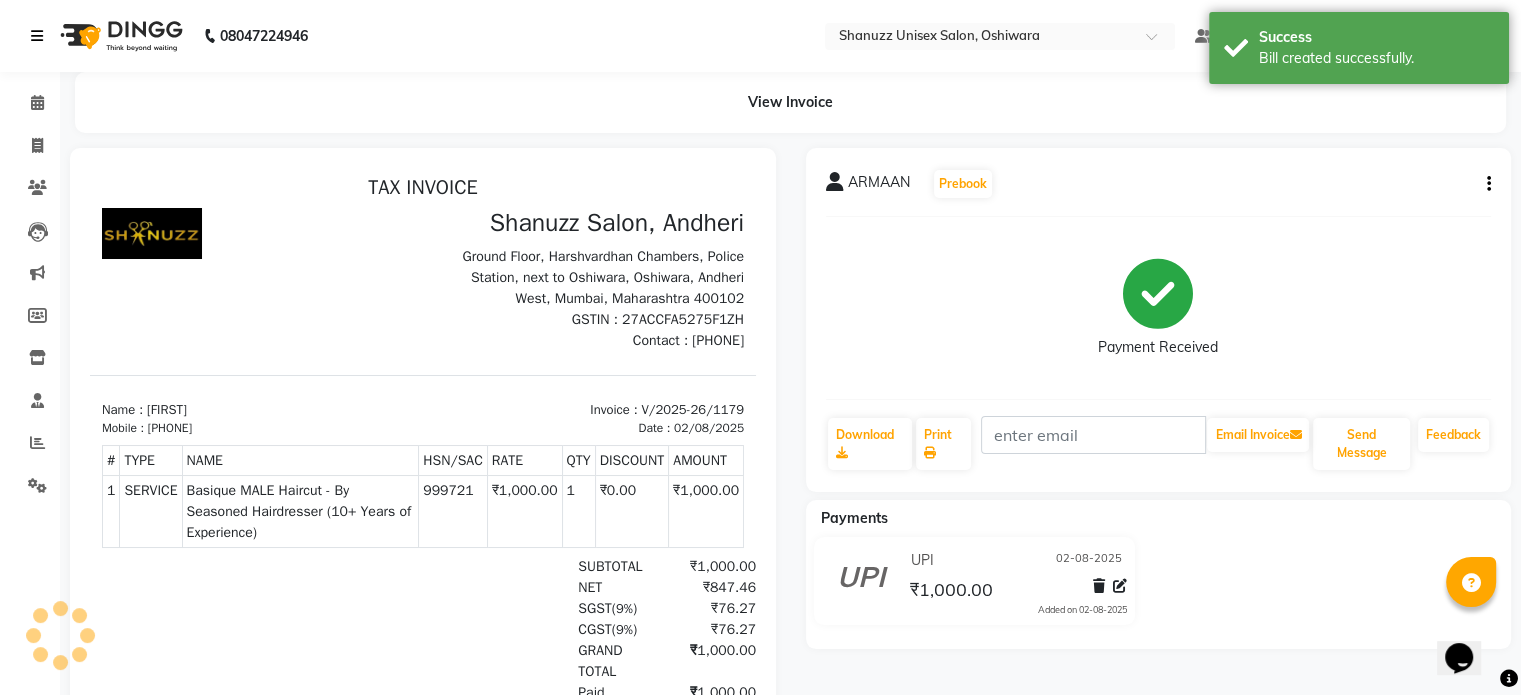 scroll, scrollTop: 0, scrollLeft: 0, axis: both 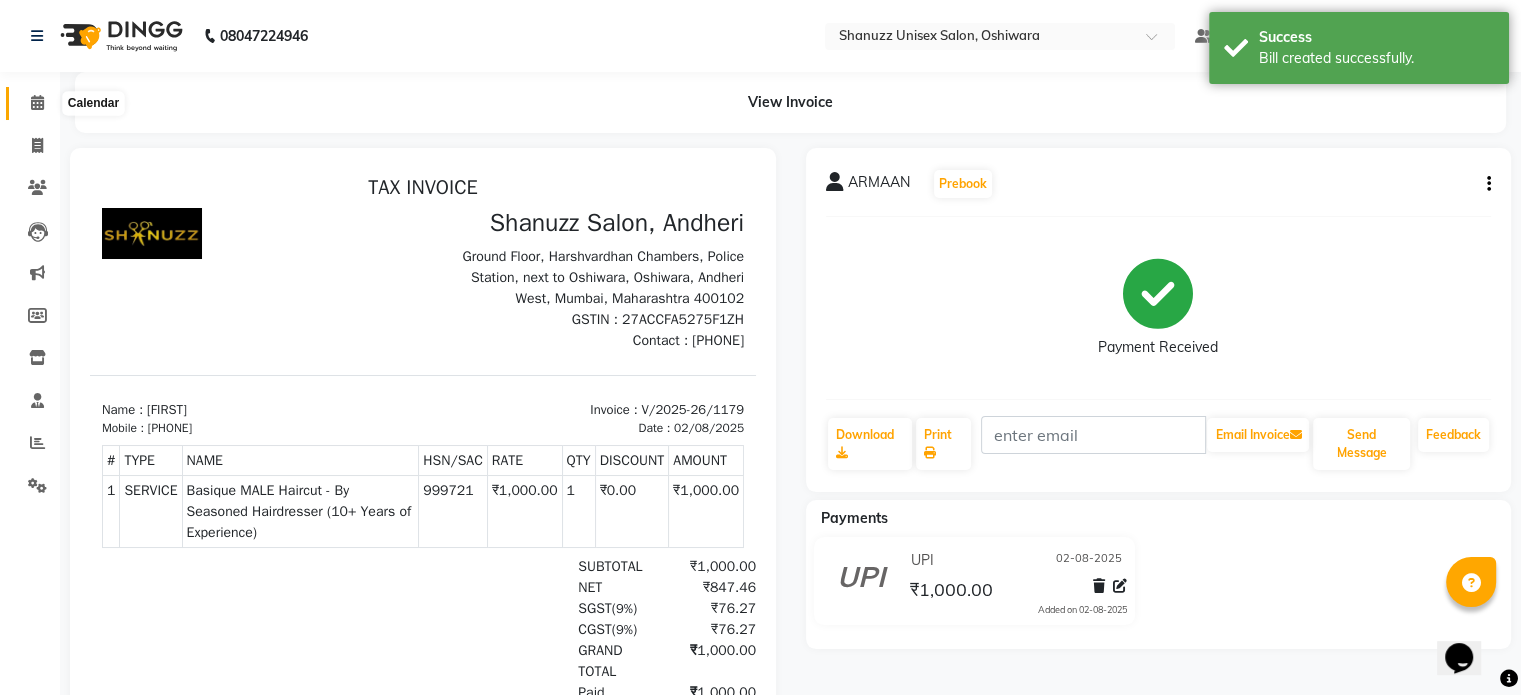 click 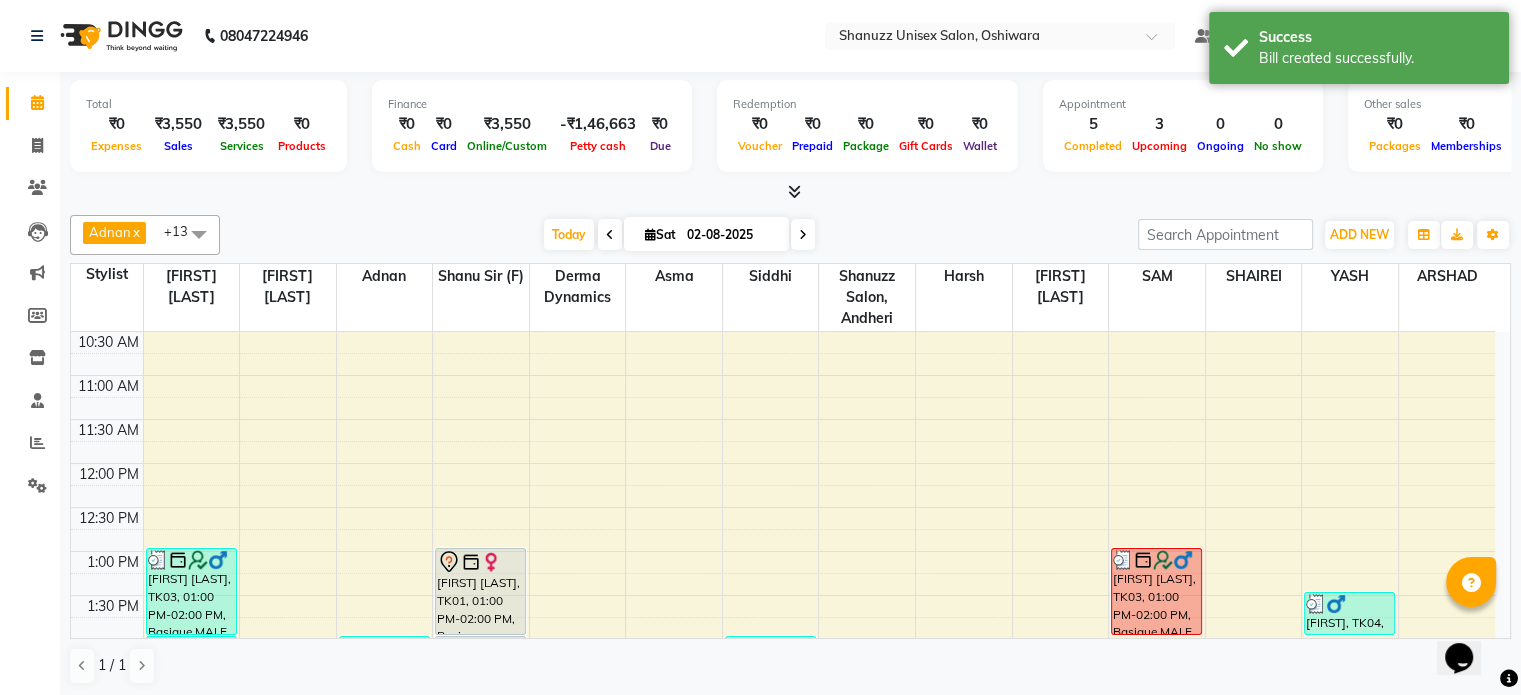 scroll, scrollTop: 136, scrollLeft: 0, axis: vertical 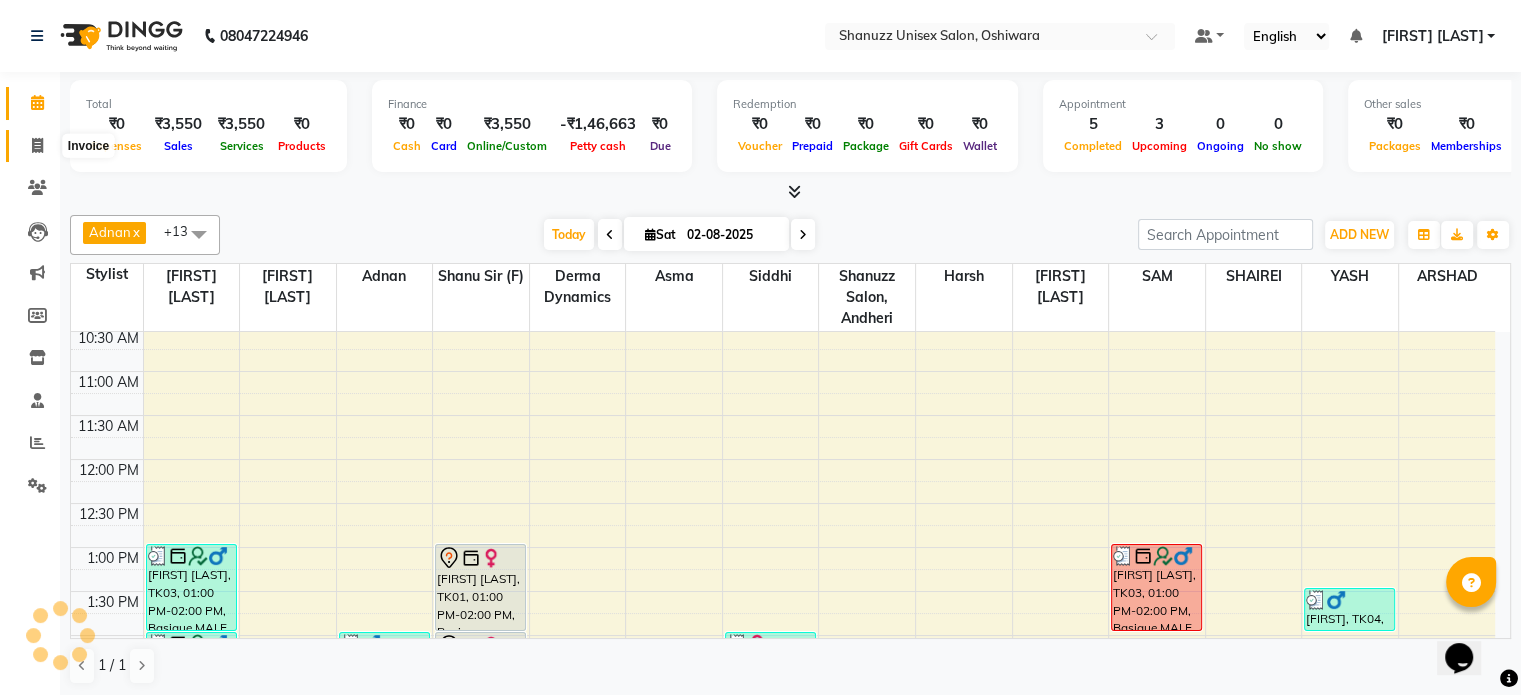 click 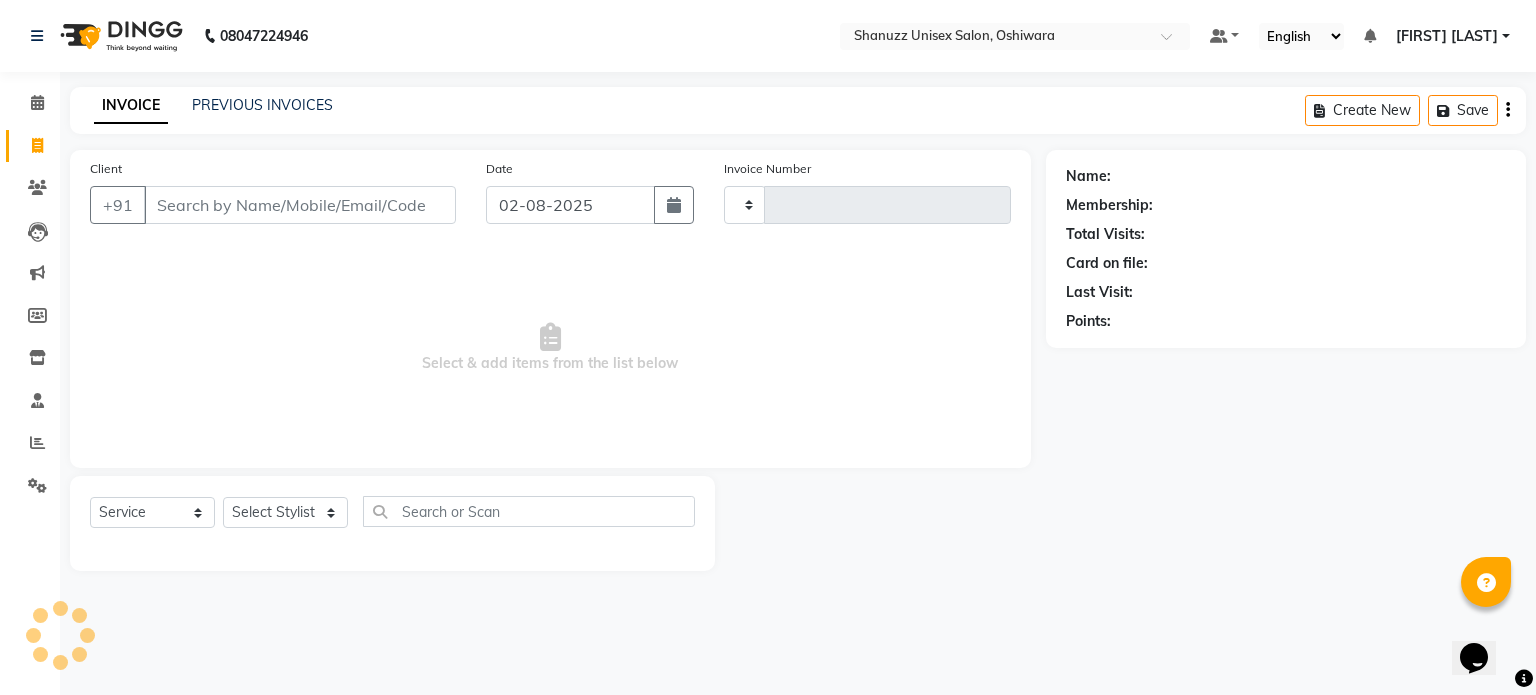 type on "1180" 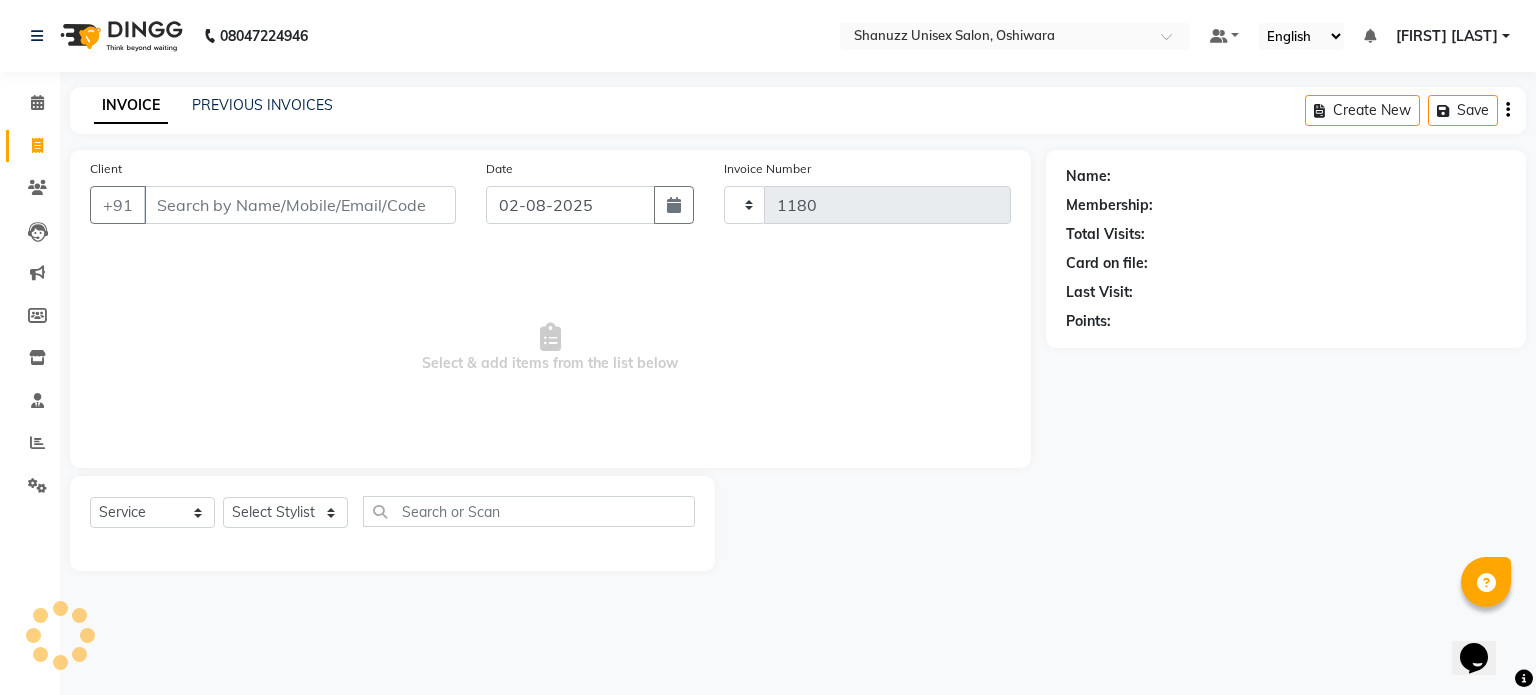select on "7102" 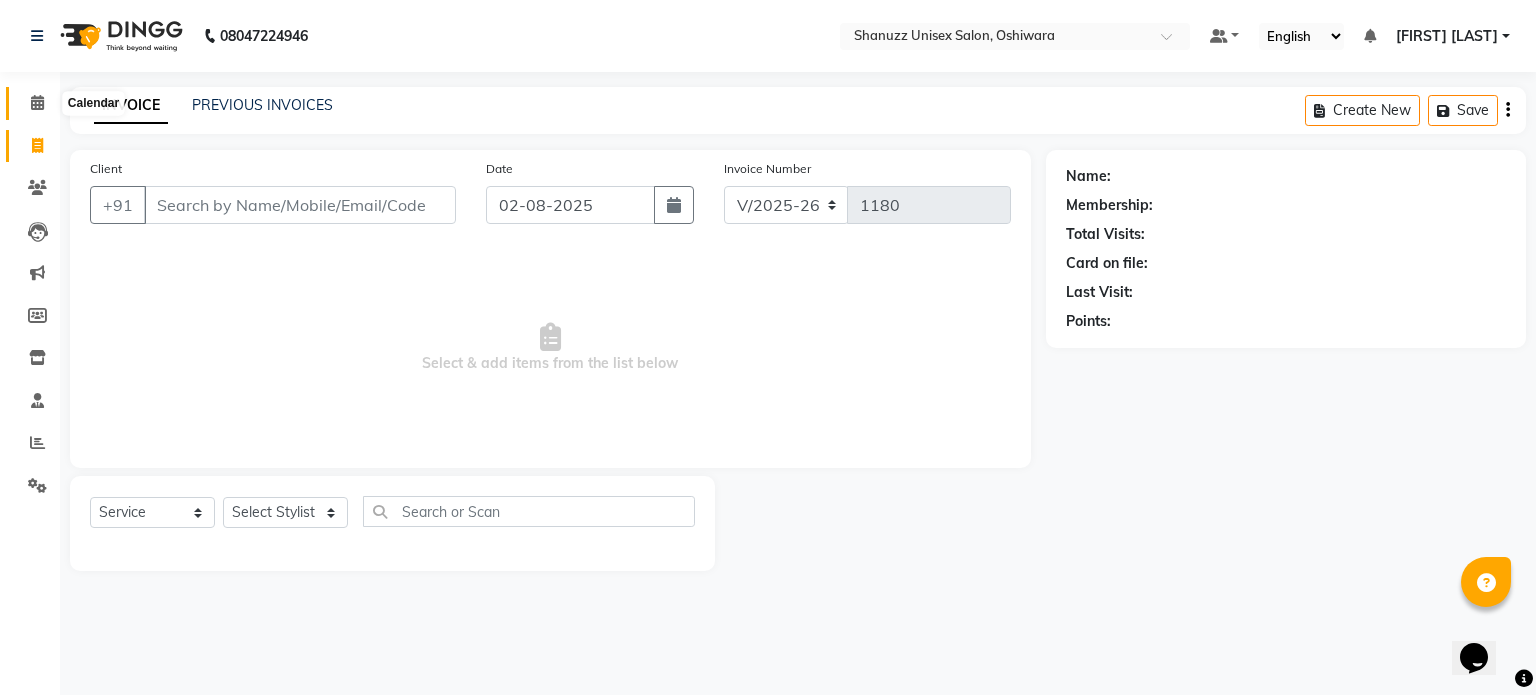 click 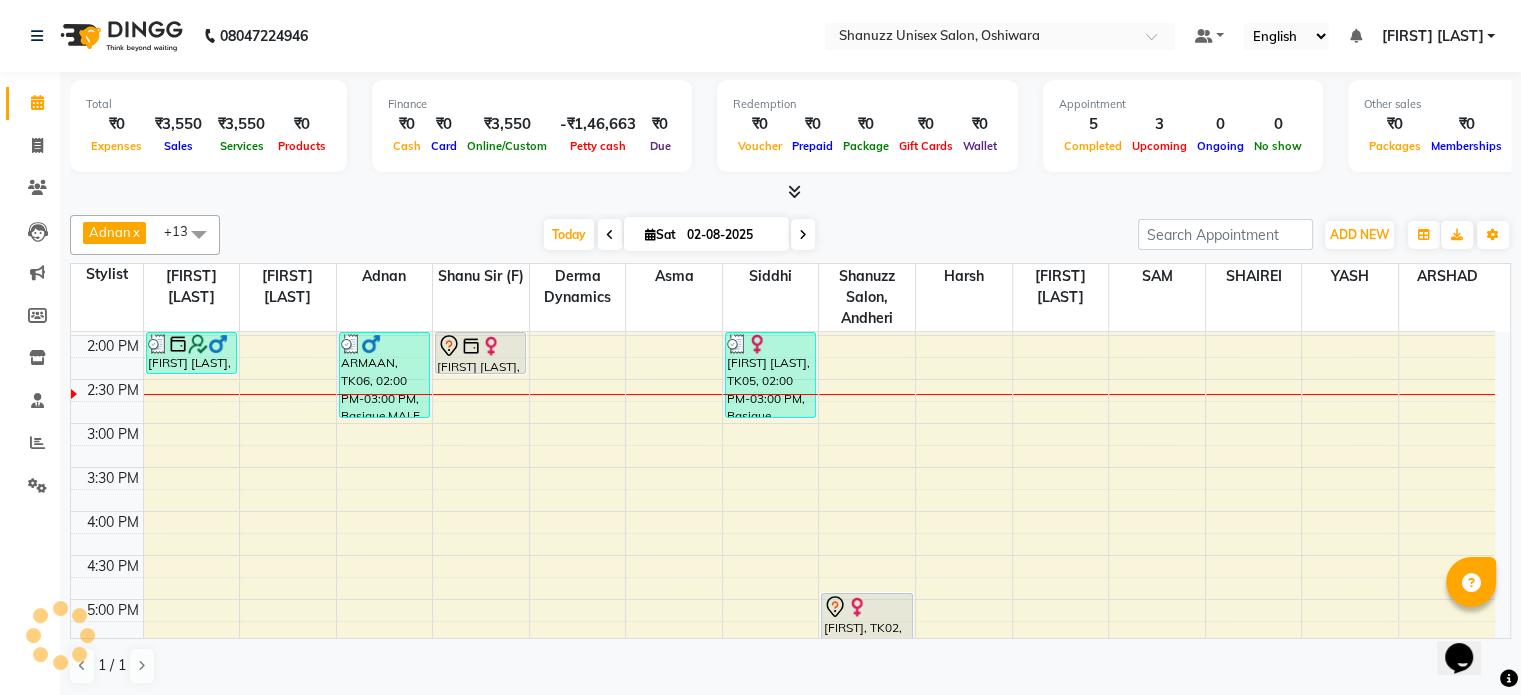 scroll, scrollTop: 0, scrollLeft: 0, axis: both 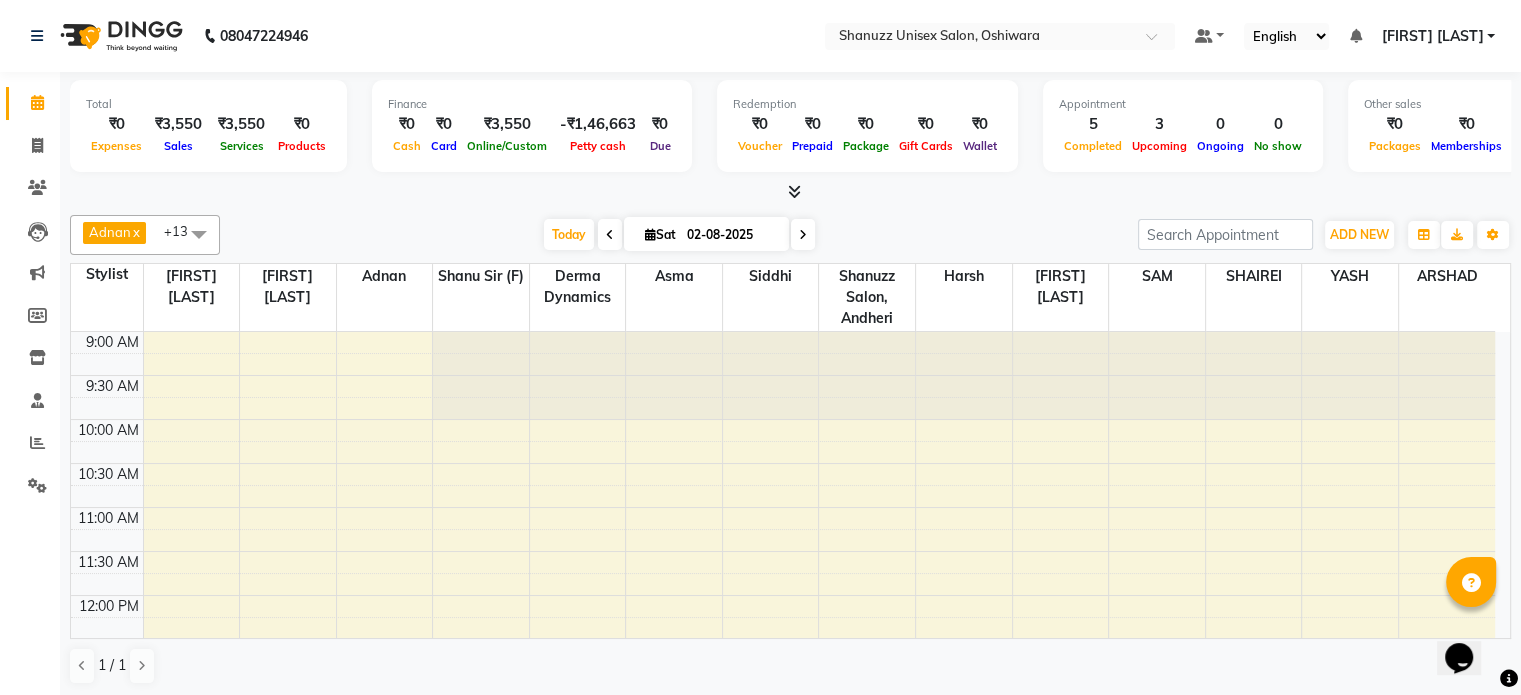 click at bounding box center (610, 234) 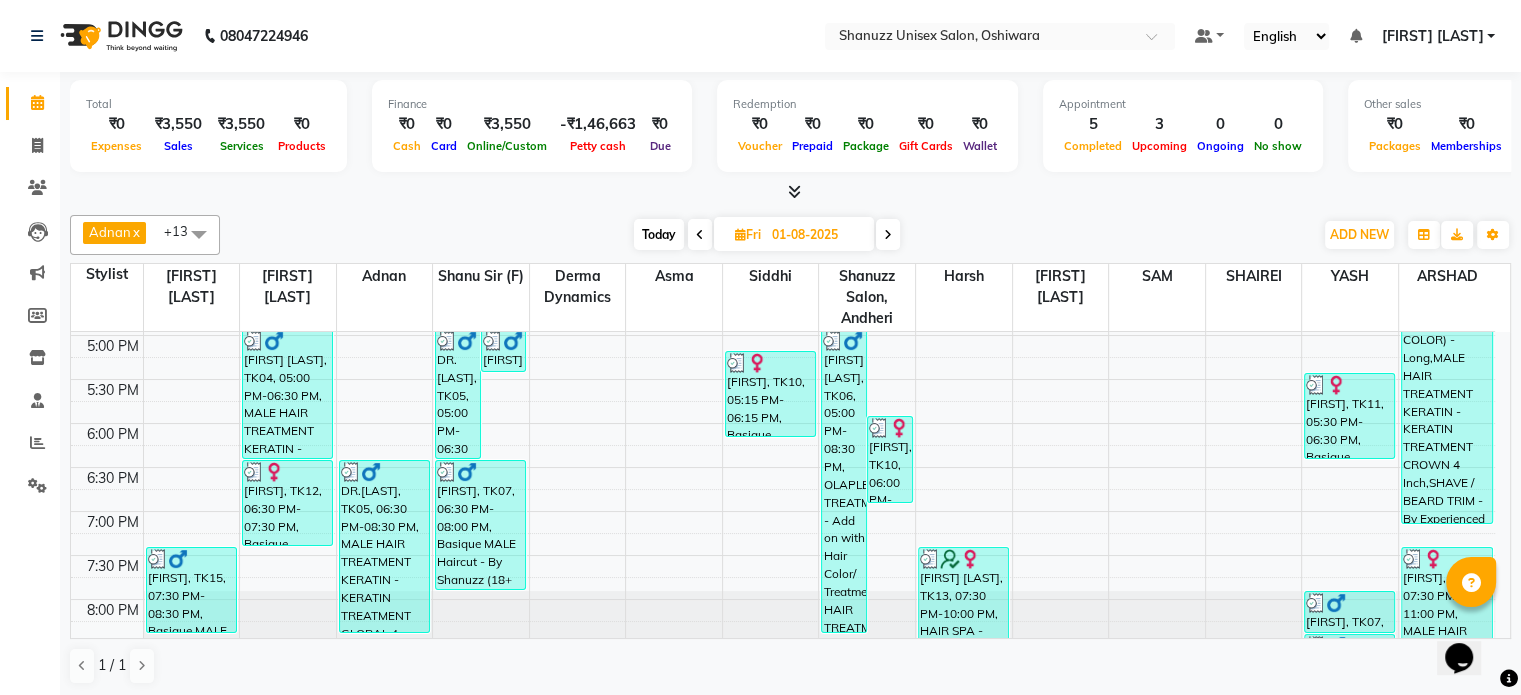 scroll, scrollTop: 740, scrollLeft: 0, axis: vertical 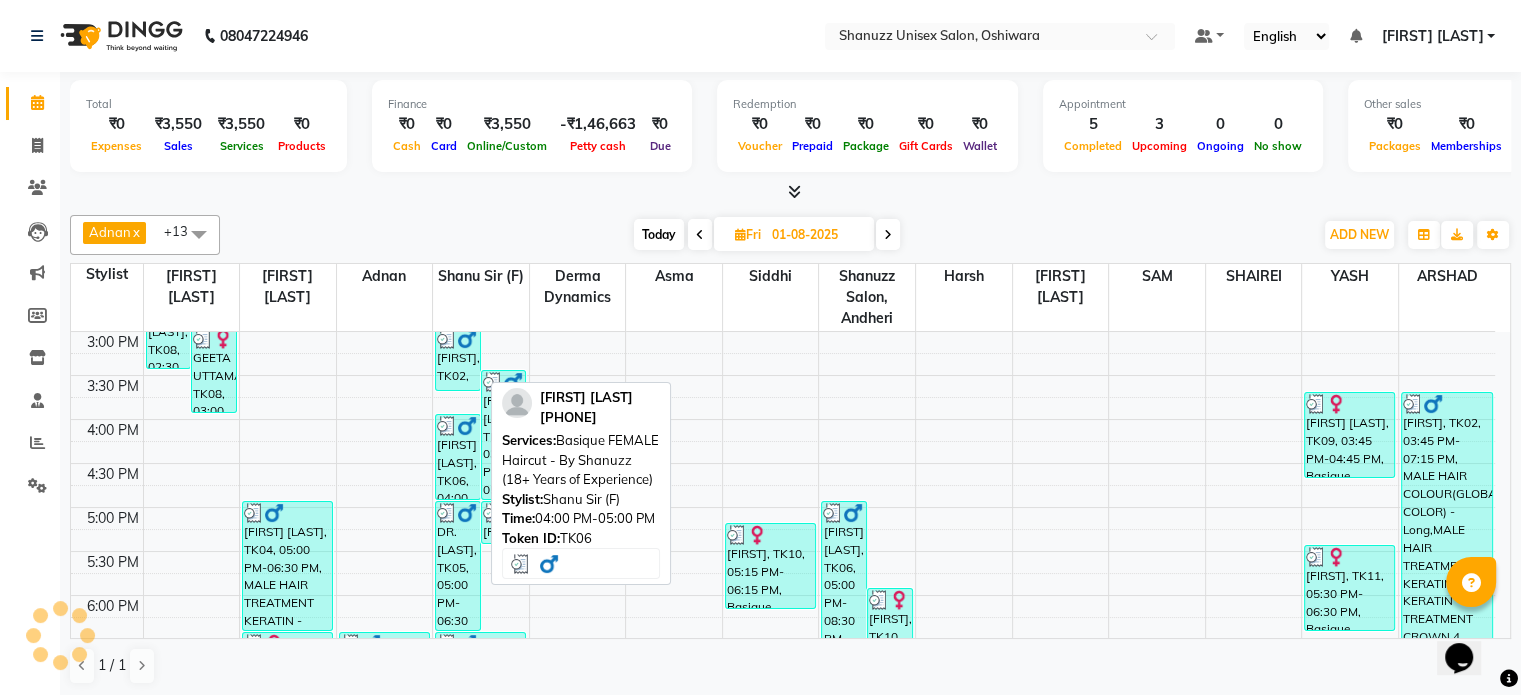 click on "MUBEEN  HANIF BUKSH, TK06, 04:00 PM-05:00 PM, Basique FEMALE Haircut - By Shanuzz (18+ Years of Experience)" at bounding box center [458, 457] 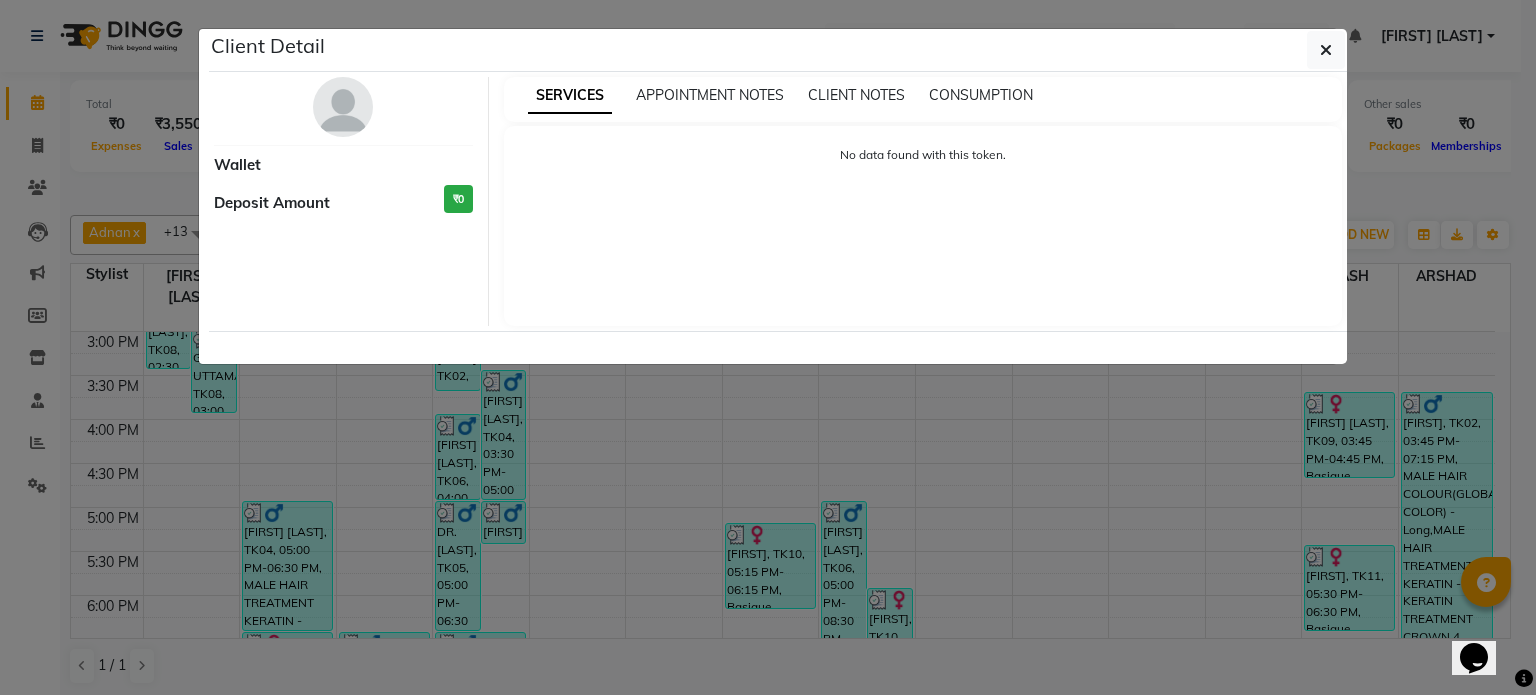 select on "3" 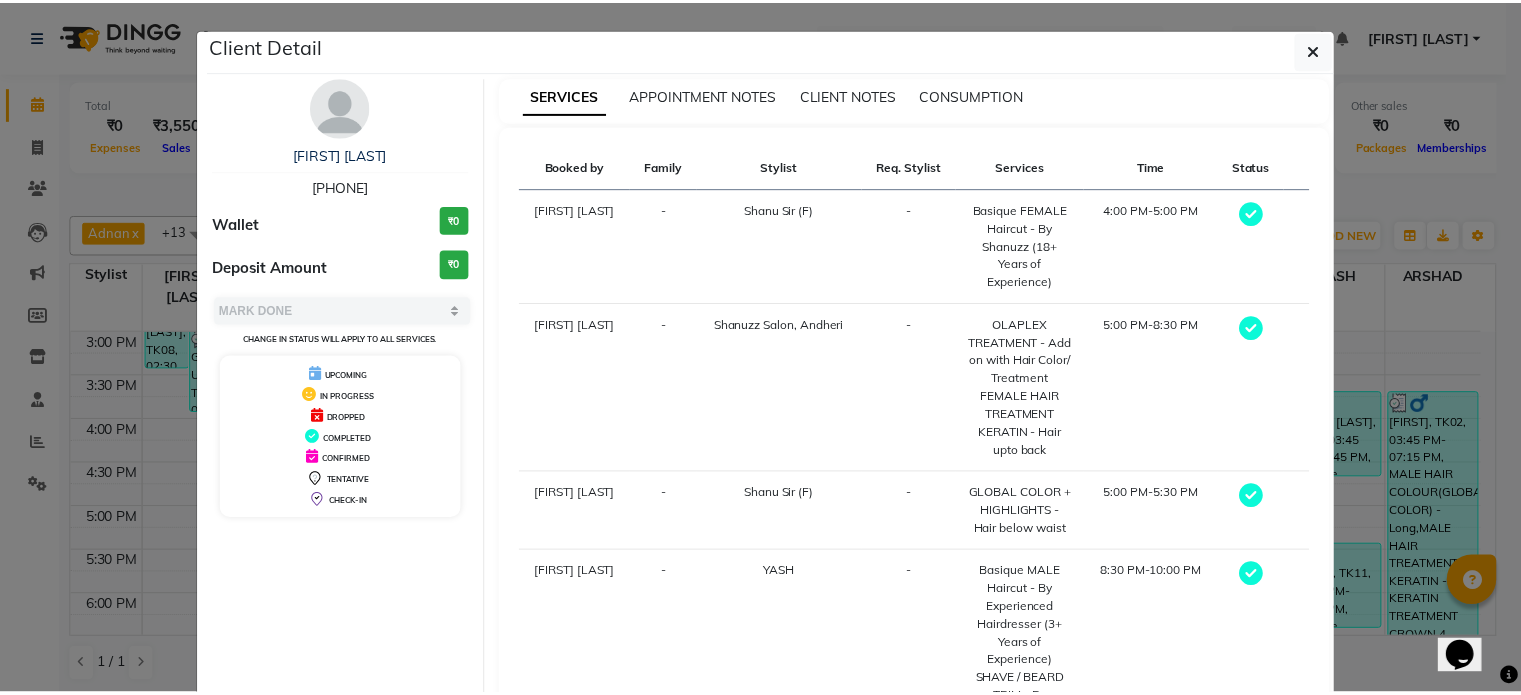 scroll, scrollTop: 237, scrollLeft: 0, axis: vertical 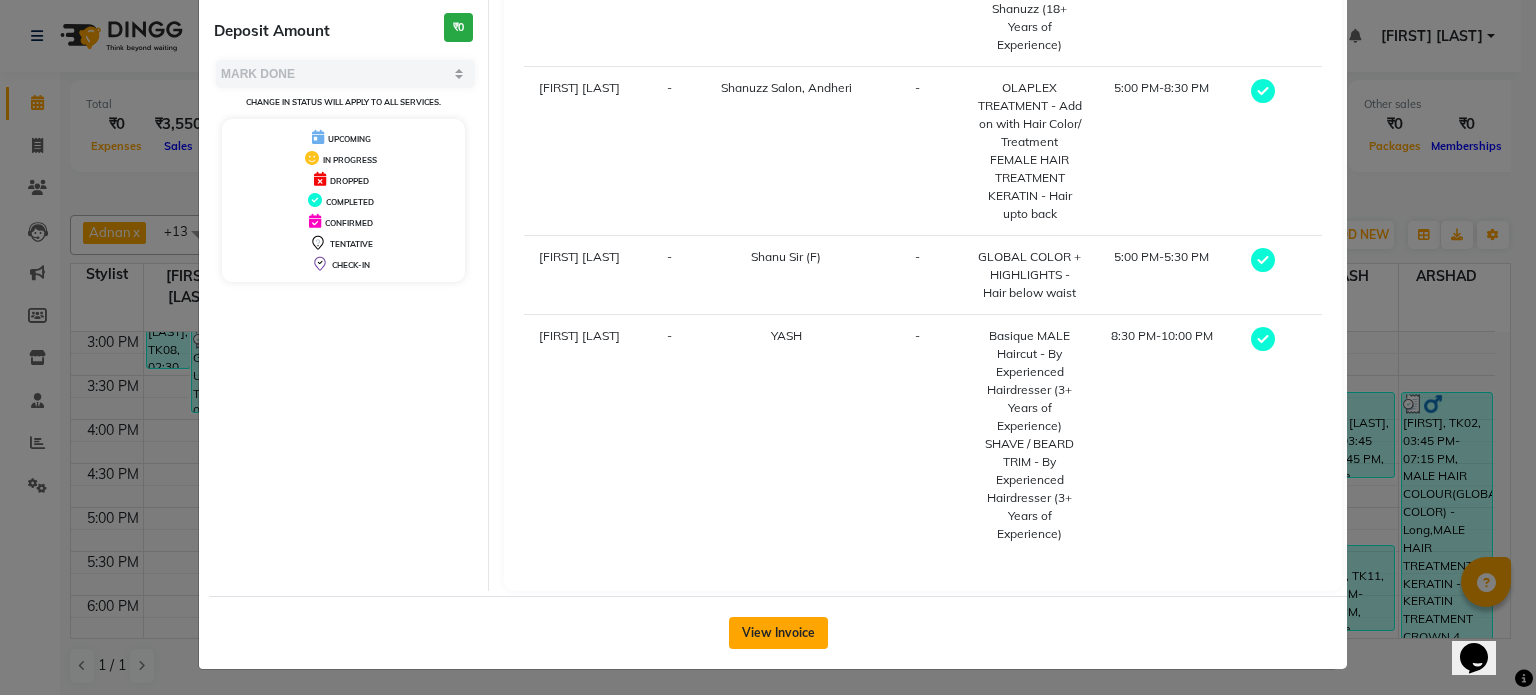 click on "View Invoice" 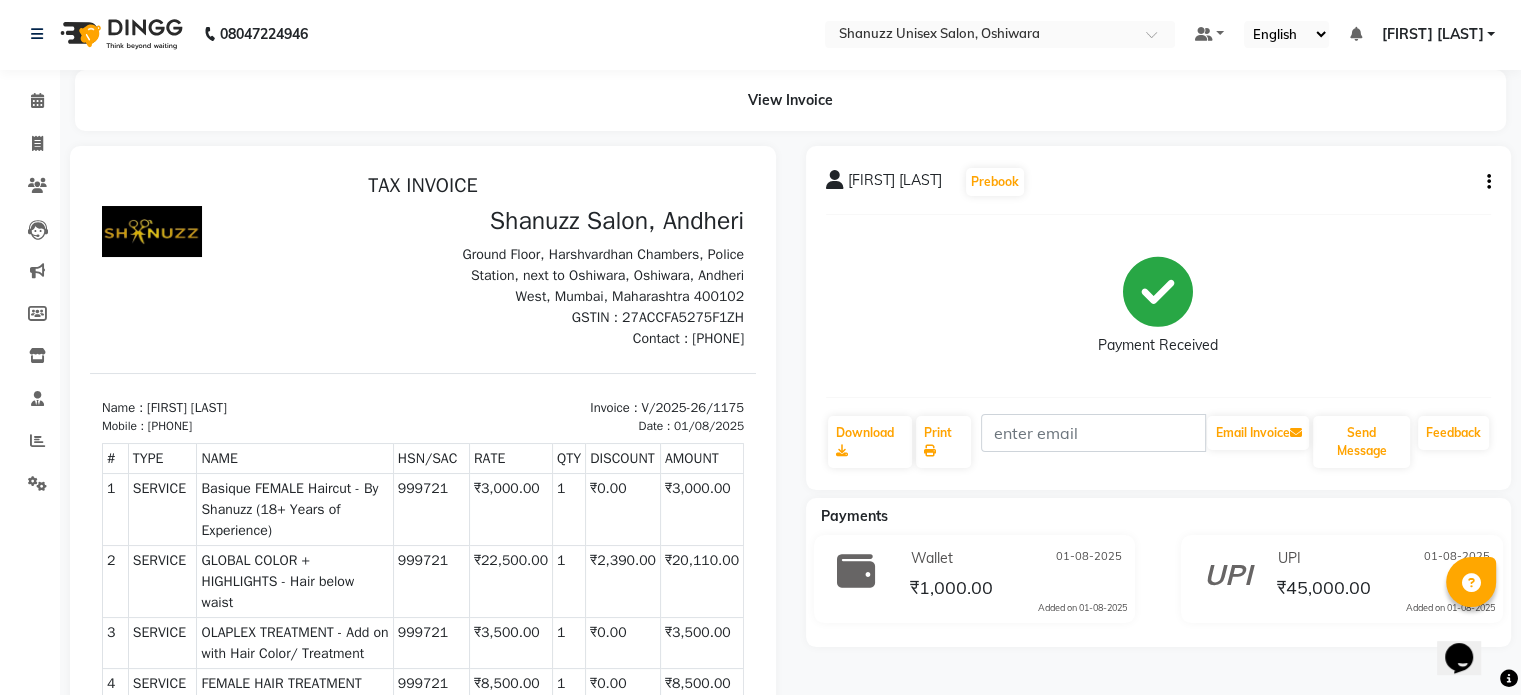 scroll, scrollTop: 0, scrollLeft: 0, axis: both 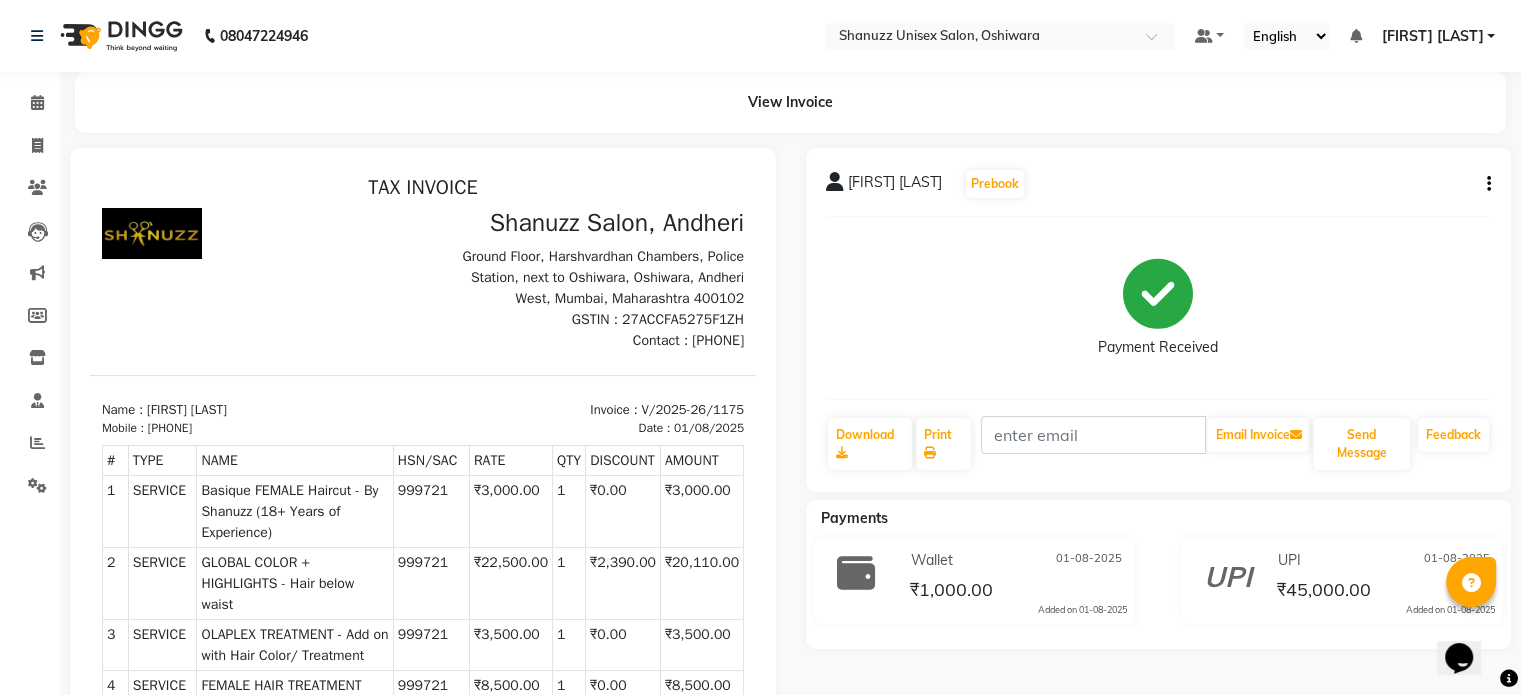 click 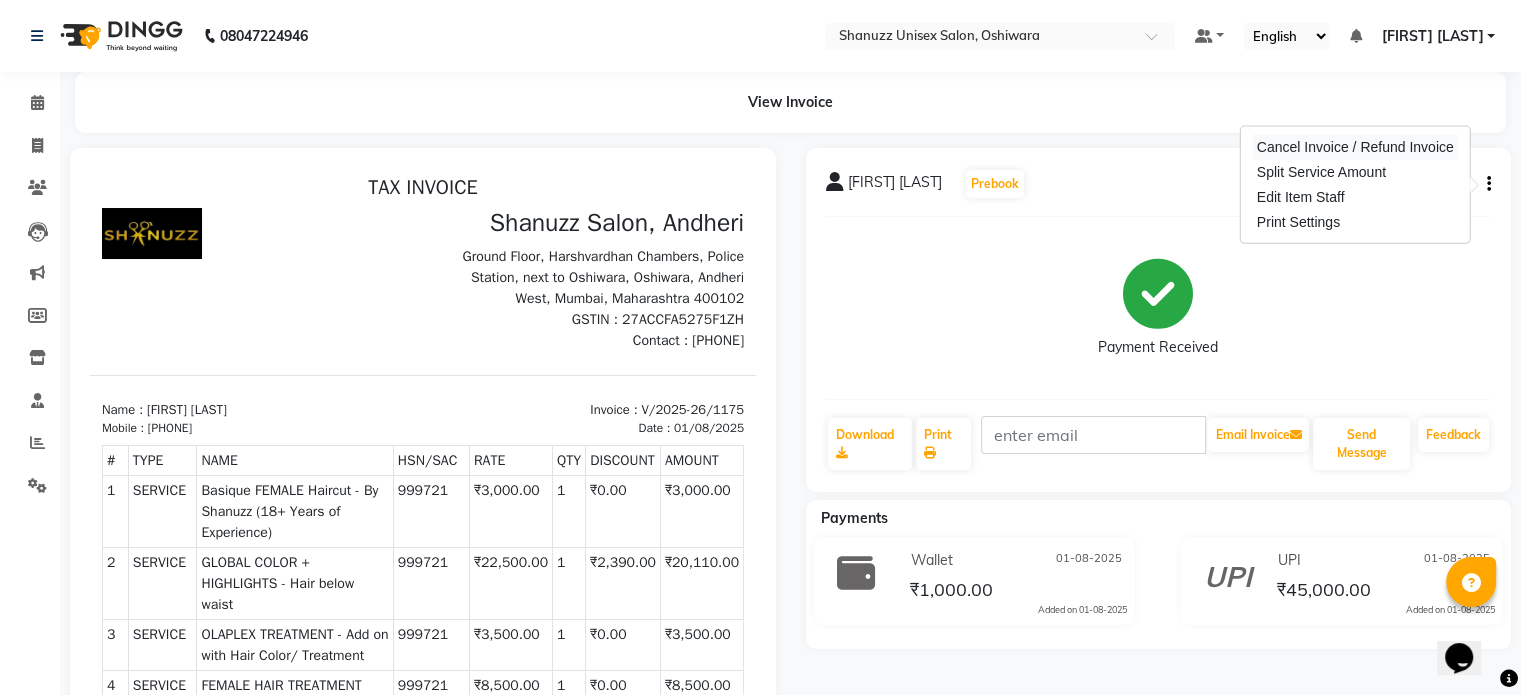 click on "Cancel Invoice / Refund Invoice" at bounding box center [1355, 147] 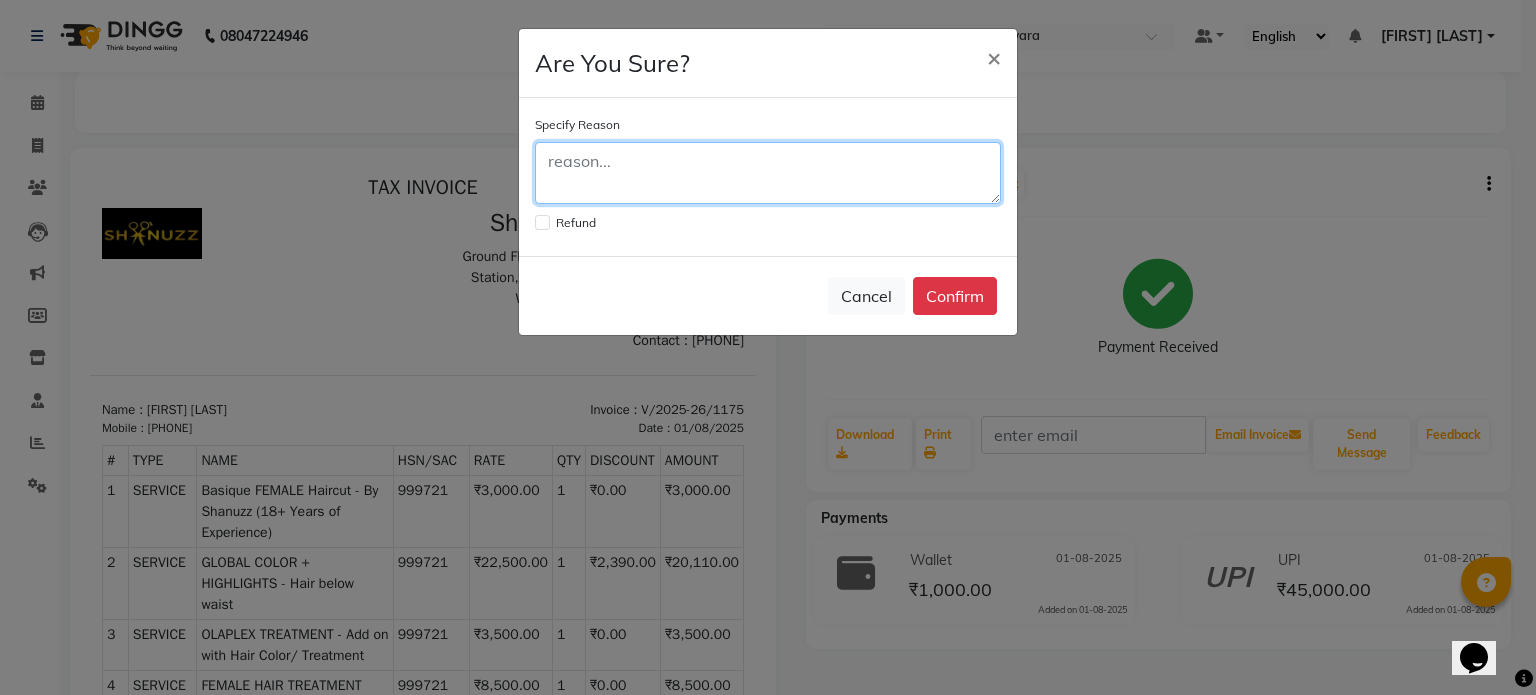 click 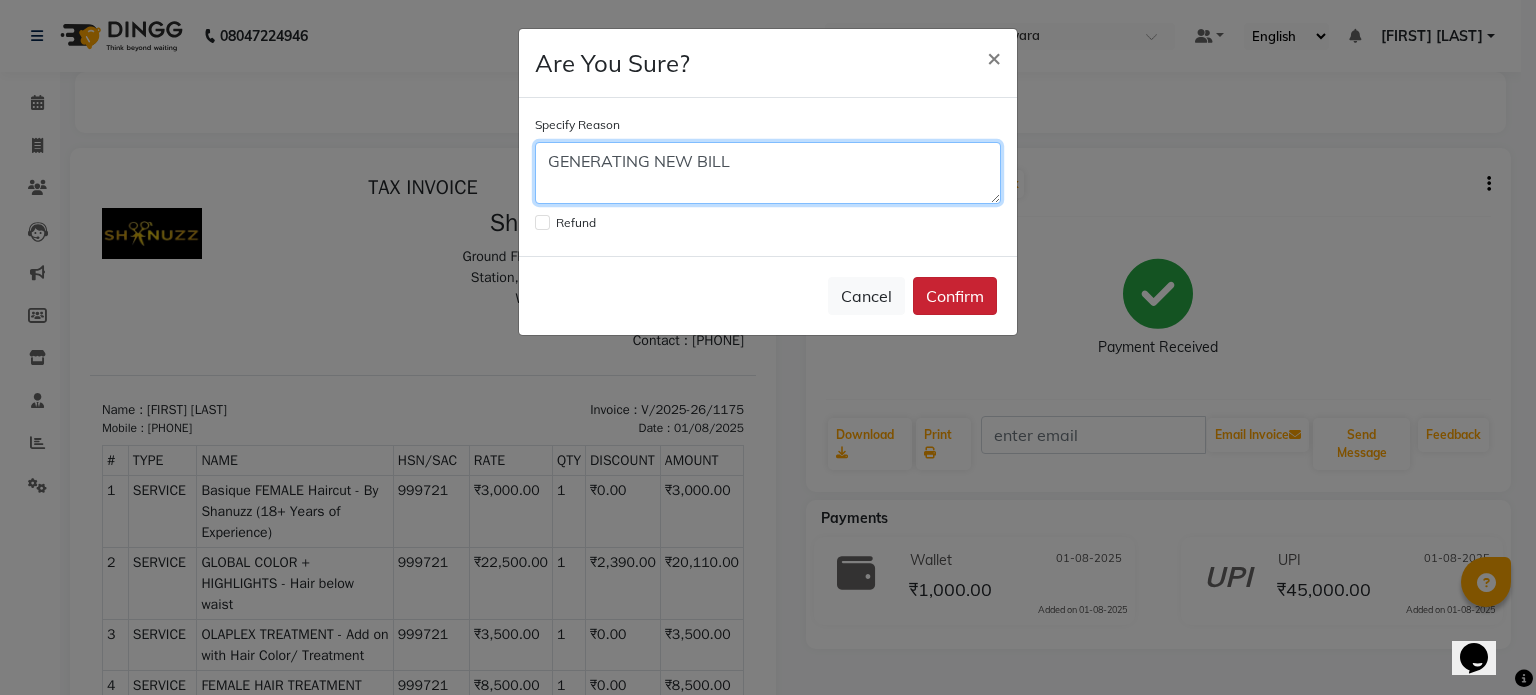 type on "GENERATING NEW BILL" 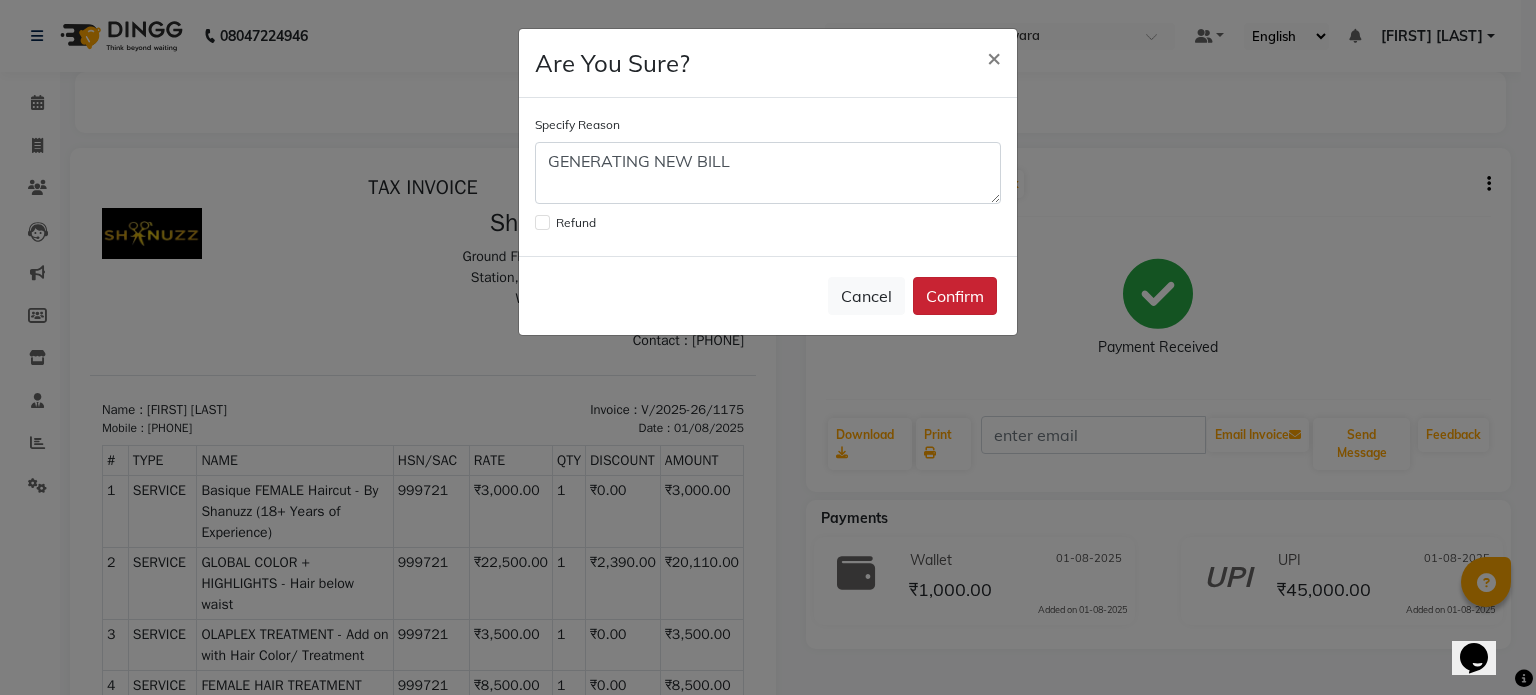 click on "Confirm" 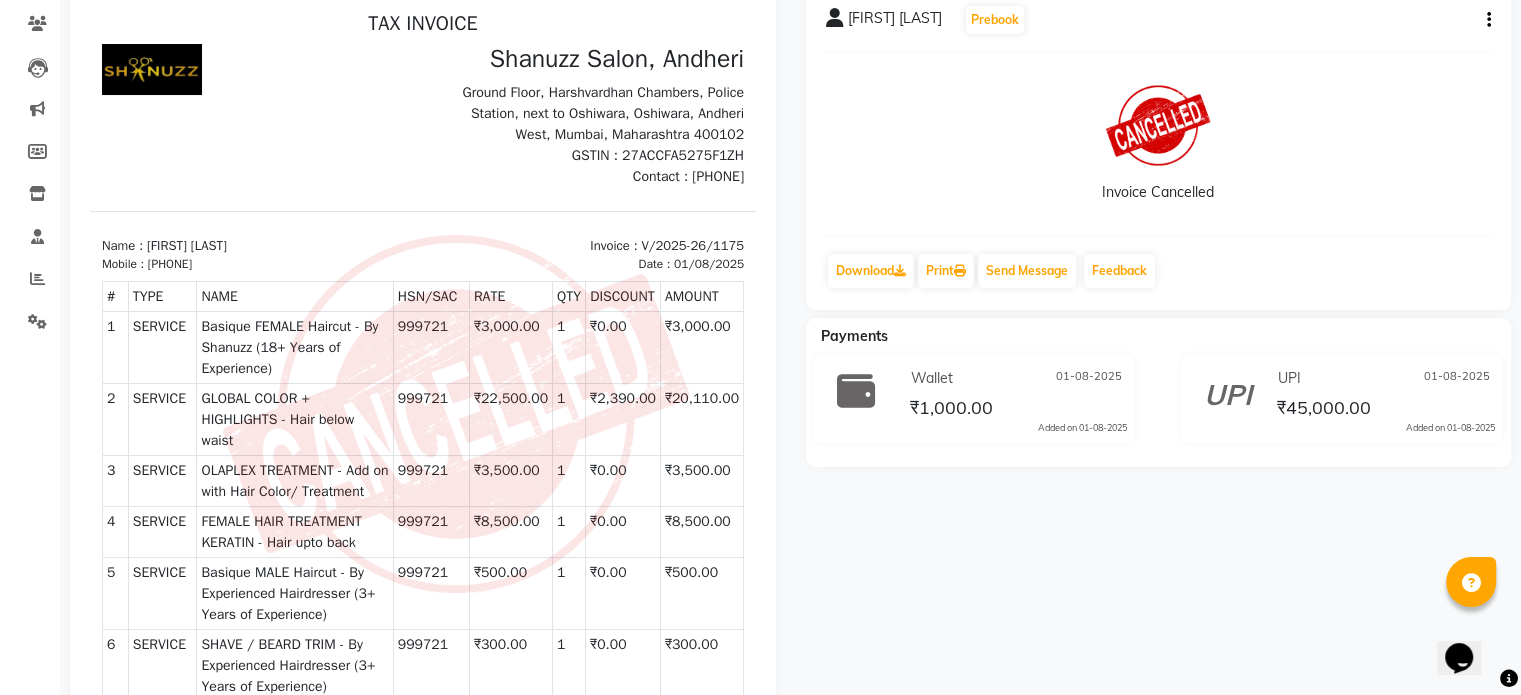 scroll, scrollTop: 0, scrollLeft: 0, axis: both 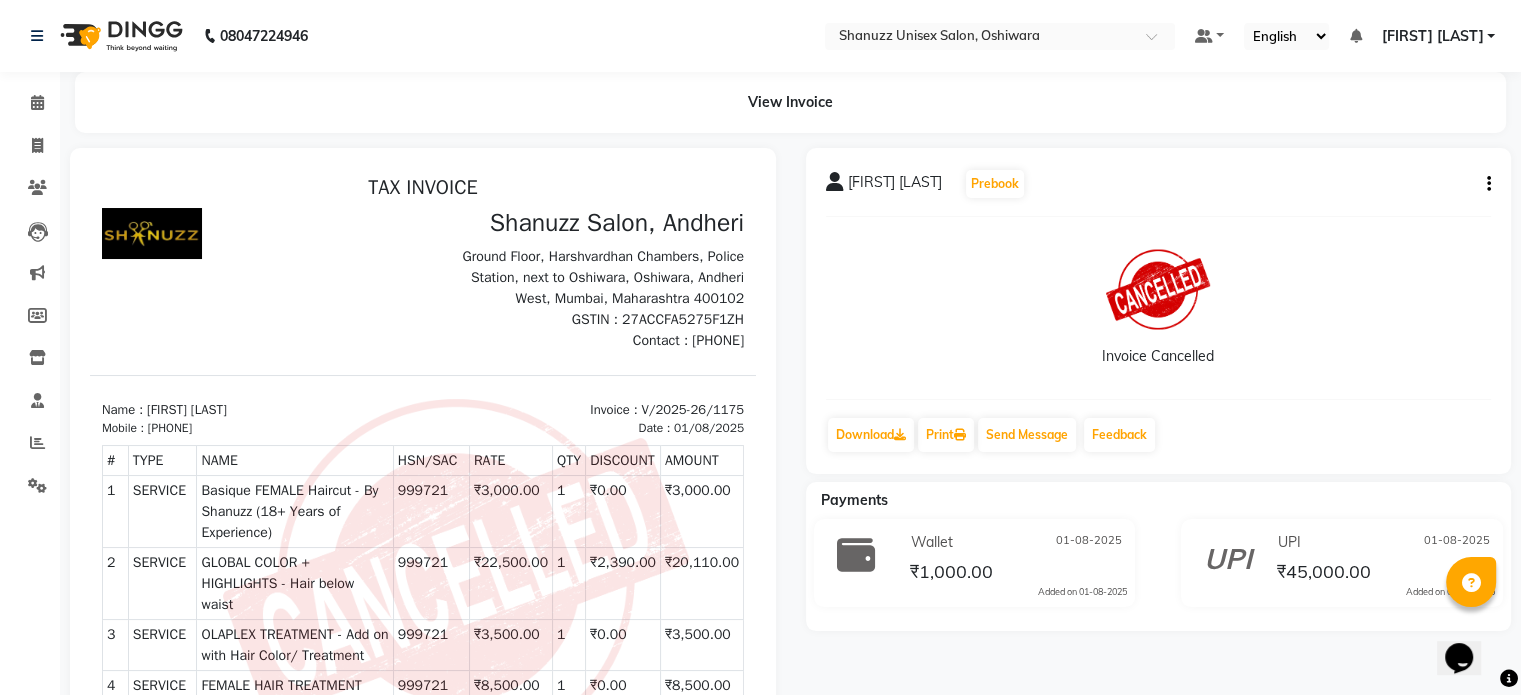 click on "918511368909" at bounding box center (170, 428) 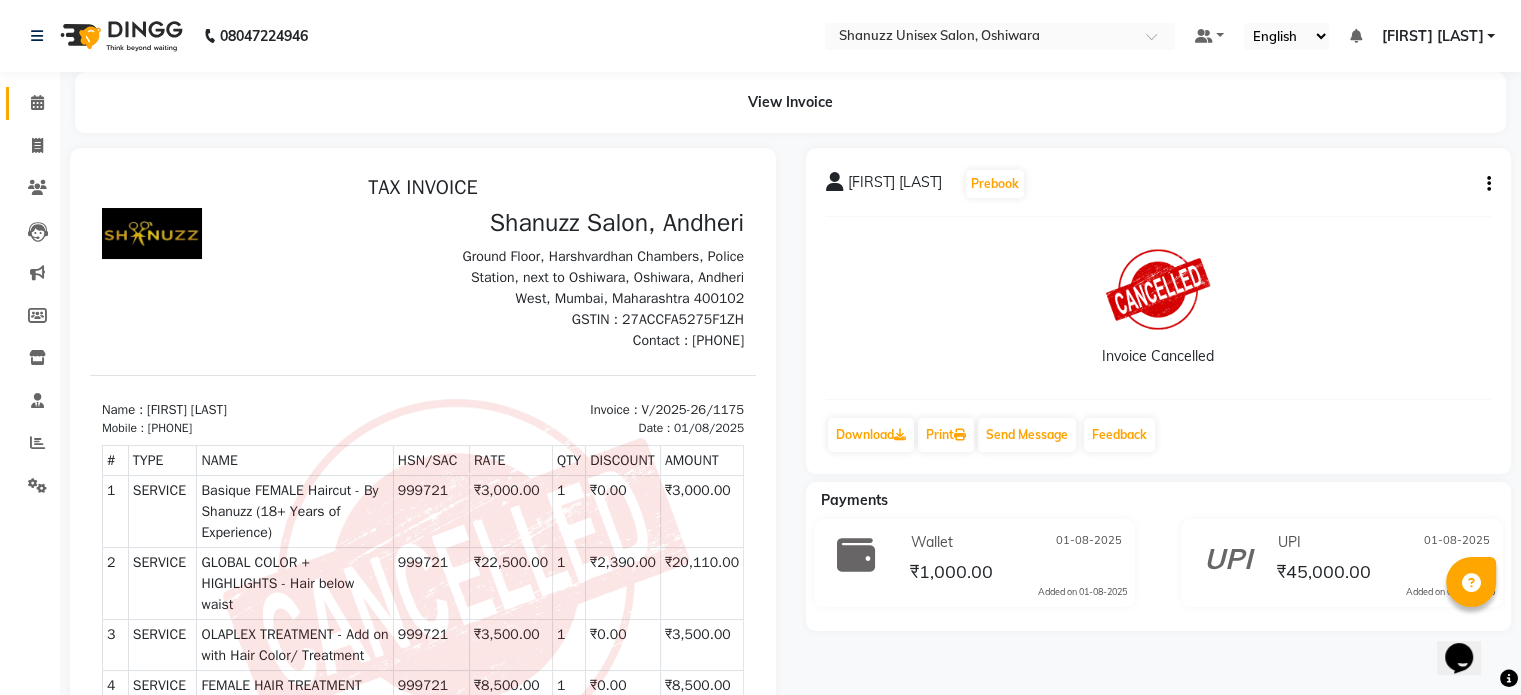 click on "Calendar" 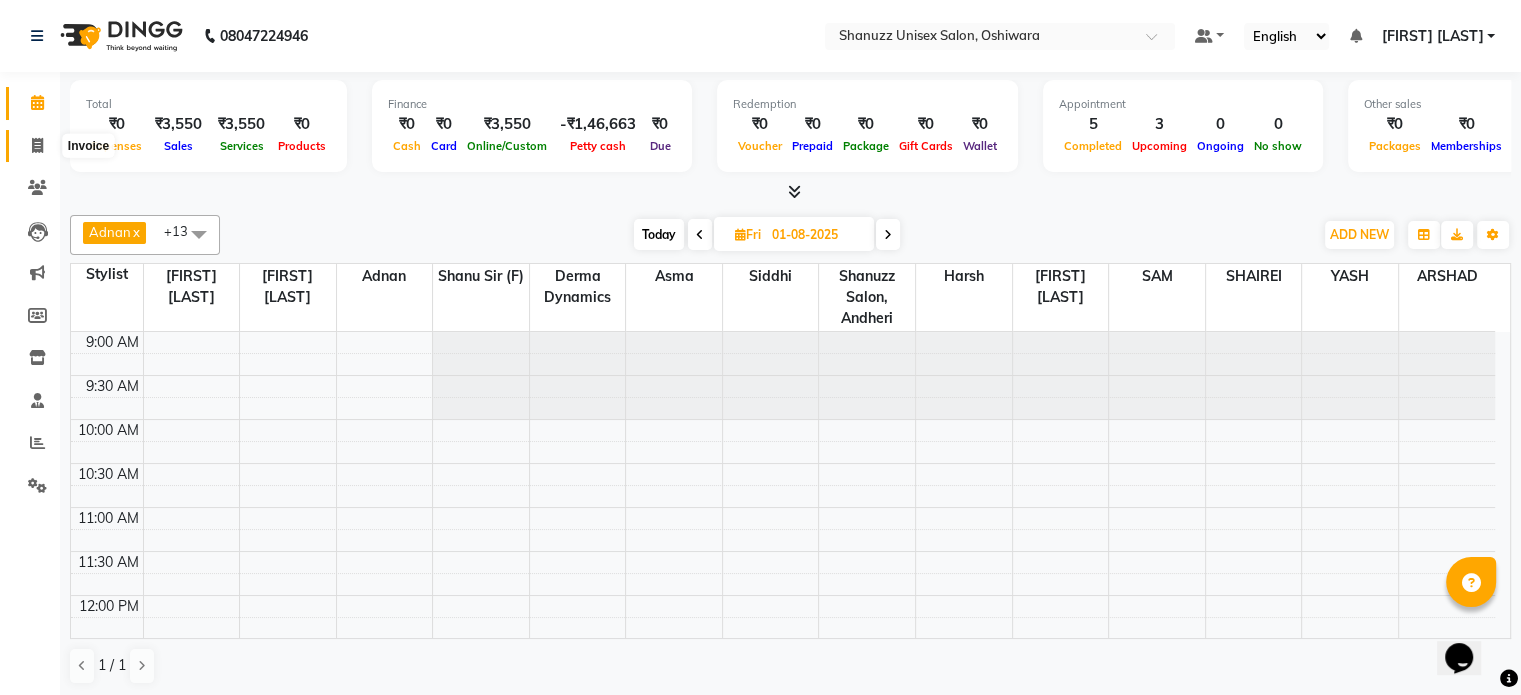 click 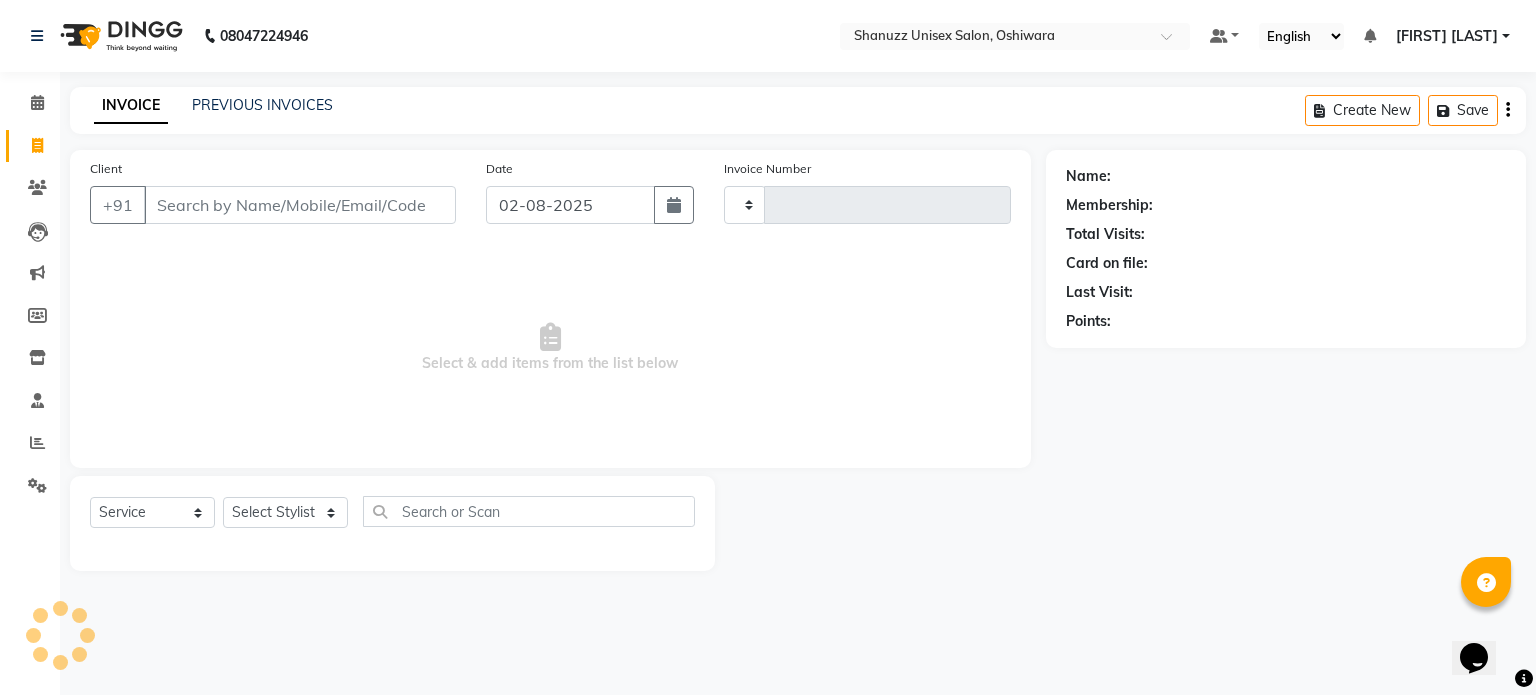 type on "1180" 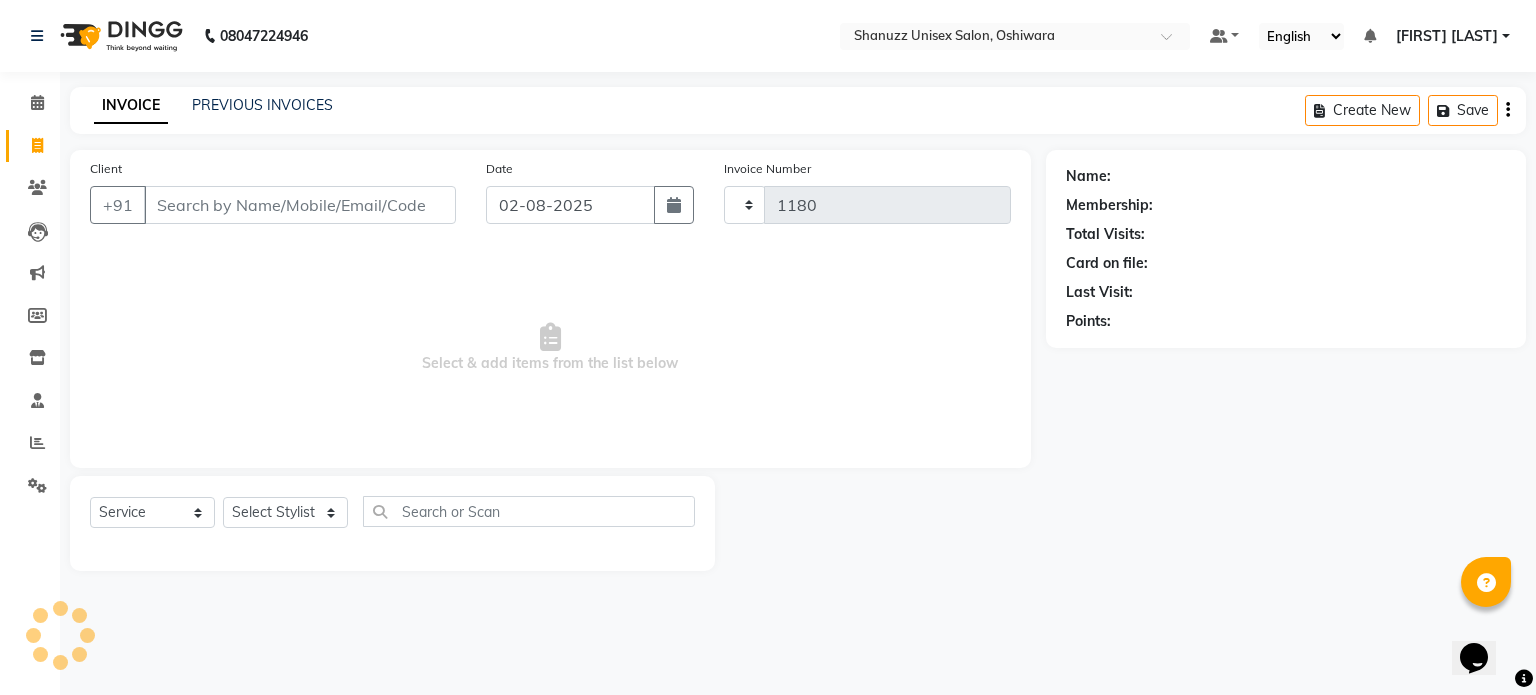 select on "7102" 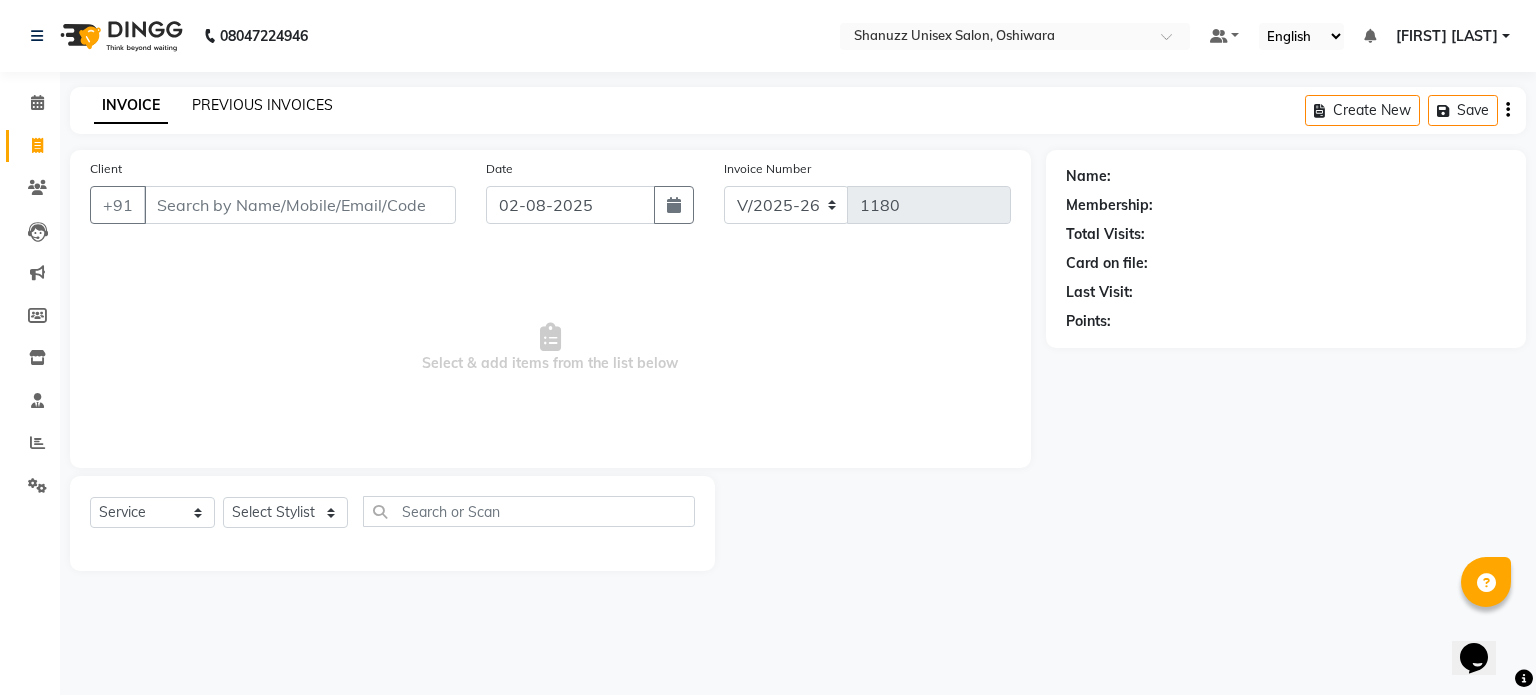 click on "PREVIOUS INVOICES" 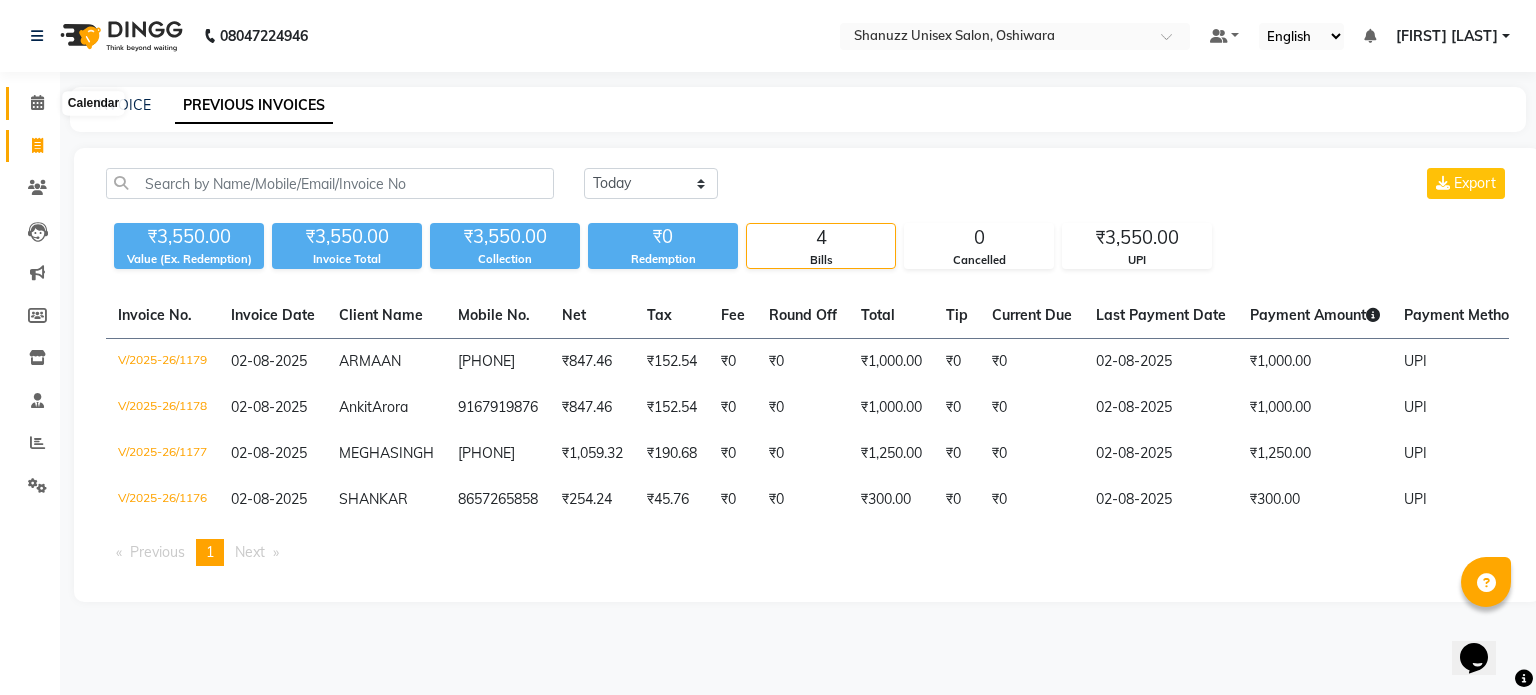 click 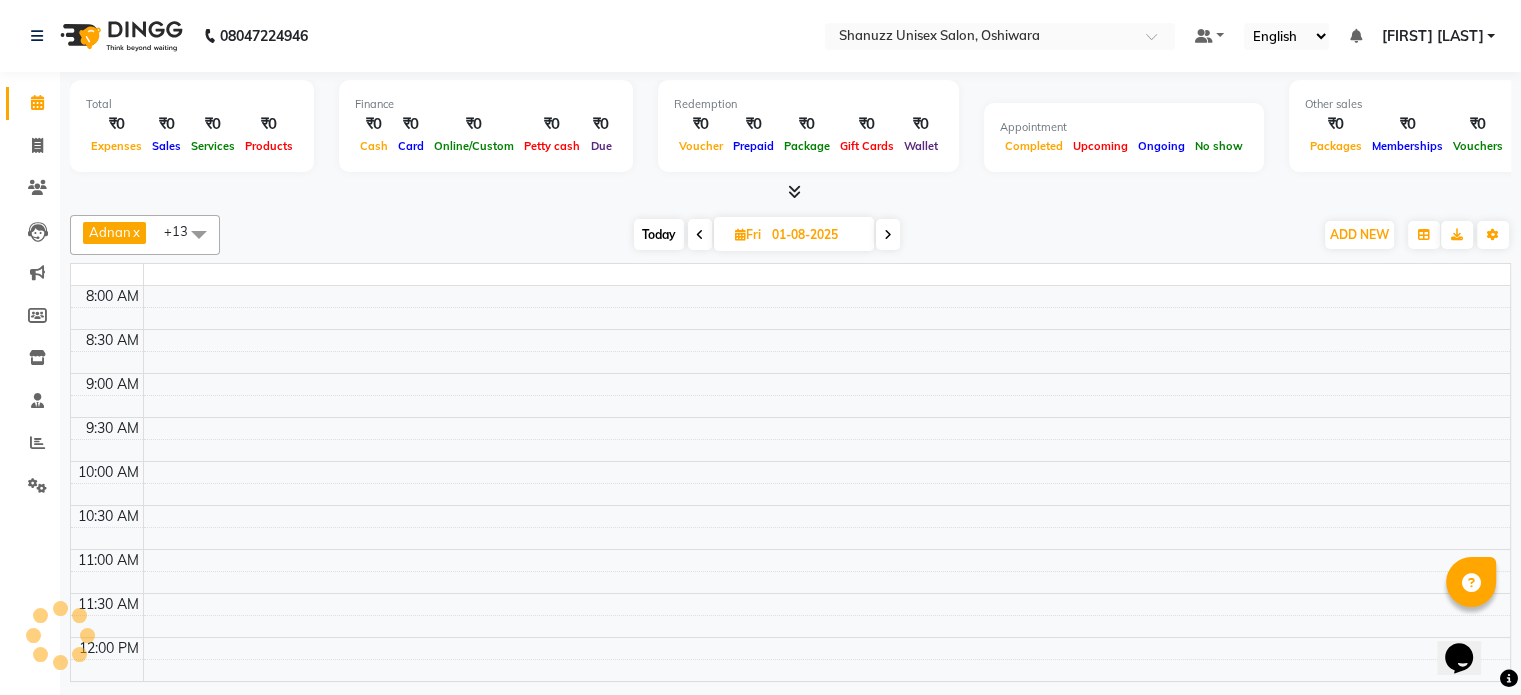 scroll, scrollTop: 0, scrollLeft: 0, axis: both 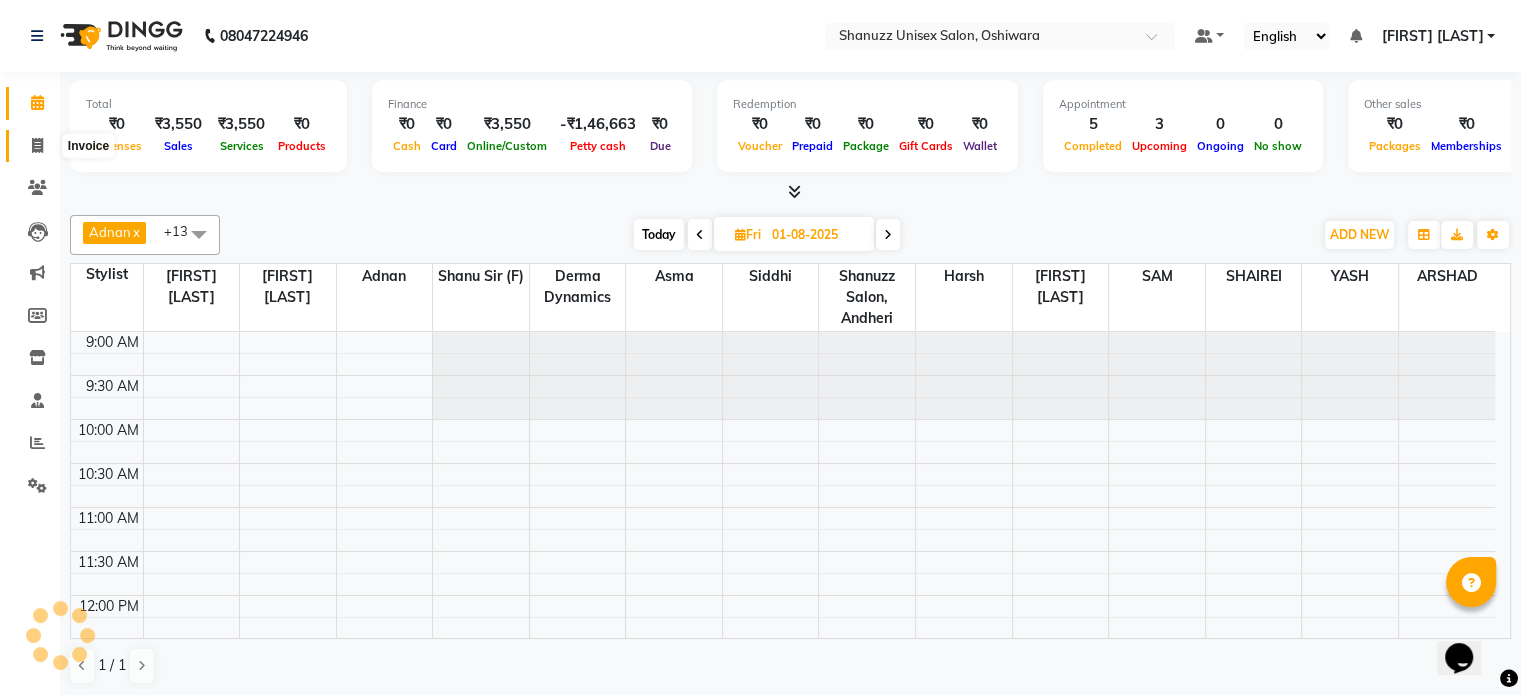 click 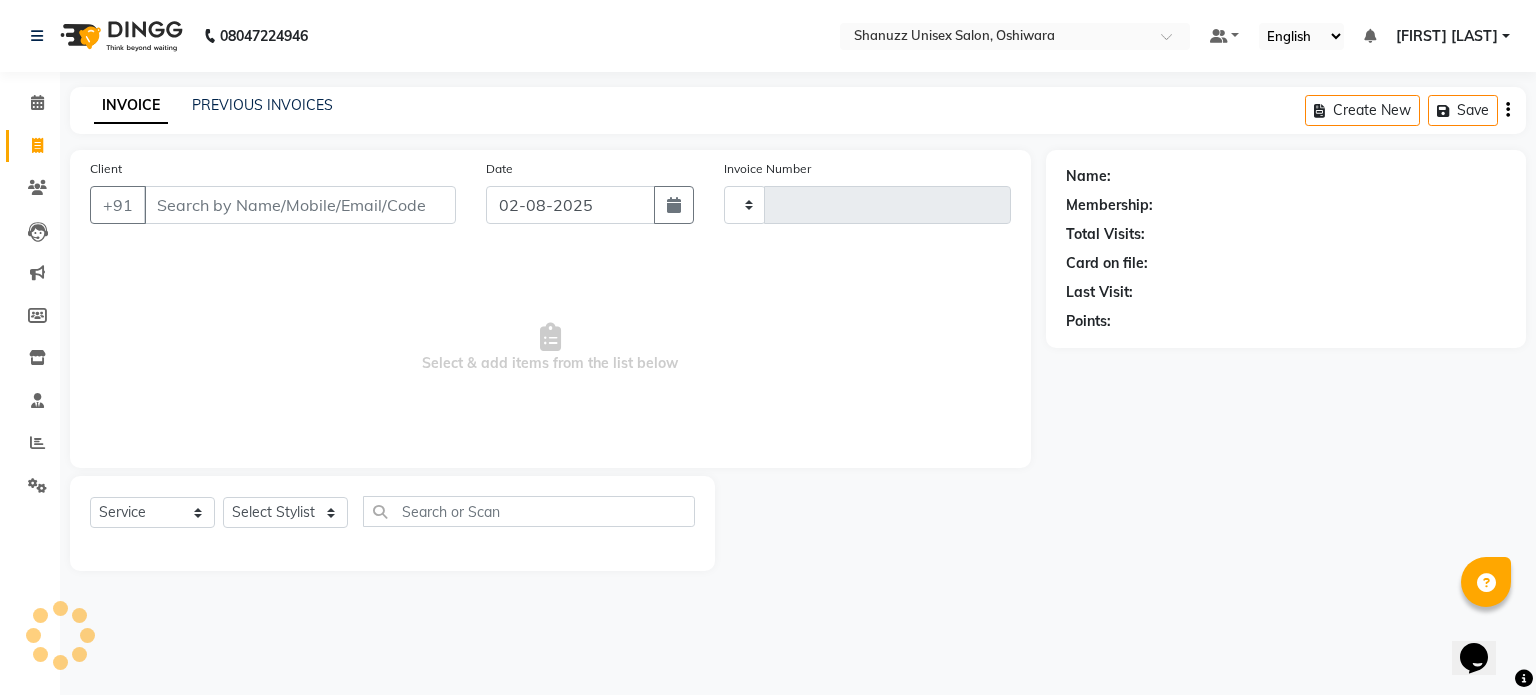 type on "1180" 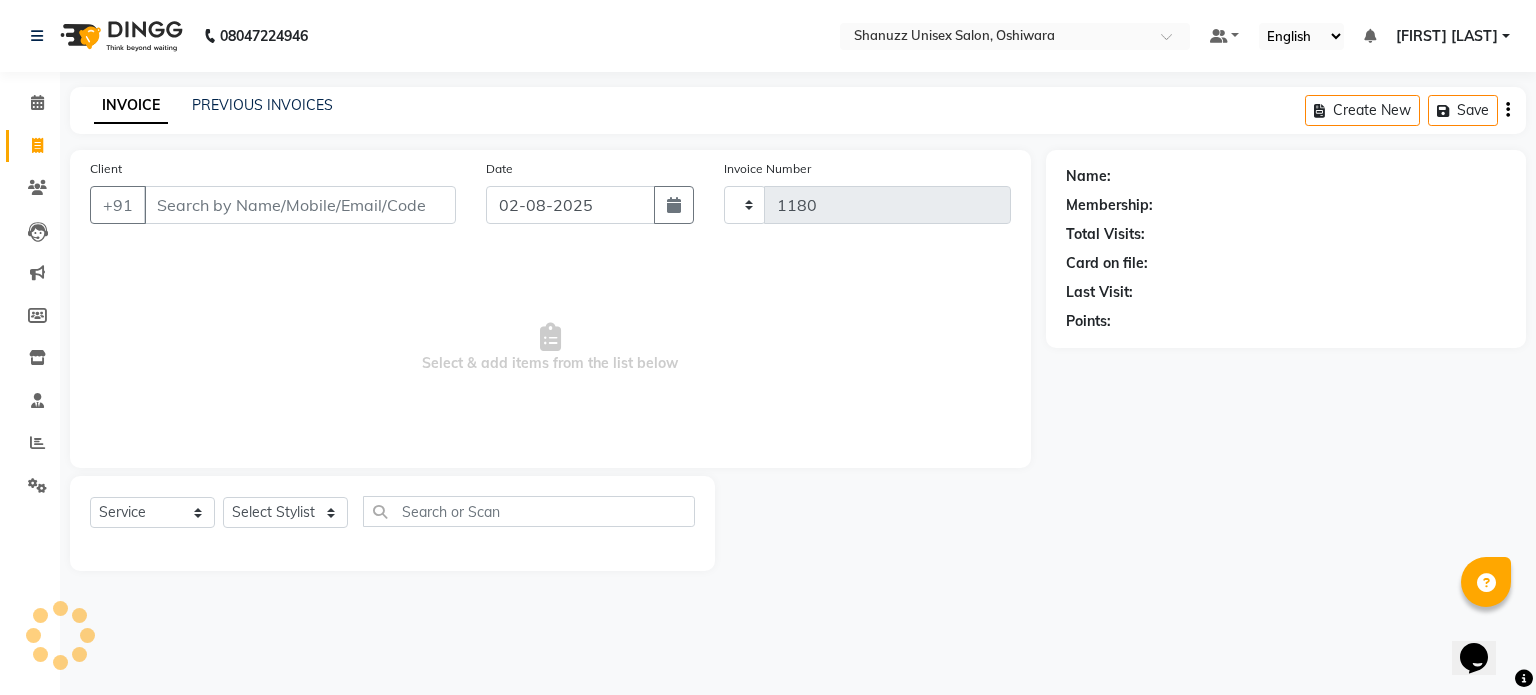 select on "7102" 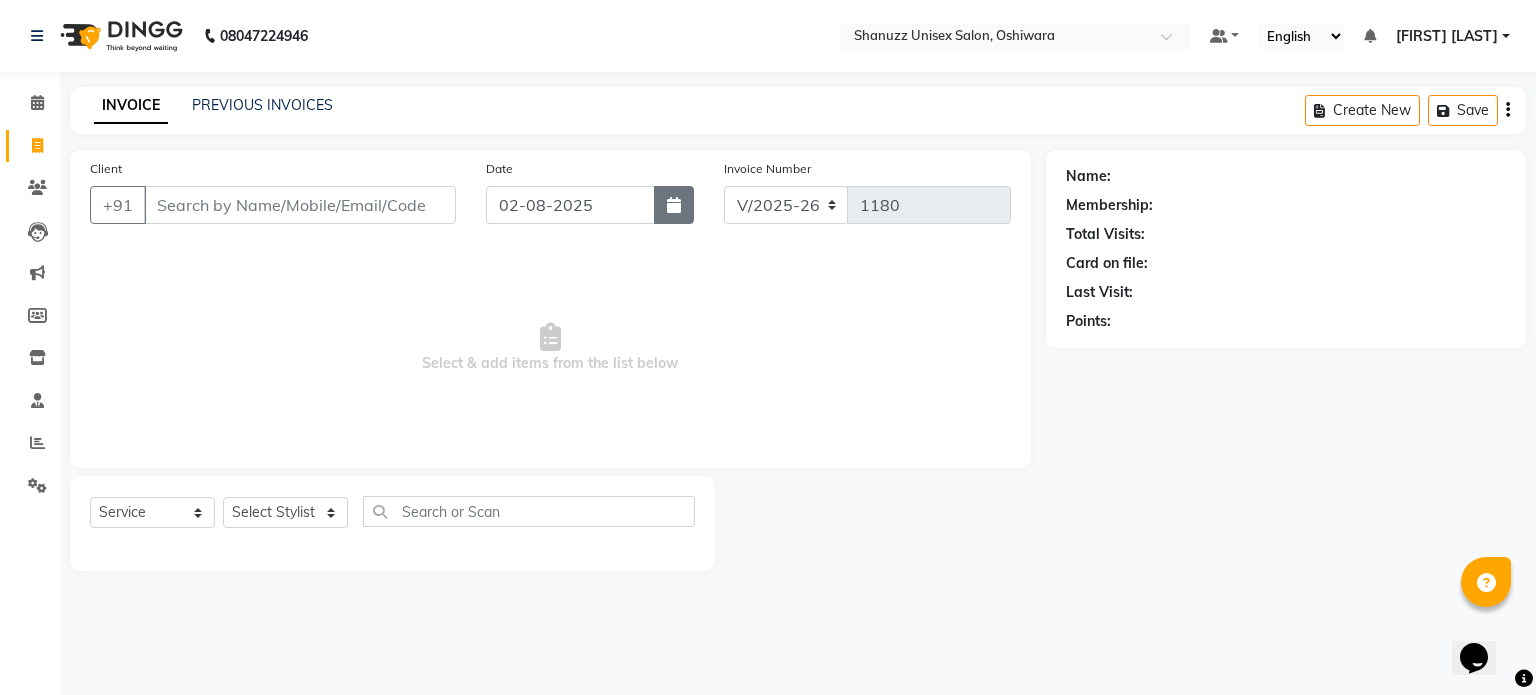 click 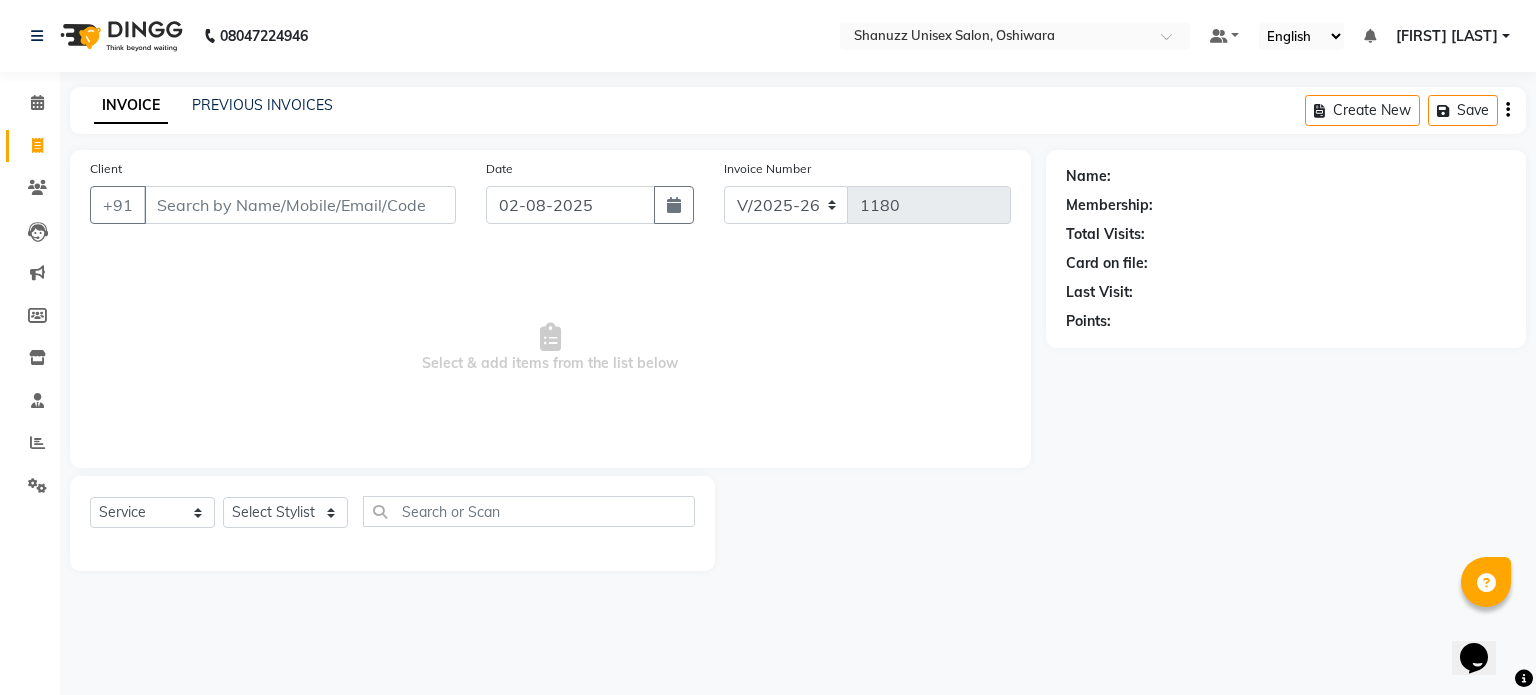 select on "8" 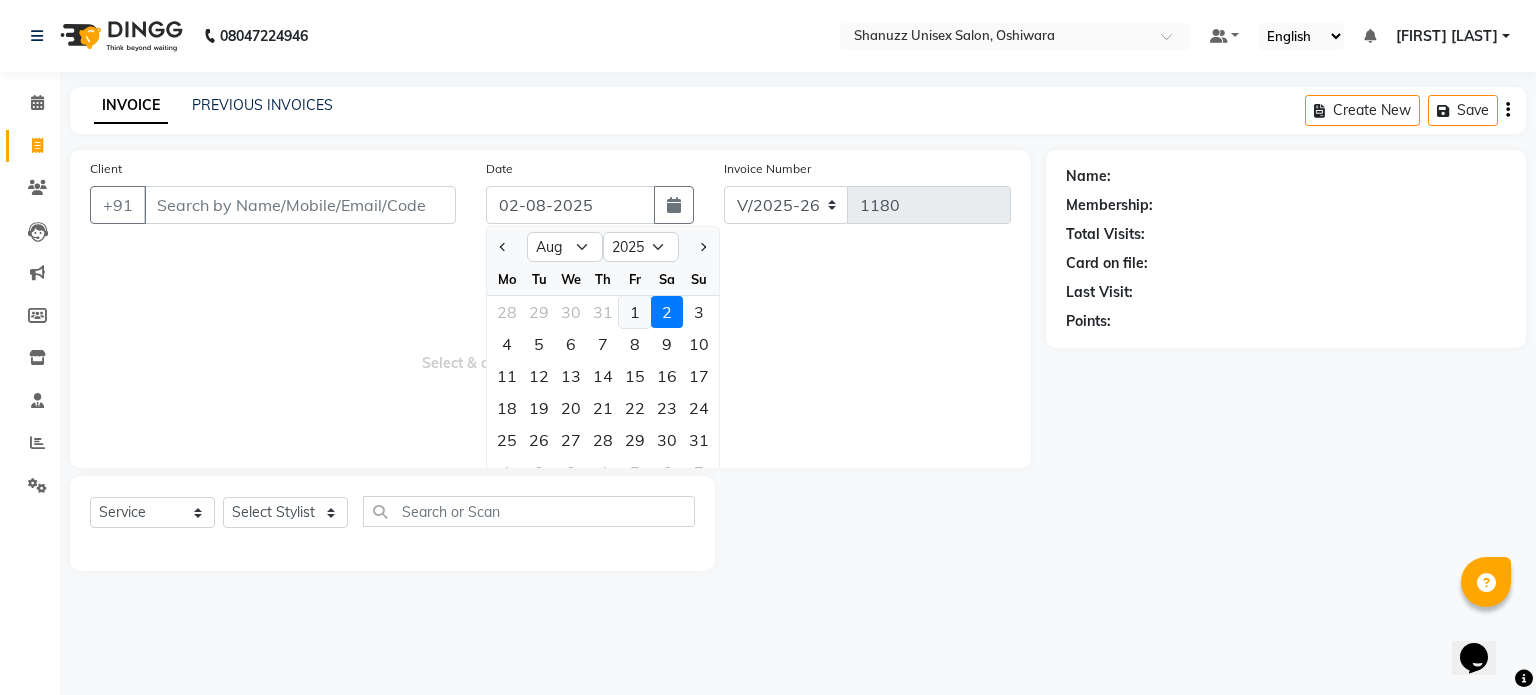 click on "1" 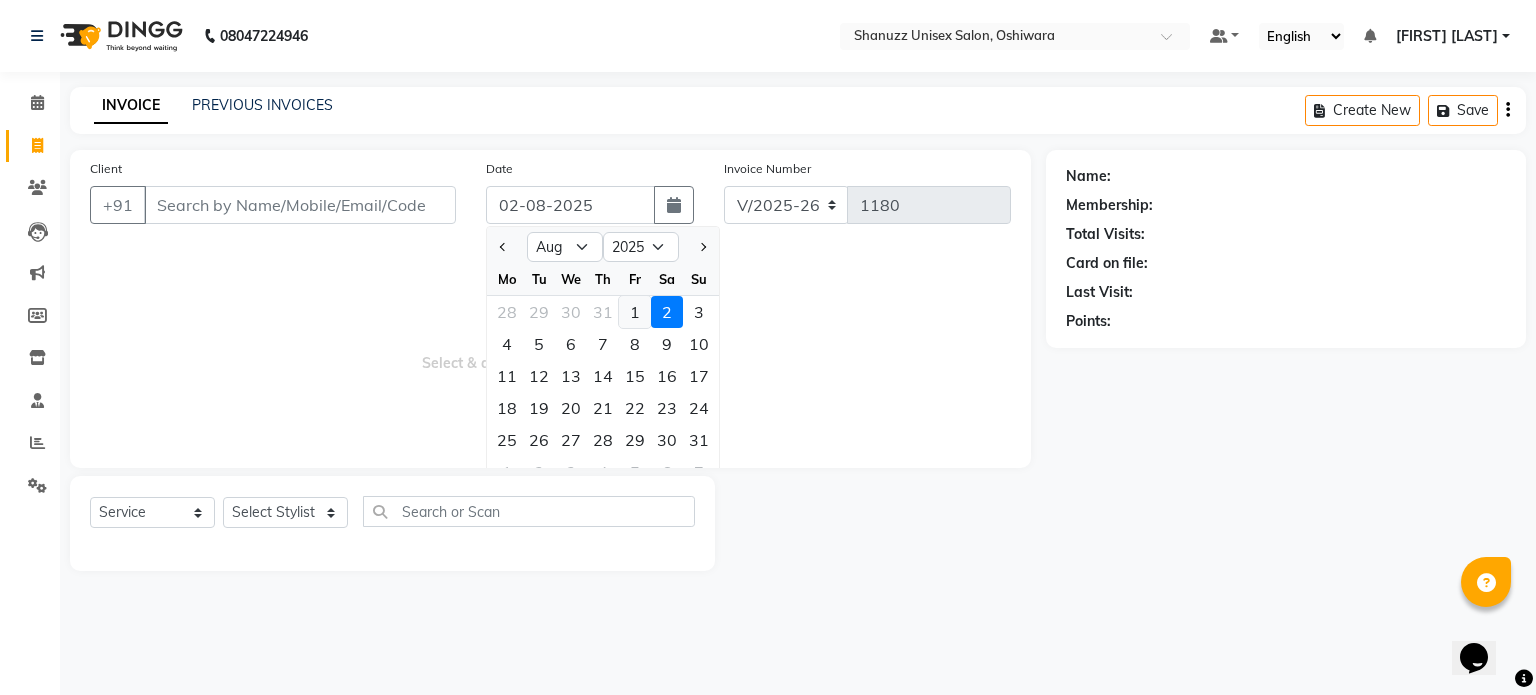 type on "01-08-2025" 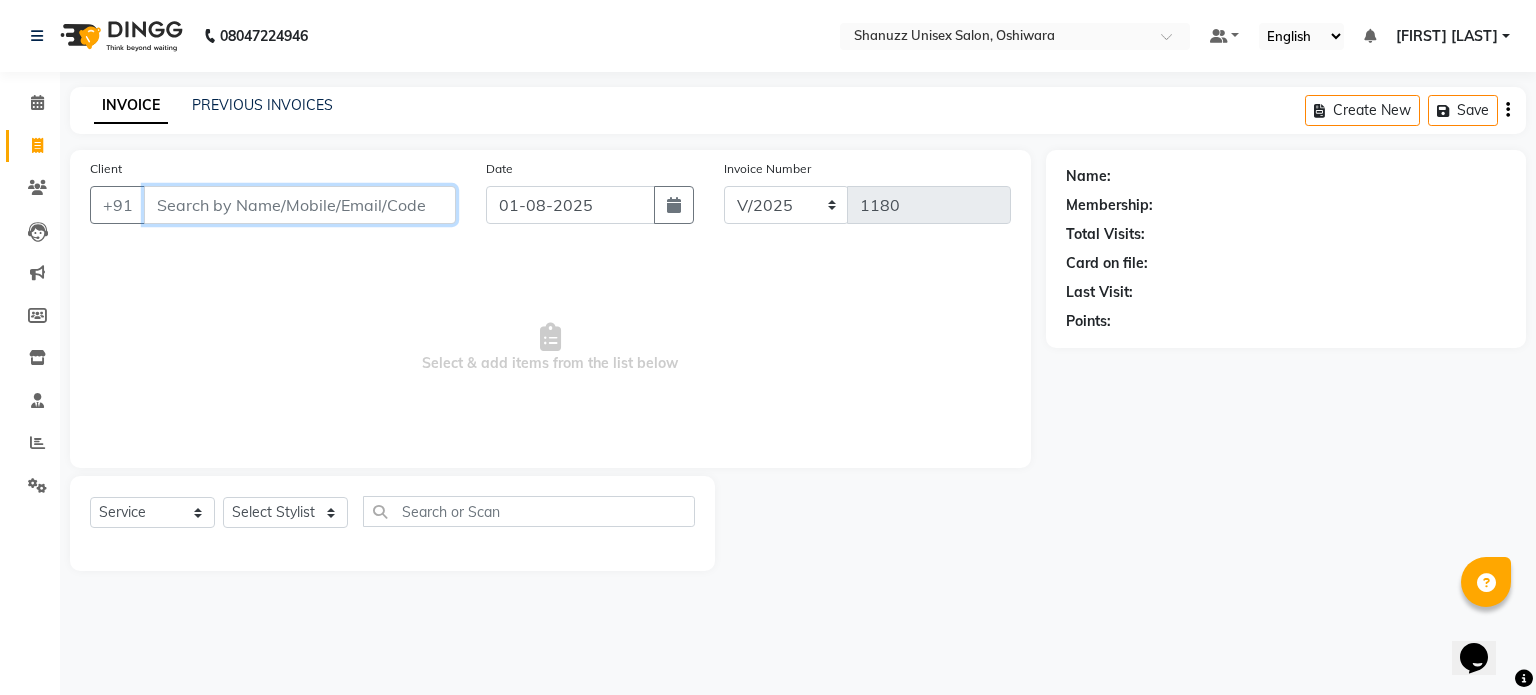 click on "Client" at bounding box center [300, 205] 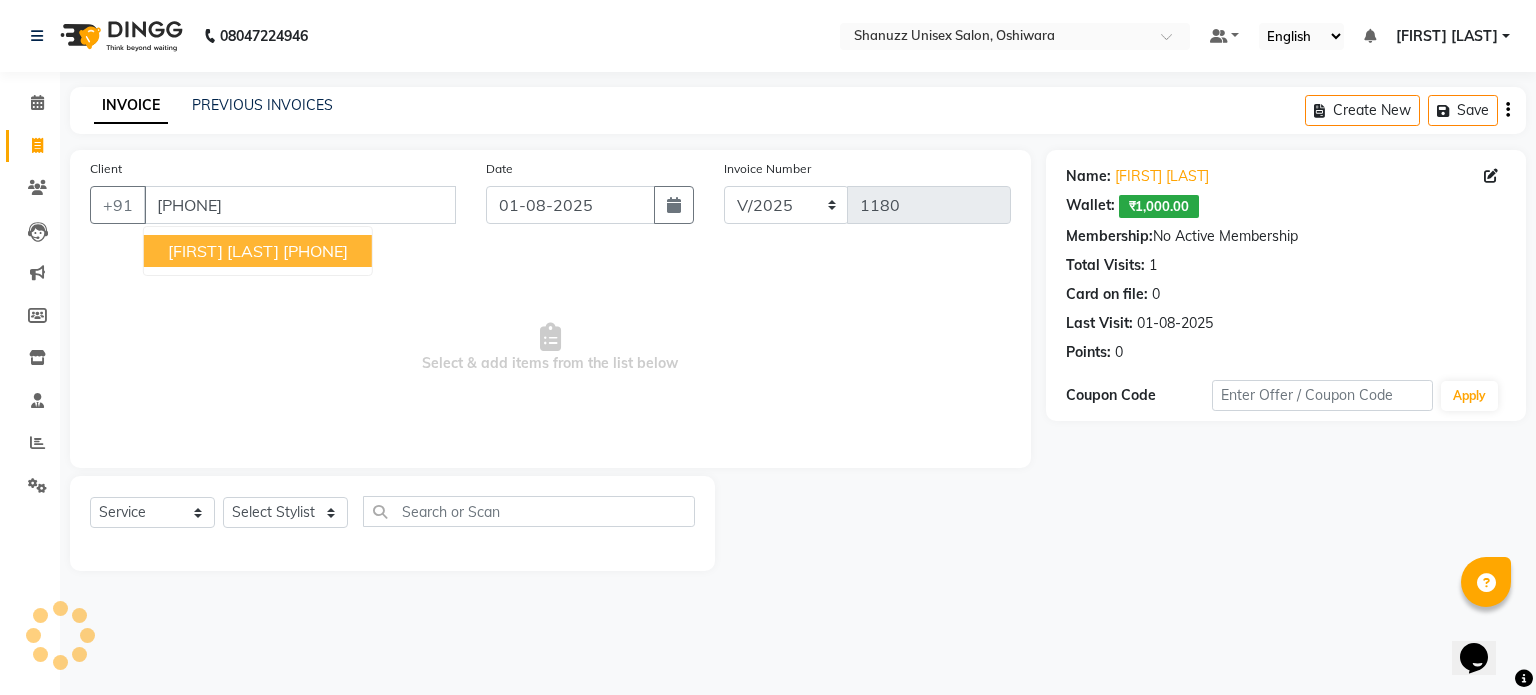 click on "MUBEEN  HANIF BUKSH" at bounding box center (223, 251) 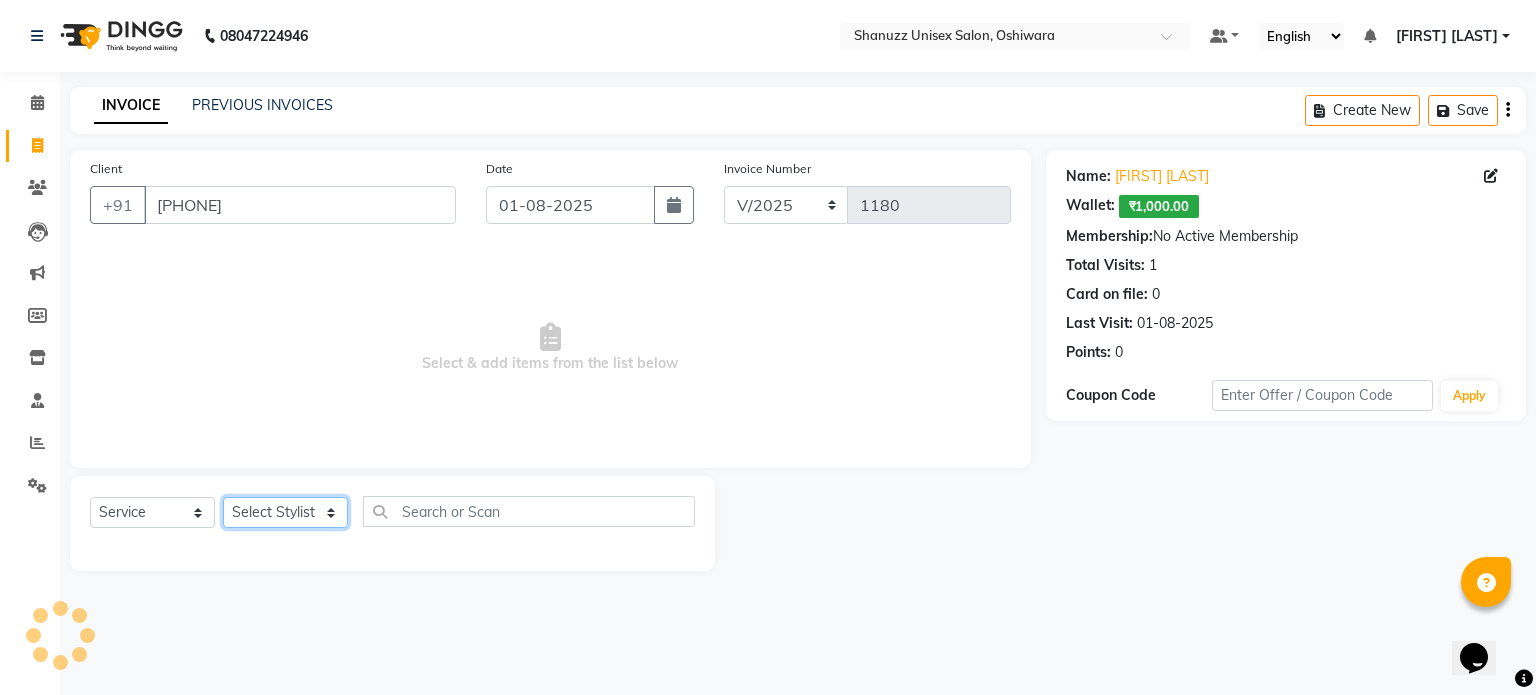 click on "Select Stylist Adnan  ARSHAD Asma  Derma Dynamics Devesh Francis (MO) Gufran Mansuri Harsh Mohd Faizan Mohd Imran  Omkar Osama Patel Rohan  ROSHAN Salvana Motha SAM Shahbaz (D) Shahne Alam SHAIREI Shanu Sir (F) Shanuzz (Oshiwara) Shanuzz Salon, Andheri Siddhi  SUBHASH  Tanishka Panchal VARSHADA JUVALE YASH" 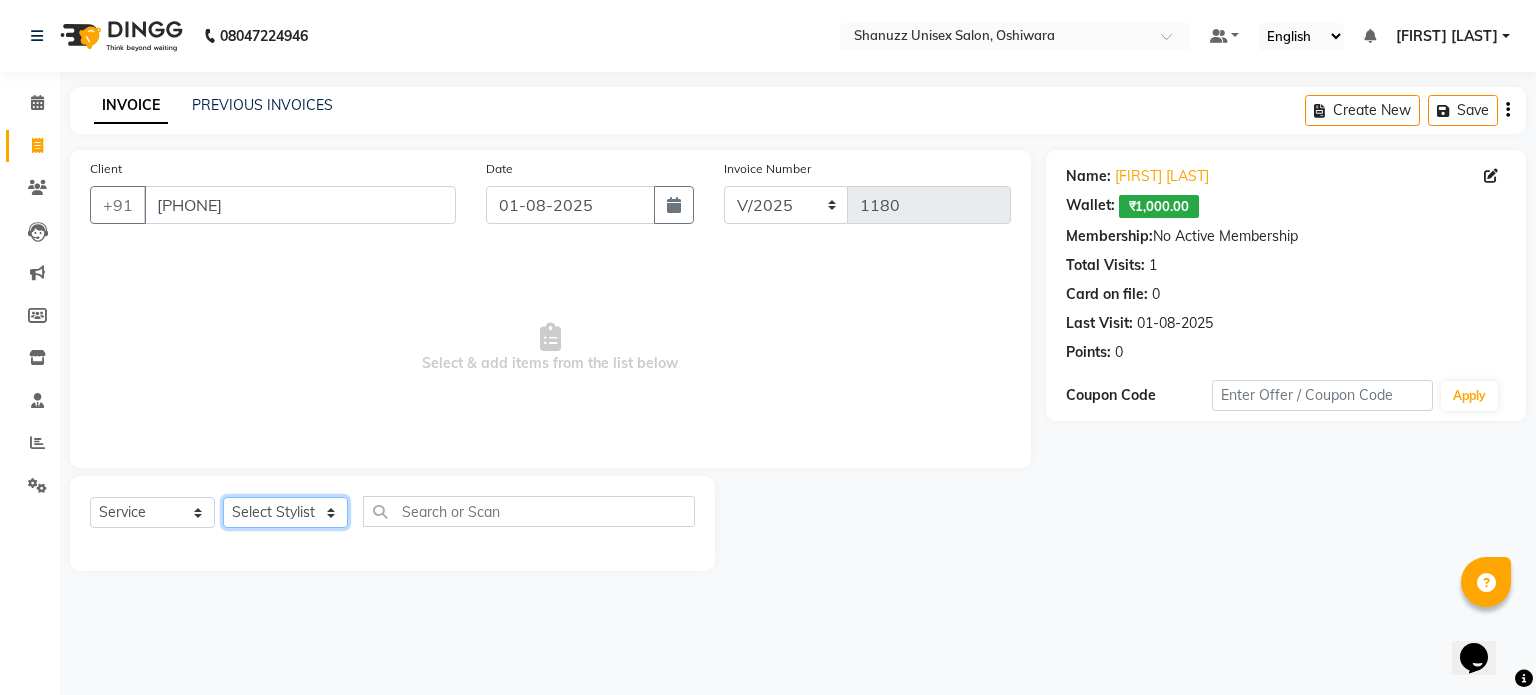 select on "59304" 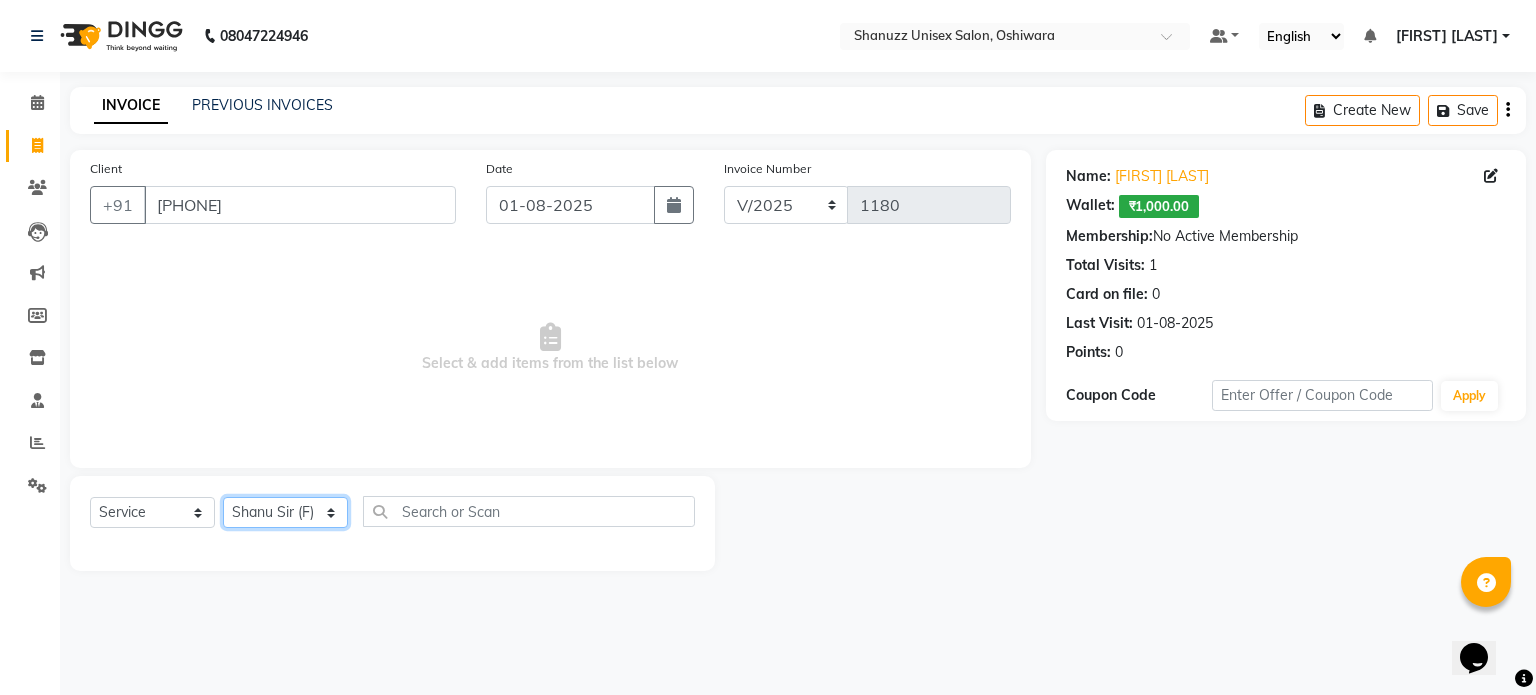 click on "Select Stylist Adnan  ARSHAD Asma  Derma Dynamics Devesh Francis (MO) Gufran Mansuri Harsh Mohd Faizan Mohd Imran  Omkar Osama Patel Rohan  ROSHAN Salvana Motha SAM Shahbaz (D) Shahne Alam SHAIREI Shanu Sir (F) Shanuzz (Oshiwara) Shanuzz Salon, Andheri Siddhi  SUBHASH  Tanishka Panchal VARSHADA JUVALE YASH" 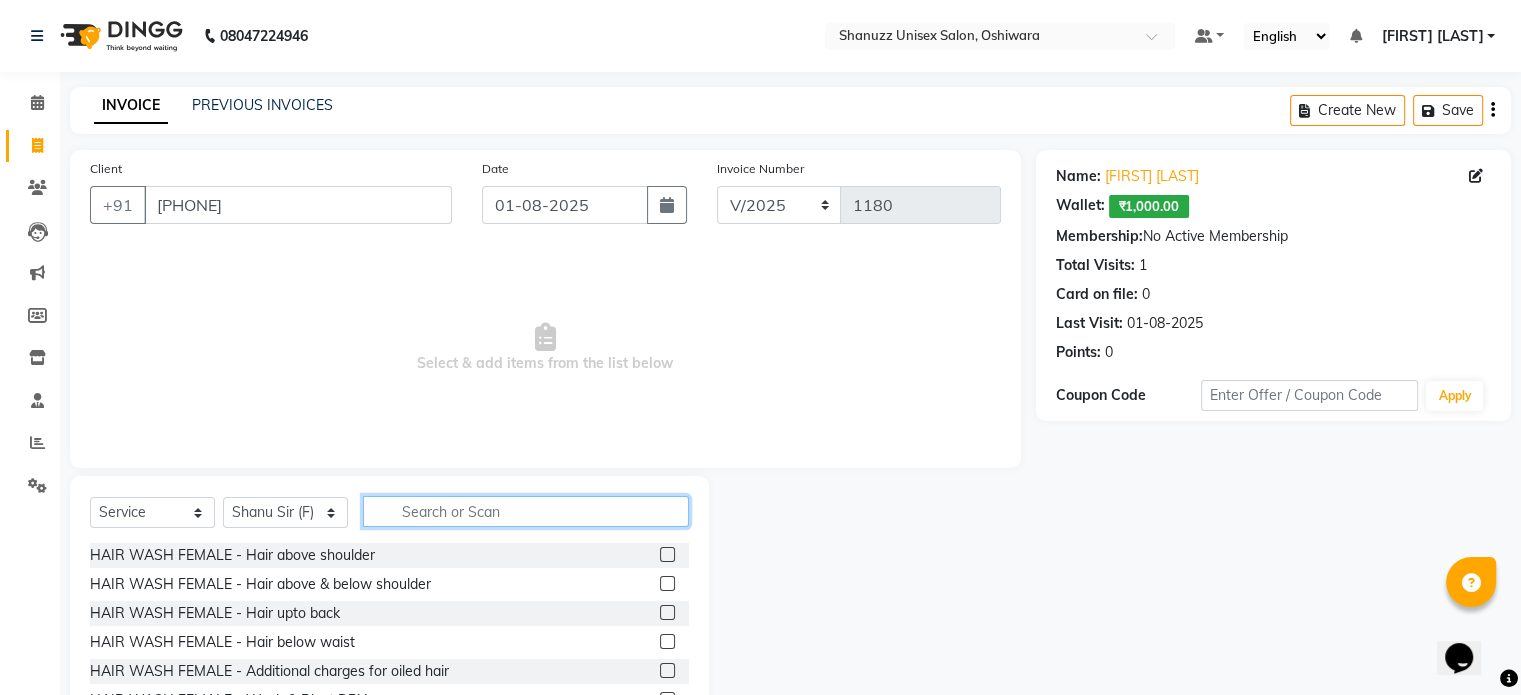 click 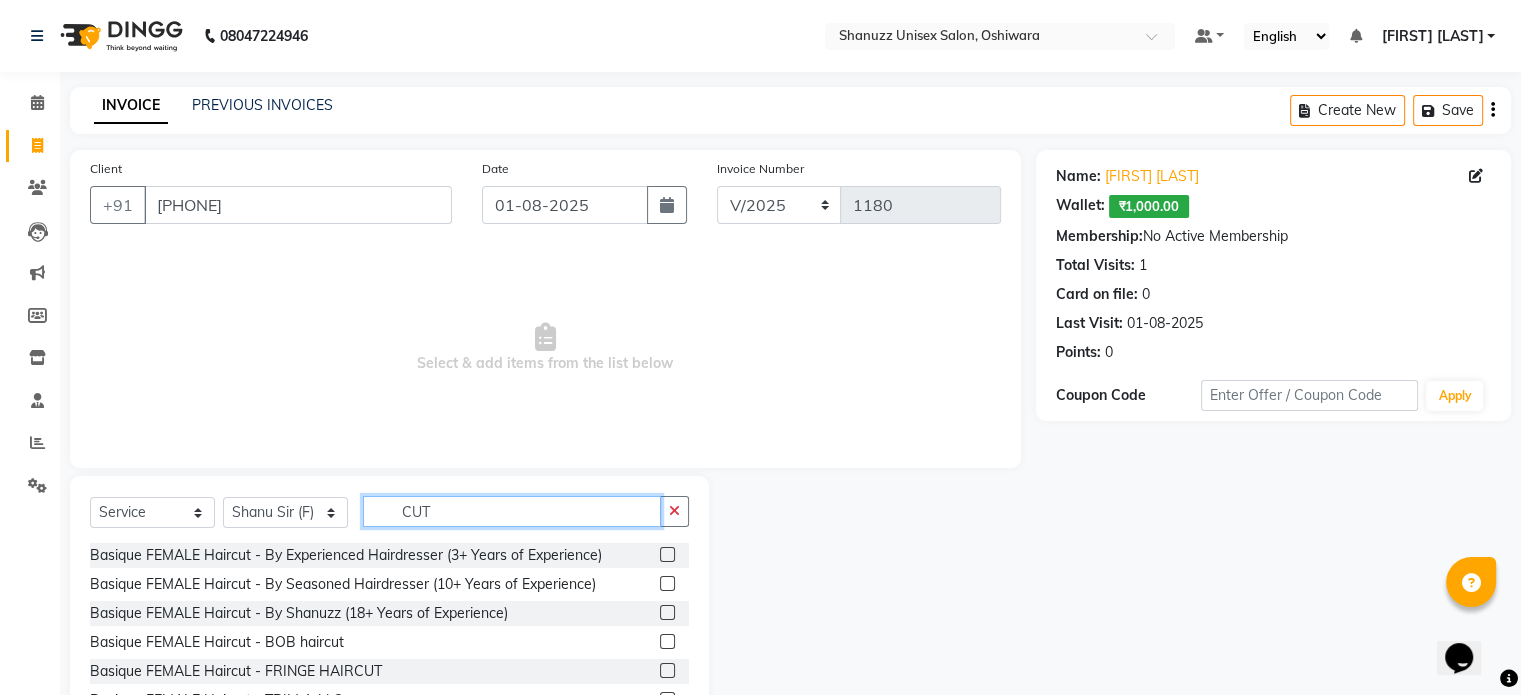 type on "CUT" 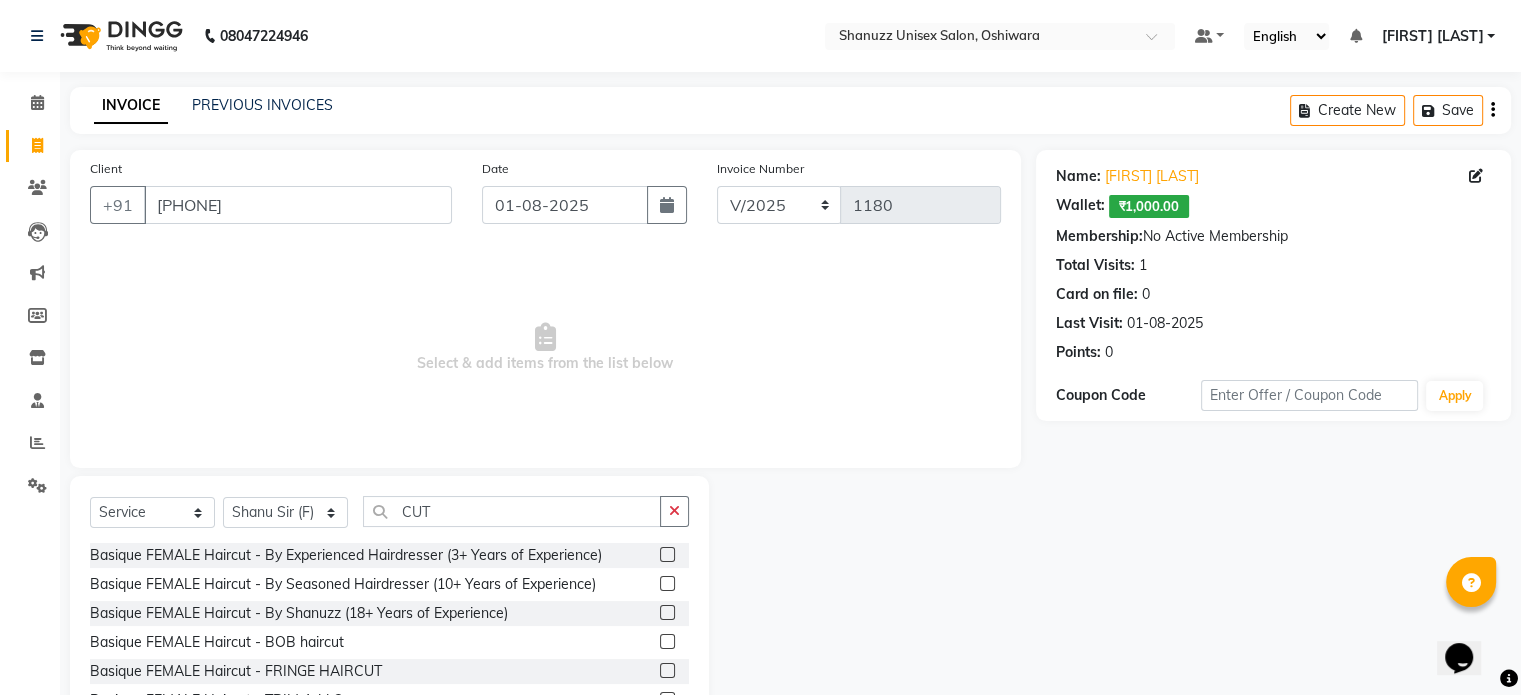 click 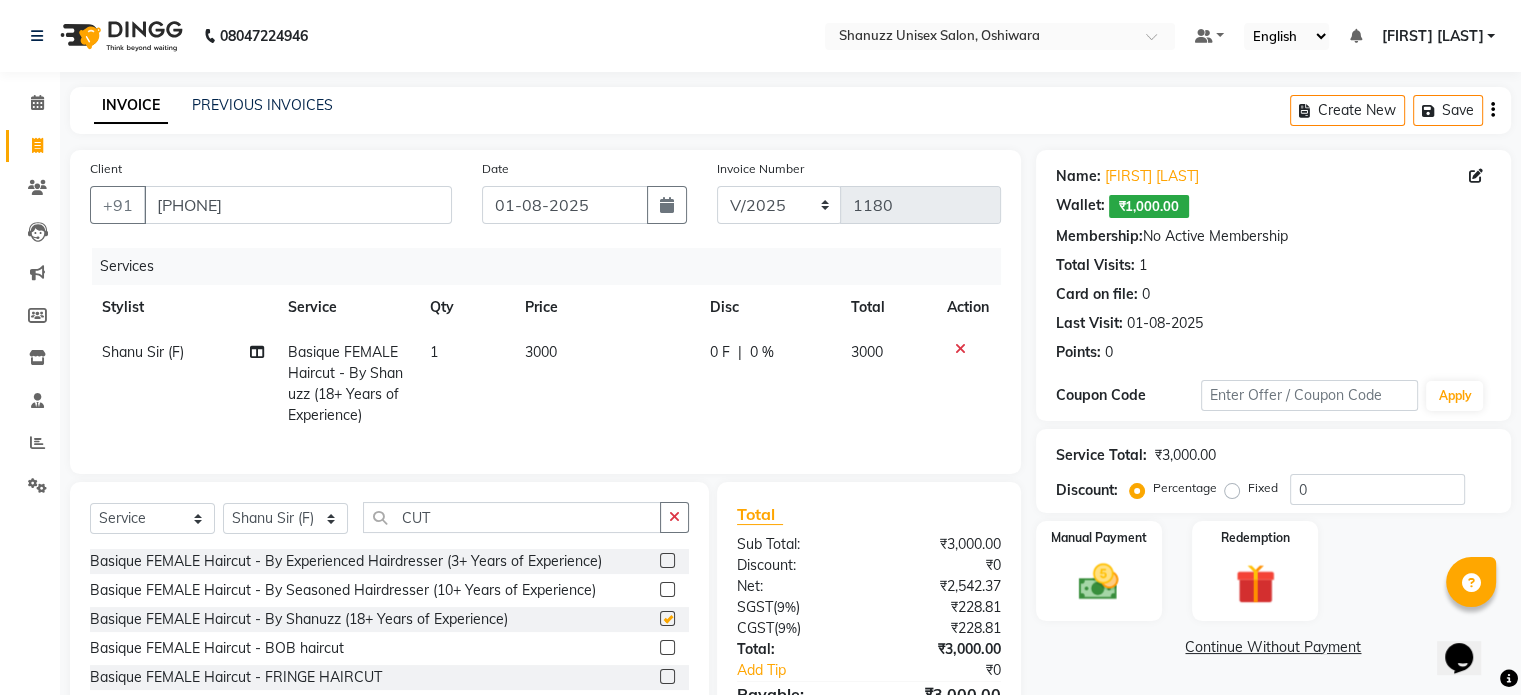 checkbox on "false" 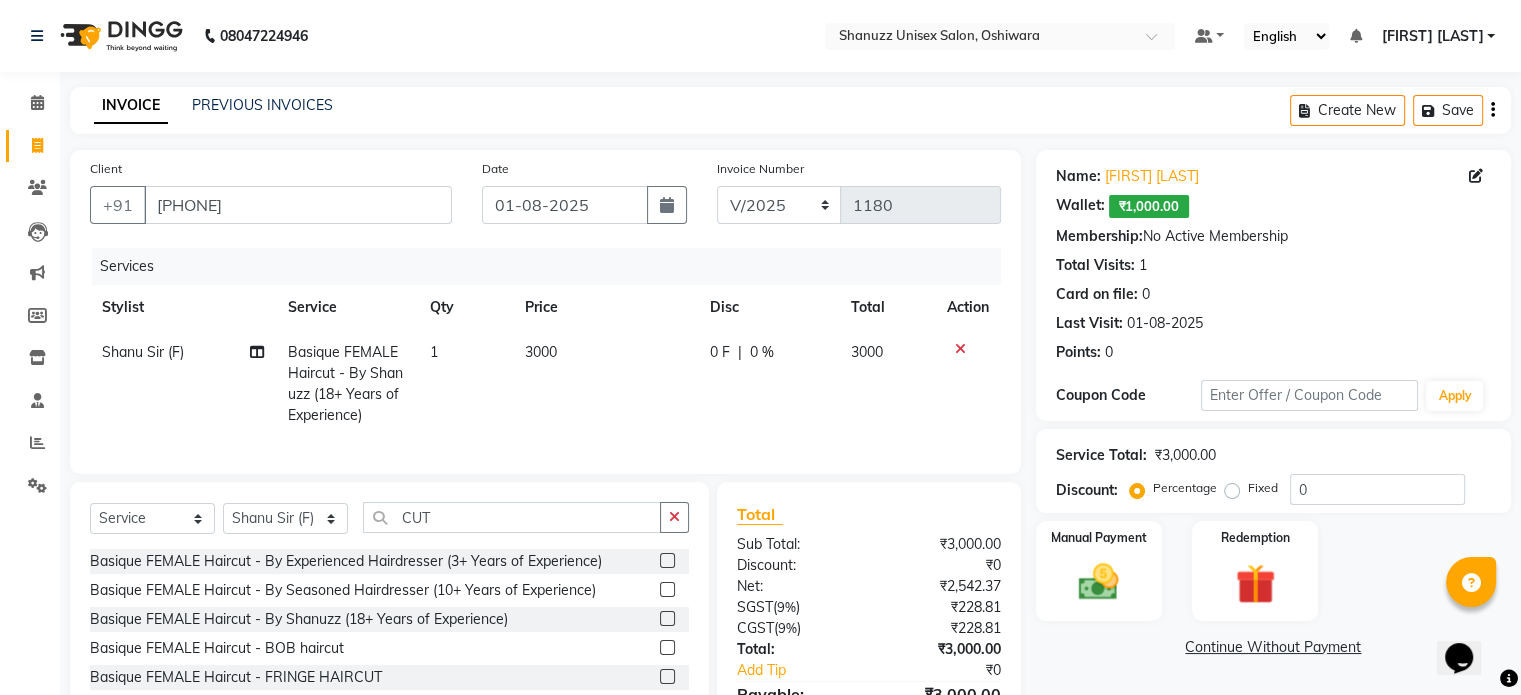 scroll, scrollTop: 128, scrollLeft: 0, axis: vertical 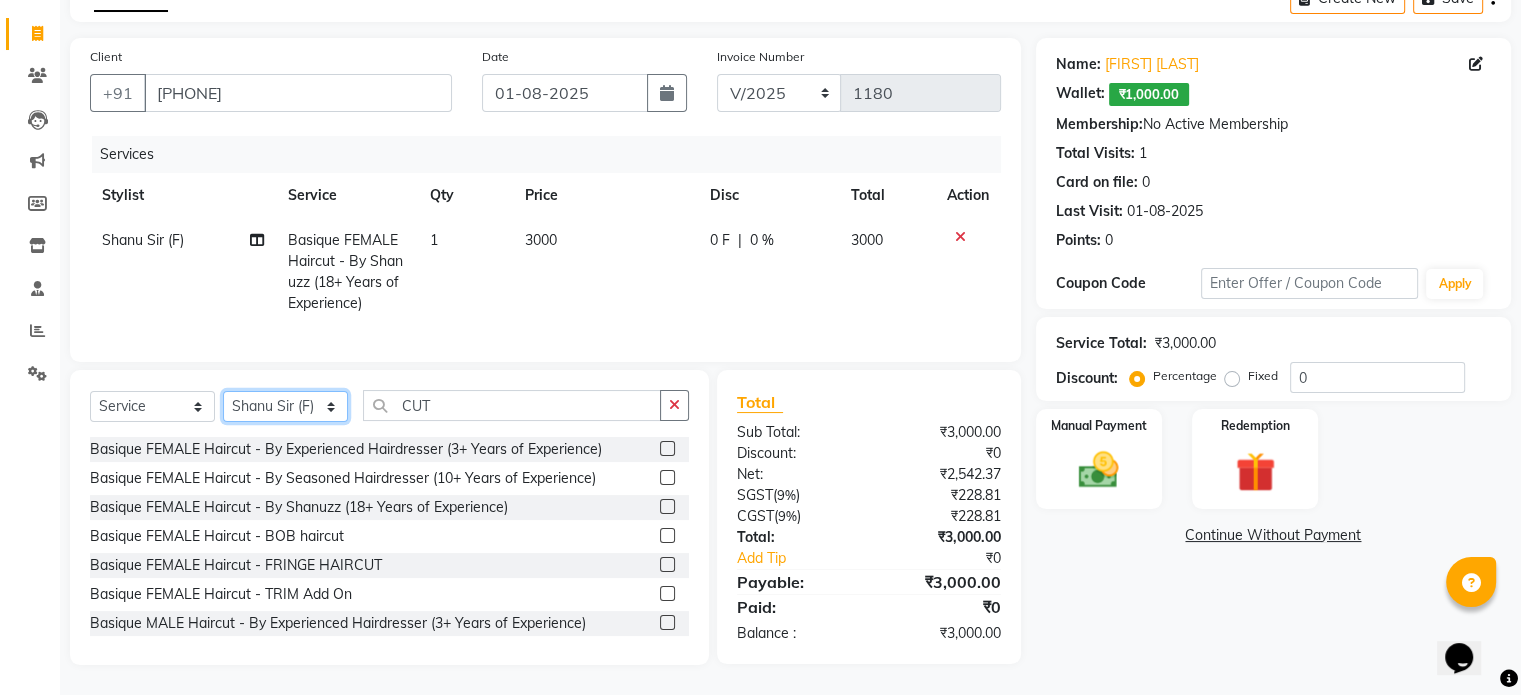 click on "Select Stylist Adnan  ARSHAD Asma  Derma Dynamics Devesh Francis (MO) Gufran Mansuri Harsh Mohd Faizan Mohd Imran  Omkar Osama Patel Rohan  ROSHAN Salvana Motha SAM Shahbaz (D) Shahne Alam SHAIREI Shanu Sir (F) Shanuzz (Oshiwara) Shanuzz Salon, Andheri Siddhi  SUBHASH  Tanishka Panchal VARSHADA JUVALE YASH" 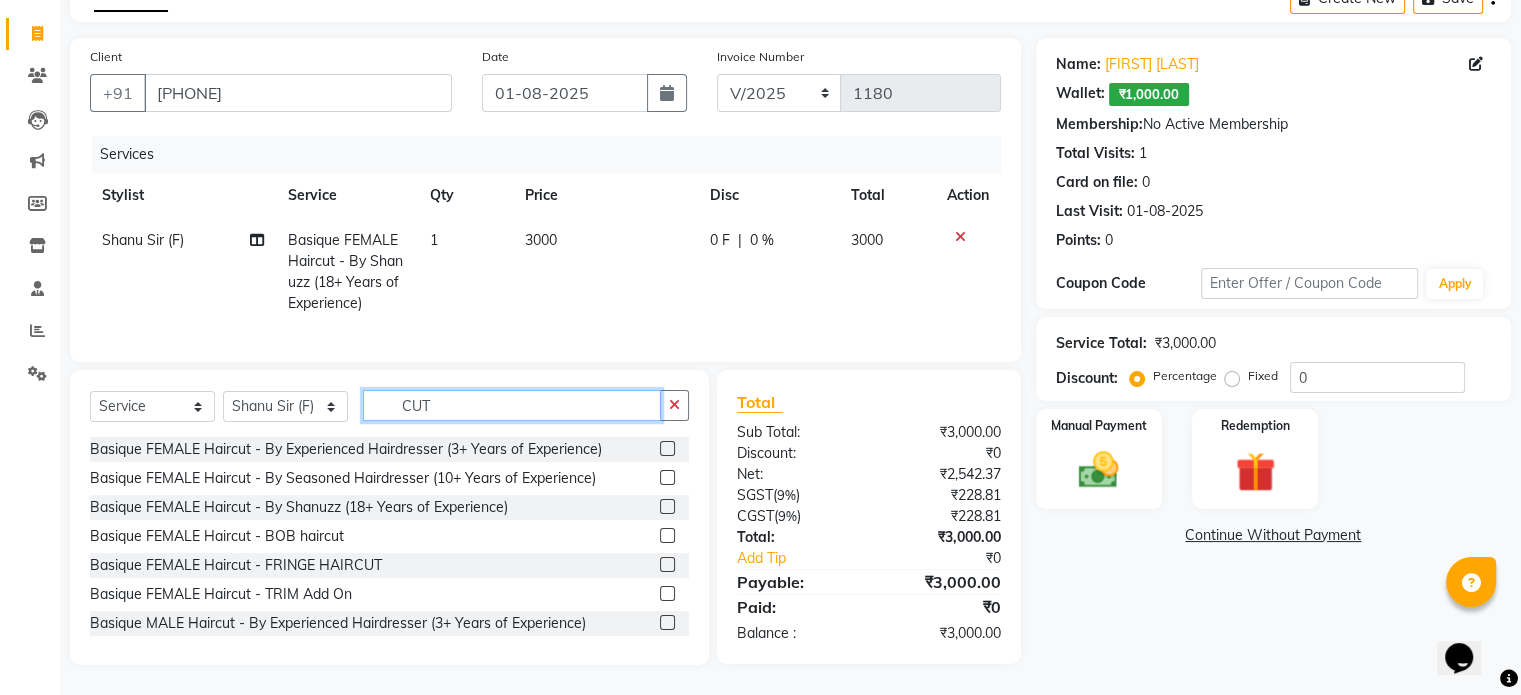 click on "CUT" 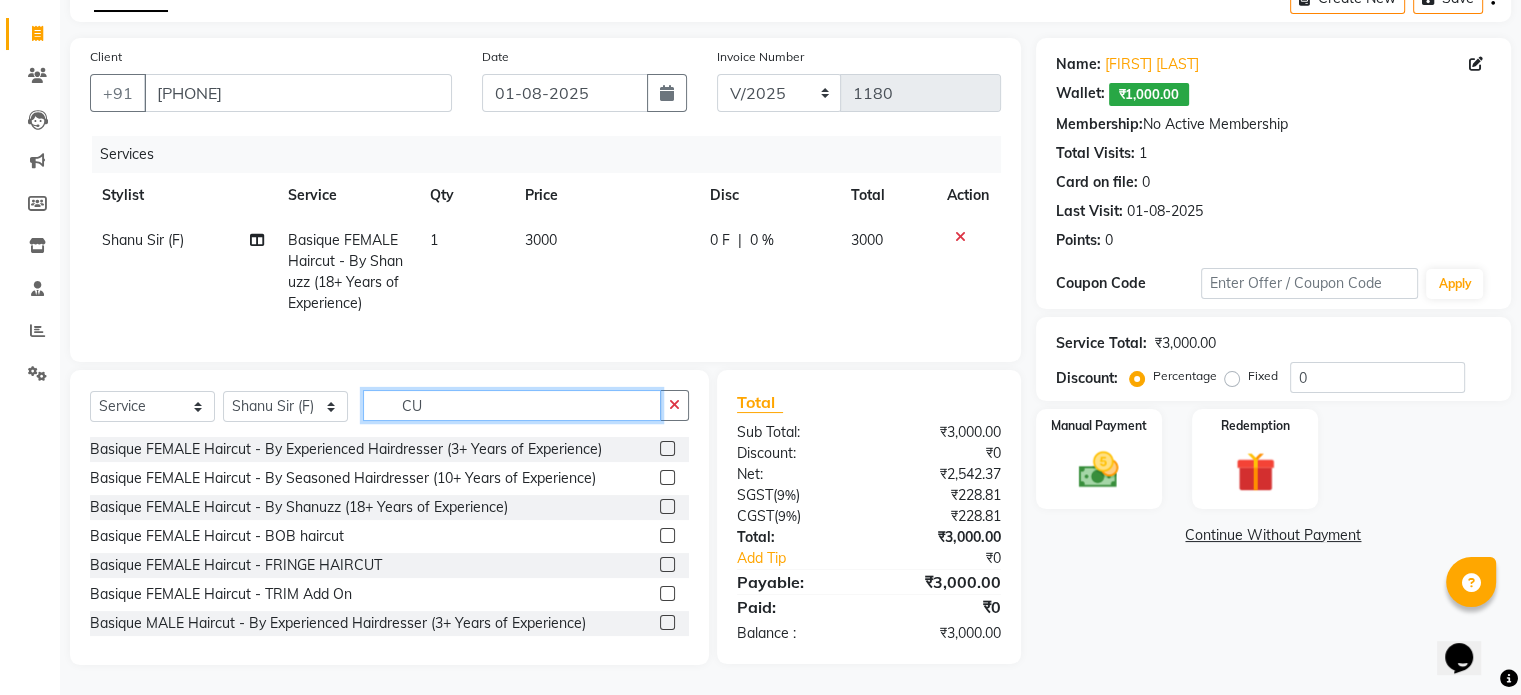 type on "C" 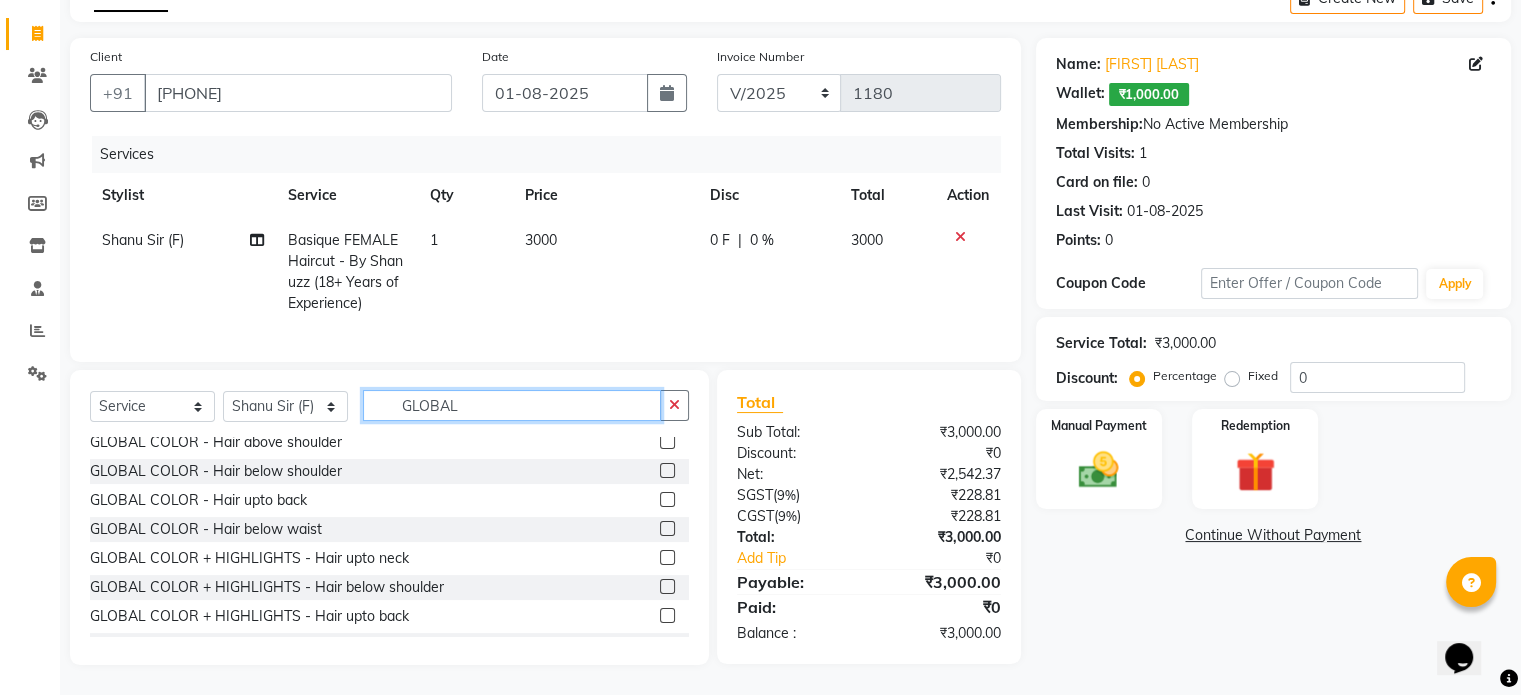 scroll, scrollTop: 176, scrollLeft: 0, axis: vertical 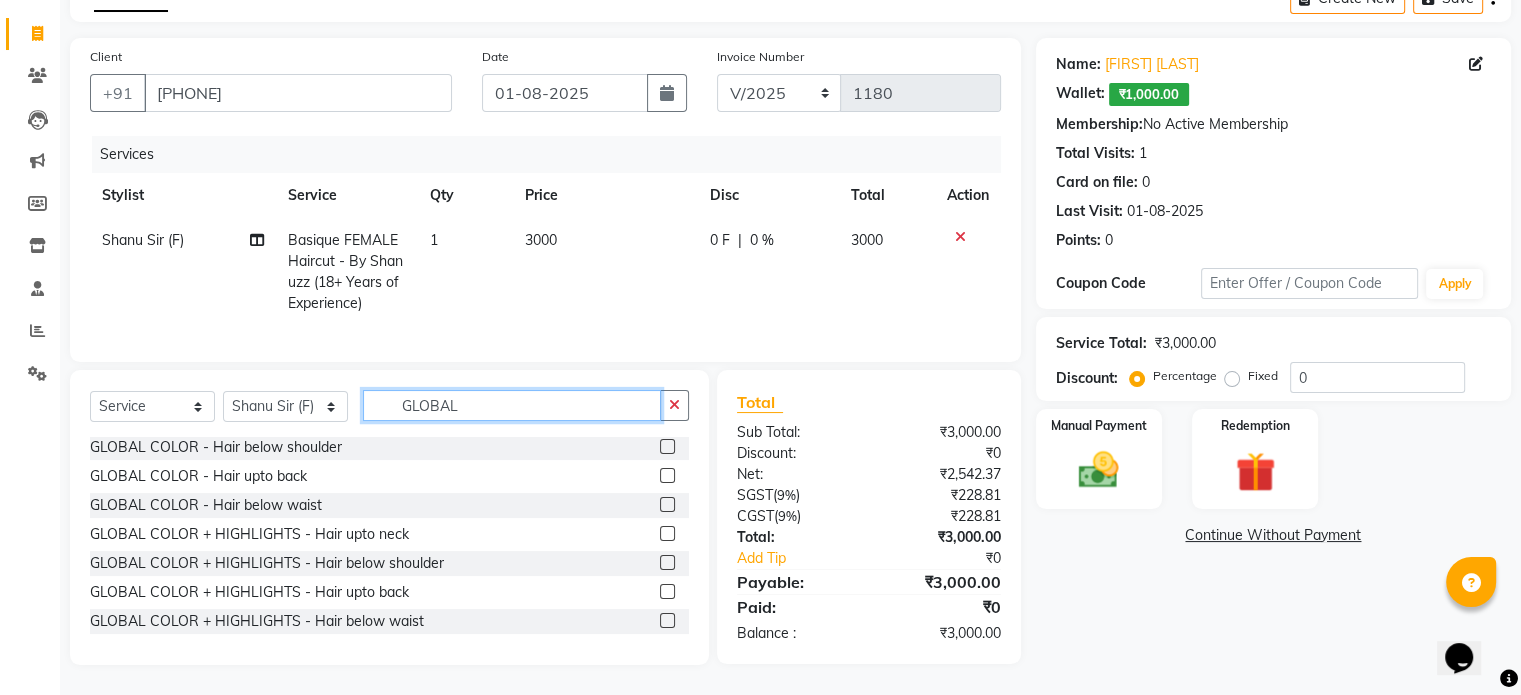 type on "GLOBAL" 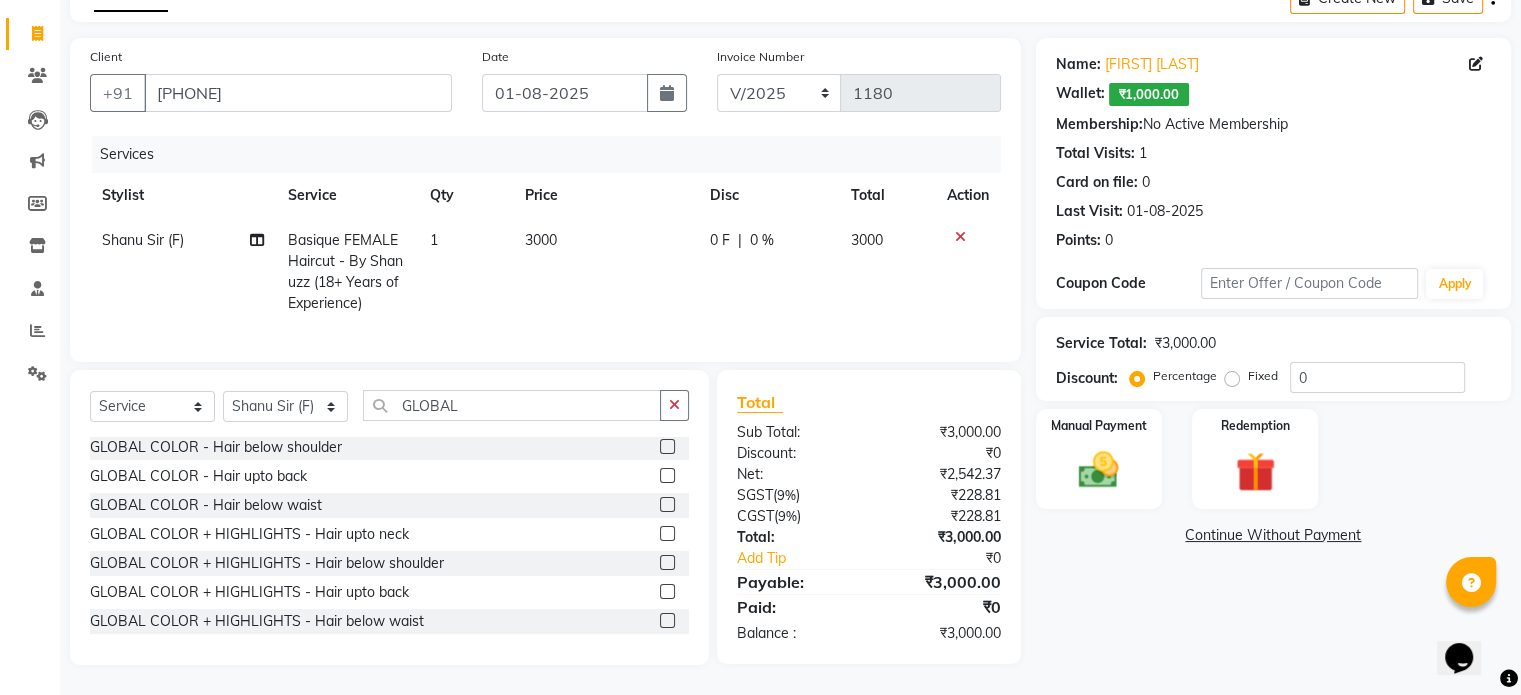 click 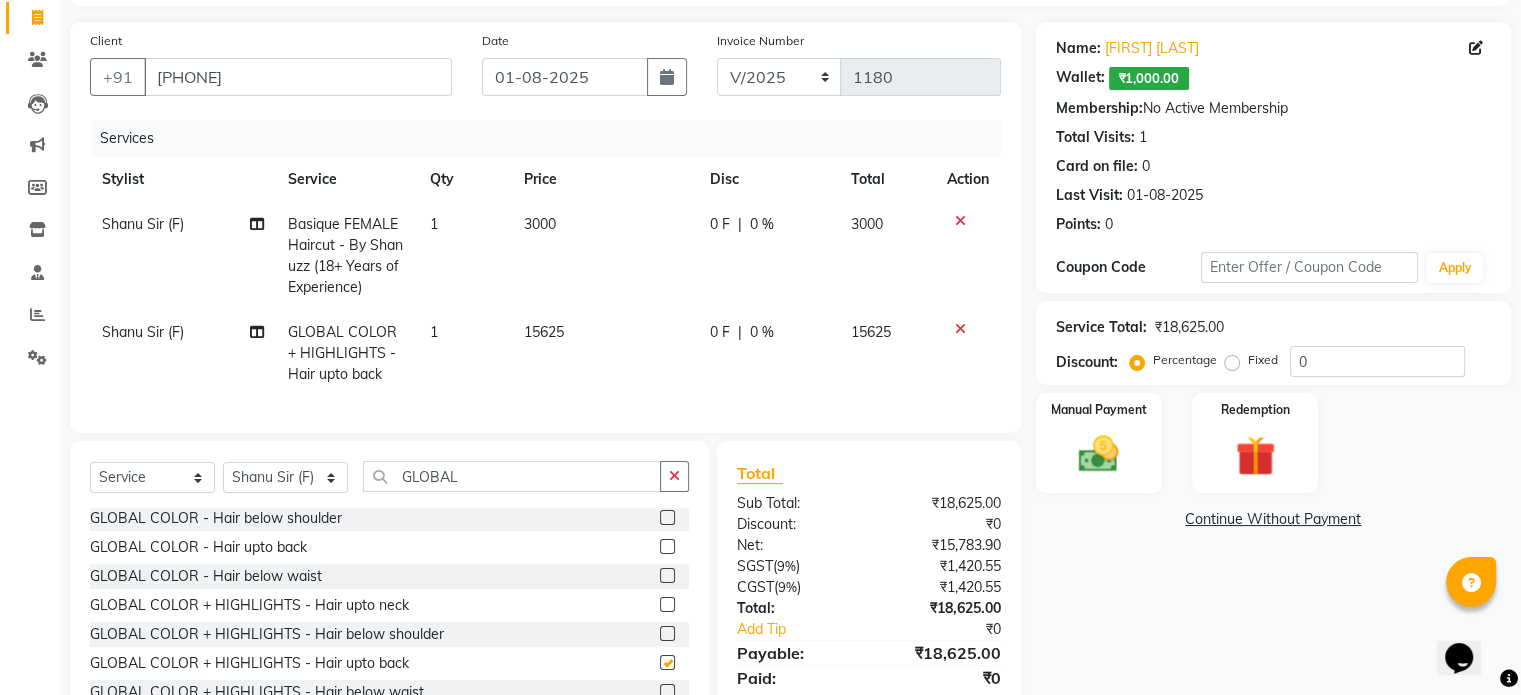 checkbox on "false" 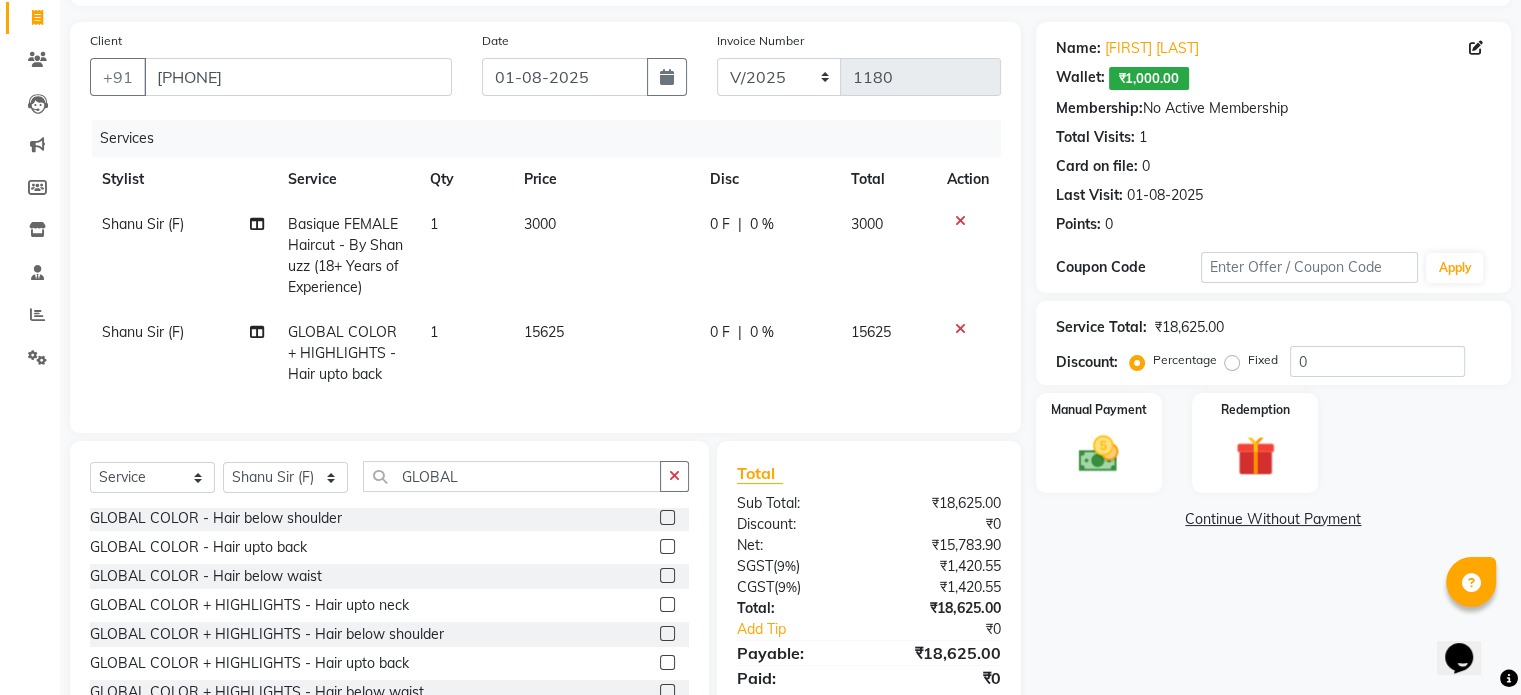 scroll, scrollTop: 215, scrollLeft: 0, axis: vertical 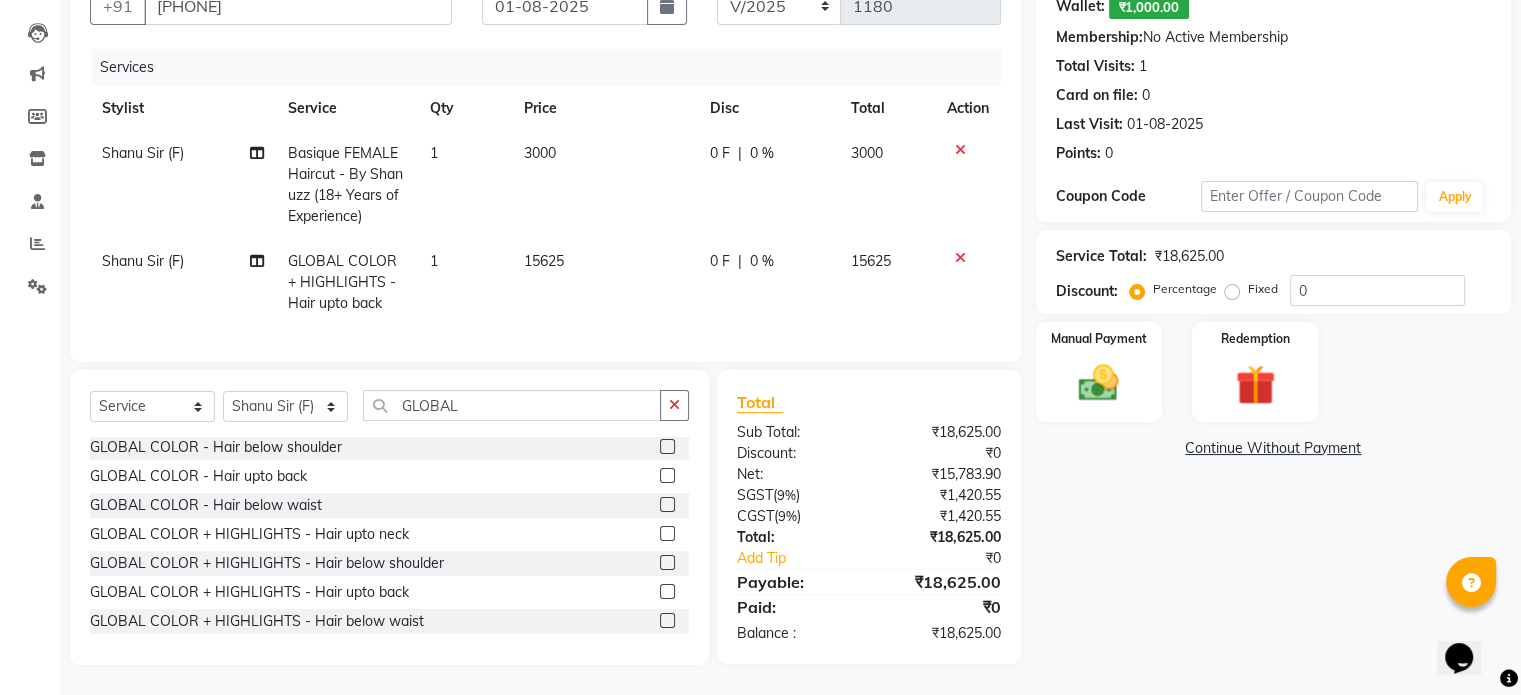 click on "15625" 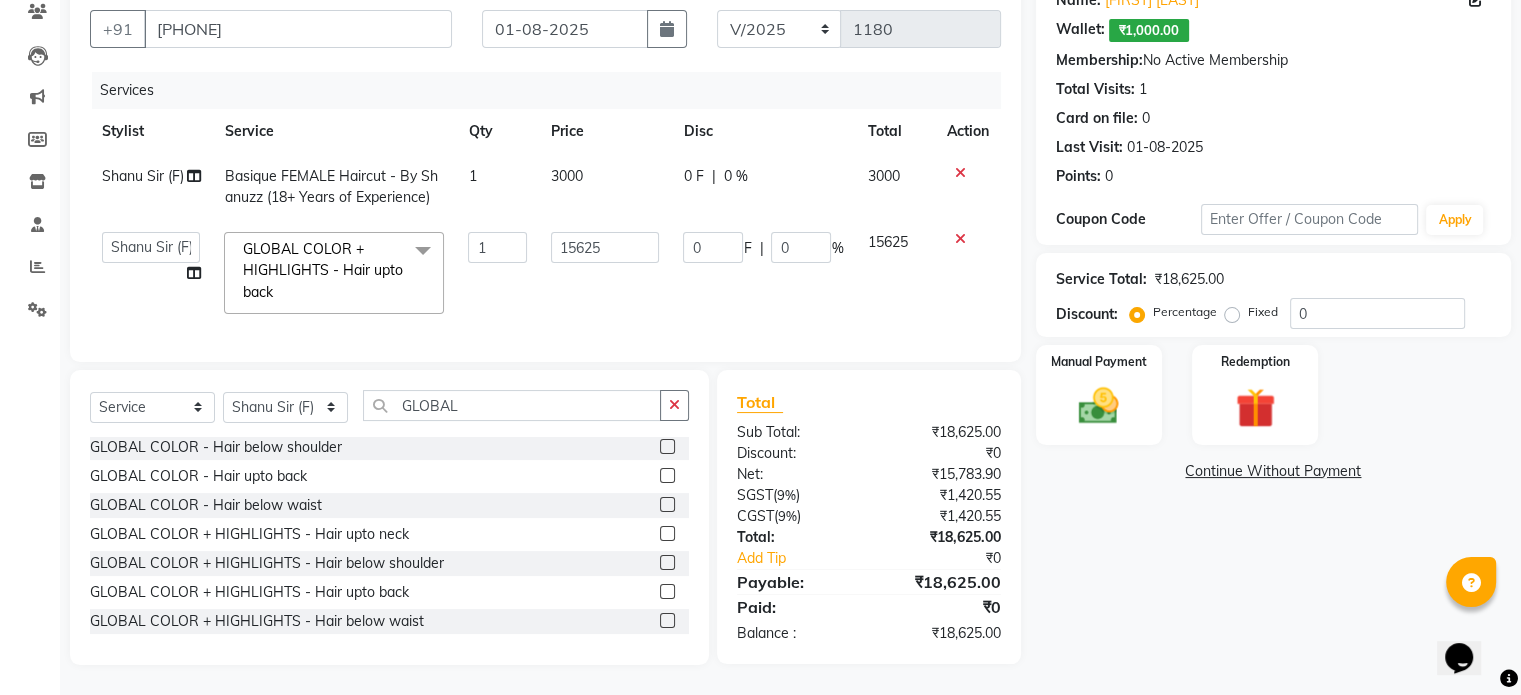 scroll, scrollTop: 192, scrollLeft: 0, axis: vertical 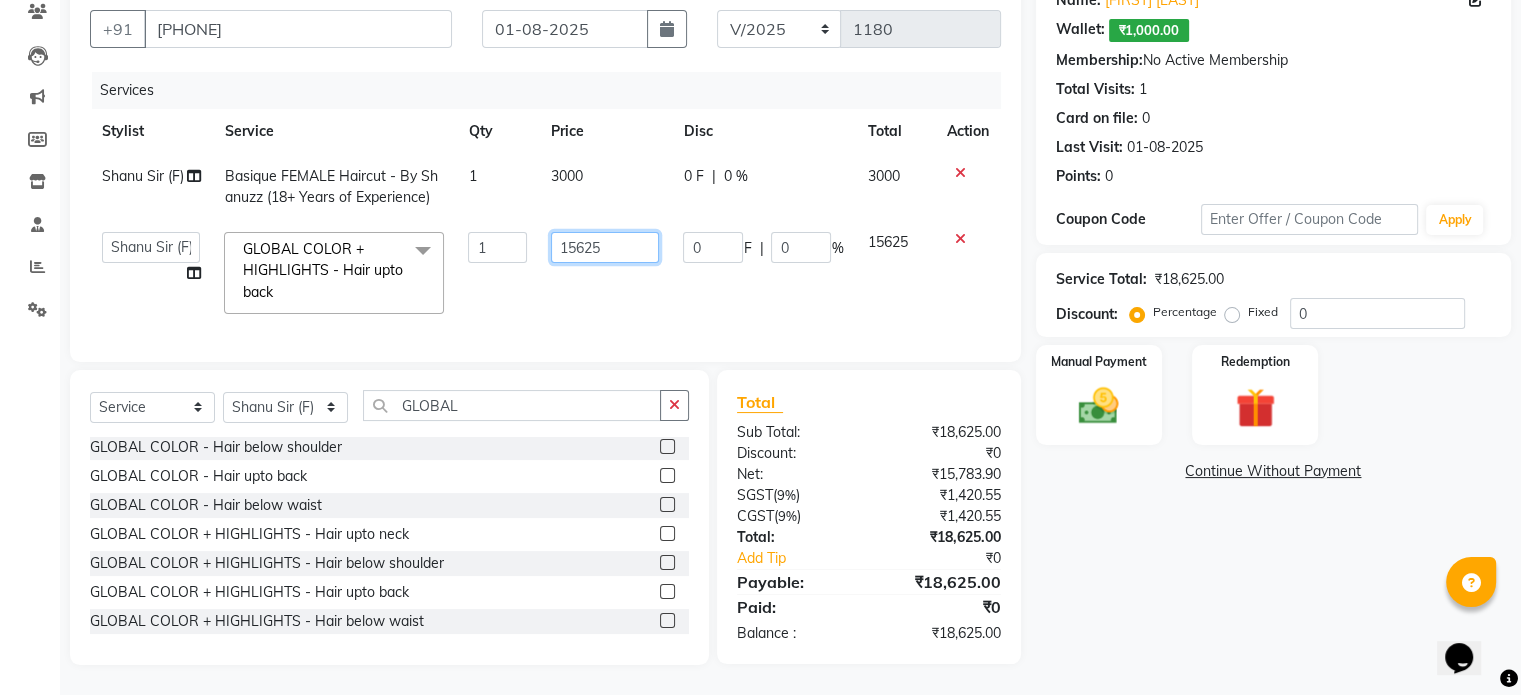 click on "15625" 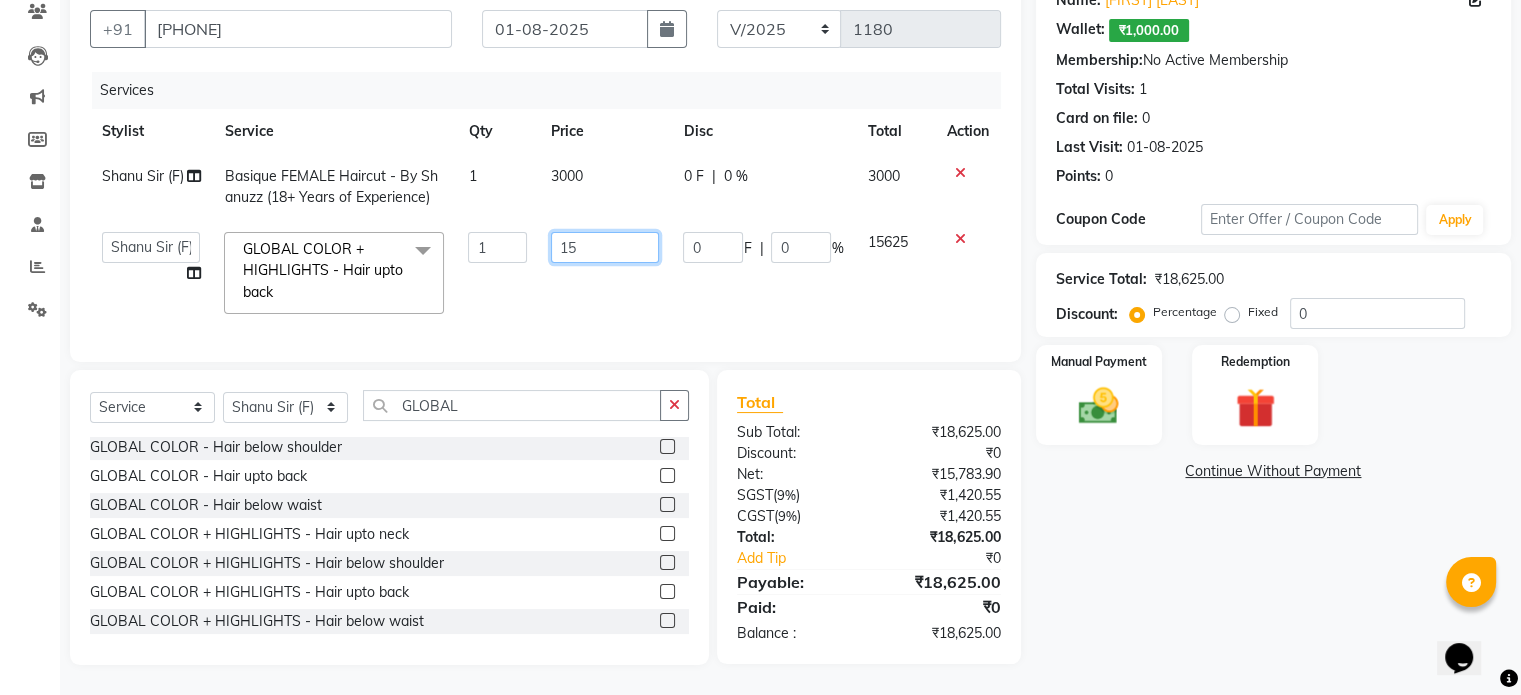 type on "1" 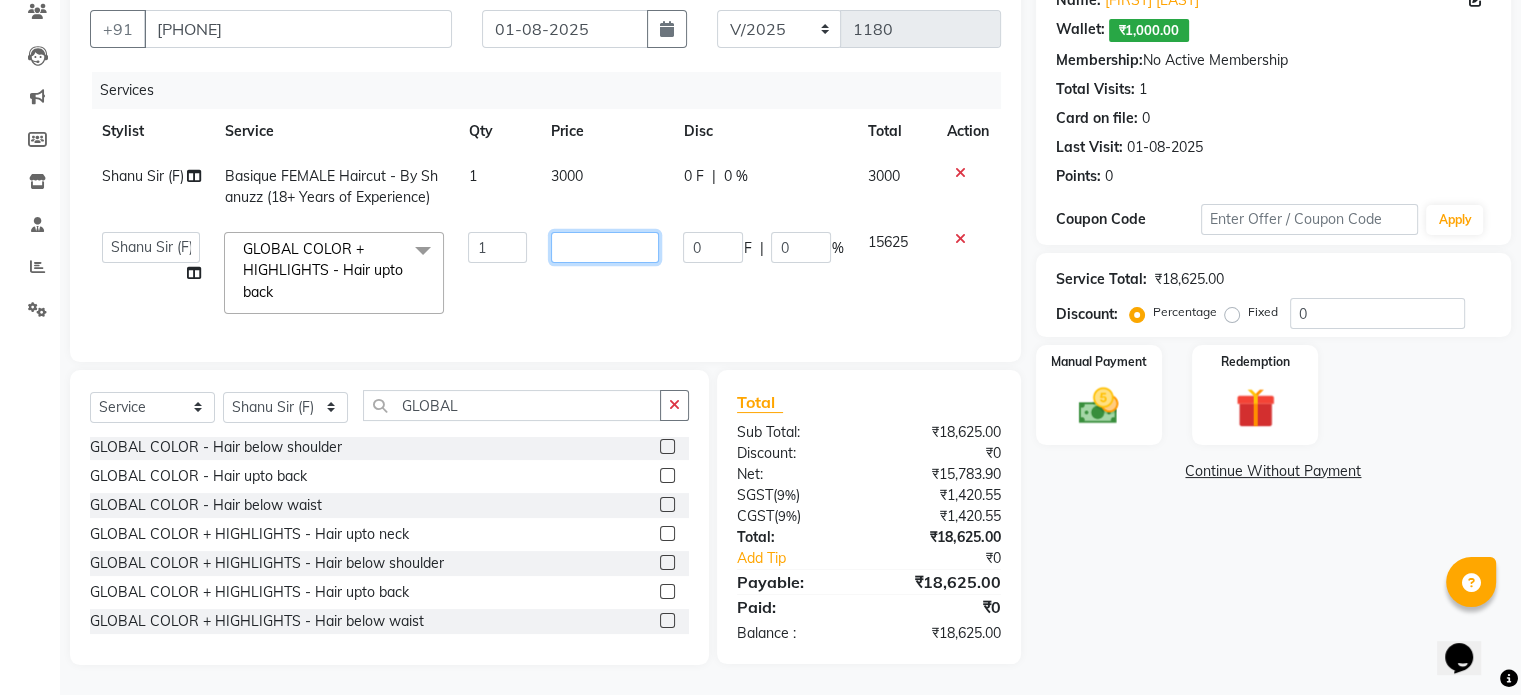 click 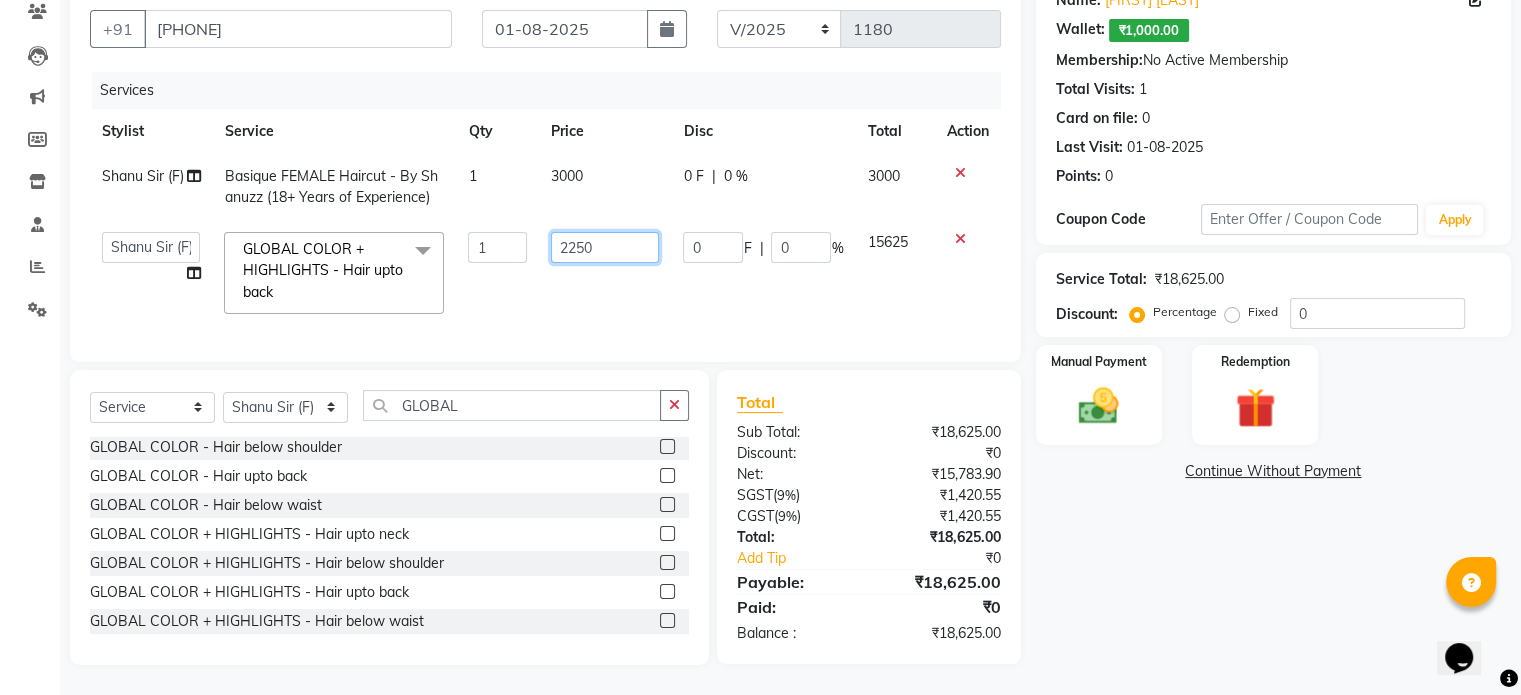 type on "22500" 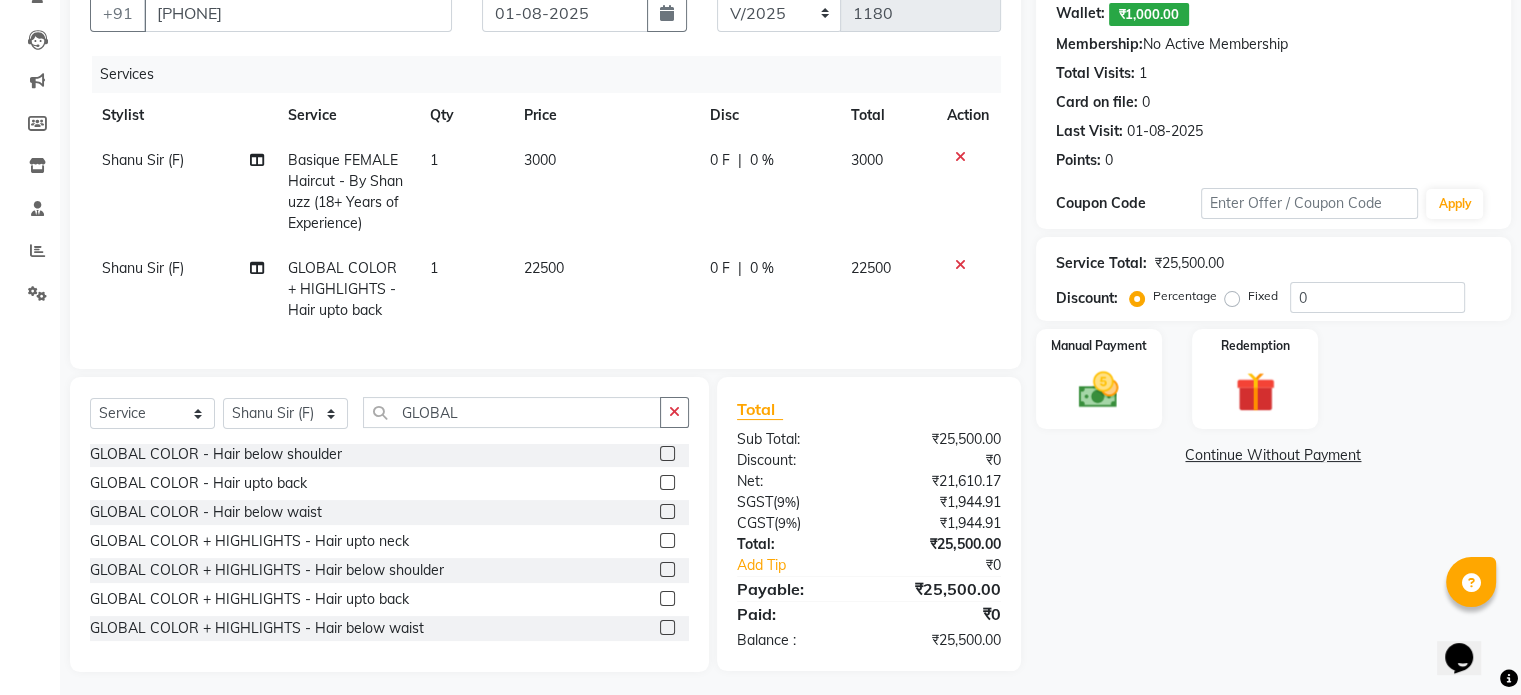 click on "0 %" 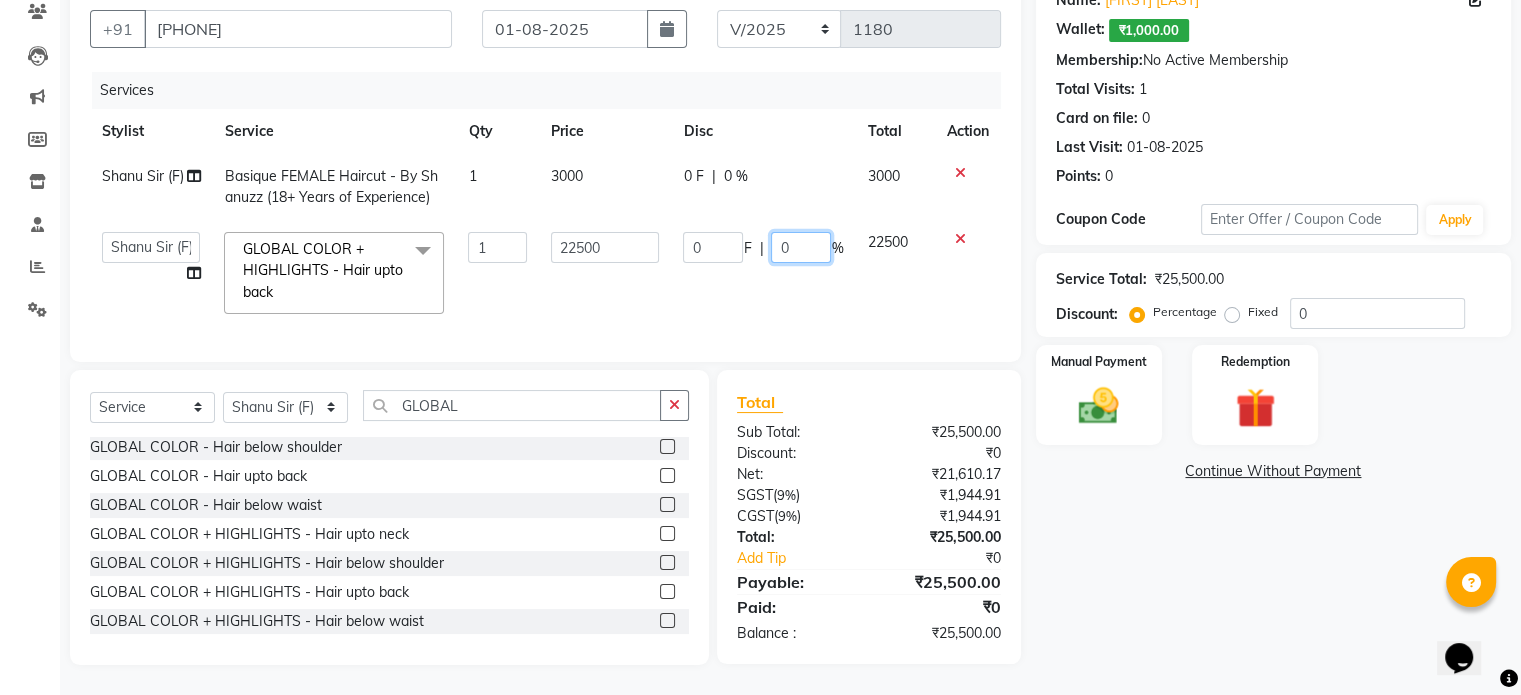 click on "0" 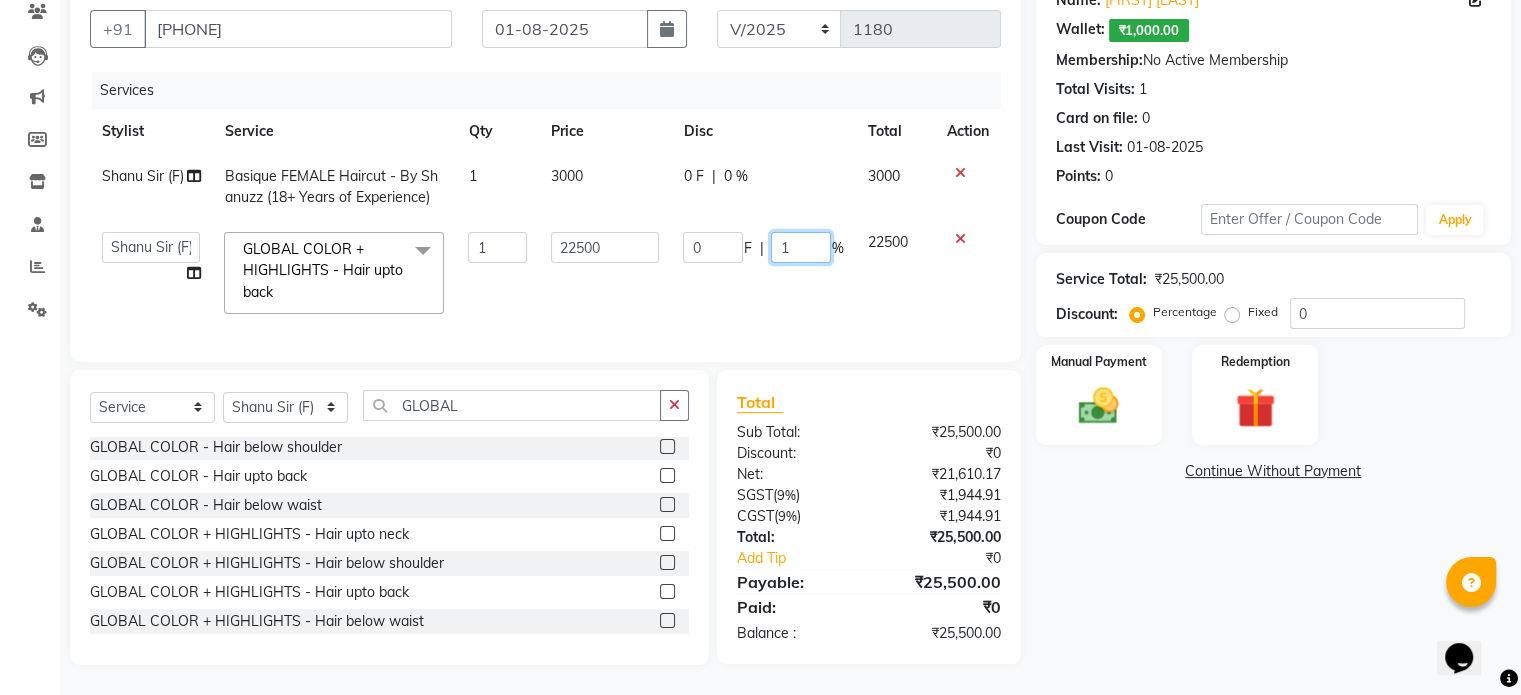 type on "10" 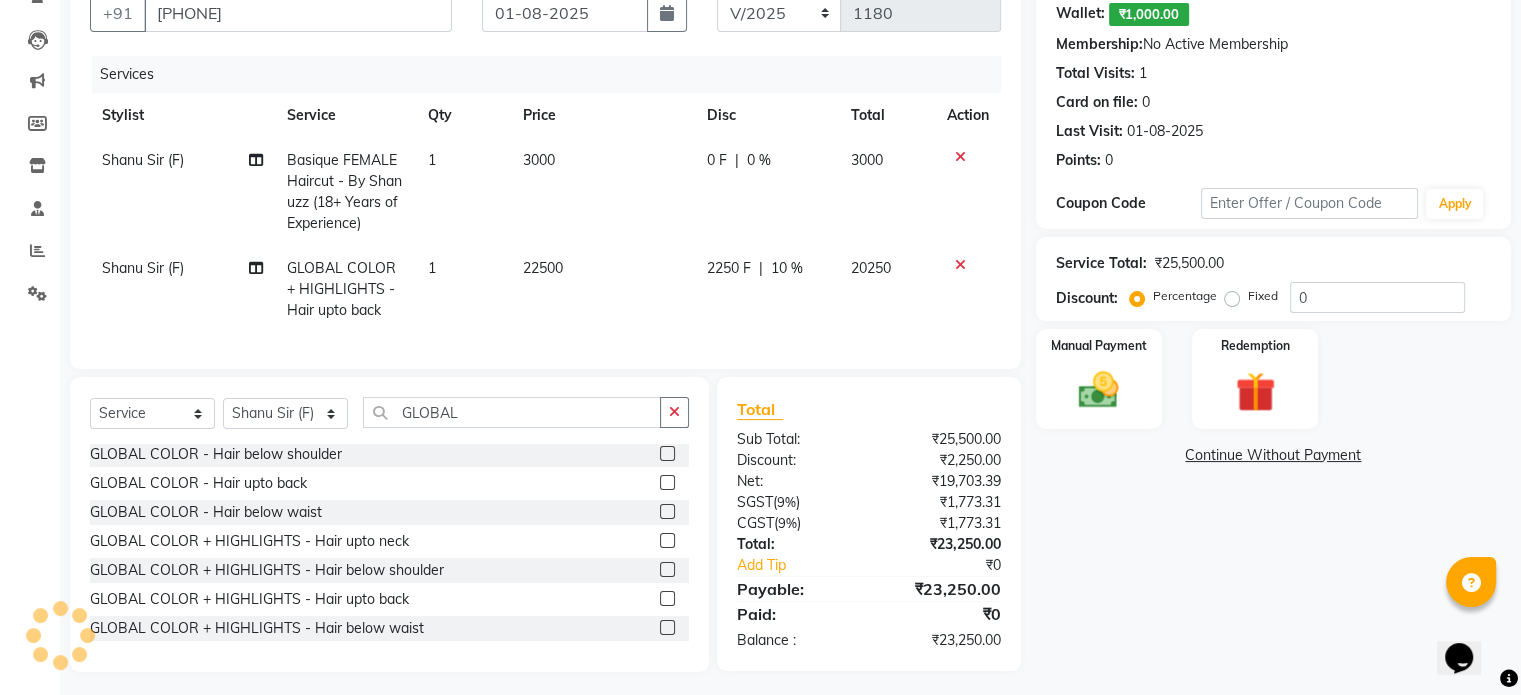 click on "2250 F | 10 %" 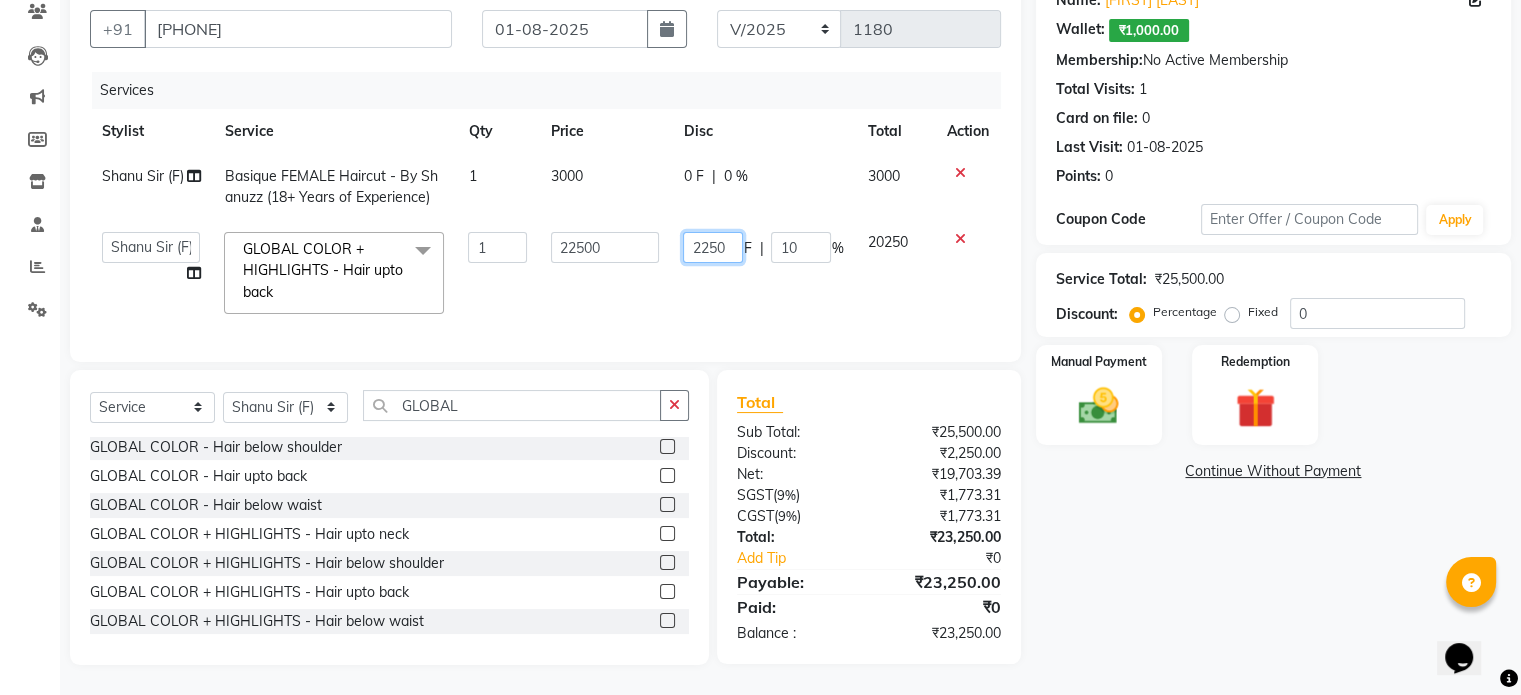 click on "2250" 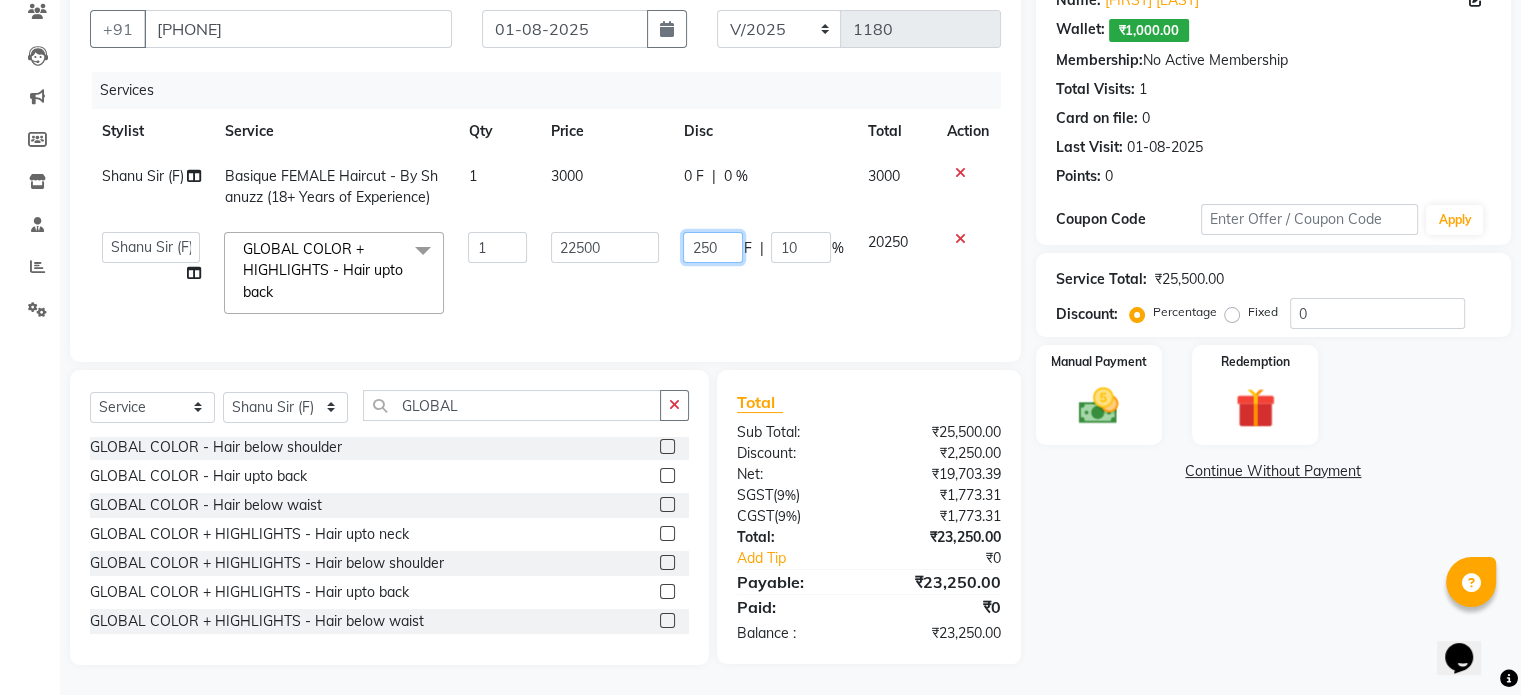 type on "2500" 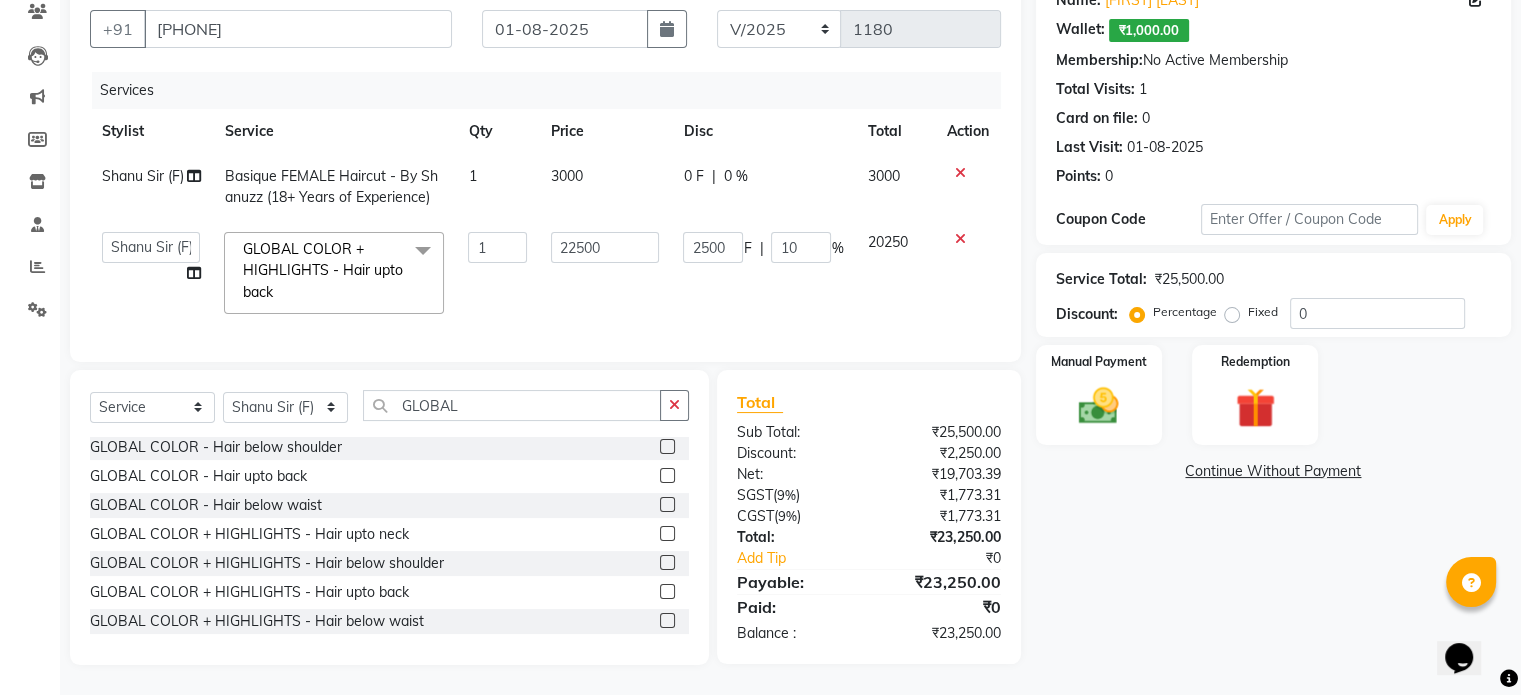 click on "2500 F | 10 %" 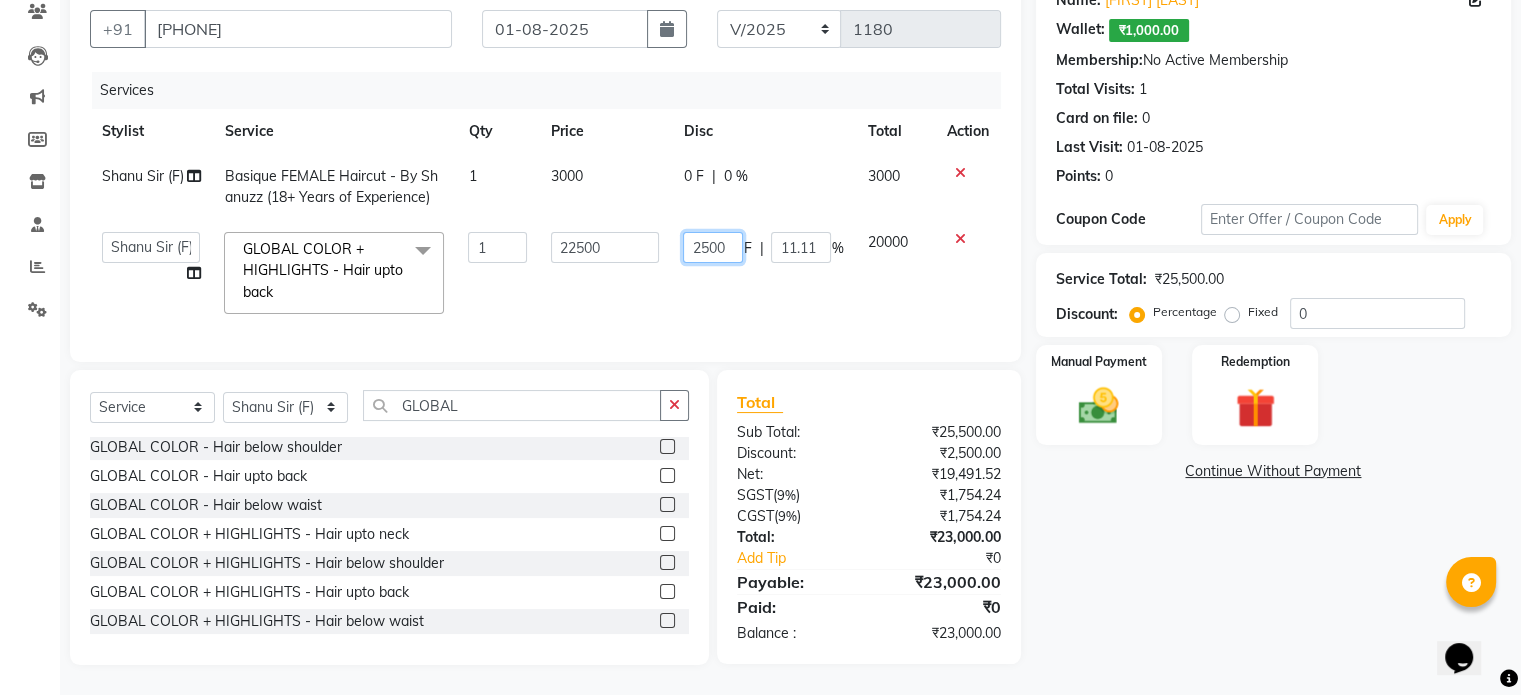 click on "2500" 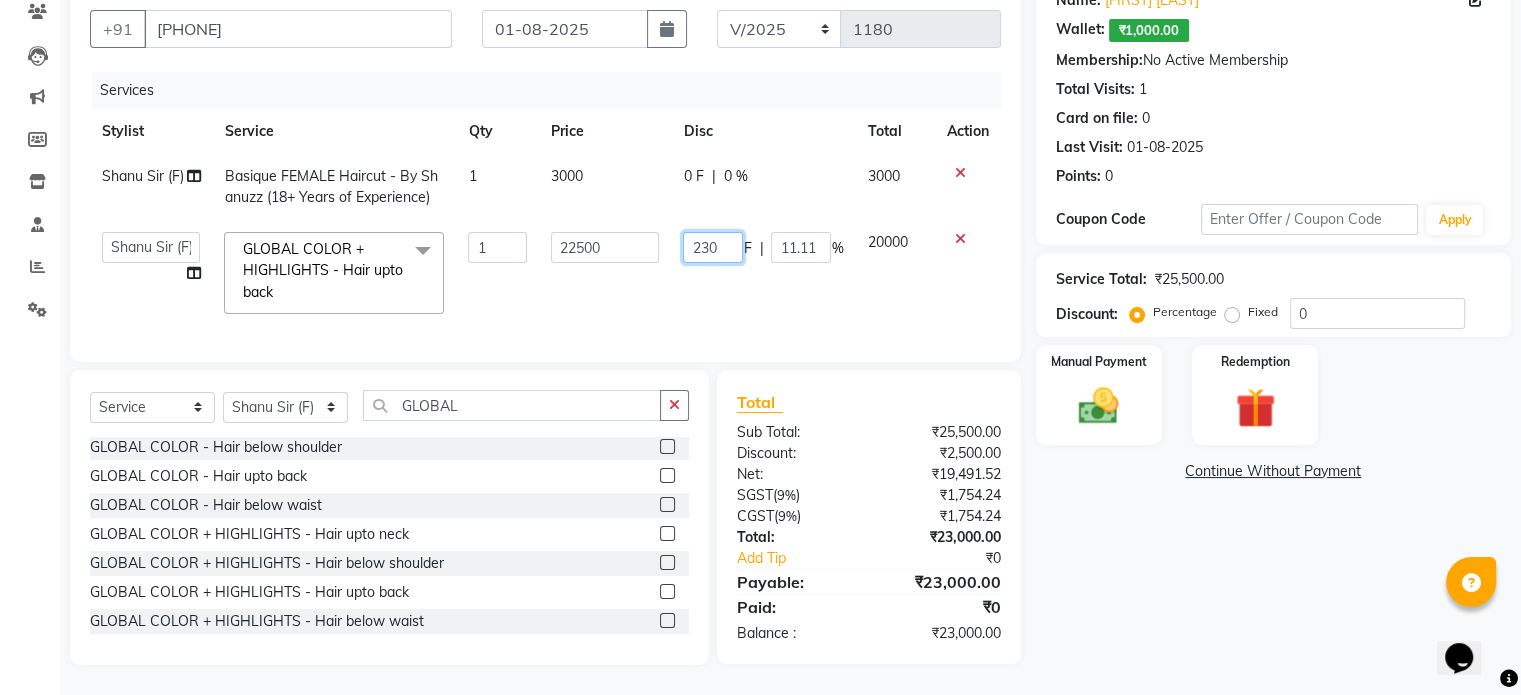type on "2390" 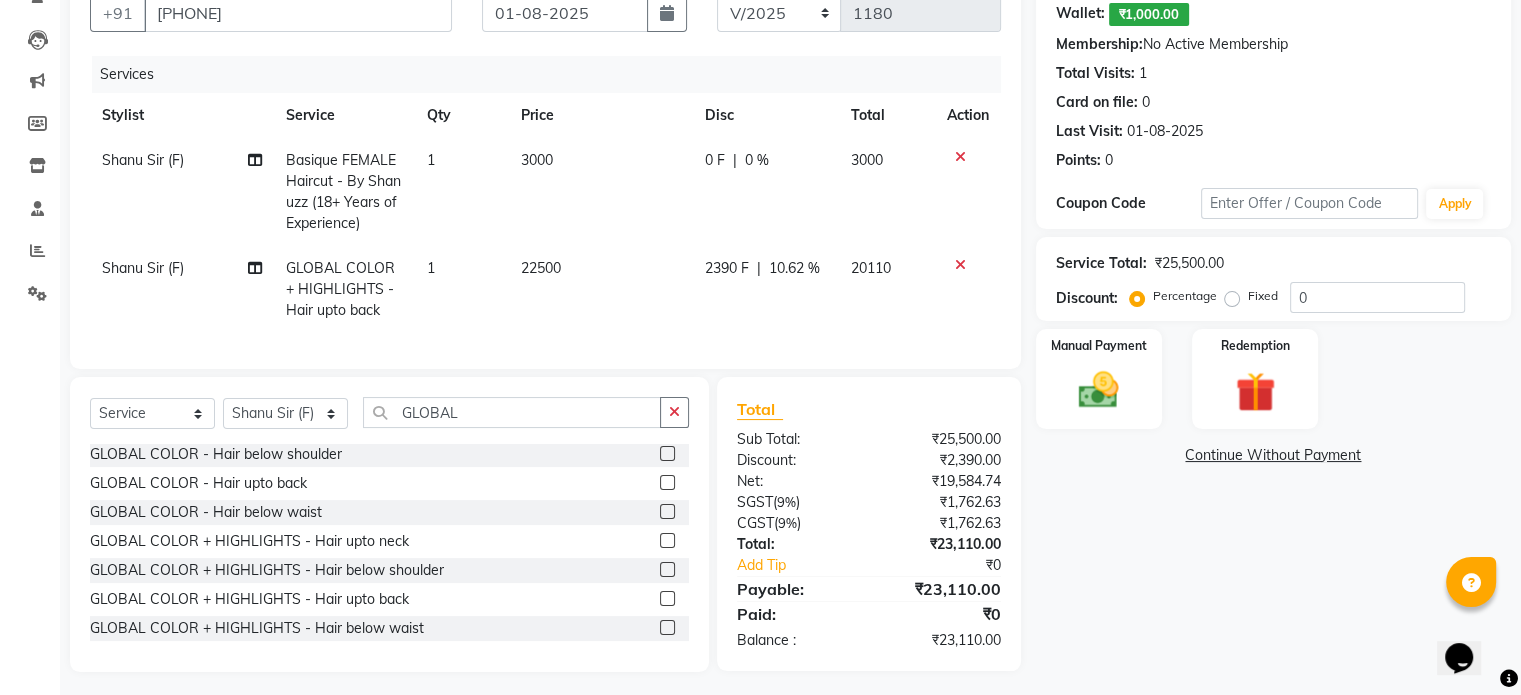 click on "2390 F | 10.62 %" 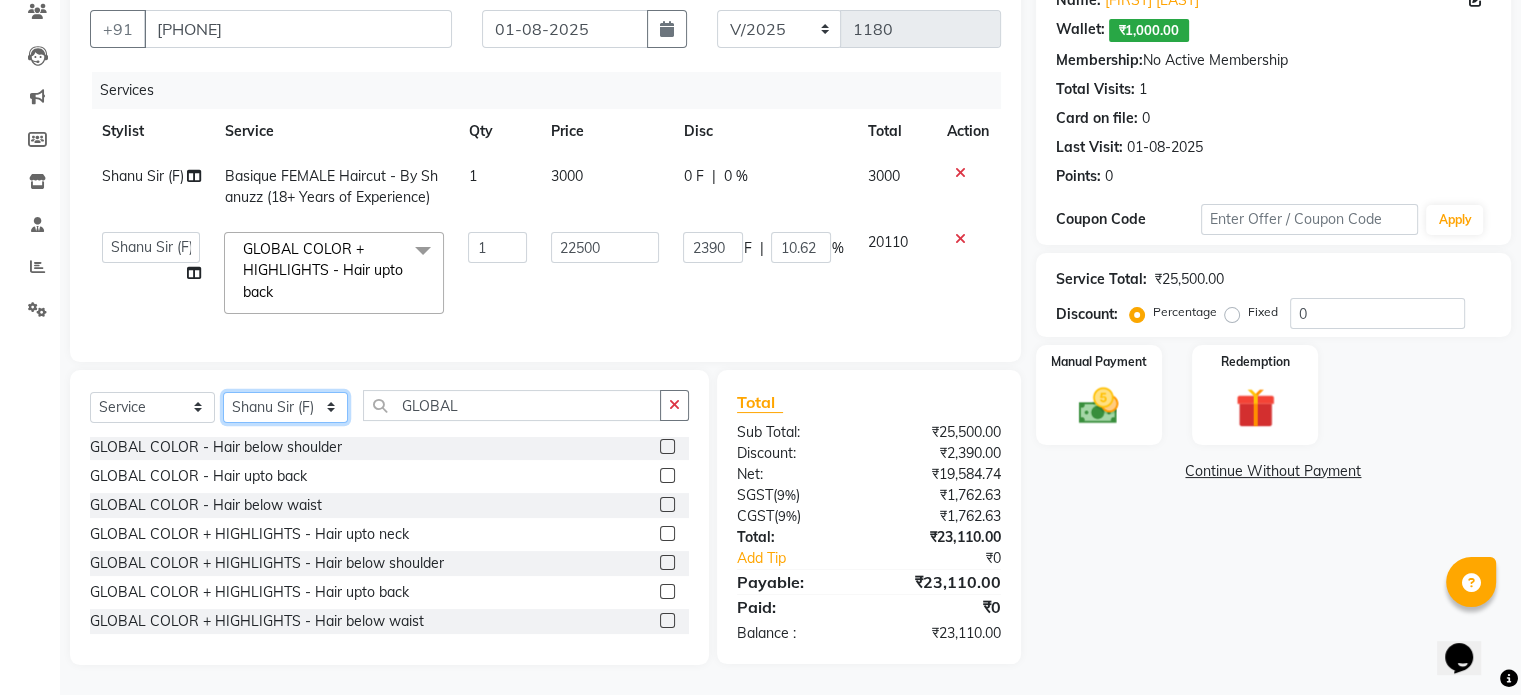 click on "Select Stylist Adnan  ARSHAD Asma  Derma Dynamics Devesh Francis (MO) Gufran Mansuri Harsh Mohd Faizan Mohd Imran  Omkar Osama Patel Rohan  ROSHAN Salvana Motha SAM Shahbaz (D) Shahne Alam SHAIREI Shanu Sir (F) Shanuzz (Oshiwara) Shanuzz Salon, Andheri Siddhi  SUBHASH  Tanishka Panchal VARSHADA JUVALE YASH" 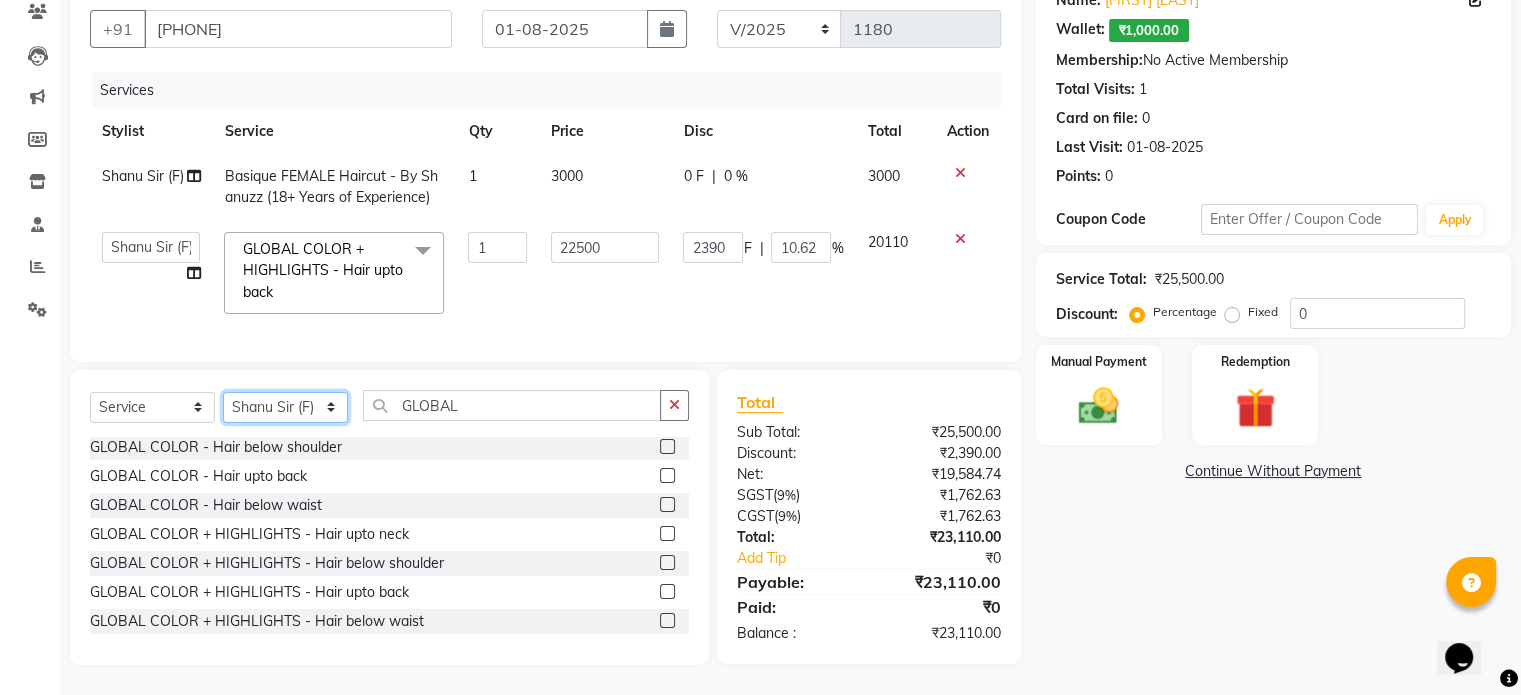 select on "70702" 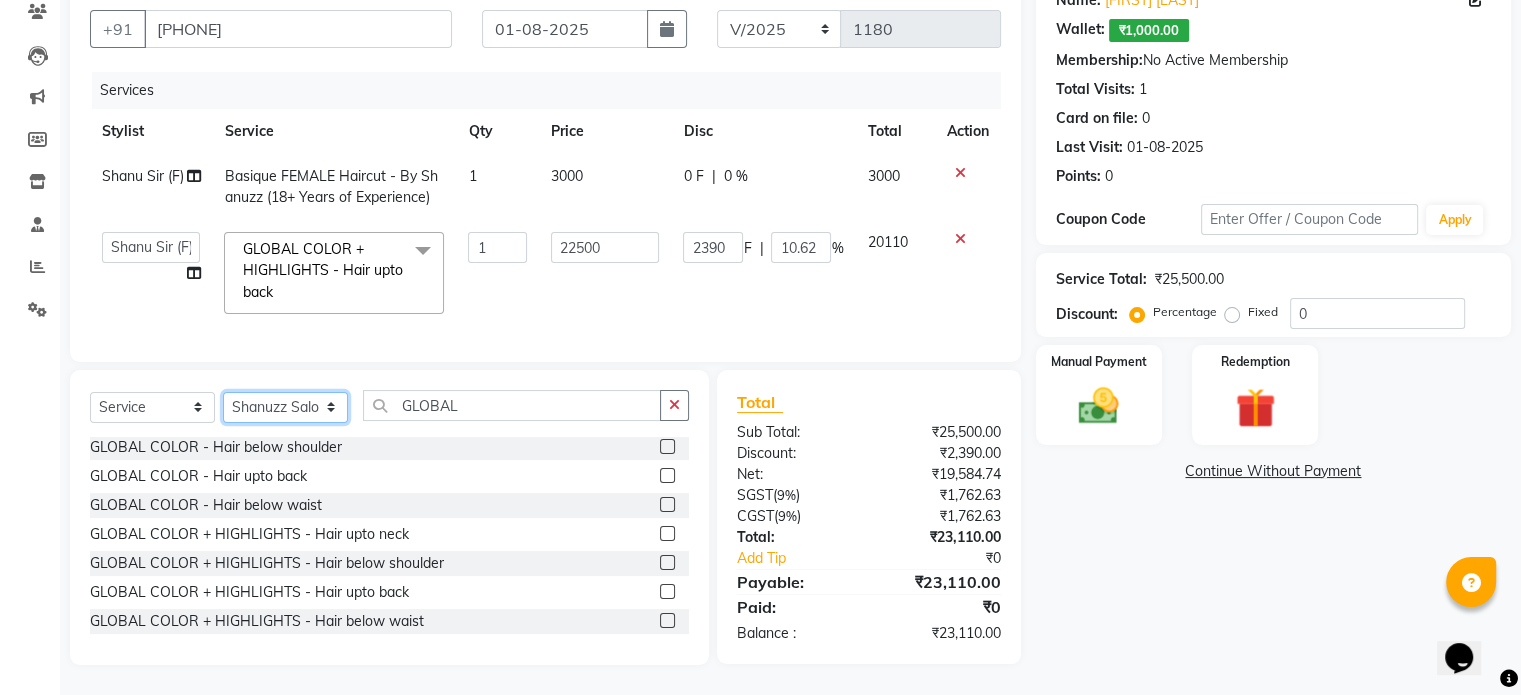 click on "Select Stylist Adnan  ARSHAD Asma  Derma Dynamics Devesh Francis (MO) Gufran Mansuri Harsh Mohd Faizan Mohd Imran  Omkar Osama Patel Rohan  ROSHAN Salvana Motha SAM Shahbaz (D) Shahne Alam SHAIREI Shanu Sir (F) Shanuzz (Oshiwara) Shanuzz Salon, Andheri Siddhi  SUBHASH  Tanishka Panchal VARSHADA JUVALE YASH" 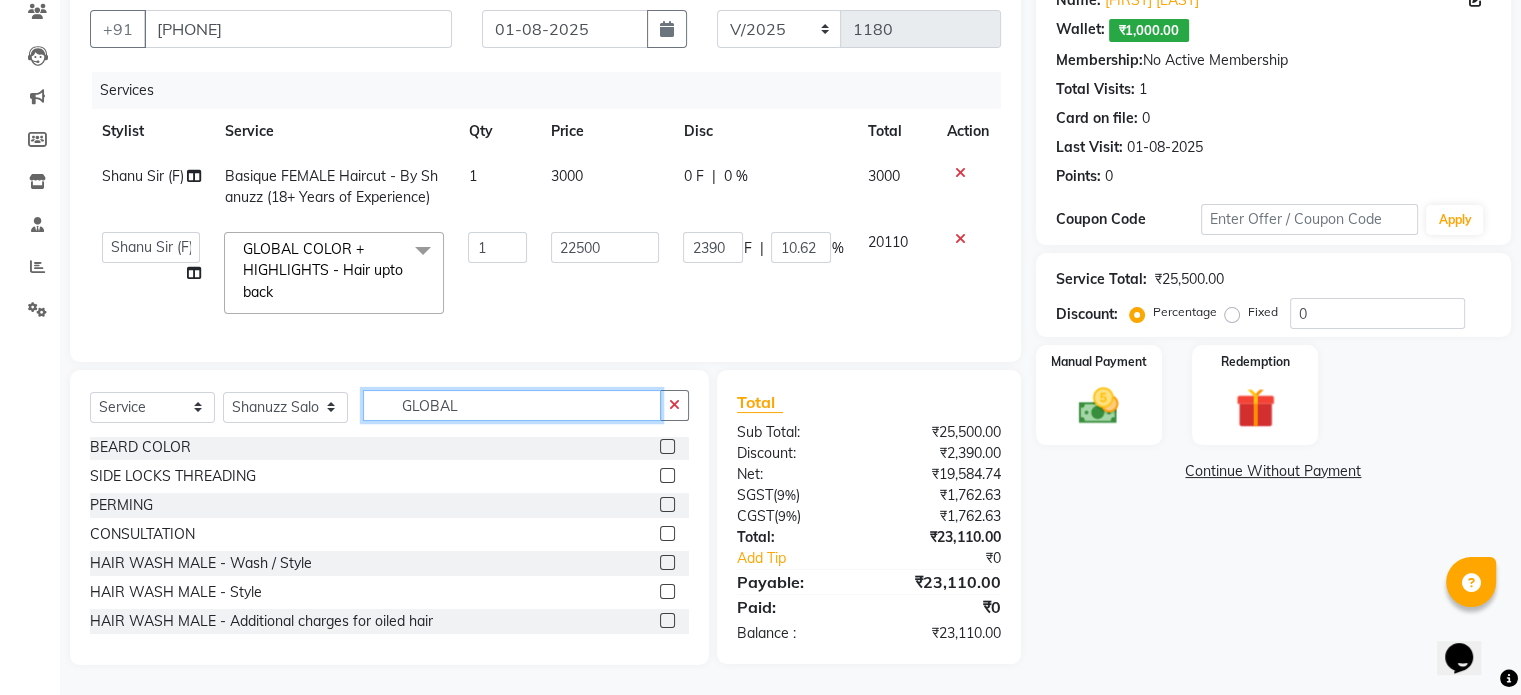 click on "GLOBAL" 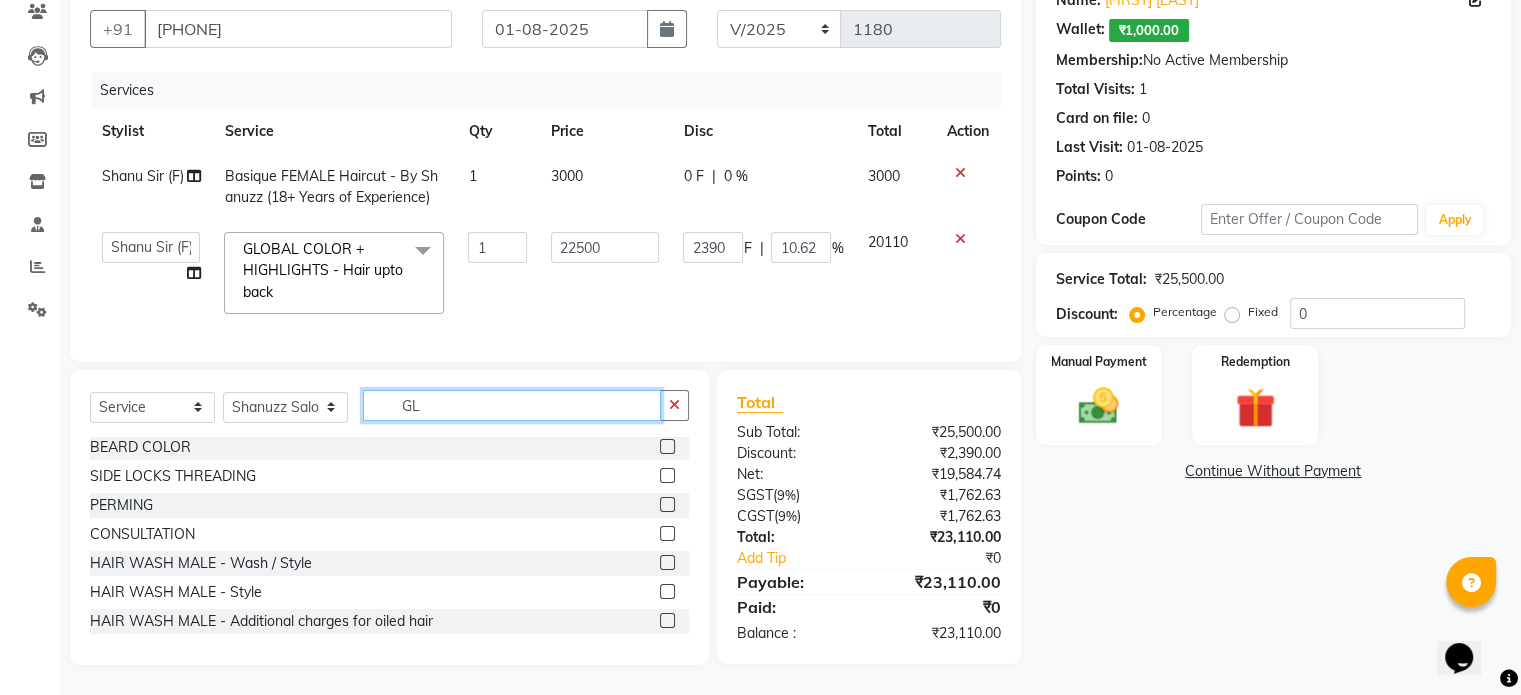 type on "G" 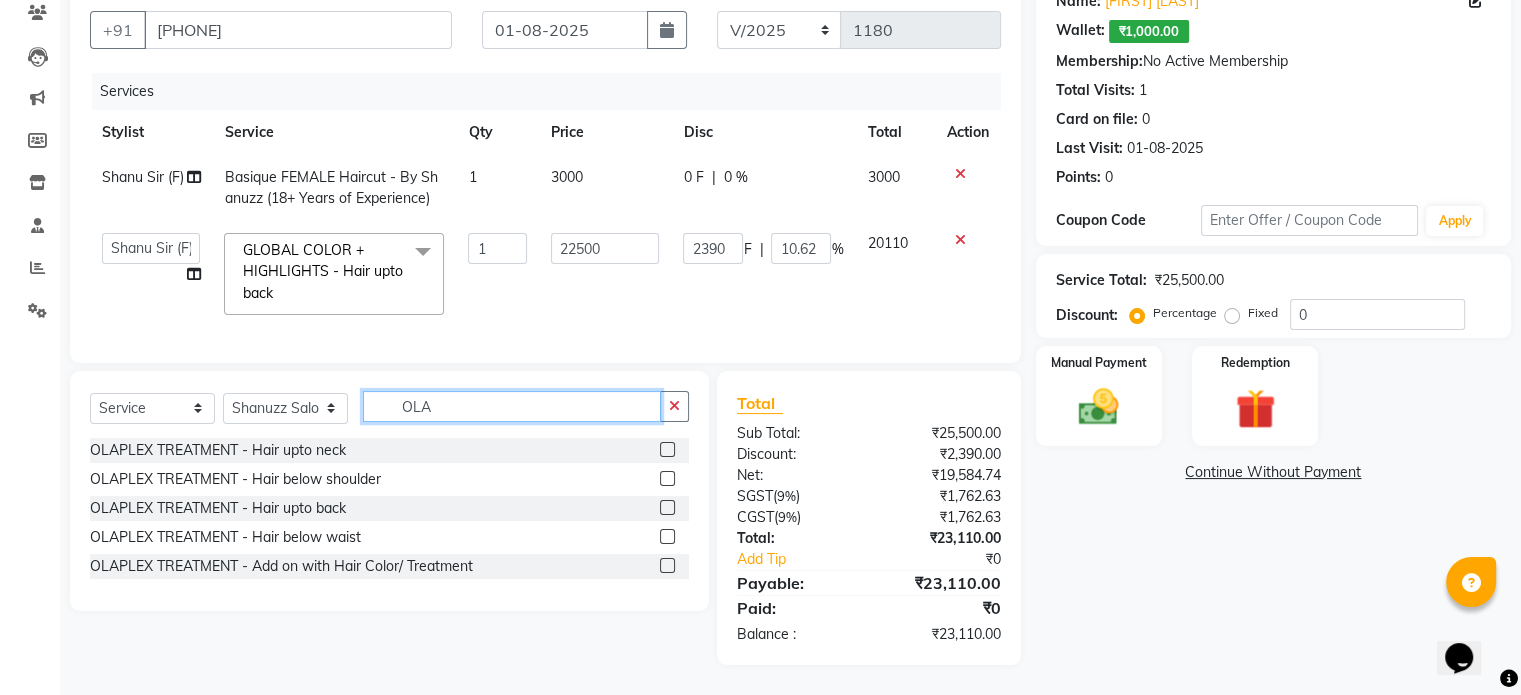scroll, scrollTop: 0, scrollLeft: 0, axis: both 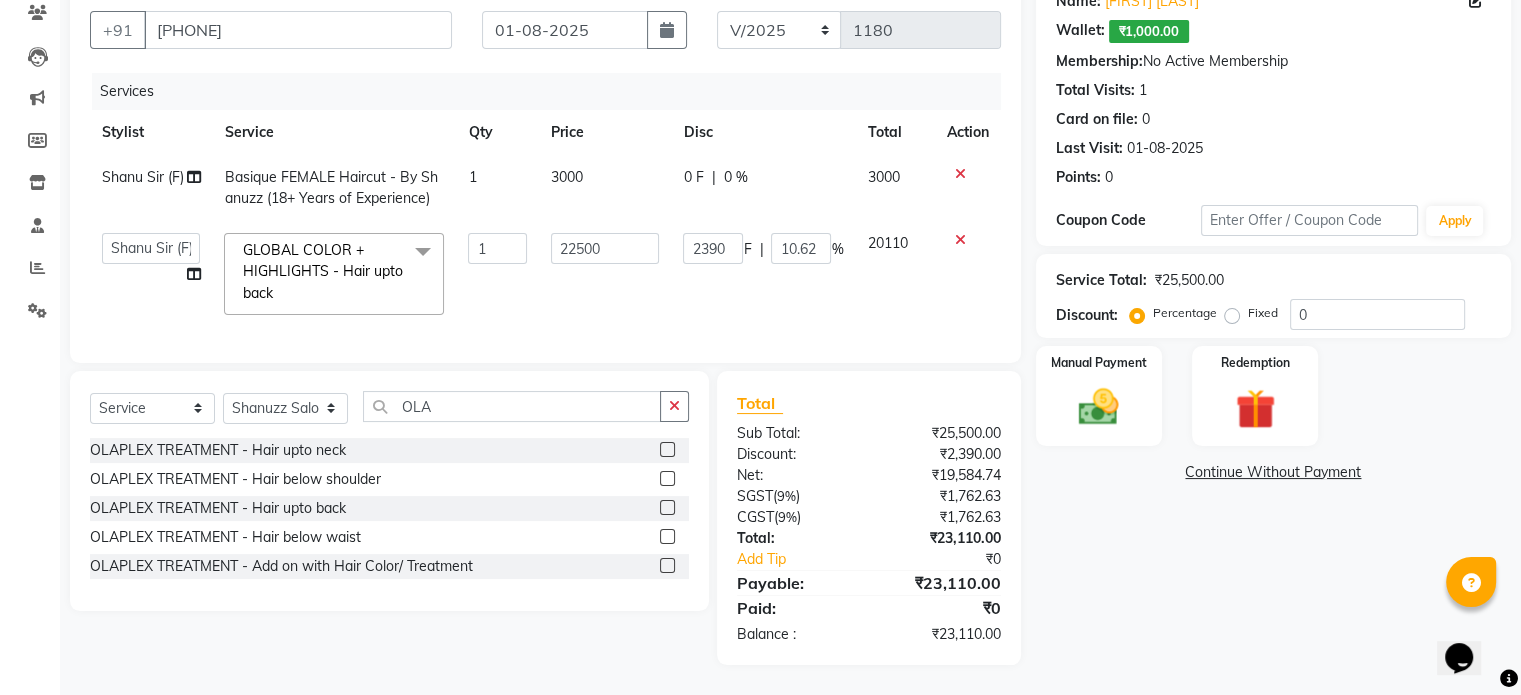click 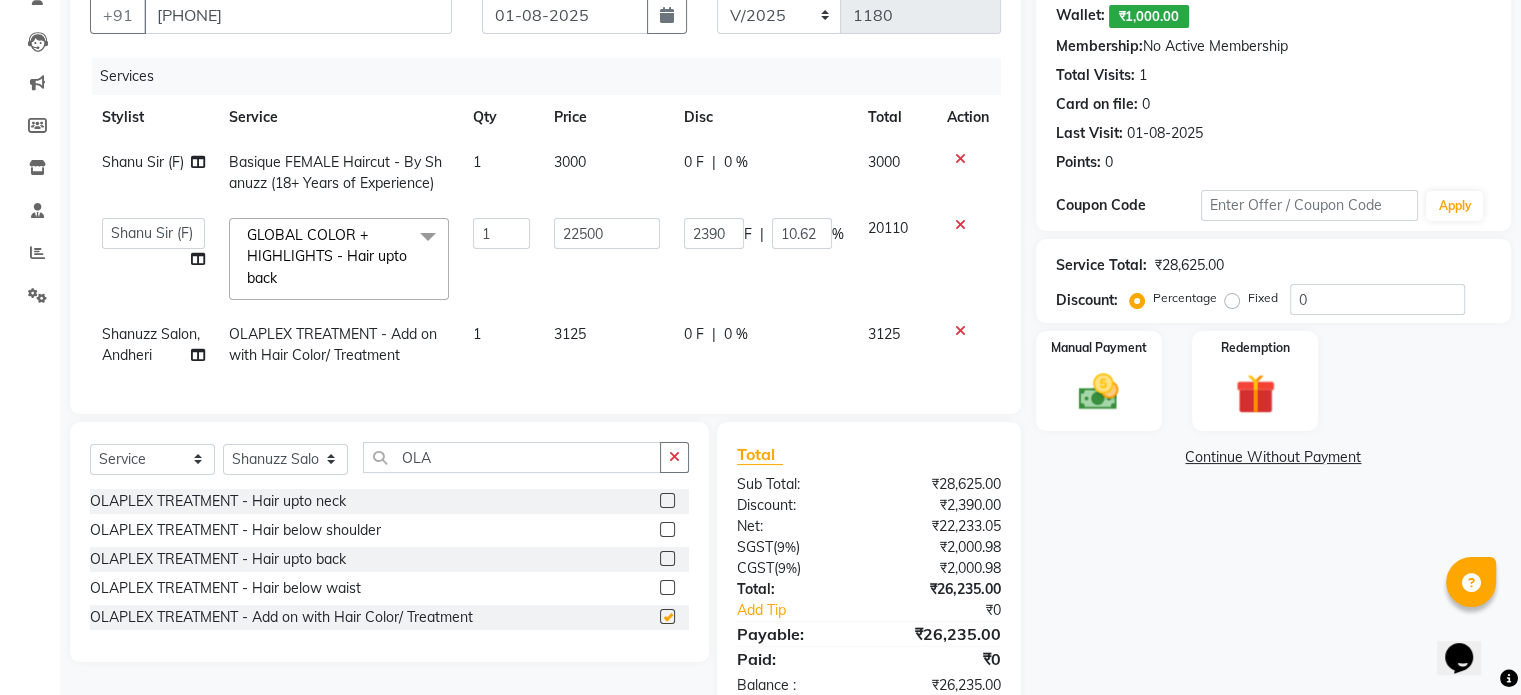 checkbox on "false" 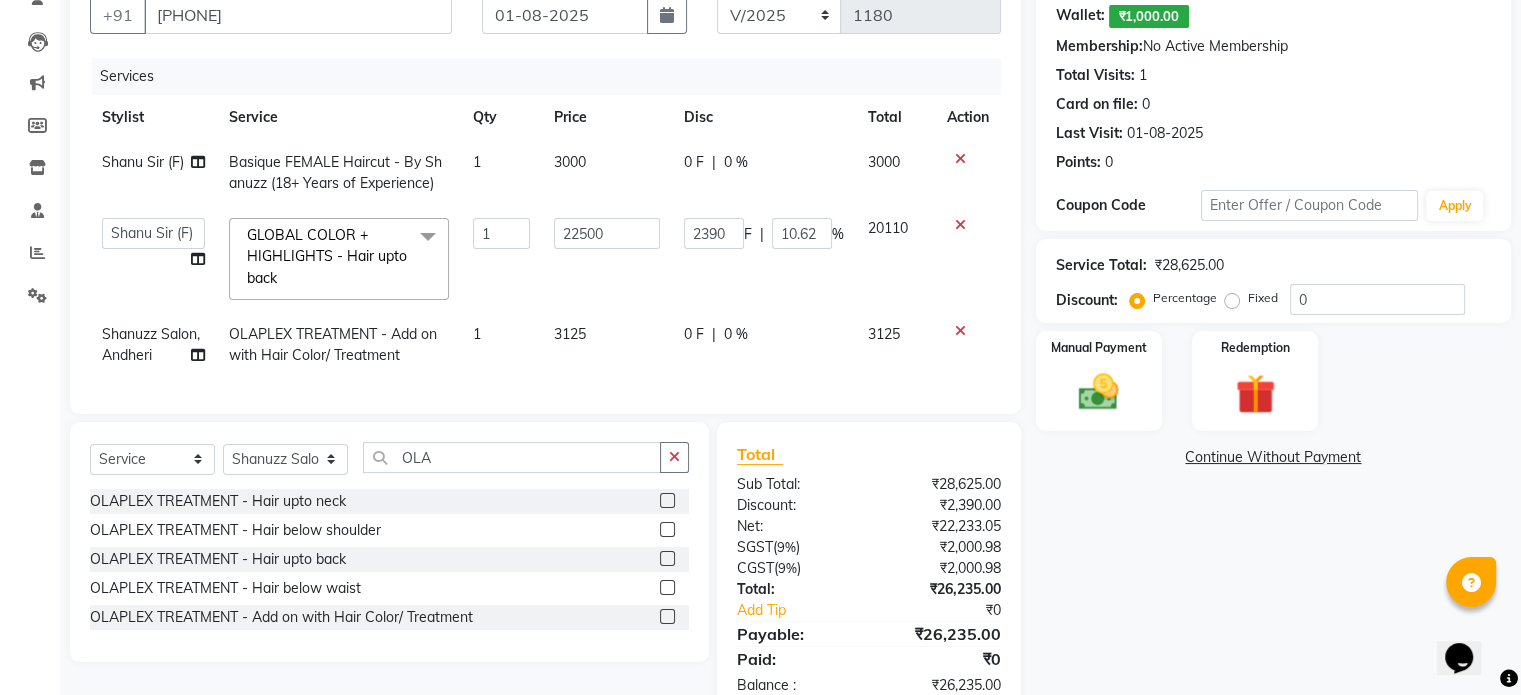click on "3125" 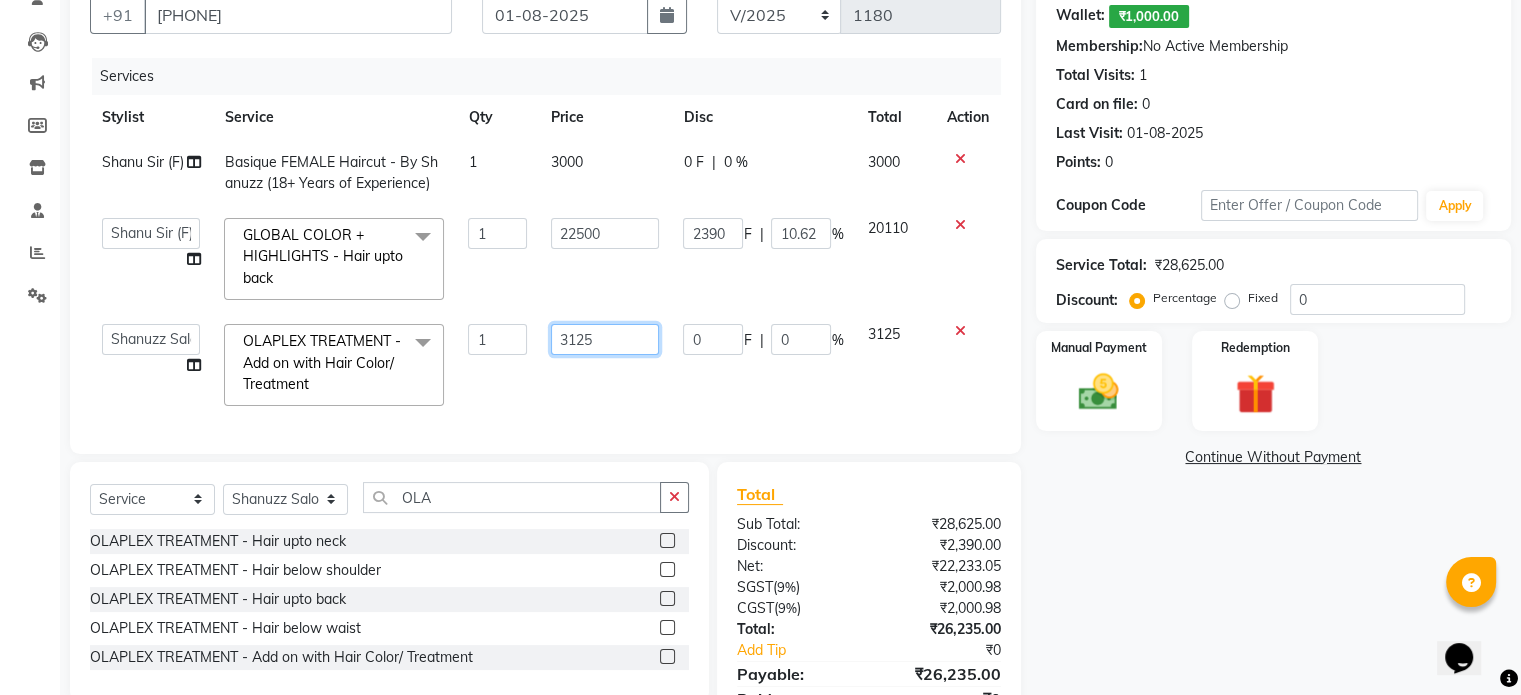 click on "3125" 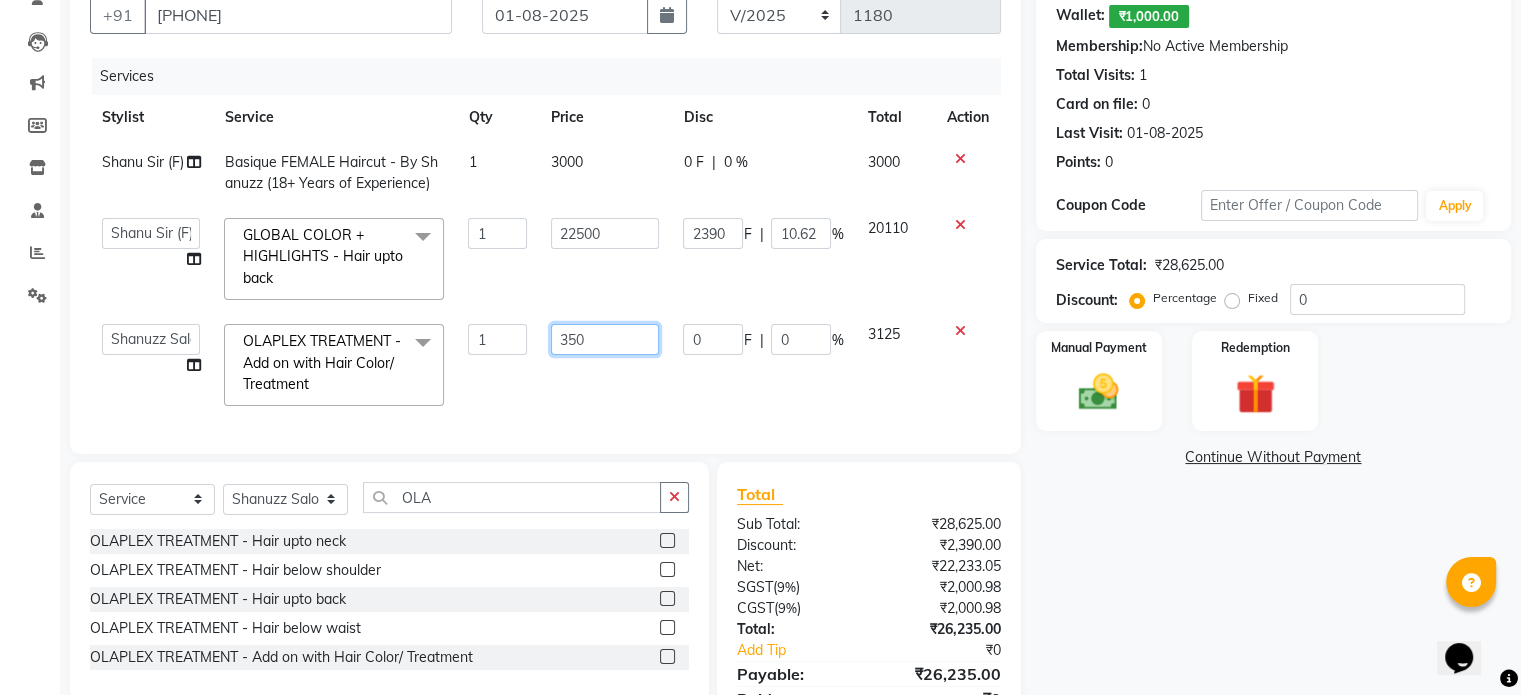 type on "3500" 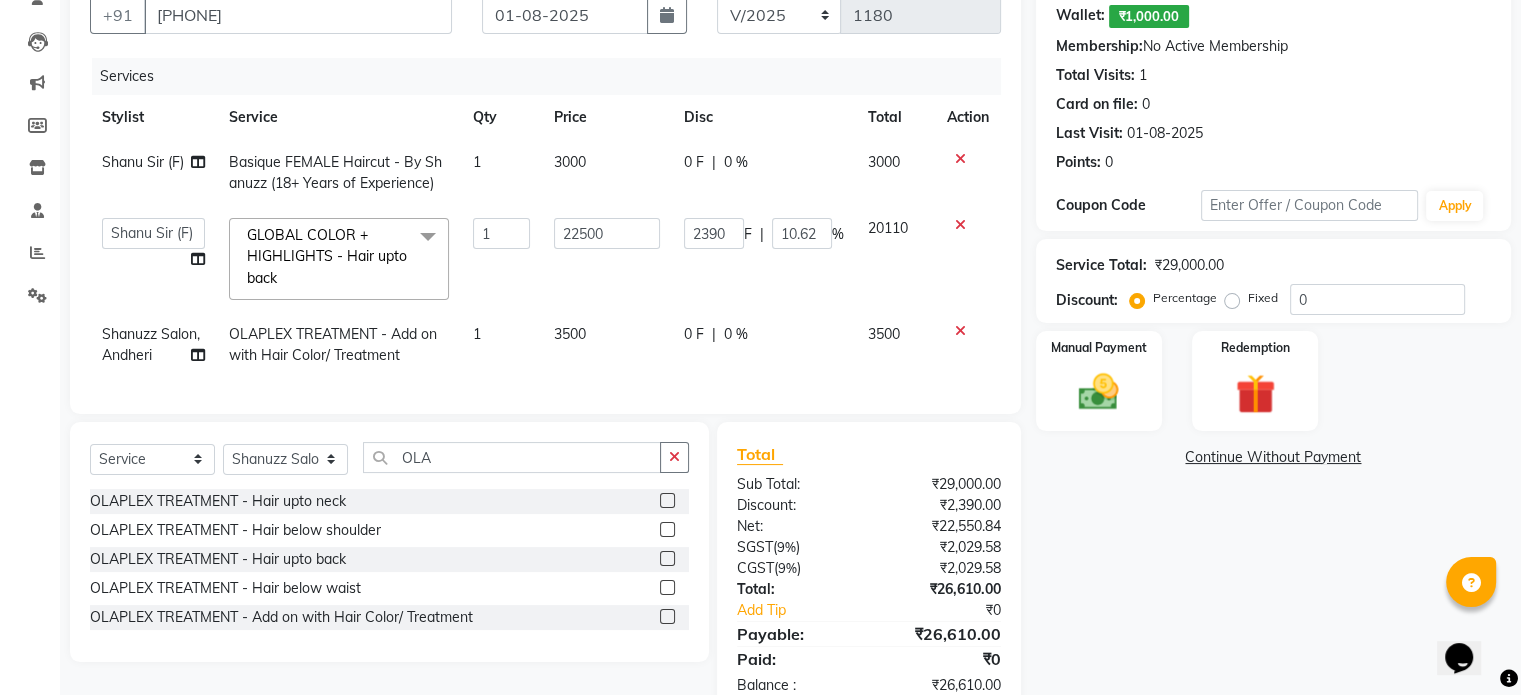 click on "Services Stylist Service Qty Price Disc Total Action Shanu Sir (F) Basique FEMALE Haircut - By Shanuzz (18+ Years of Experience) 1 3000 0 F | 0 % 3000  Adnan    ARSHAD   Asma    Derma Dynamics   Devesh   Francis (MO)   Gufran Mansuri   Harsh   Mohd Faizan   Mohd Imran    Omkar   Osama Patel   Rohan    ROSHAN   Salvana Motha   SAM   Shahbaz (D)   Shahne Alam   SHAIREI   Shanu Sir (F)   Shanuzz (Oshiwara)   Shanuzz Salon, Andheri   Siddhi    SUBHASH    Tanishka Panchal   VARSHADA JUVALE   YASH    GLOBAL COLOR + HIGHLIGHTS  - Hair upto back  x HAIR WASH FEMALE - Hair above shoulder HAIR WASH FEMALE - Hair above & below shoulder HAIR WASH FEMALE - Hair upto back HAIR WASH FEMALE - Hair below waist HAIR WASH FEMALE - Additional charges for oiled hair HAIR WASH FEMALE - Wash & Blast DRY BEARD COLOR SIDE LOCKS THREADING PERMING  CONSULTATION HAIR WASH MALE - Wash / Style HAIR WASH MALE - Style HAIR WASH MALE - Additional charges for oiled hair Basique FEMALE Haircut - By Shanuzz (18+ Years of Experience) Cut & File" 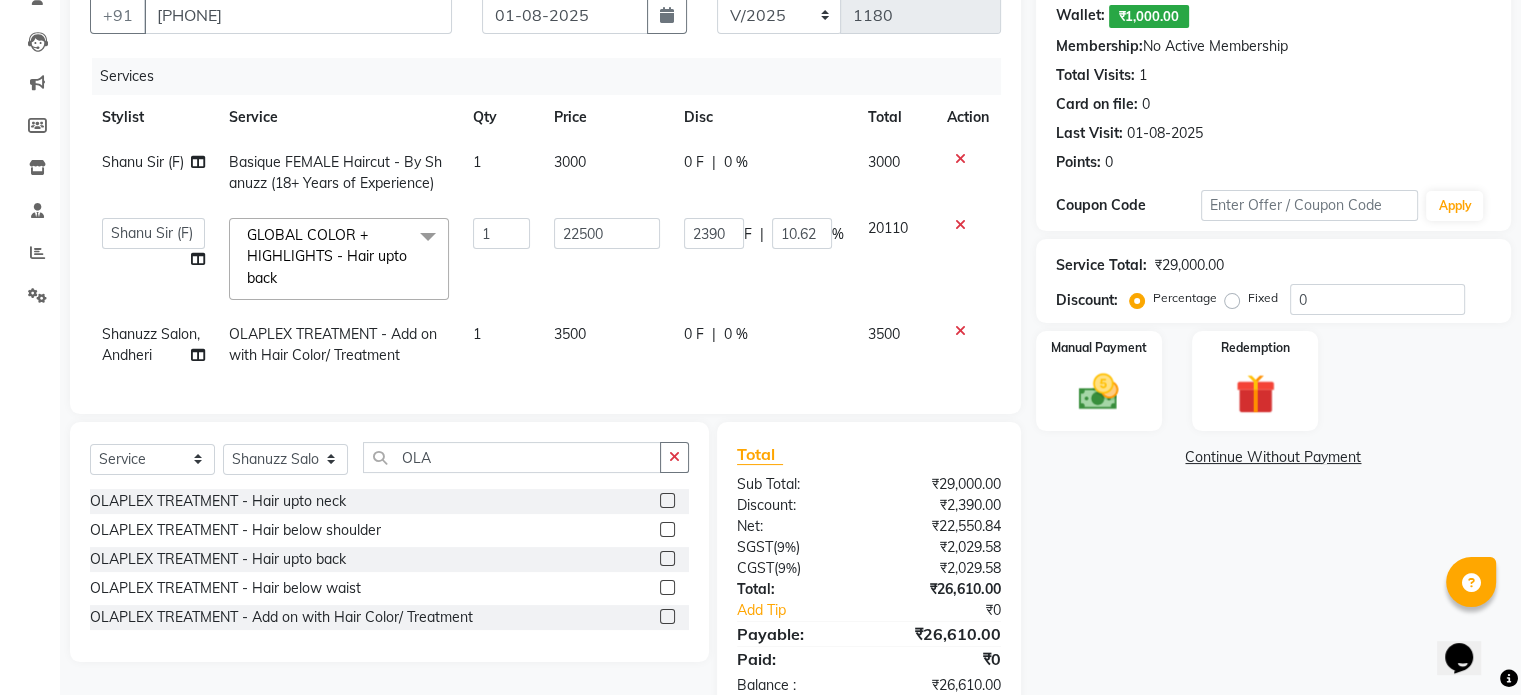 scroll, scrollTop: 256, scrollLeft: 0, axis: vertical 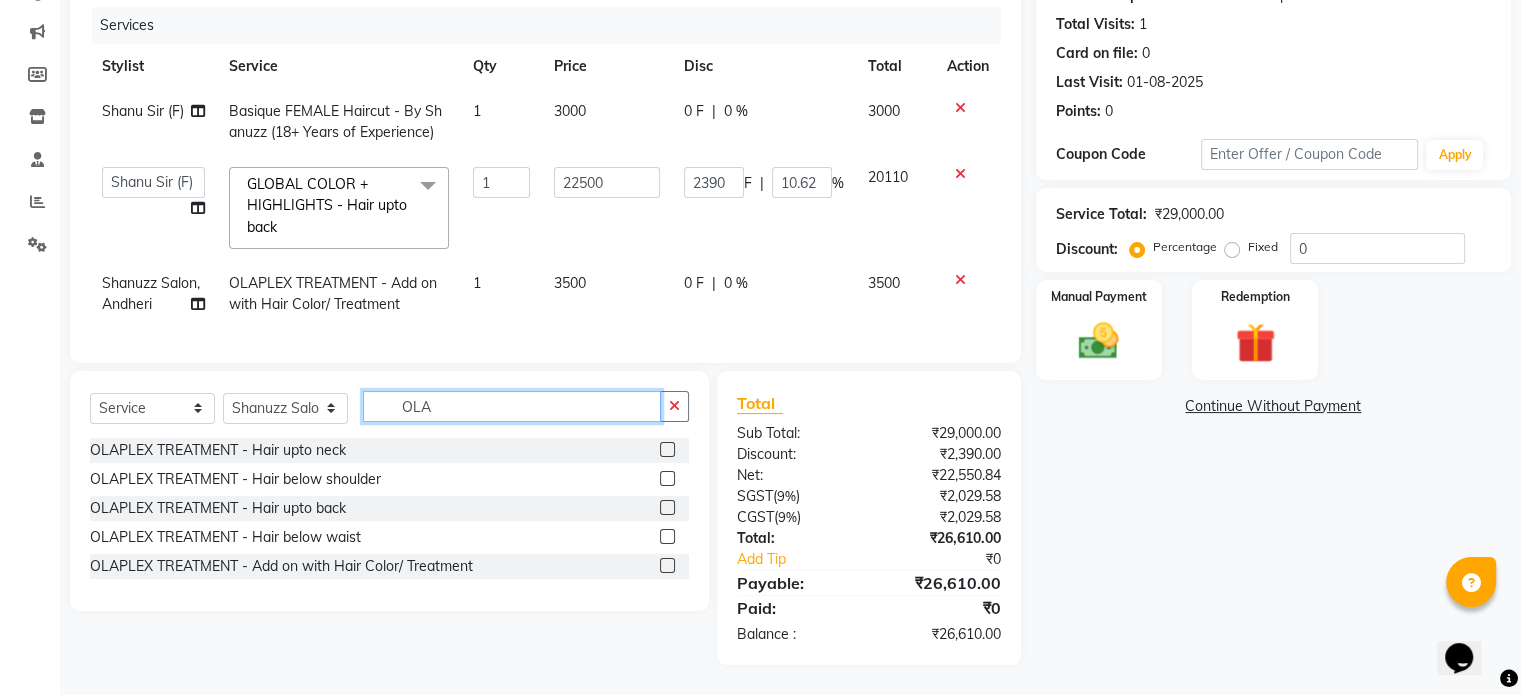 click on "OLA" 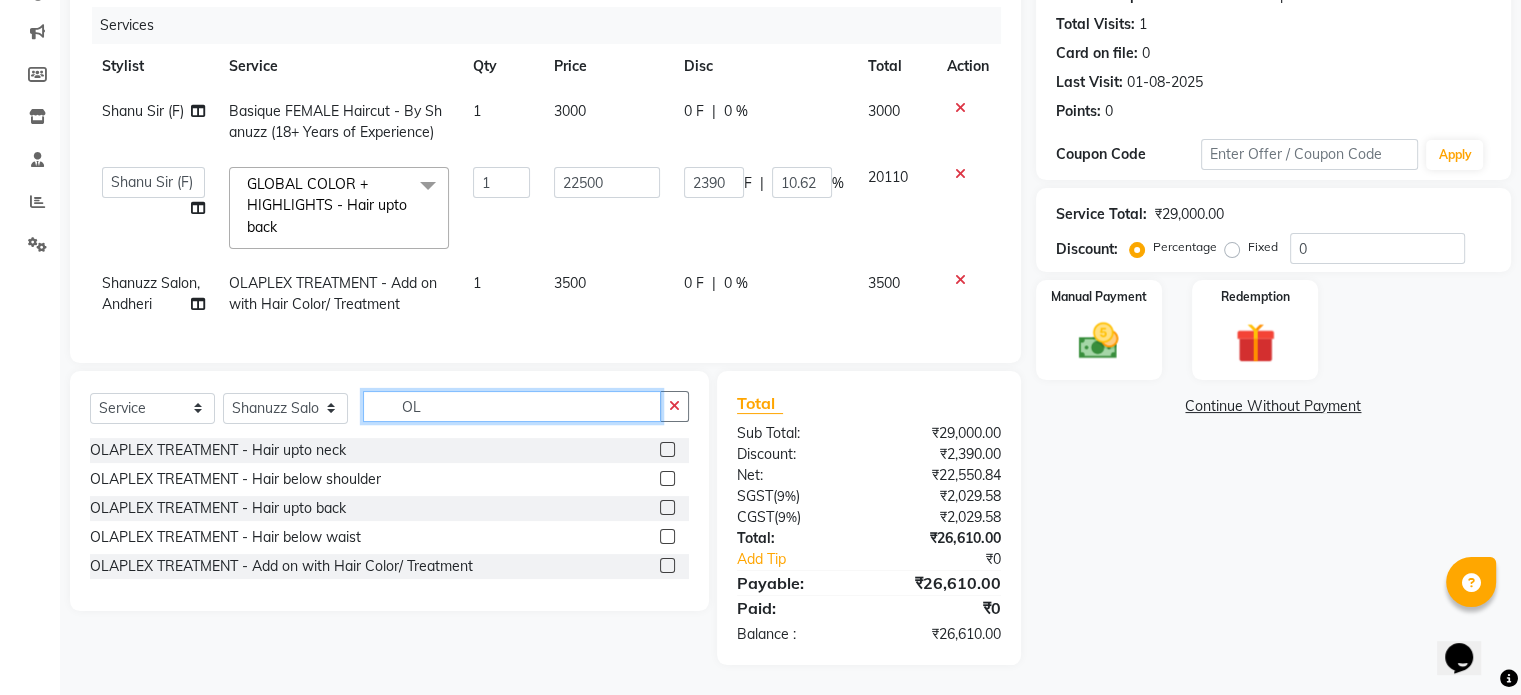 type on "O" 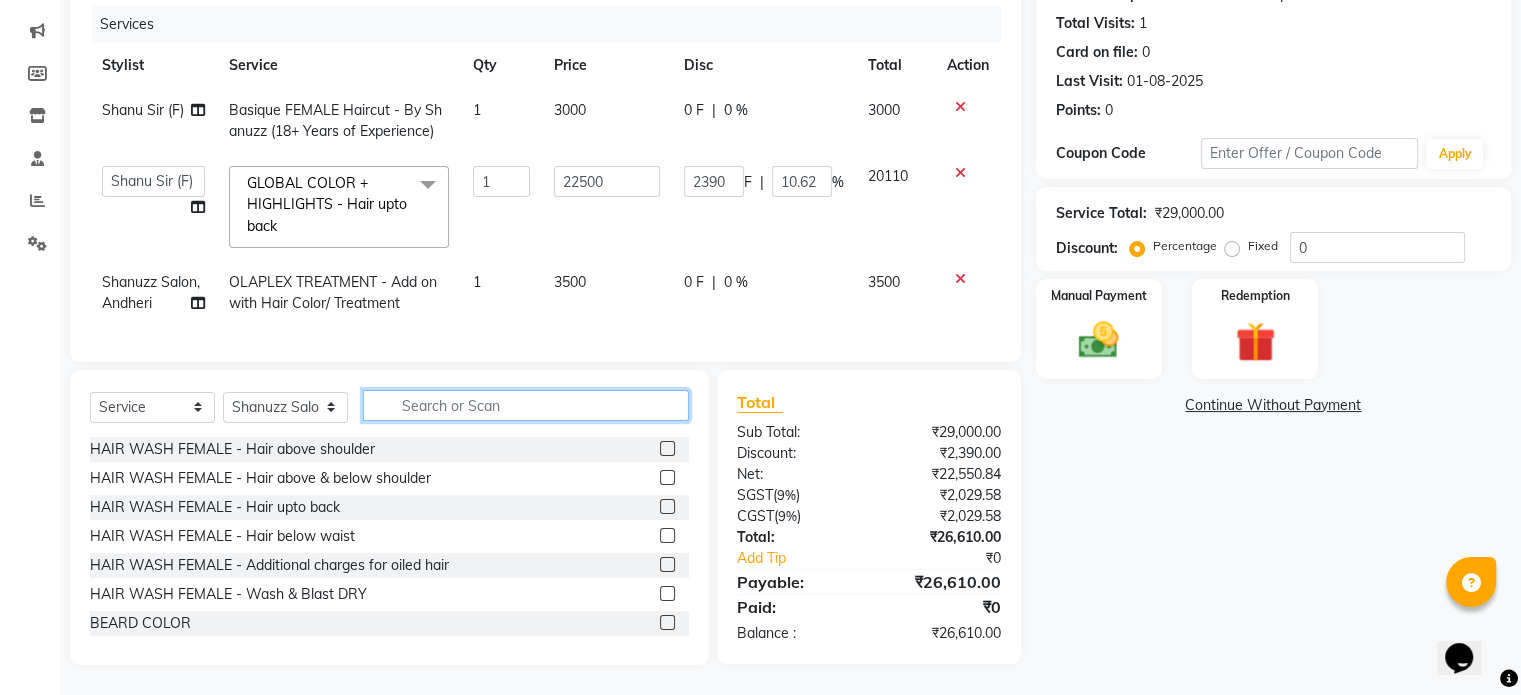 type 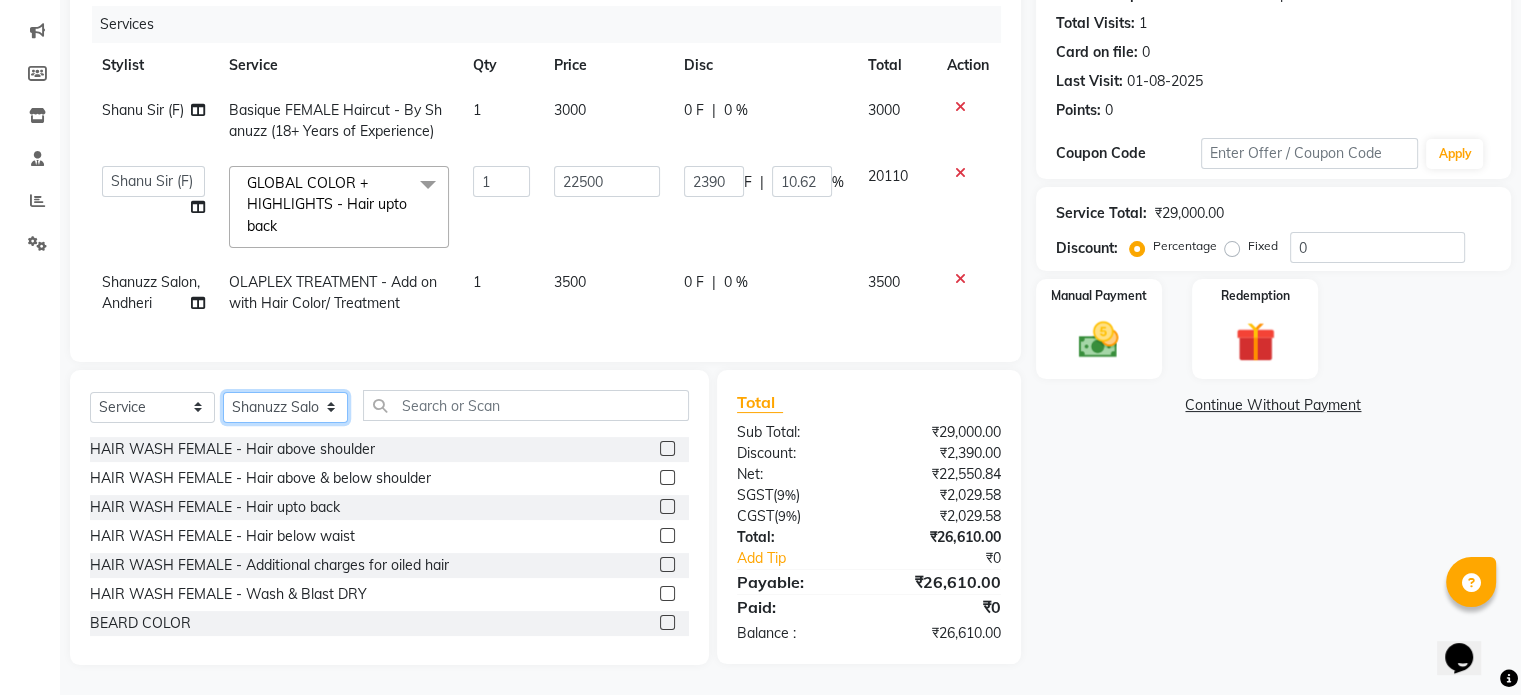 click on "Select Stylist Adnan  ARSHAD Asma  Derma Dynamics Devesh Francis (MO) Gufran Mansuri Harsh Mohd Faizan Mohd Imran  Omkar Osama Patel Rohan  ROSHAN Salvana Motha SAM Shahbaz (D) Shahne Alam SHAIREI Shanu Sir (F) Shanuzz (Oshiwara) Shanuzz Salon, Andheri Siddhi  SUBHASH  Tanishka Panchal VARSHADA JUVALE YASH" 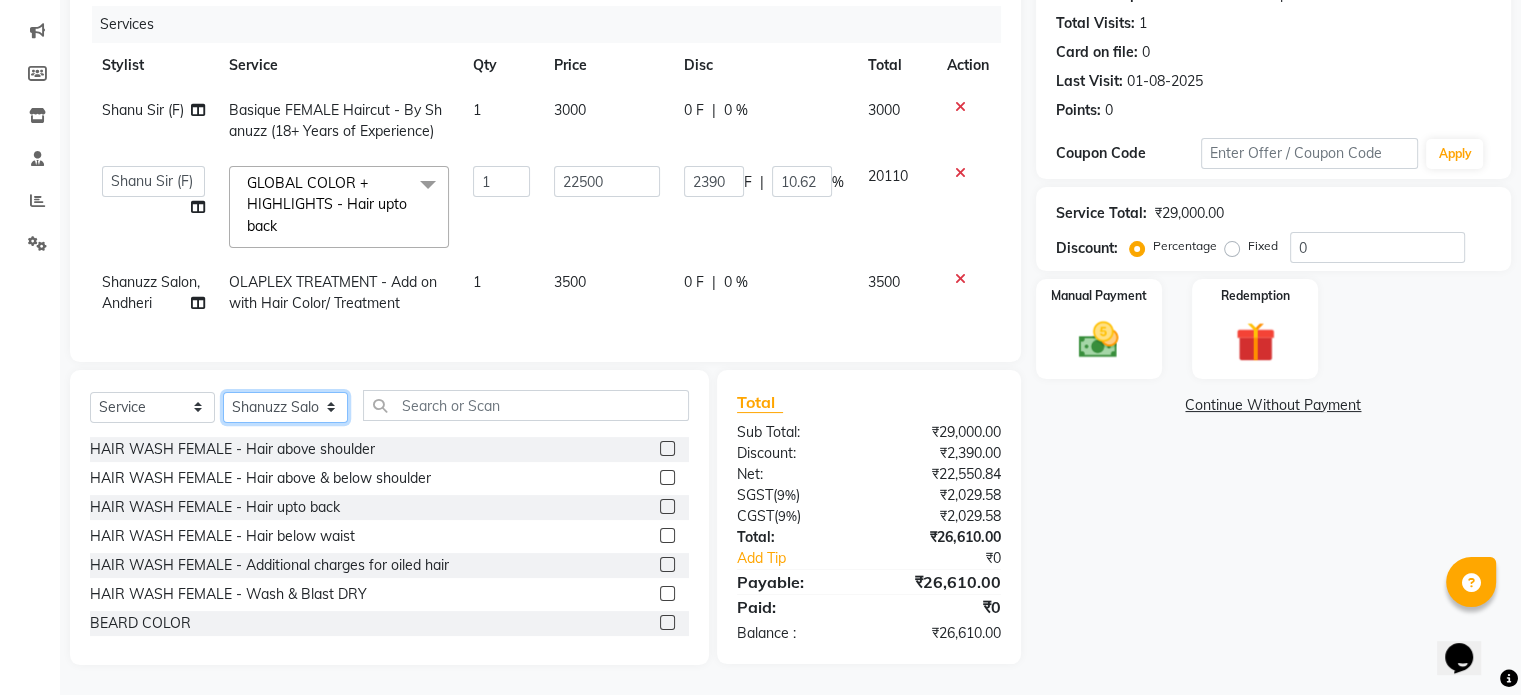 select on "78152" 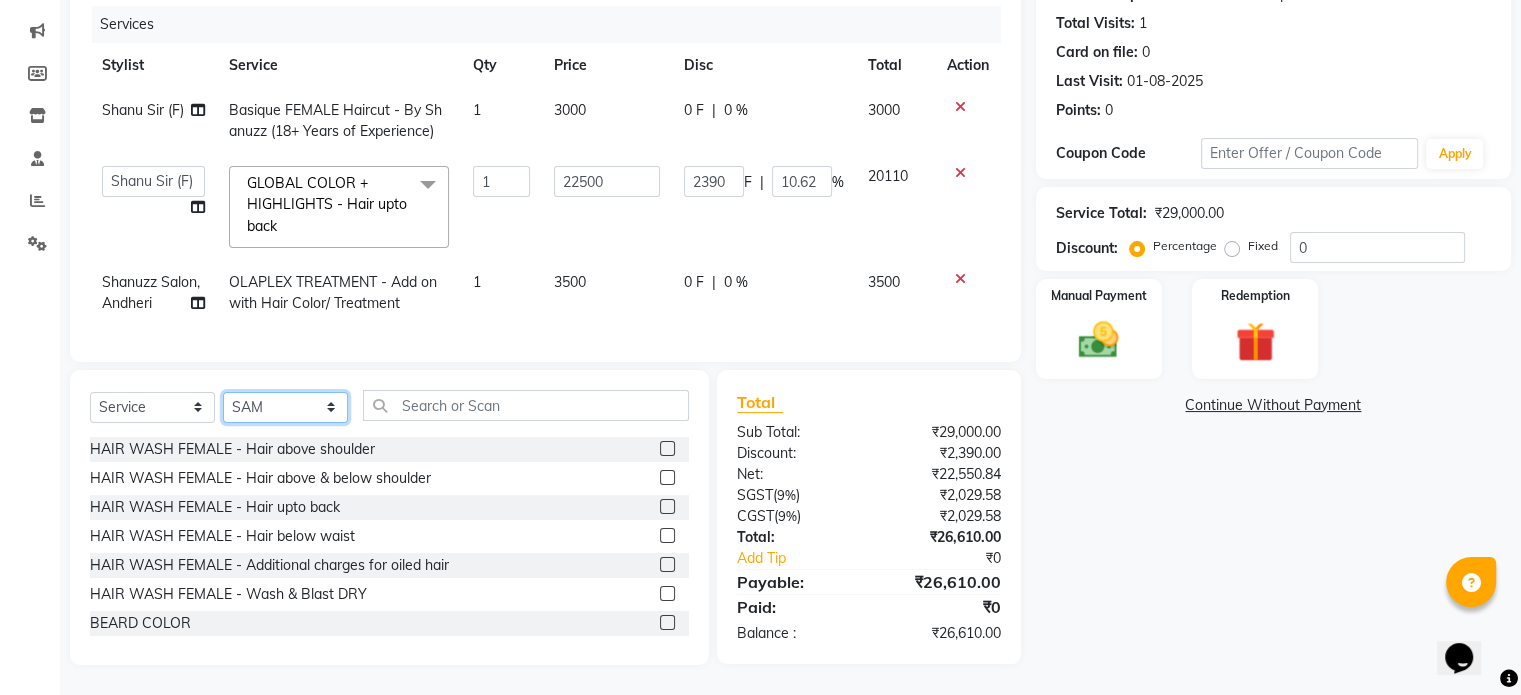 click on "Select Stylist Adnan  ARSHAD Asma  Derma Dynamics Devesh Francis (MO) Gufran Mansuri Harsh Mohd Faizan Mohd Imran  Omkar Osama Patel Rohan  ROSHAN Salvana Motha SAM Shahbaz (D) Shahne Alam SHAIREI Shanu Sir (F) Shanuzz (Oshiwara) Shanuzz Salon, Andheri Siddhi  SUBHASH  Tanishka Panchal VARSHADA JUVALE YASH" 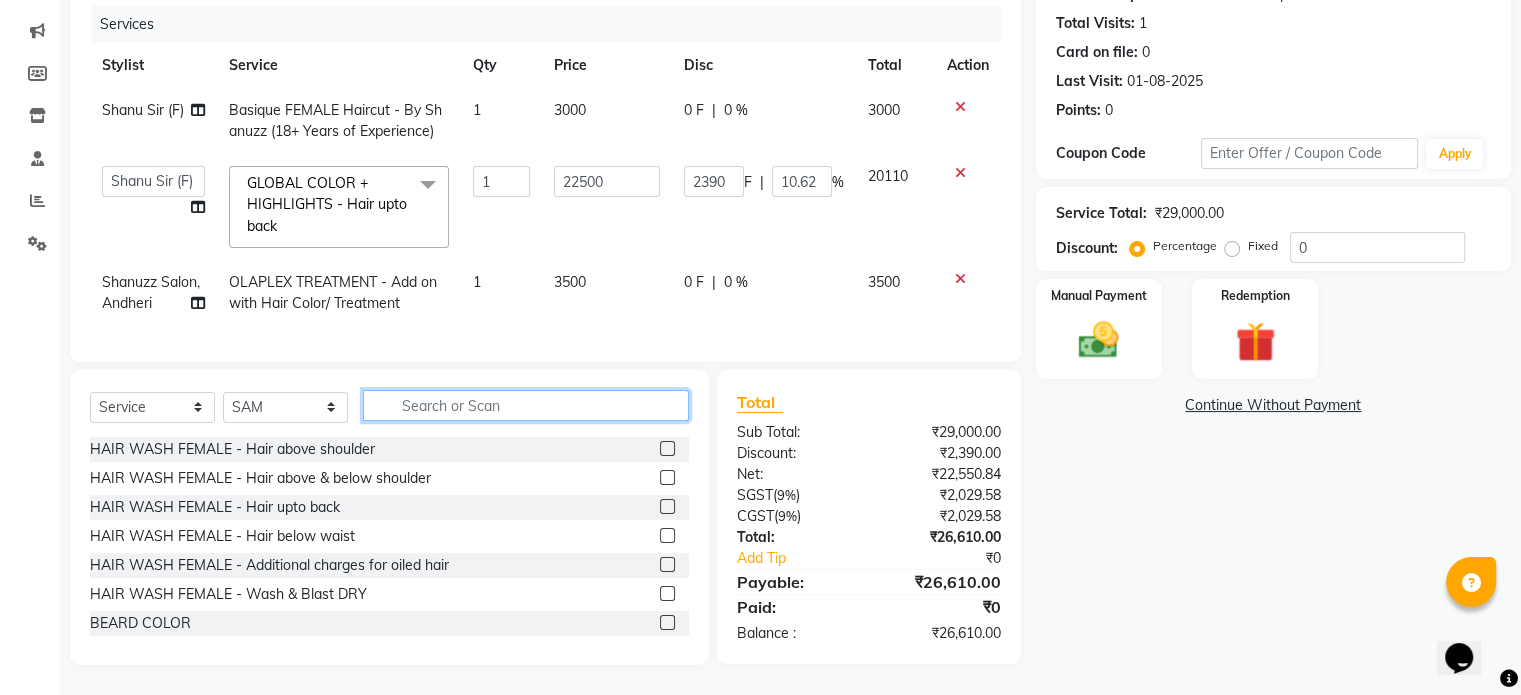 click 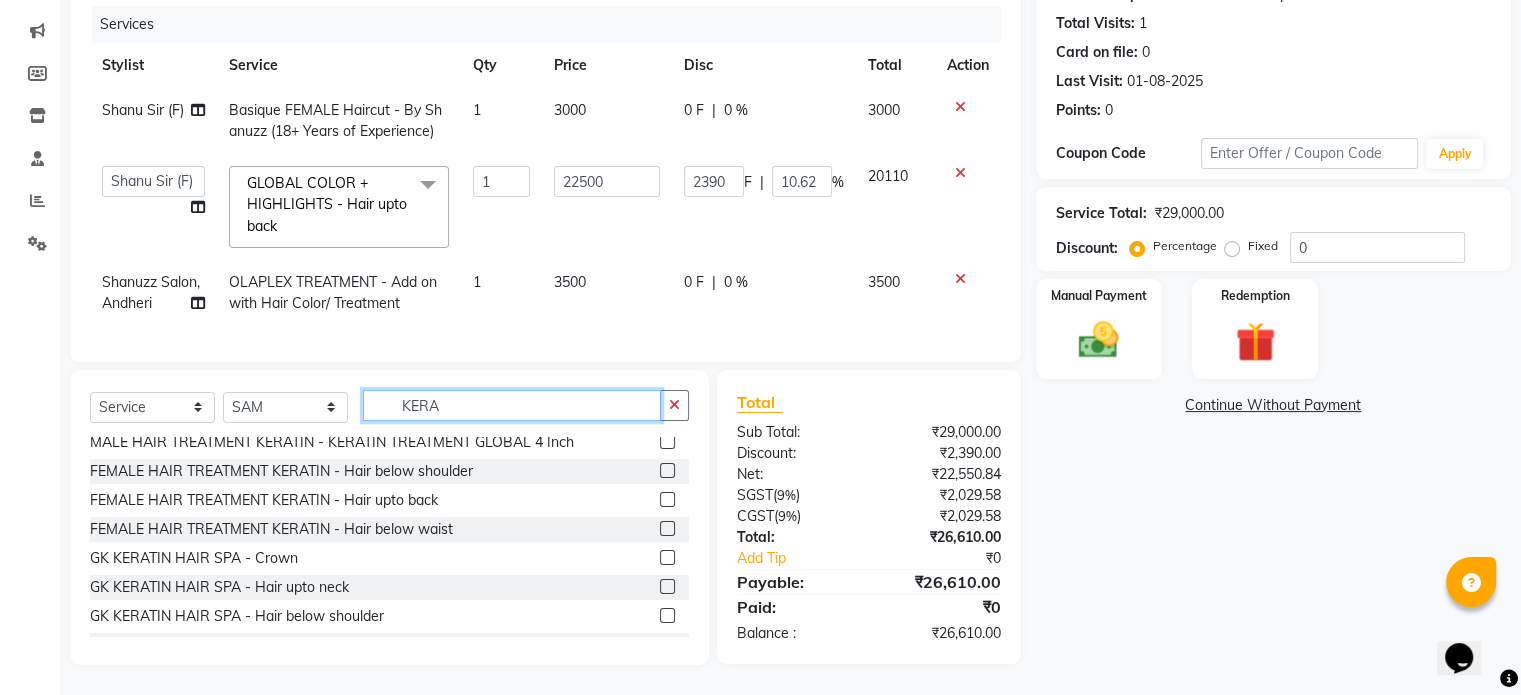 scroll, scrollTop: 39, scrollLeft: 0, axis: vertical 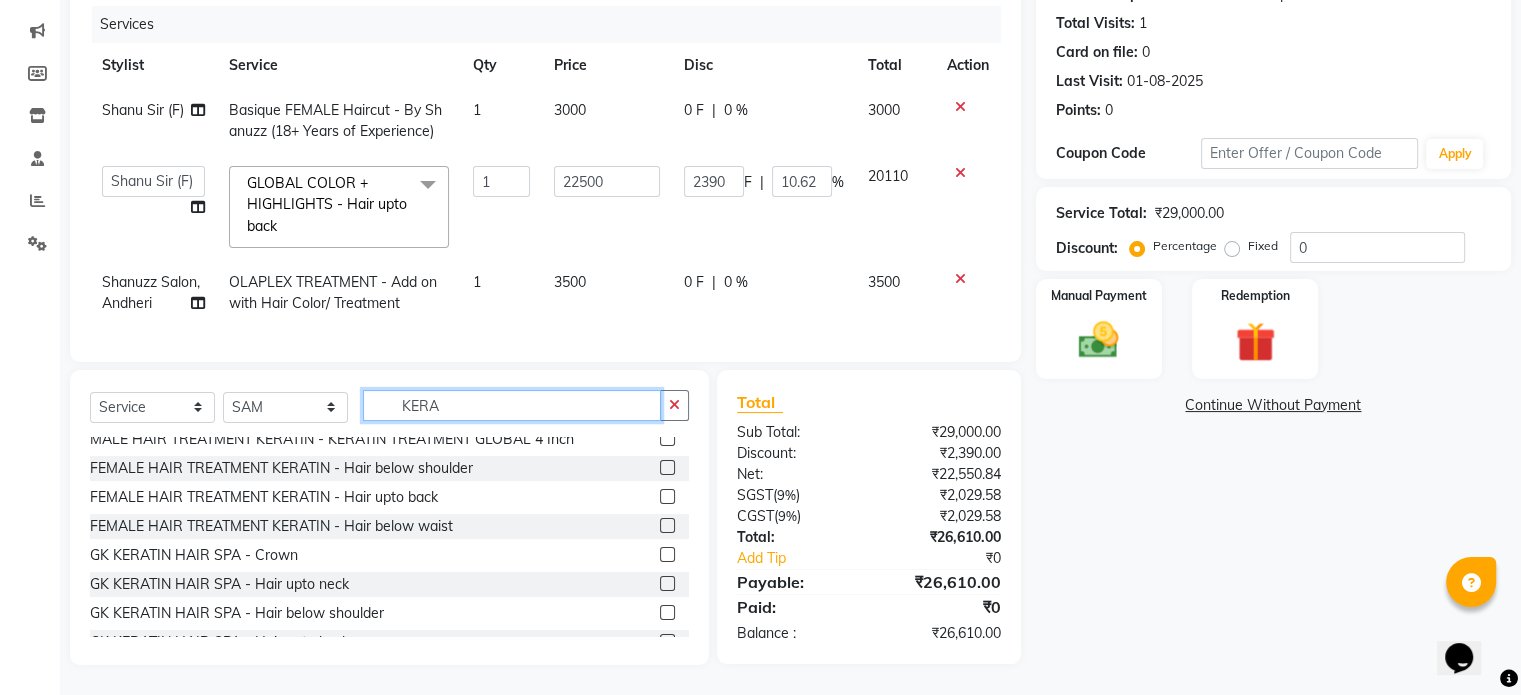 type on "KERA" 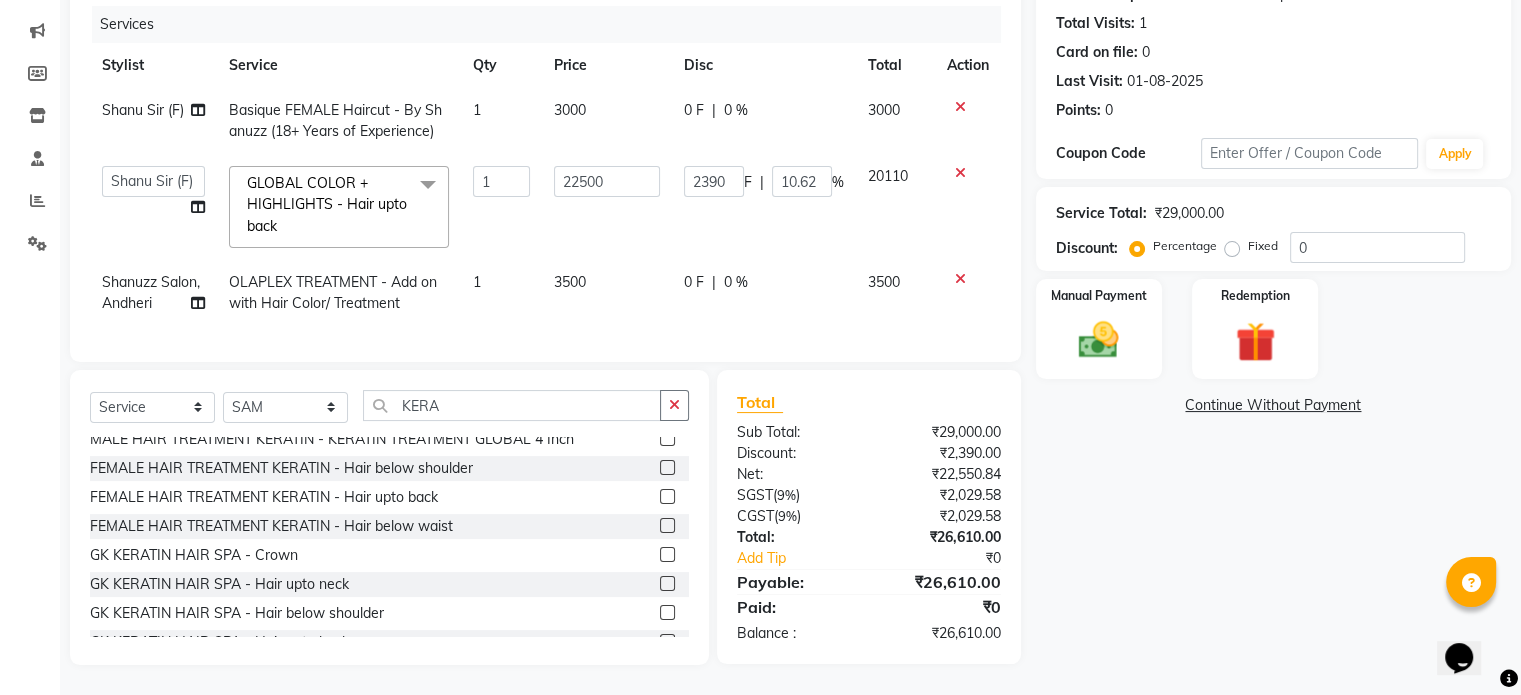 click 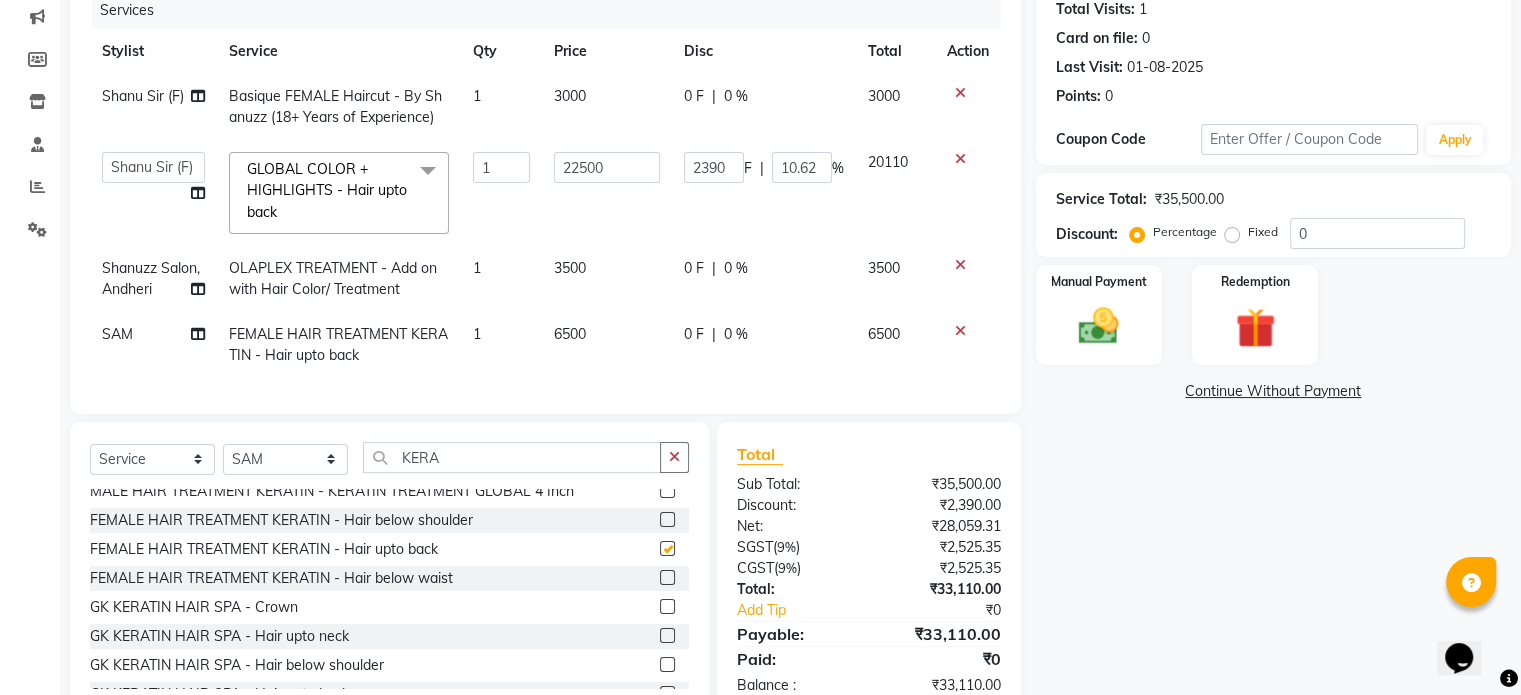 checkbox on "false" 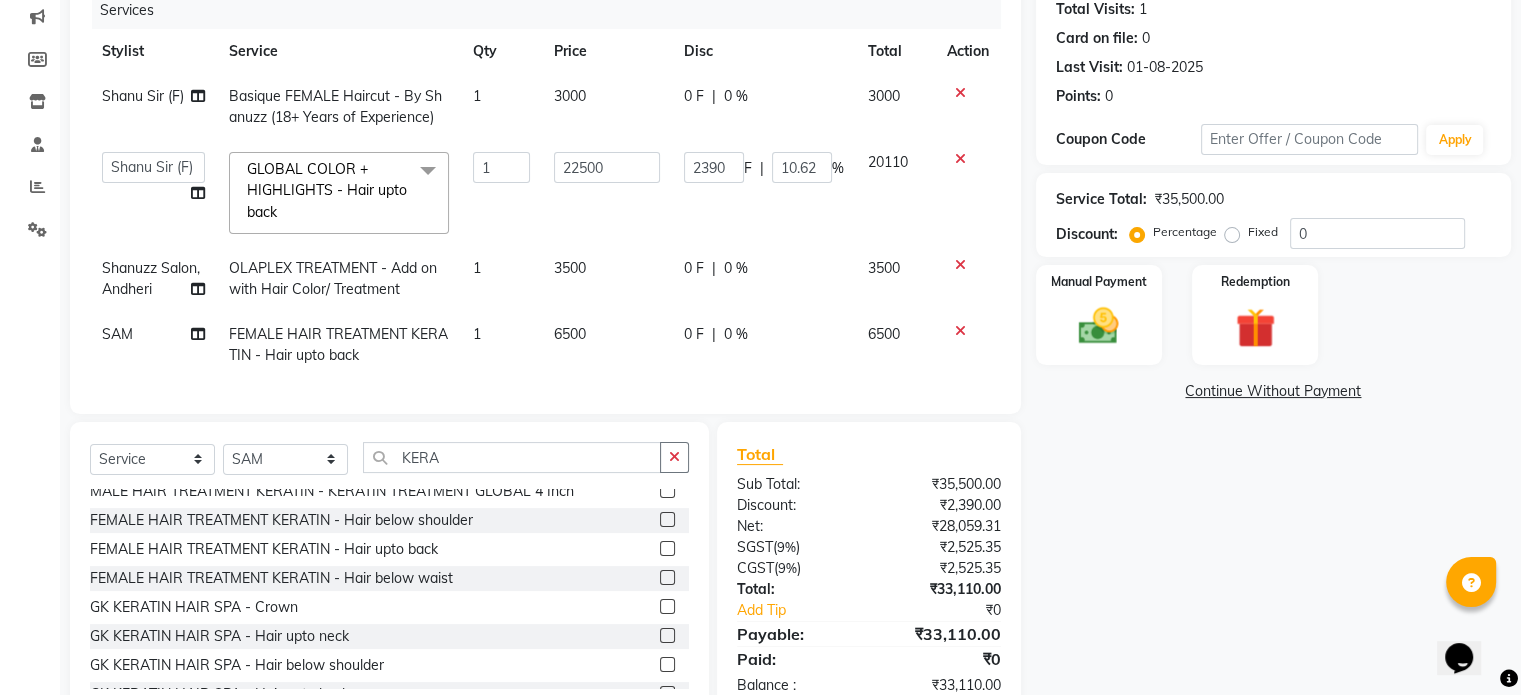 click on "6500" 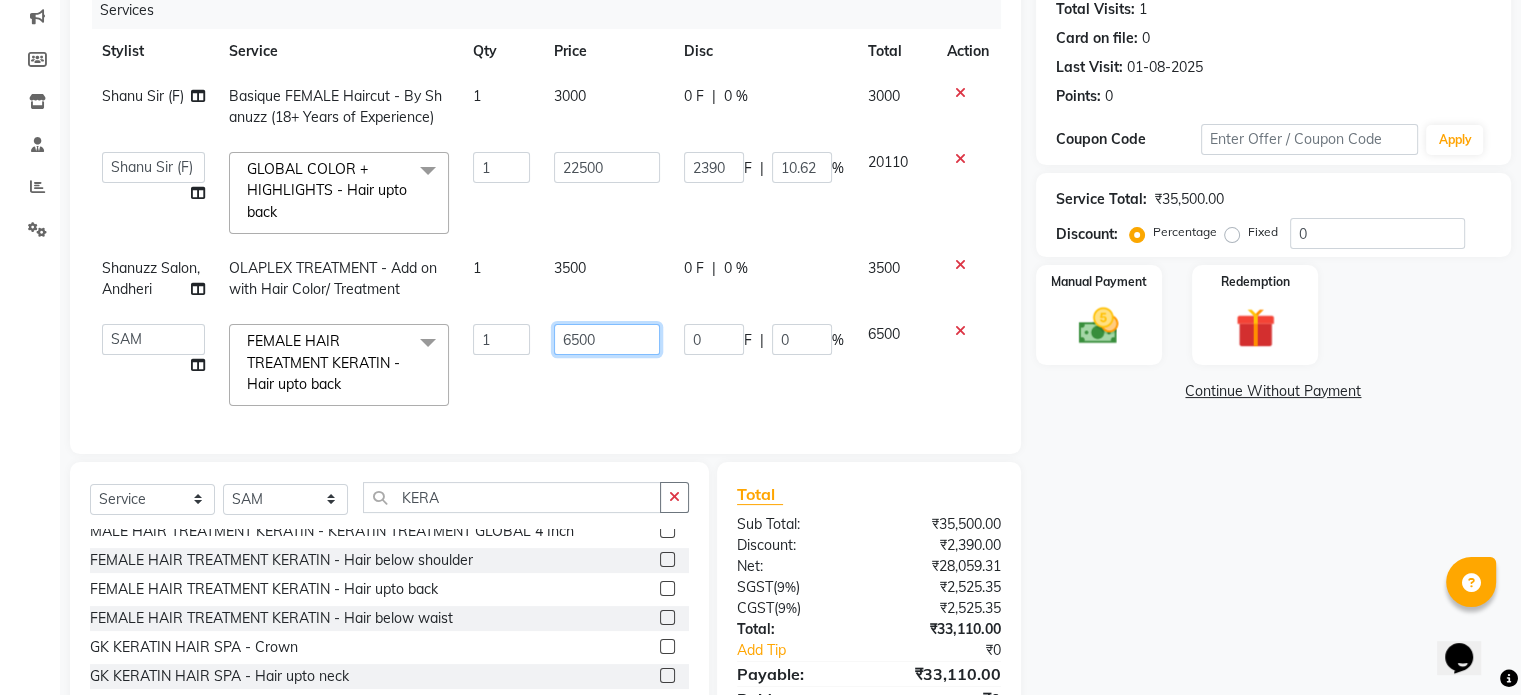 click on "6500" 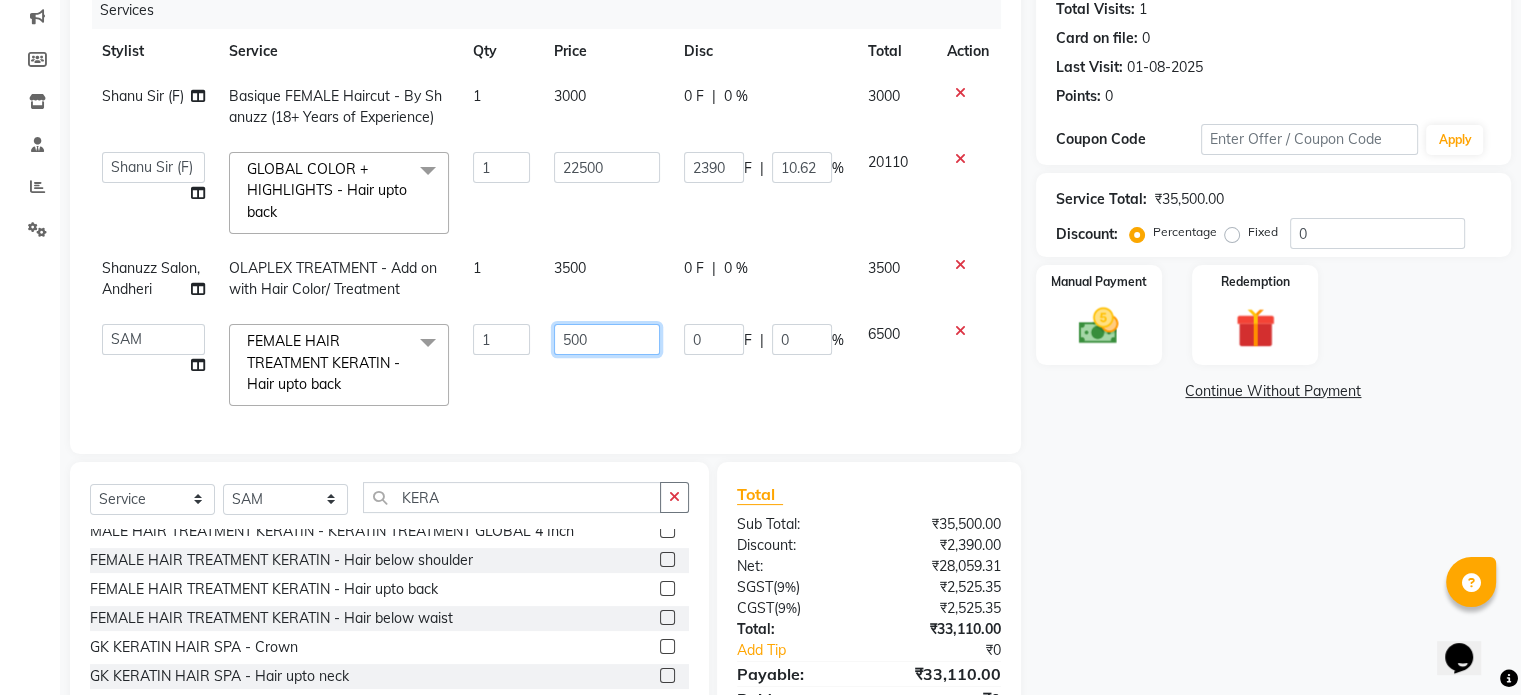 type on "8500" 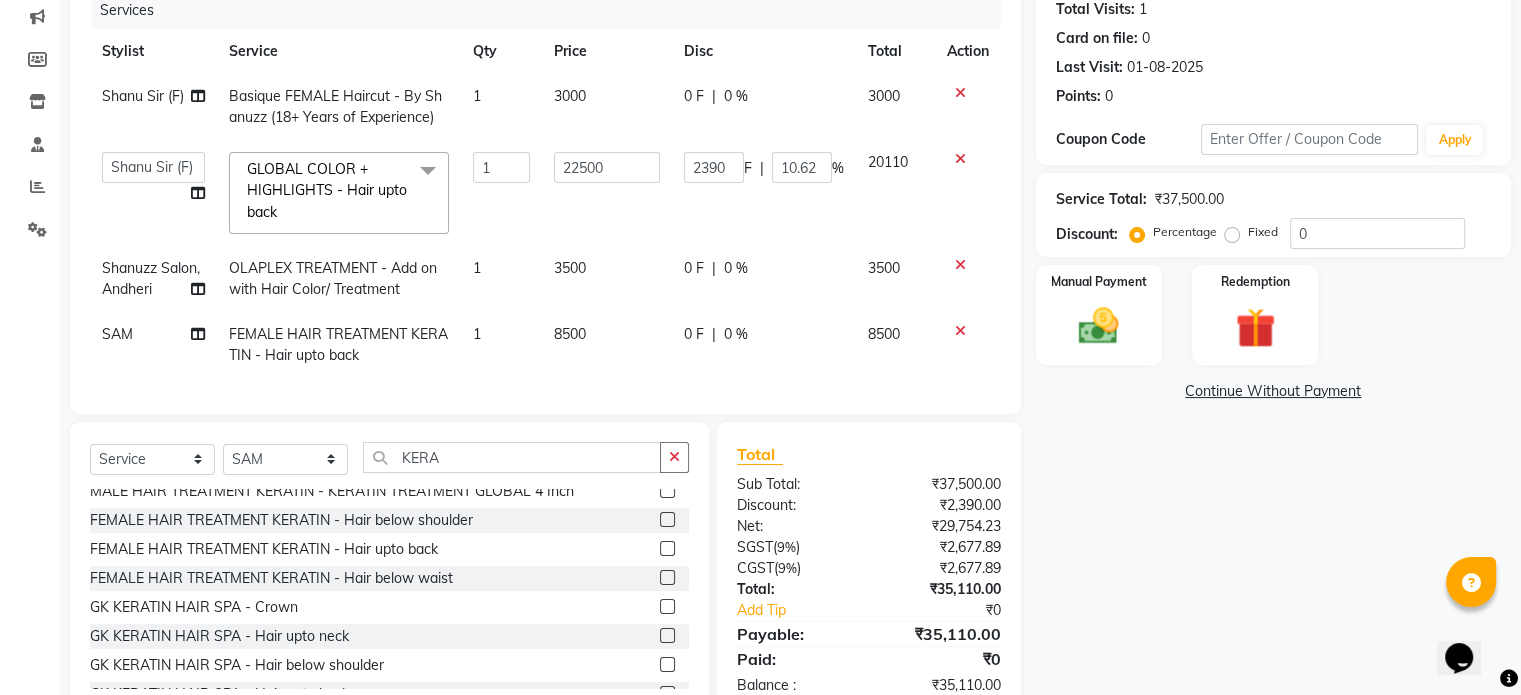 click on "Services Stylist Service Qty Price Disc Total Action Shanu Sir (F) Basique FEMALE Haircut - By Shanuzz (18+ Years of Experience) 1 3000 0 F | 0 % 3000  Adnan    ARSHAD   Asma    Derma Dynamics   Devesh   Francis (MO)   Gufran Mansuri   Harsh   Mohd Faizan   Mohd Imran    Omkar   Osama Patel   Rohan    ROSHAN   Salvana Motha   SAM   Shahbaz (D)   Shahne Alam   SHAIREI   Shanu Sir (F)   Shanuzz (Oshiwara)   Shanuzz Salon, Andheri   Siddhi    SUBHASH    Tanishka Panchal   VARSHADA JUVALE   YASH    GLOBAL COLOR + HIGHLIGHTS  - Hair upto back  x HAIR WASH FEMALE - Hair above shoulder HAIR WASH FEMALE - Hair above & below shoulder HAIR WASH FEMALE - Hair upto back HAIR WASH FEMALE - Hair below waist HAIR WASH FEMALE - Additional charges for oiled hair HAIR WASH FEMALE - Wash & Blast DRY BEARD COLOR SIDE LOCKS THREADING PERMING  CONSULTATION HAIR WASH MALE - Wash / Style HAIR WASH MALE - Style HAIR WASH MALE - Additional charges for oiled hair Basique FEMALE Haircut - By Shanuzz (18+ Years of Experience) Cut & File" 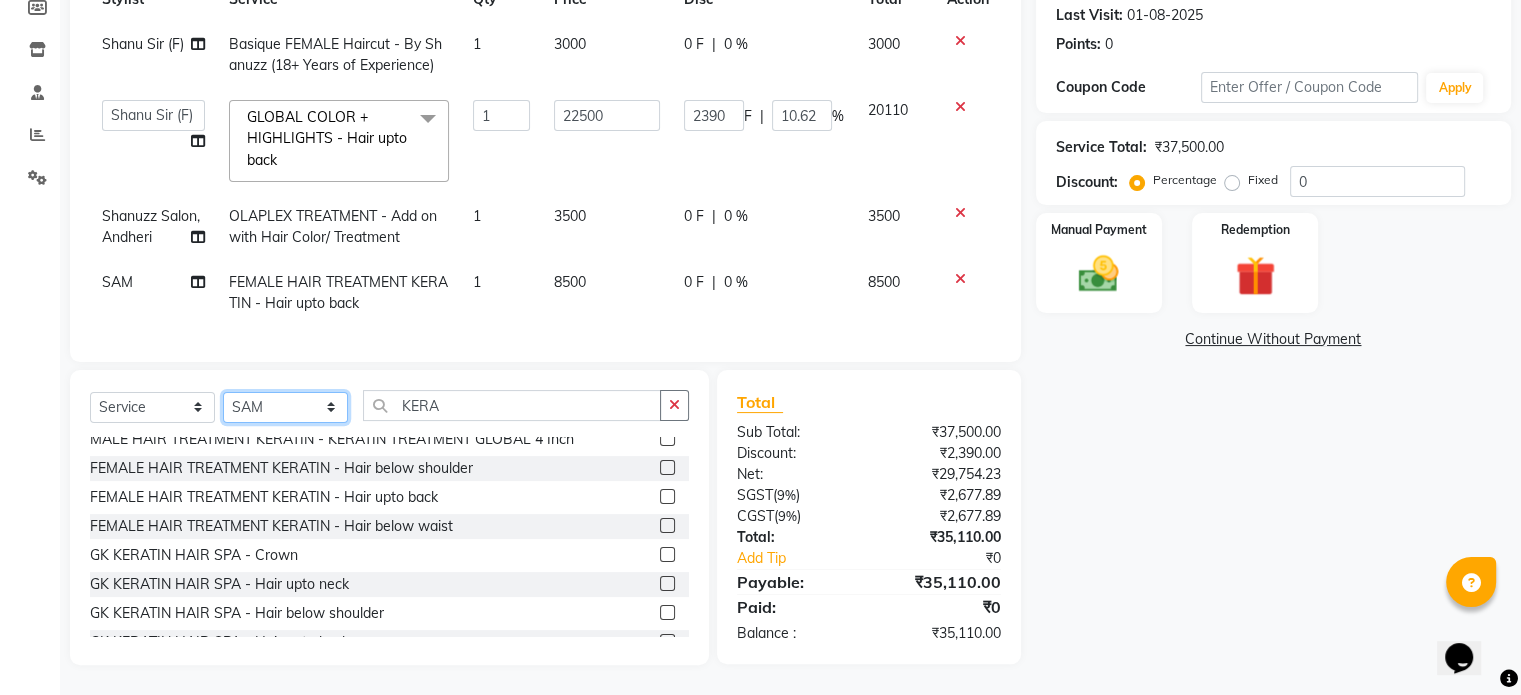 click on "Select Stylist Adnan  ARSHAD Asma  Derma Dynamics Devesh Francis (MO) Gufran Mansuri Harsh Mohd Faizan Mohd Imran  Omkar Osama Patel Rohan  ROSHAN Salvana Motha SAM Shahbaz (D) Shahne Alam SHAIREI Shanu Sir (F) Shanuzz (Oshiwara) Shanuzz Salon, Andheri Siddhi  SUBHASH  Tanishka Panchal VARSHADA JUVALE YASH" 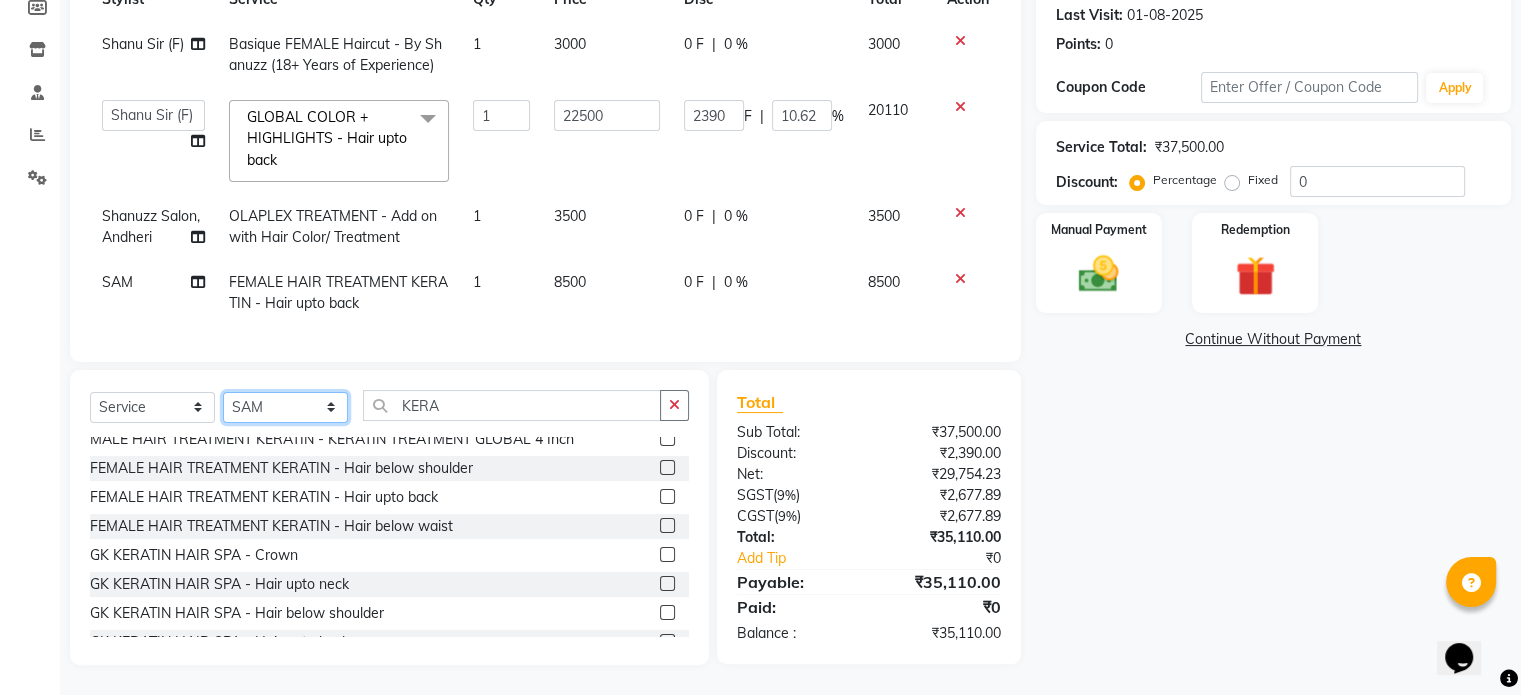 select on "59231" 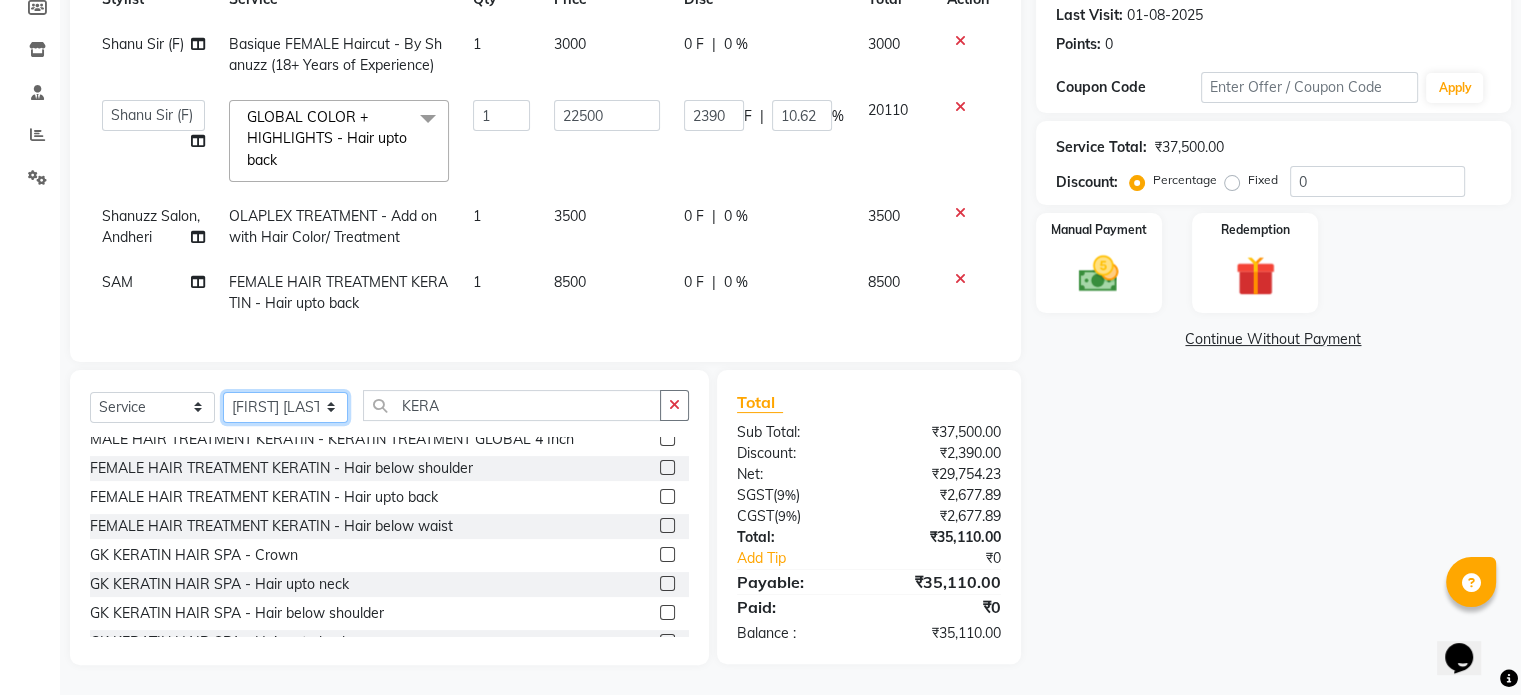 click on "Select Stylist Adnan  ARSHAD Asma  Derma Dynamics Devesh Francis (MO) Gufran Mansuri Harsh Mohd Faizan Mohd Imran  Omkar Osama Patel Rohan  ROSHAN Salvana Motha SAM Shahbaz (D) Shahne Alam SHAIREI Shanu Sir (F) Shanuzz (Oshiwara) Shanuzz Salon, Andheri Siddhi  SUBHASH  Tanishka Panchal VARSHADA JUVALE YASH" 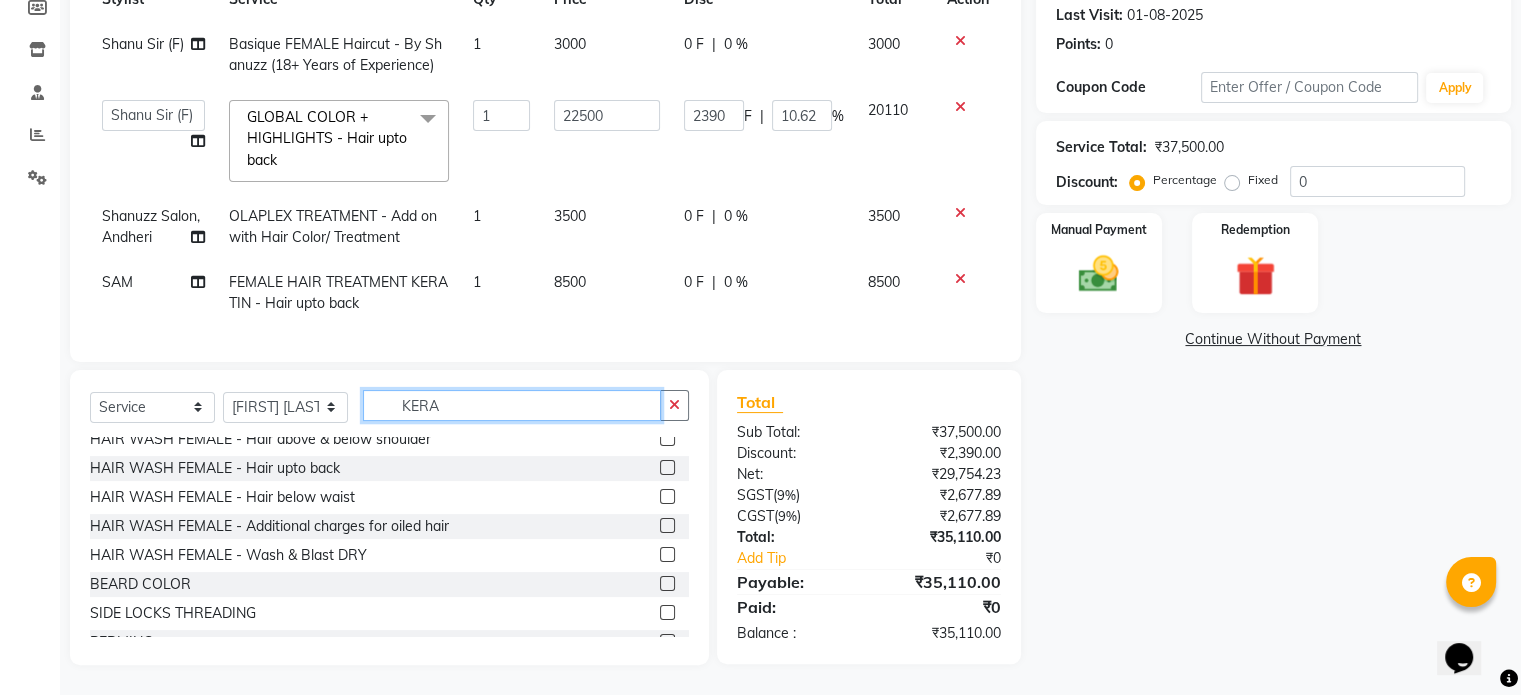 click on "KERA" 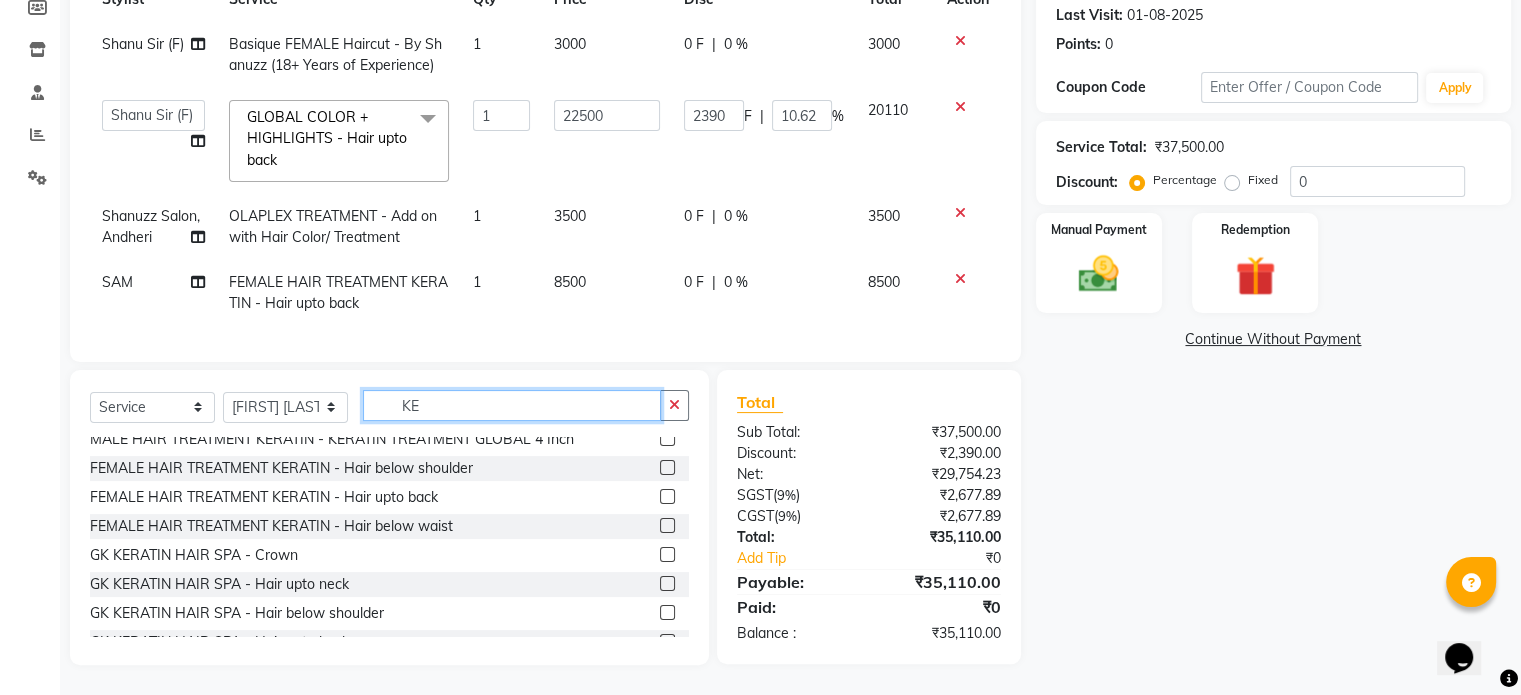 type on "K" 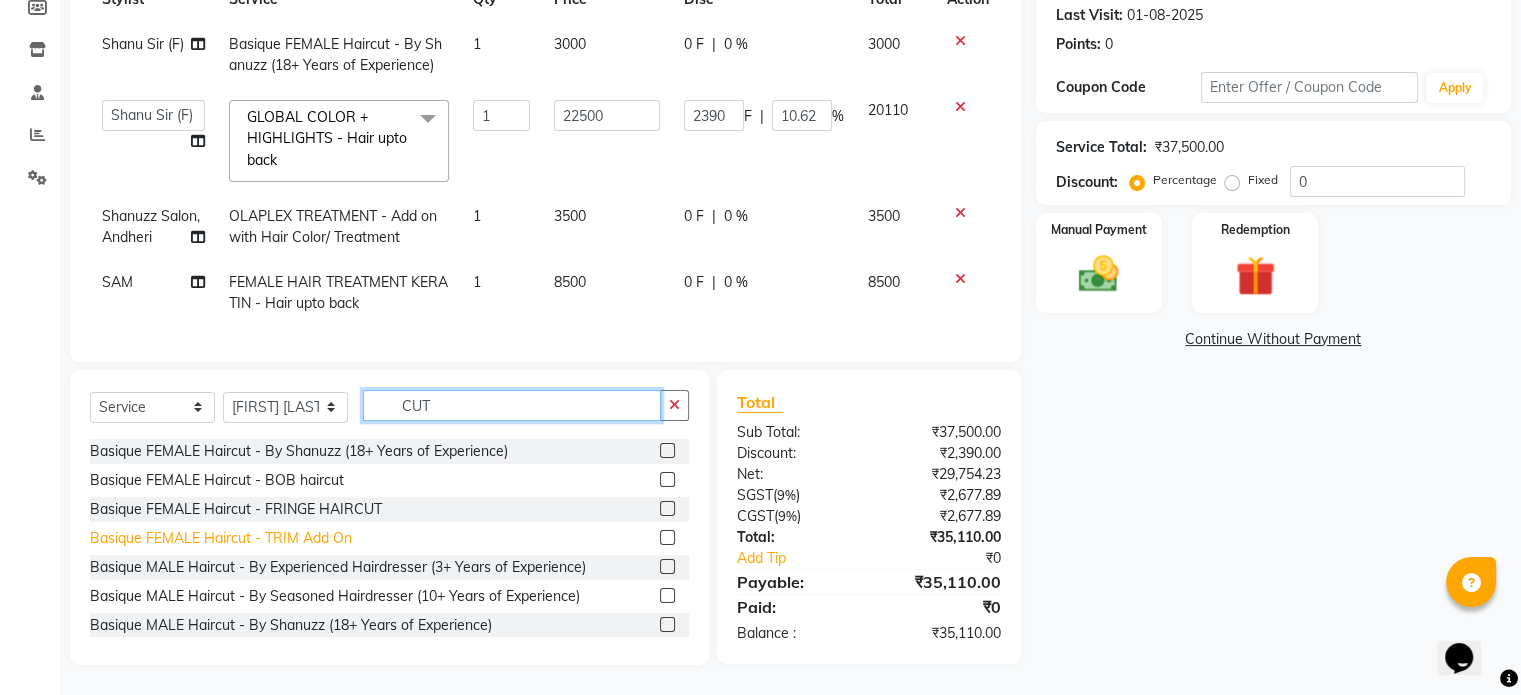 scroll, scrollTop: 0, scrollLeft: 0, axis: both 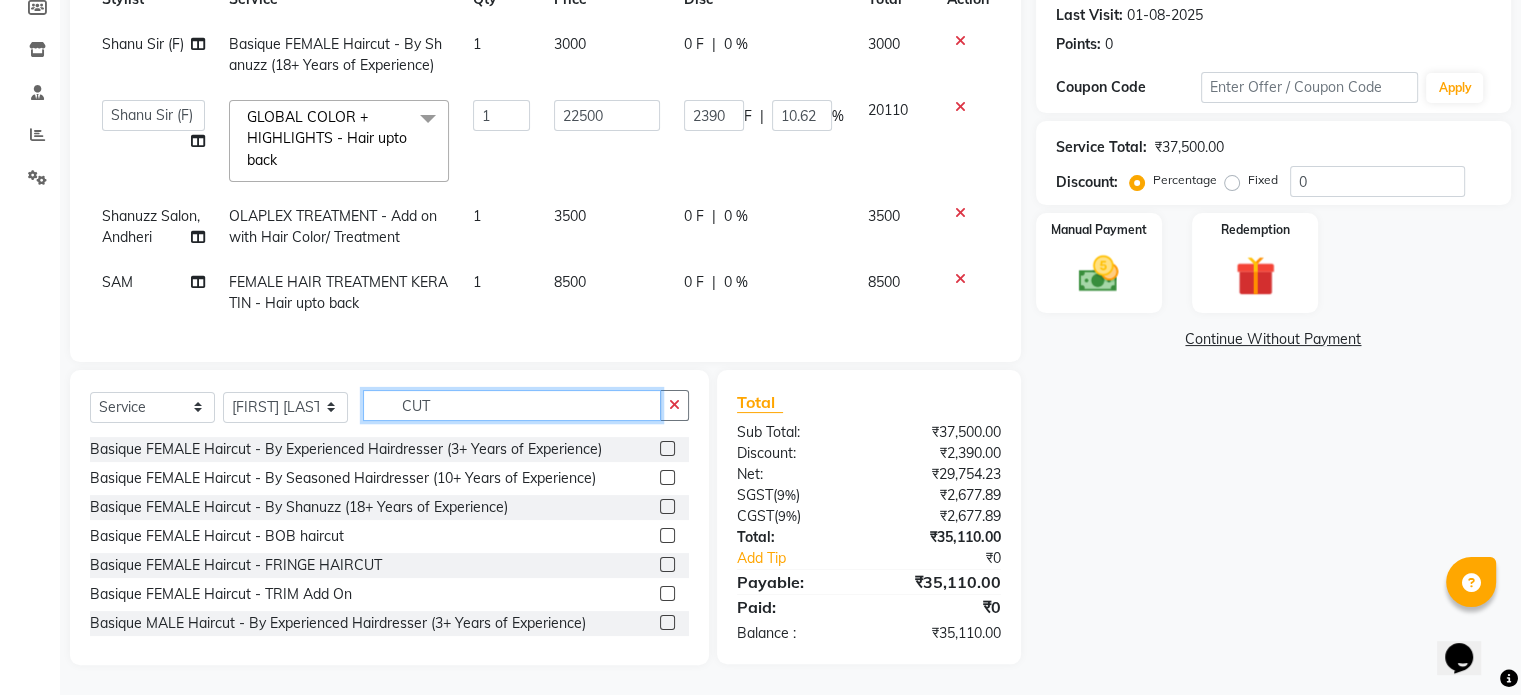 type on "CUT" 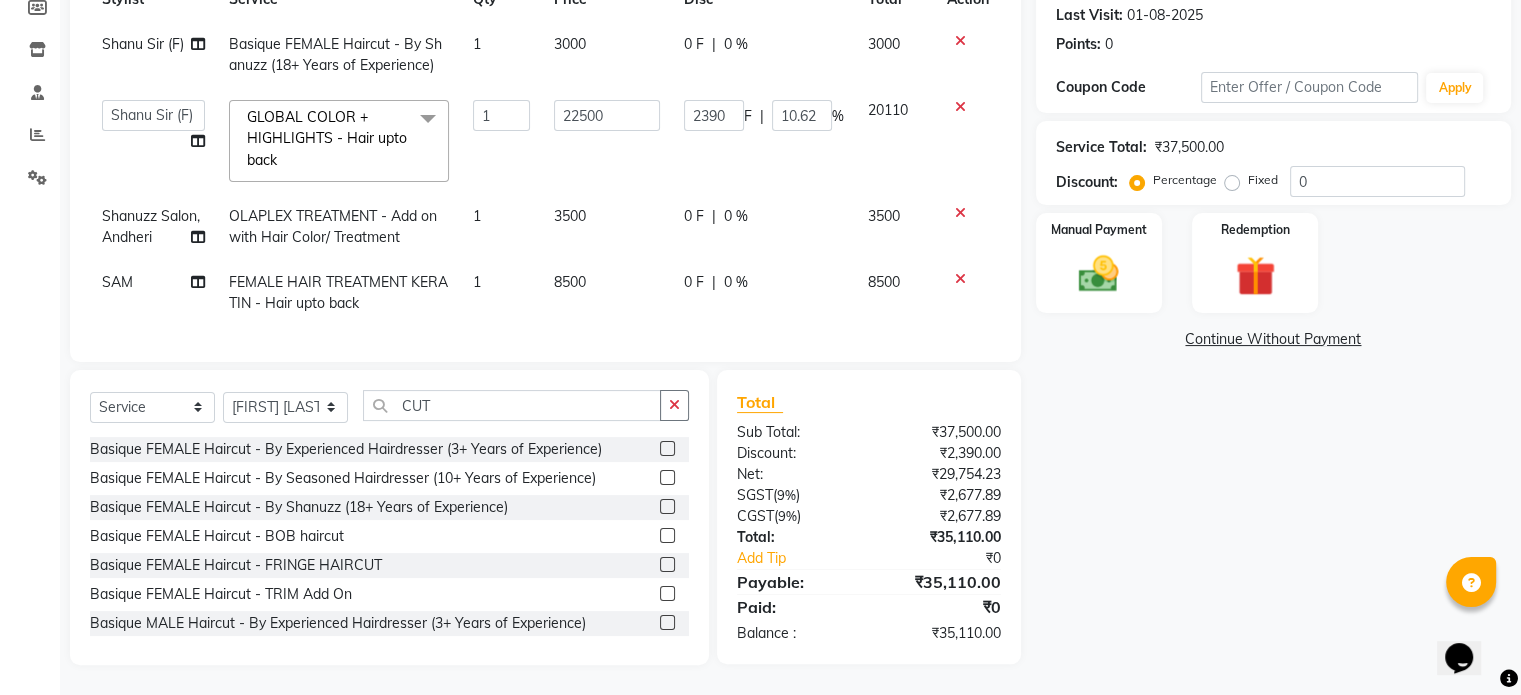 click 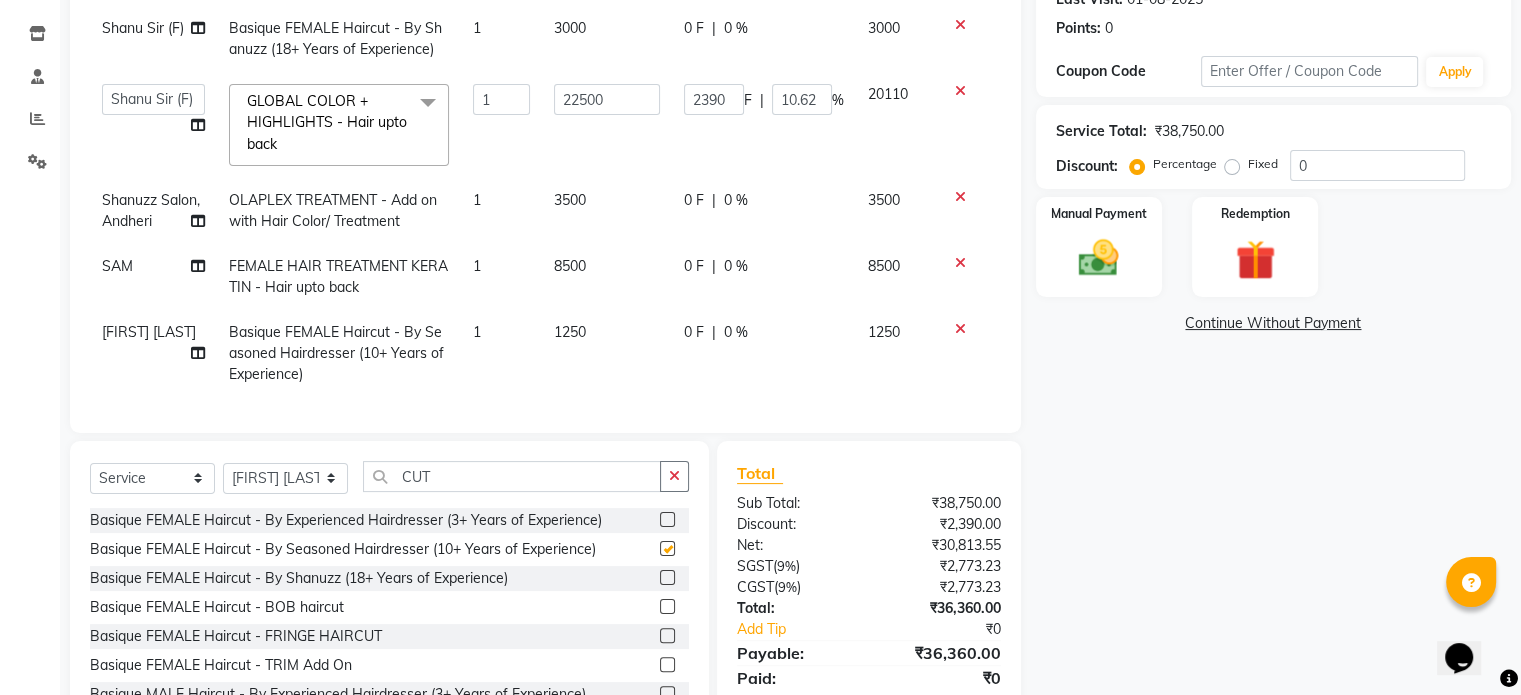 checkbox on "false" 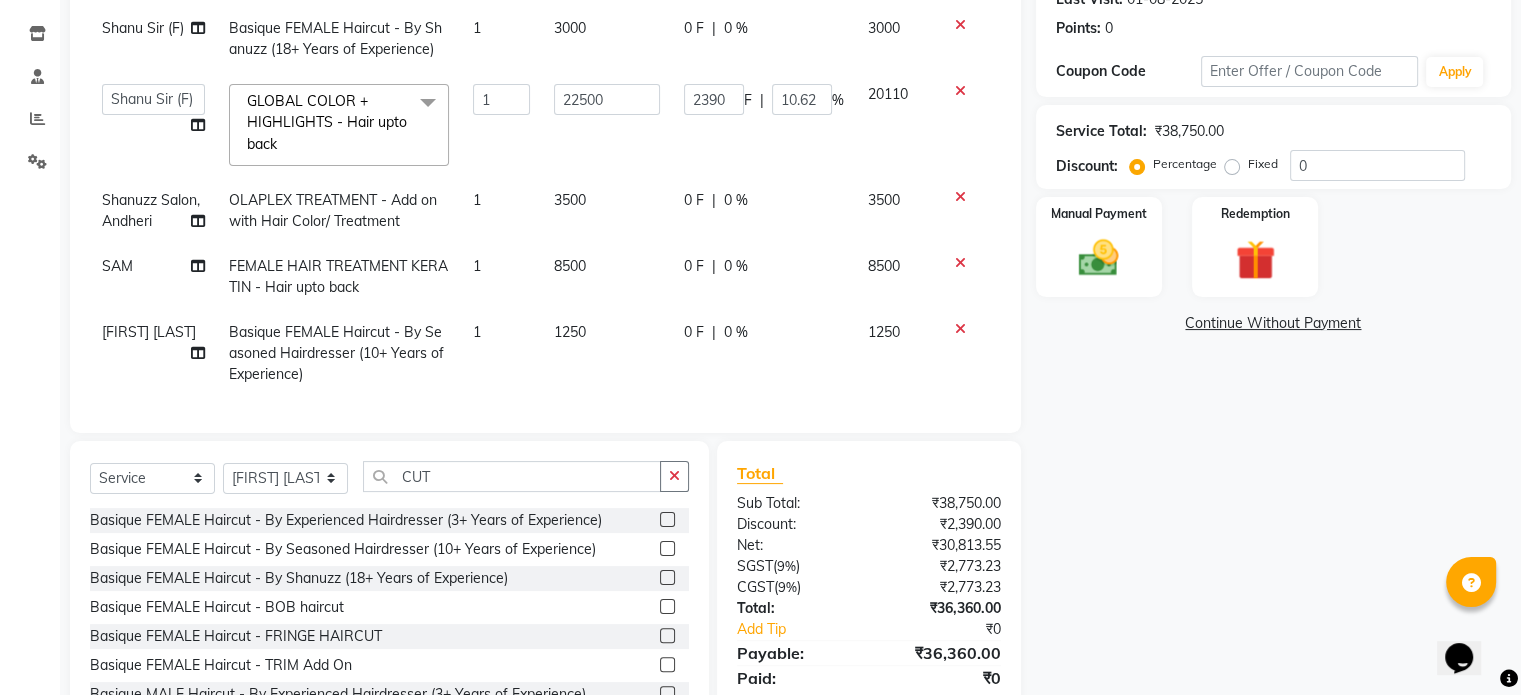 scroll, scrollTop: 24, scrollLeft: 0, axis: vertical 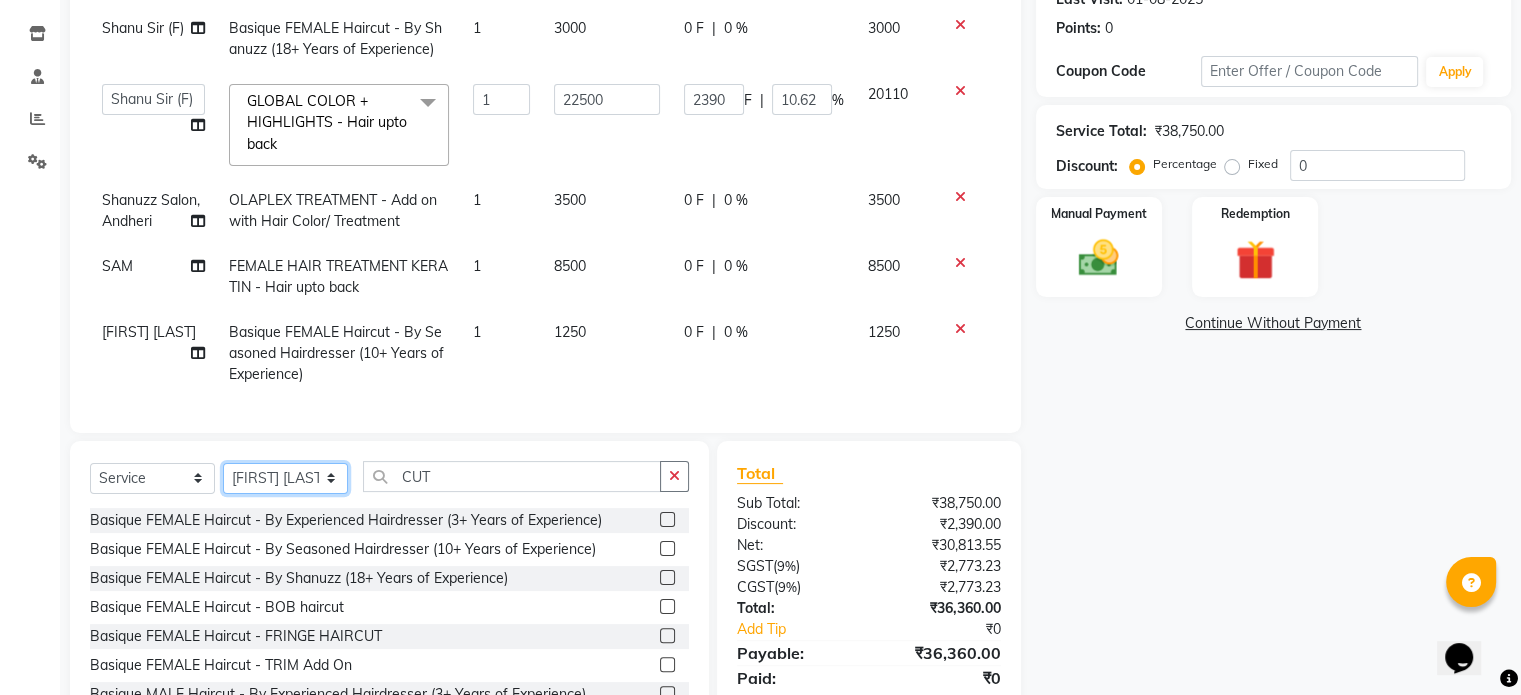 click on "Select Stylist Adnan  ARSHAD Asma  Derma Dynamics Devesh Francis (MO) Gufran Mansuri Harsh Mohd Faizan Mohd Imran  Omkar Osama Patel Rohan  ROSHAN Salvana Motha SAM Shahbaz (D) Shahne Alam SHAIREI Shanu Sir (F) Shanuzz (Oshiwara) Shanuzz Salon, Andheri Siddhi  SUBHASH  Tanishka Panchal VARSHADA JUVALE YASH" 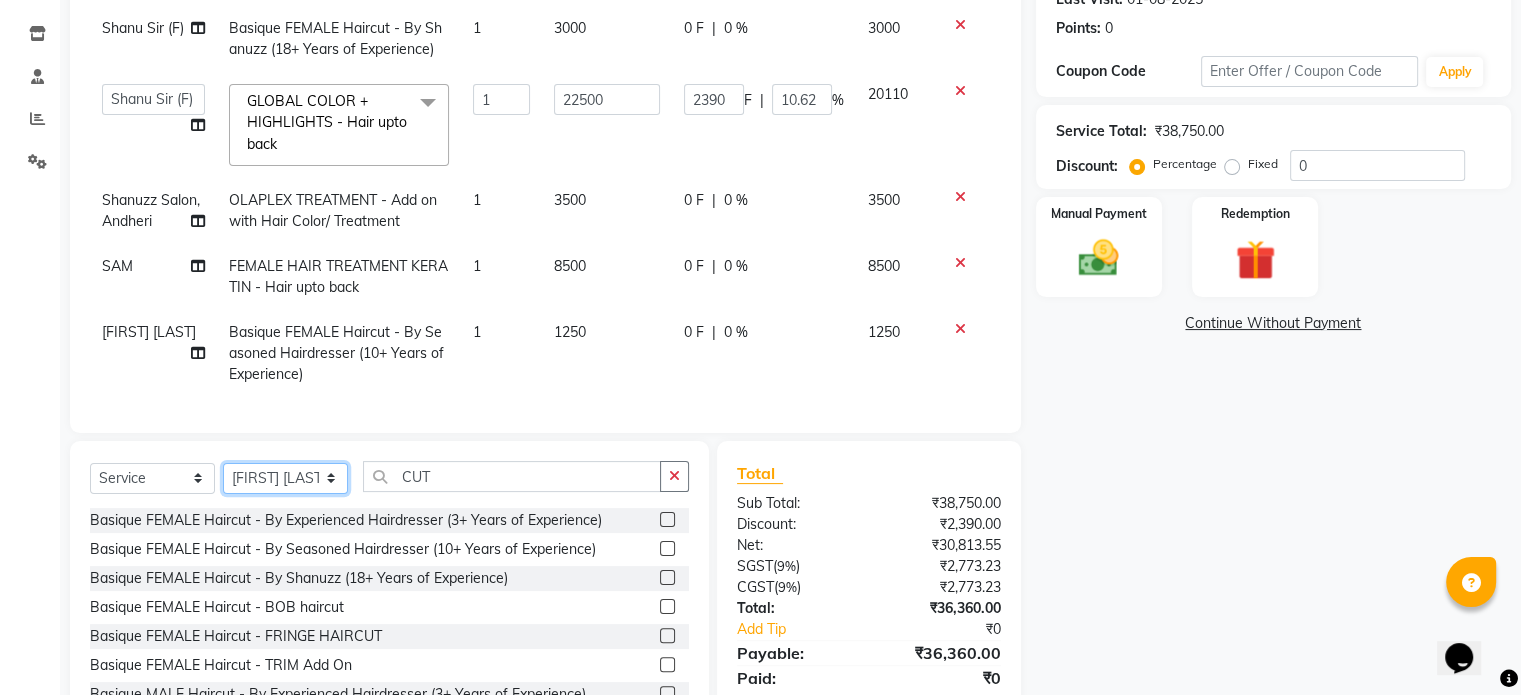 select on "84401" 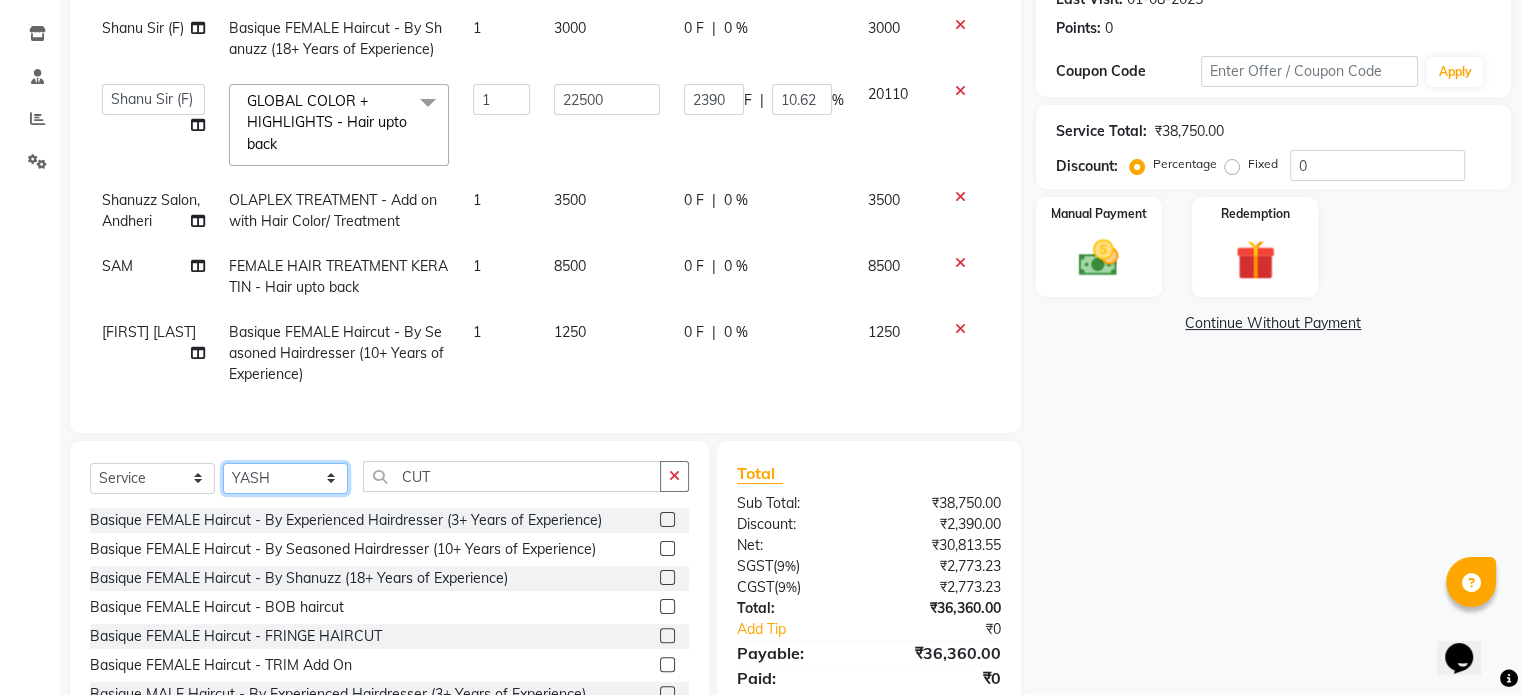 click on "Select Stylist Adnan  ARSHAD Asma  Derma Dynamics Devesh Francis (MO) Gufran Mansuri Harsh Mohd Faizan Mohd Imran  Omkar Osama Patel Rohan  ROSHAN Salvana Motha SAM Shahbaz (D) Shahne Alam SHAIREI Shanu Sir (F) Shanuzz (Oshiwara) Shanuzz Salon, Andheri Siddhi  SUBHASH  Tanishka Panchal VARSHADA JUVALE YASH" 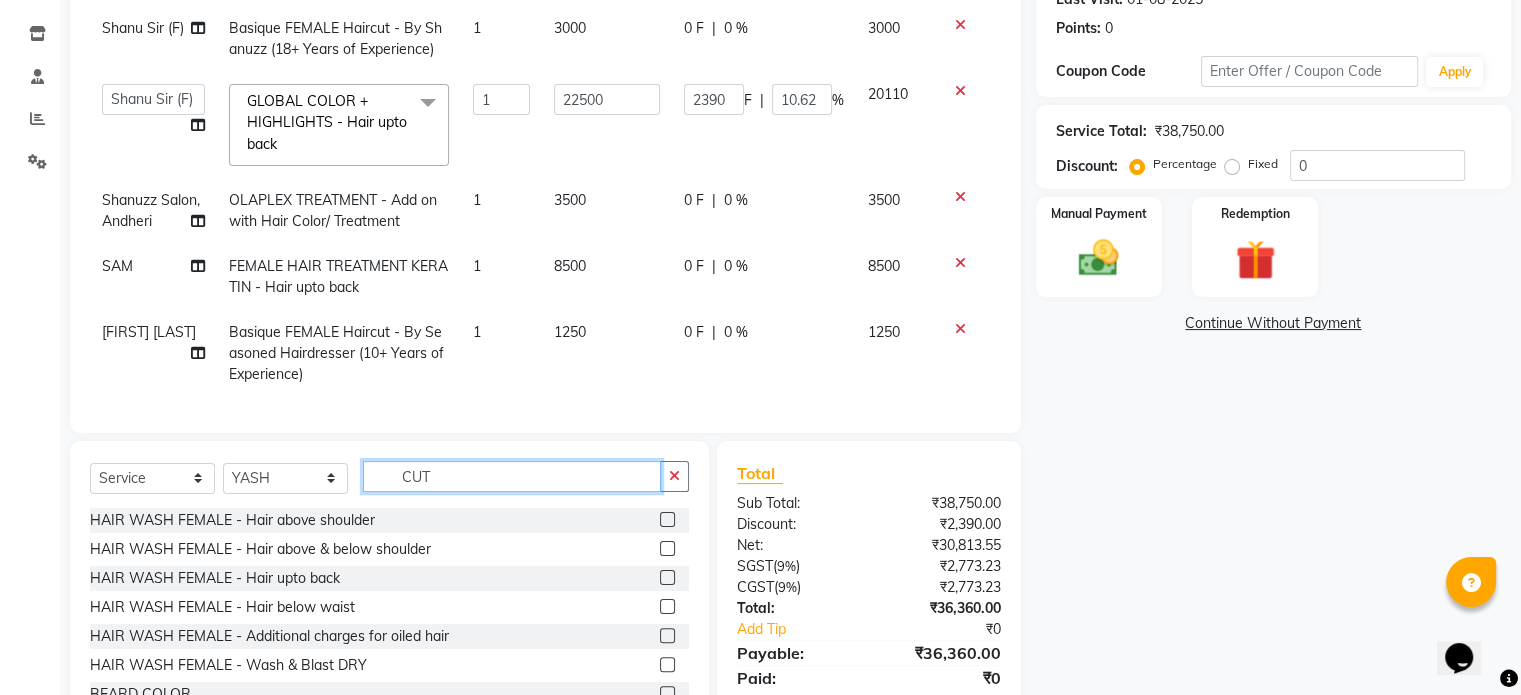 click on "CUT" 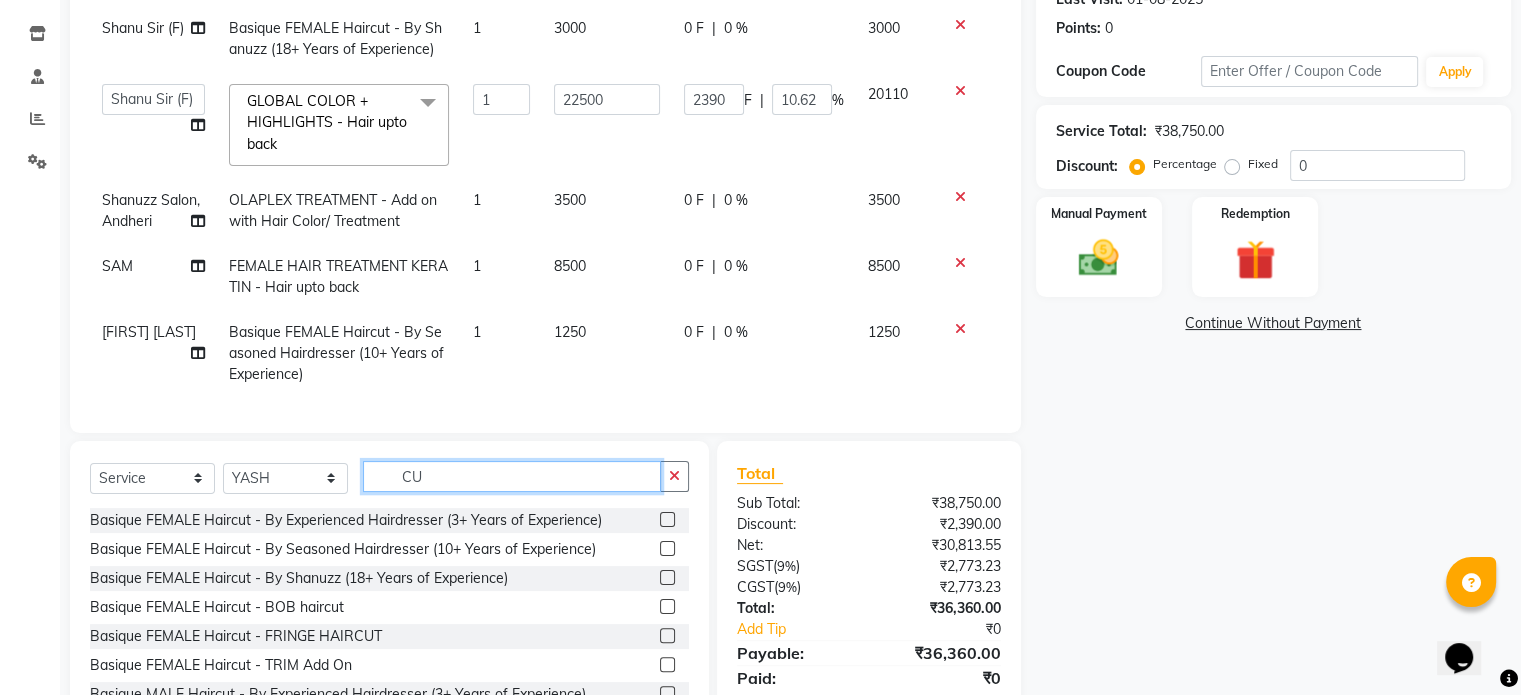 type on "CUT" 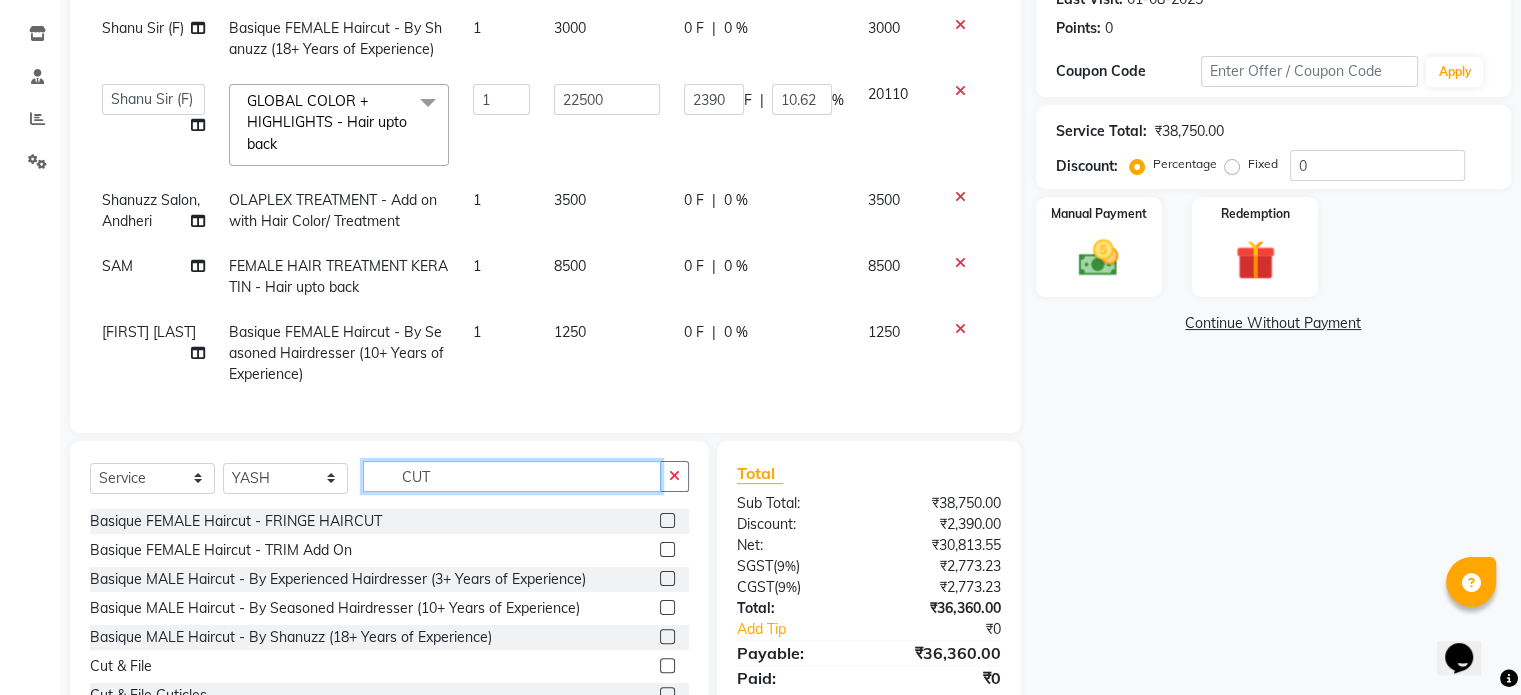 scroll, scrollTop: 119, scrollLeft: 0, axis: vertical 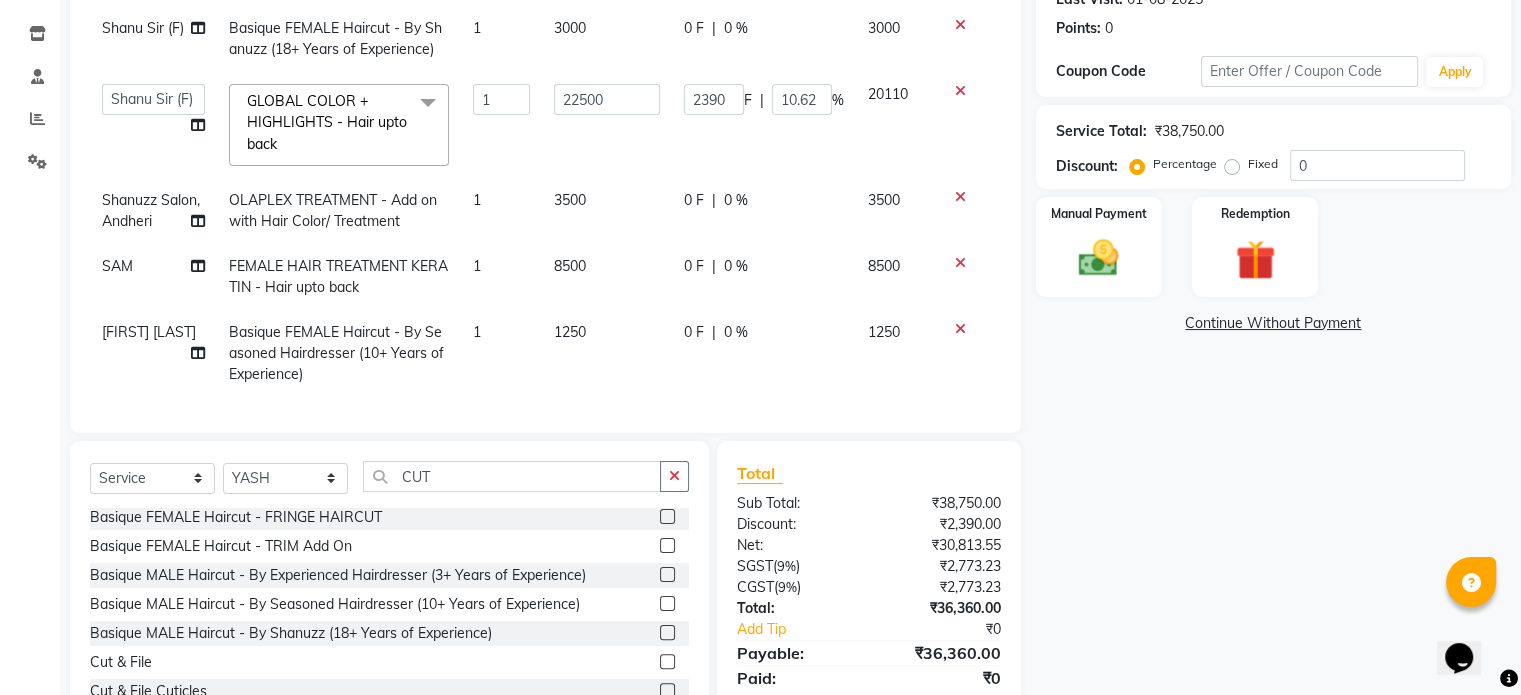click 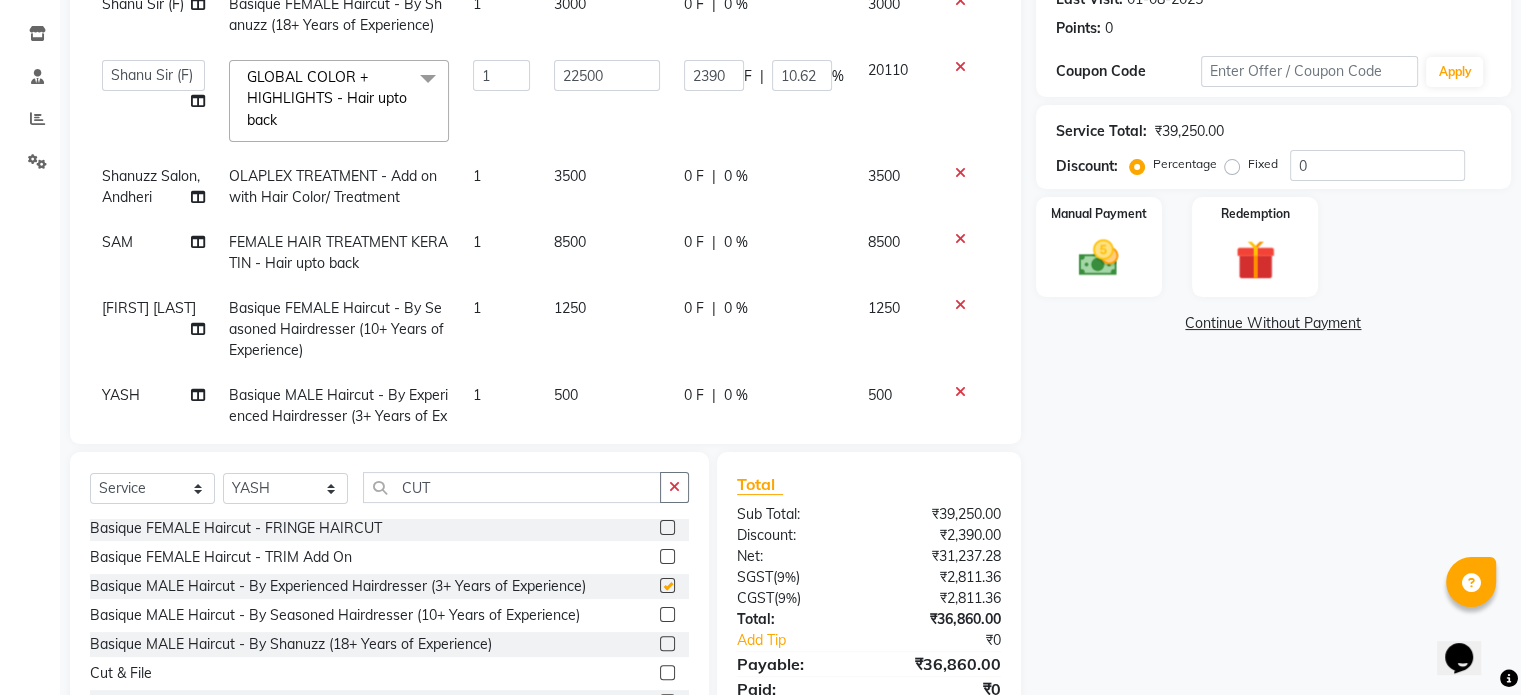 checkbox on "false" 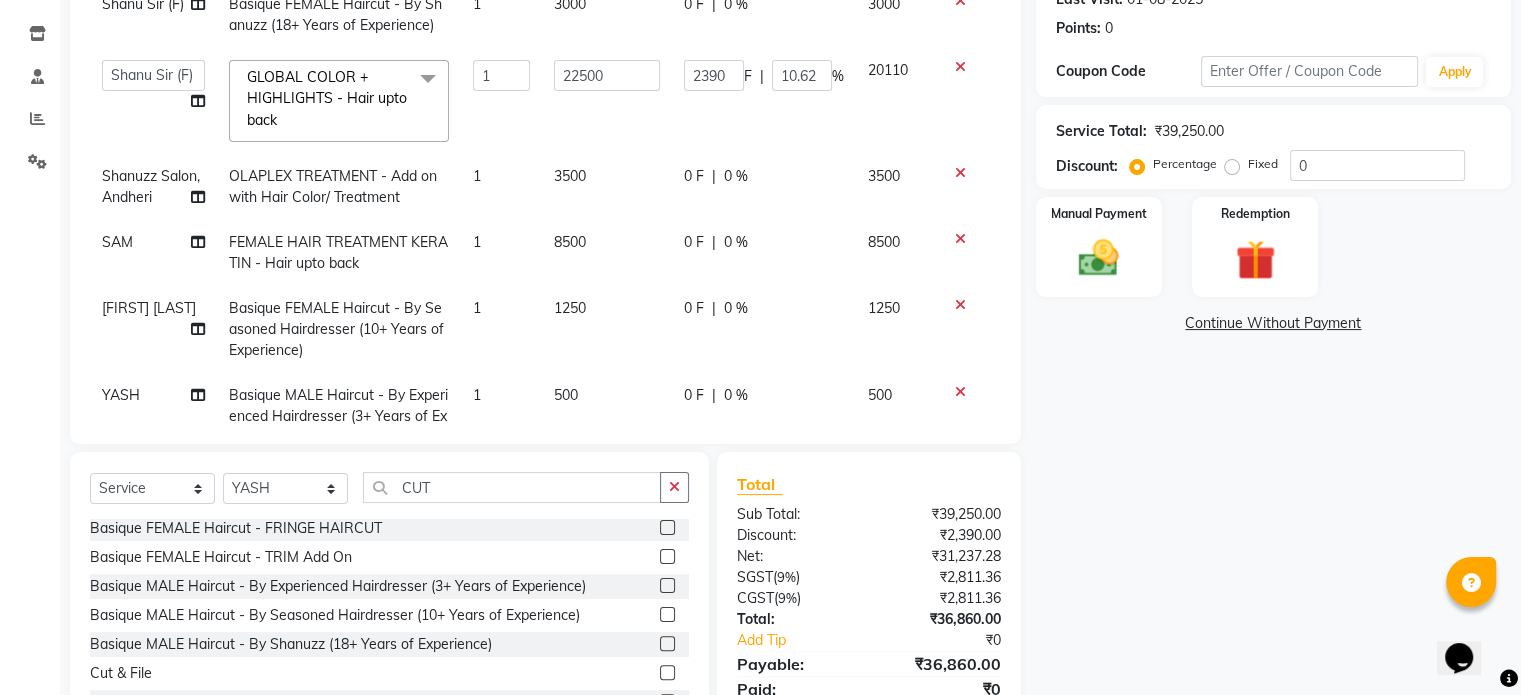 scroll, scrollTop: 112, scrollLeft: 0, axis: vertical 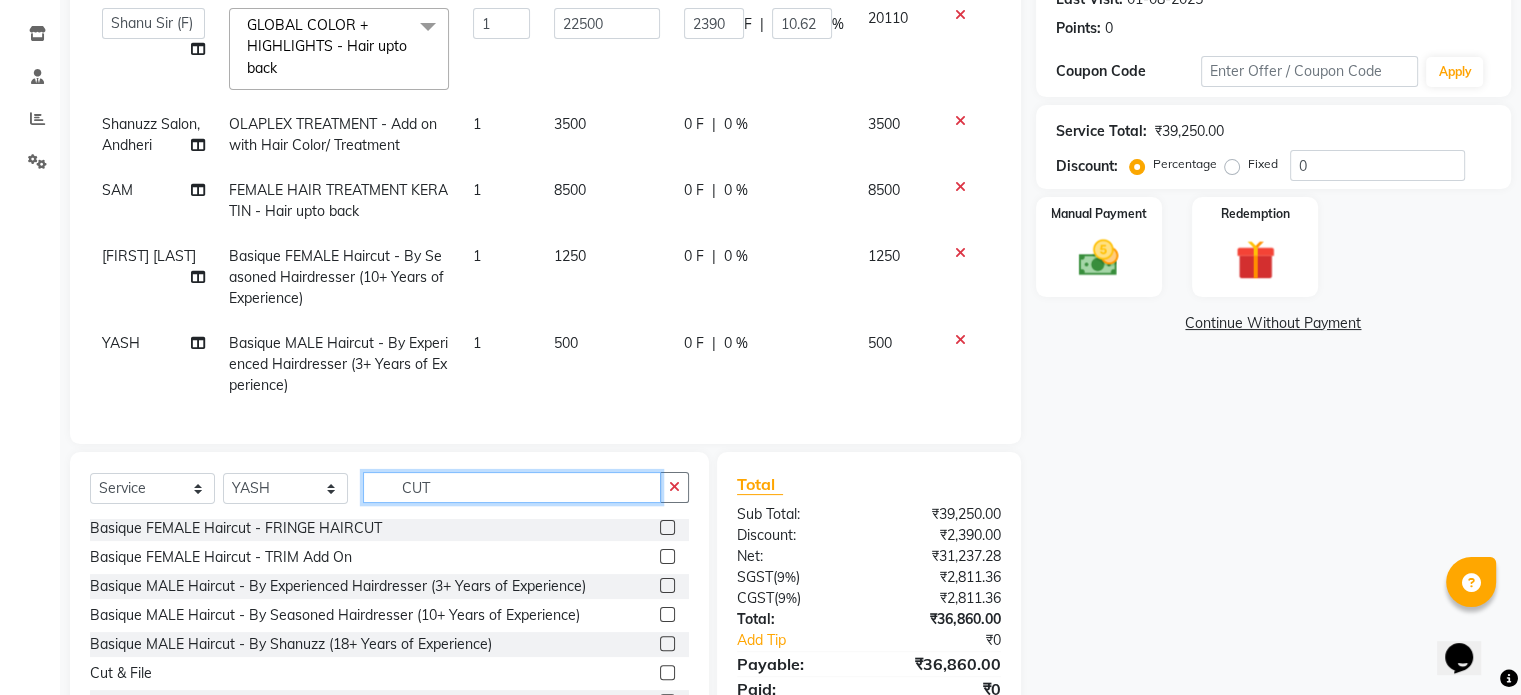 click on "CUT" 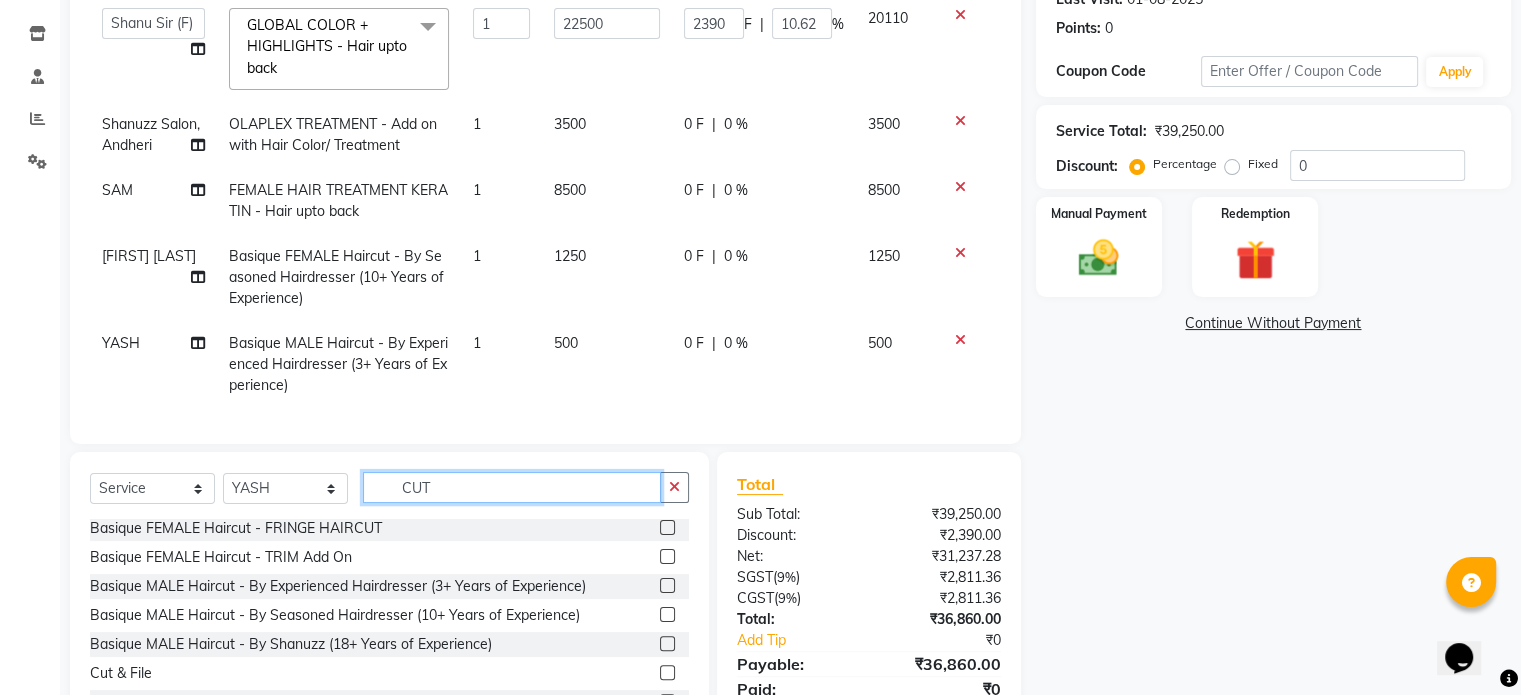 click on "CUT" 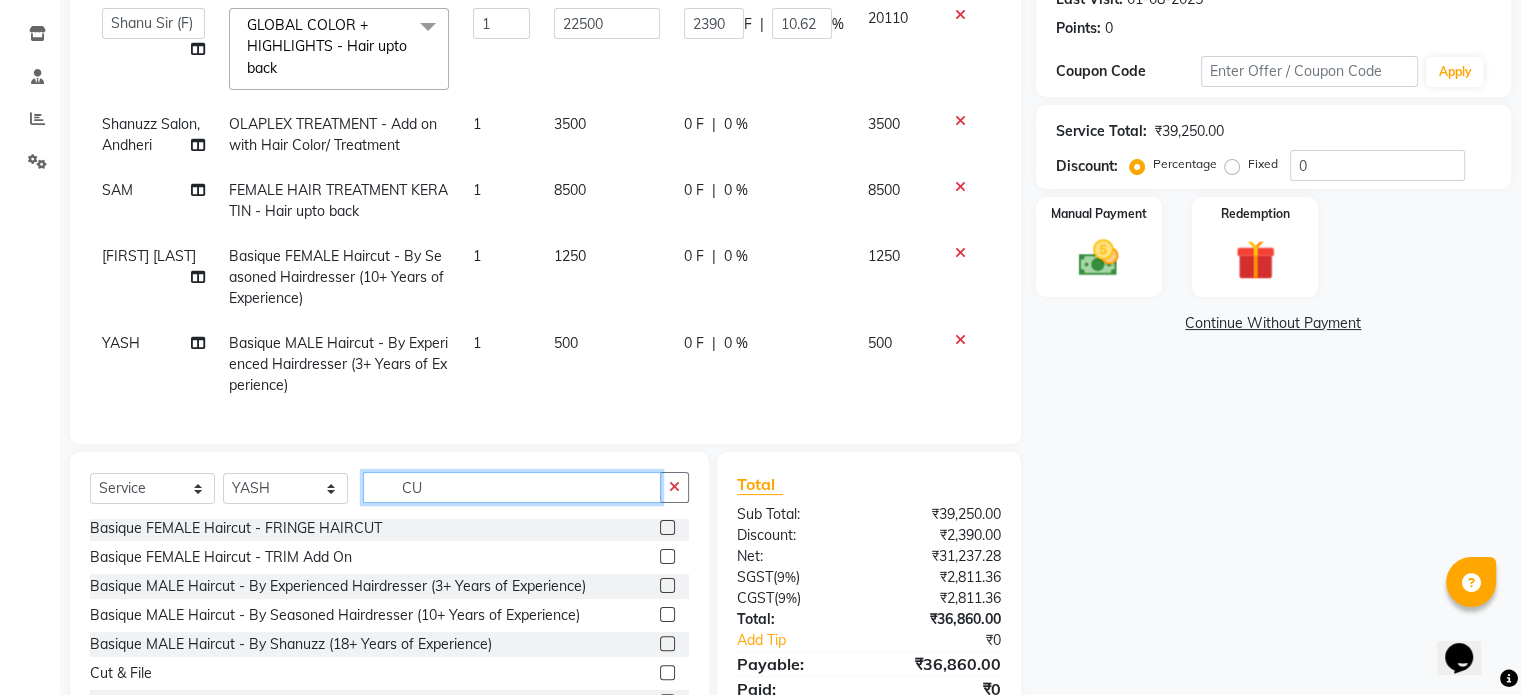 type on "C" 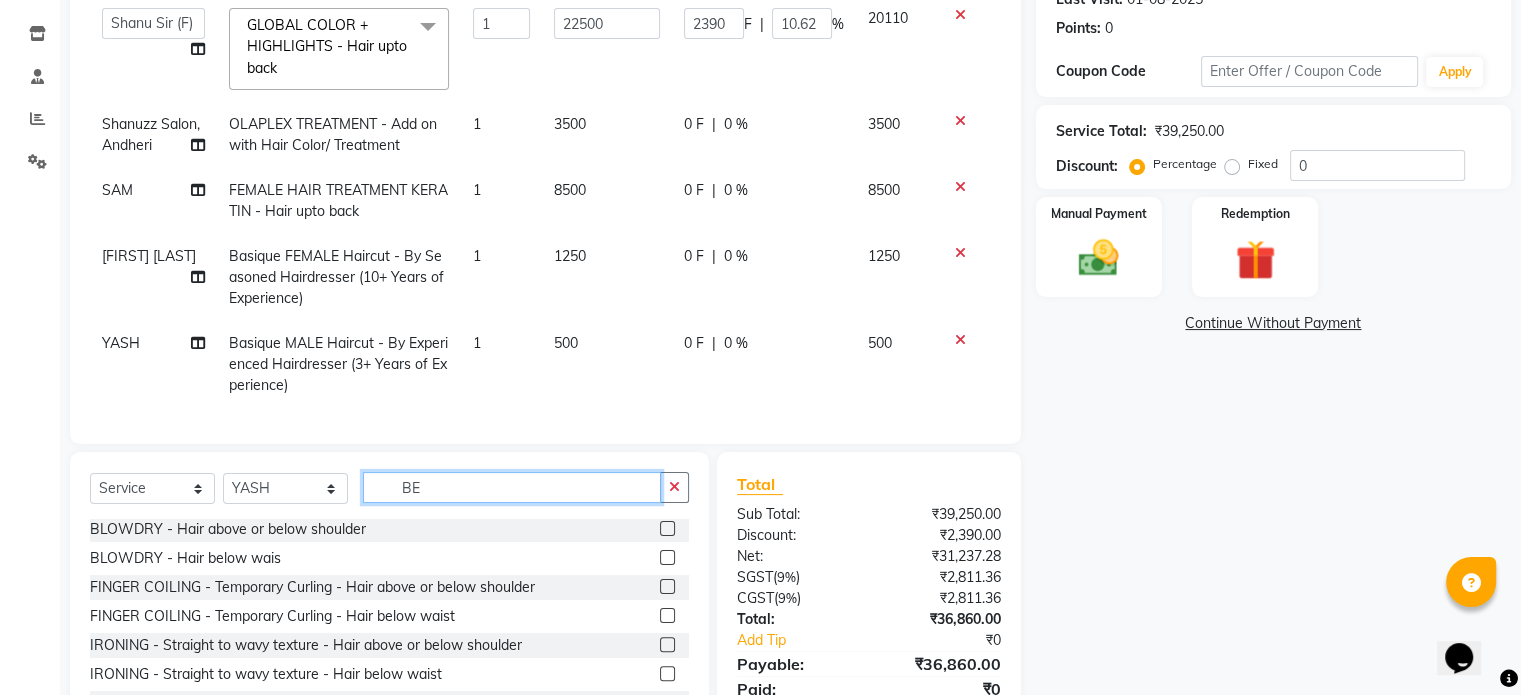 scroll, scrollTop: 0, scrollLeft: 0, axis: both 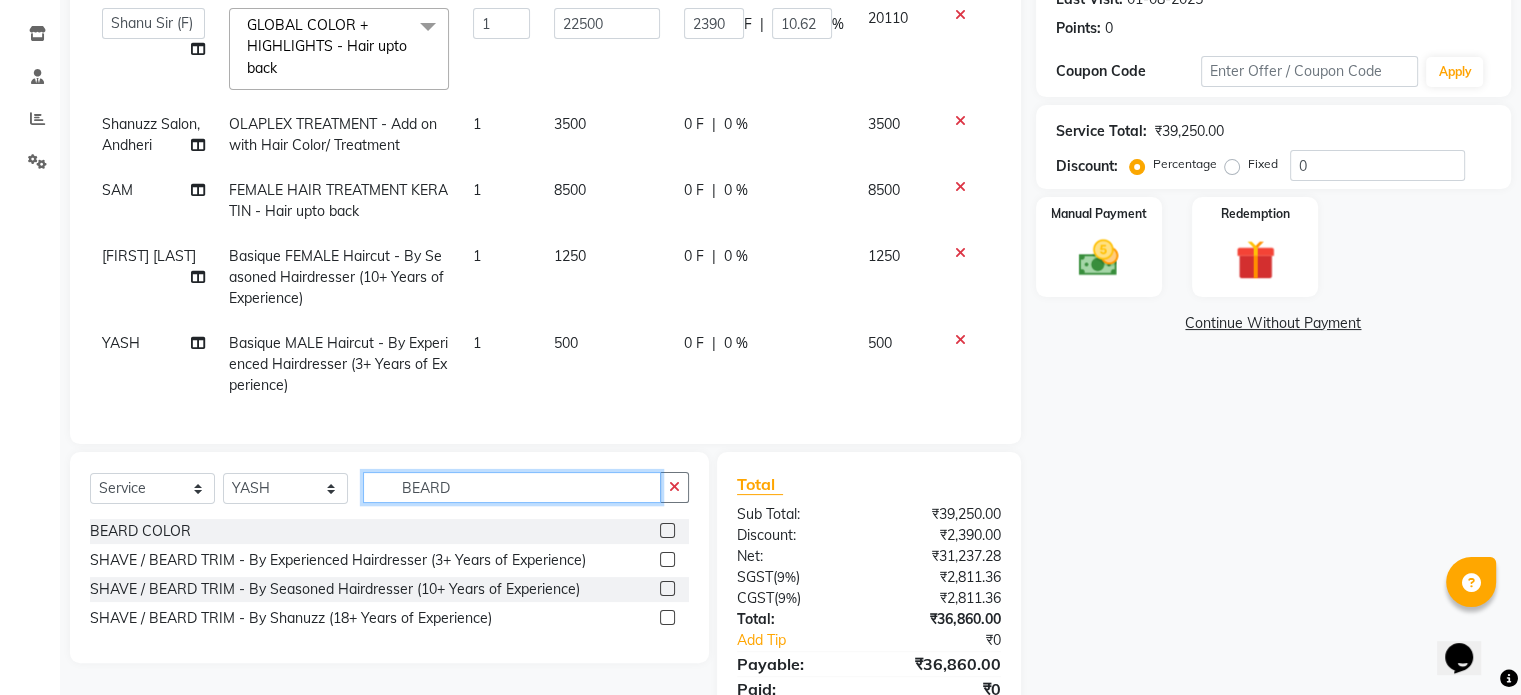 type on "BEARD" 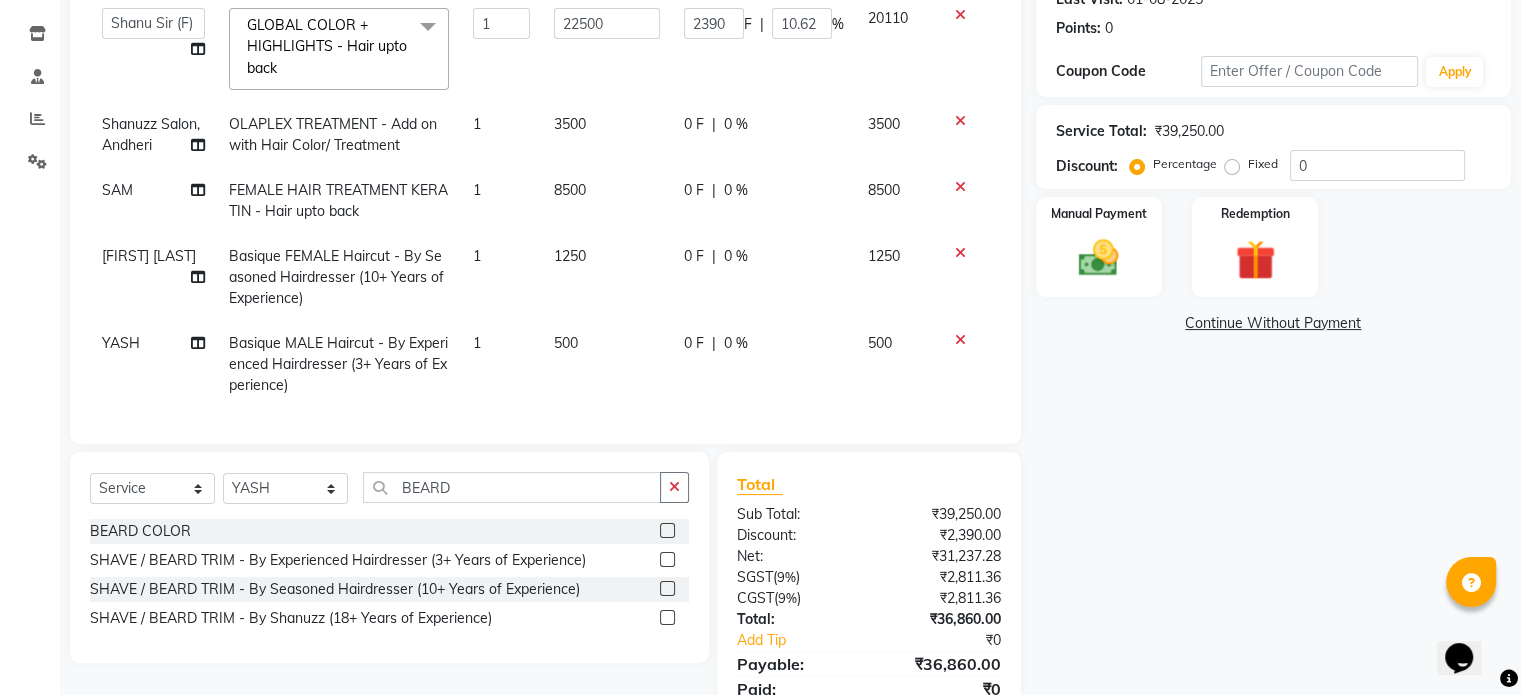click 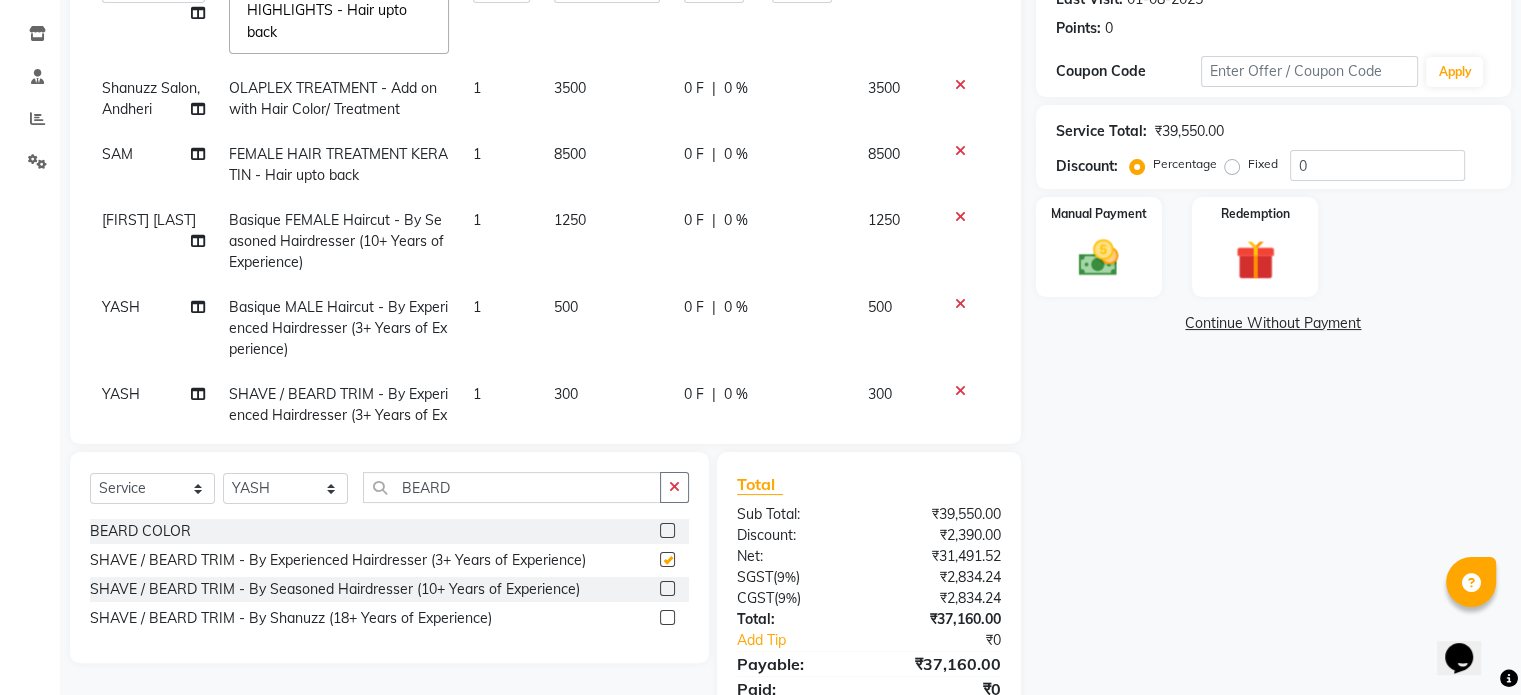 checkbox on "false" 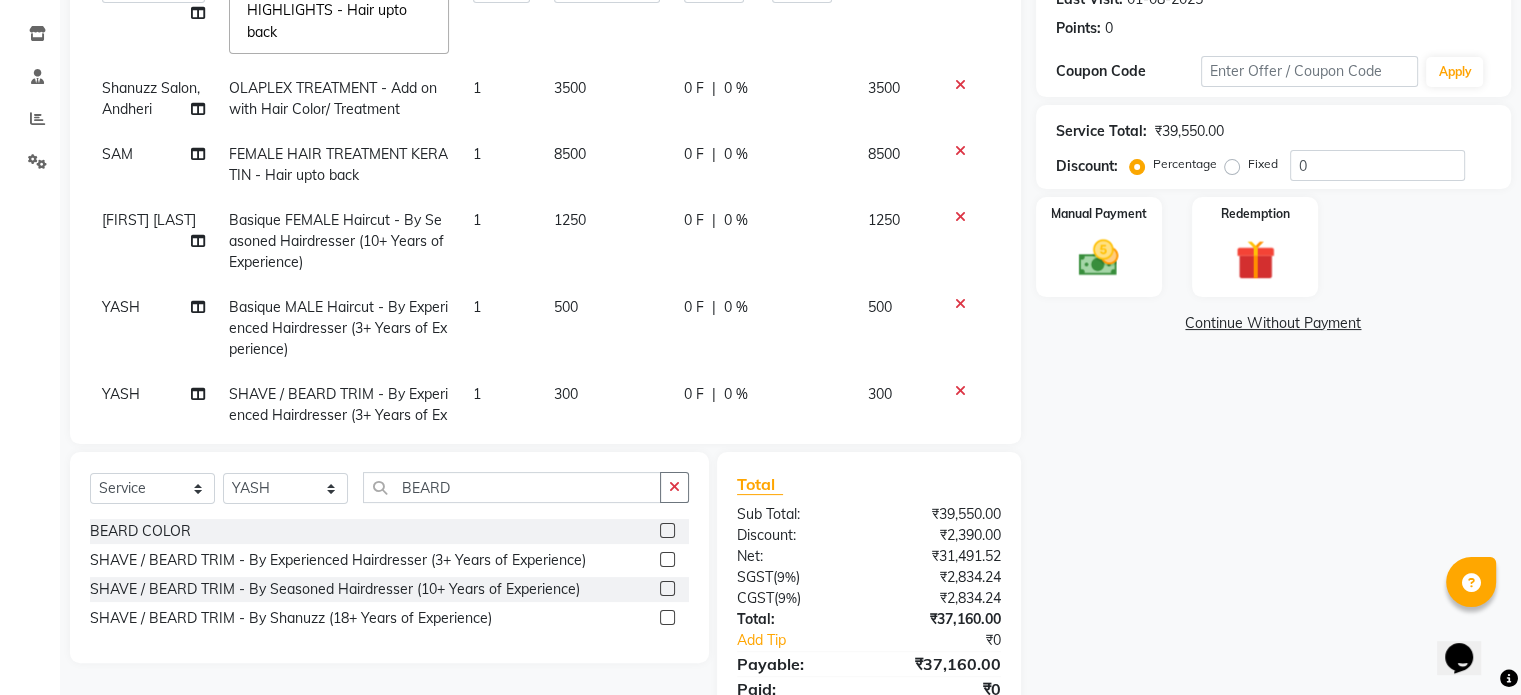 scroll, scrollTop: 199, scrollLeft: 0, axis: vertical 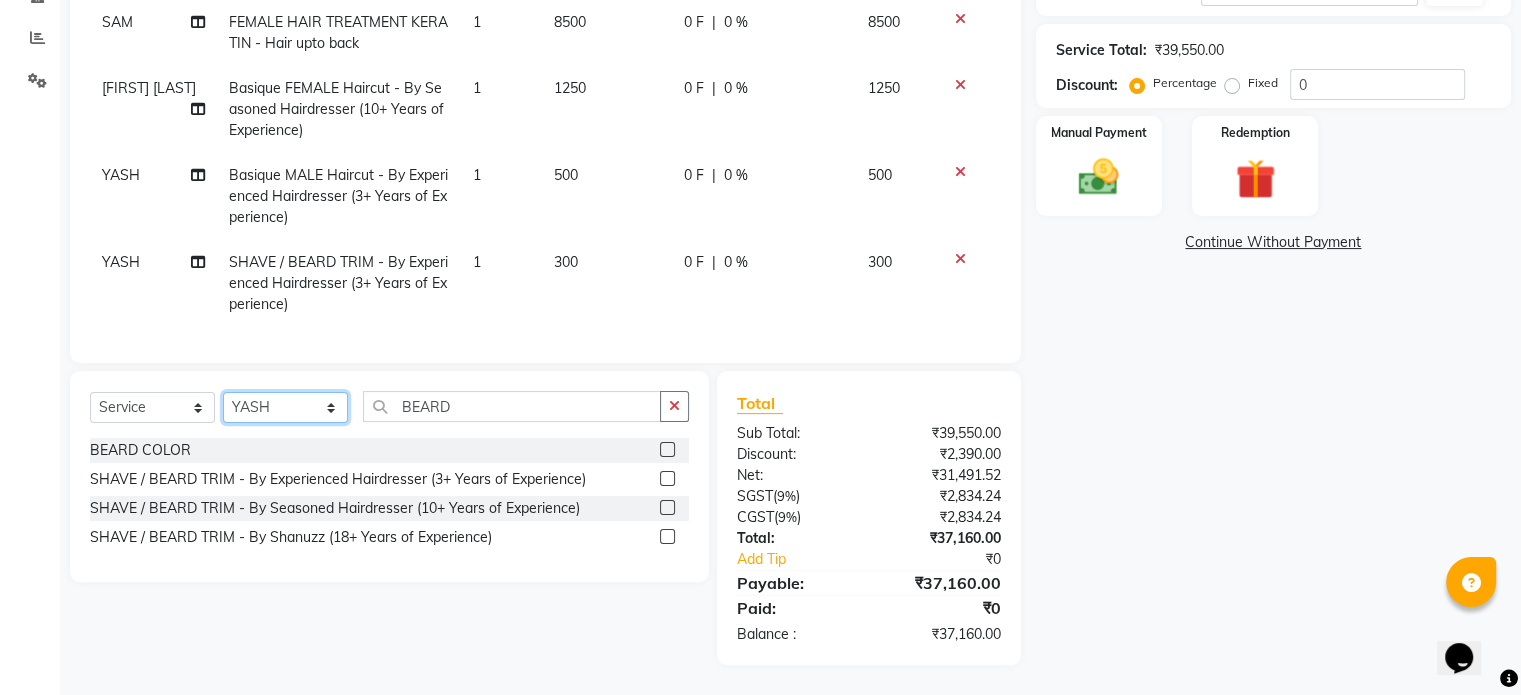 click on "Select Stylist Adnan  ARSHAD Asma  Derma Dynamics Devesh Francis (MO) Gufran Mansuri Harsh Mohd Faizan Mohd Imran  Omkar Osama Patel Rohan  ROSHAN Salvana Motha SAM Shahbaz (D) Shahne Alam SHAIREI Shanu Sir (F) Shanuzz (Oshiwara) Shanuzz Salon, Andheri Siddhi  SUBHASH  Tanishka Panchal VARSHADA JUVALE YASH" 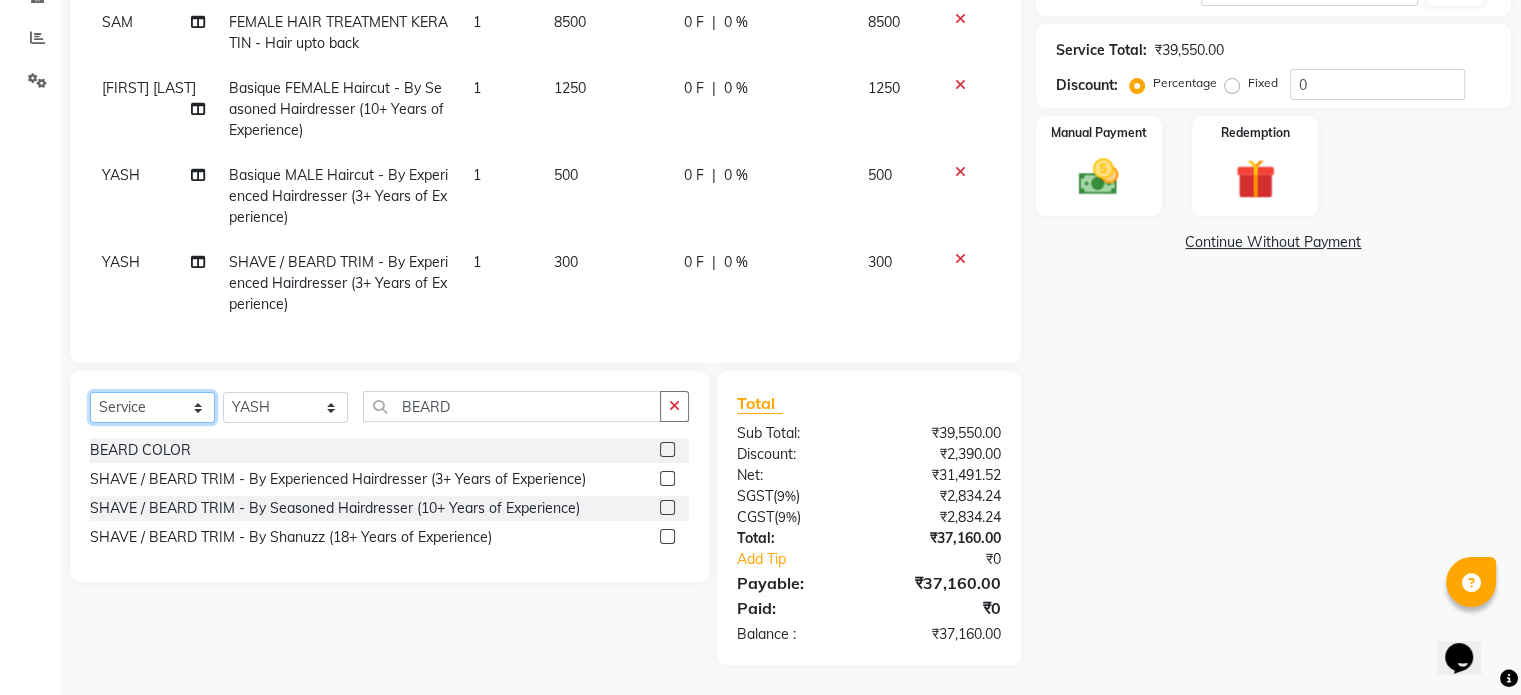 click on "Select  Service  Product  Membership  Package Voucher Prepaid Gift Card" 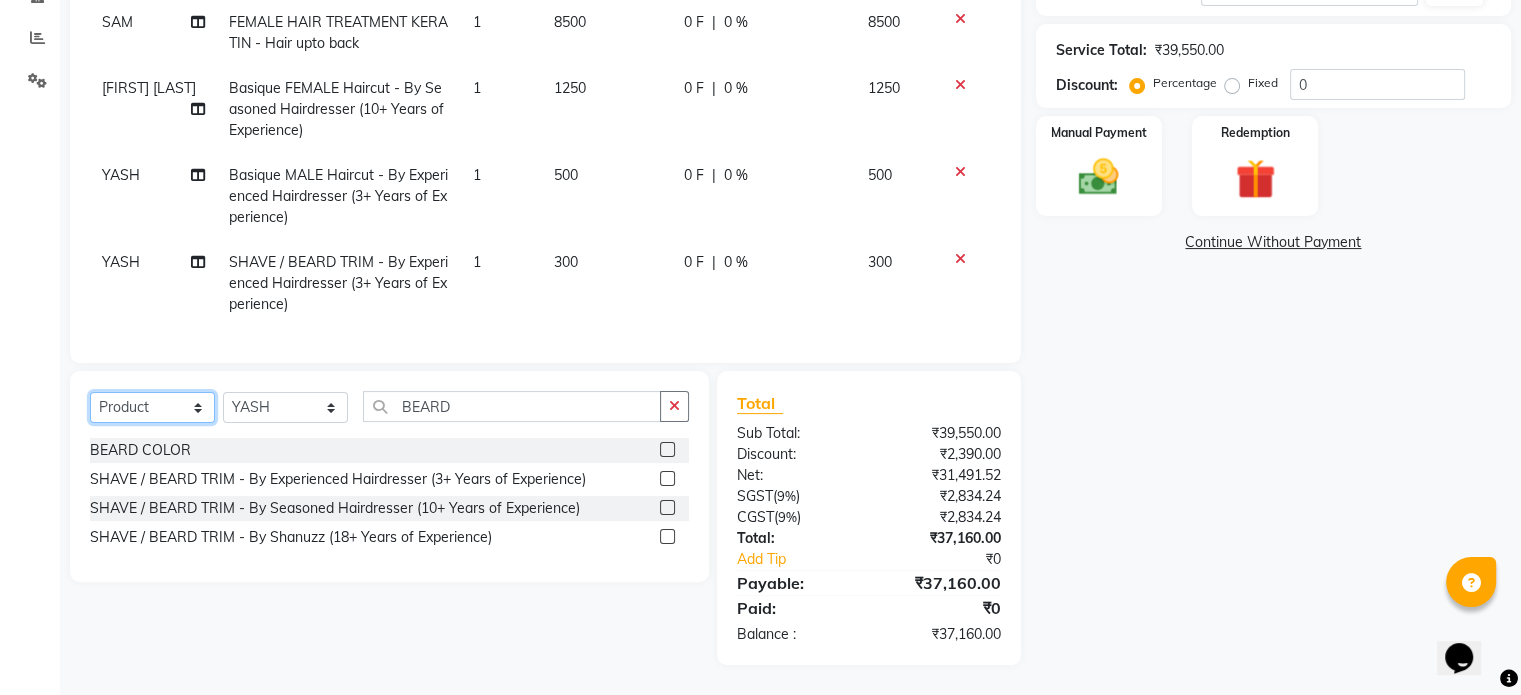 click on "Select  Service  Product  Membership  Package Voucher Prepaid Gift Card" 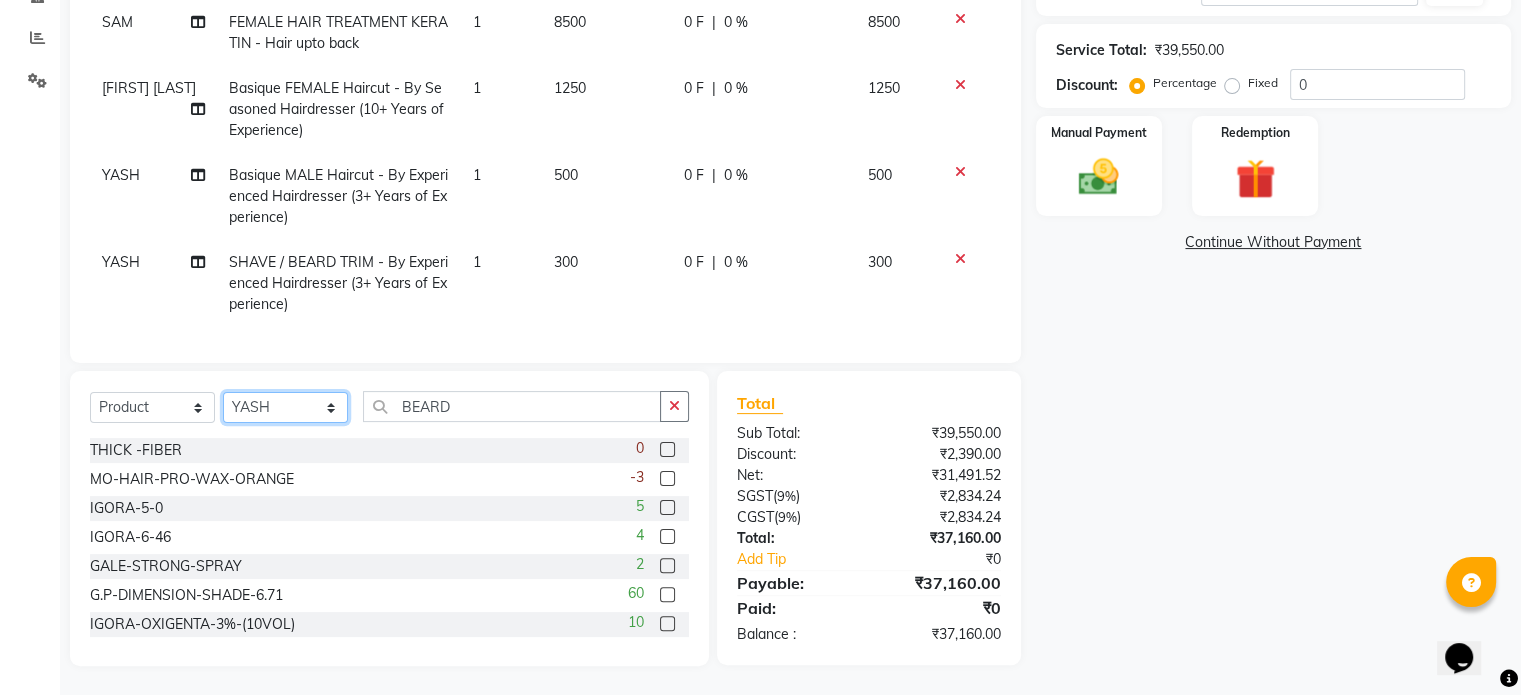 click on "Select Stylist Adnan  ARSHAD Asma  Derma Dynamics Devesh Francis (MO) Gufran Mansuri Harsh Mohd Faizan Mohd Imran  Omkar Osama Patel Rohan  ROSHAN Salvana Motha SAM Shahbaz (D) Shahne Alam SHAIREI Shanu Sir (F) Shanuzz (Oshiwara) Shanuzz Salon, Andheri Siddhi  SUBHASH  Tanishka Panchal VARSHADA JUVALE YASH" 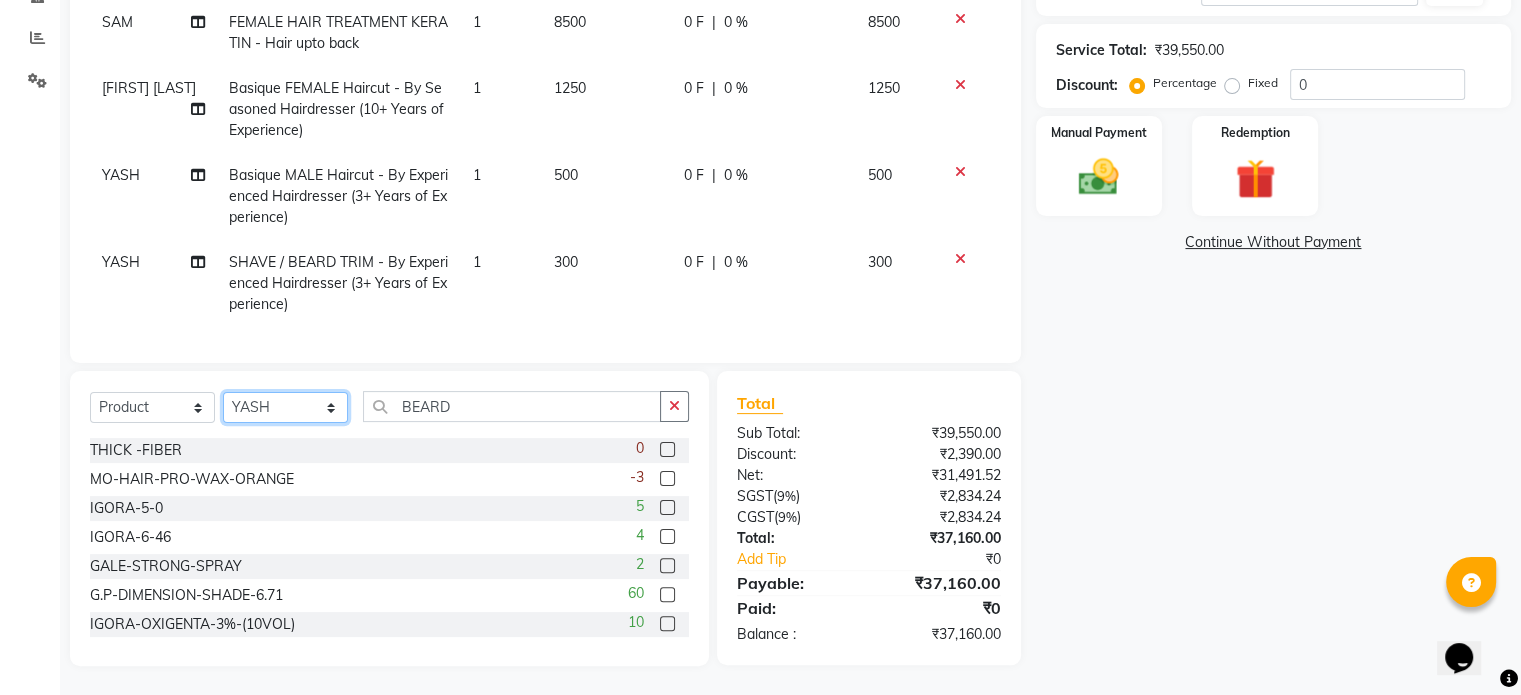 select on "78152" 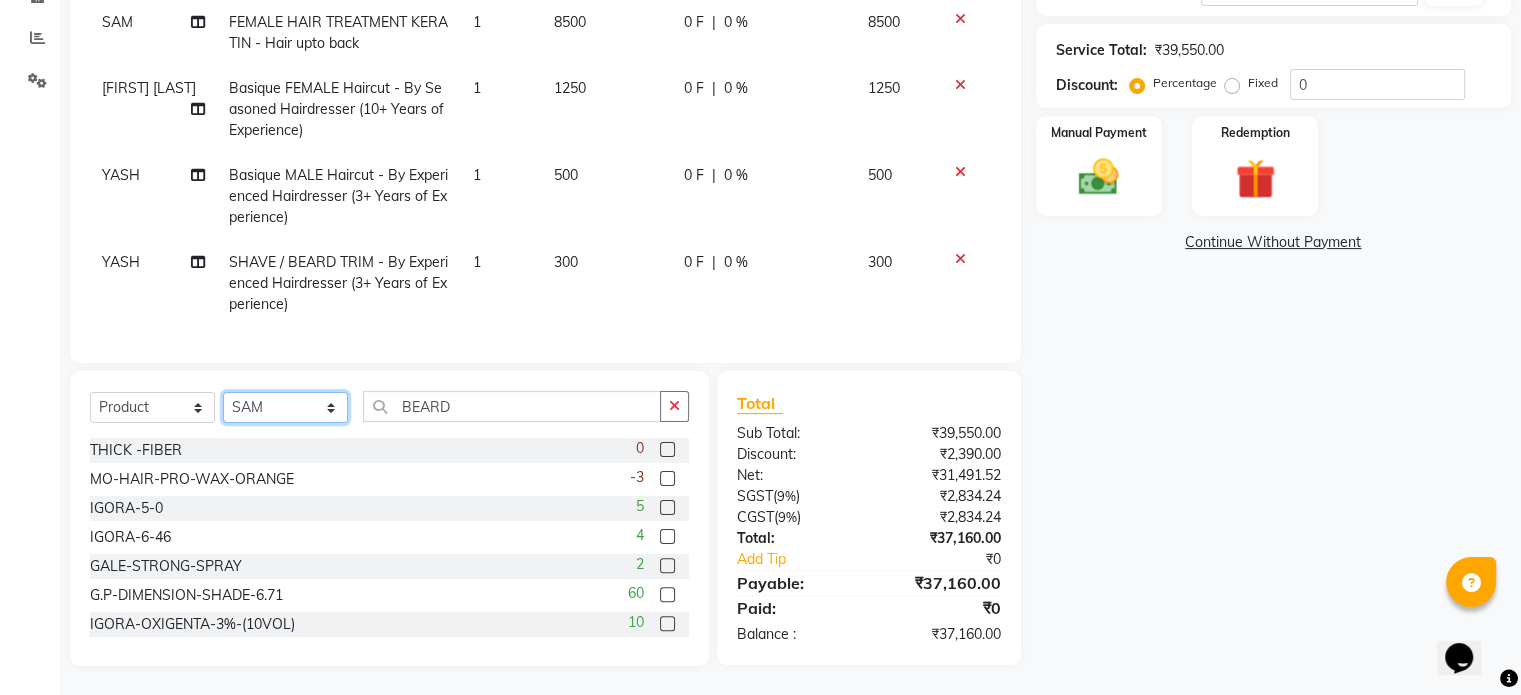 click on "Select Stylist Adnan  ARSHAD Asma  Derma Dynamics Devesh Francis (MO) Gufran Mansuri Harsh Mohd Faizan Mohd Imran  Omkar Osama Patel Rohan  ROSHAN Salvana Motha SAM Shahbaz (D) Shahne Alam SHAIREI Shanu Sir (F) Shanuzz (Oshiwara) Shanuzz Salon, Andheri Siddhi  SUBHASH  Tanishka Panchal VARSHADA JUVALE YASH" 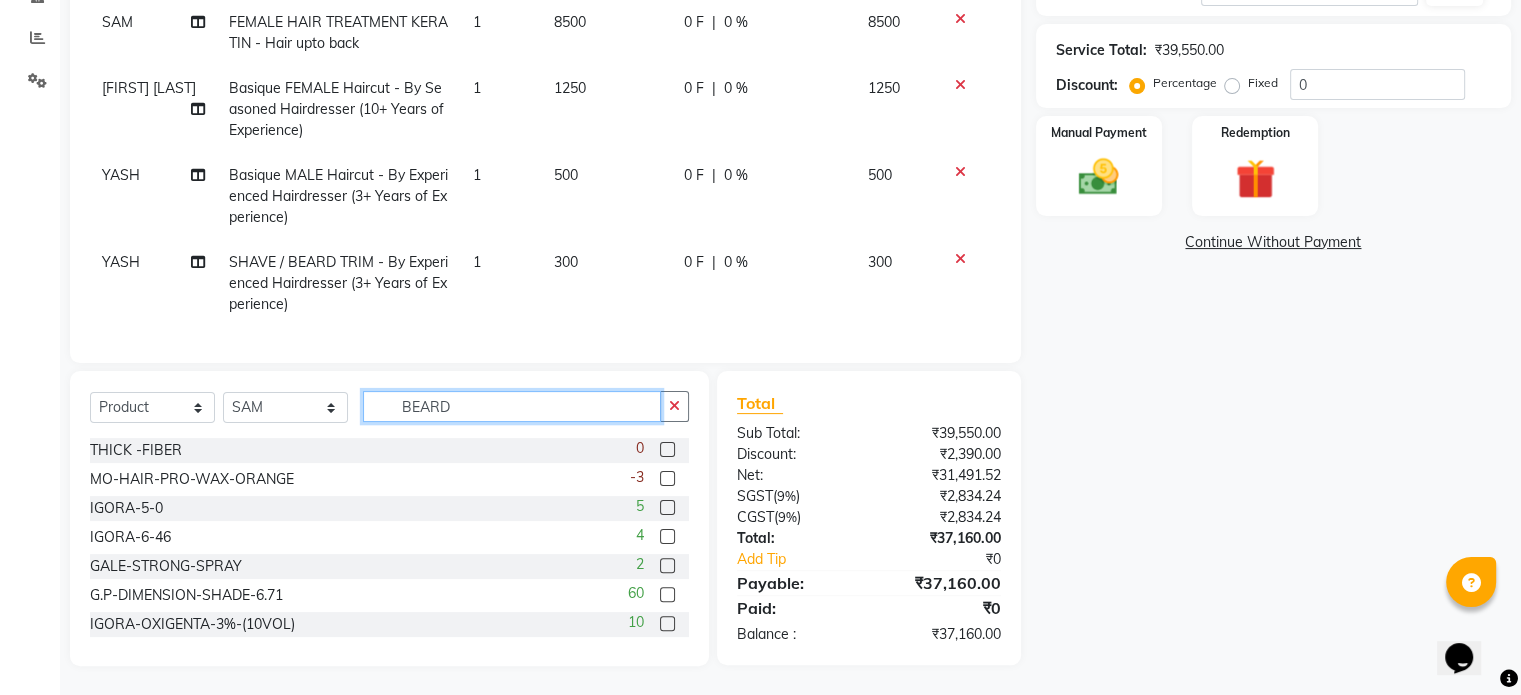 click on "BEARD" 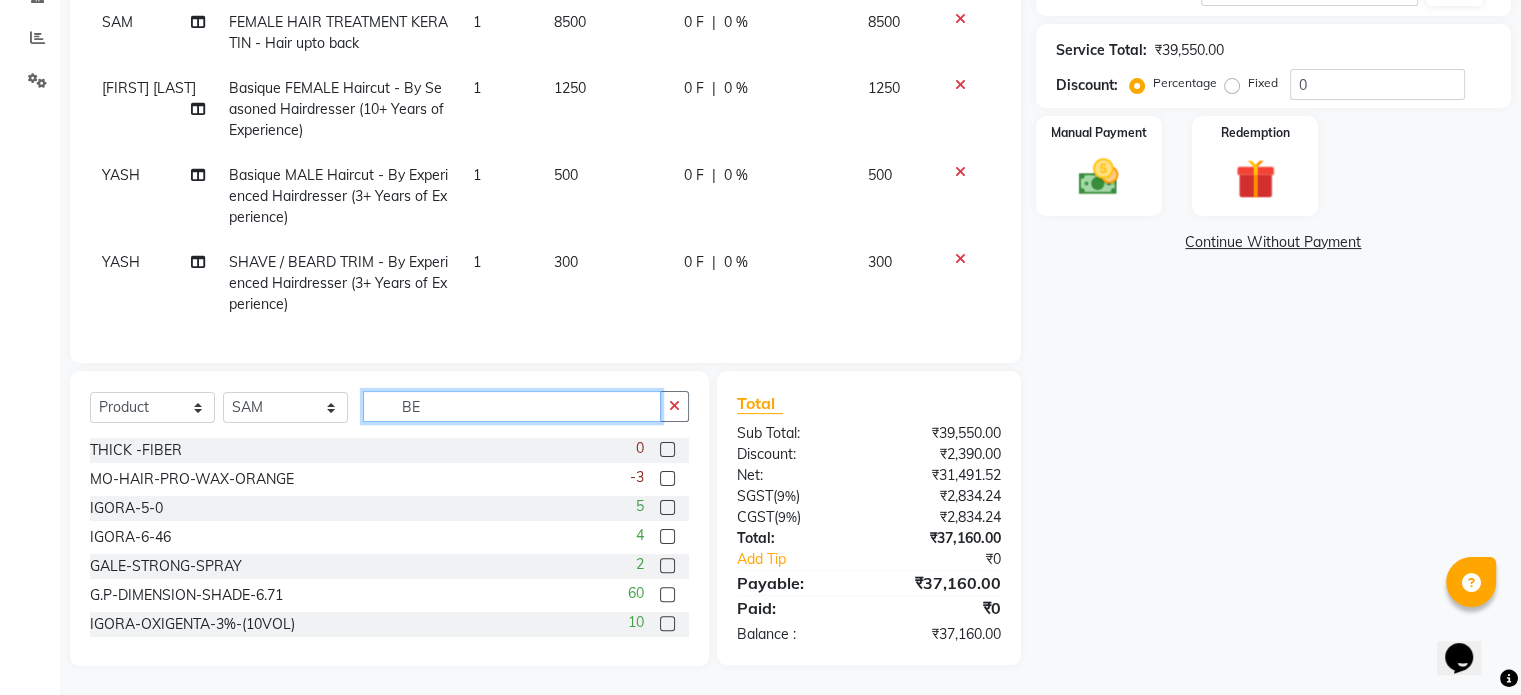 type on "B" 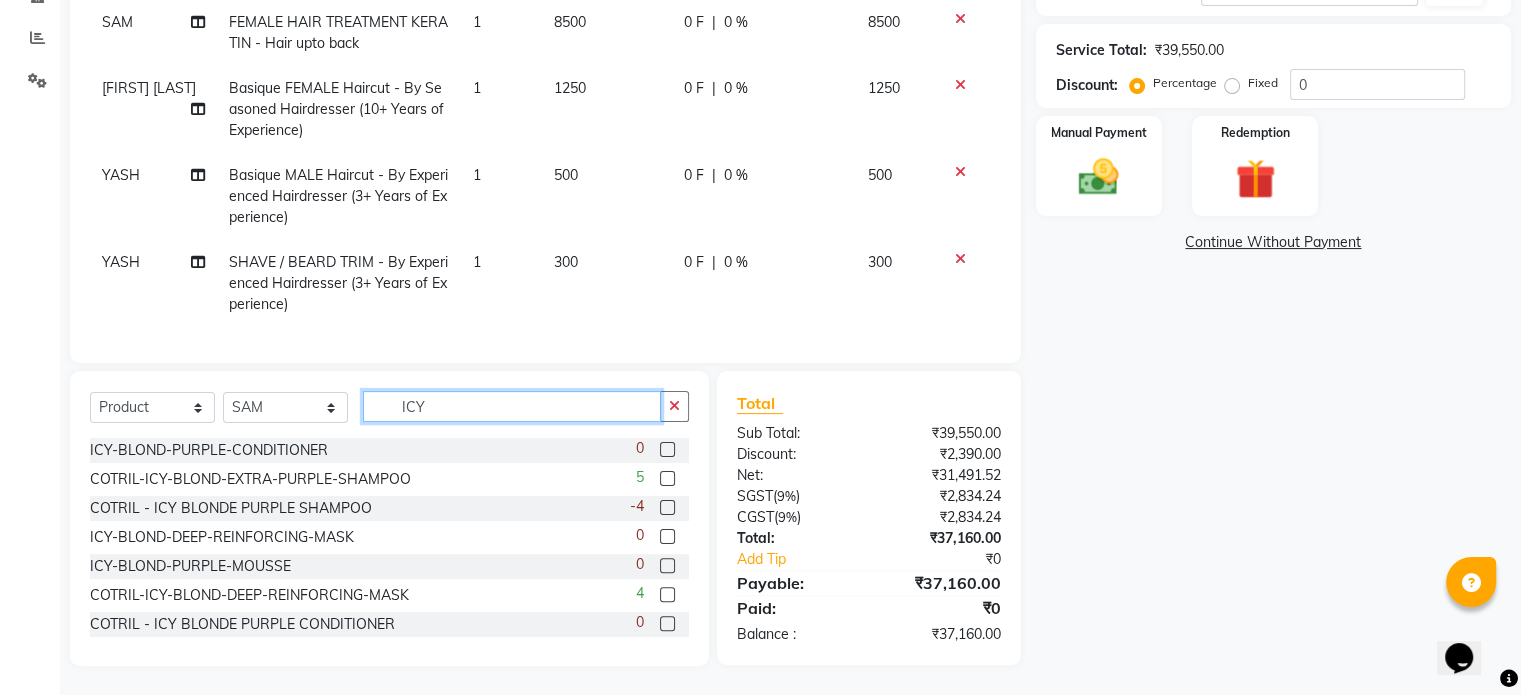scroll, scrollTop: 32, scrollLeft: 0, axis: vertical 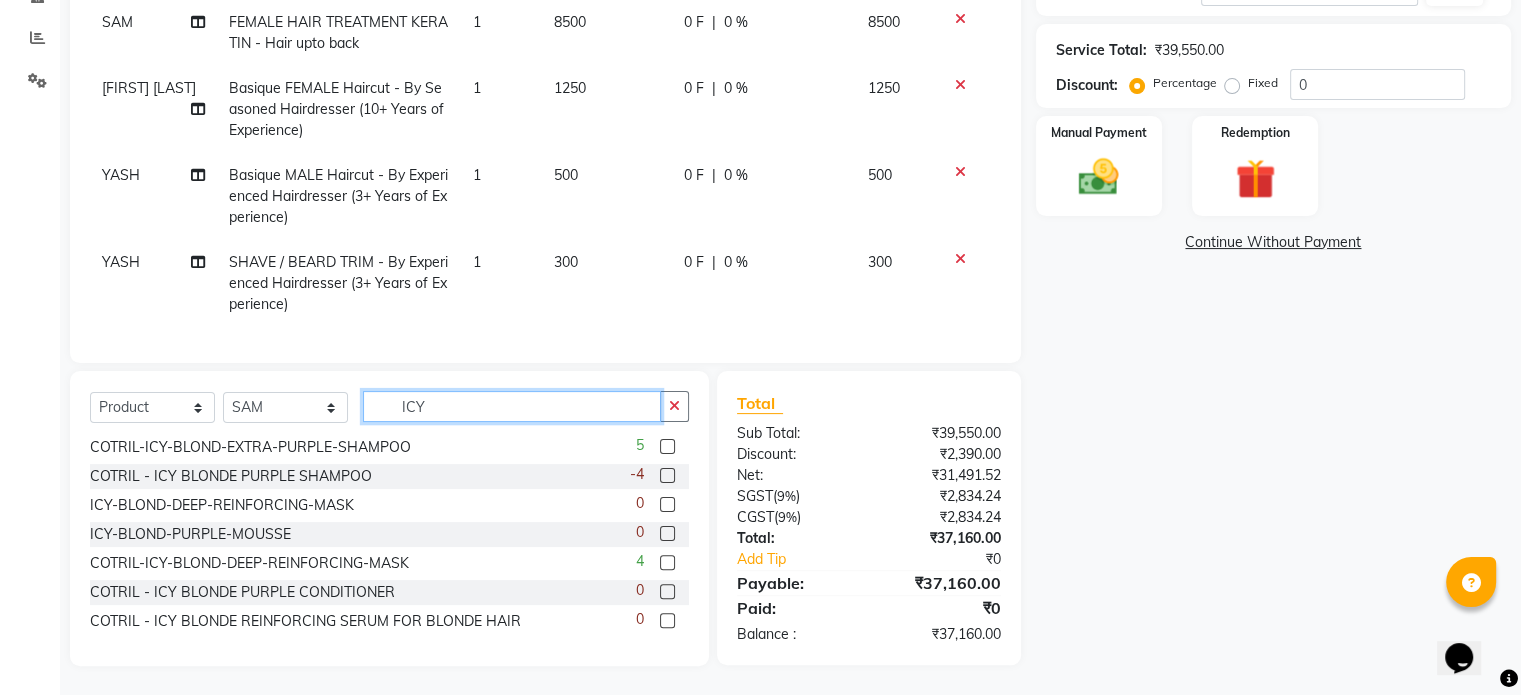 type on "ICY" 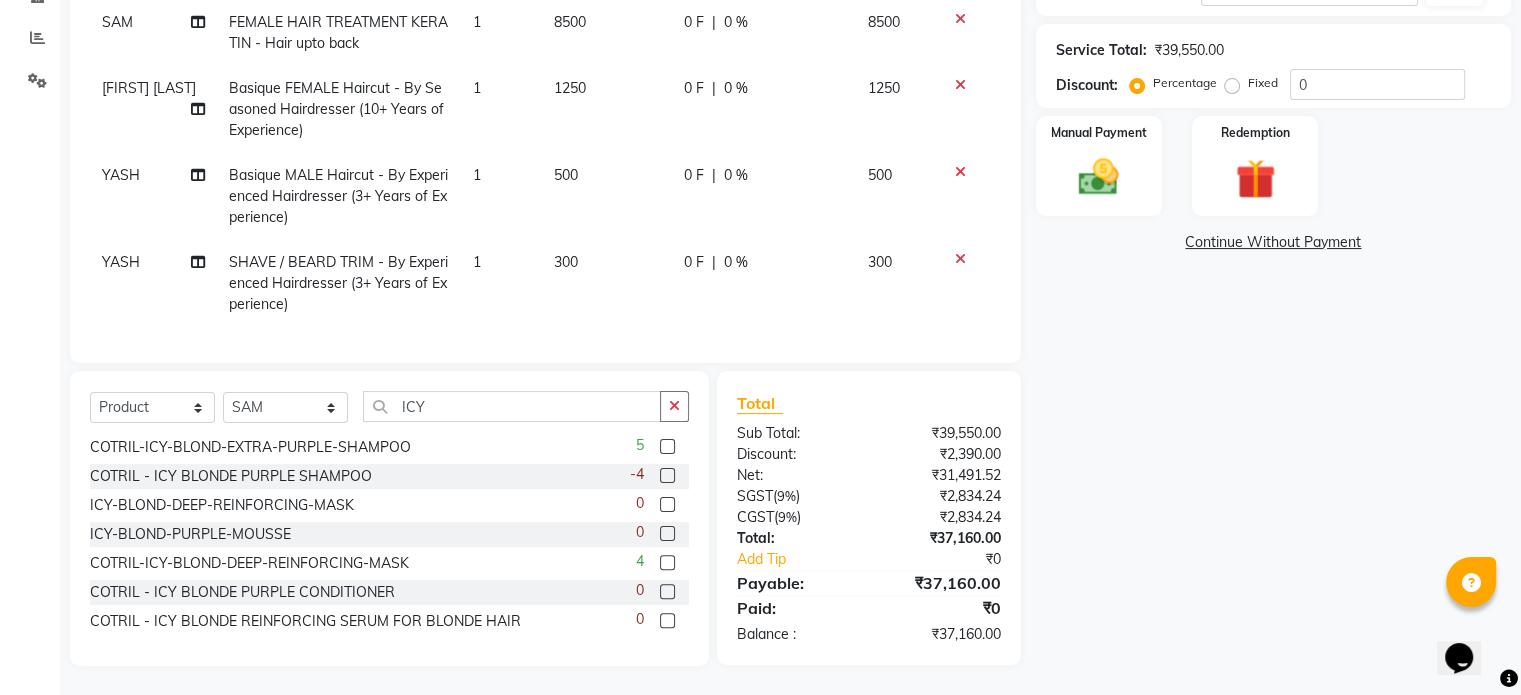 click 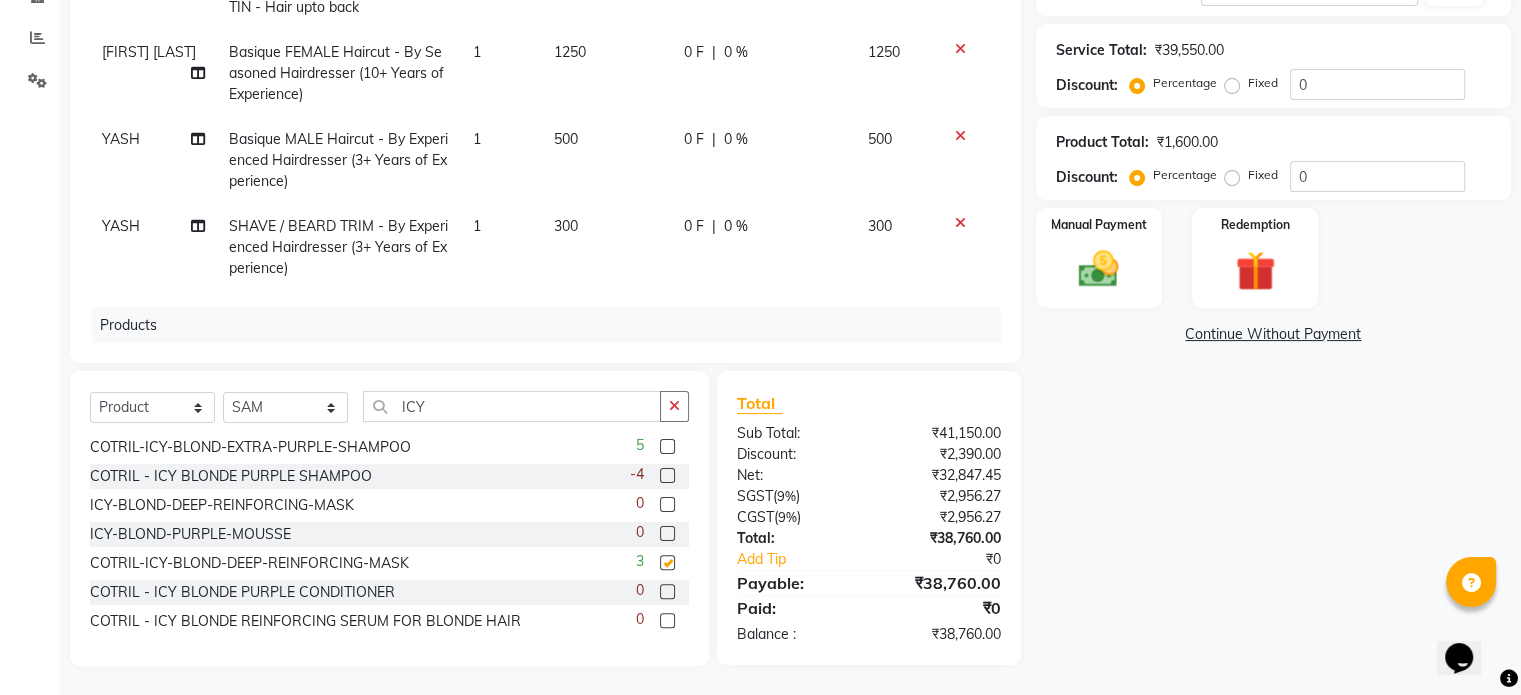 checkbox on "false" 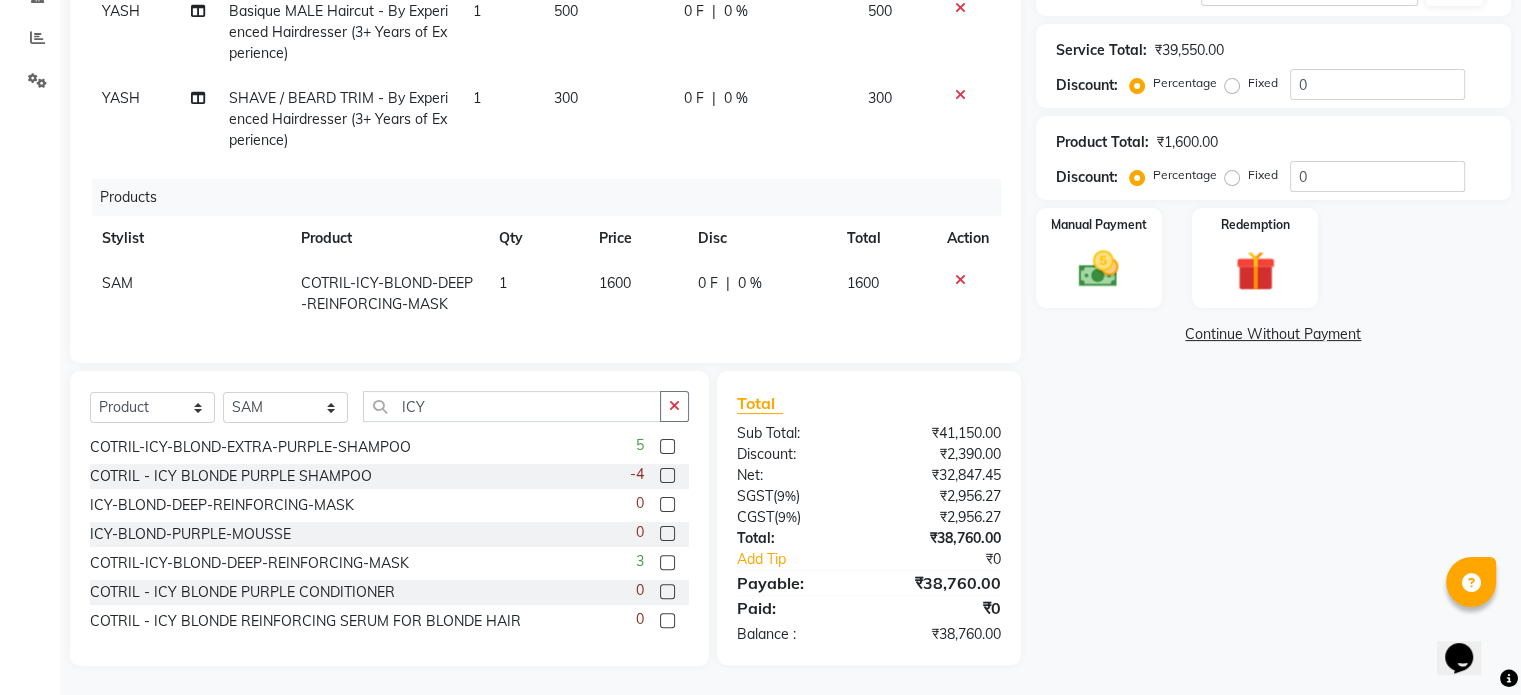 scroll, scrollTop: 362, scrollLeft: 0, axis: vertical 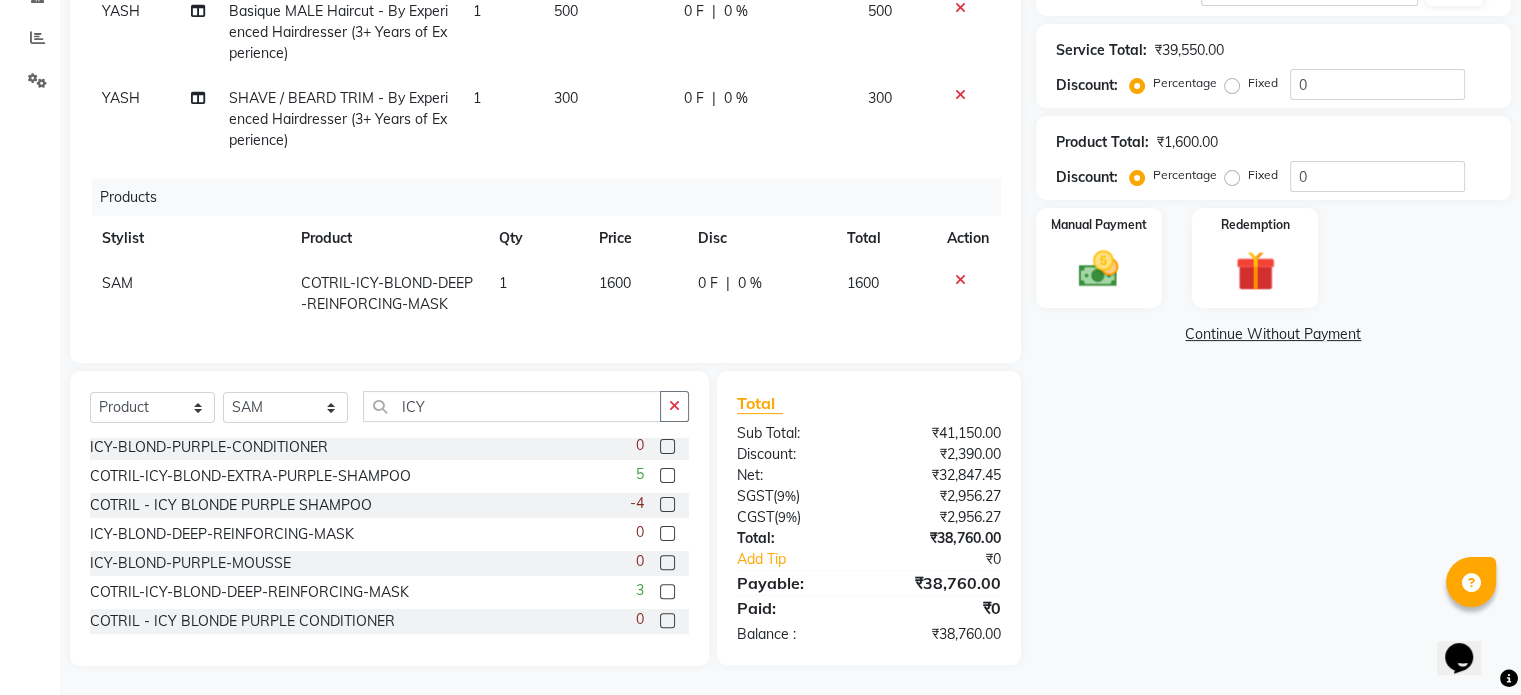 click 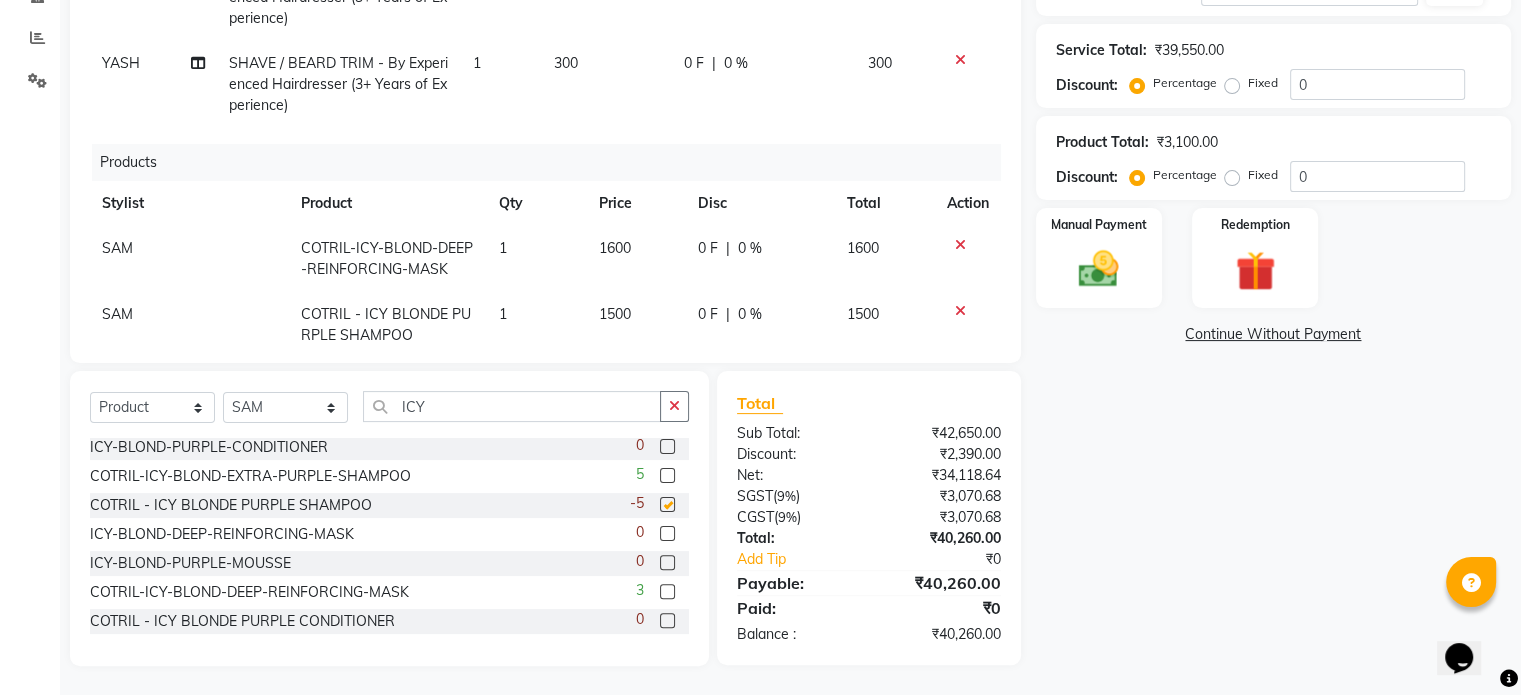 checkbox on "false" 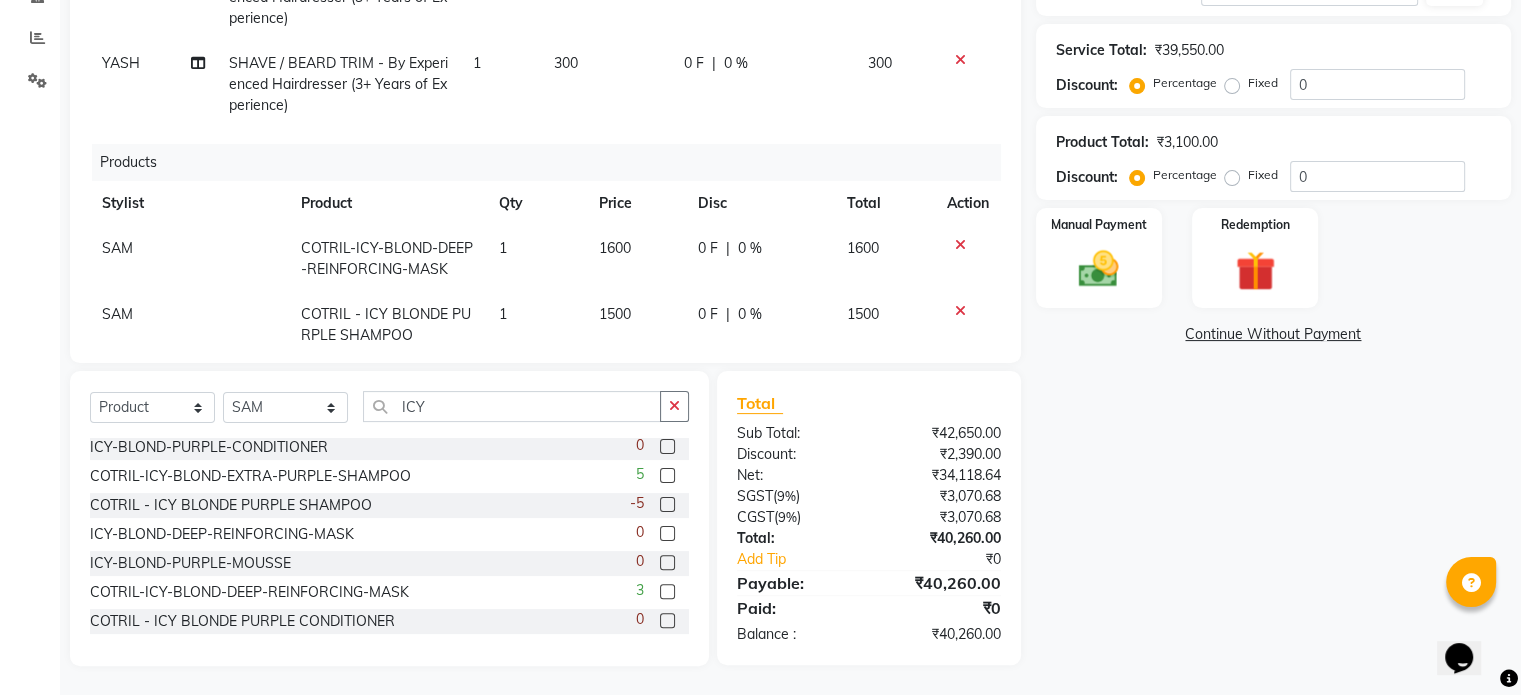 scroll, scrollTop: 428, scrollLeft: 0, axis: vertical 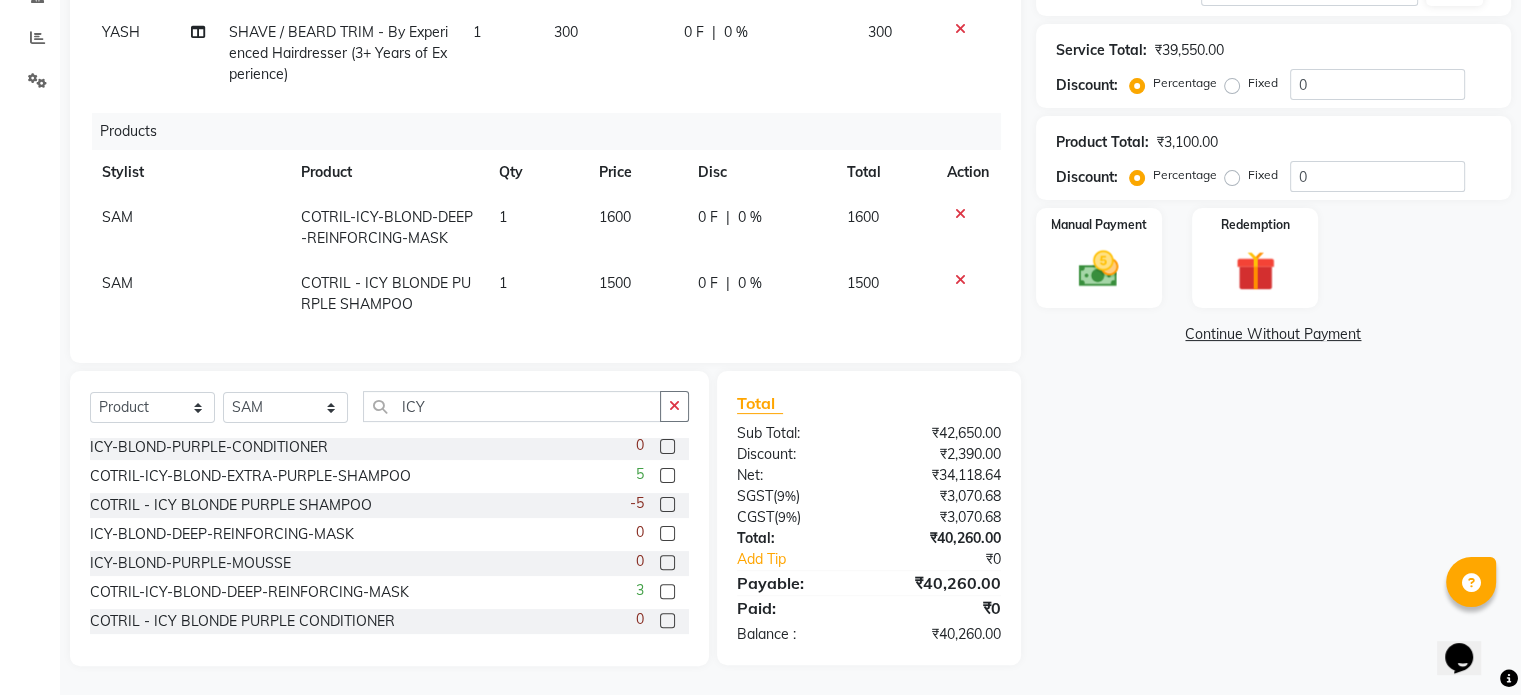 click on "1500" 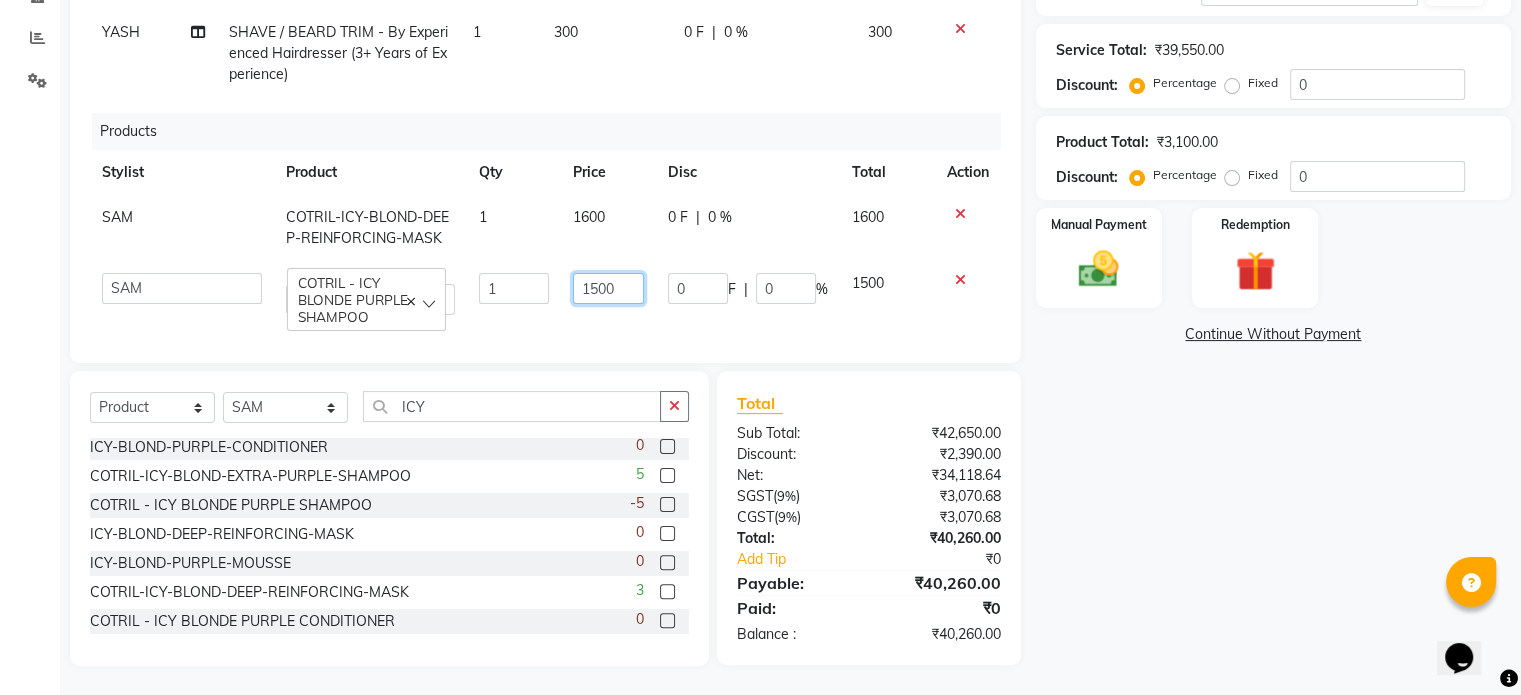 click on "1500" 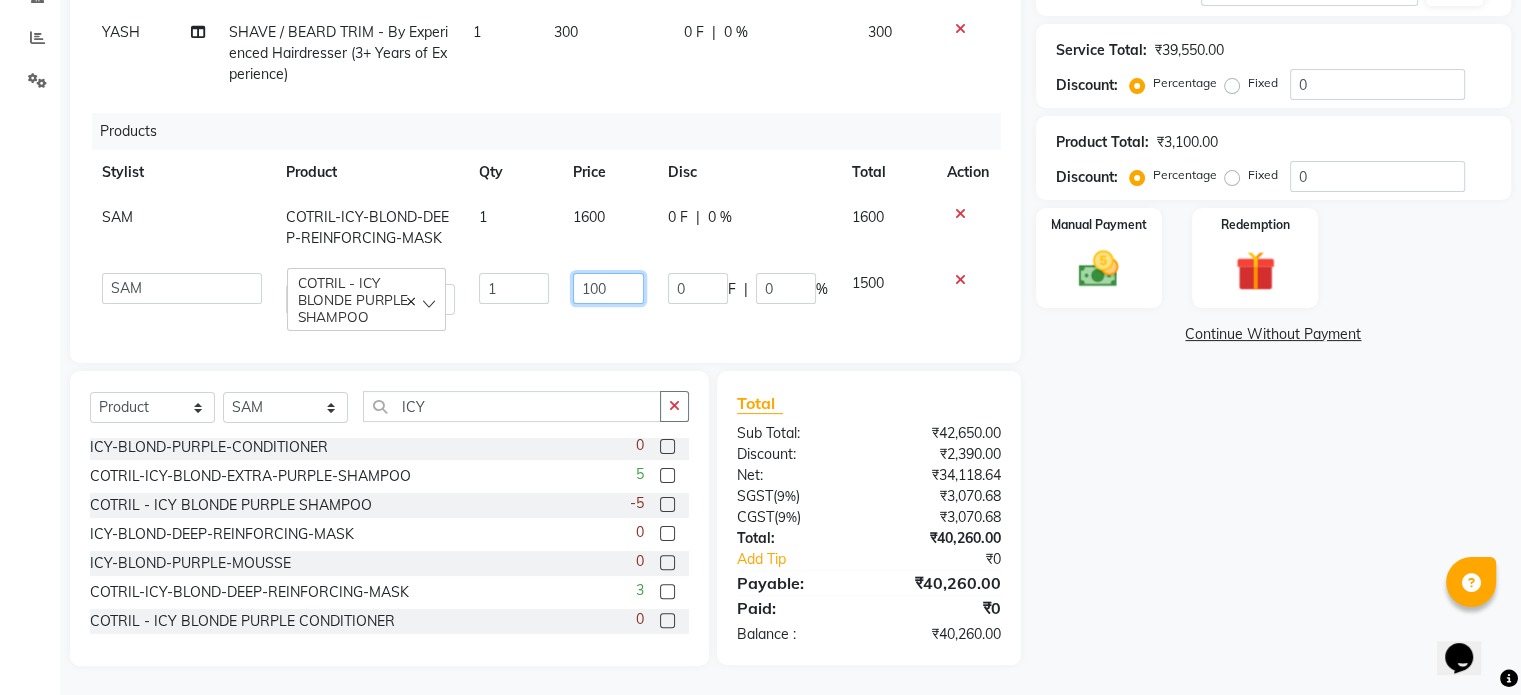 type on "1600" 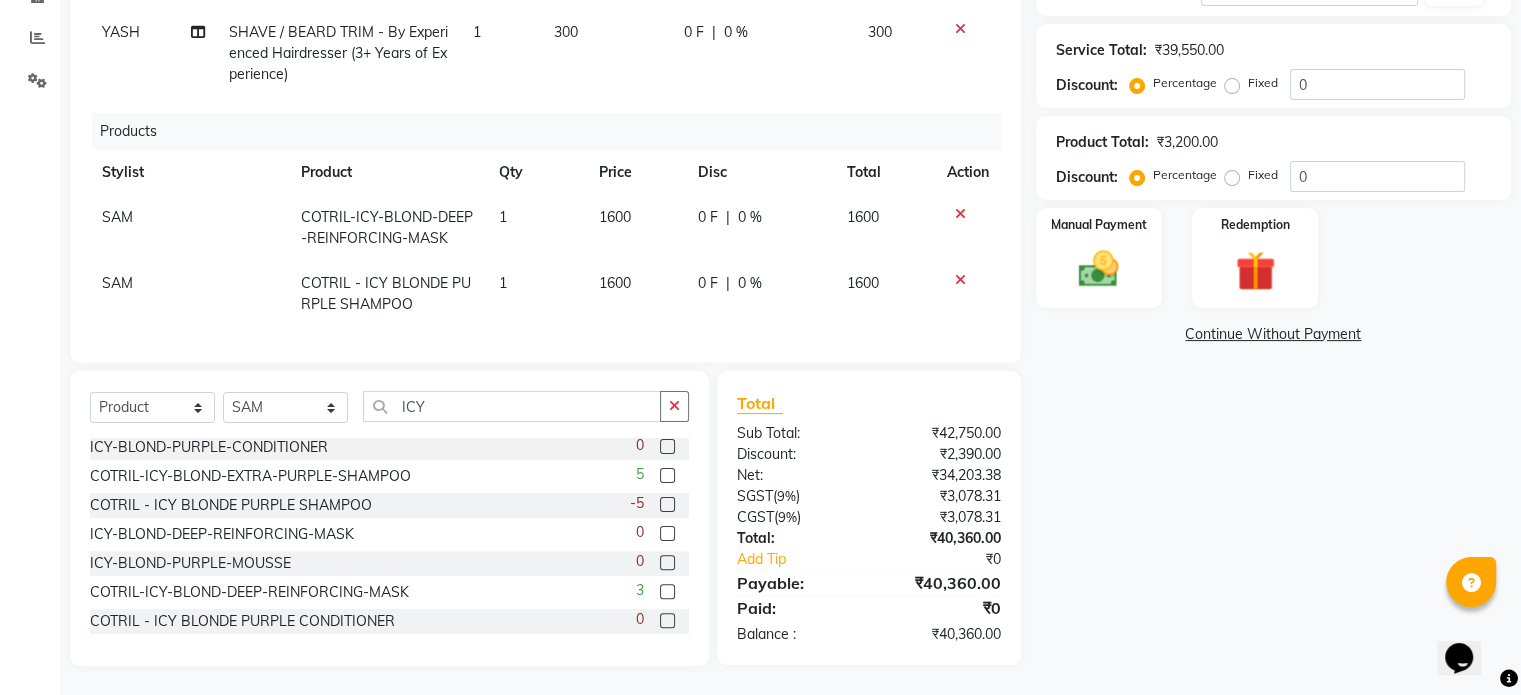 click on "1600" 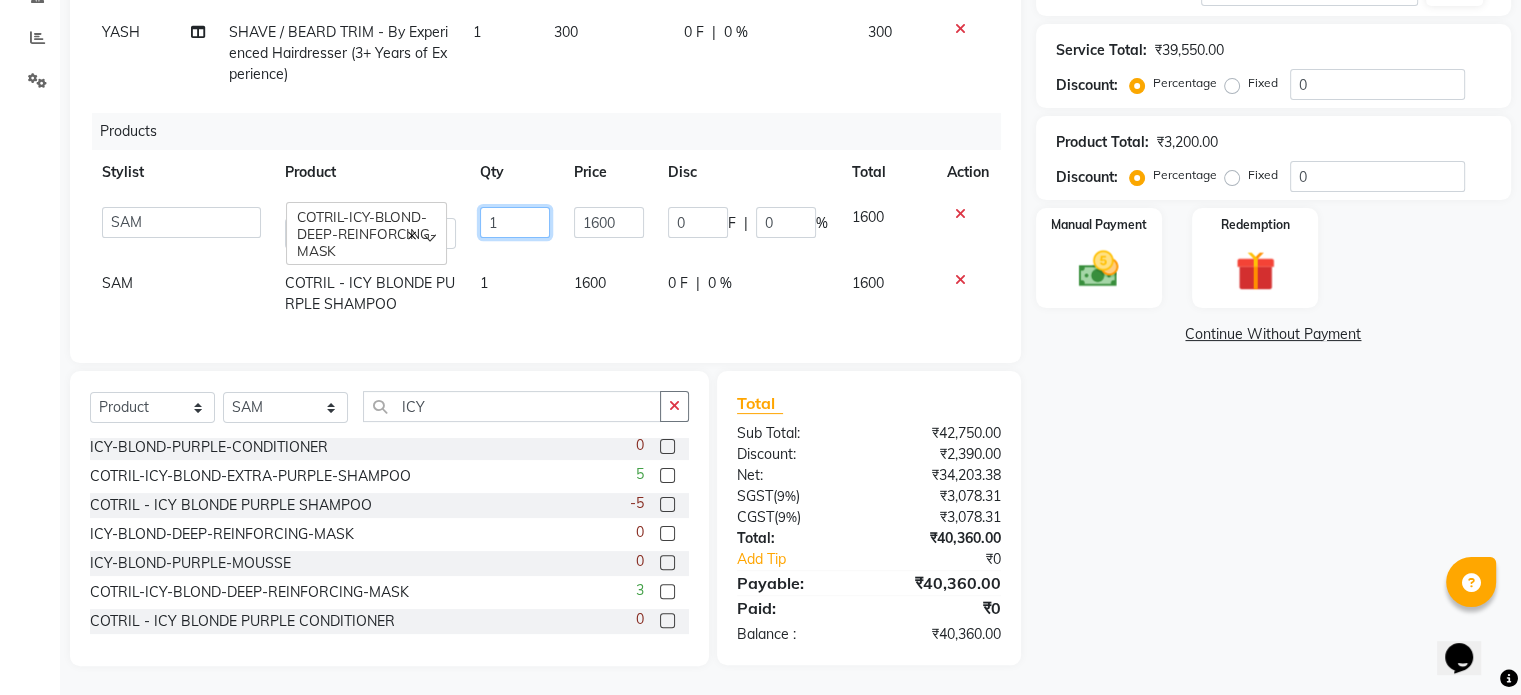 click on "1" 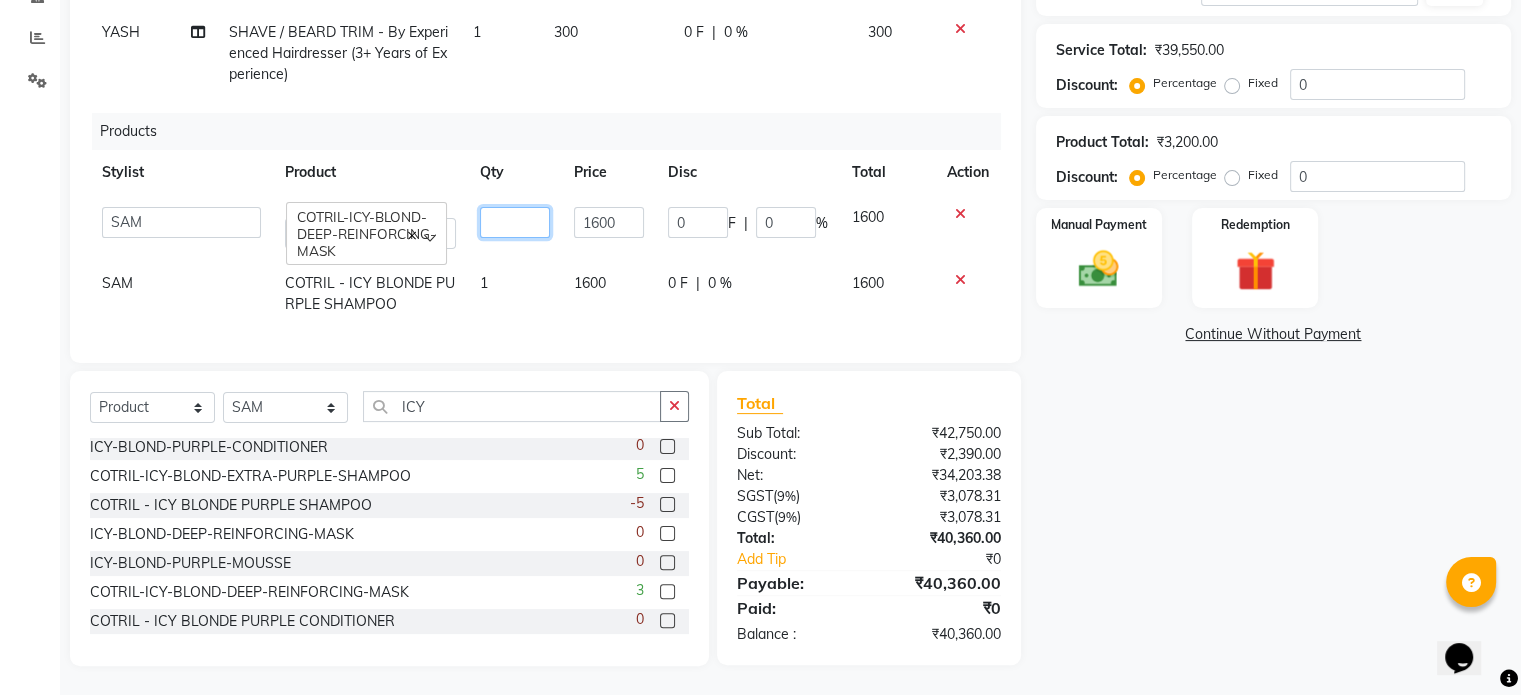 type on "2" 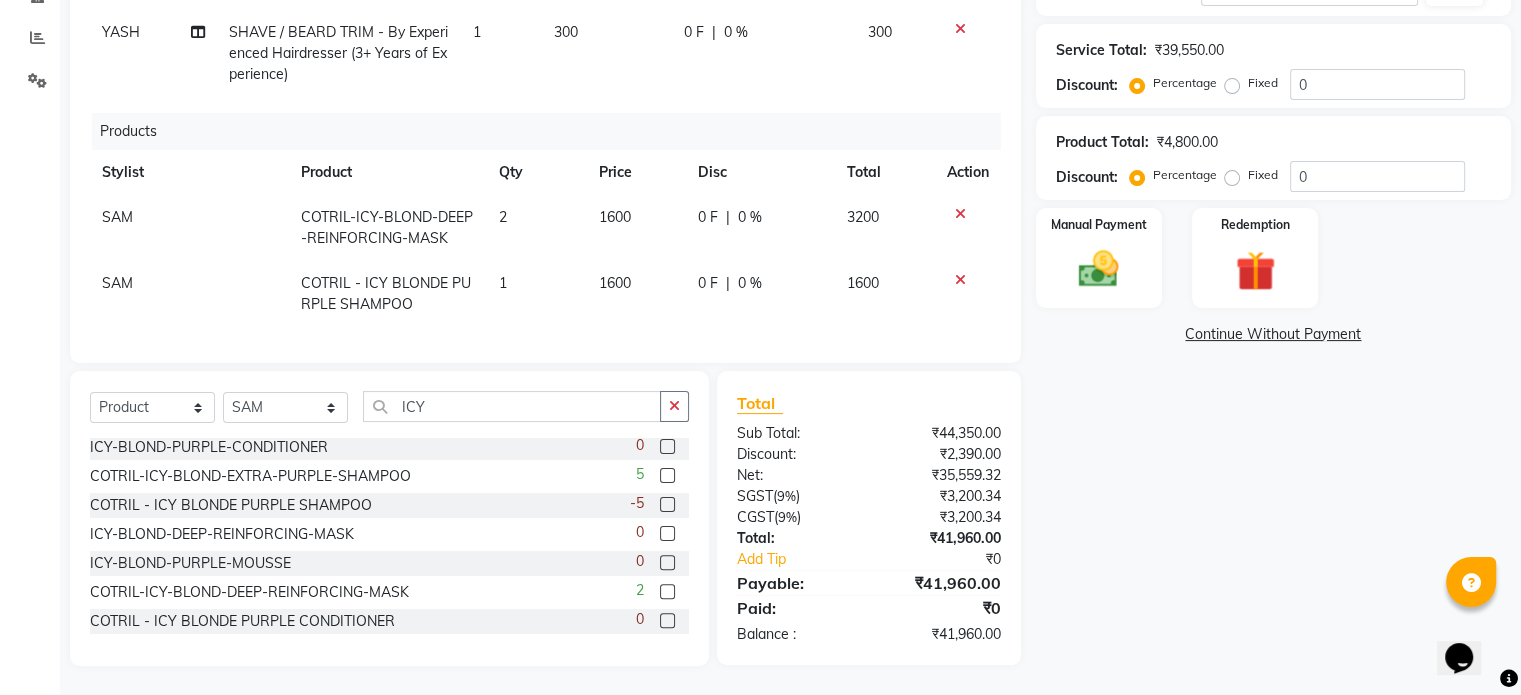click on "1" 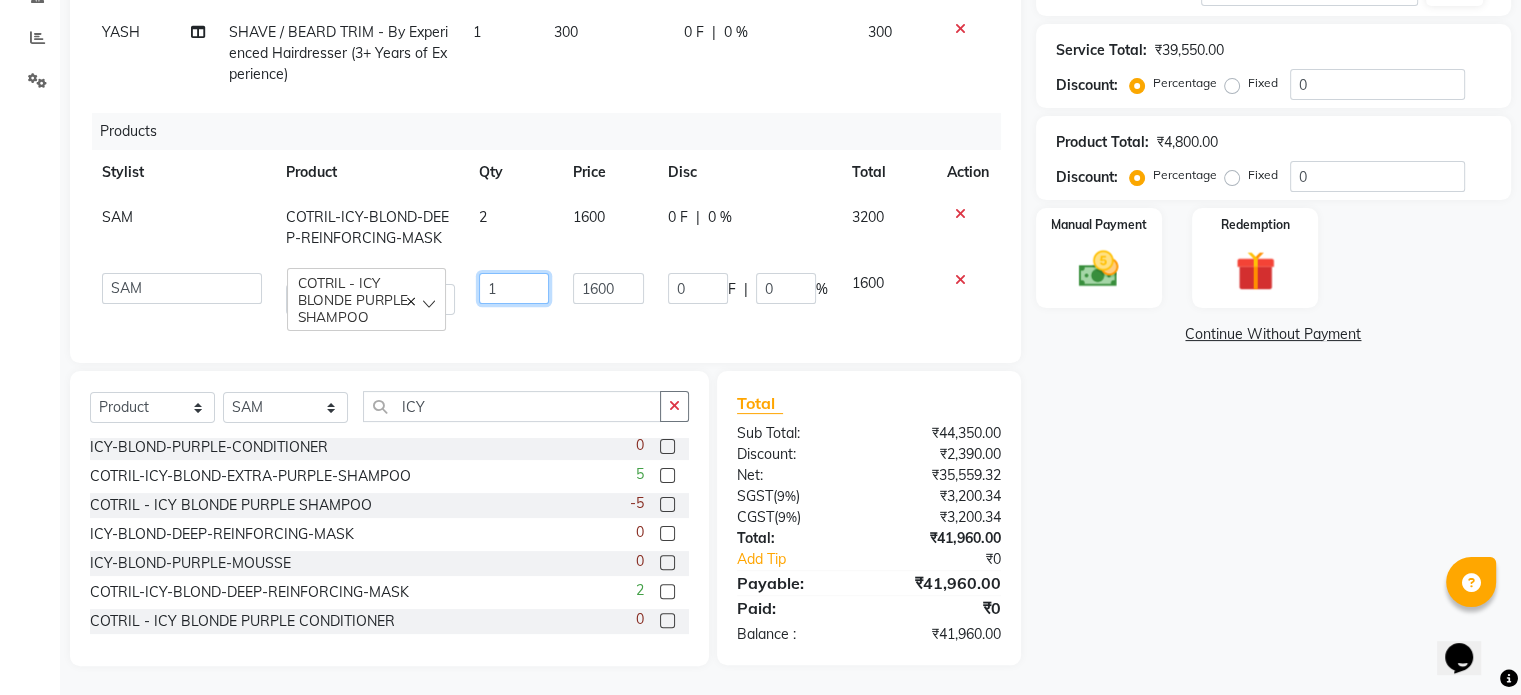 click on "1" 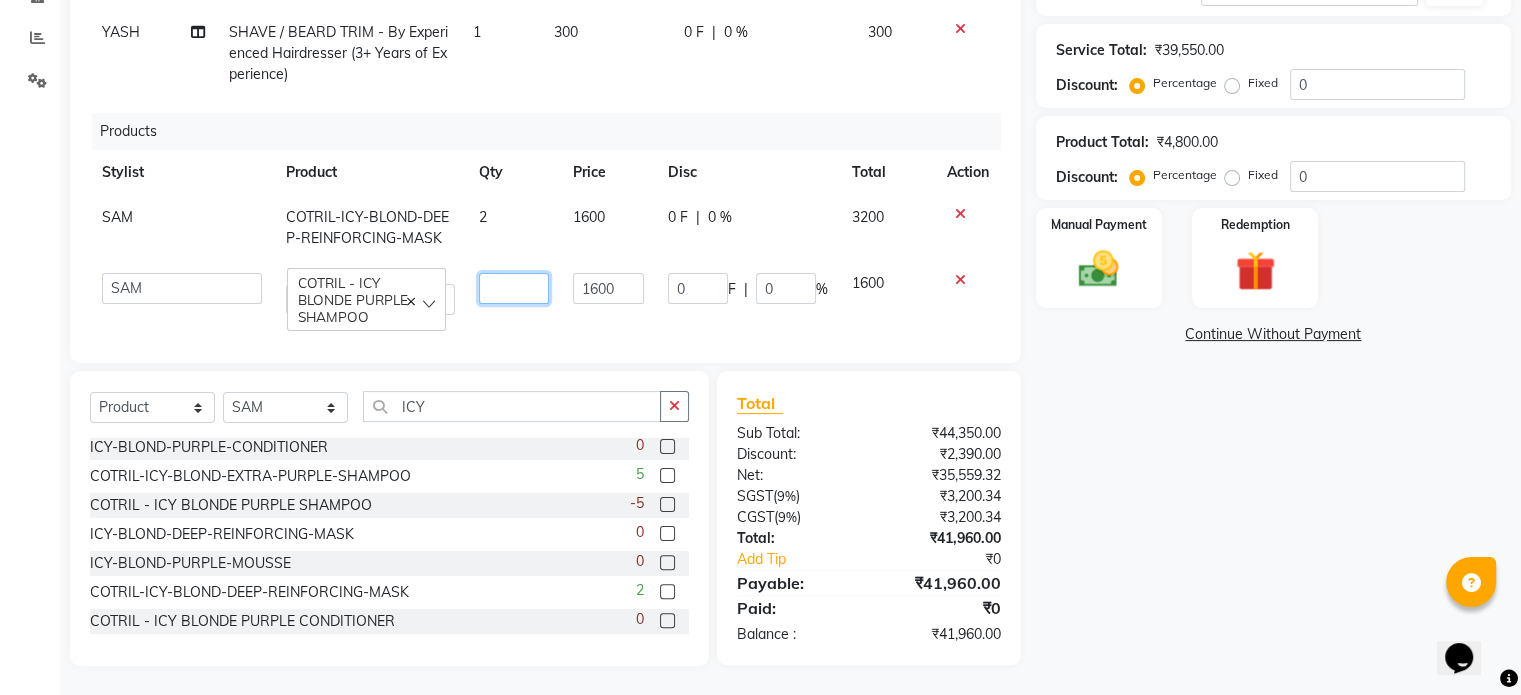 type on "2" 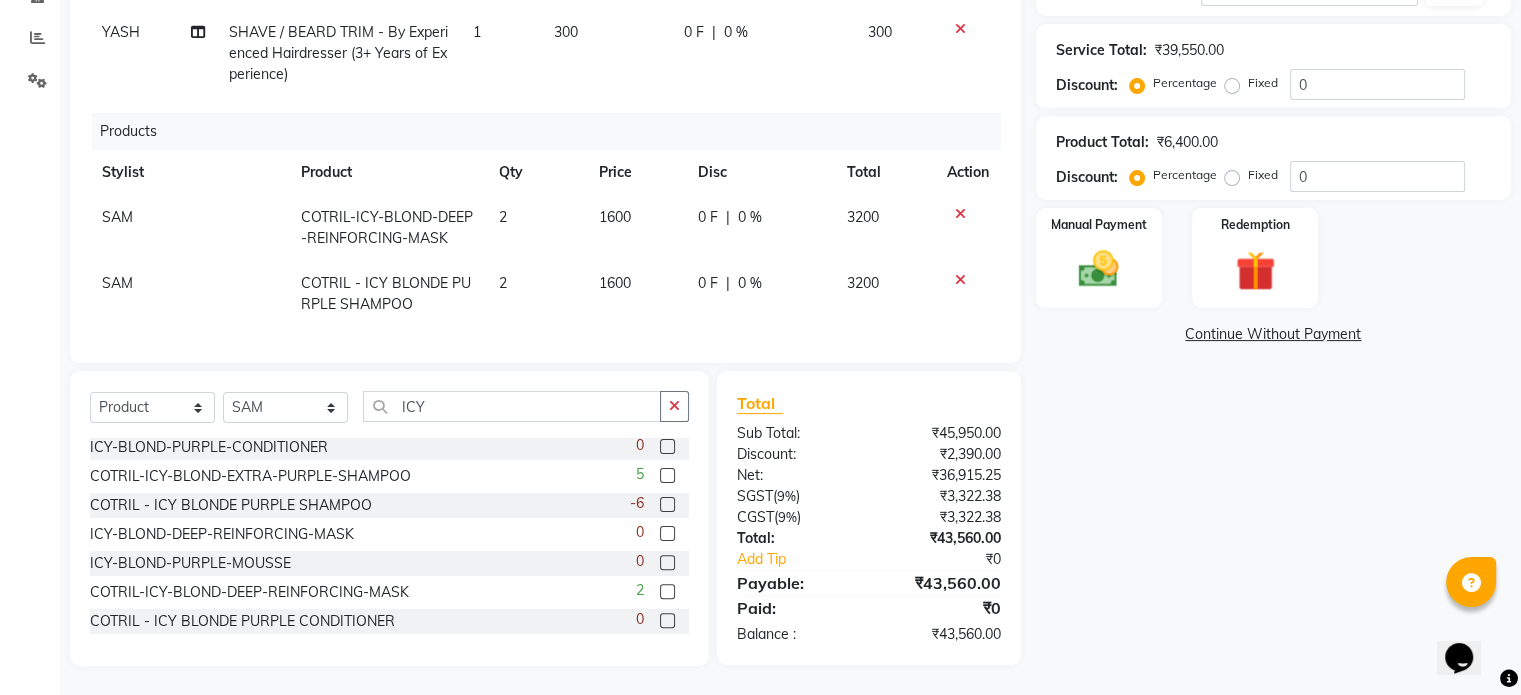 click on "1600" 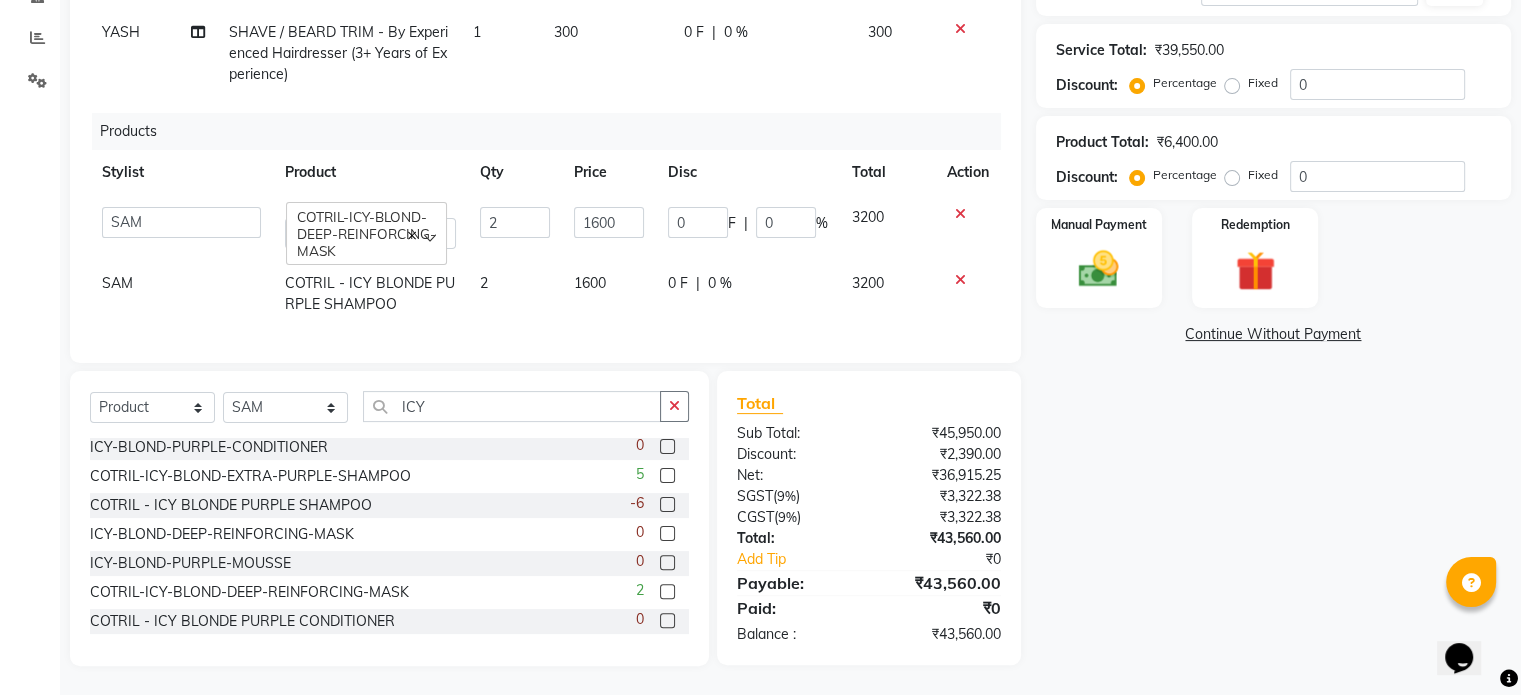 scroll, scrollTop: 430, scrollLeft: 0, axis: vertical 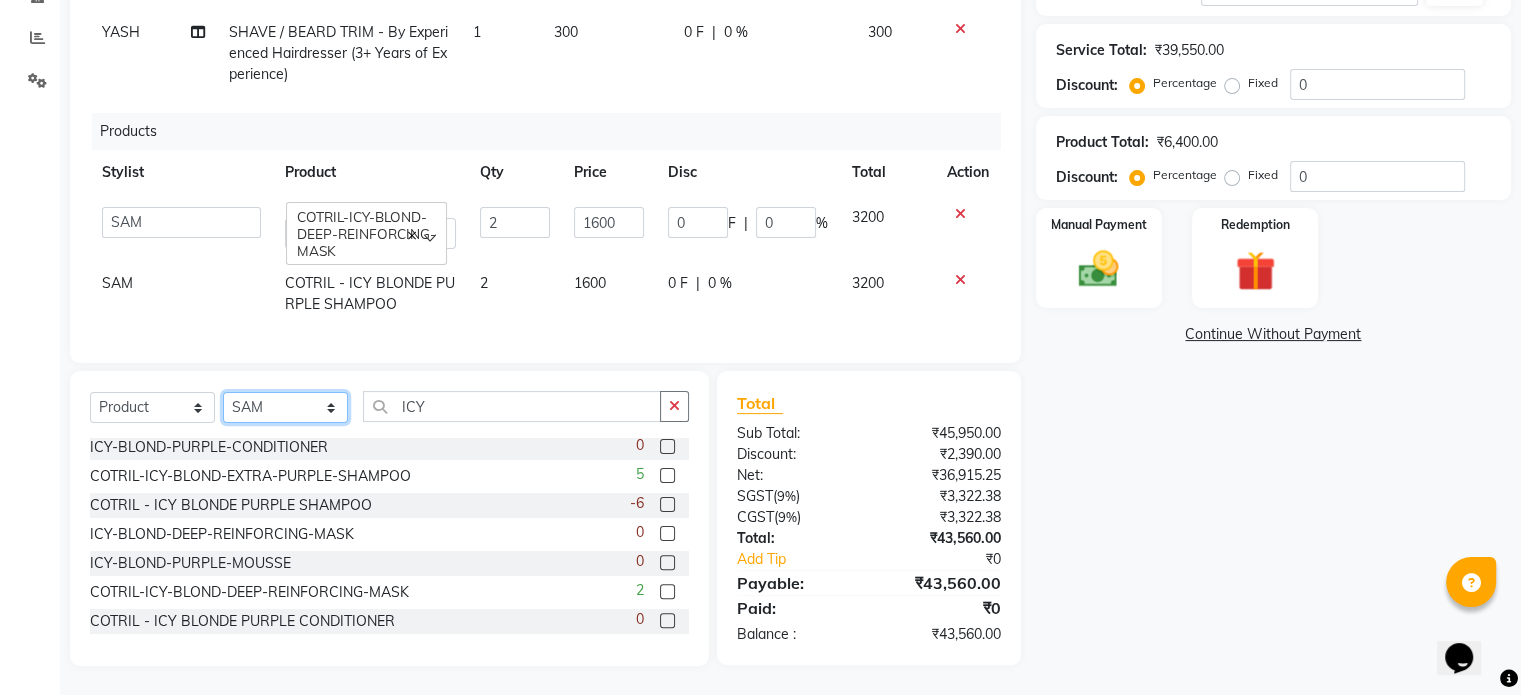 click on "Select Stylist Adnan  ARSHAD Asma  Derma Dynamics Devesh Francis (MO) Gufran Mansuri Harsh Mohd Faizan Mohd Imran  Omkar Osama Patel Rohan  ROSHAN Salvana Motha SAM Shahbaz (D) Shahne Alam SHAIREI Shanu Sir (F) Shanuzz (Oshiwara) Shanuzz Salon, Andheri Siddhi  SUBHASH  Tanishka Panchal VARSHADA JUVALE YASH" 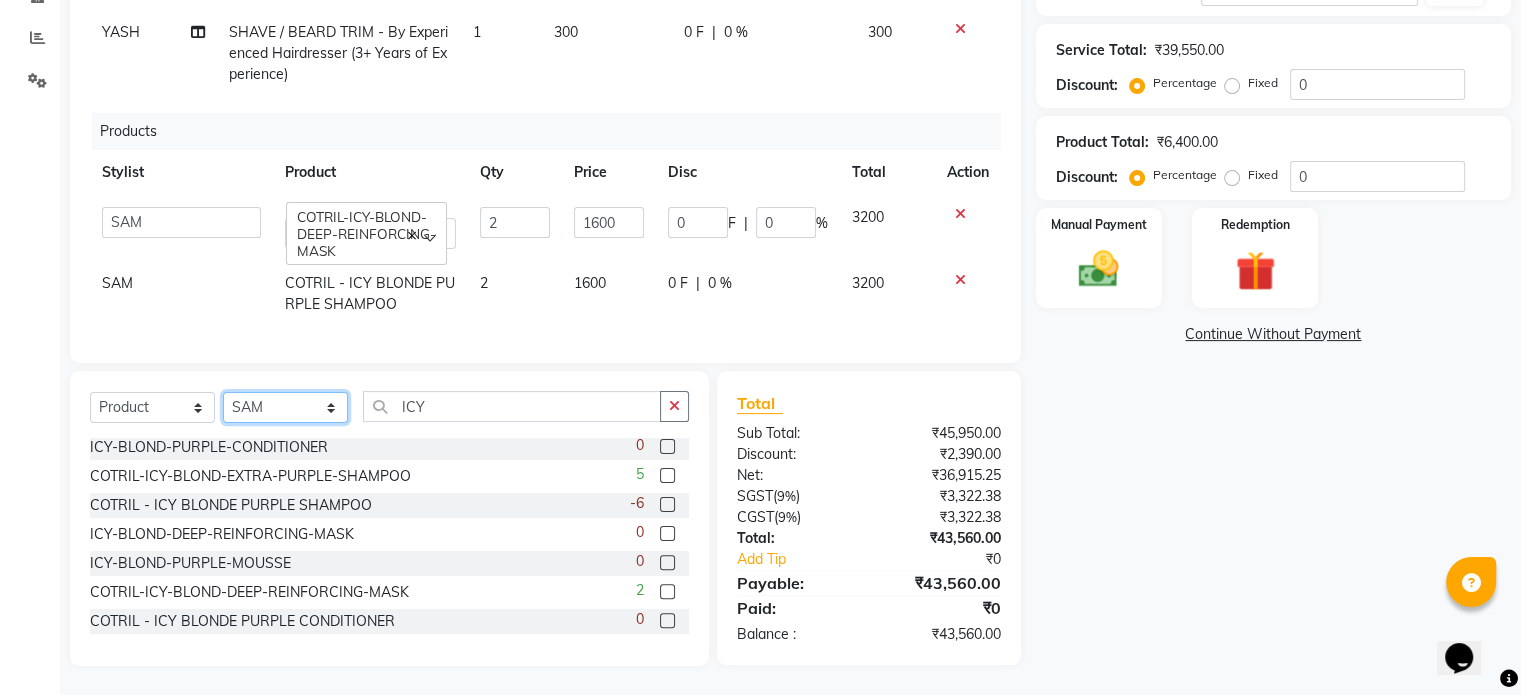 select on "82779" 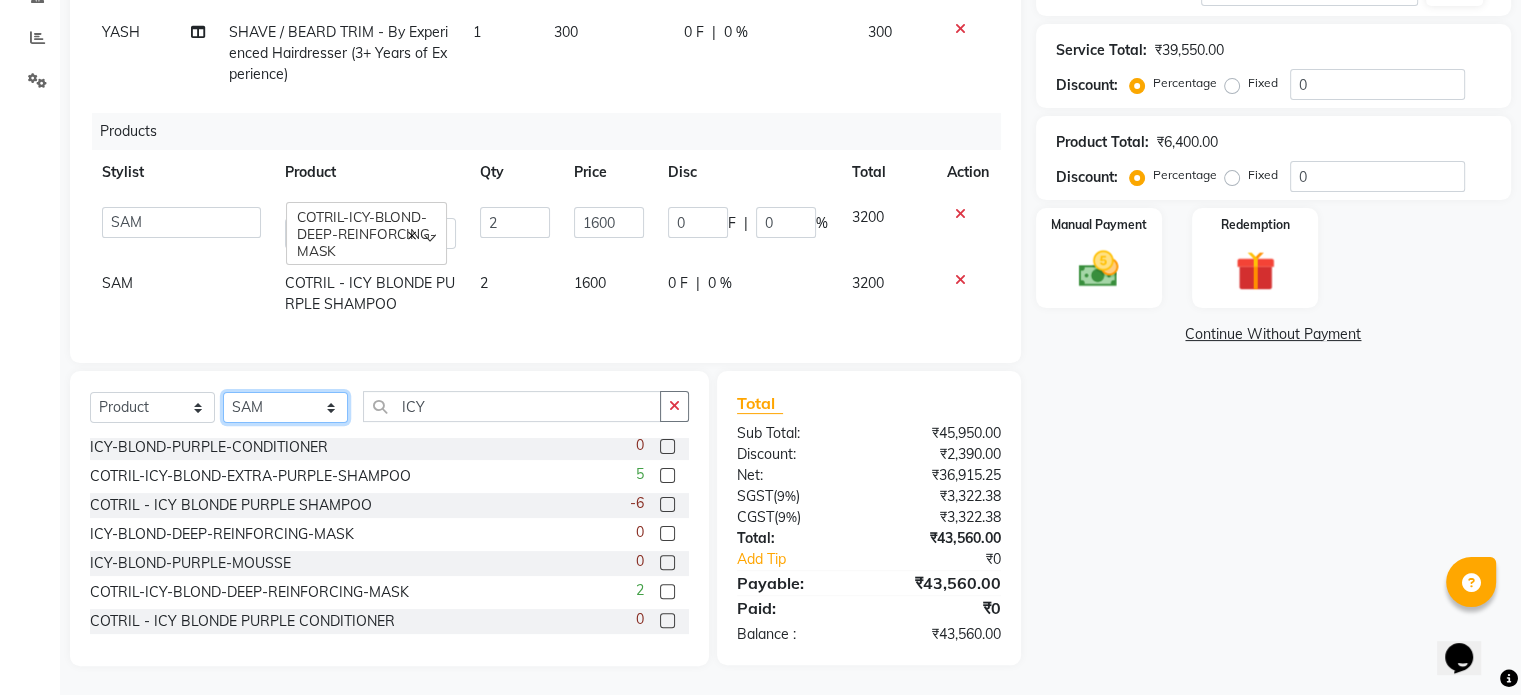 click on "Select Stylist Adnan  ARSHAD Asma  Derma Dynamics Devesh Francis (MO) Gufran Mansuri Harsh Mohd Faizan Mohd Imran  Omkar Osama Patel Rohan  ROSHAN Salvana Motha SAM Shahbaz (D) Shahne Alam SHAIREI Shanu Sir (F) Shanuzz (Oshiwara) Shanuzz Salon, Andheri Siddhi  SUBHASH  Tanishka Panchal VARSHADA JUVALE YASH" 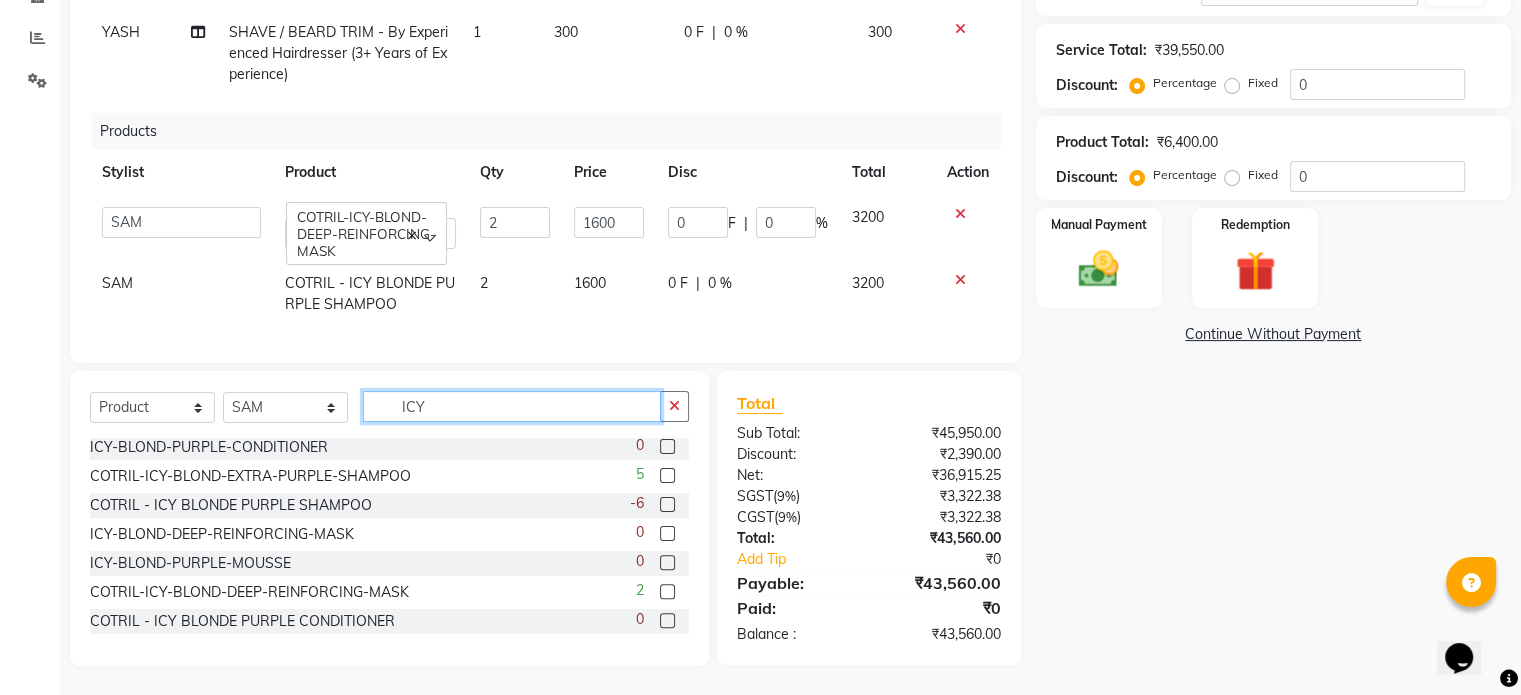 click on "ICY" 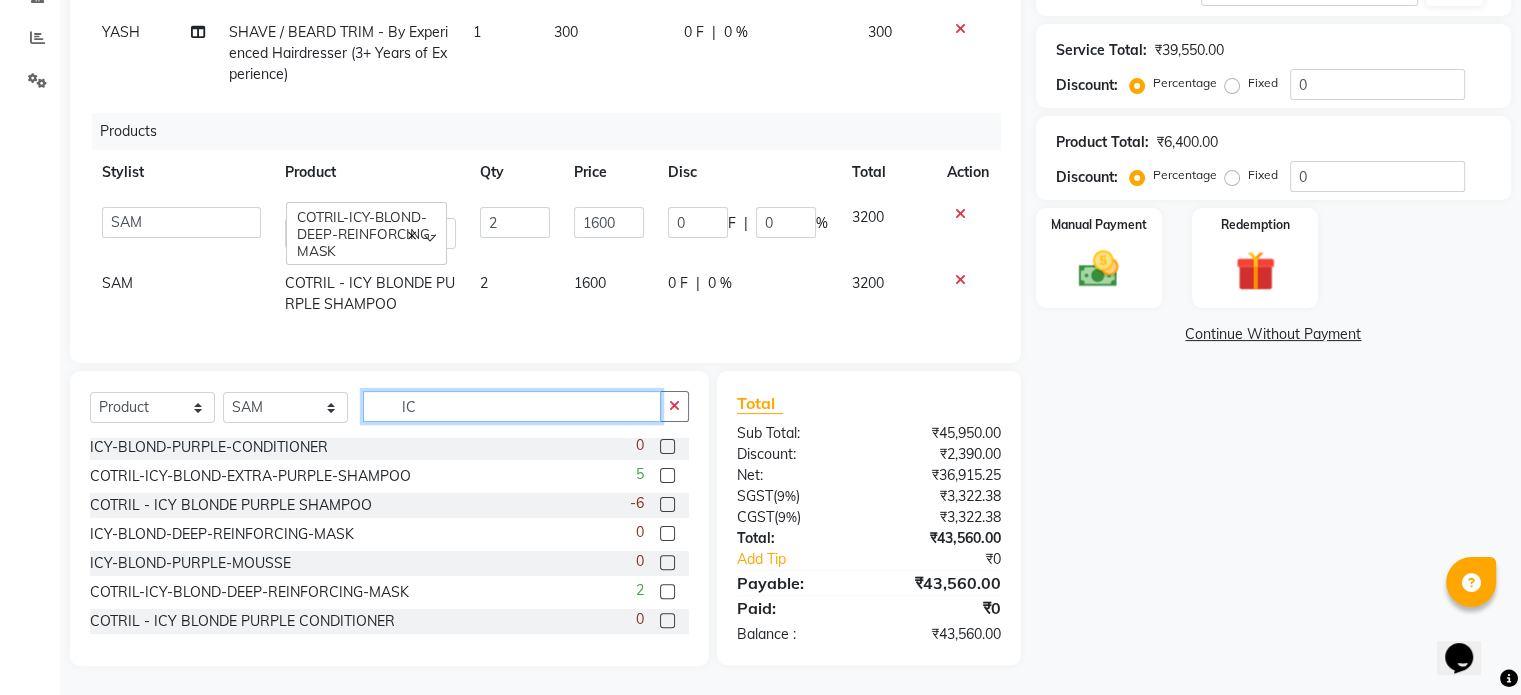 type on "I" 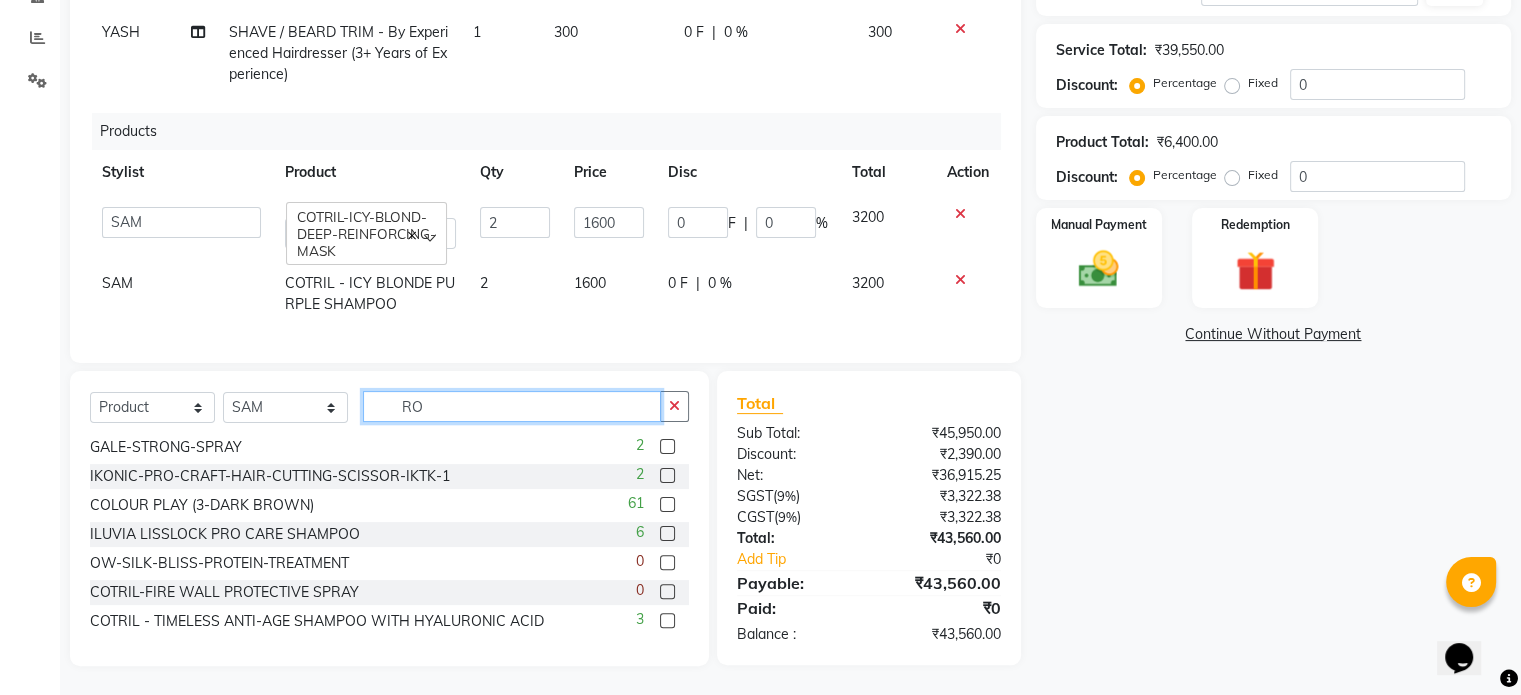 type on "R" 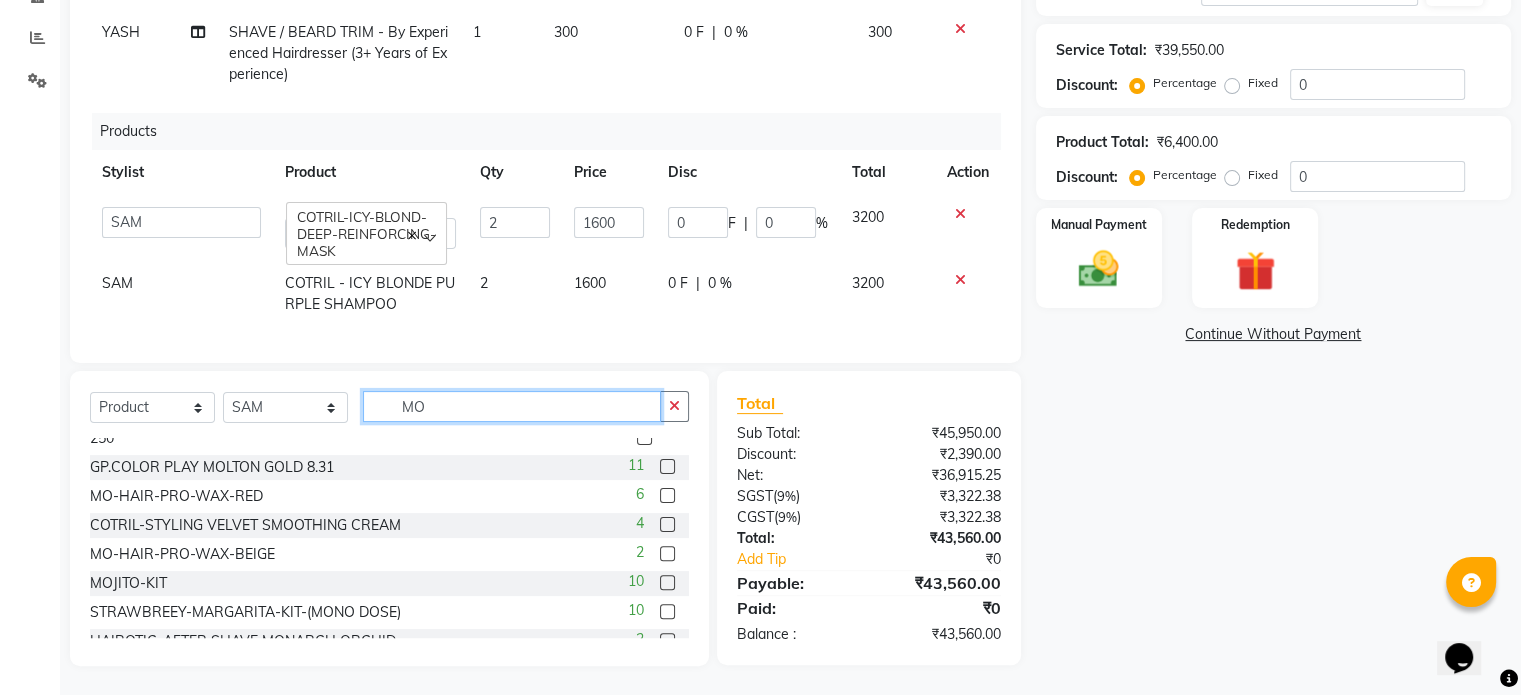 scroll, scrollTop: 316, scrollLeft: 0, axis: vertical 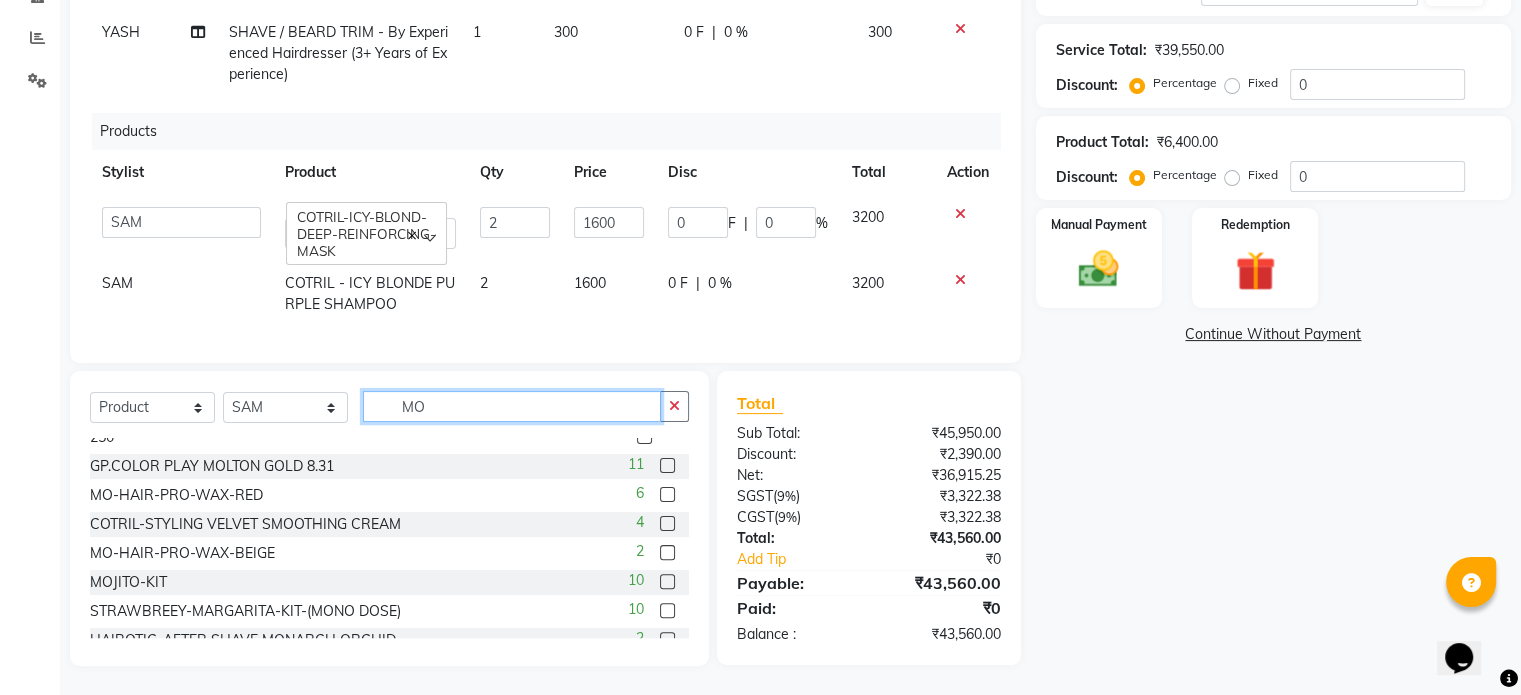 type on "MO" 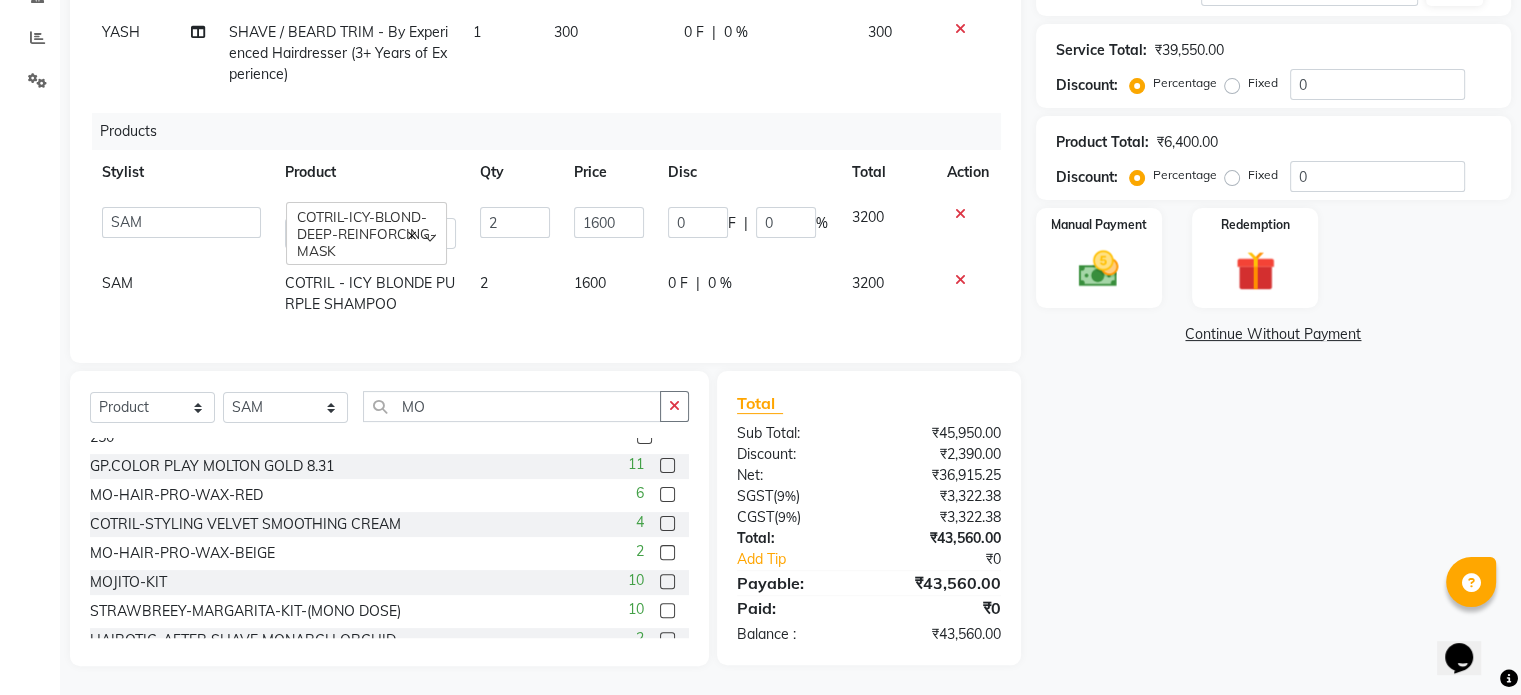 click 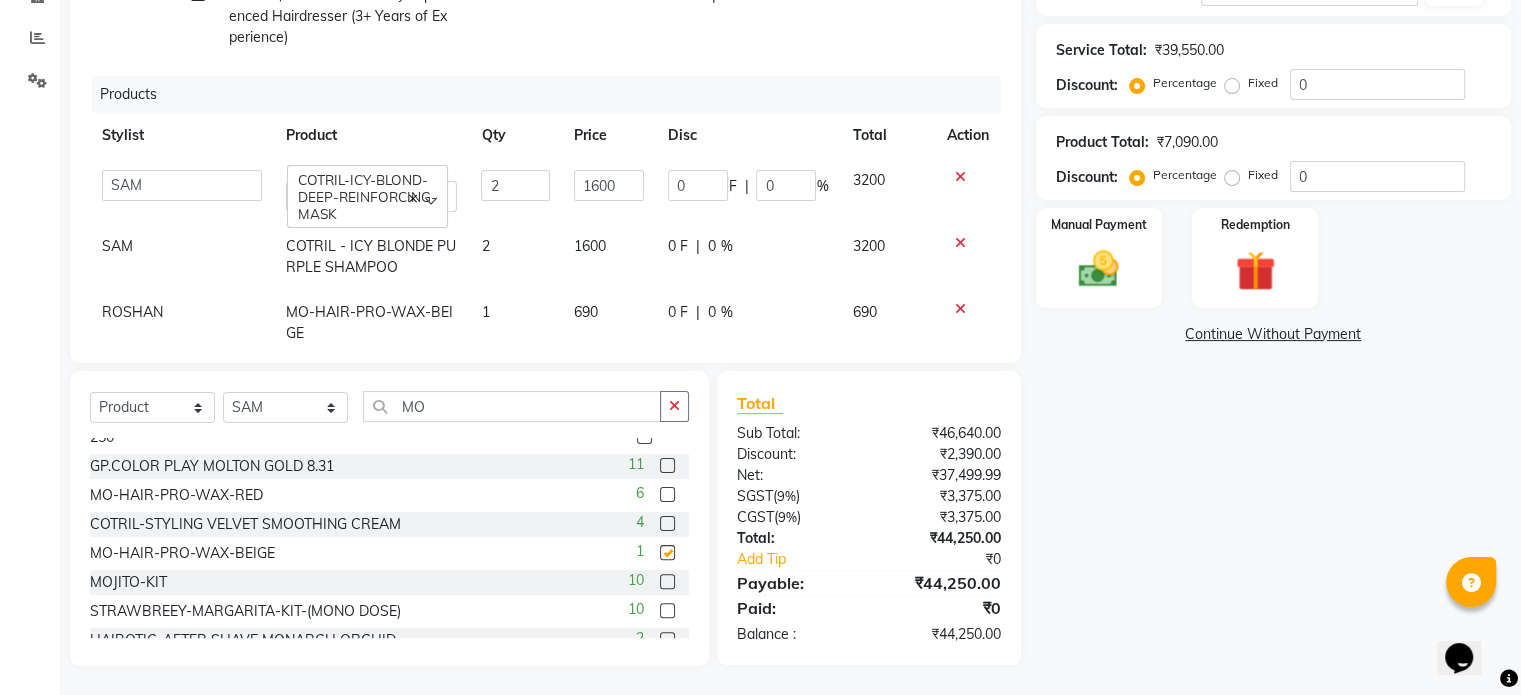 checkbox on "false" 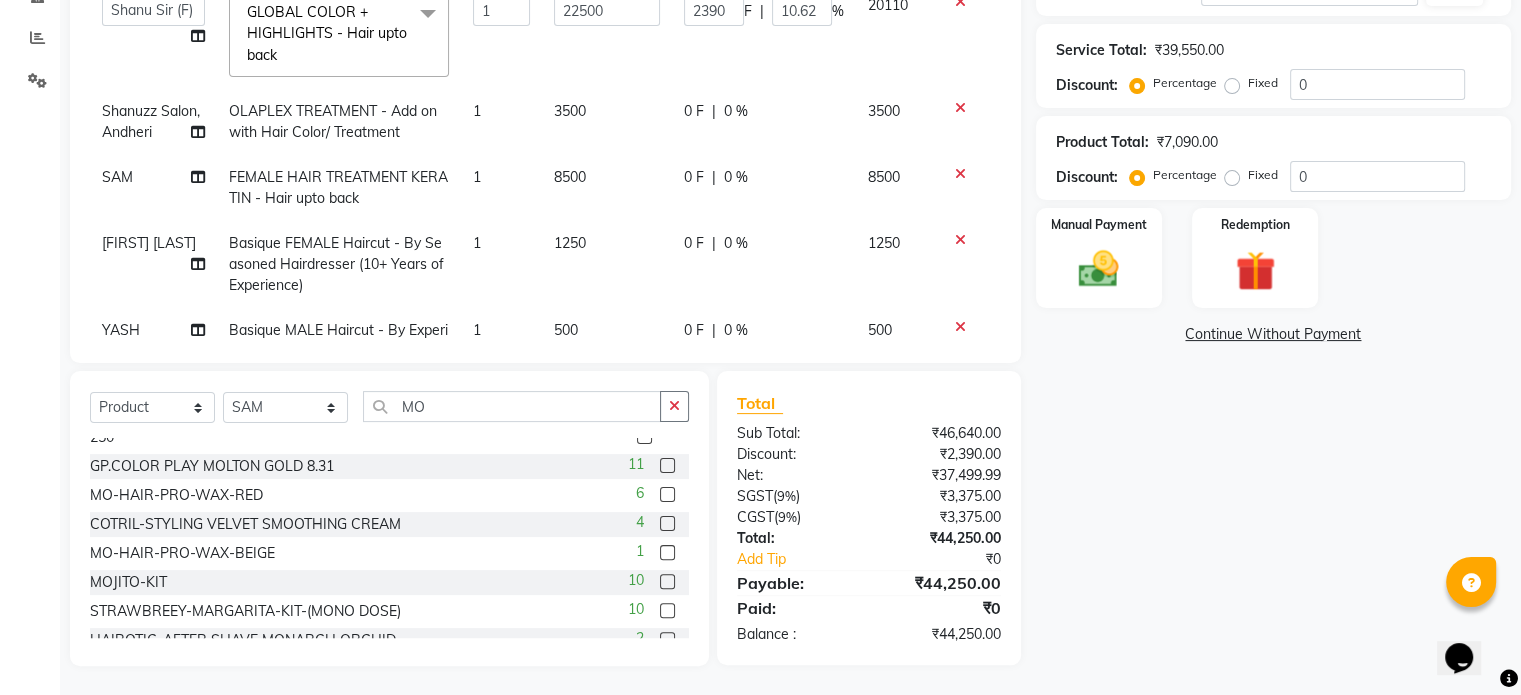 scroll, scrollTop: 0, scrollLeft: 0, axis: both 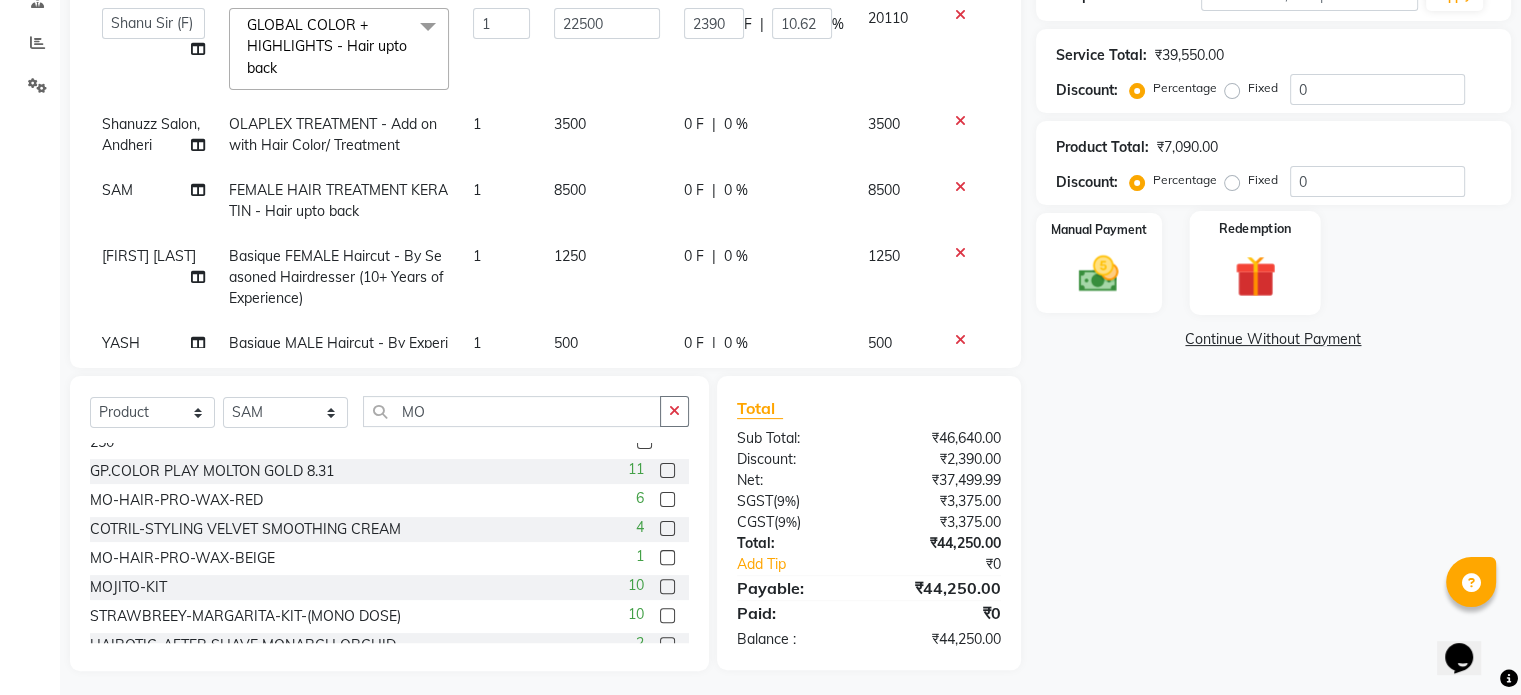 click on "Redemption" 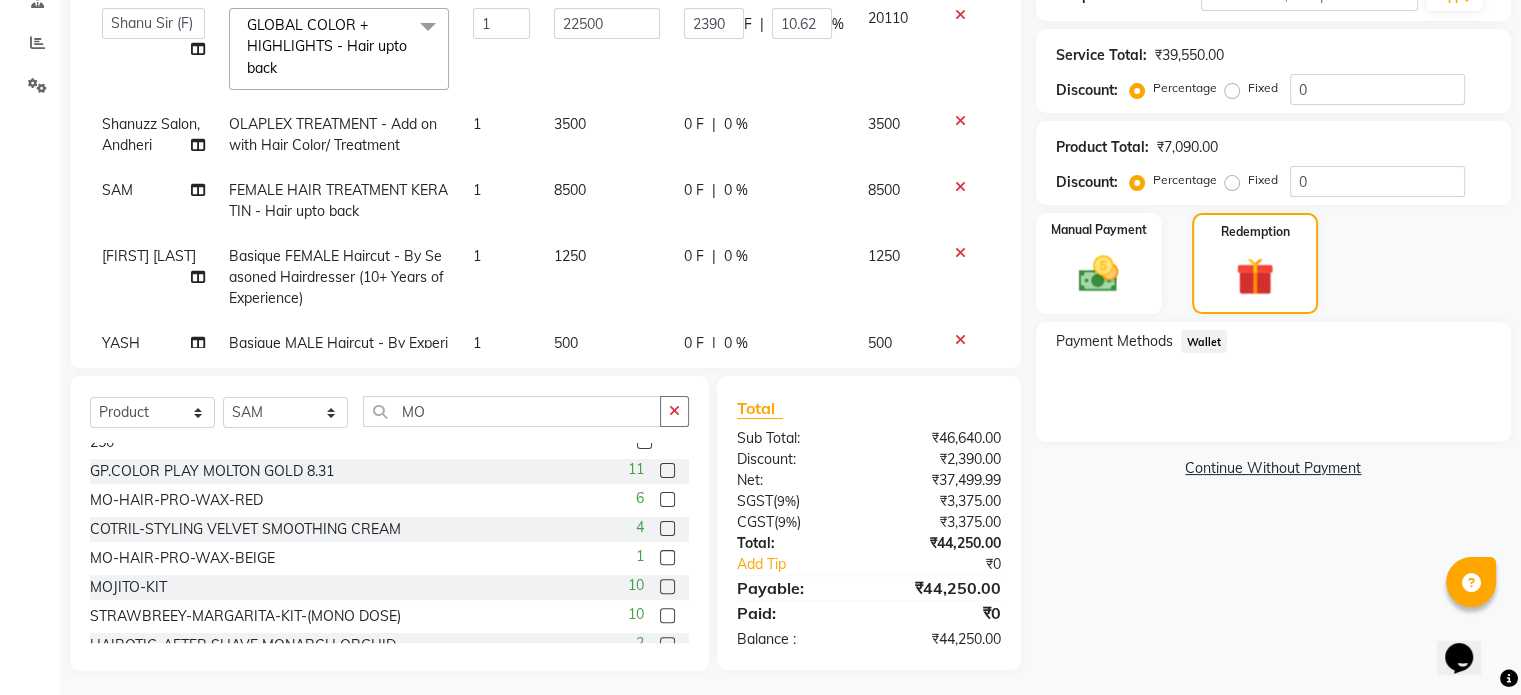 click on "Wallet" 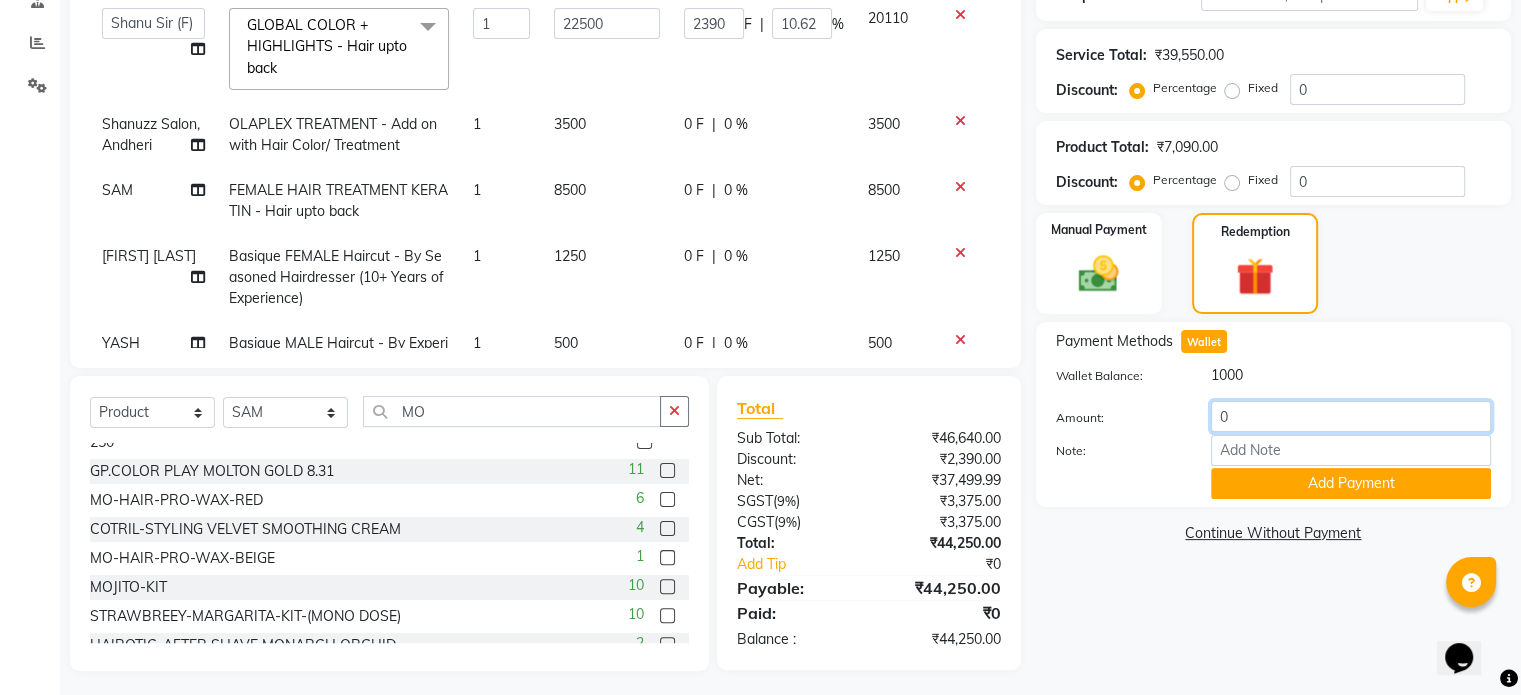 click on "0" 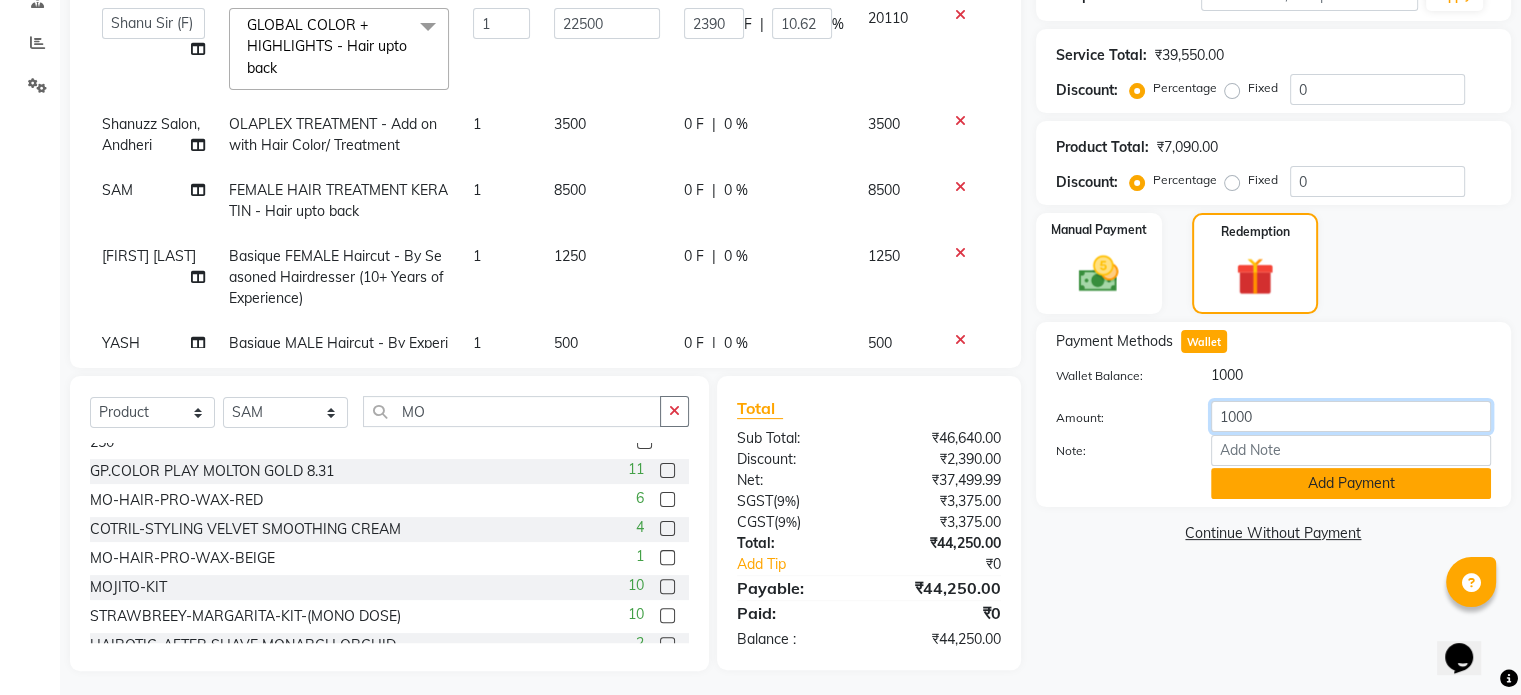 type on "1000" 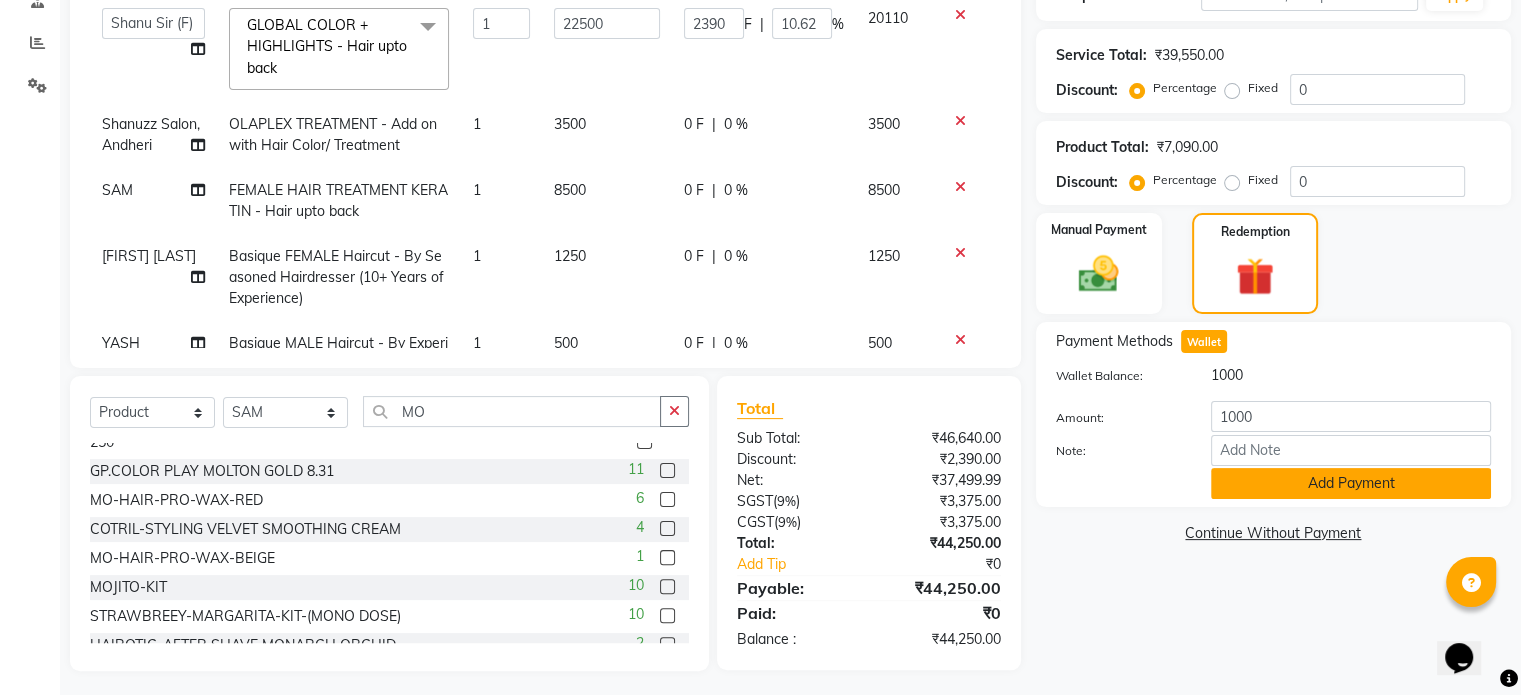click on "Add Payment" 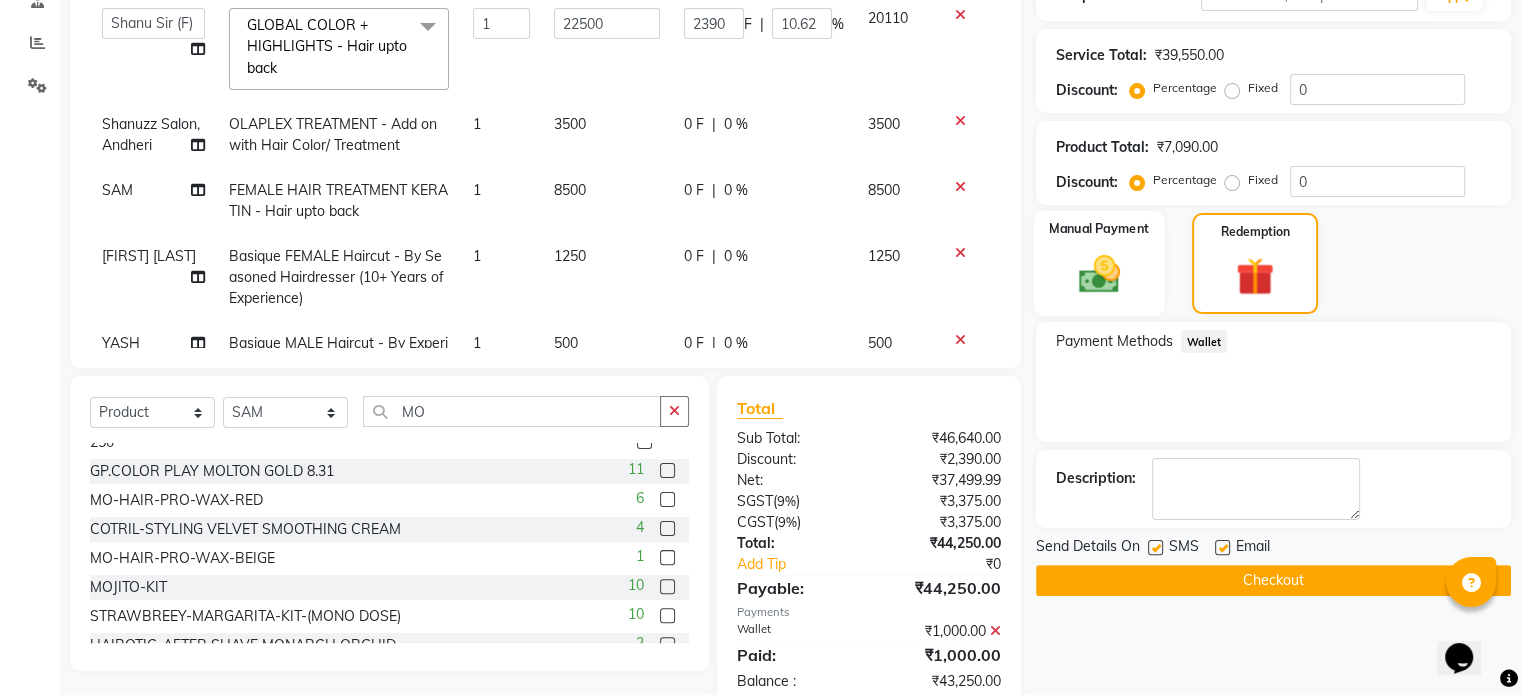 click 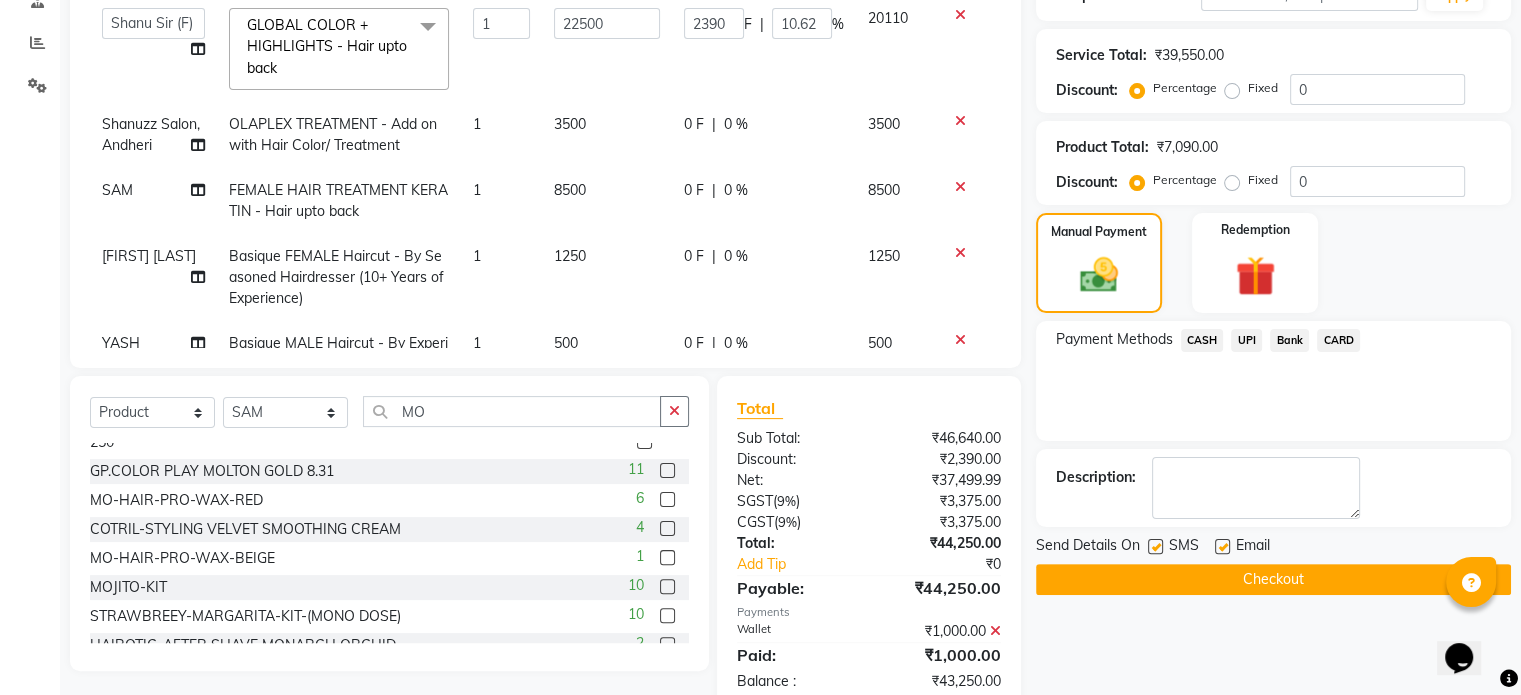 scroll, scrollTop: 447, scrollLeft: 0, axis: vertical 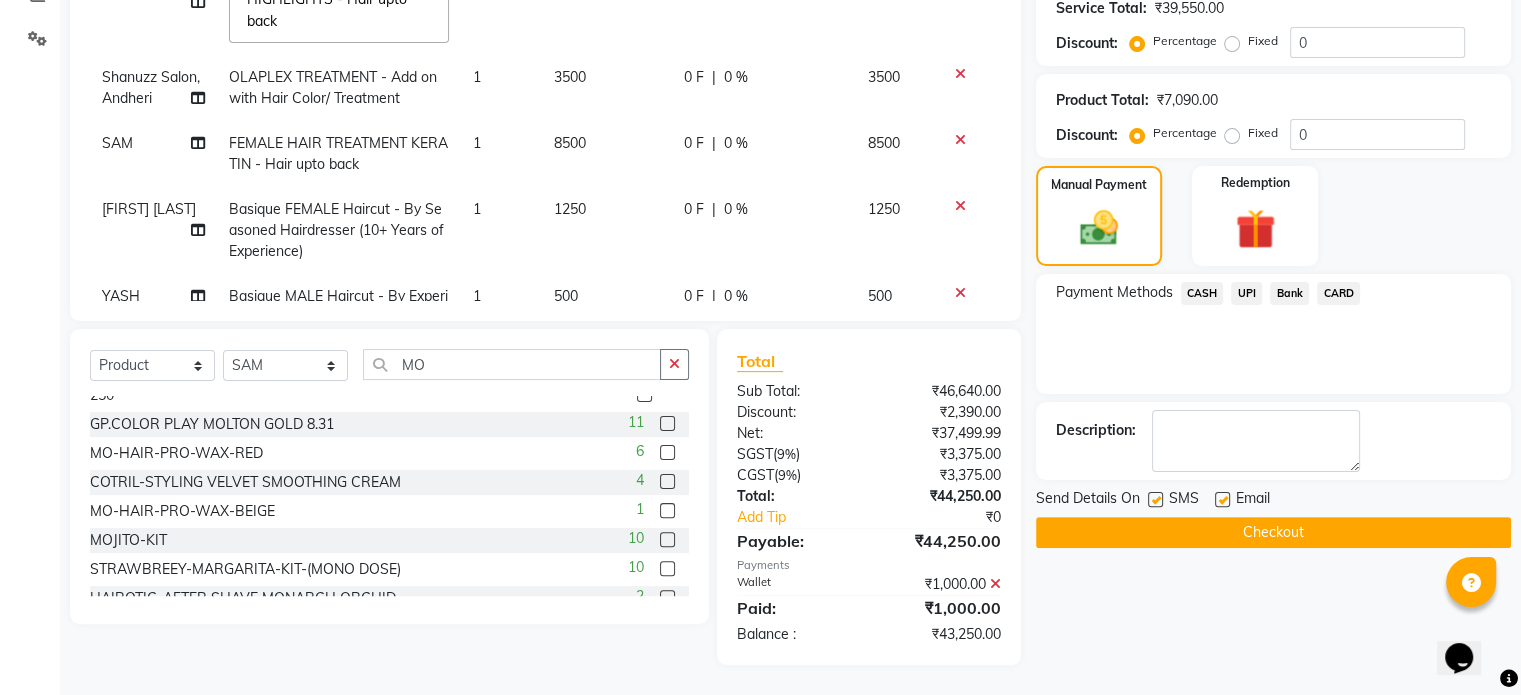 click on "UPI" 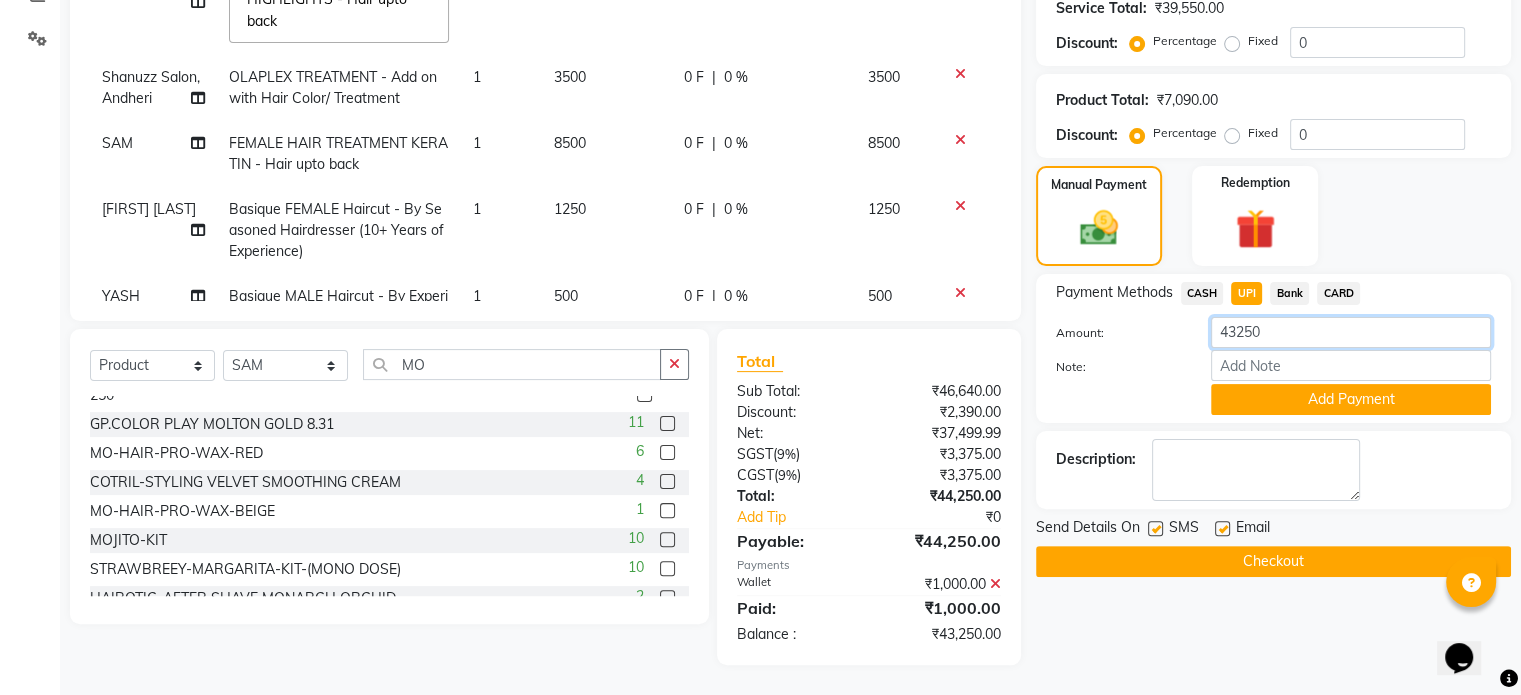 click on "43250" 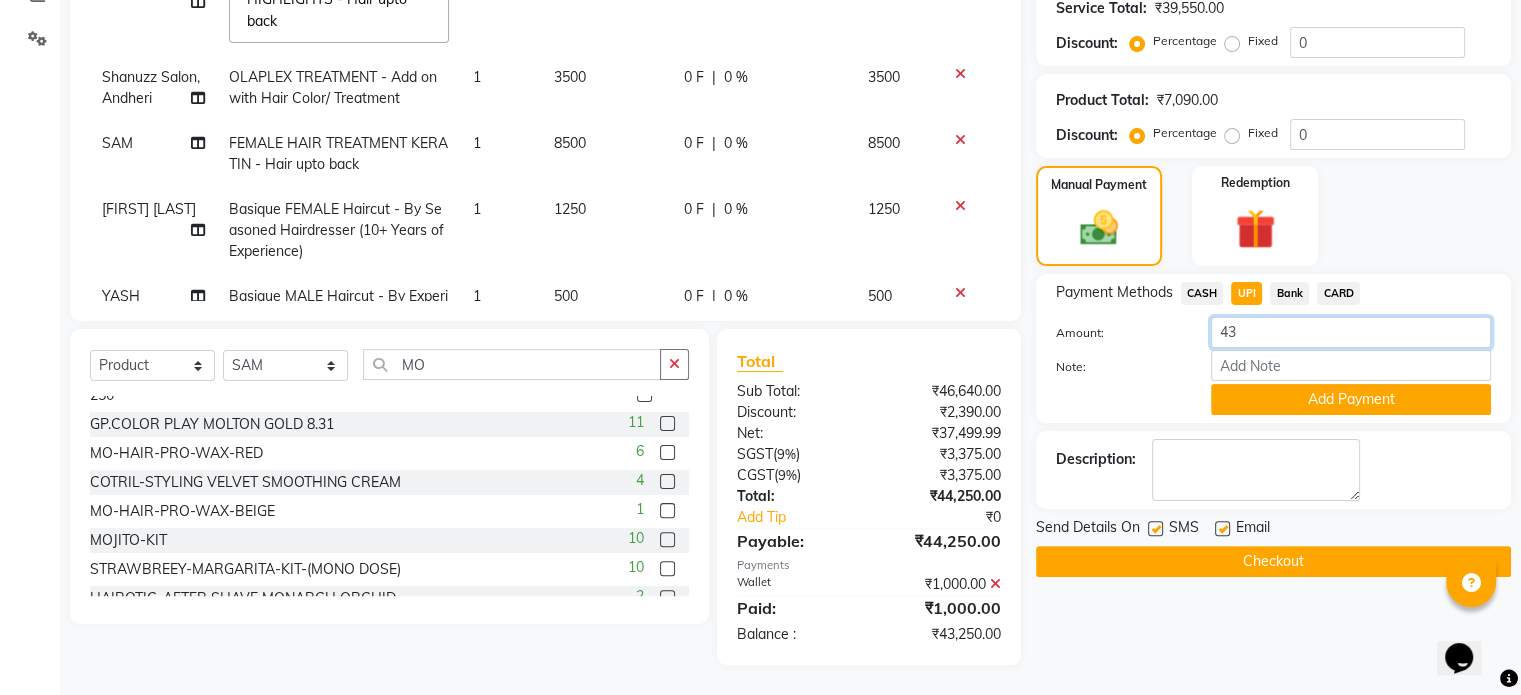 type on "4" 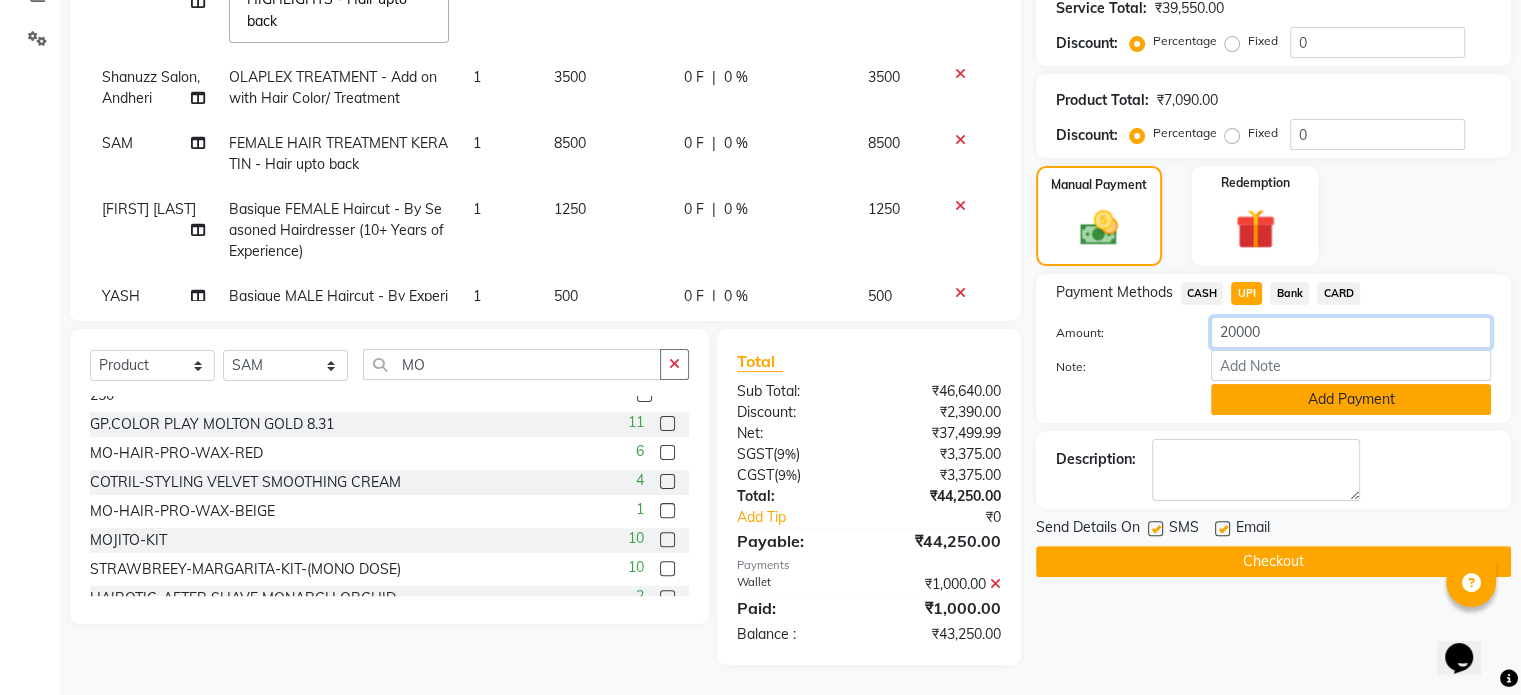 type on "20000" 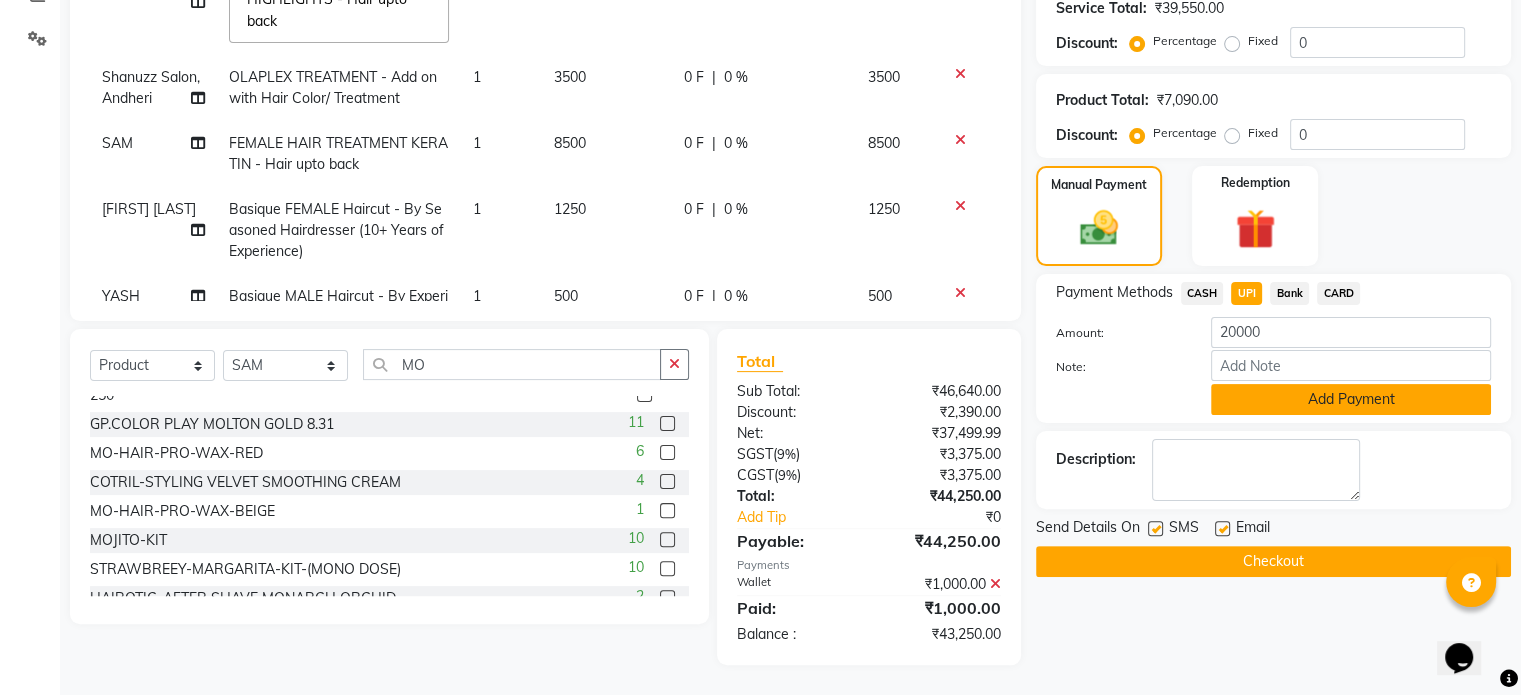 click on "Add Payment" 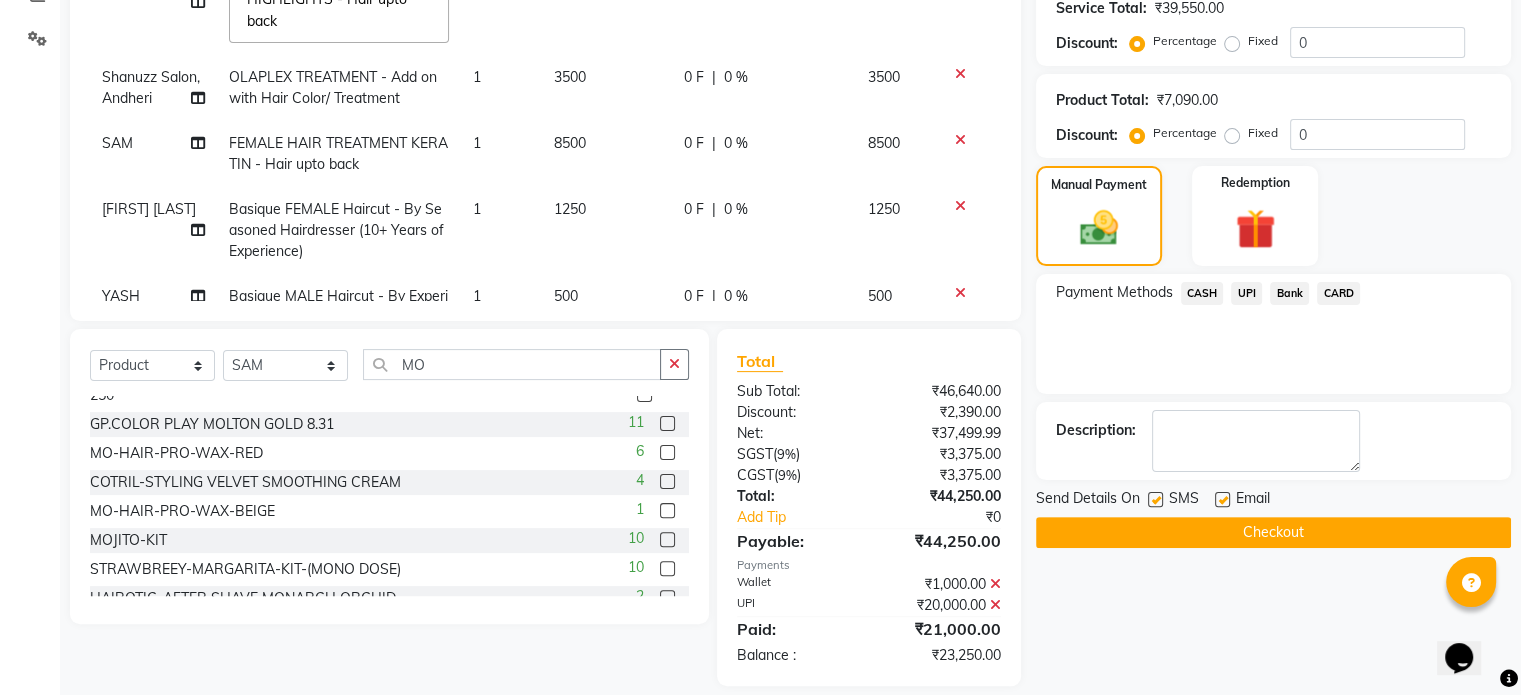 click on "UPI" 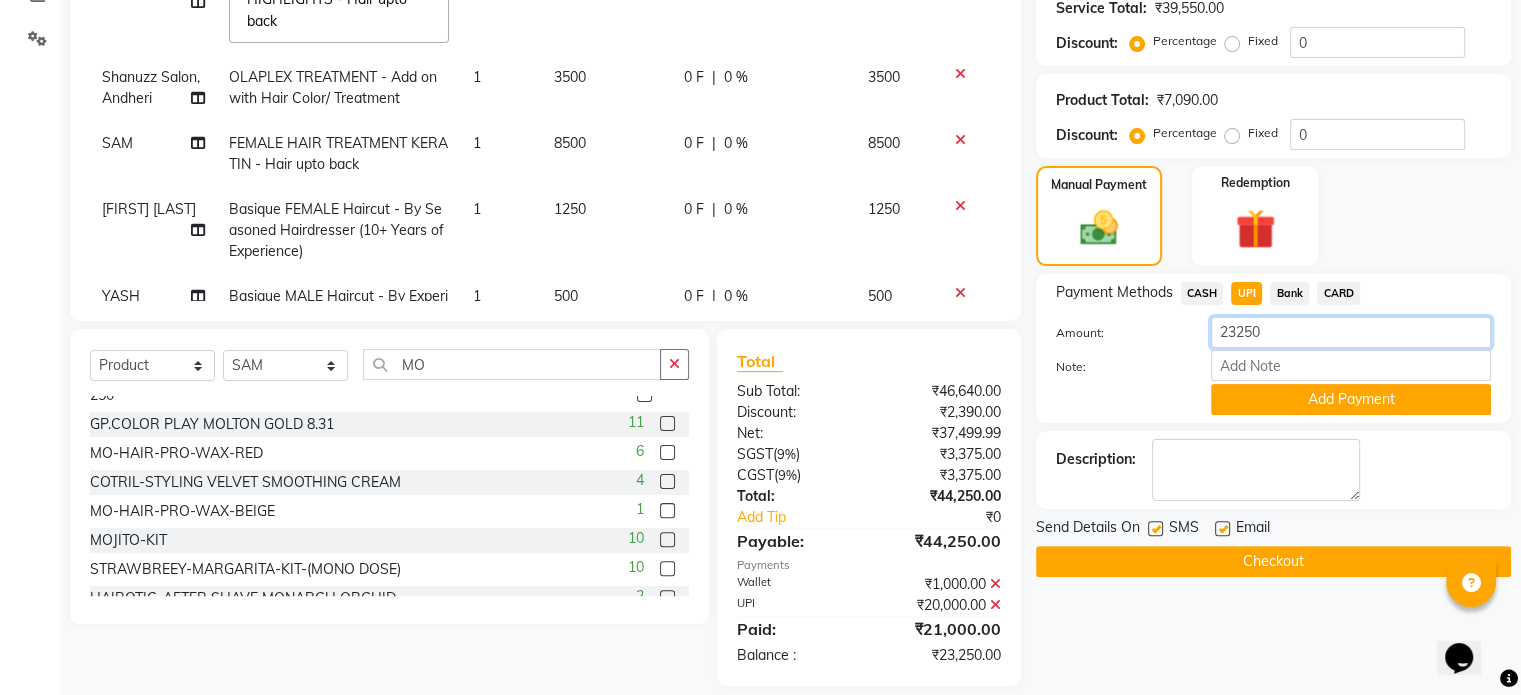 click on "23250" 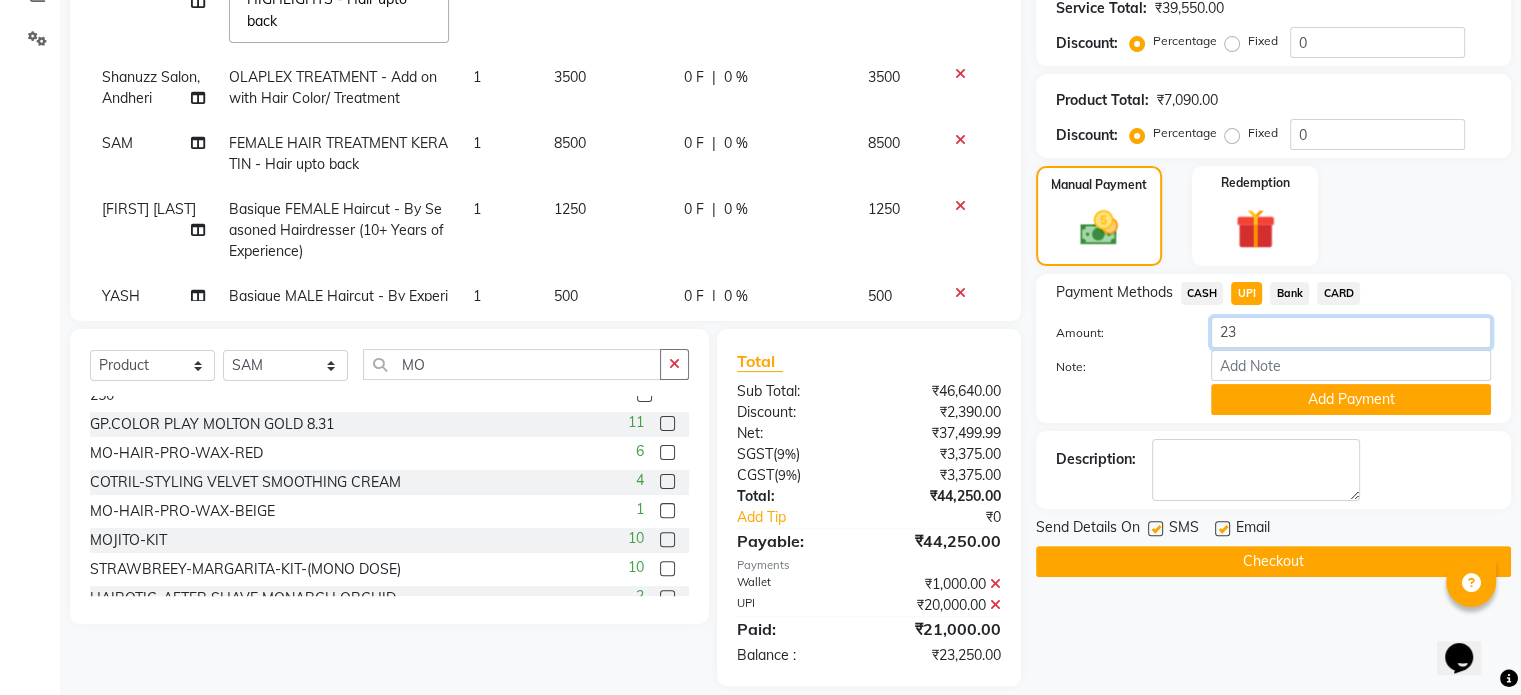 type on "2" 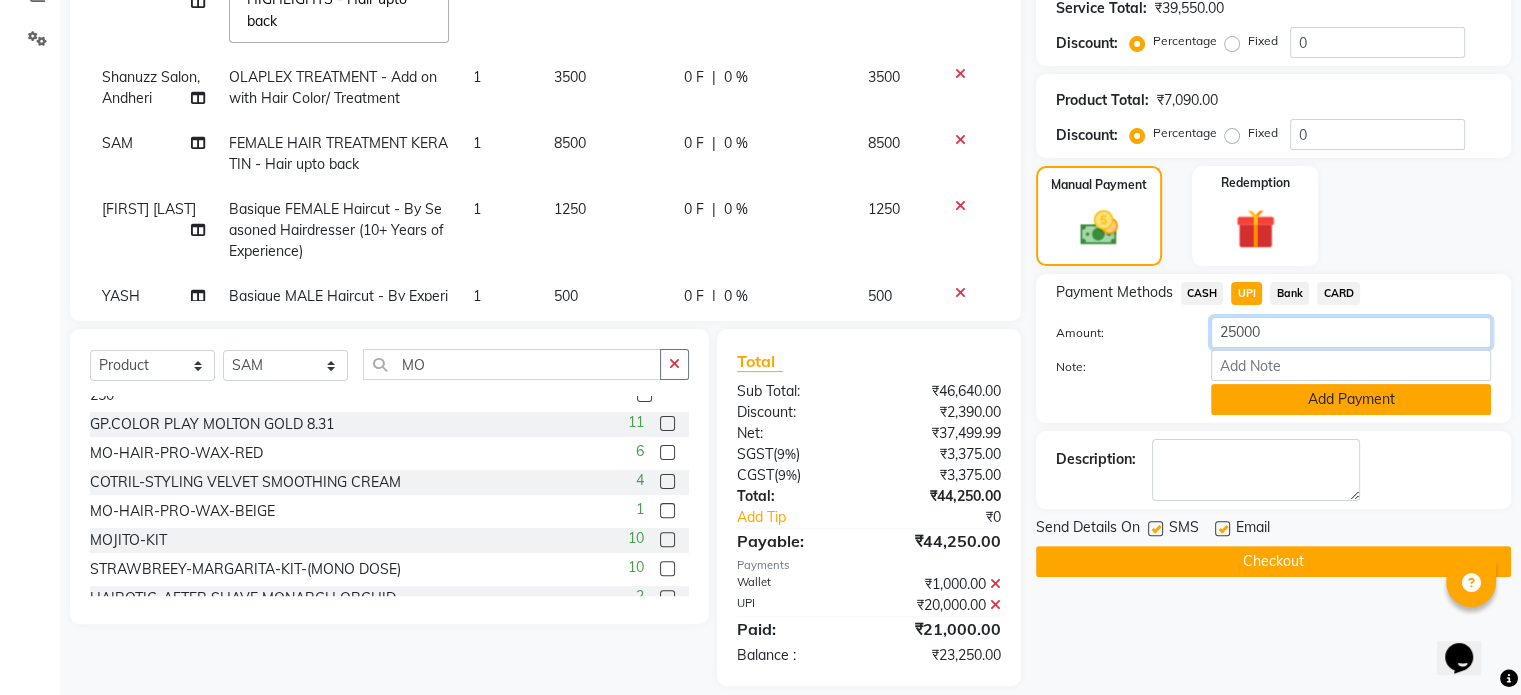 type on "25000" 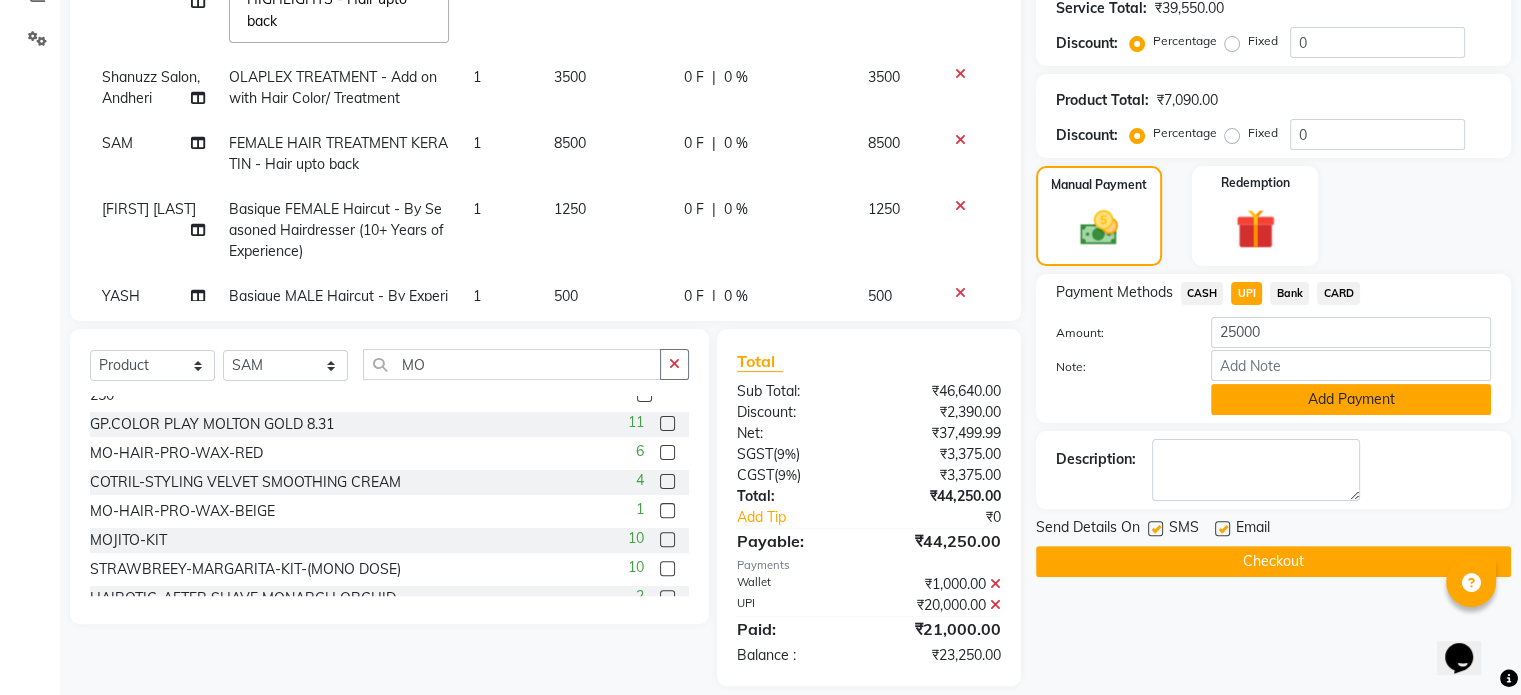 click on "Add Payment" 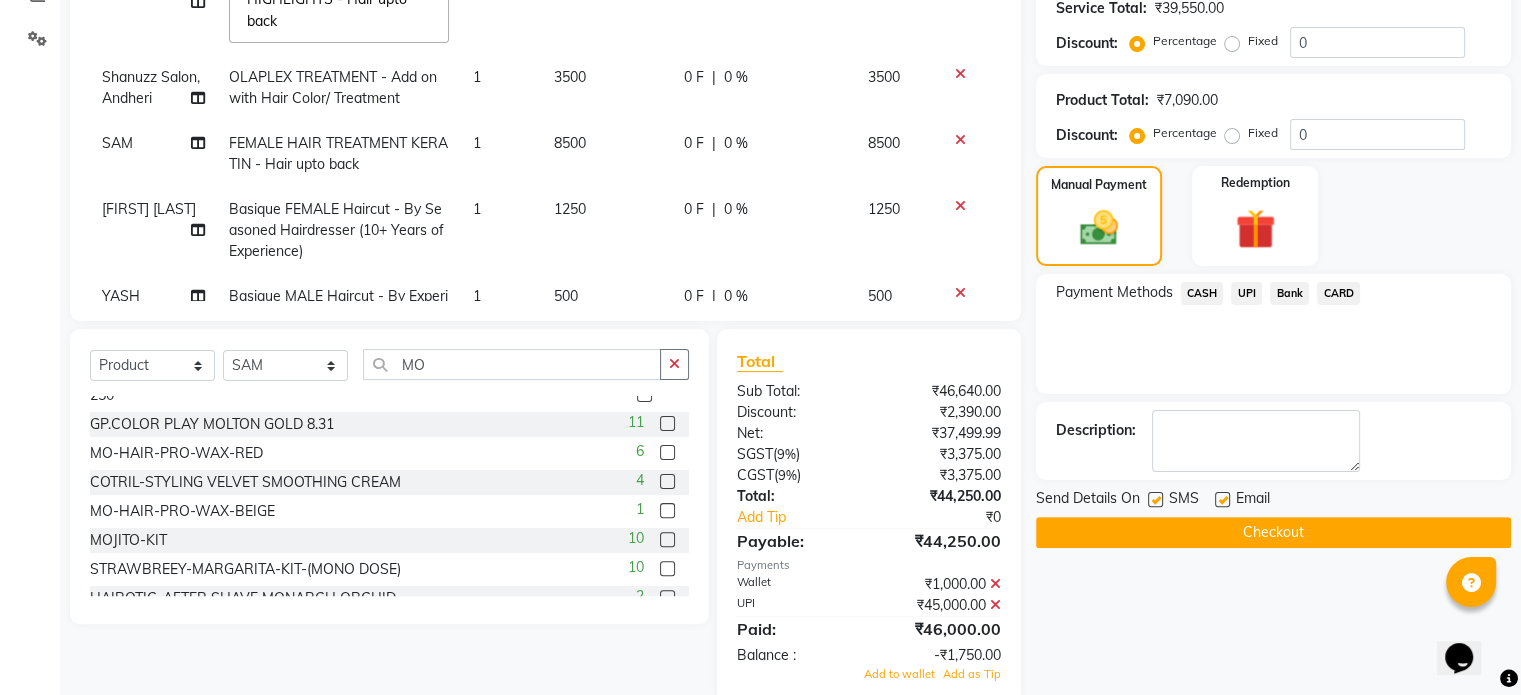 scroll, scrollTop: 484, scrollLeft: 0, axis: vertical 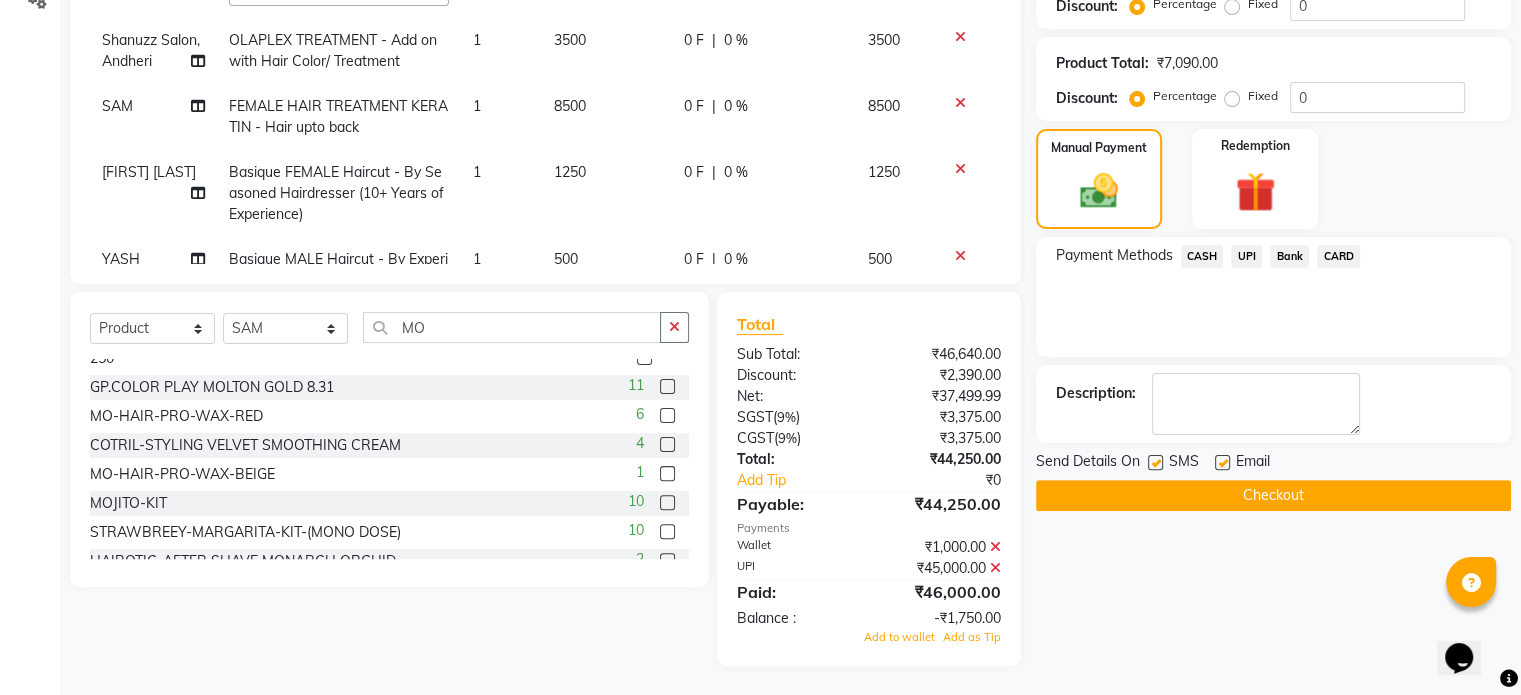 click 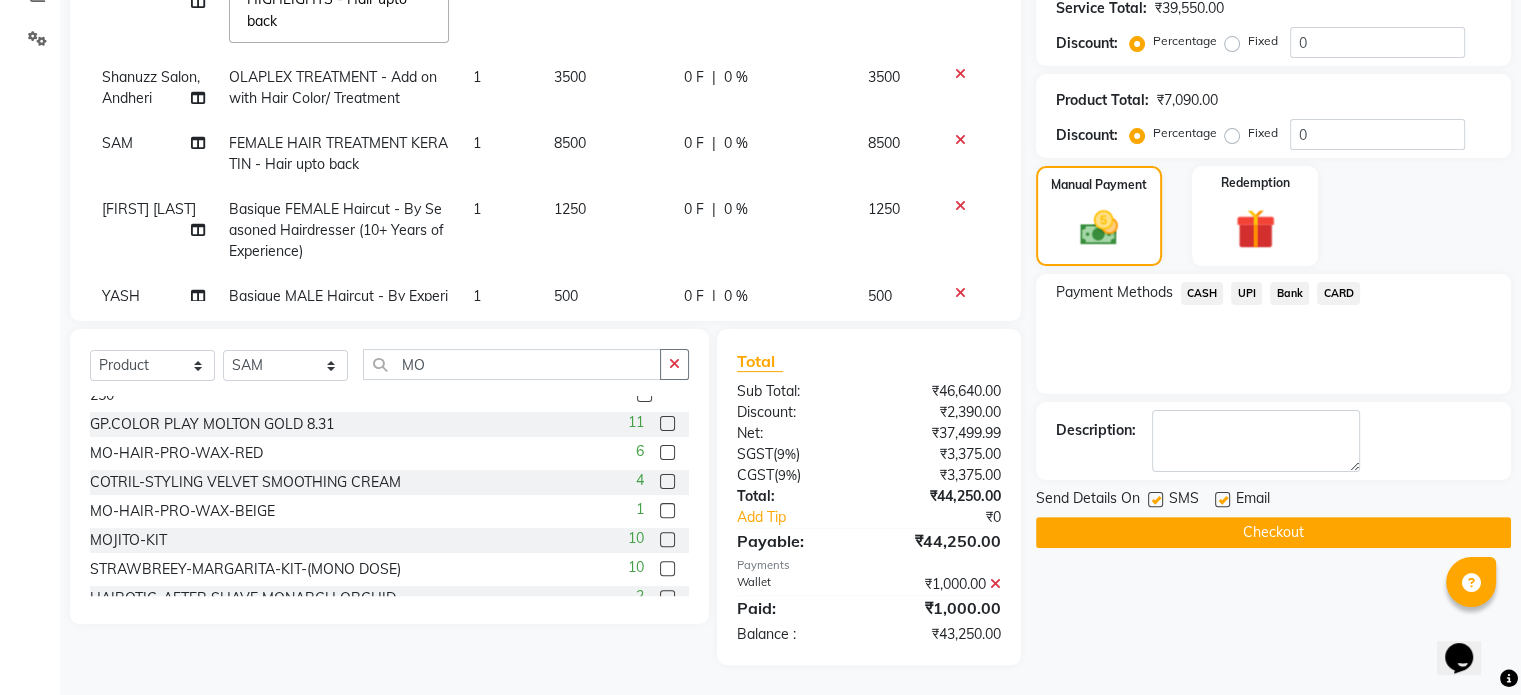 scroll, scrollTop: 447, scrollLeft: 0, axis: vertical 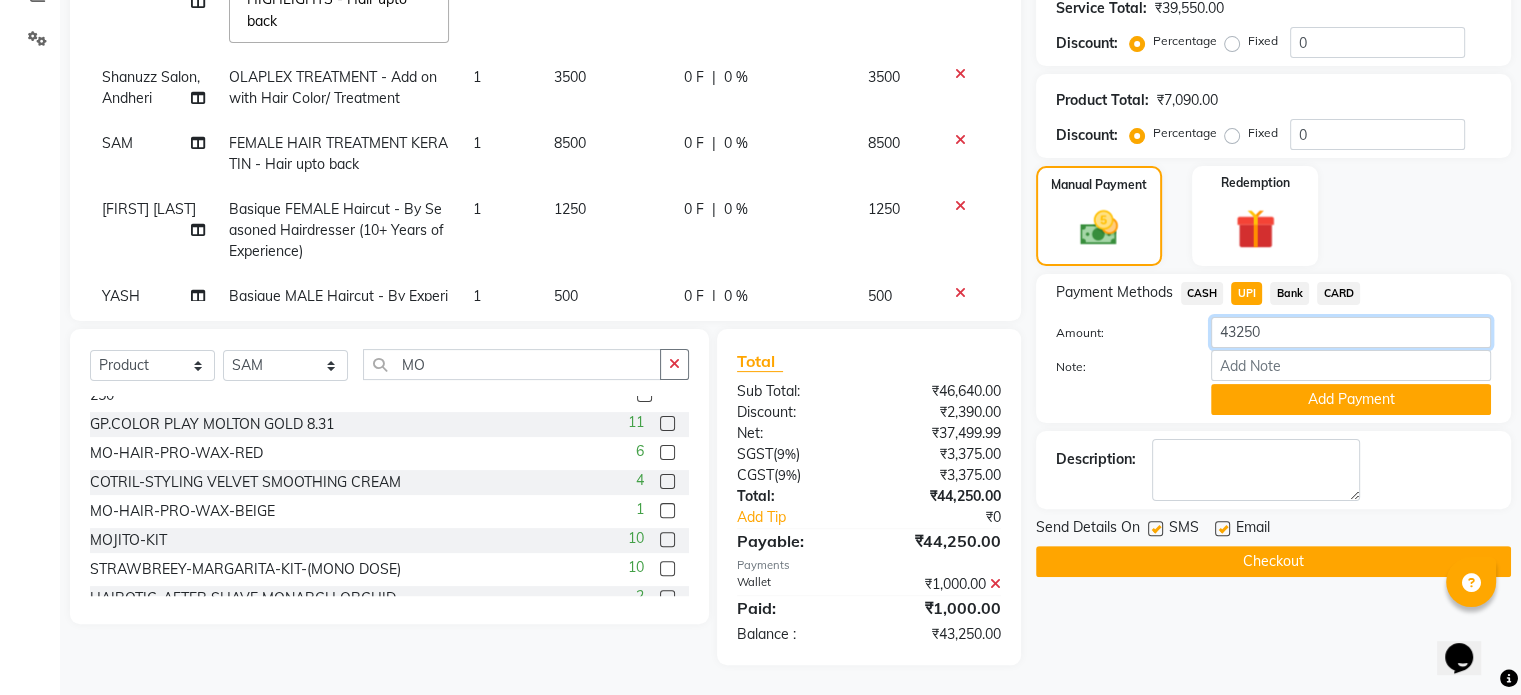 click on "43250" 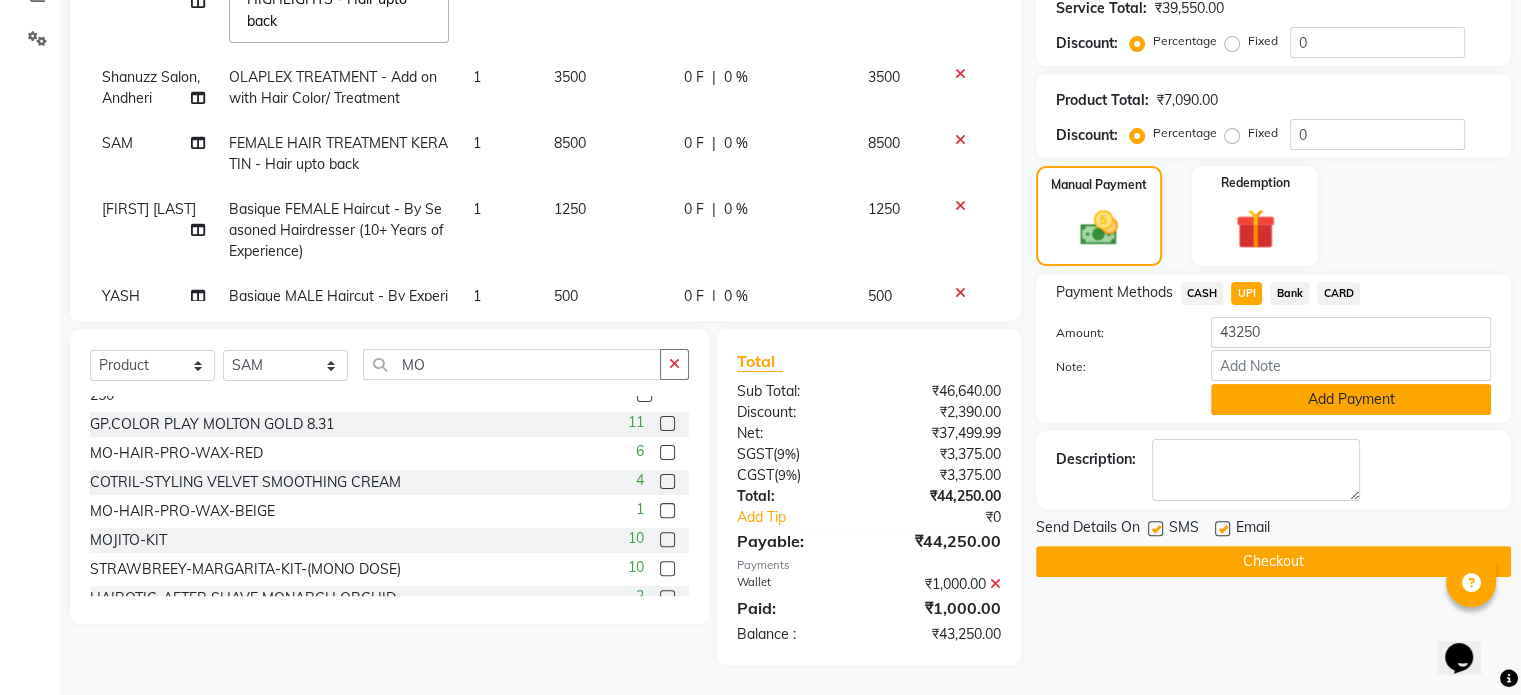 click on "Add Payment" 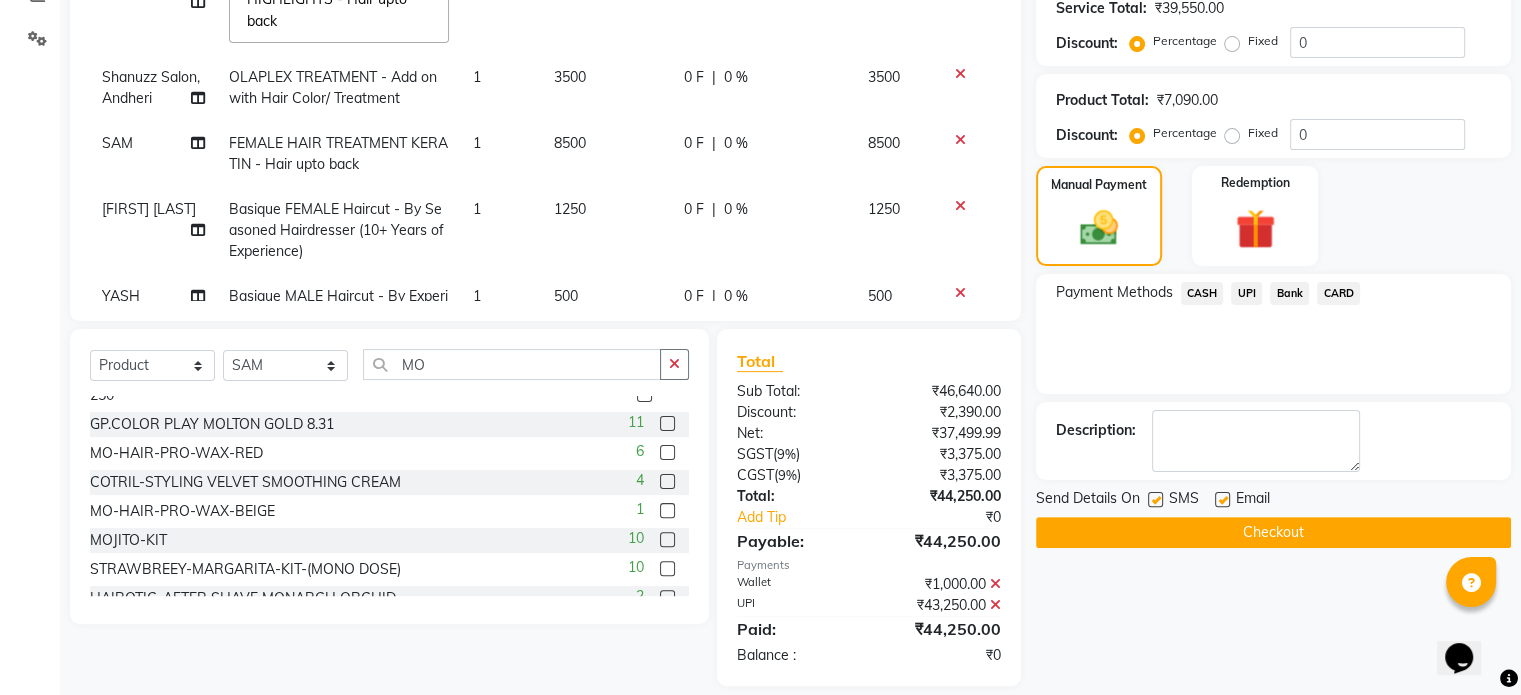 scroll, scrollTop: 468, scrollLeft: 0, axis: vertical 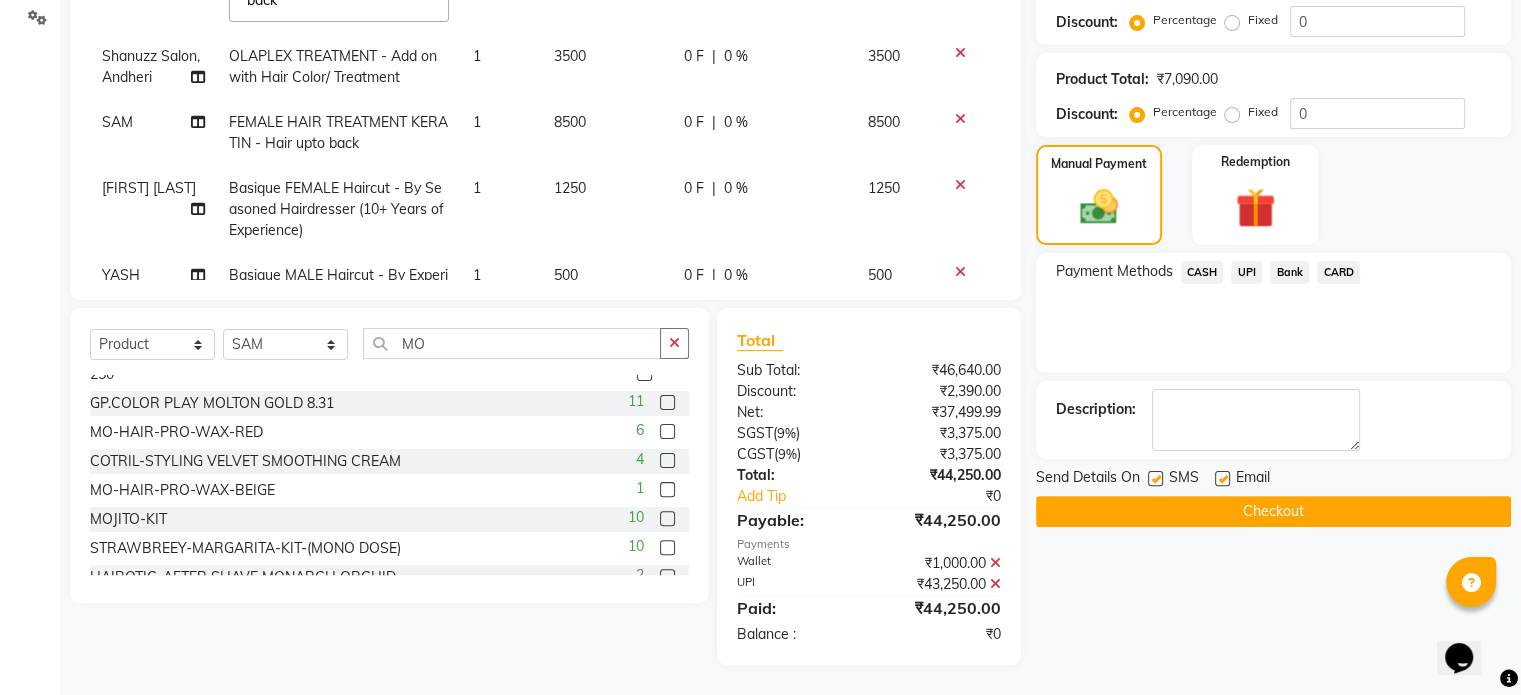 click 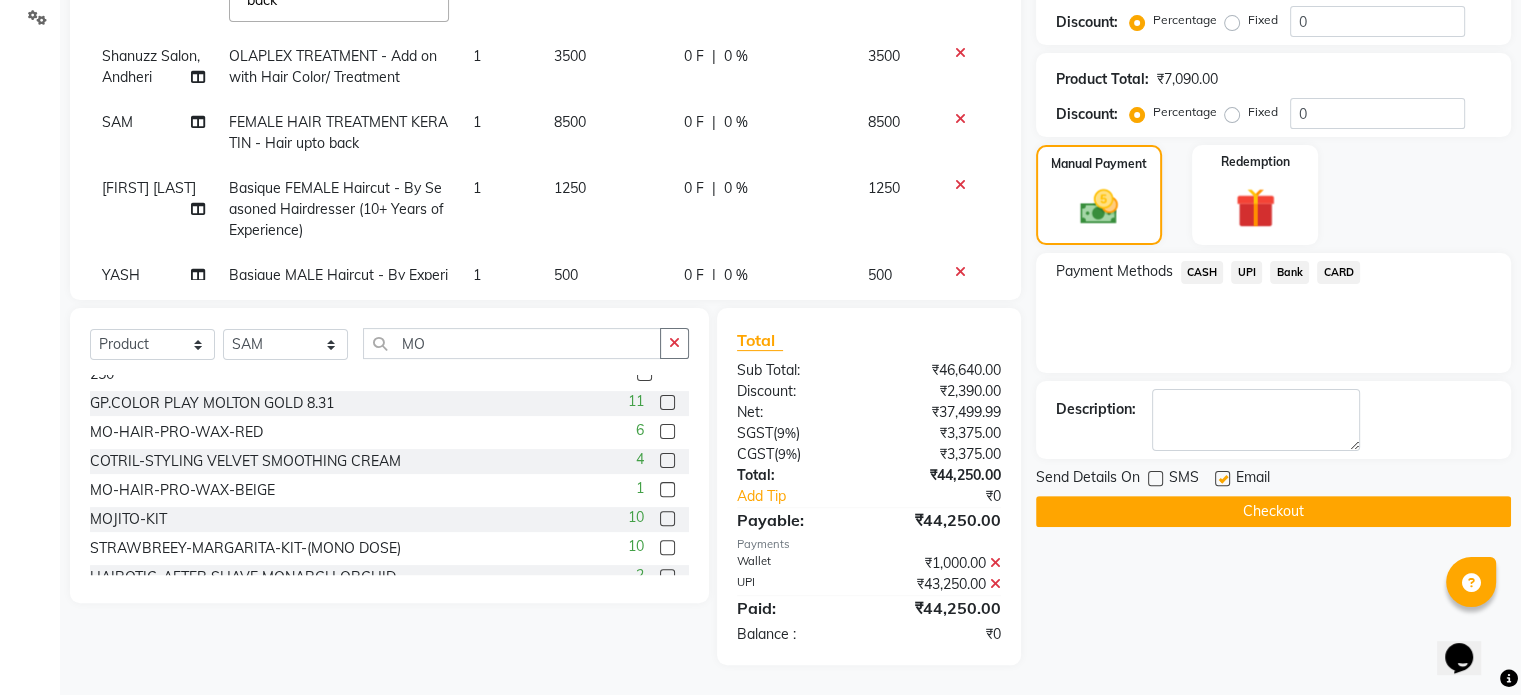 click 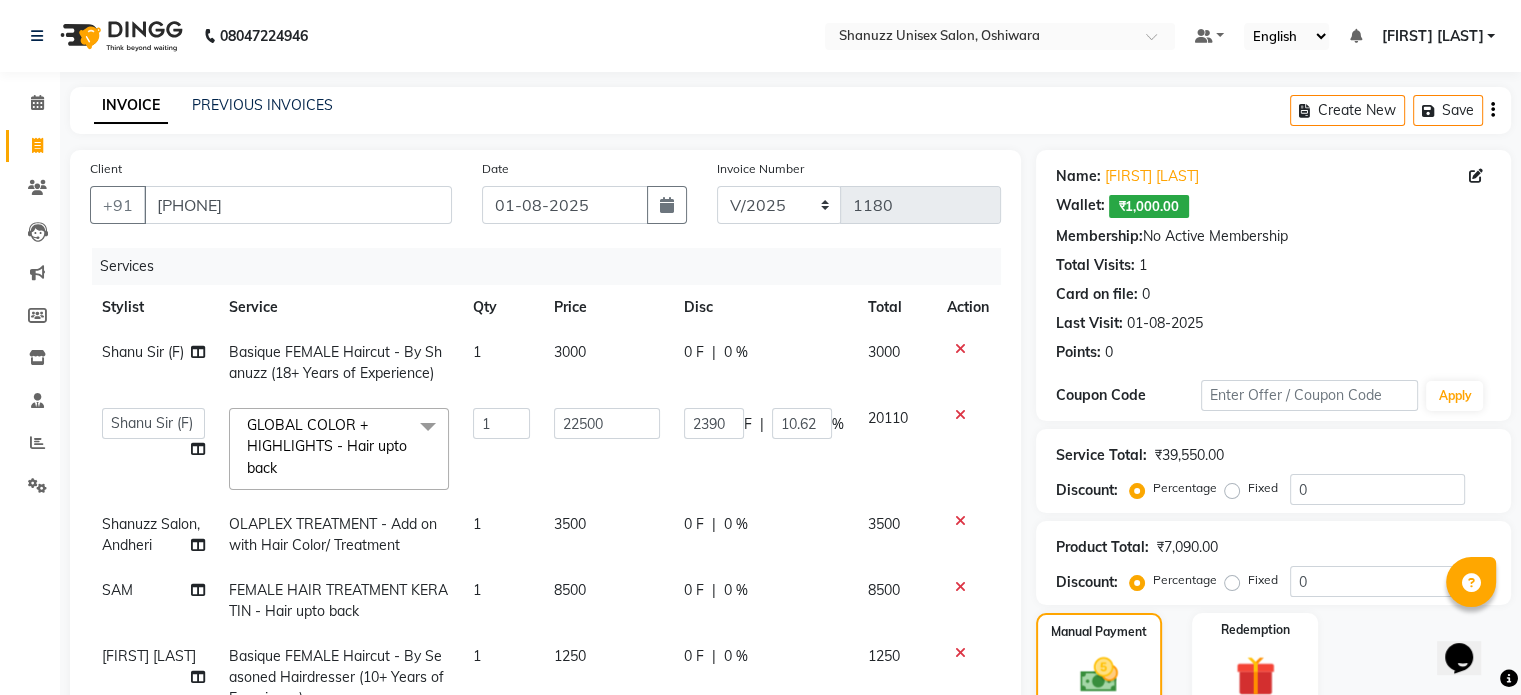 scroll, scrollTop: 468, scrollLeft: 0, axis: vertical 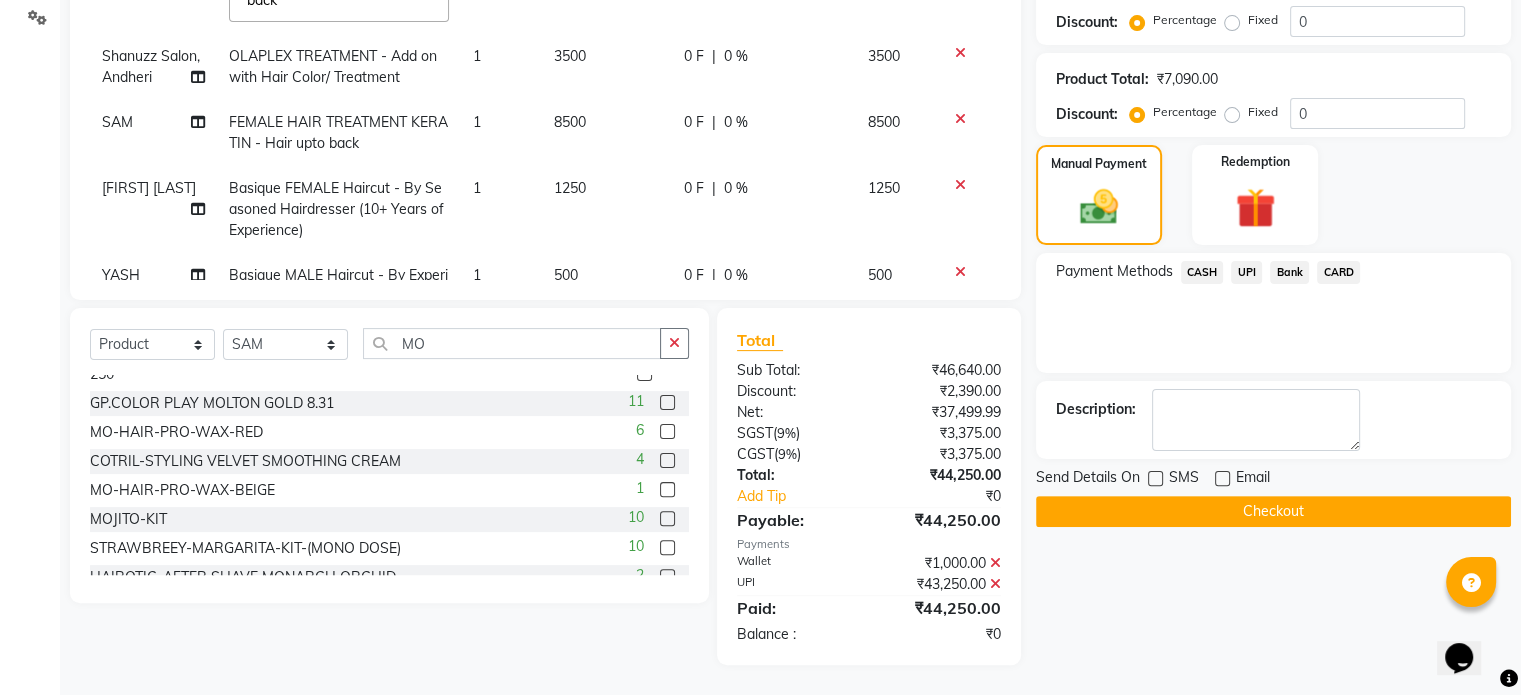 click on "Checkout" 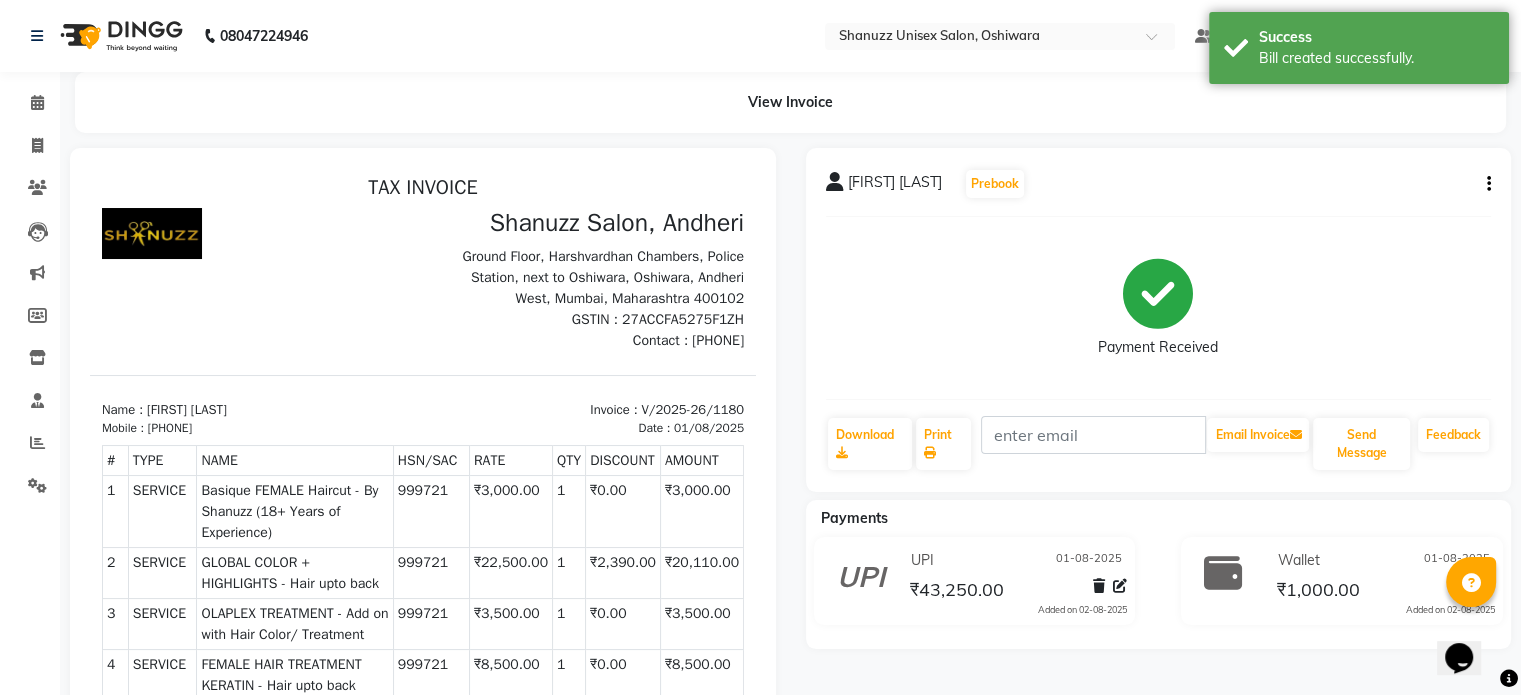 scroll, scrollTop: 0, scrollLeft: 0, axis: both 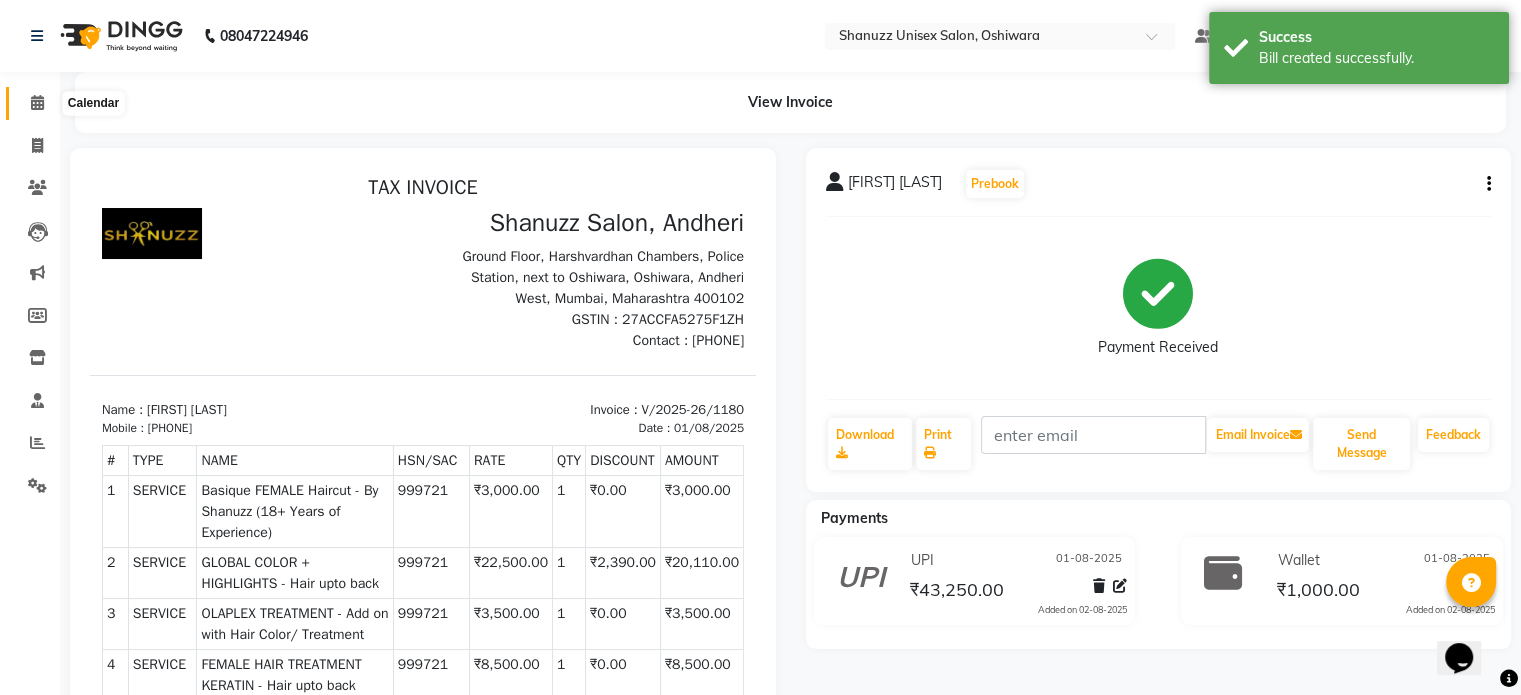 click 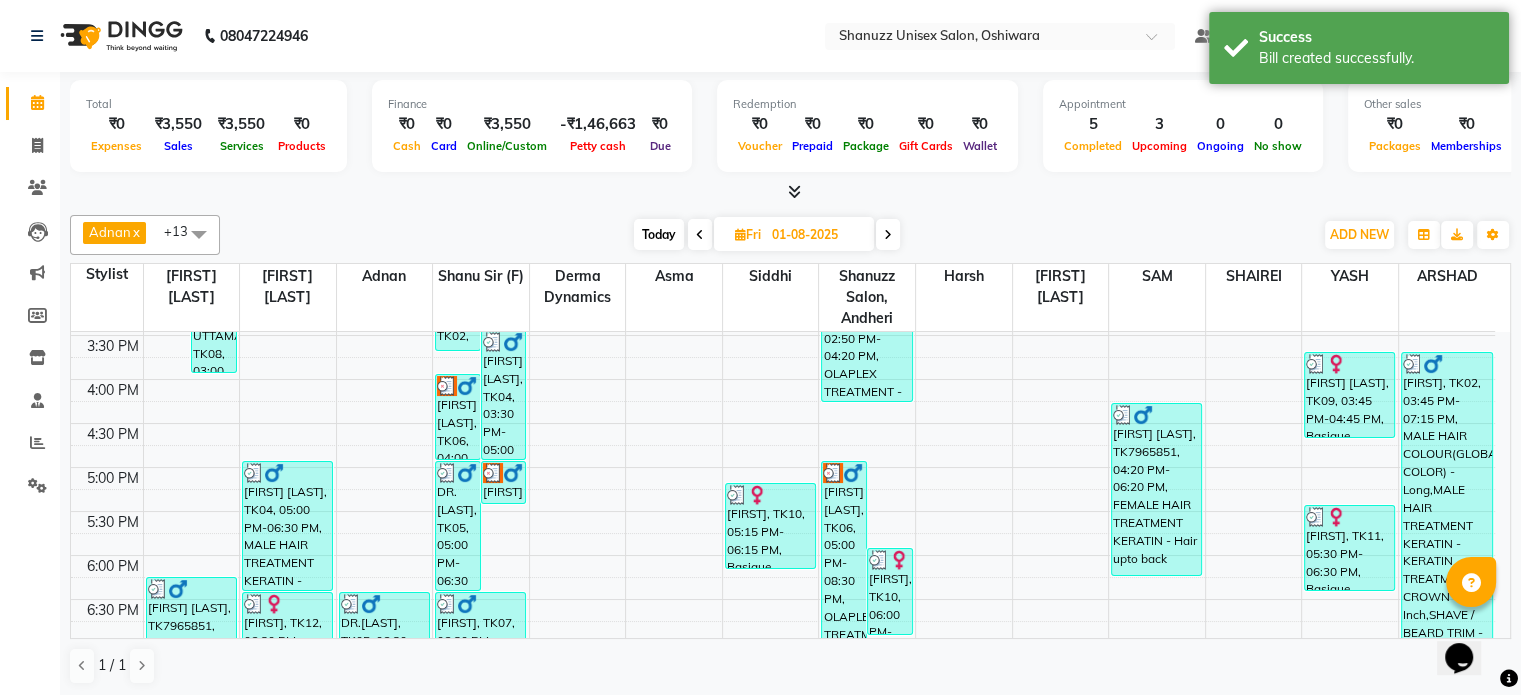 scroll, scrollTop: 572, scrollLeft: 0, axis: vertical 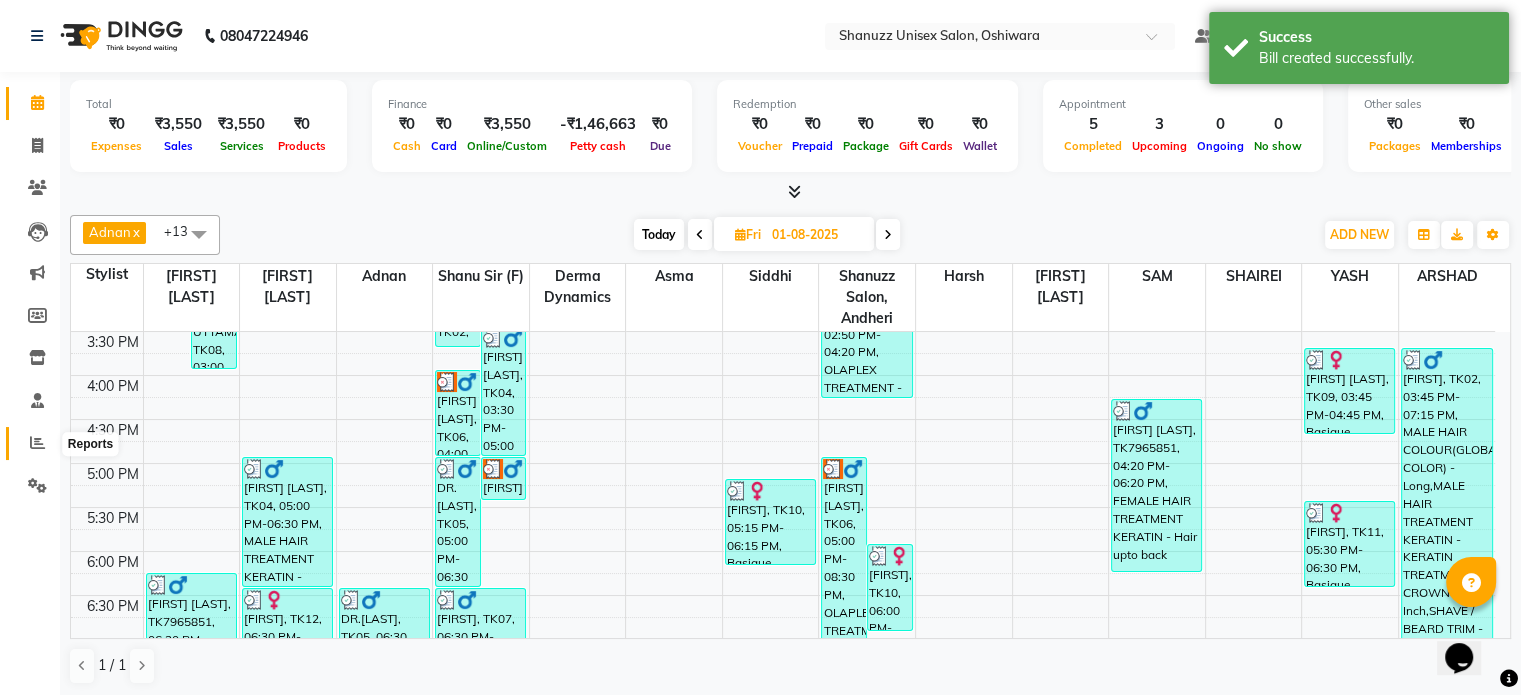 click 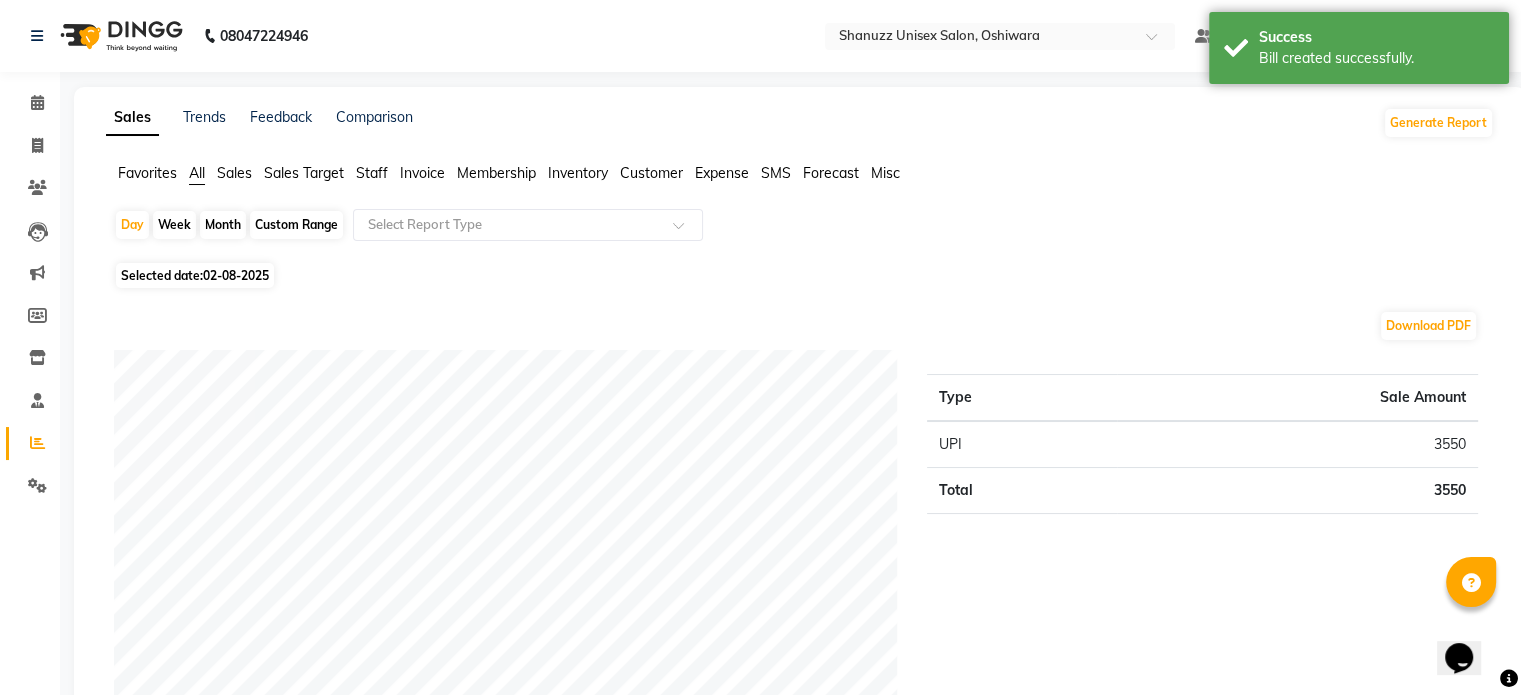 click on "02-08-2025" 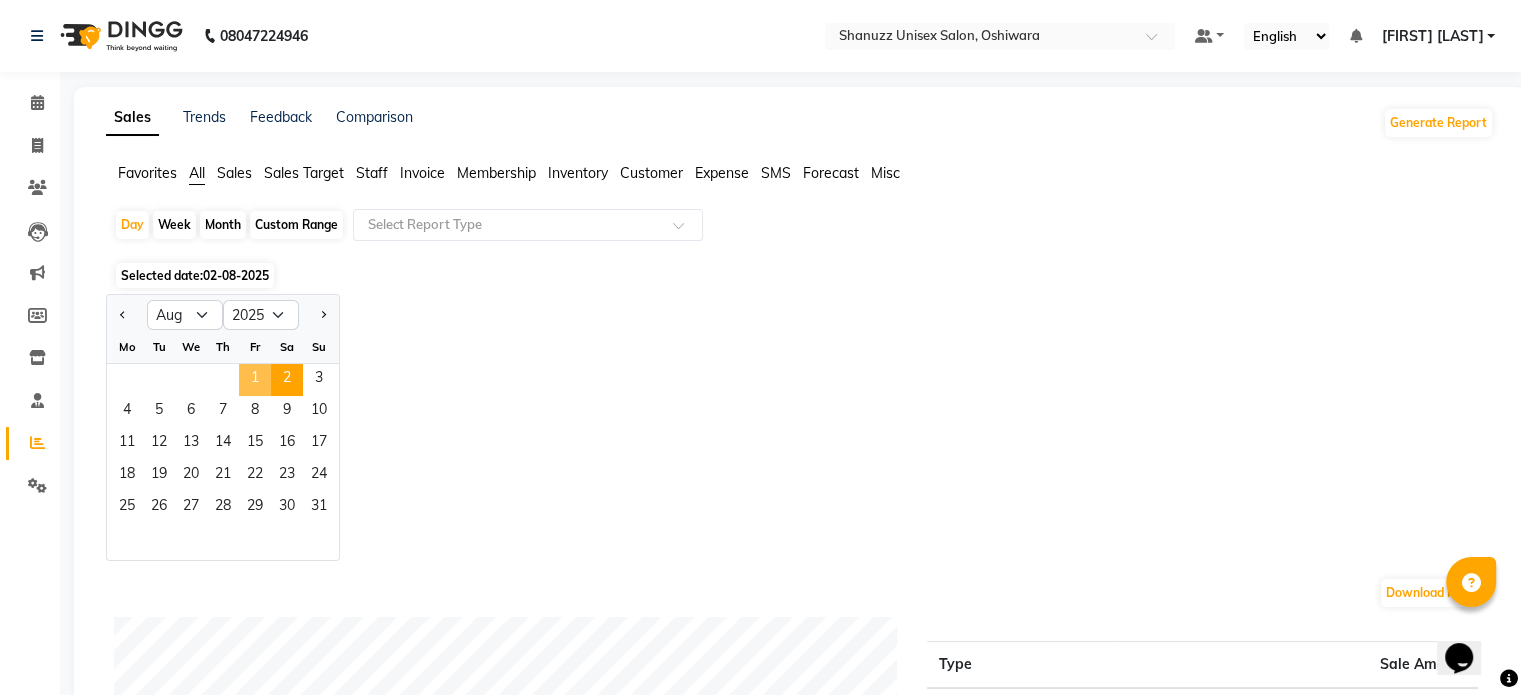 click on "1" 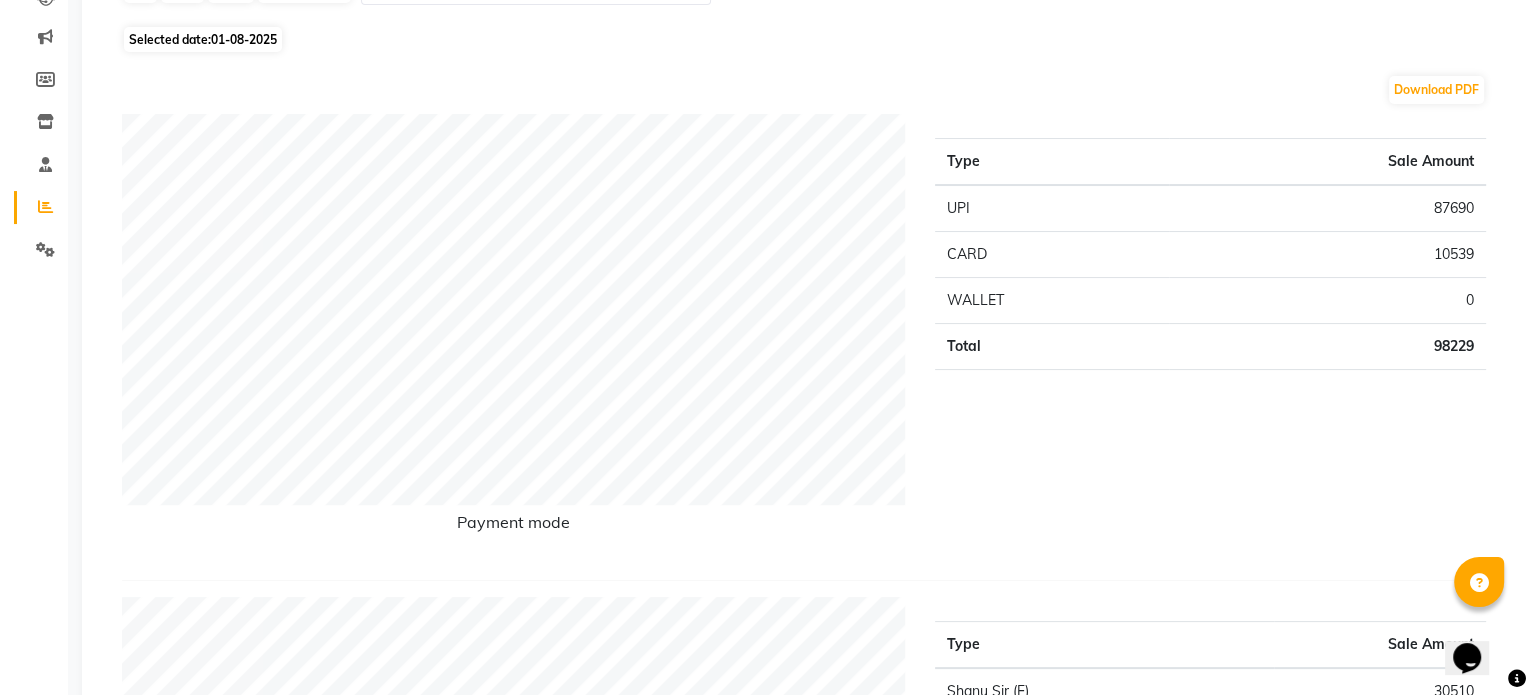 scroll, scrollTop: 0, scrollLeft: 0, axis: both 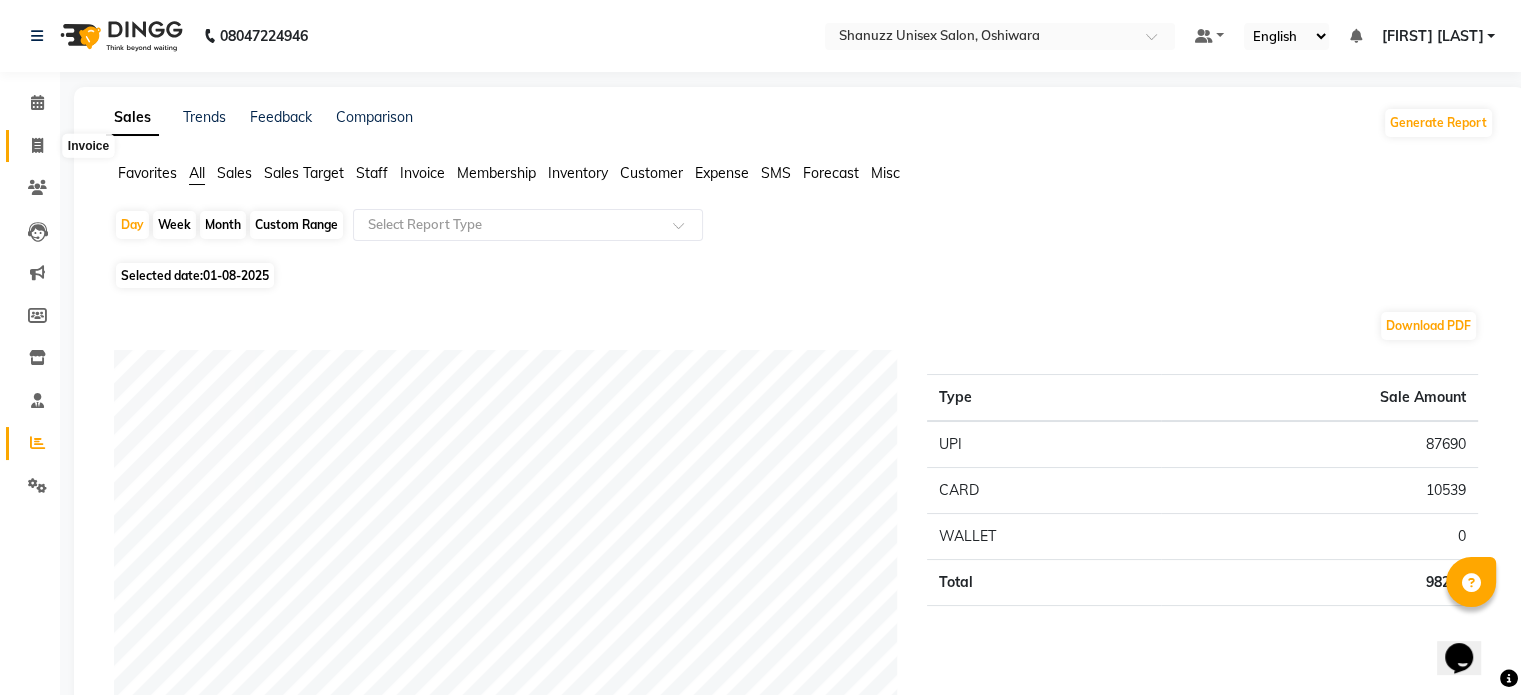 click 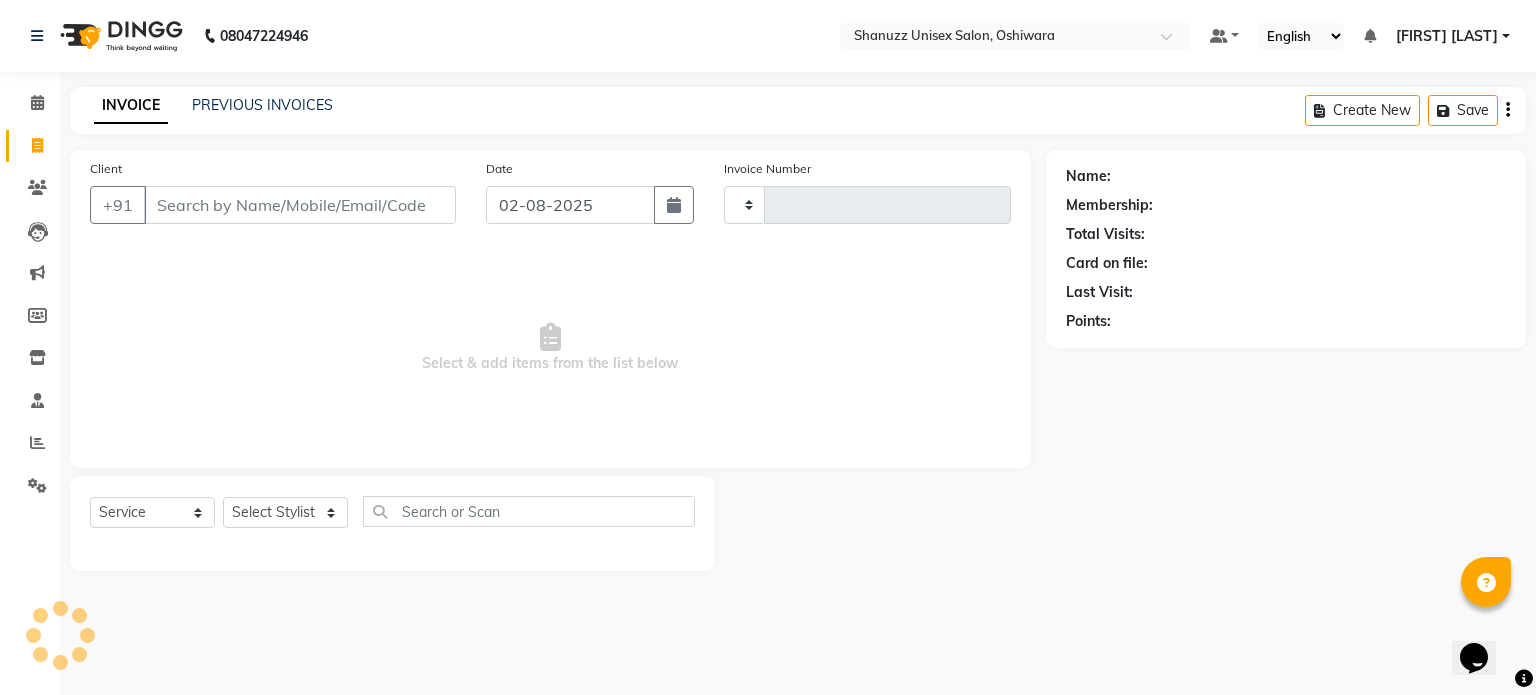 type on "1181" 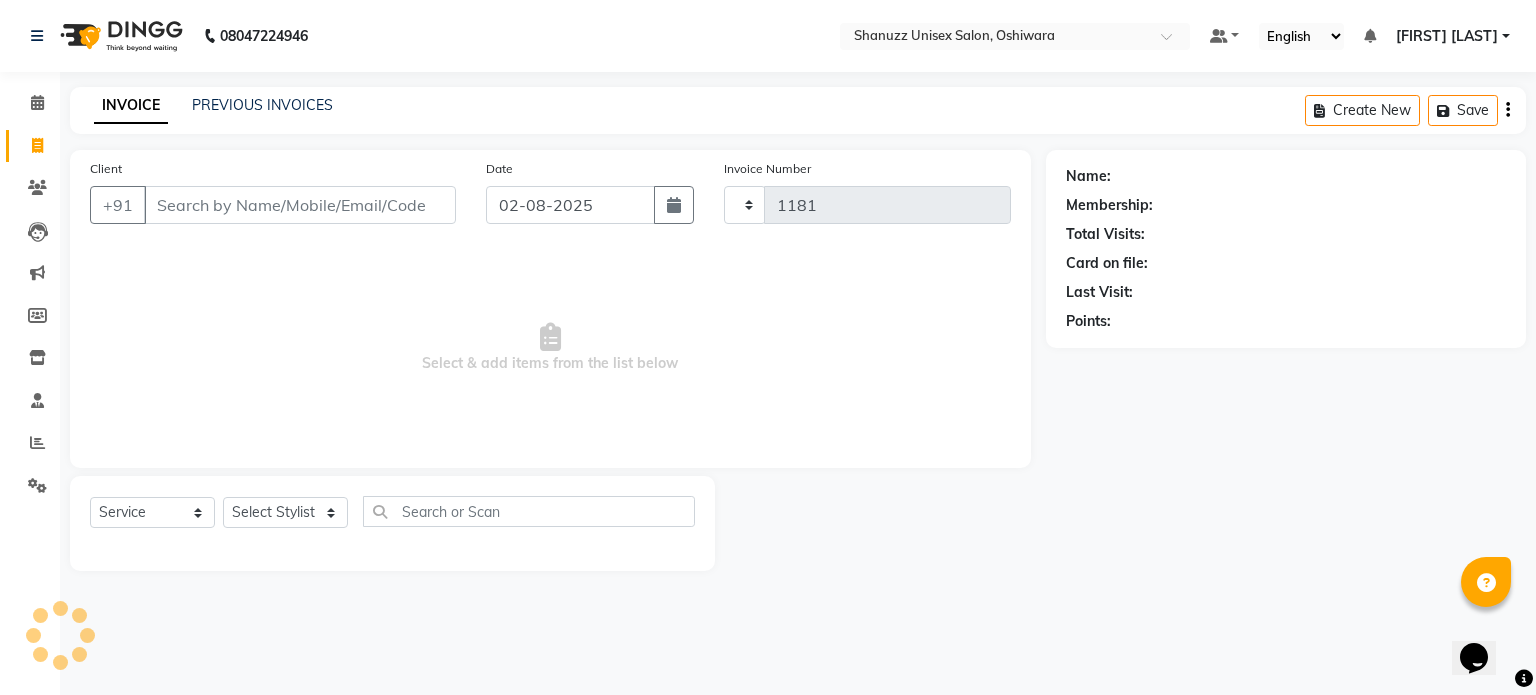 select on "7102" 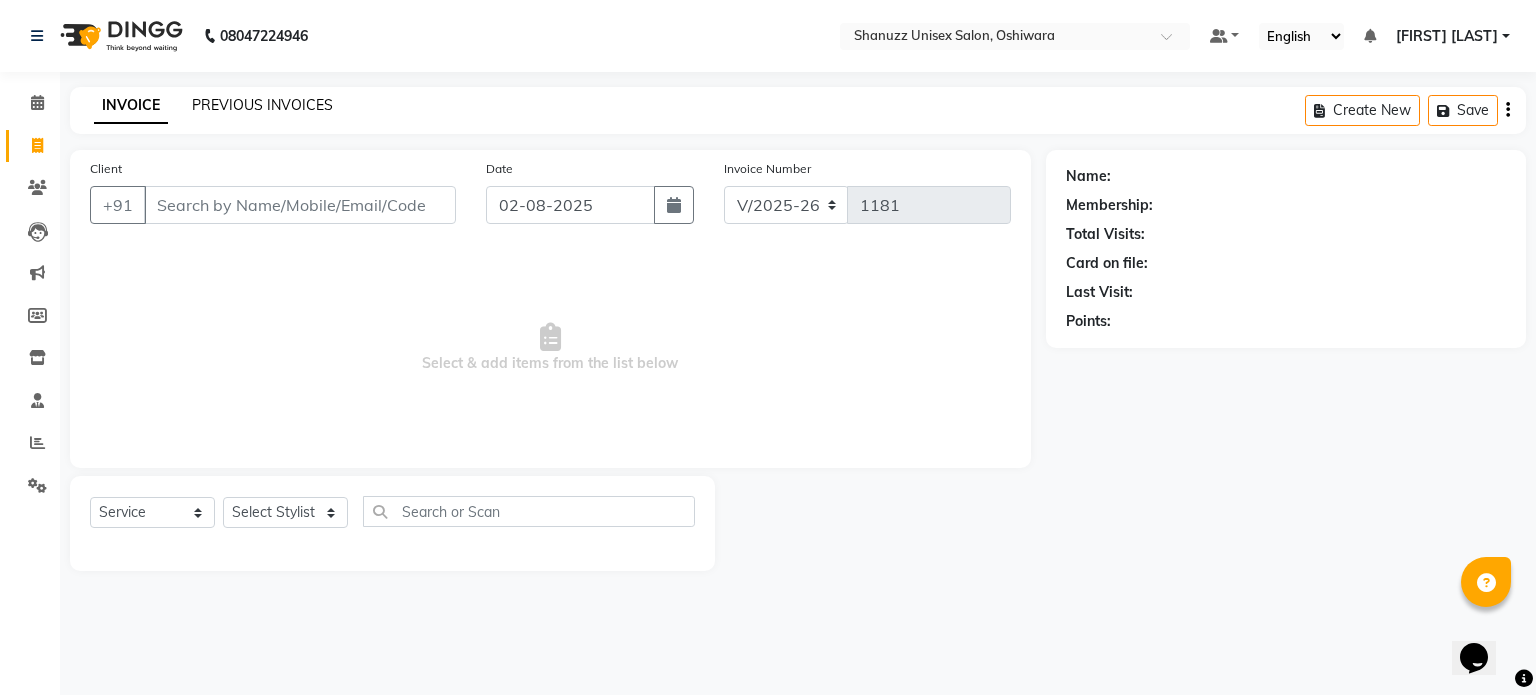 click on "PREVIOUS INVOICES" 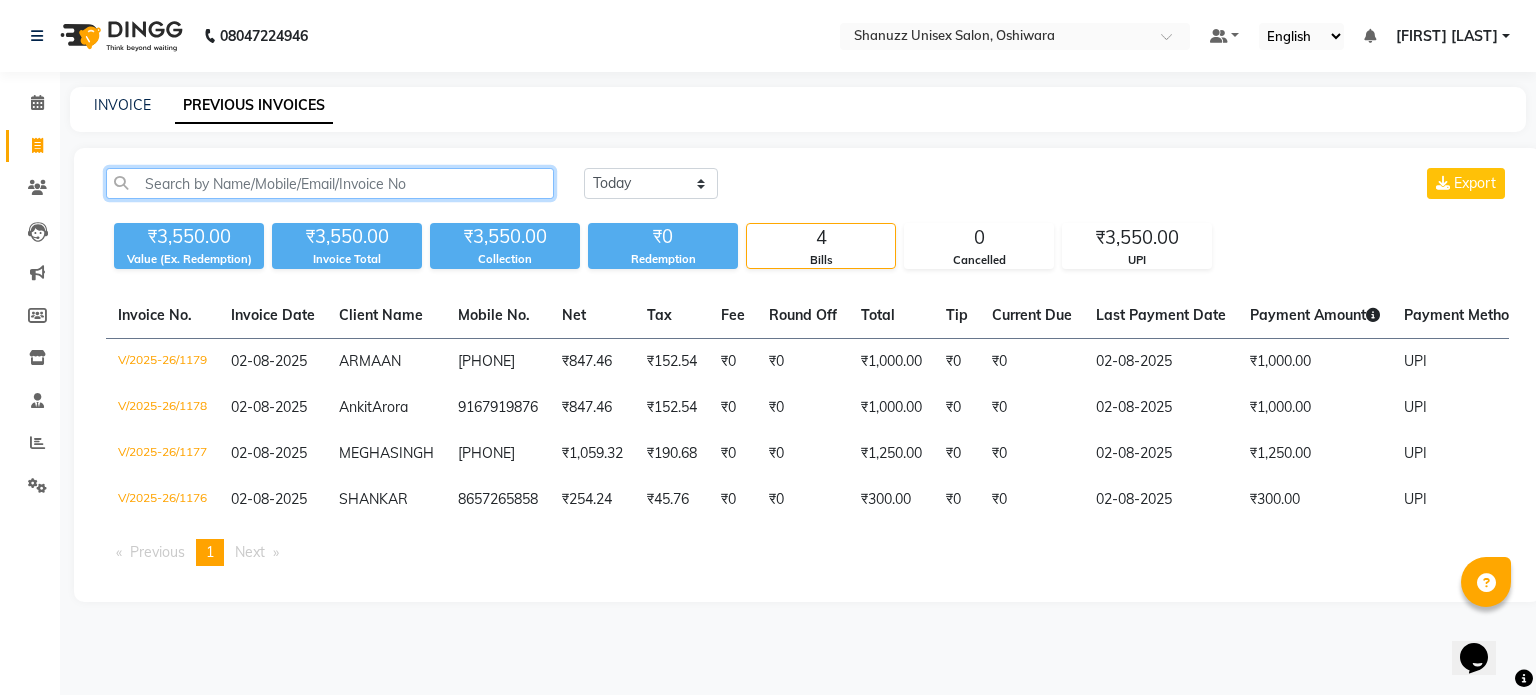 click 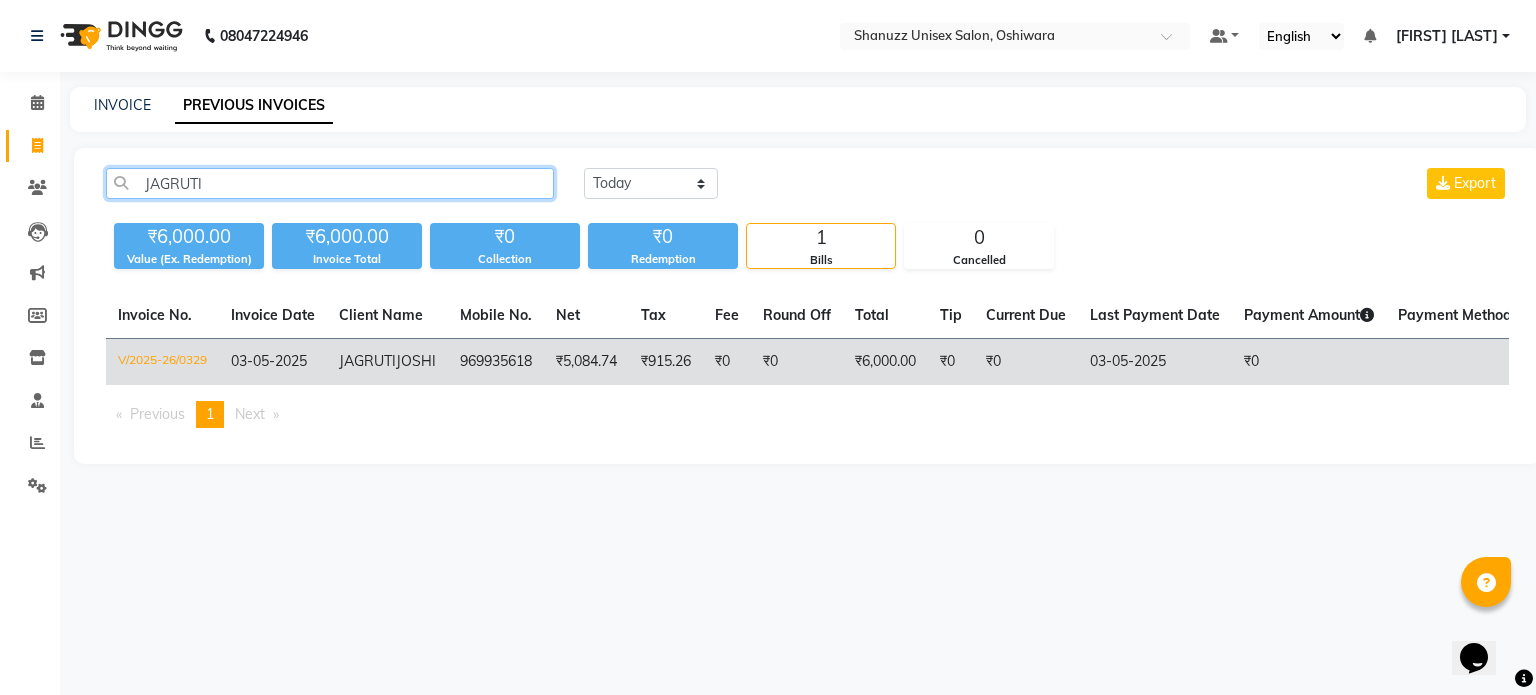type on "JAGRUTI" 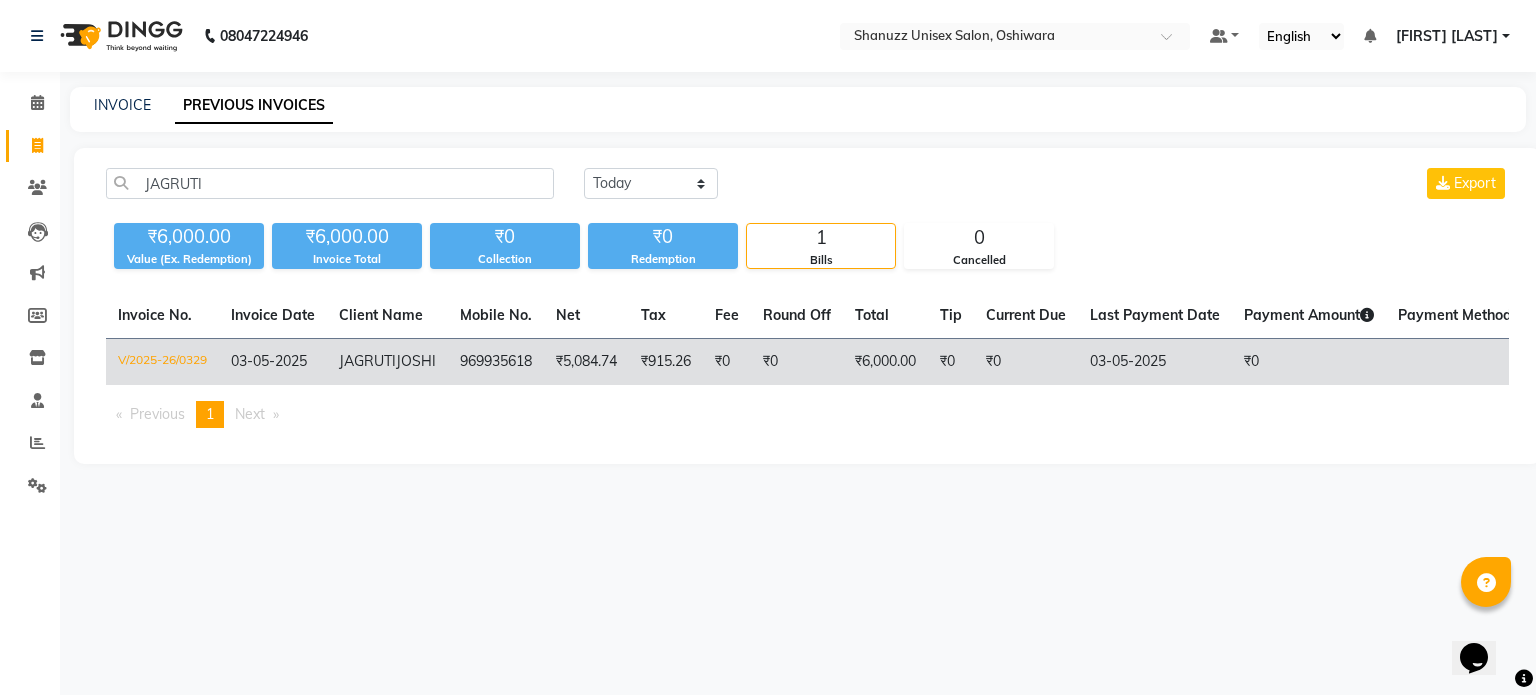 click on "₹5,084.74" 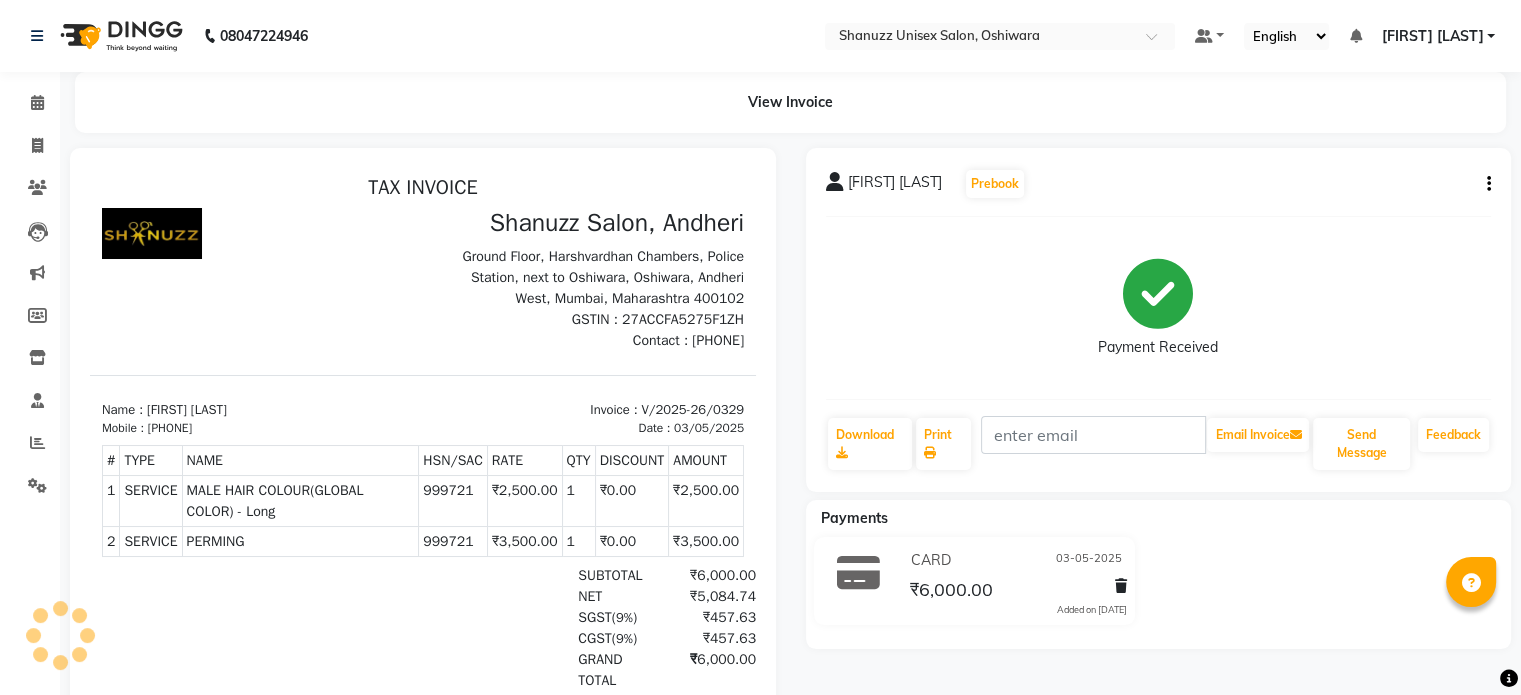 scroll, scrollTop: 0, scrollLeft: 0, axis: both 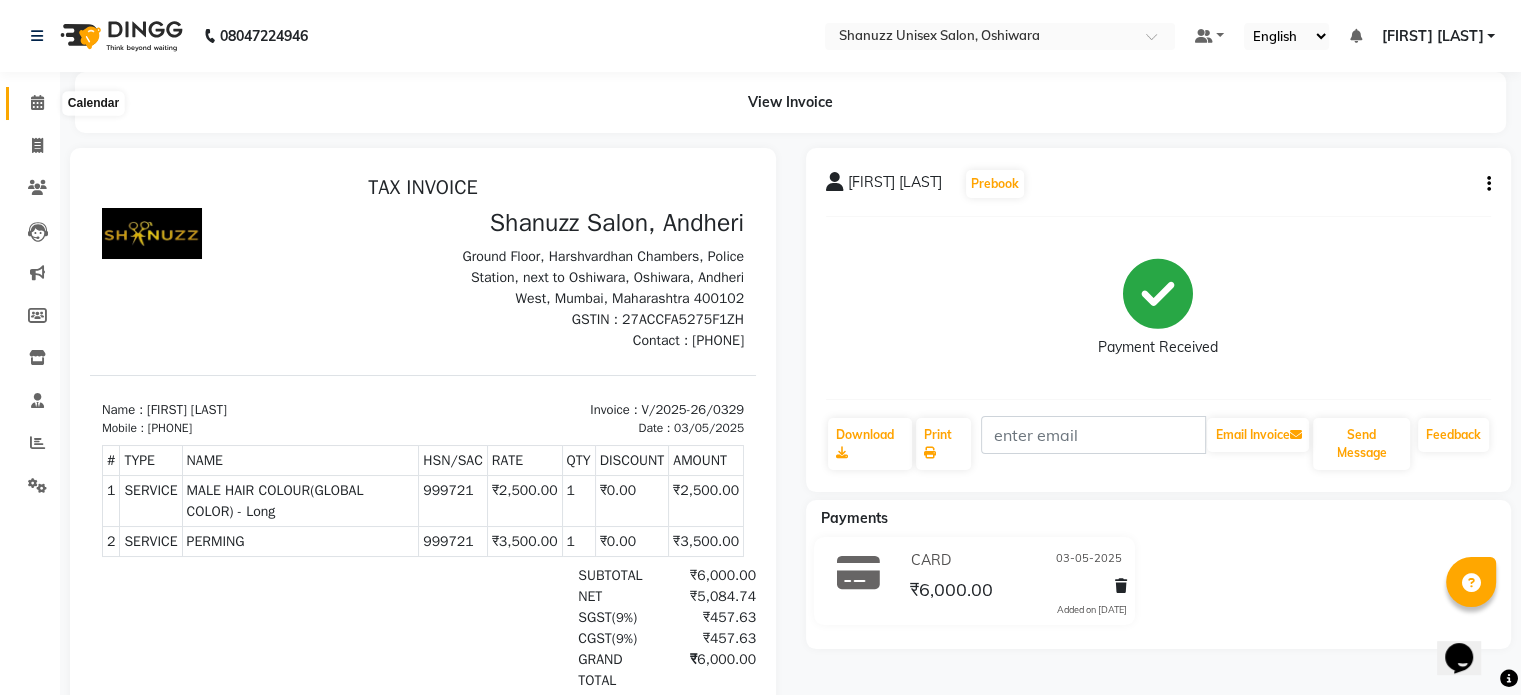 click 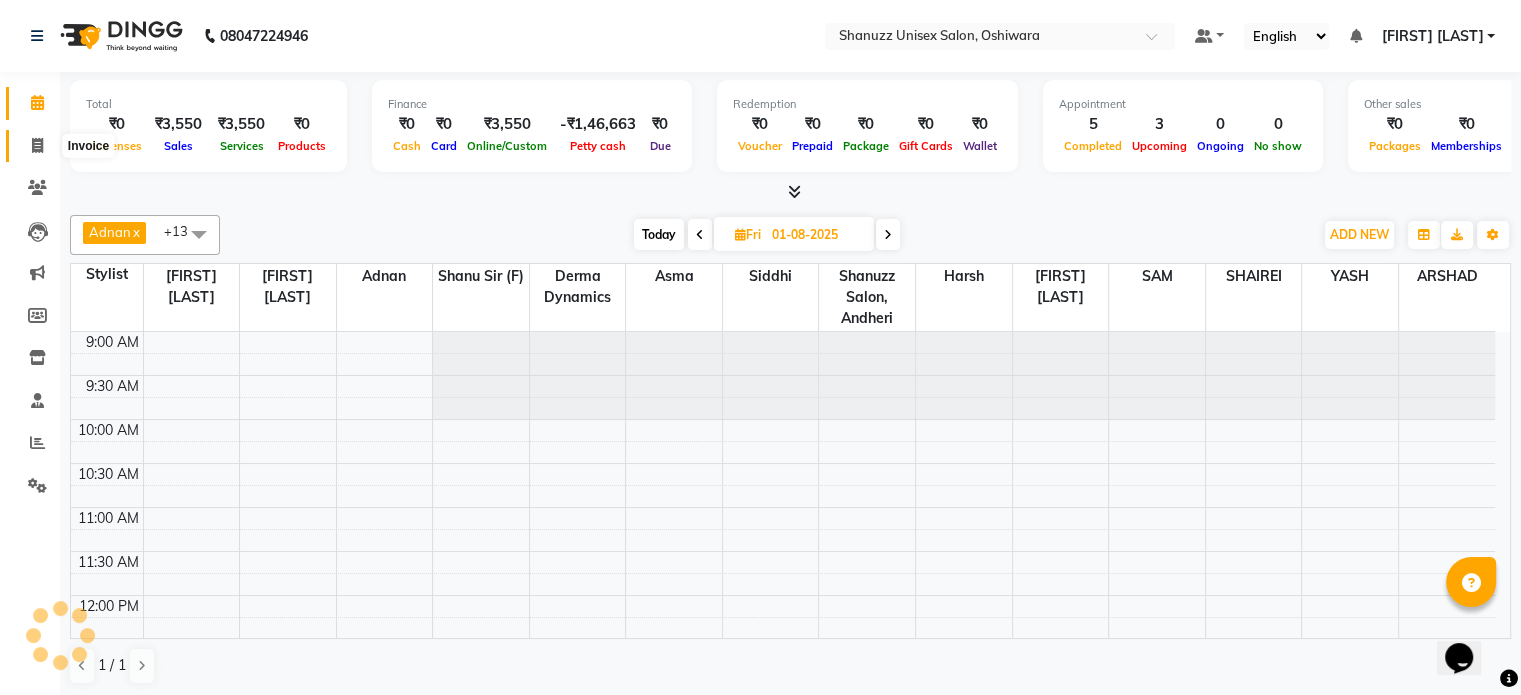 scroll, scrollTop: 0, scrollLeft: 0, axis: both 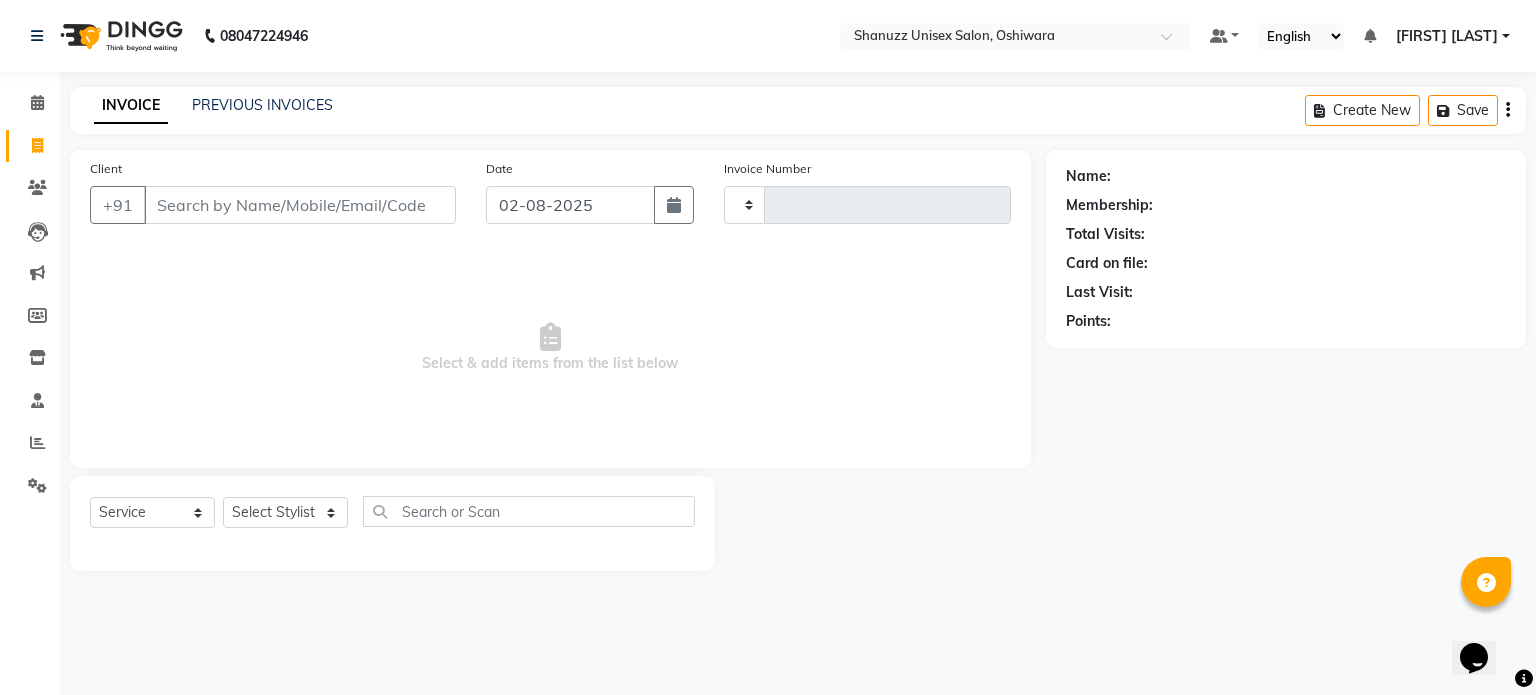 type on "1181" 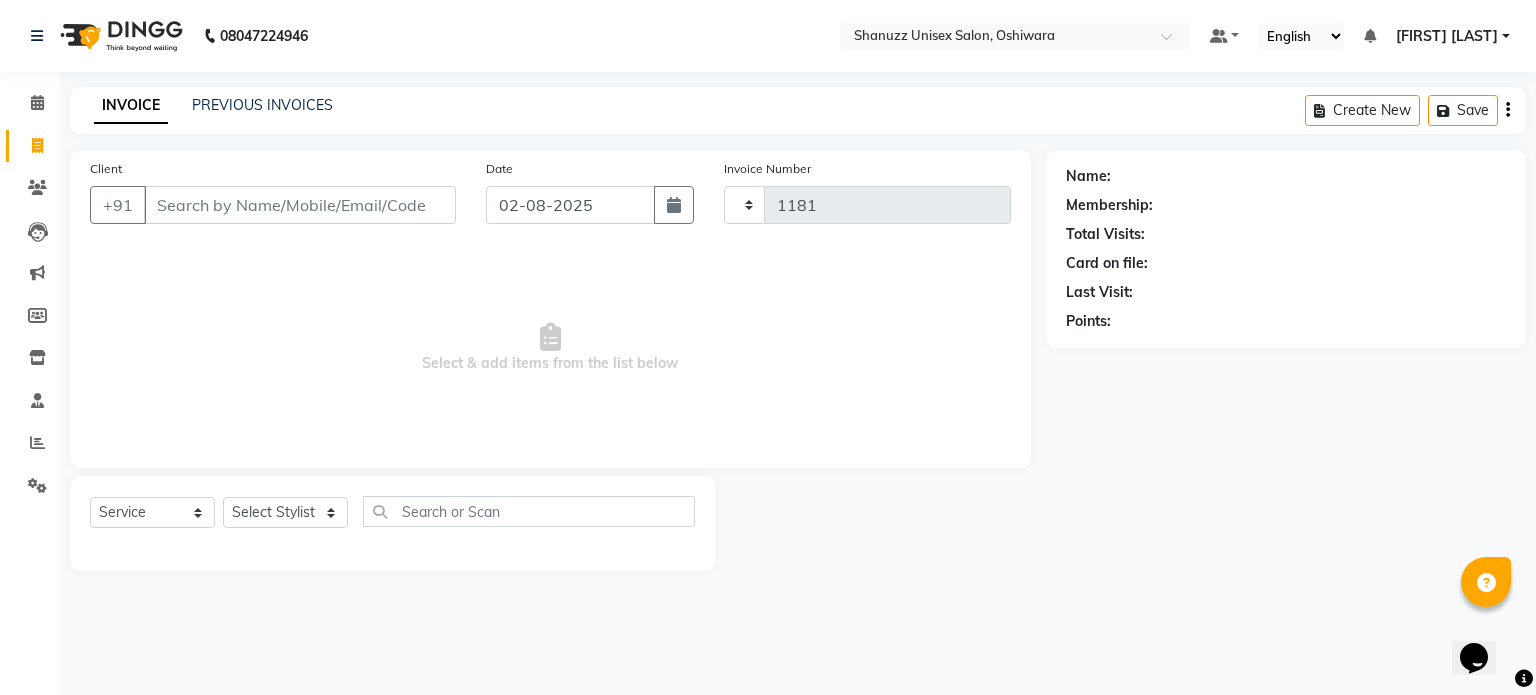 select on "7102" 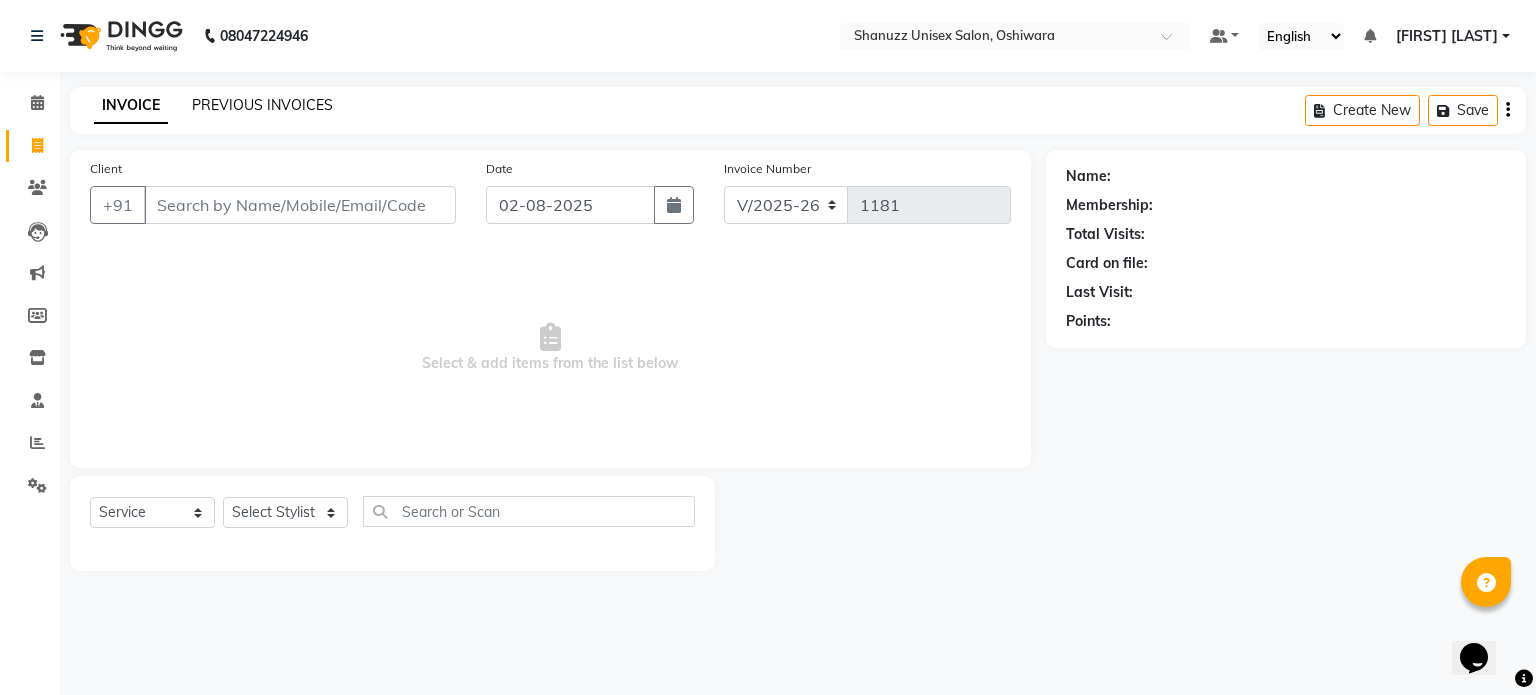 click on "PREVIOUS INVOICES" 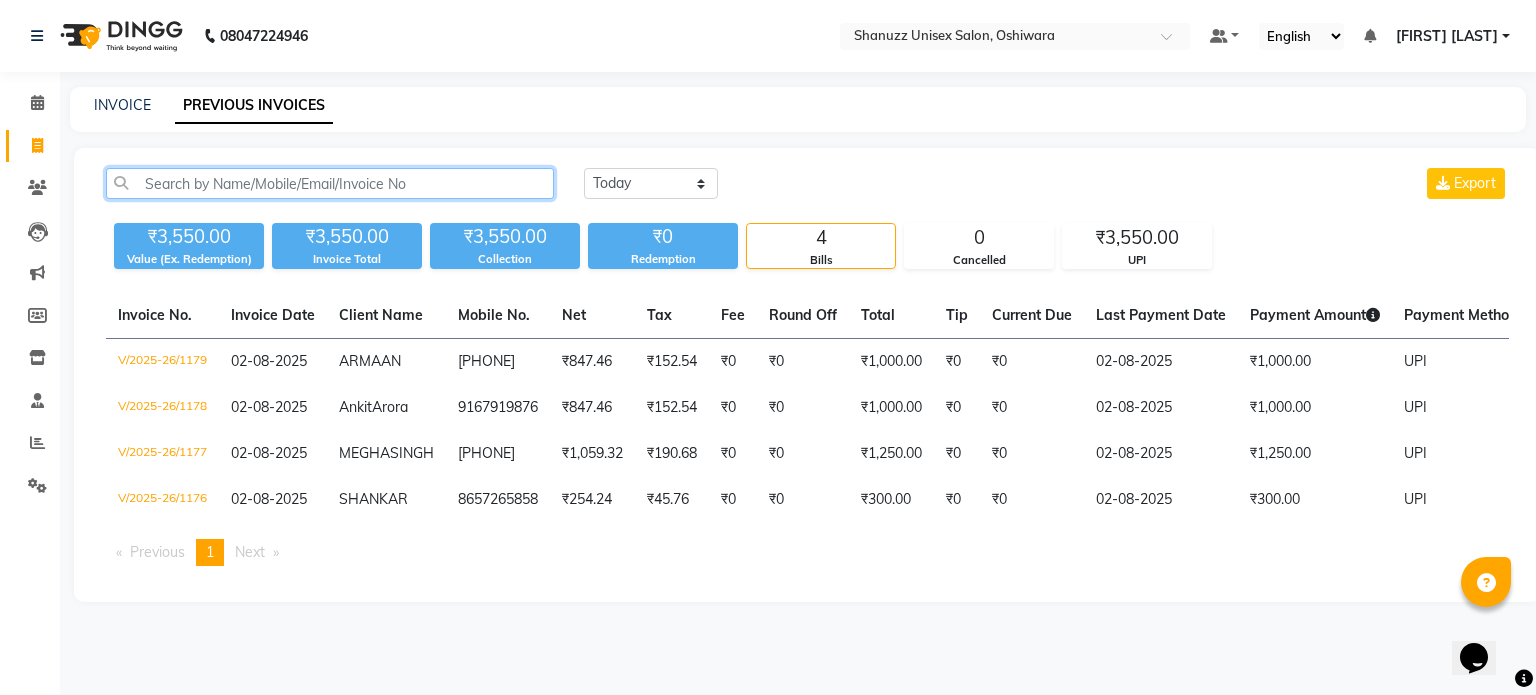 click 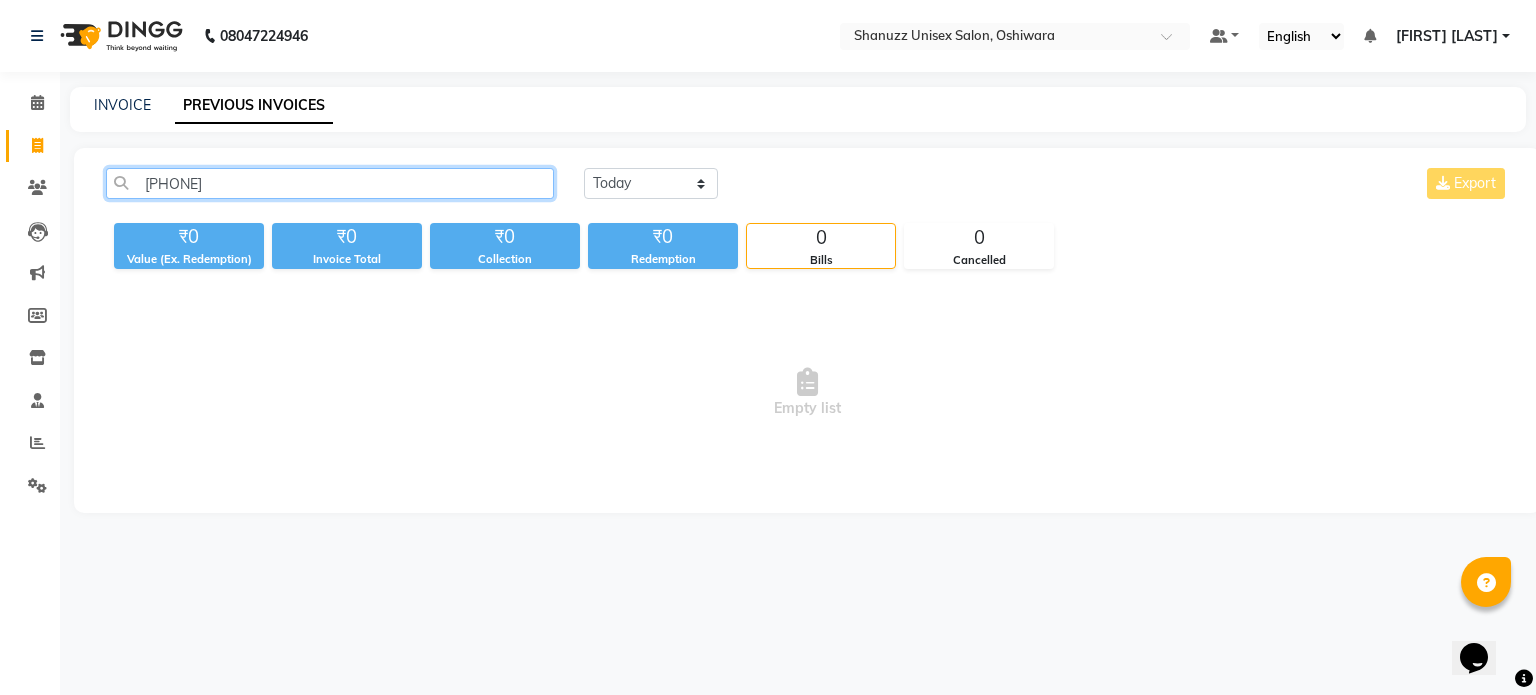 click on "98333182372" 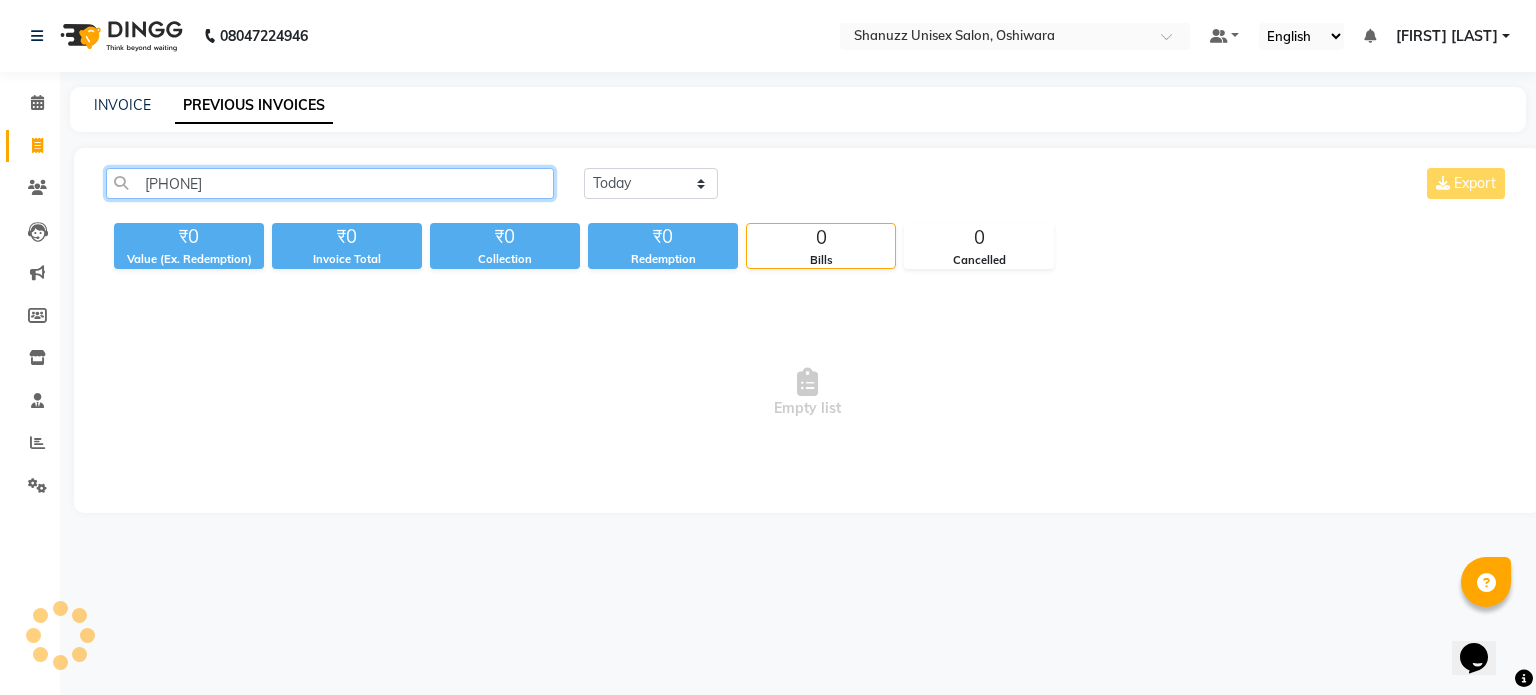 type on "98333182372" 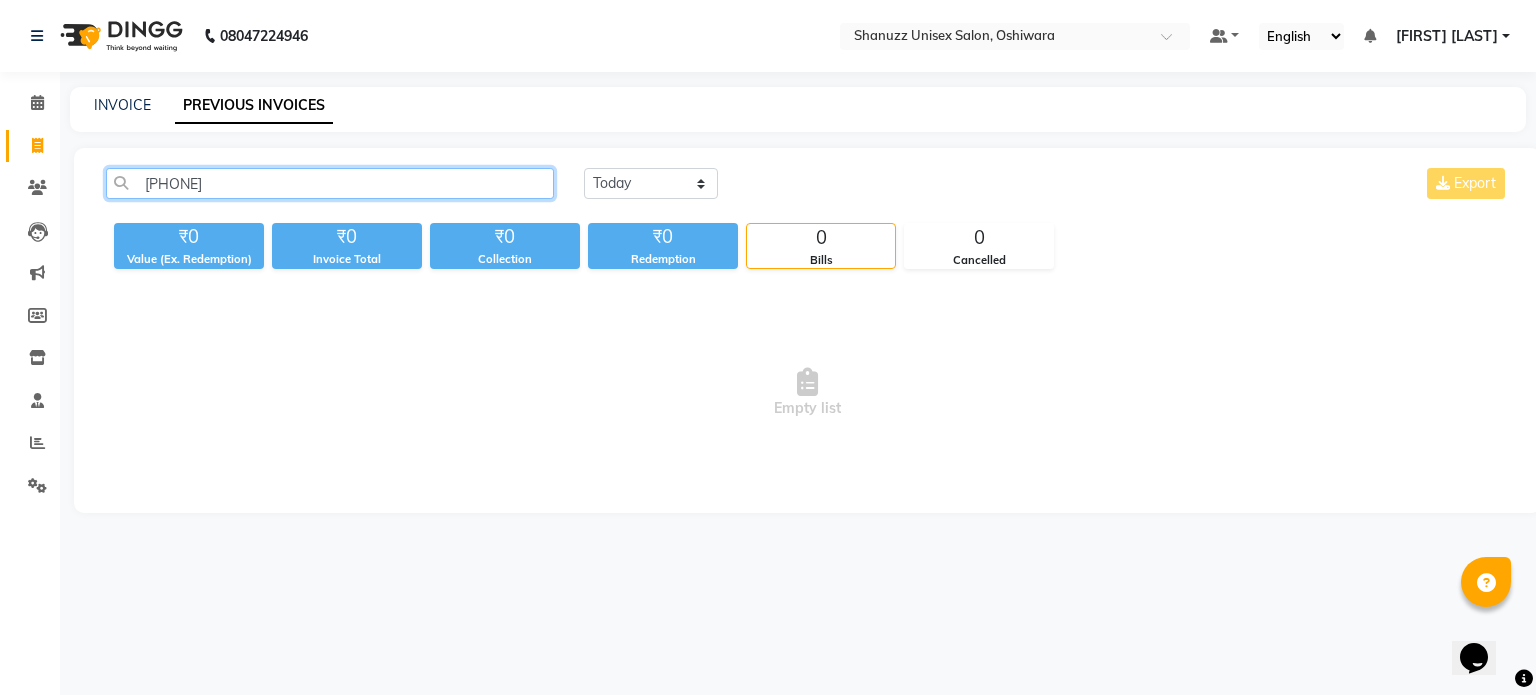 click on "98333182372" 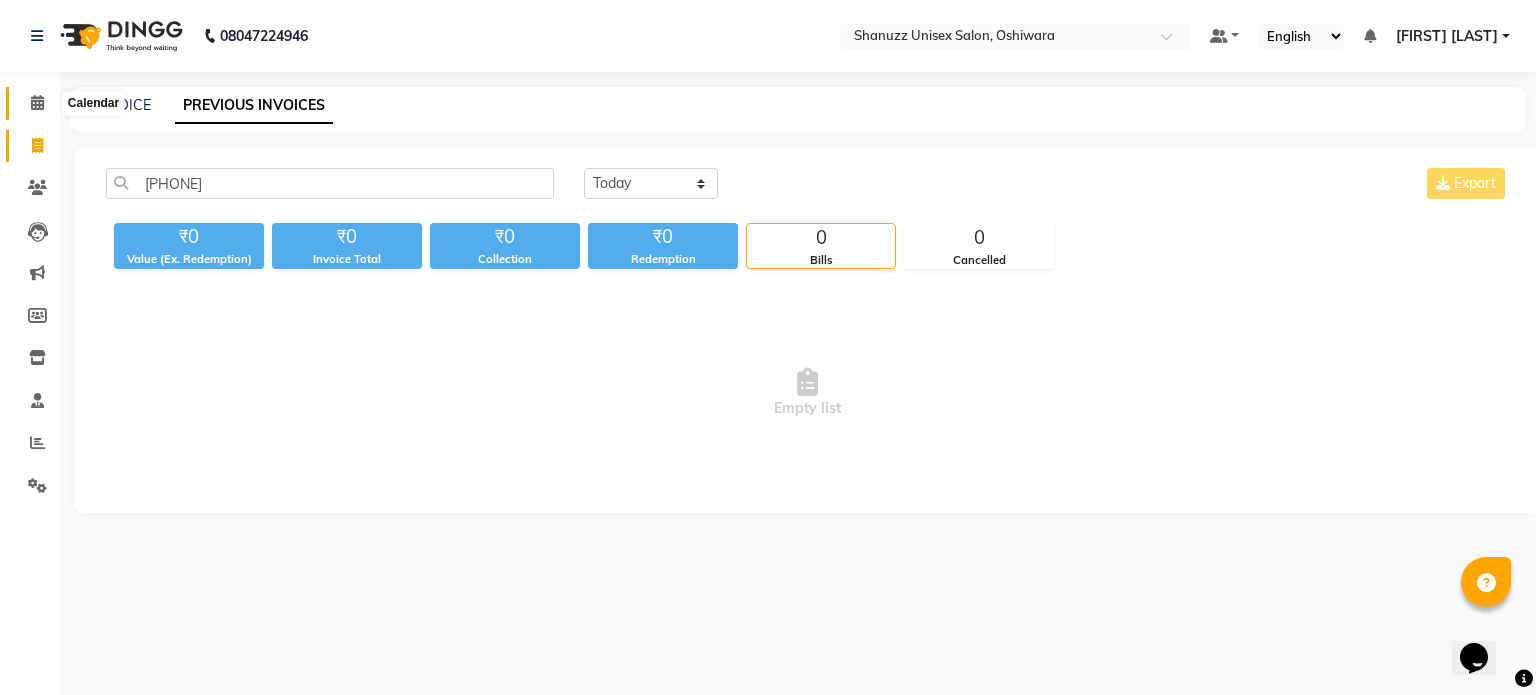 click 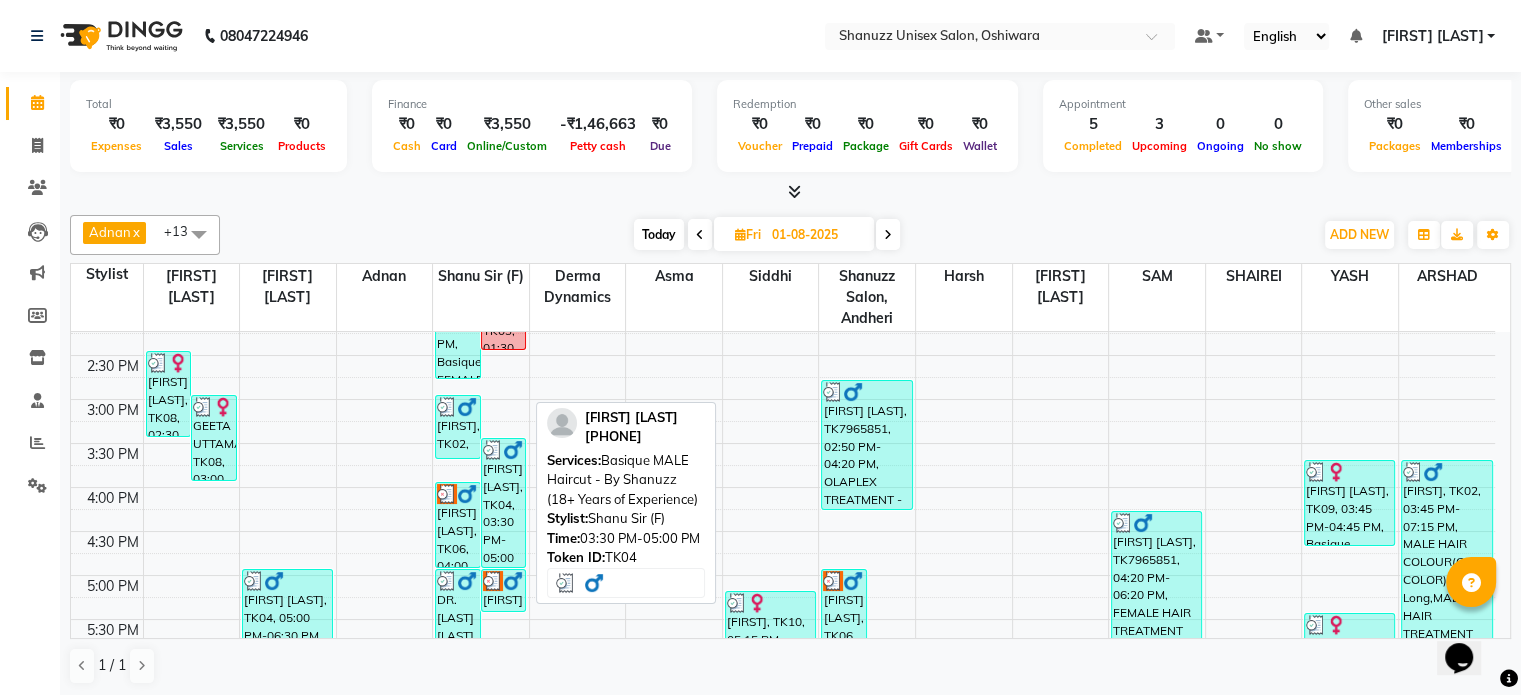 scroll, scrollTop: 395, scrollLeft: 0, axis: vertical 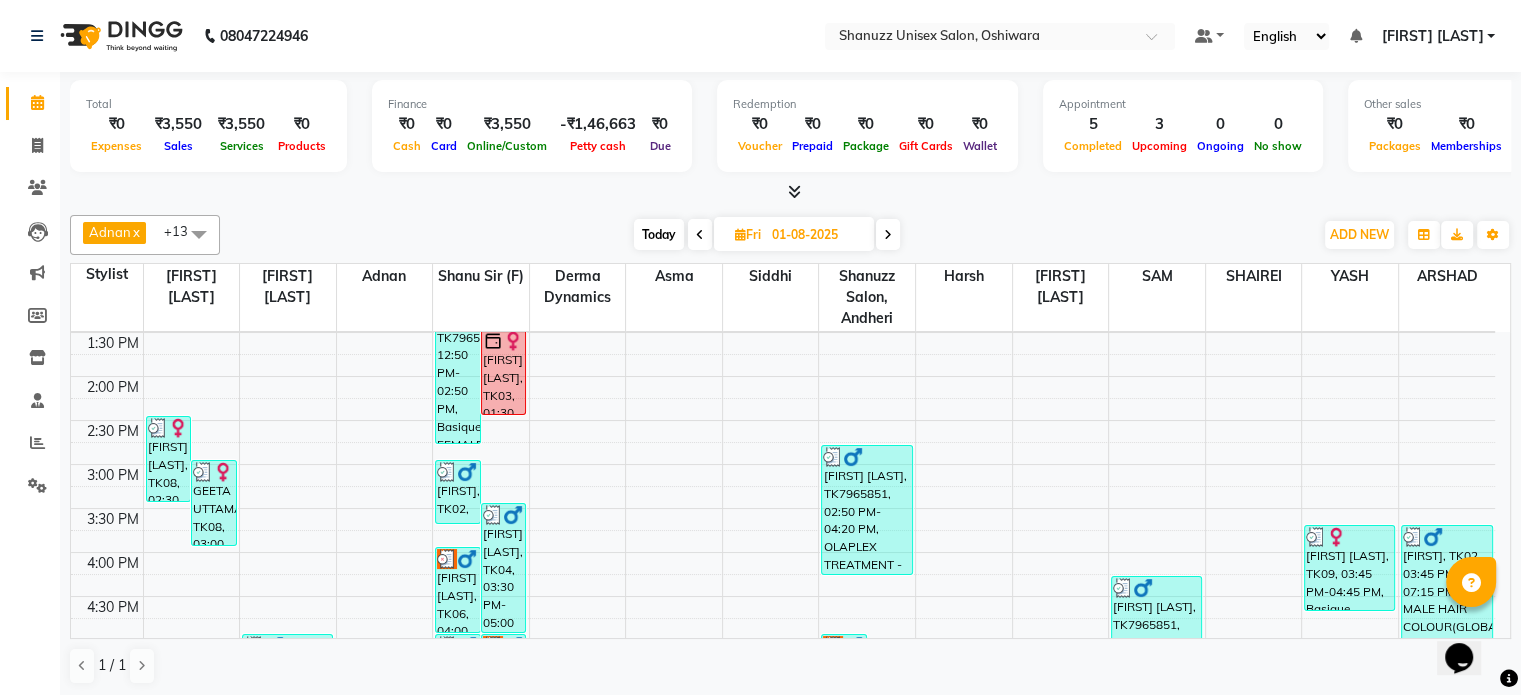 click on "Today" at bounding box center (659, 234) 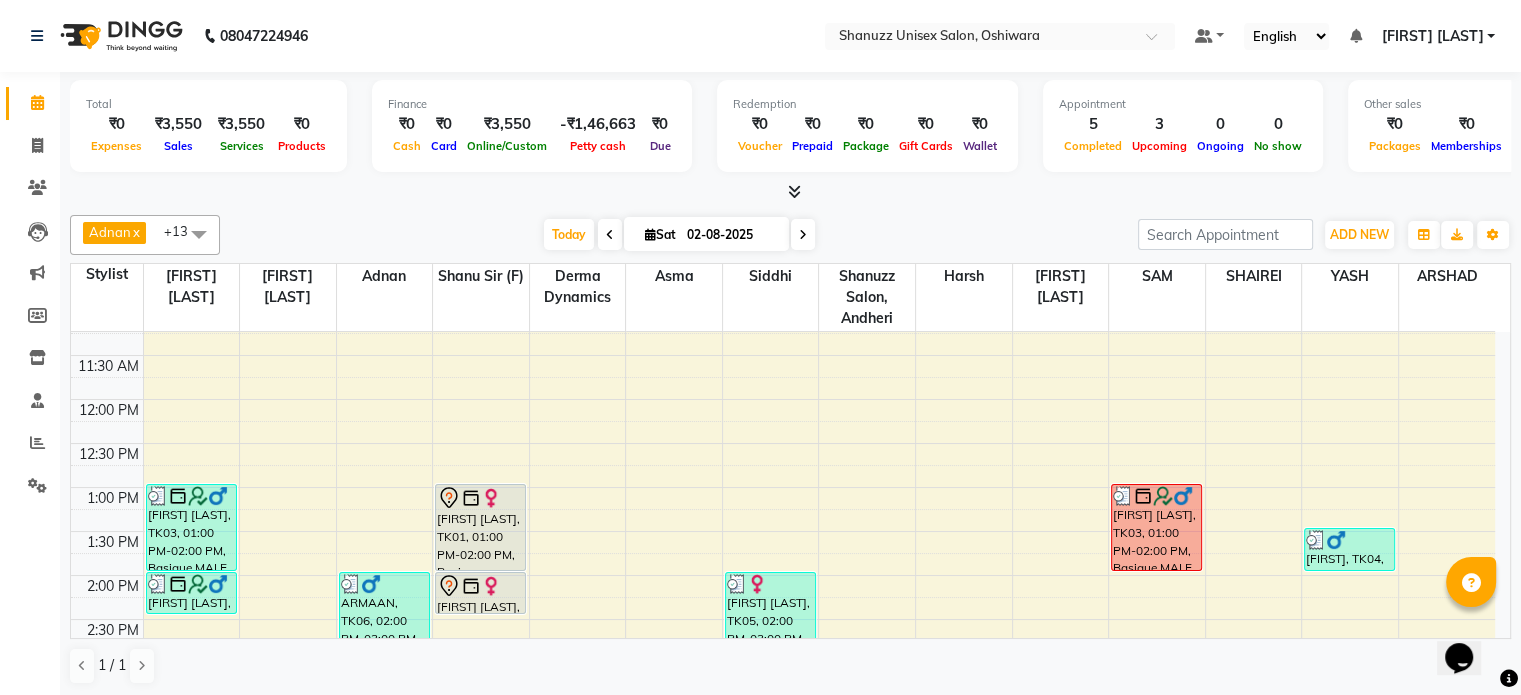 scroll, scrollTop: 265, scrollLeft: 0, axis: vertical 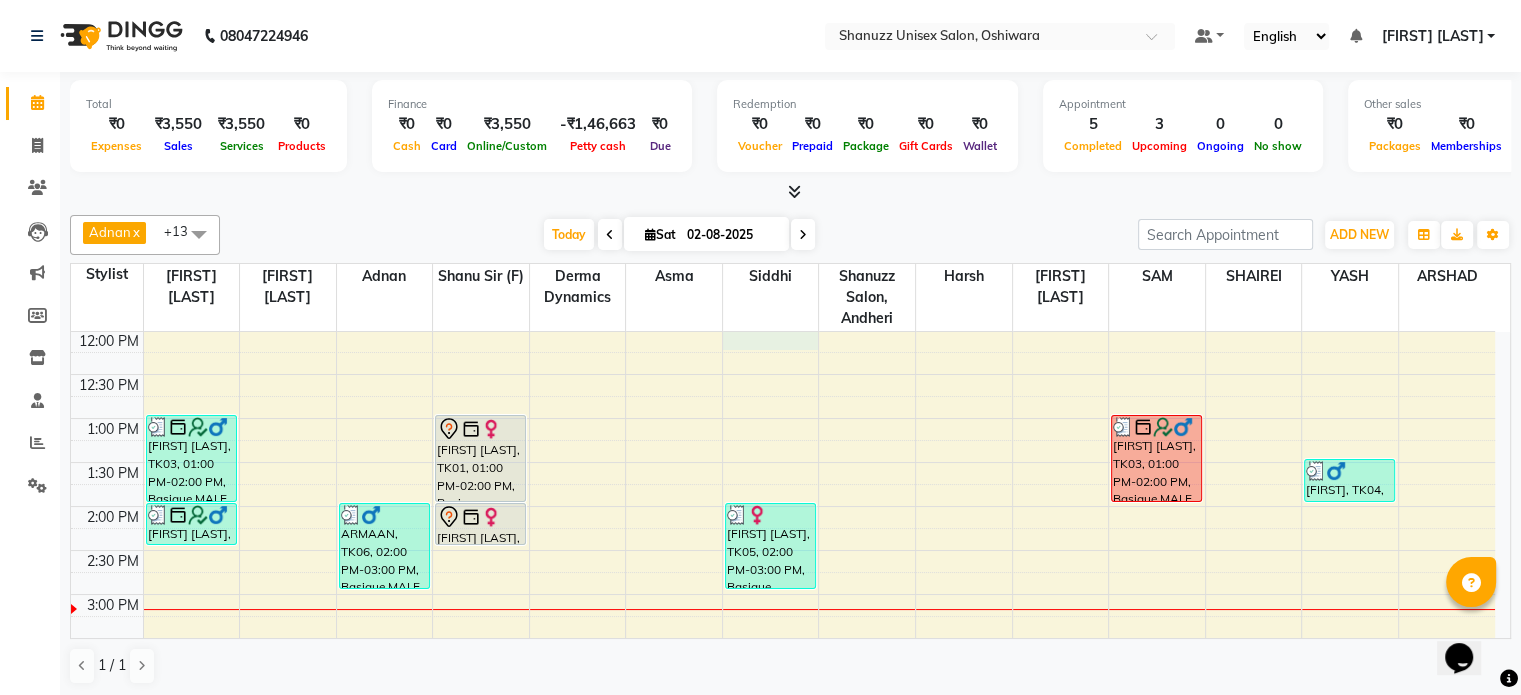 click on "9:00 AM 9:30 AM 10:00 AM 10:30 AM 11:00 AM 11:30 AM 12:00 PM 12:30 PM 1:00 PM 1:30 PM 2:00 PM 2:30 PM 3:00 PM 3:30 PM 4:00 PM 4:30 PM 5:00 PM 5:30 PM 6:00 PM 6:30 PM 7:00 PM 7:30 PM 8:00 PM 8:30 PM     Ankit Arora, TK03, 01:00 PM-02:00 PM, Basique MALE Haircut - By Seasoned Hairdresser (10+ Years of Experience)     Ankit Arora, TK03, 02:00 PM-02:30 PM, SHAVE / BEARD TRIM - By Experienced Hairdresser (3+ Years of Experience)     ARMAAN, TK06, 02:00 PM-03:00 PM, Basique MALE Haircut - By Seasoned Hairdresser (10+ Years of Experience)             MAHIMA CHOUDHARY, TK01, 01:00 PM-02:00 PM, Basique FEMALE Haircut - By Shanuzz (18+ Years of Experience)             MAHIMA CHOUDHARY, TK01, 02:00 PM-02:30 PM, GLOBAL COLOR + HIGHLIGHTS  - Hair upto back     MEGHA SINGH, TK05, 02:00 PM-03:00 PM, Basique FEMALE Haircut - By Seasoned Hairdresser (10+ Years of Experience)             NAZMA, TK02, 05:00 PM-07:00 PM, FEMALE HAIR TREATMENT KERATIN - Hair below shoulder" at bounding box center (783, 594) 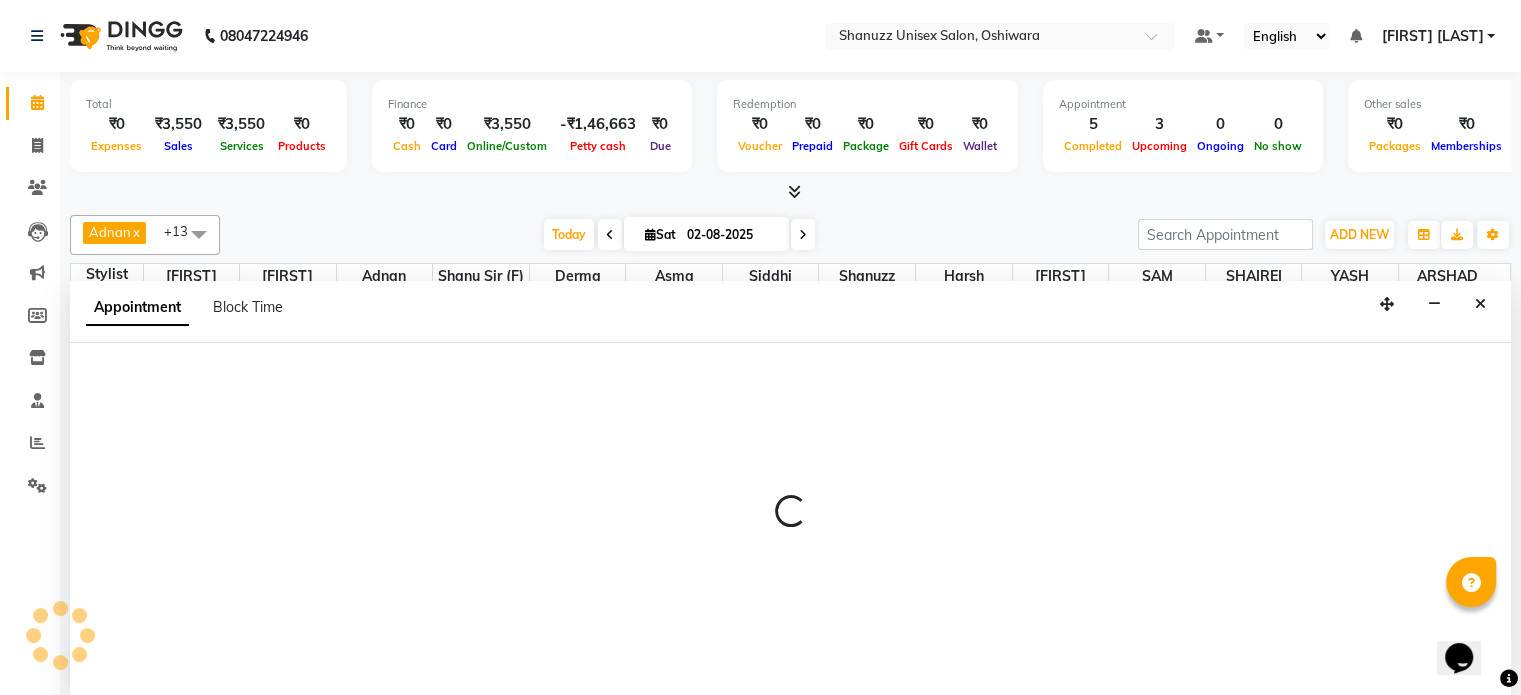 scroll, scrollTop: 0, scrollLeft: 0, axis: both 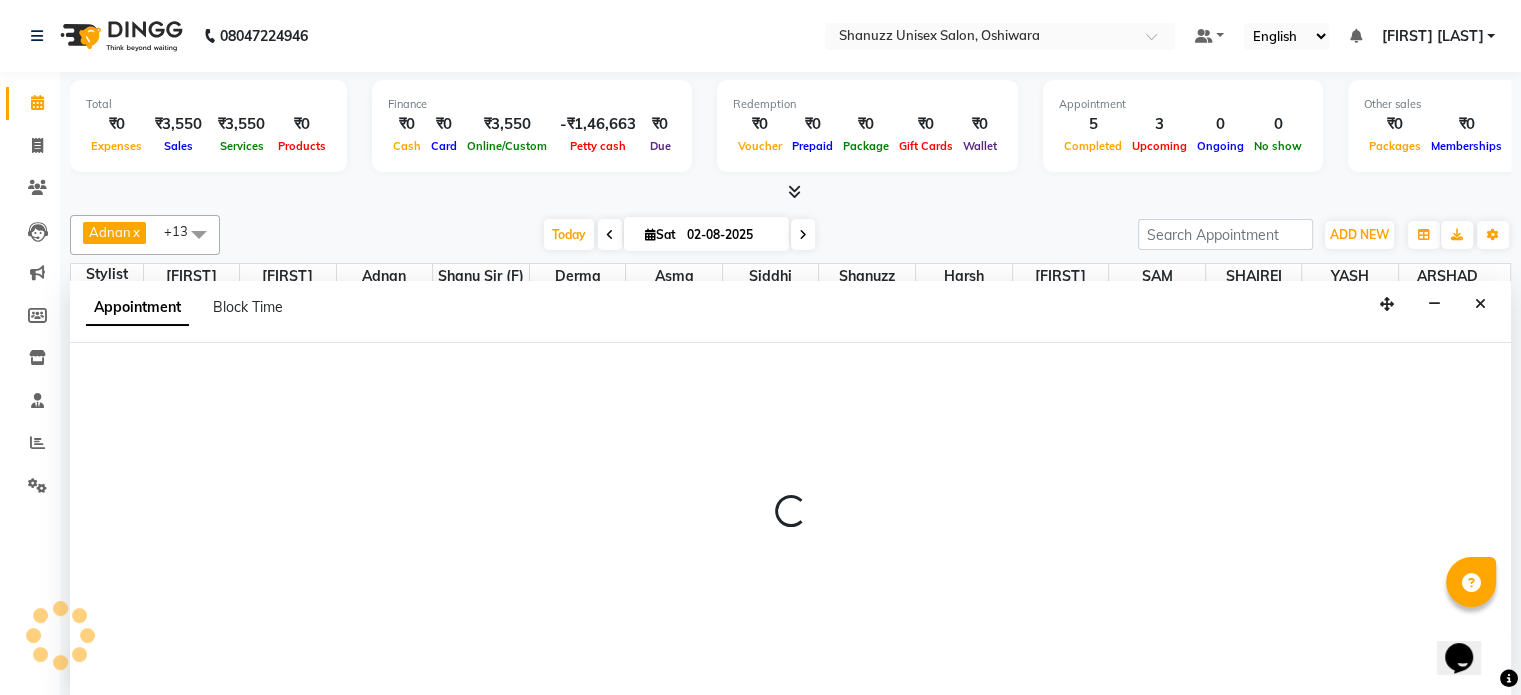 select on "720" 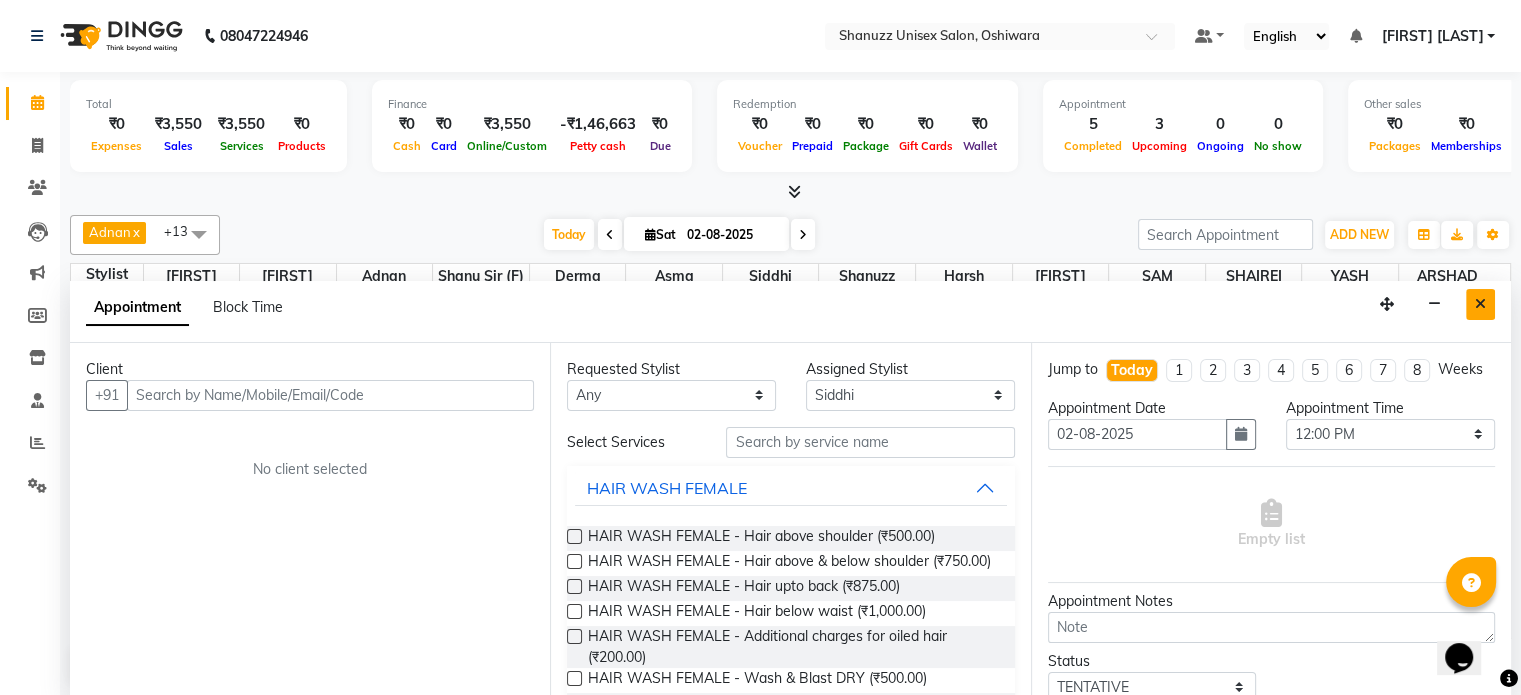 click at bounding box center [1480, 304] 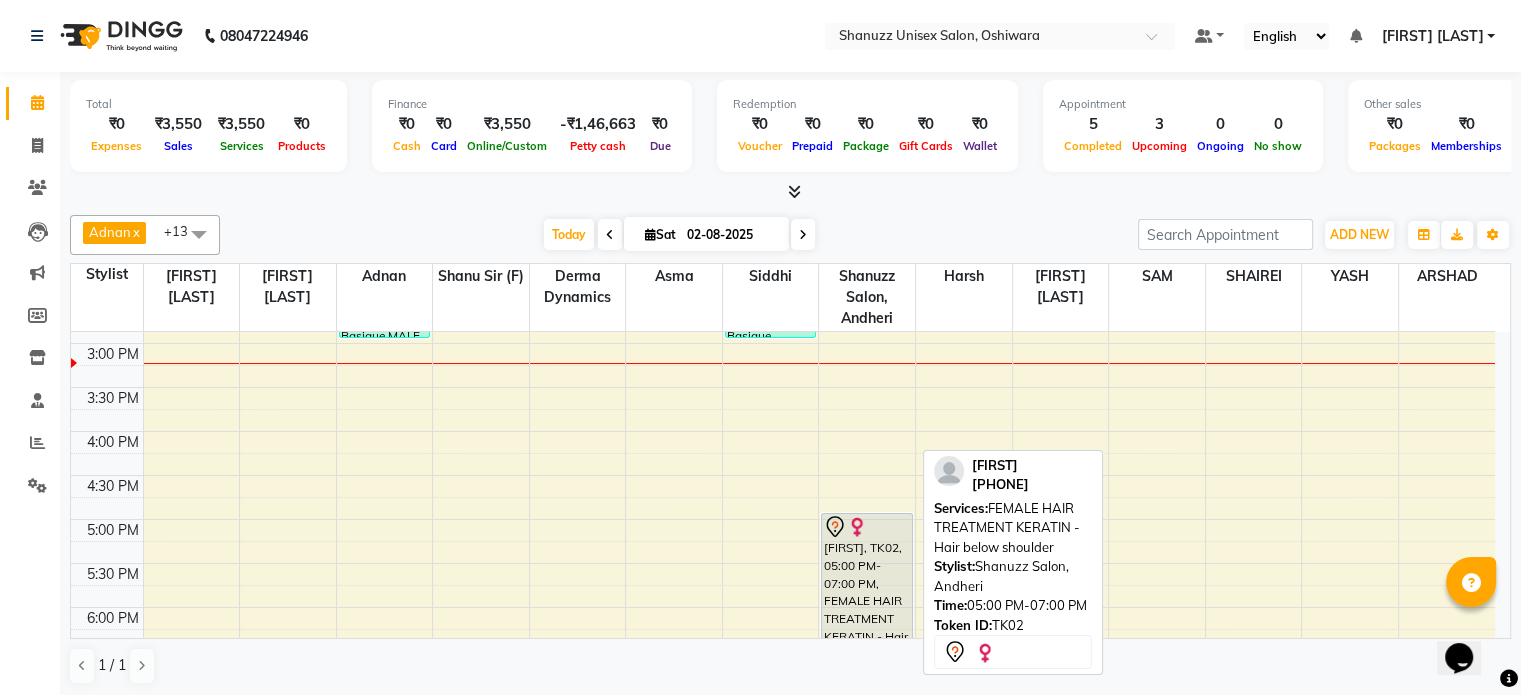 scroll, scrollTop: 516, scrollLeft: 0, axis: vertical 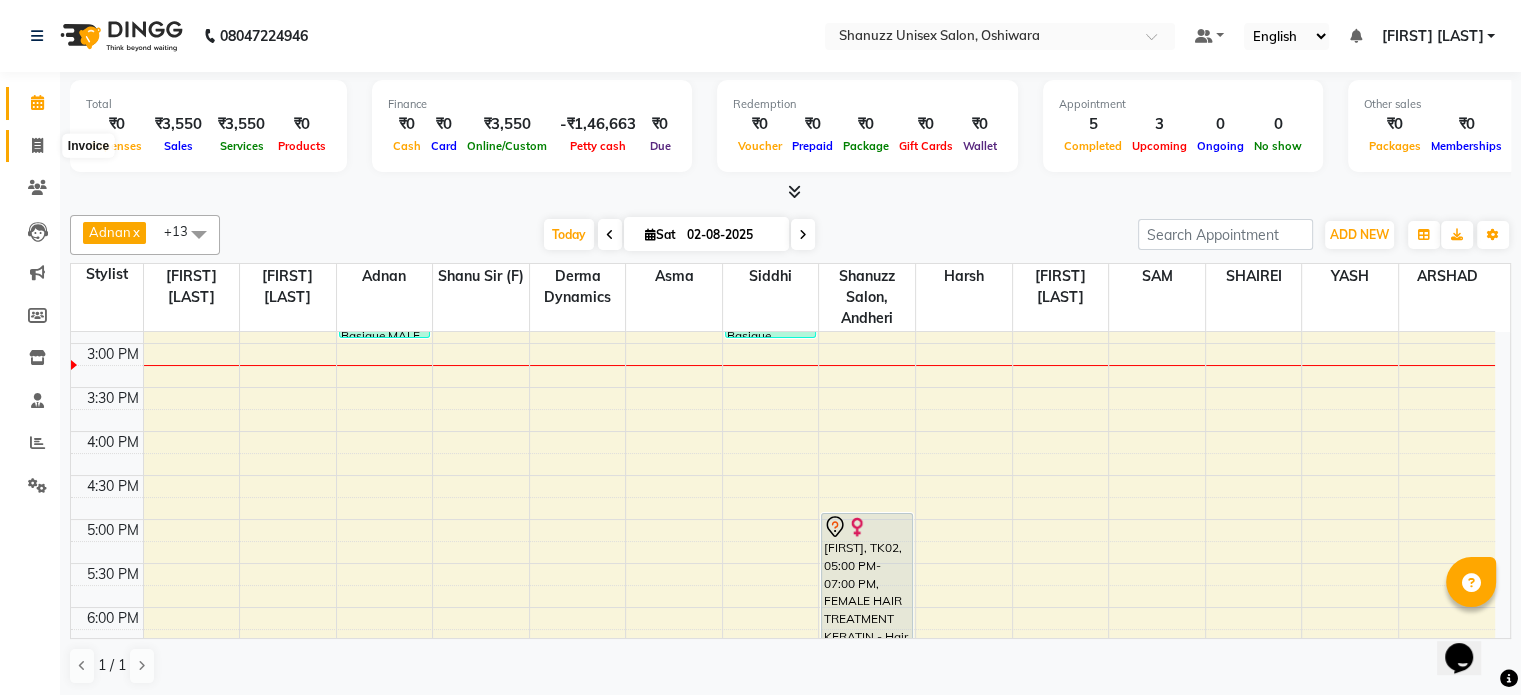 click 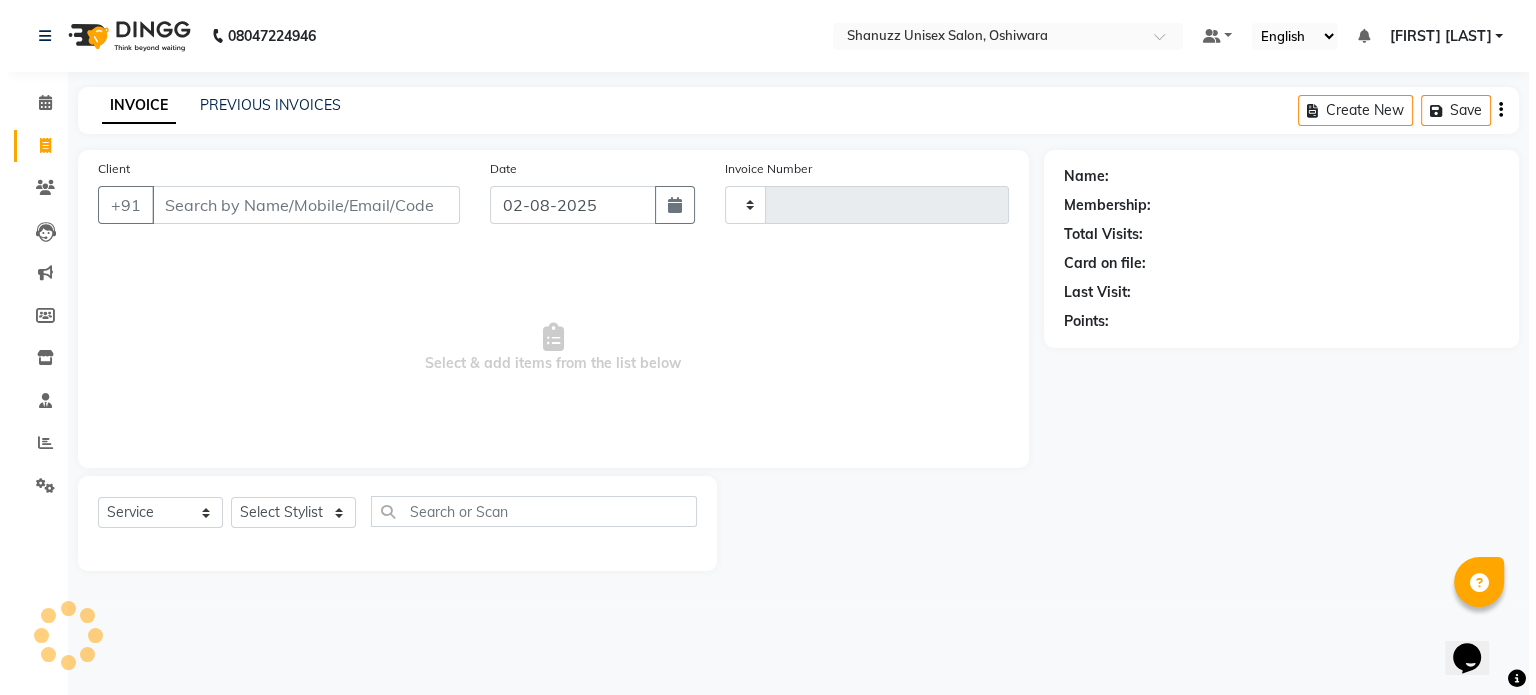 scroll, scrollTop: 0, scrollLeft: 0, axis: both 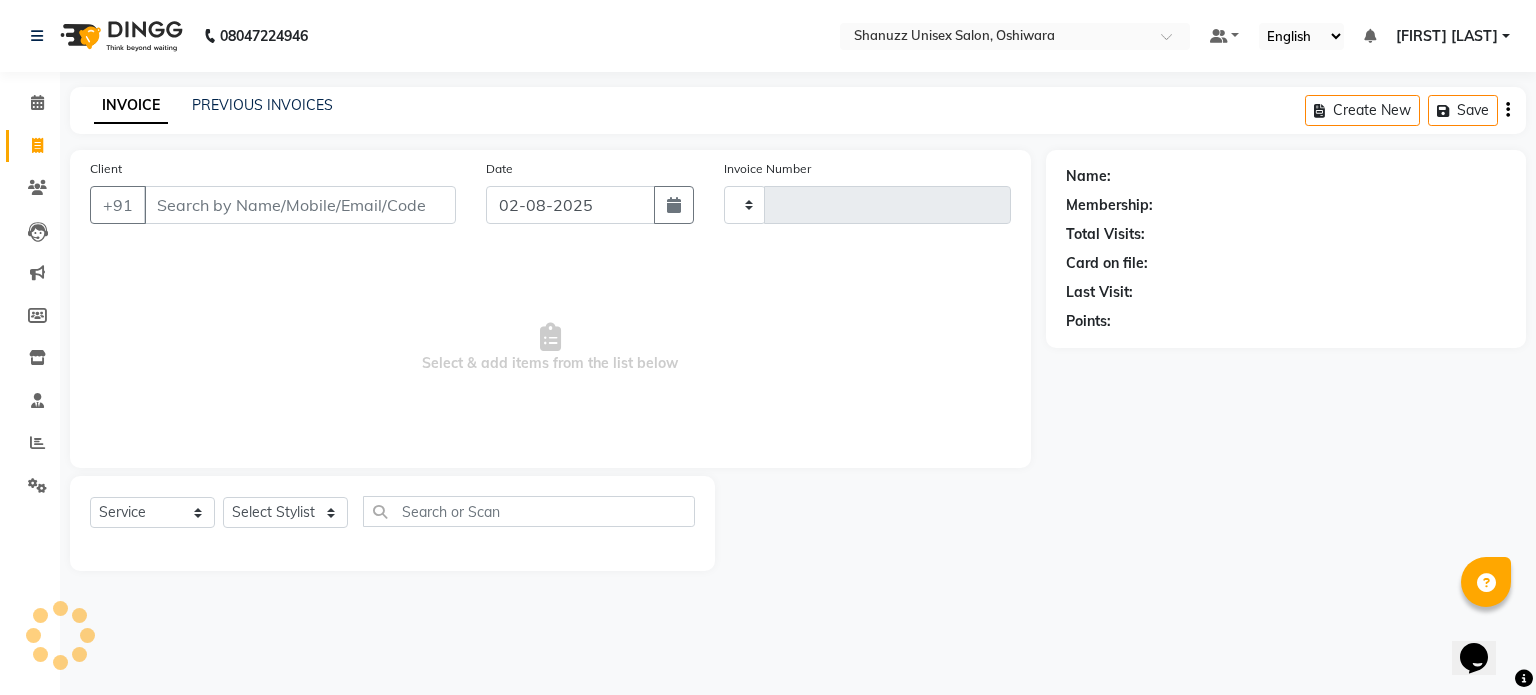 click on "PREVIOUS INVOICES" 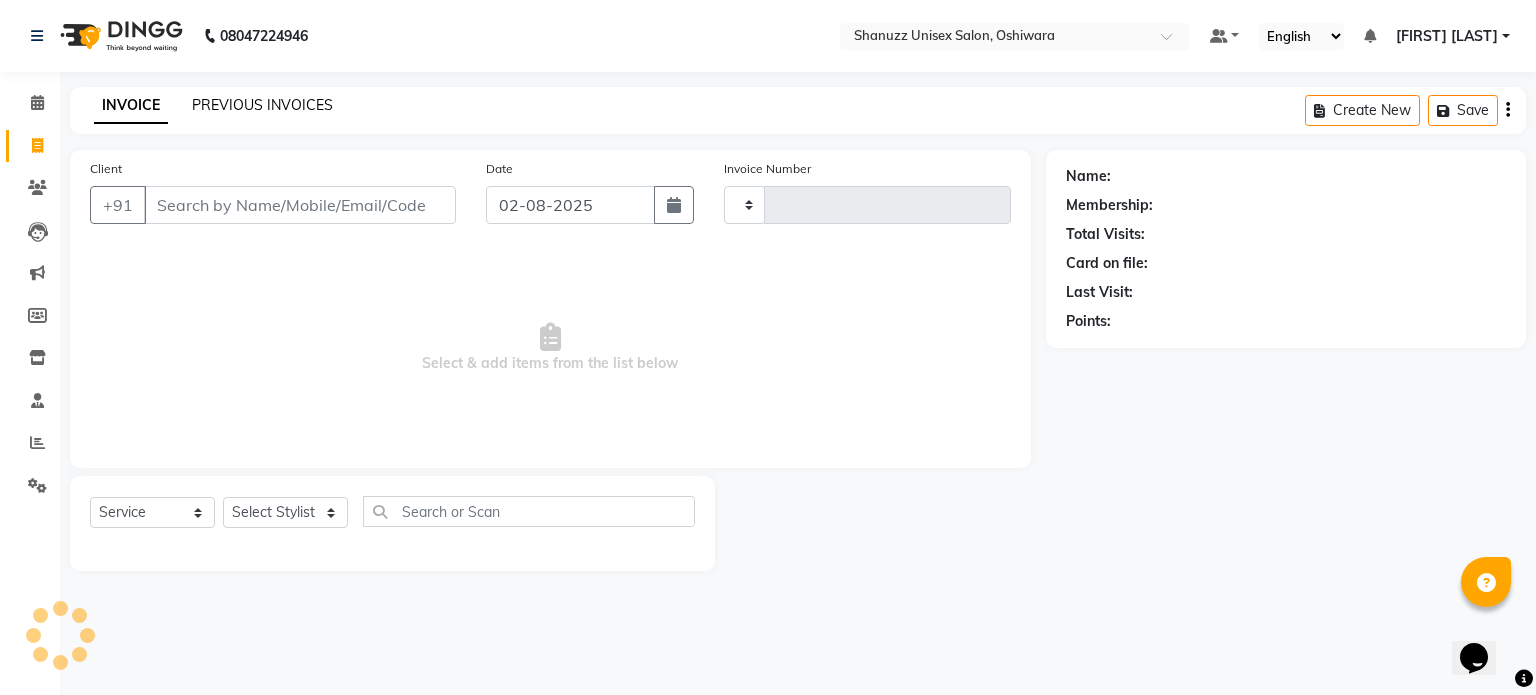 click on "PREVIOUS INVOICES" 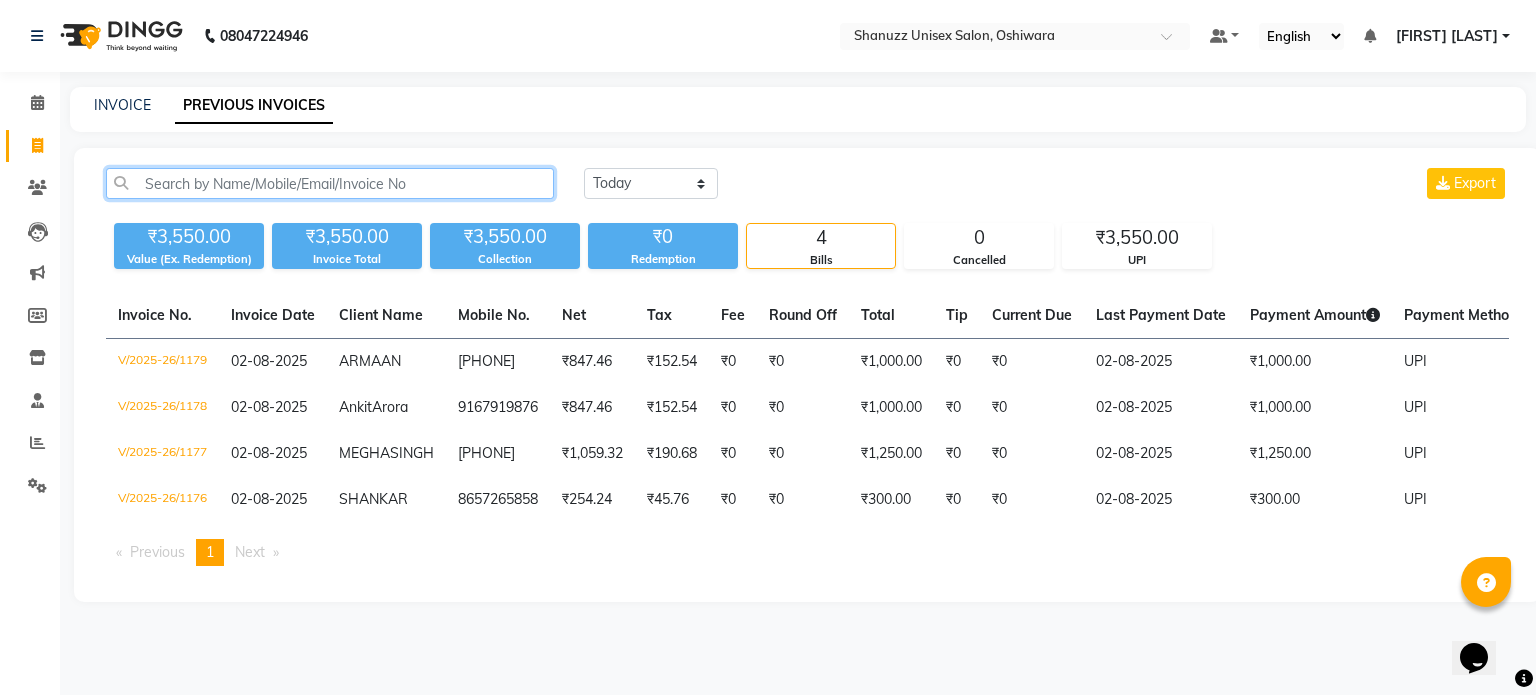 click 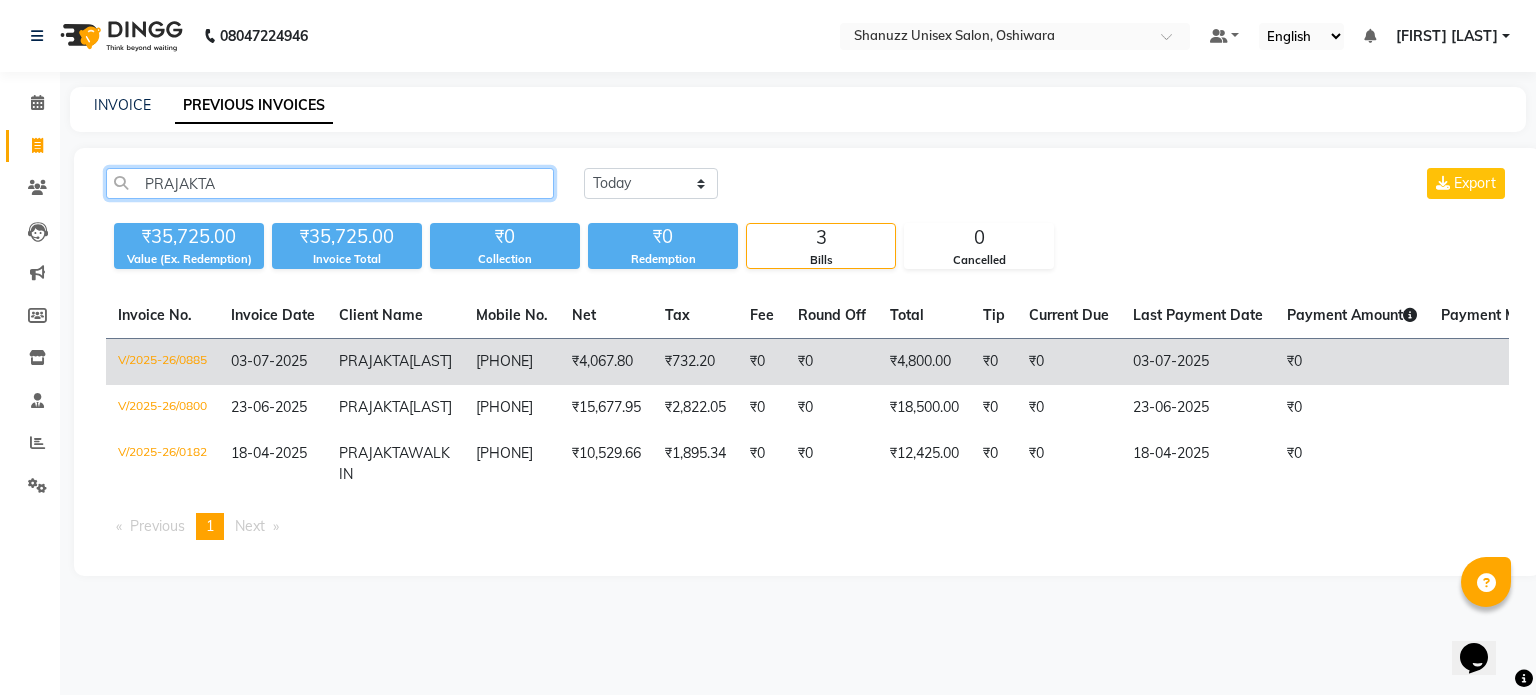 type on "PRAJAKTA" 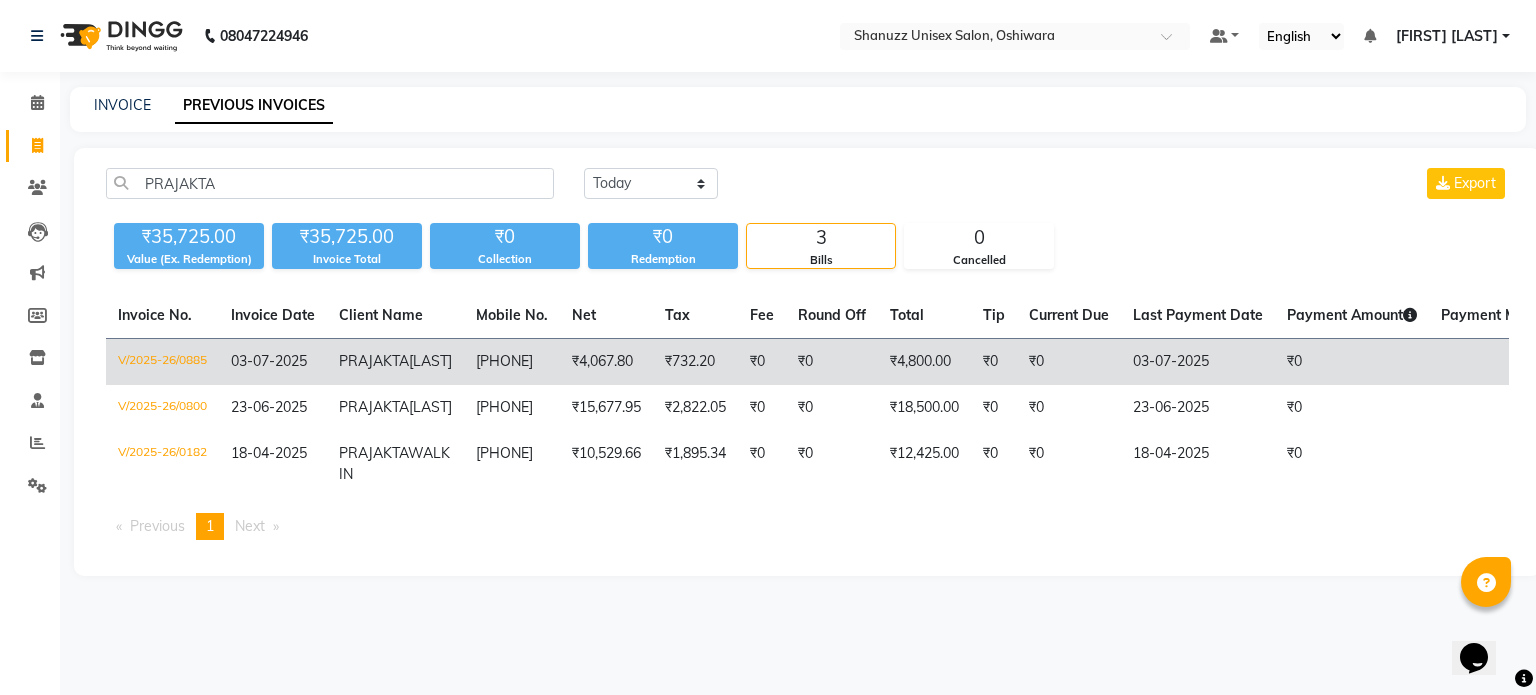click on "8850599455" 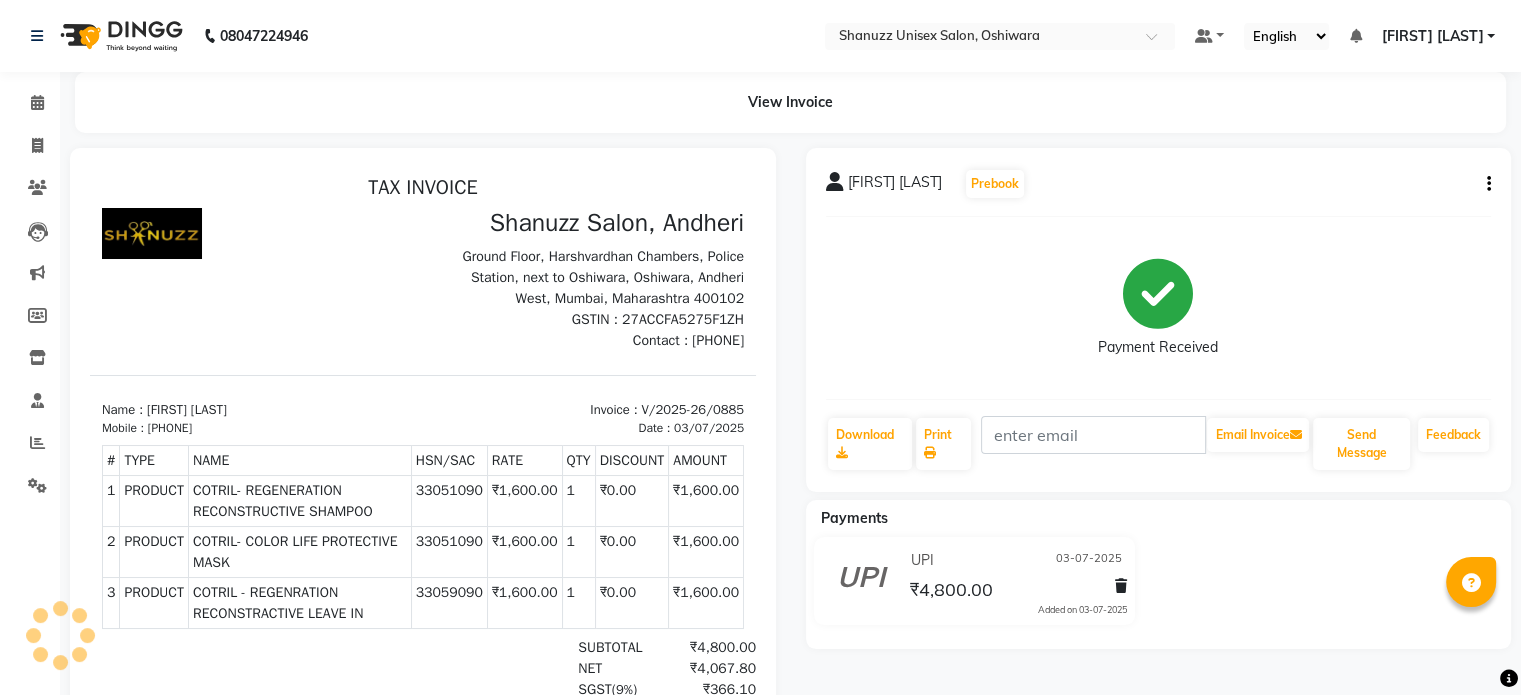 scroll, scrollTop: 0, scrollLeft: 0, axis: both 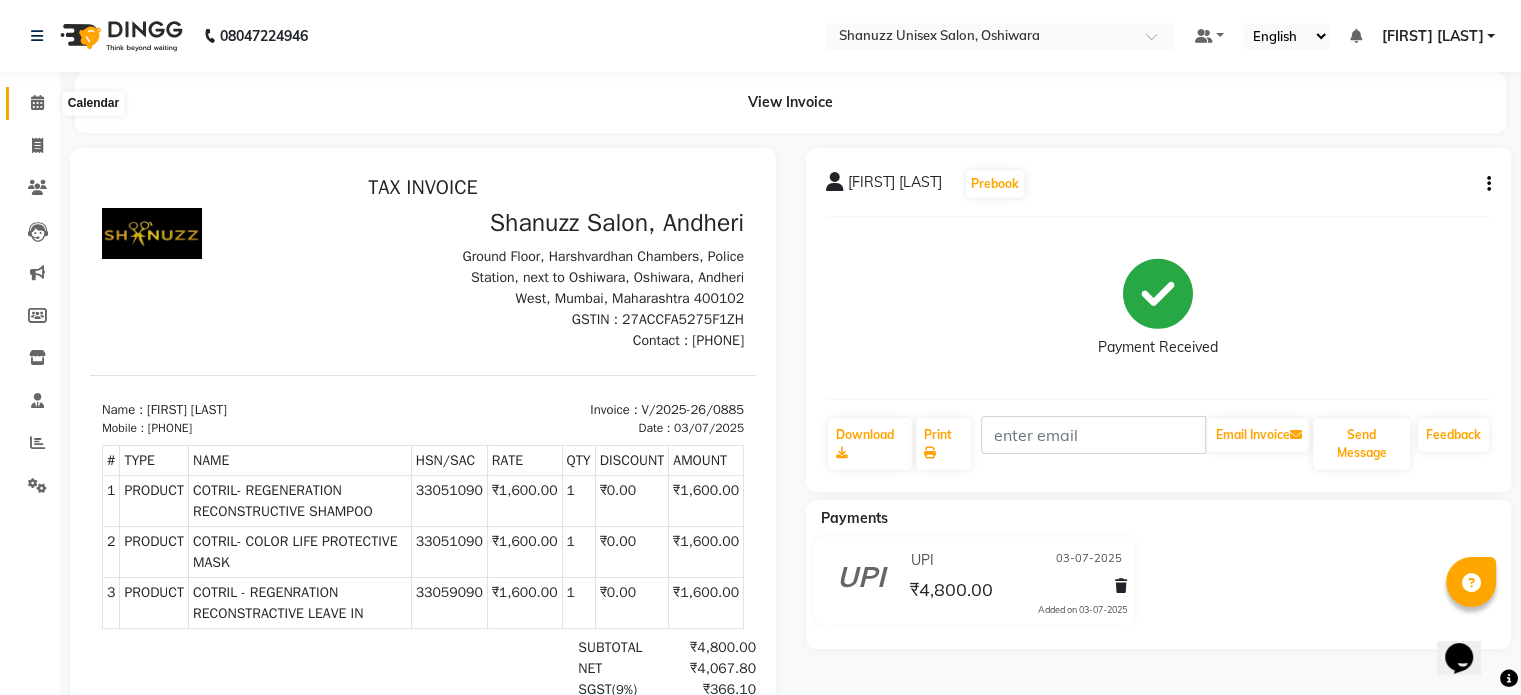 click 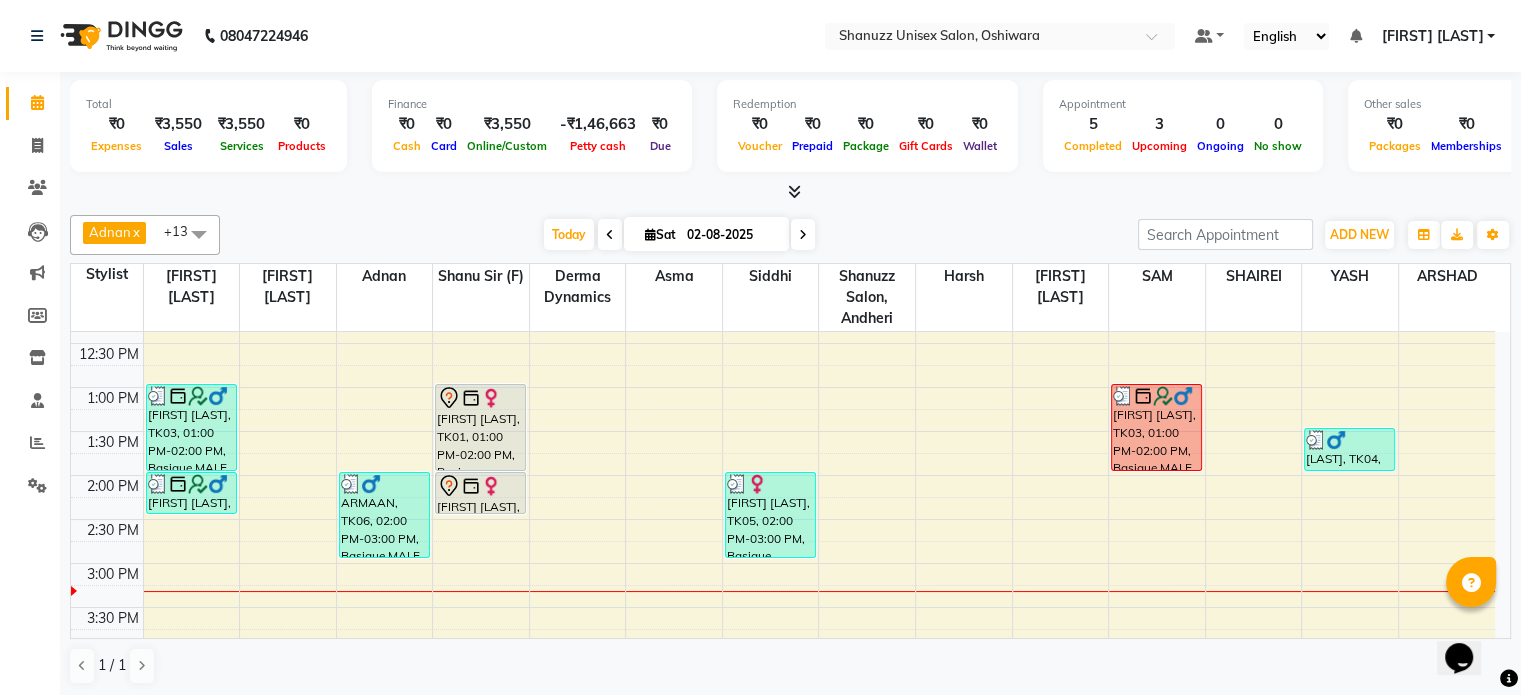 scroll, scrollTop: 300, scrollLeft: 0, axis: vertical 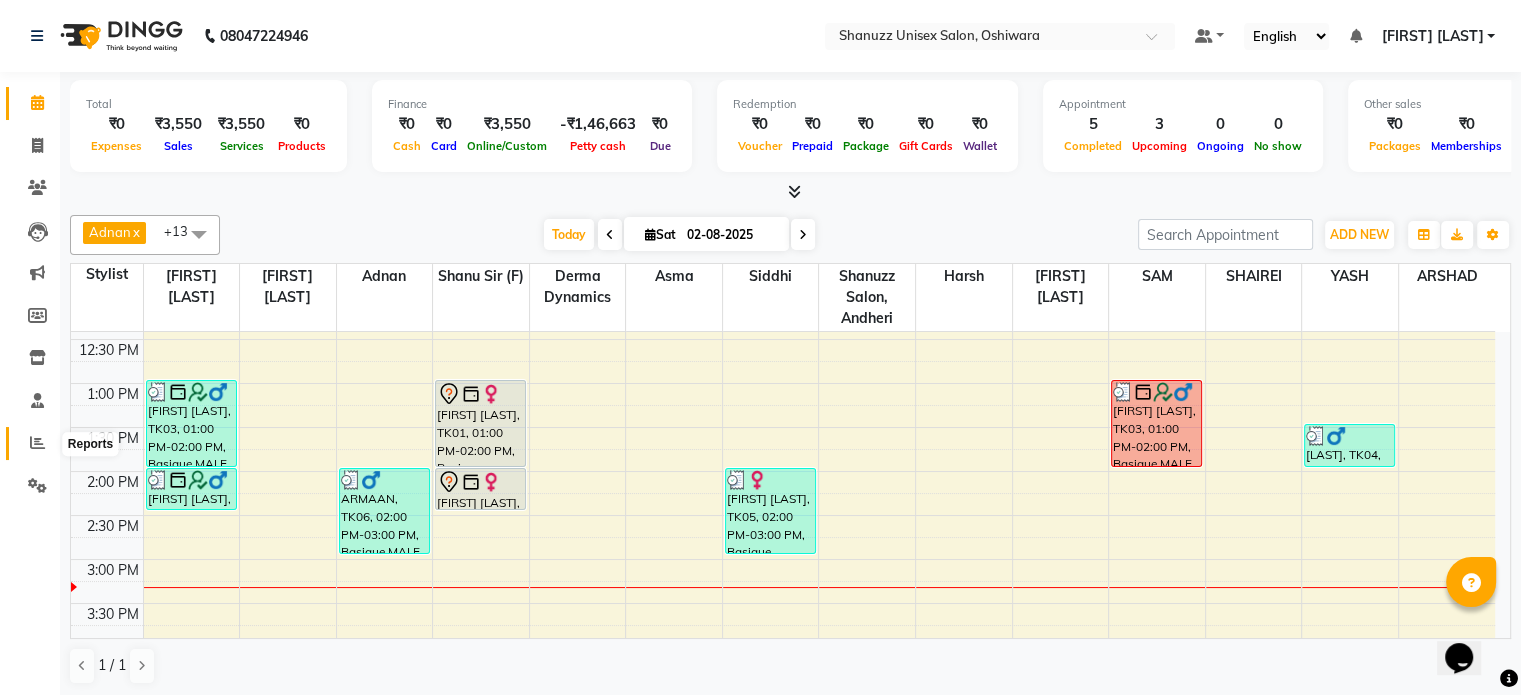 click 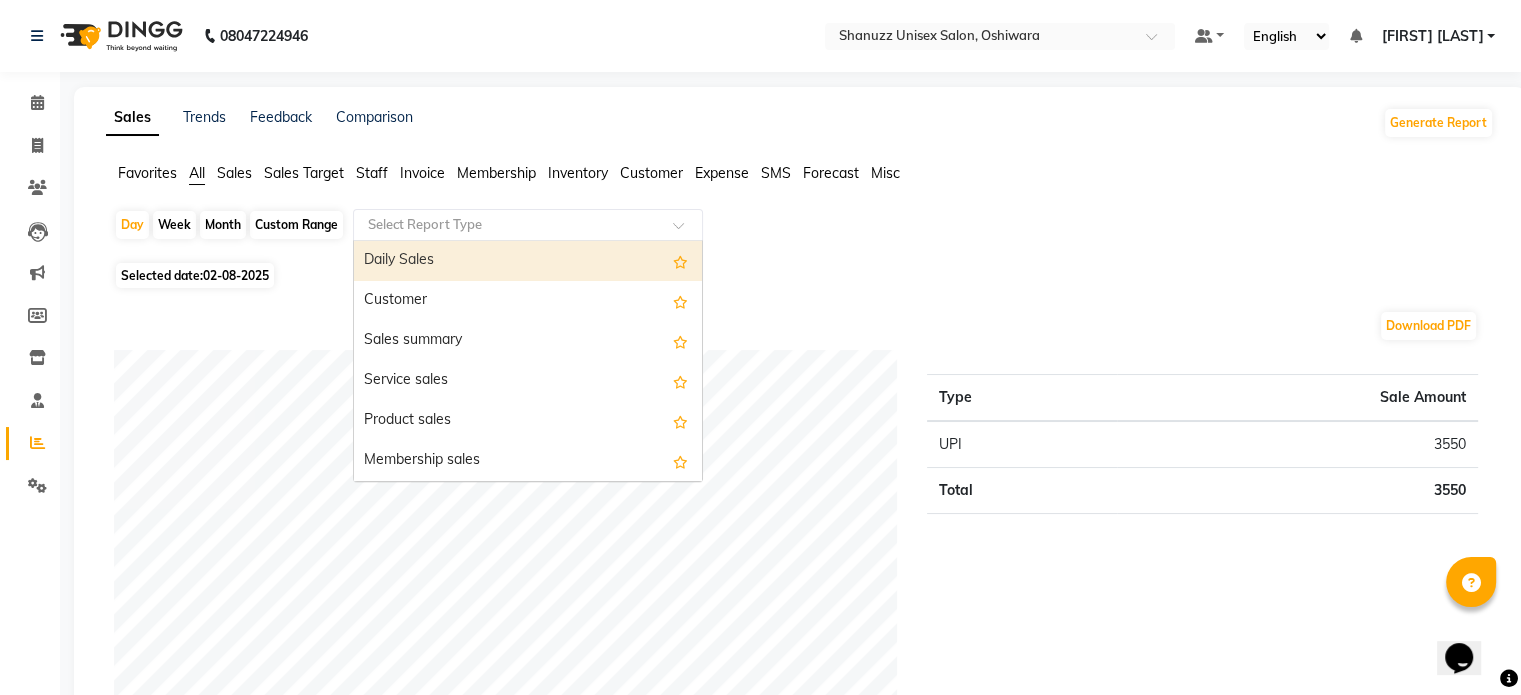 click 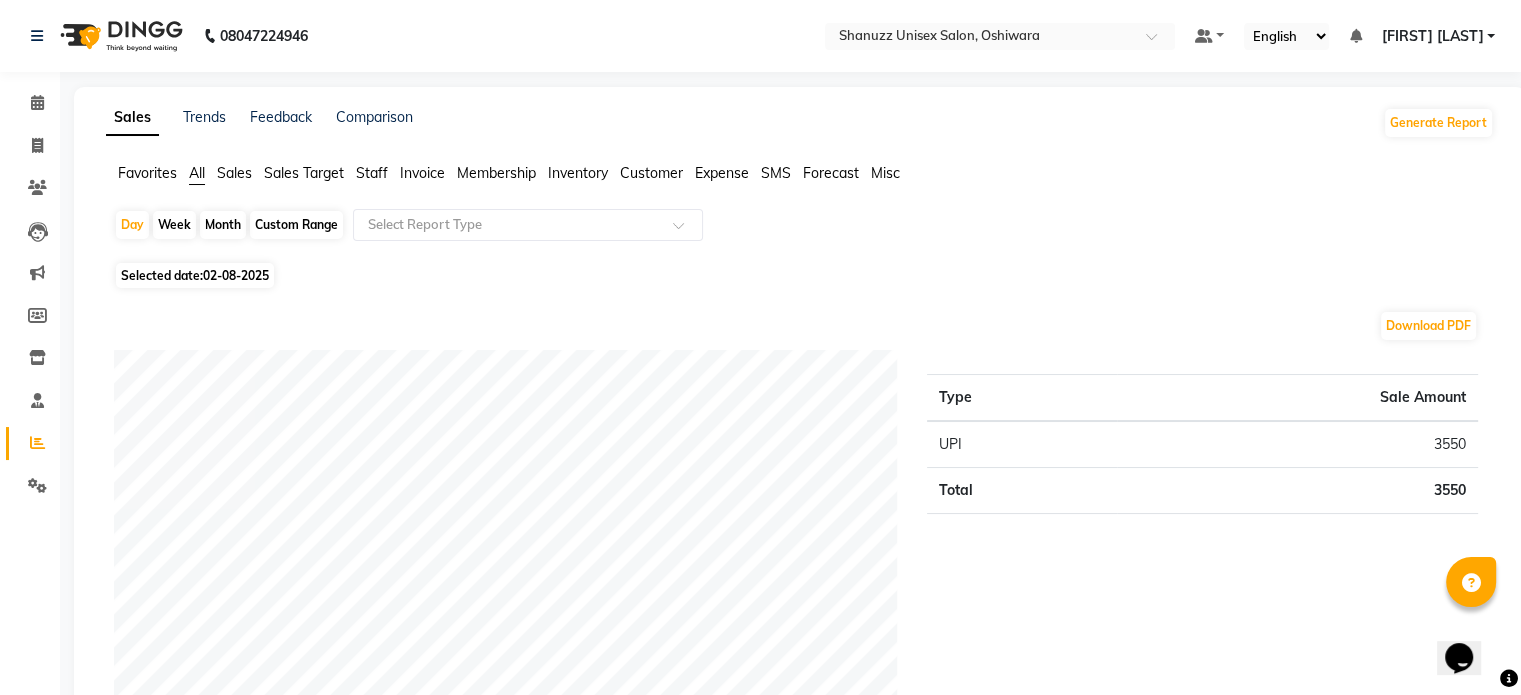 click on "02-08-2025" 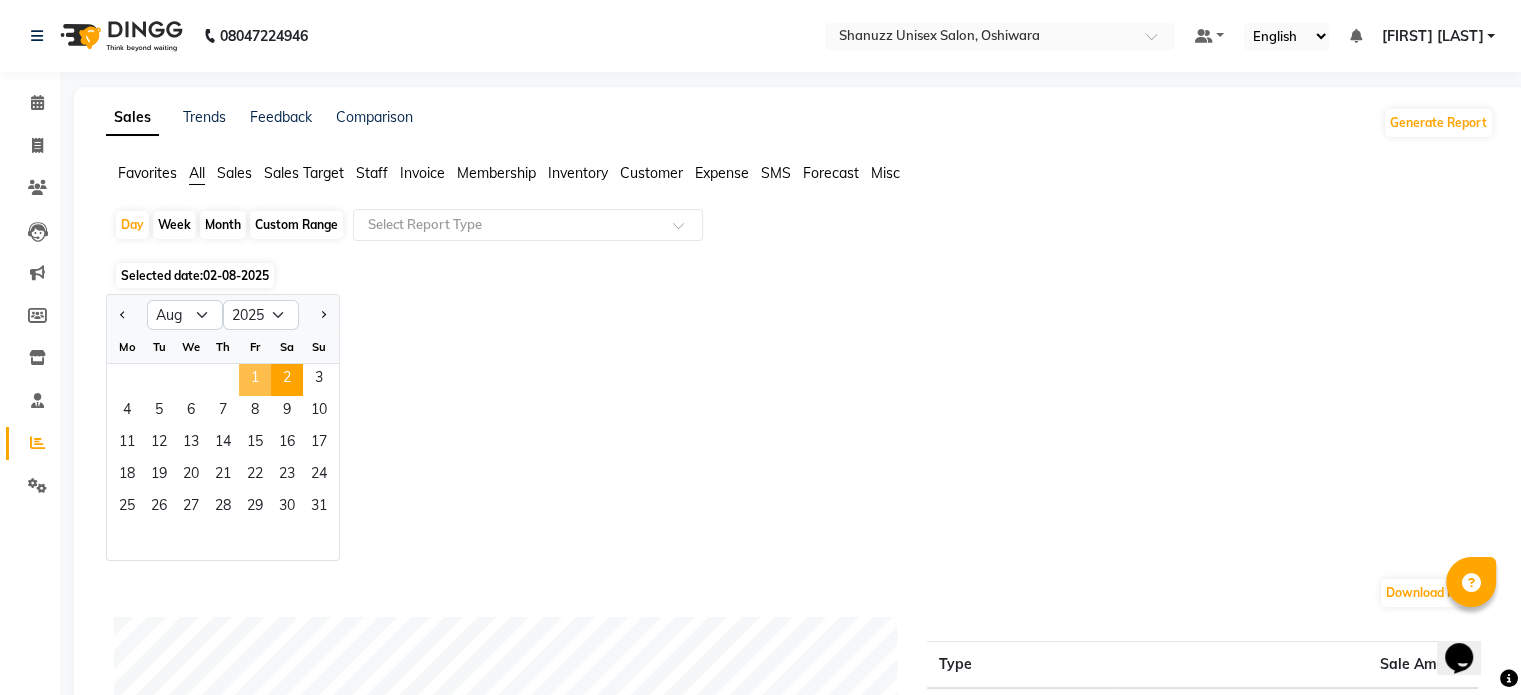 click on "1" 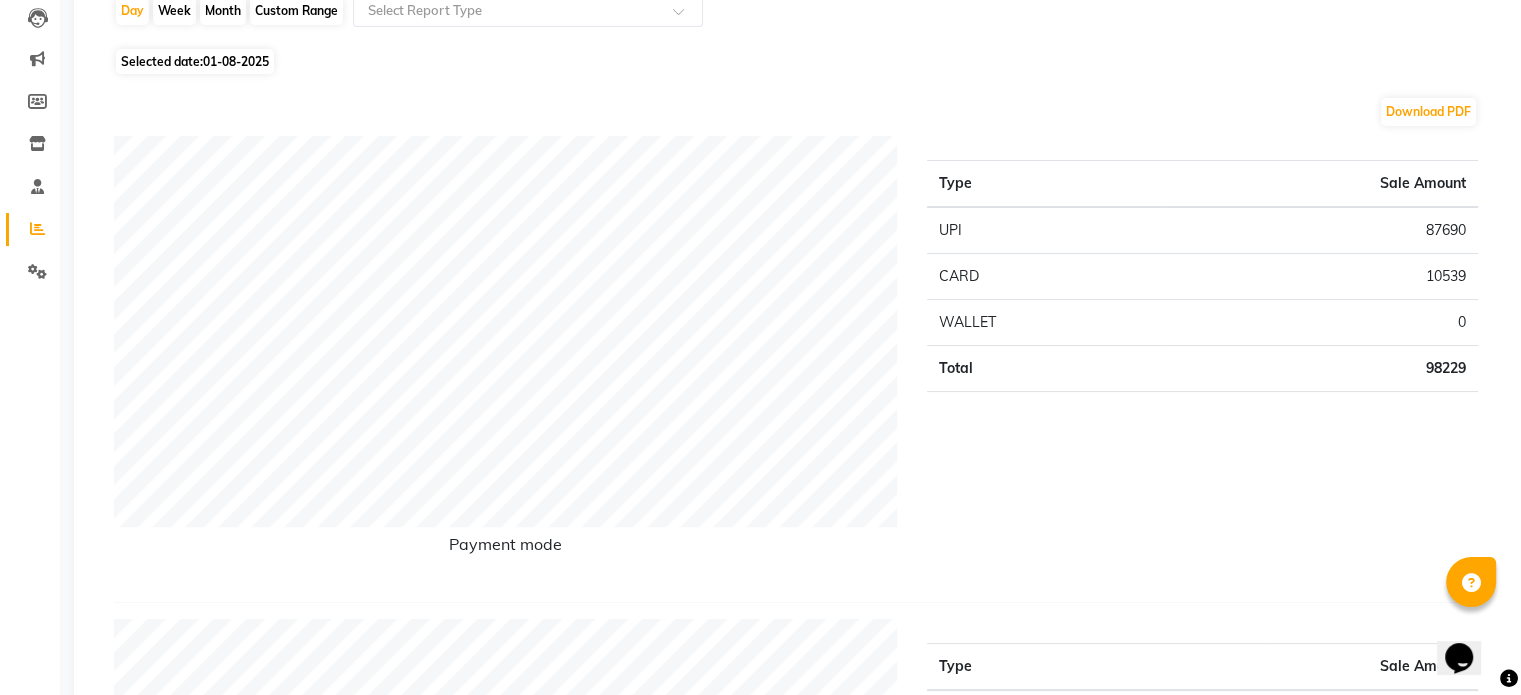 scroll, scrollTop: 0, scrollLeft: 0, axis: both 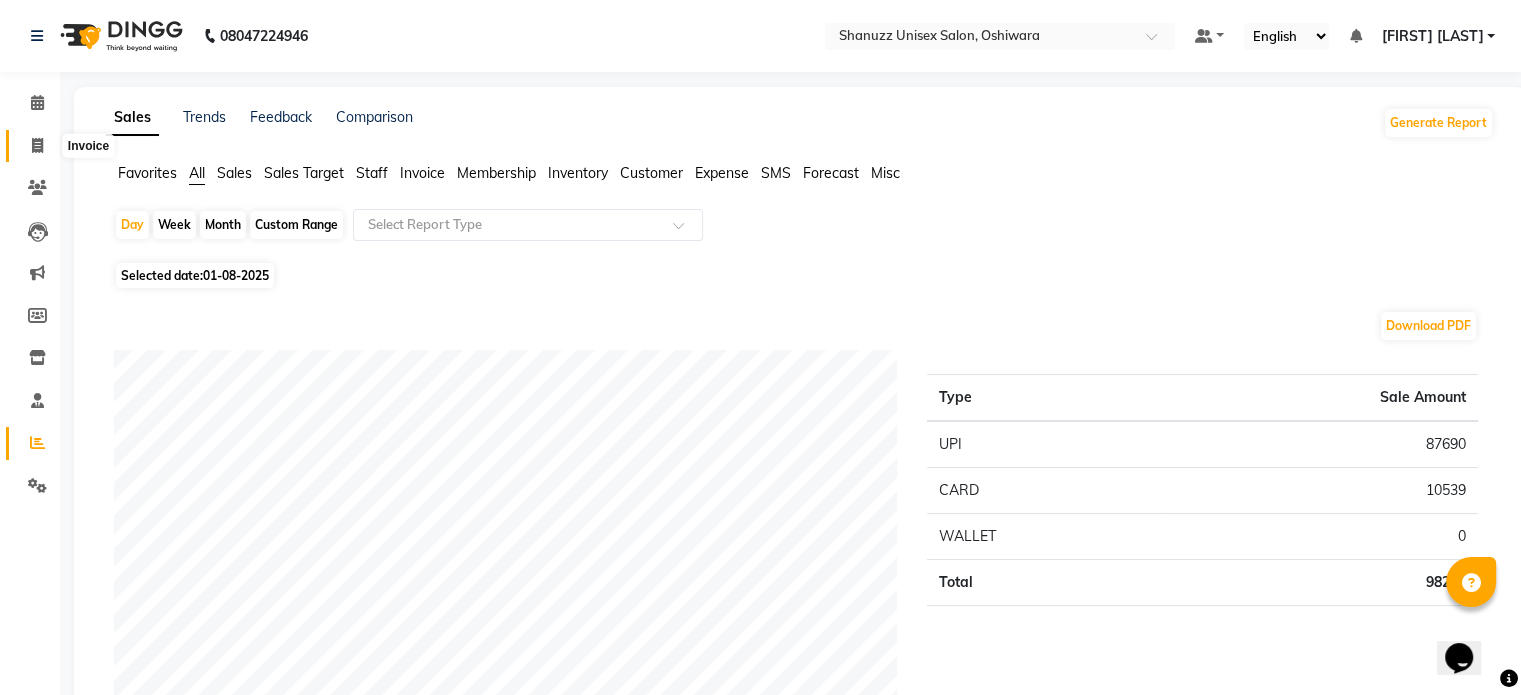 click 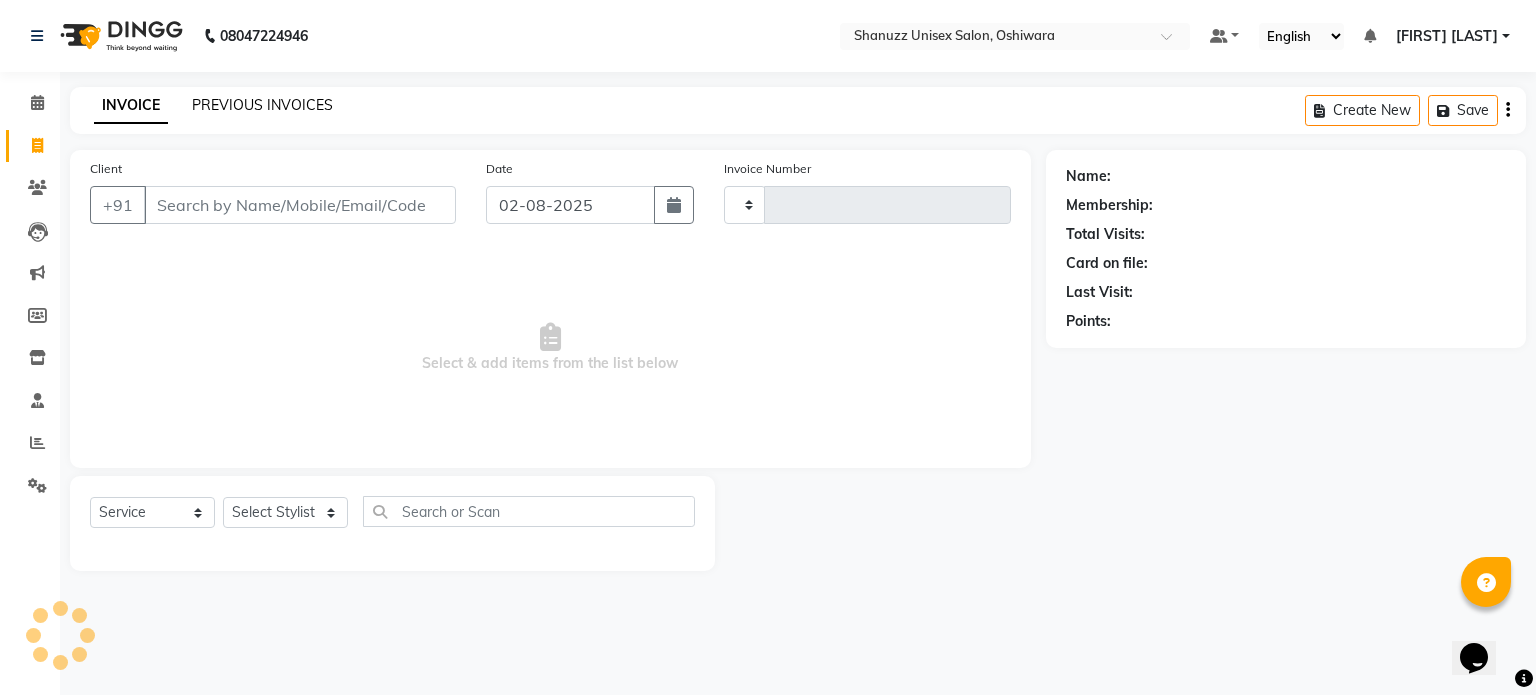 type on "1181" 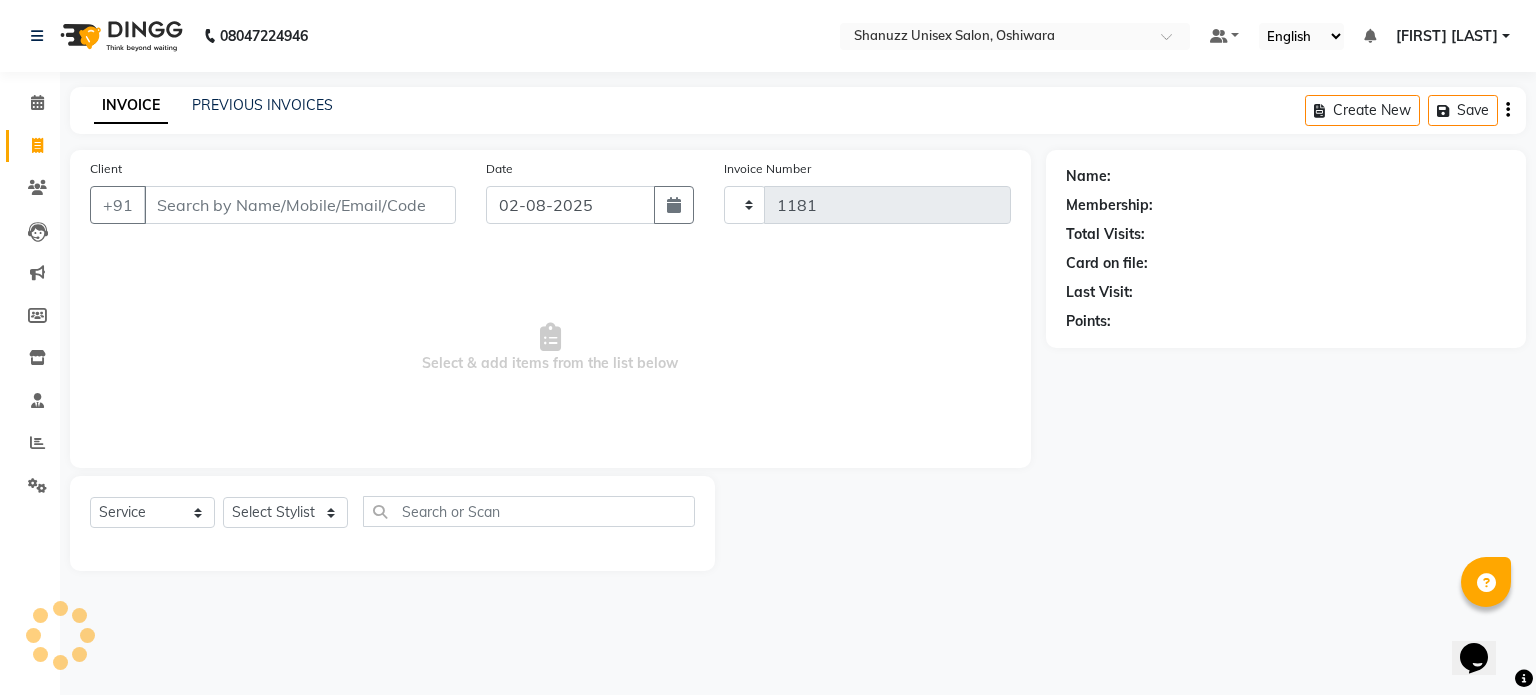 select on "7102" 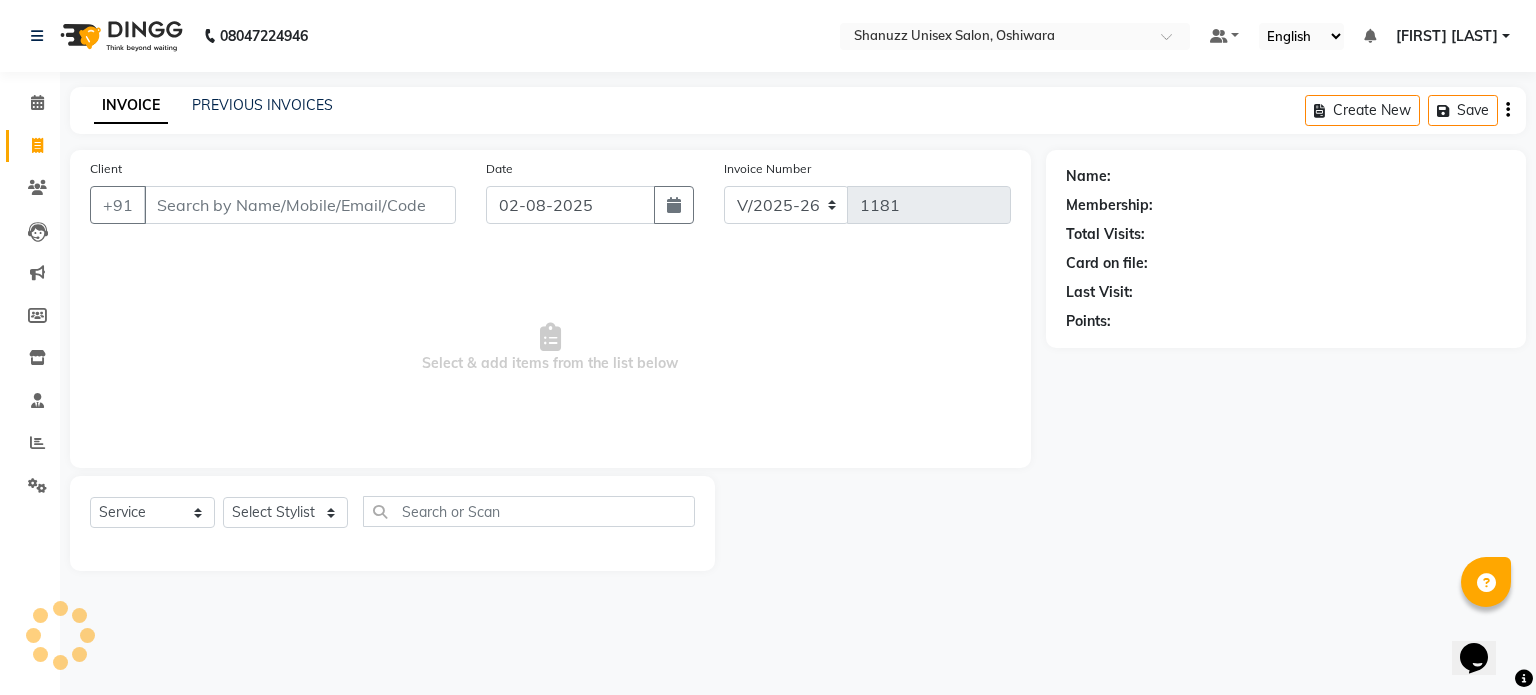 click on "INVOICE PREVIOUS INVOICES Create New   Save" 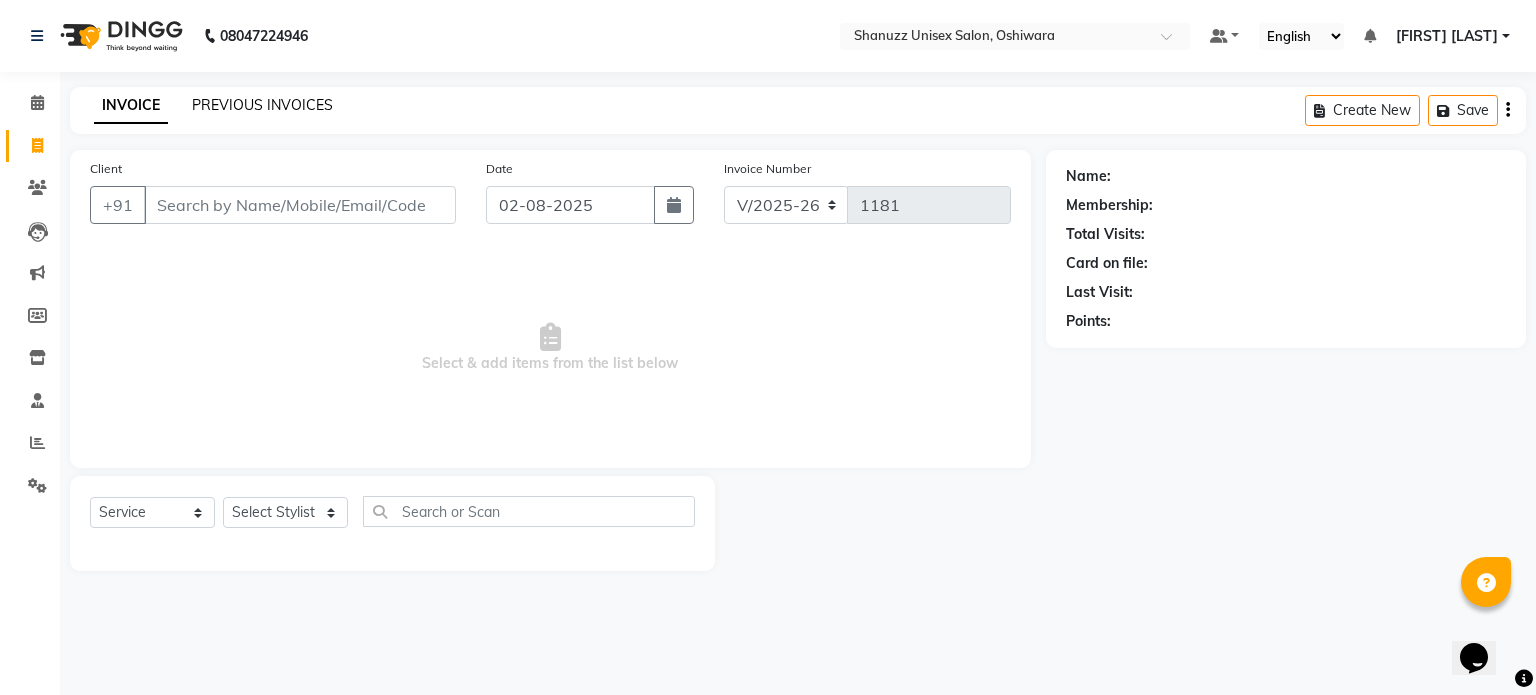click on "PREVIOUS INVOICES" 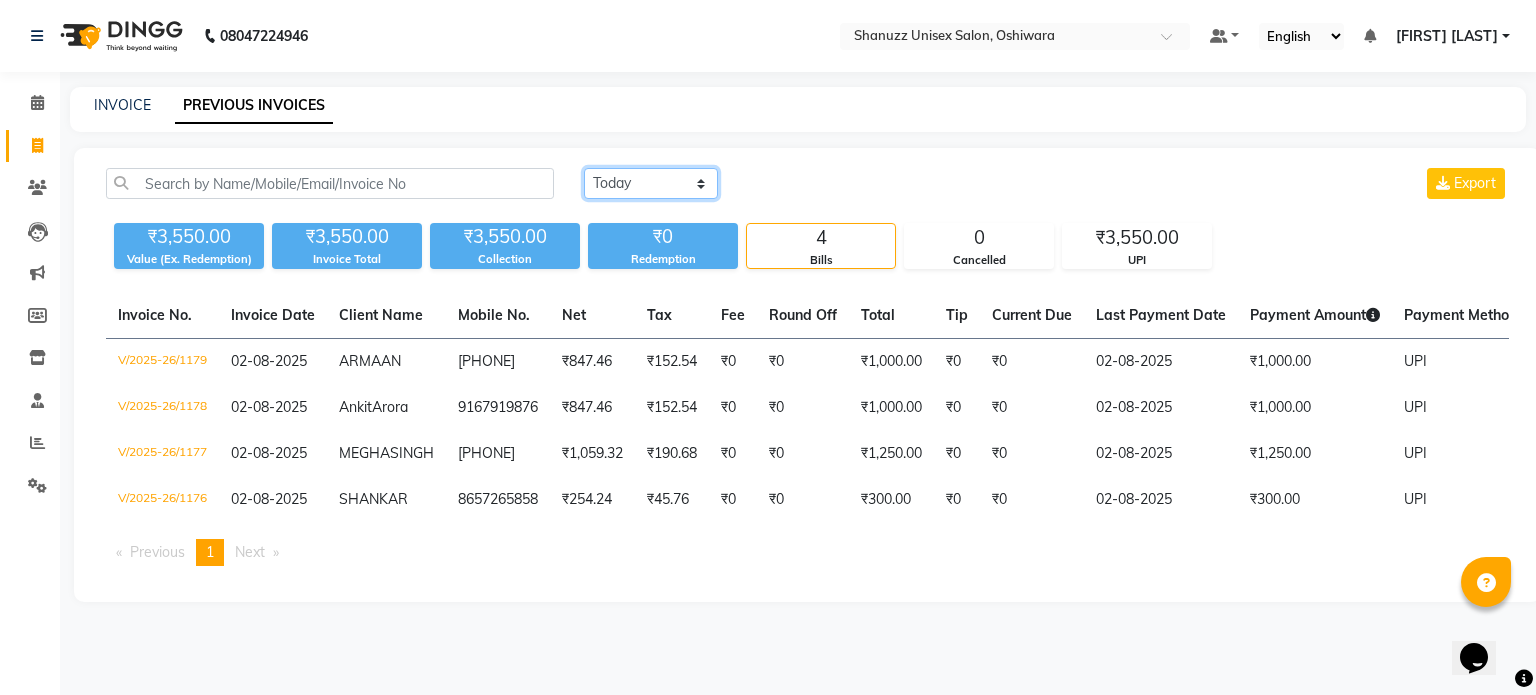 drag, startPoint x: 656, startPoint y: 174, endPoint x: 626, endPoint y: 233, distance: 66.189125 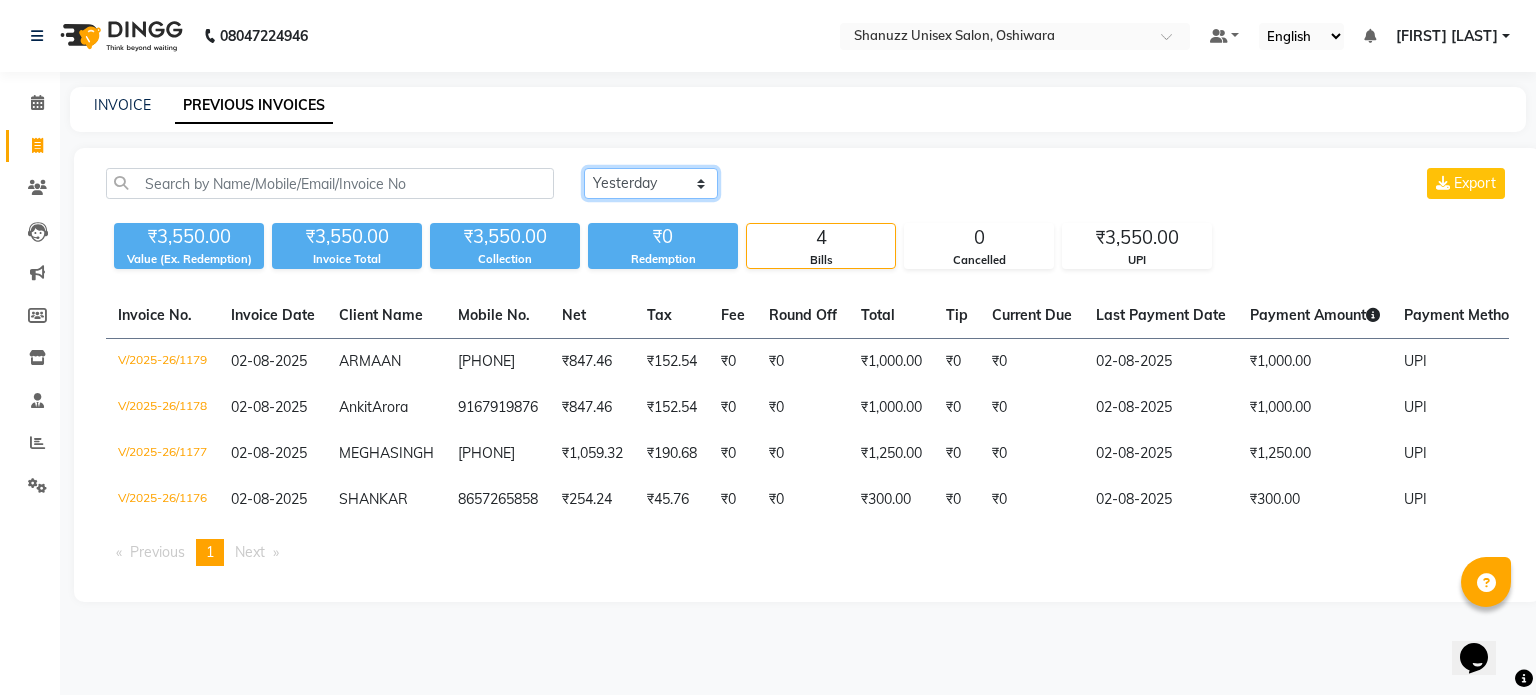 click on "Today Yesterday Custom Range" 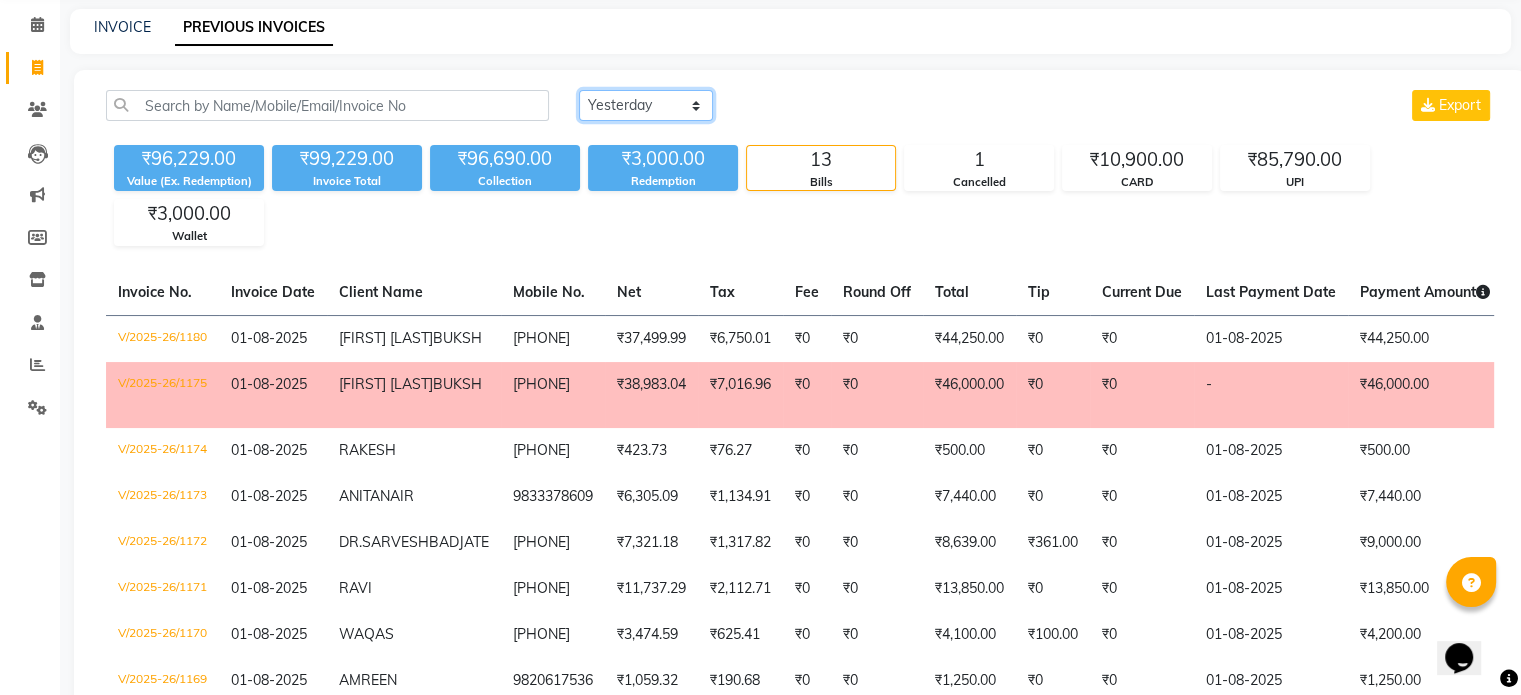 scroll, scrollTop: 79, scrollLeft: 0, axis: vertical 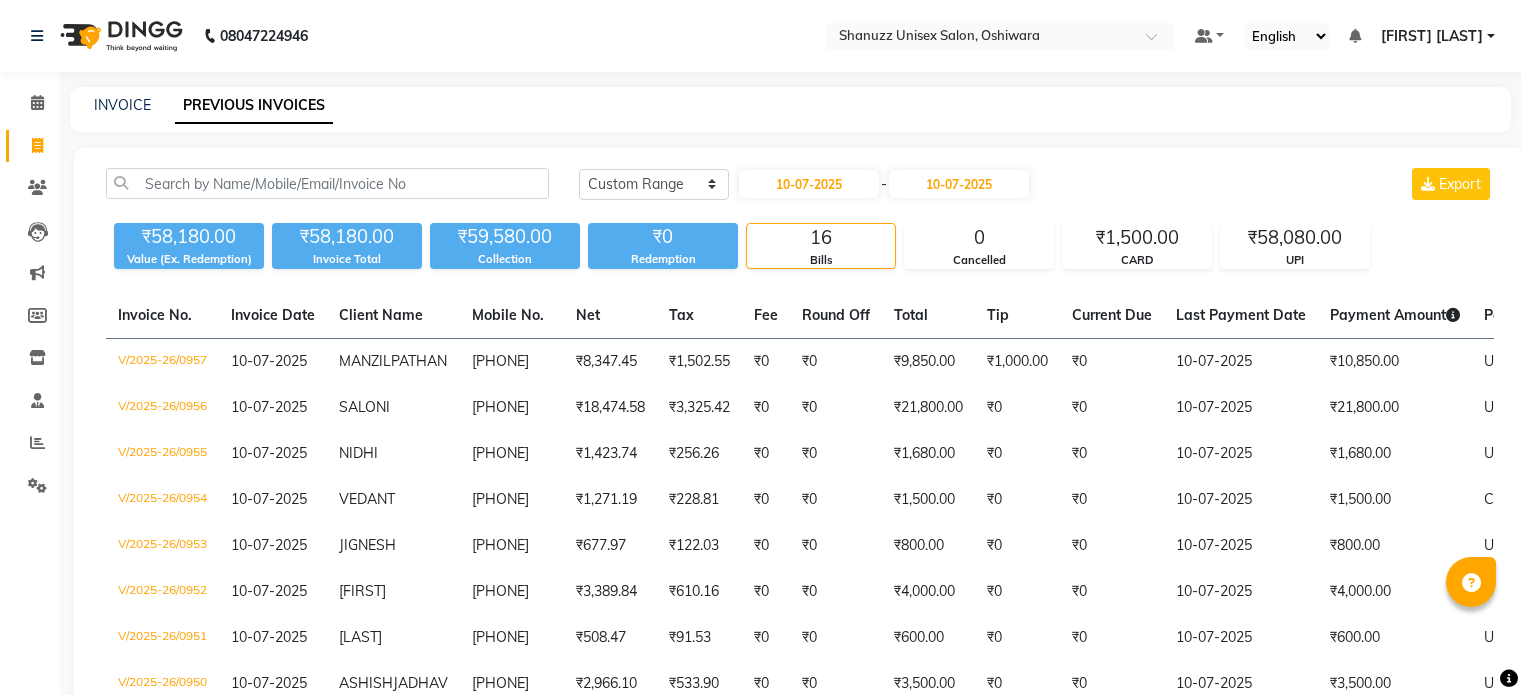 select on "range" 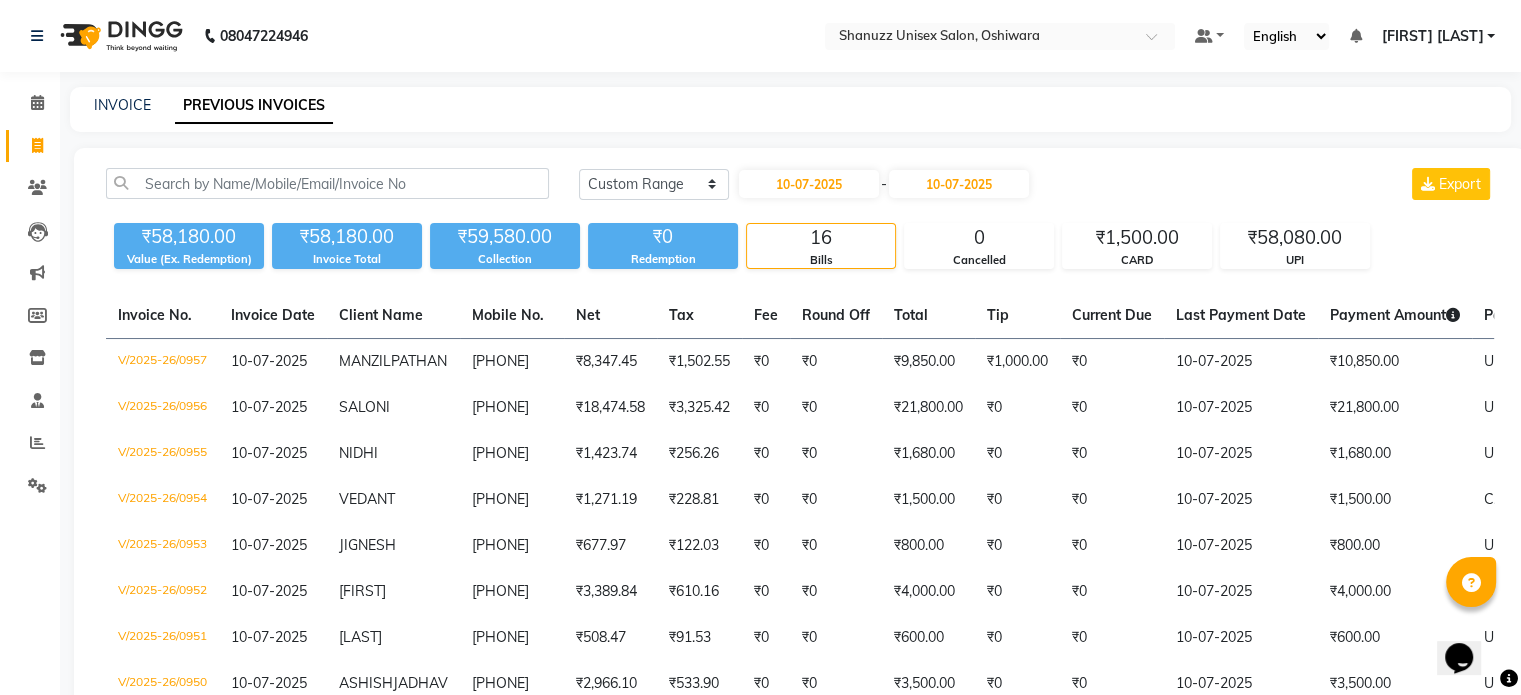 scroll, scrollTop: 0, scrollLeft: 0, axis: both 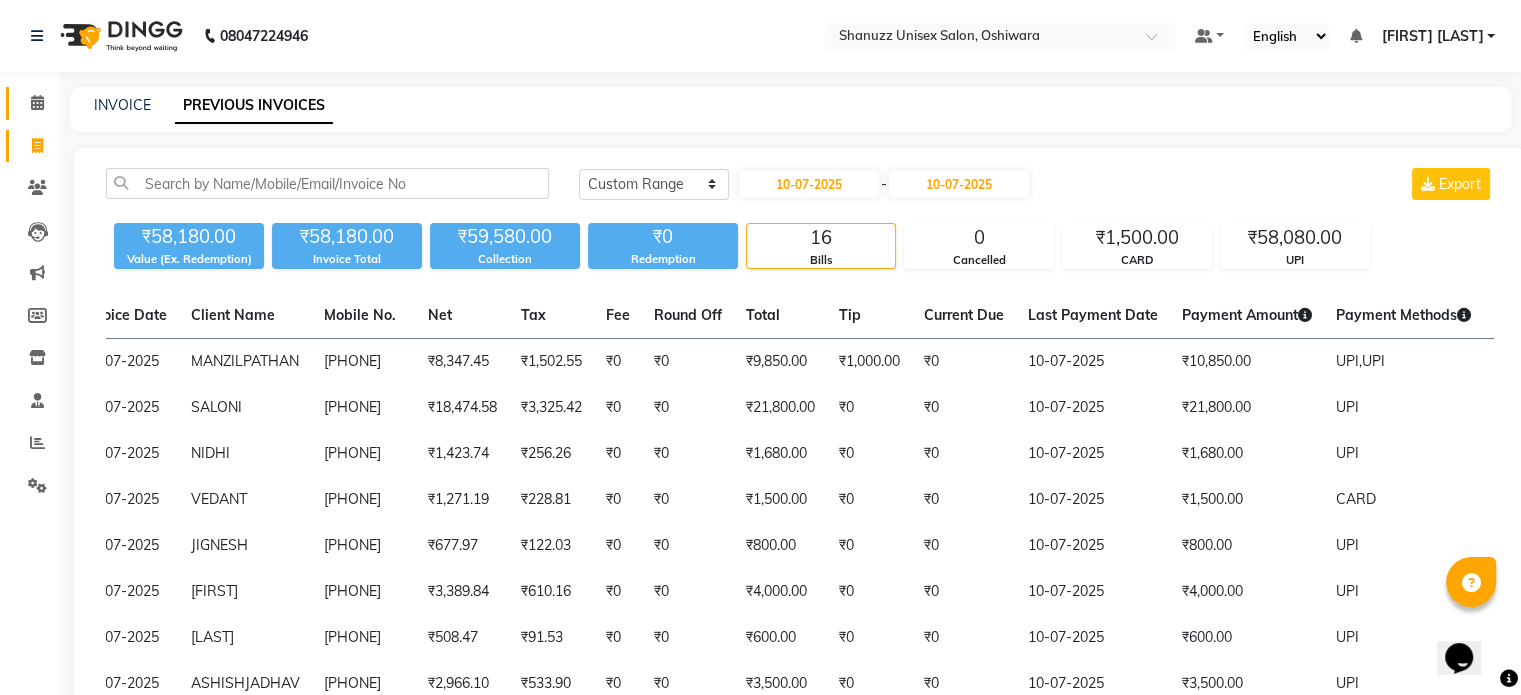 click 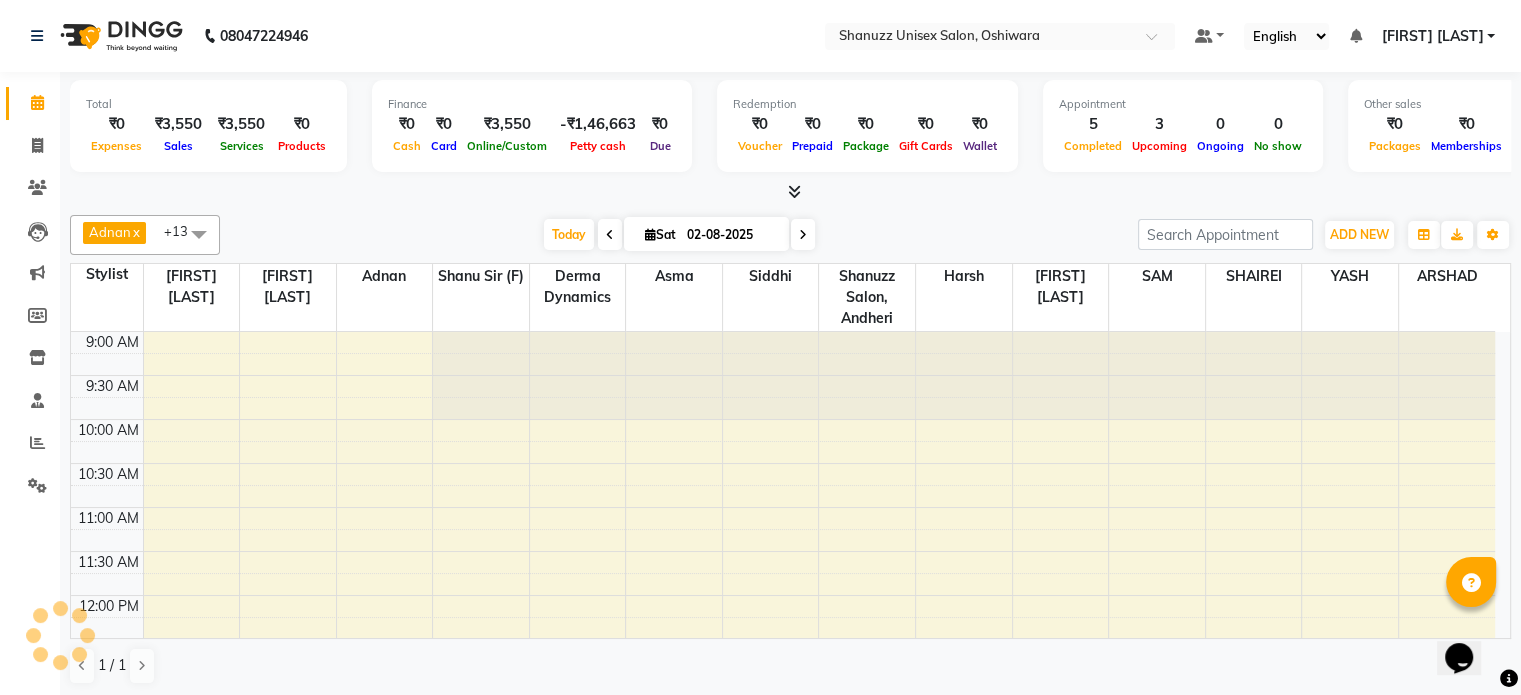 scroll, scrollTop: 524, scrollLeft: 0, axis: vertical 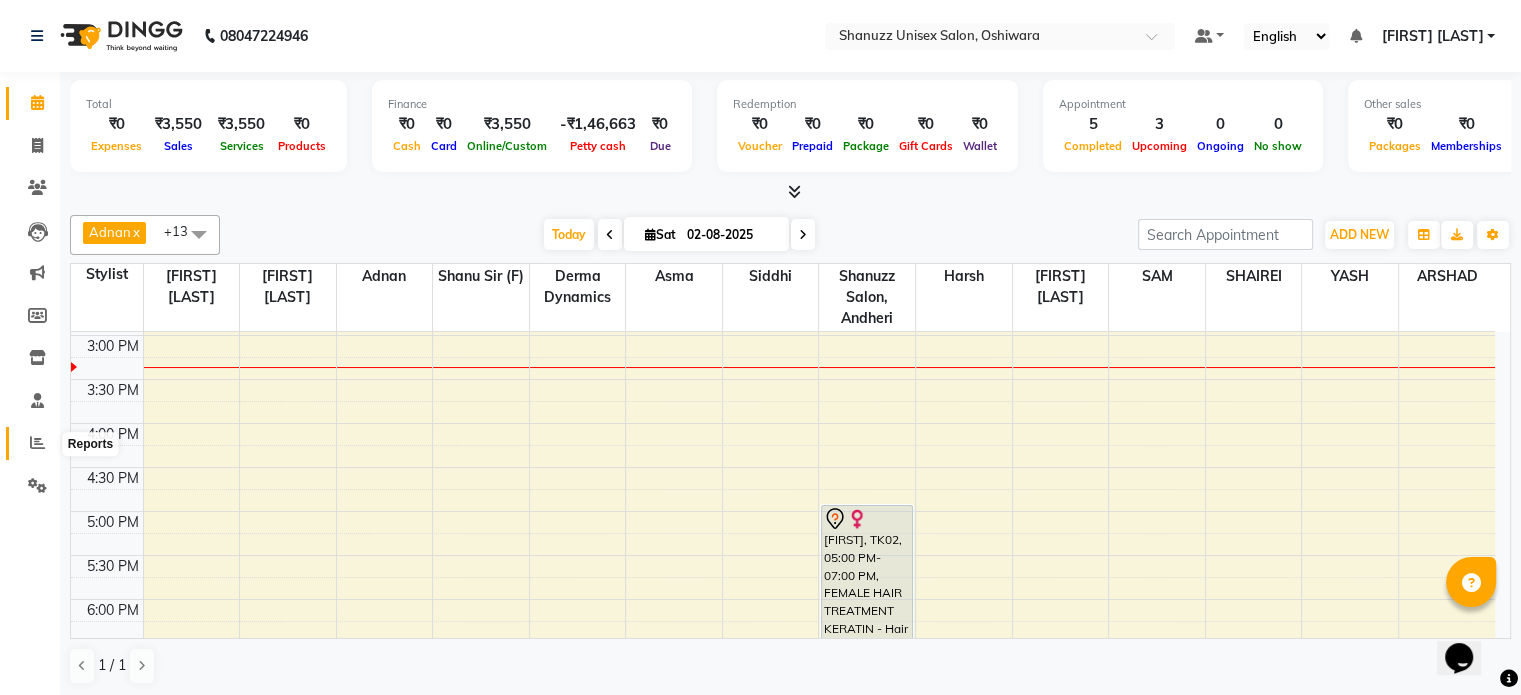 click 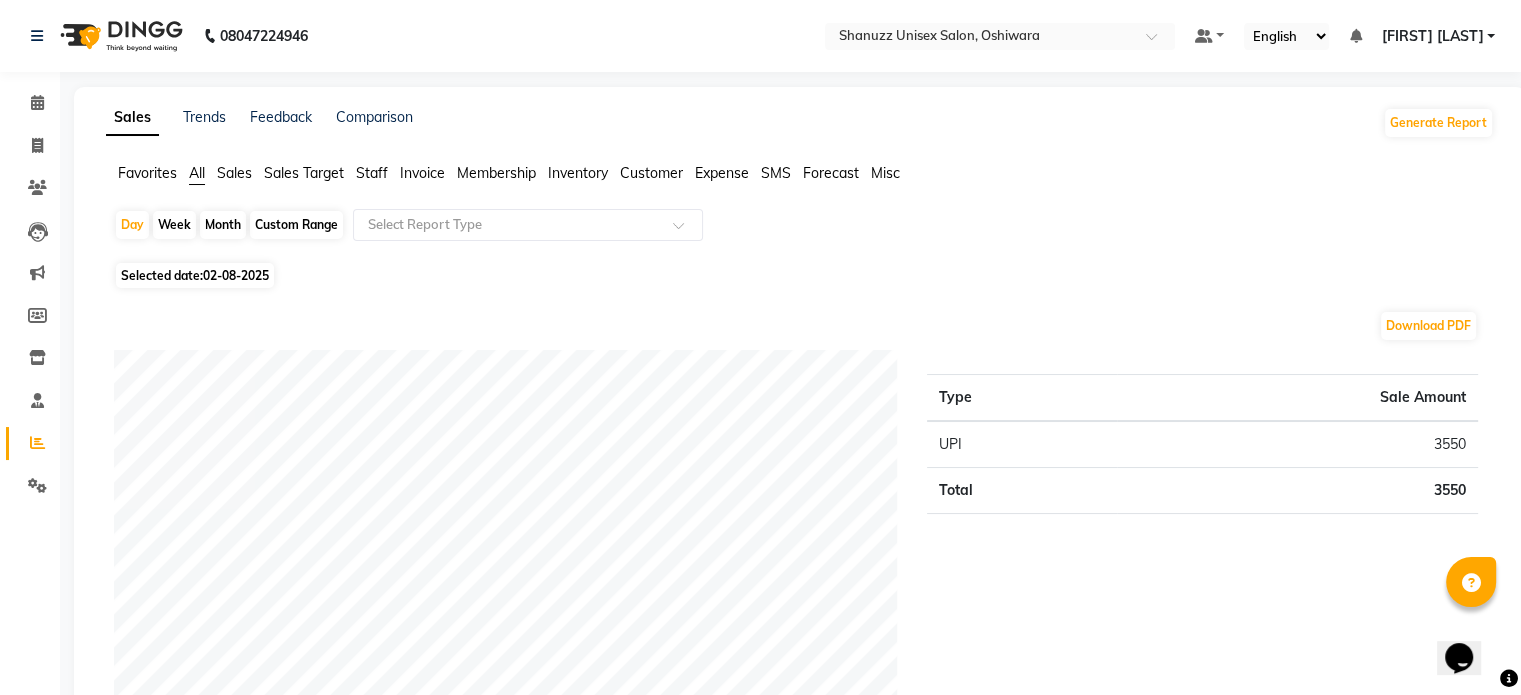 click on "02-08-2025" 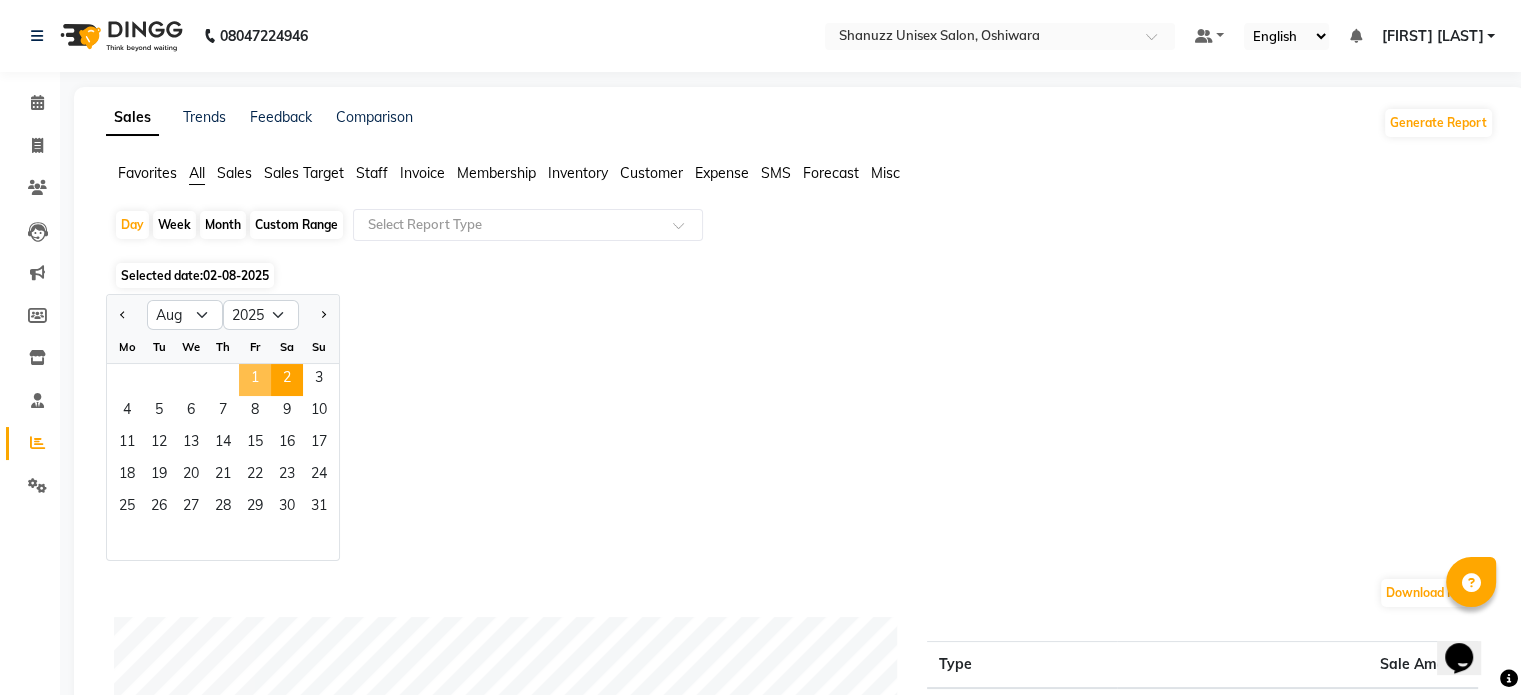 click on "1" 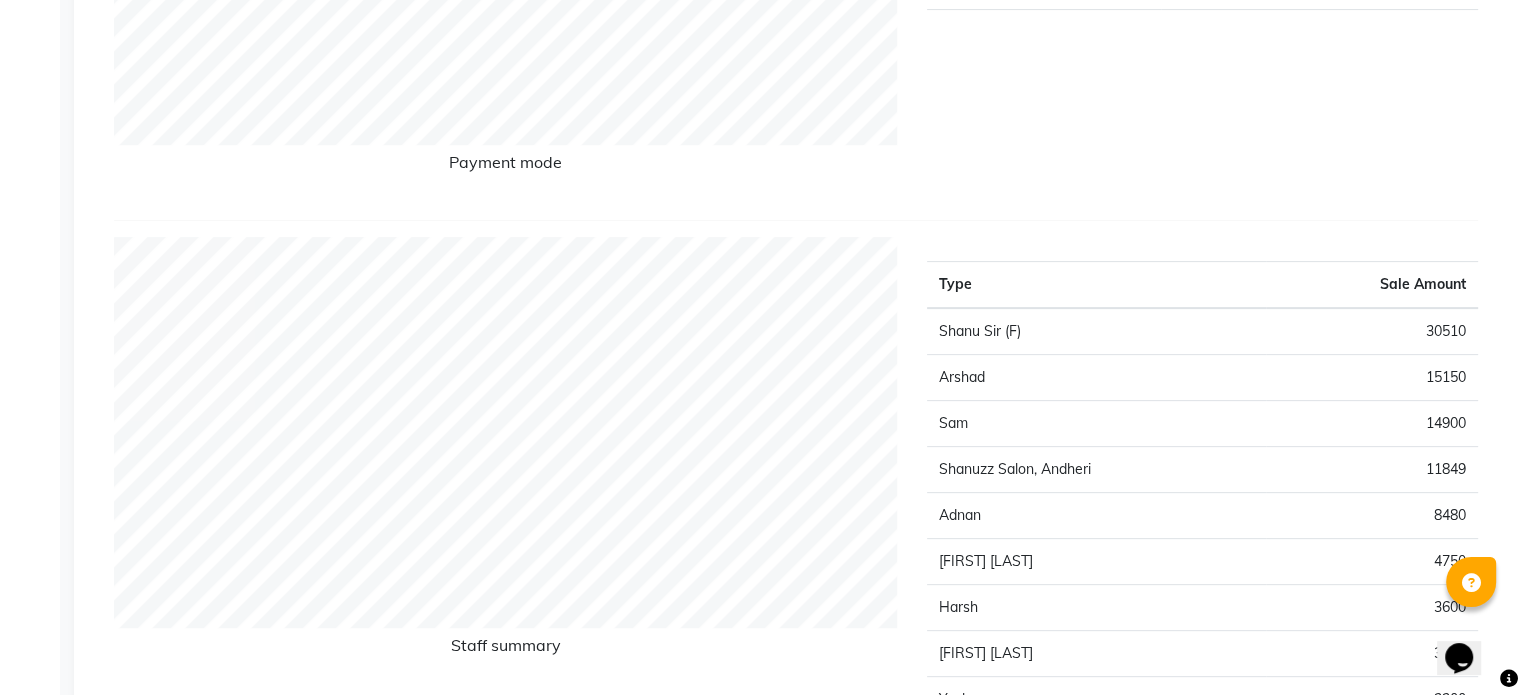 scroll, scrollTop: 0, scrollLeft: 0, axis: both 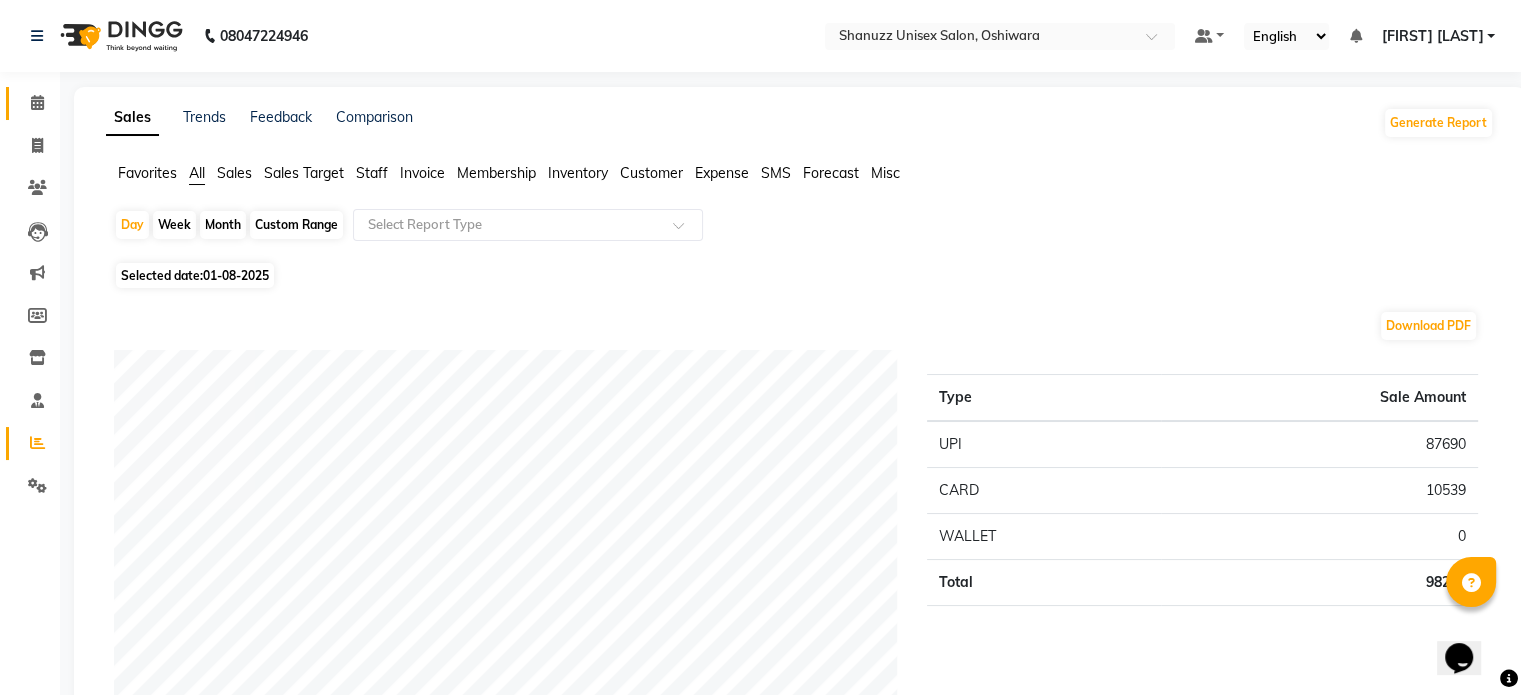 click on "Calendar" 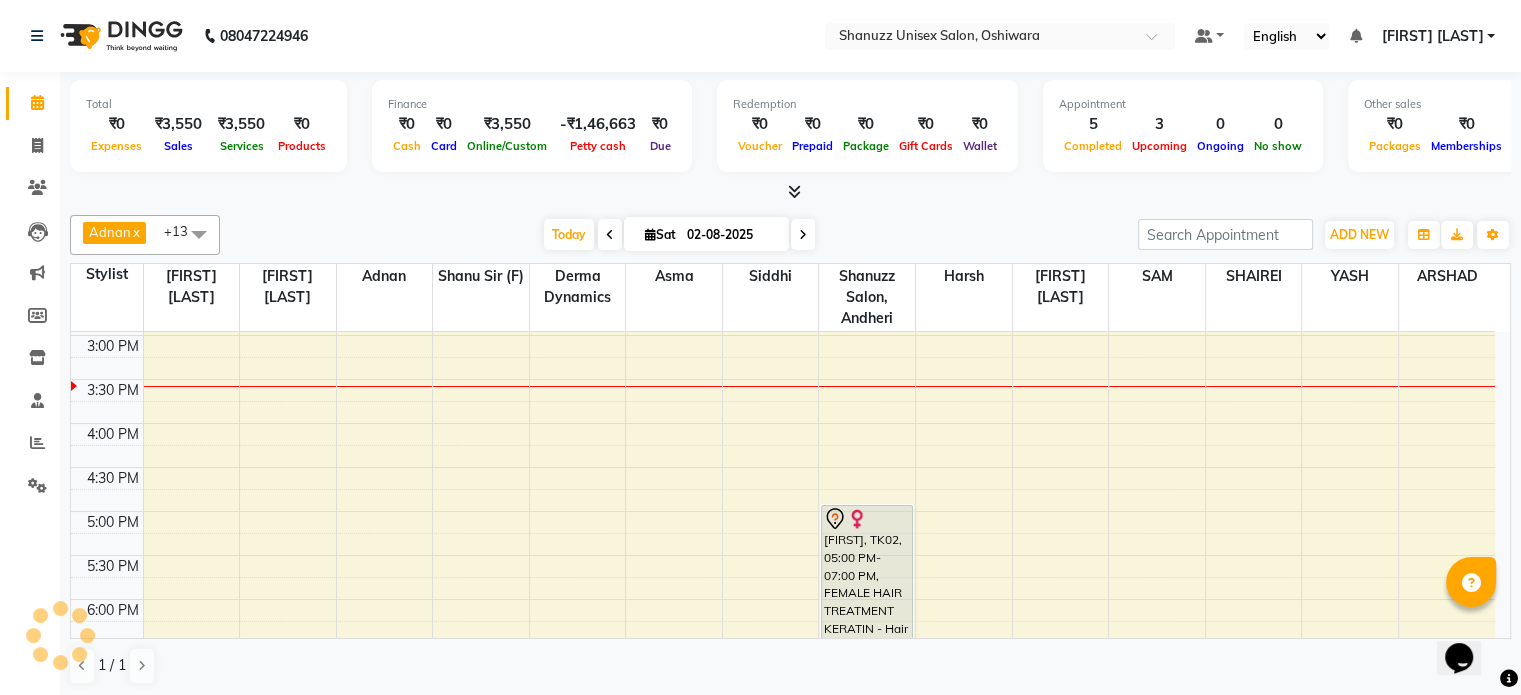 scroll, scrollTop: 0, scrollLeft: 0, axis: both 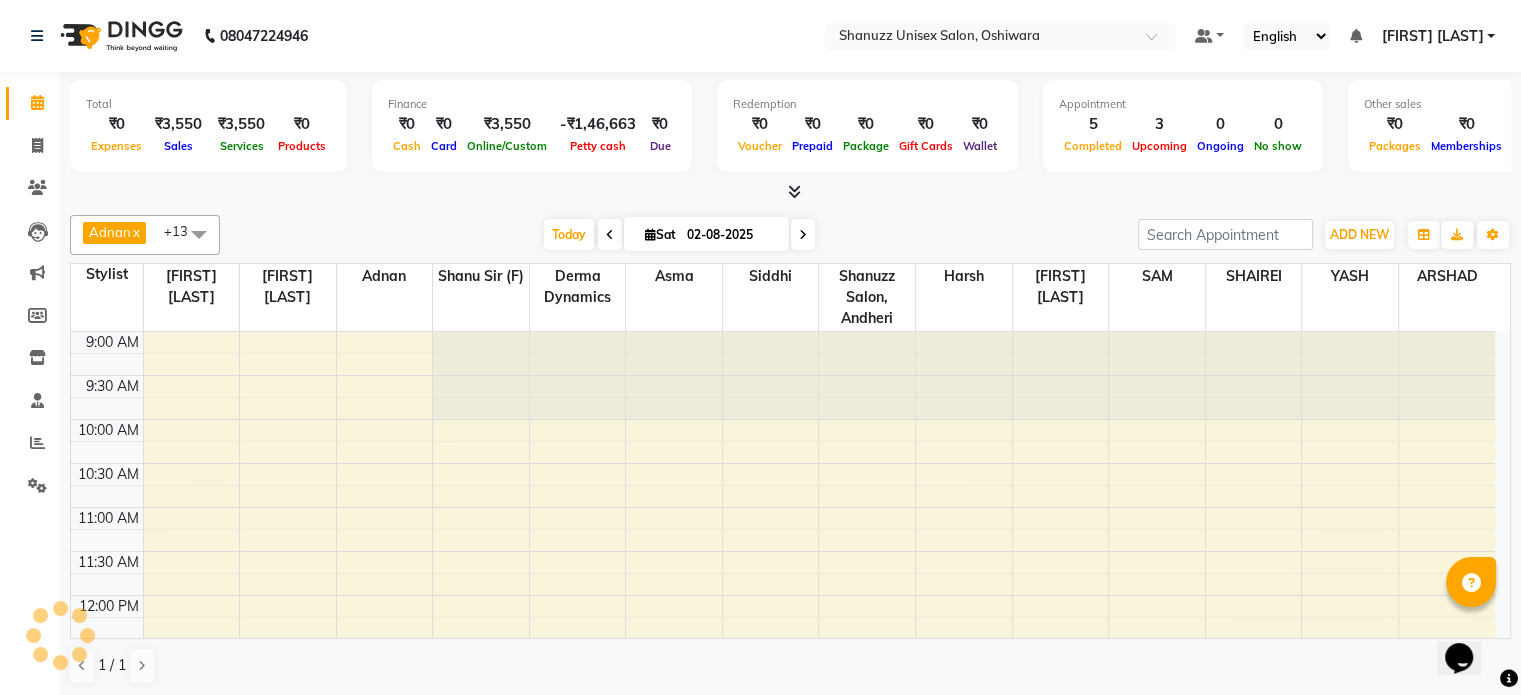 click on "02-08-2025" at bounding box center [731, 235] 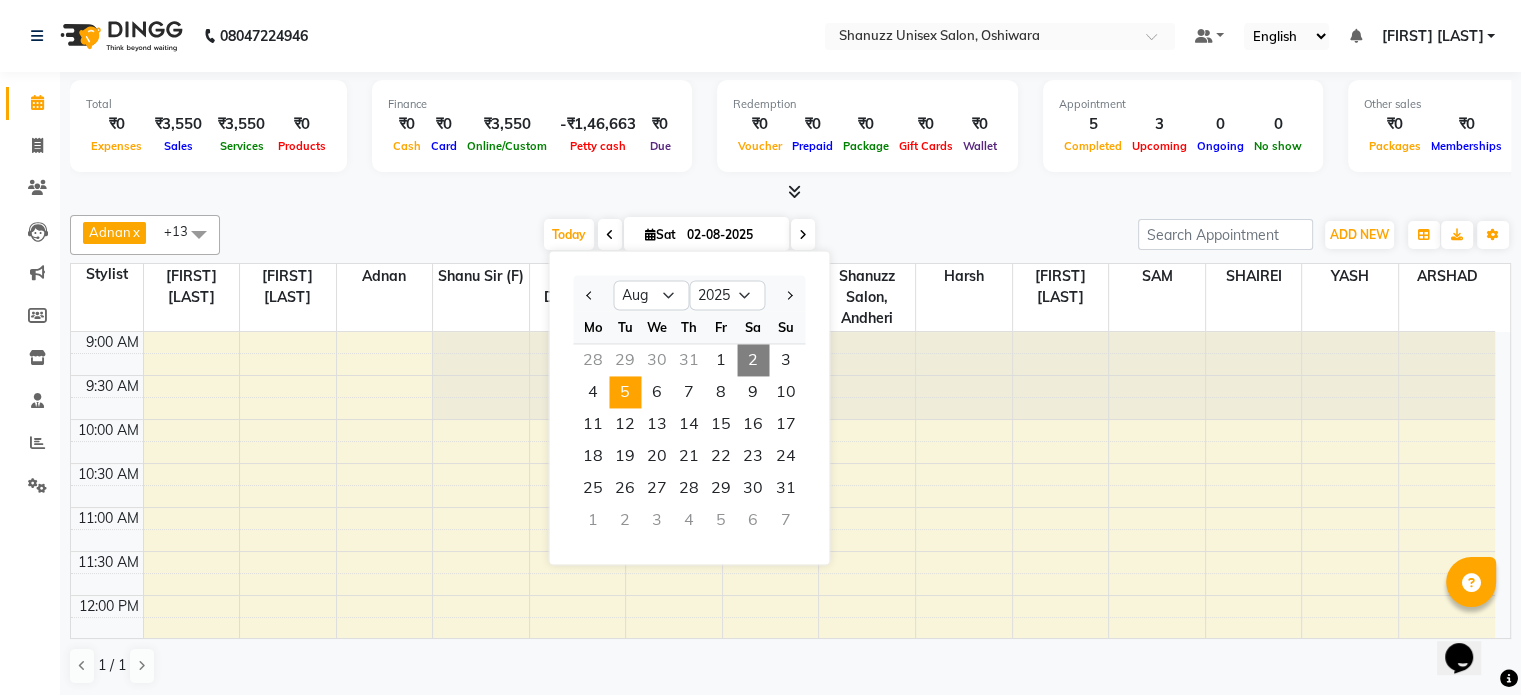 click on "5" at bounding box center [625, 392] 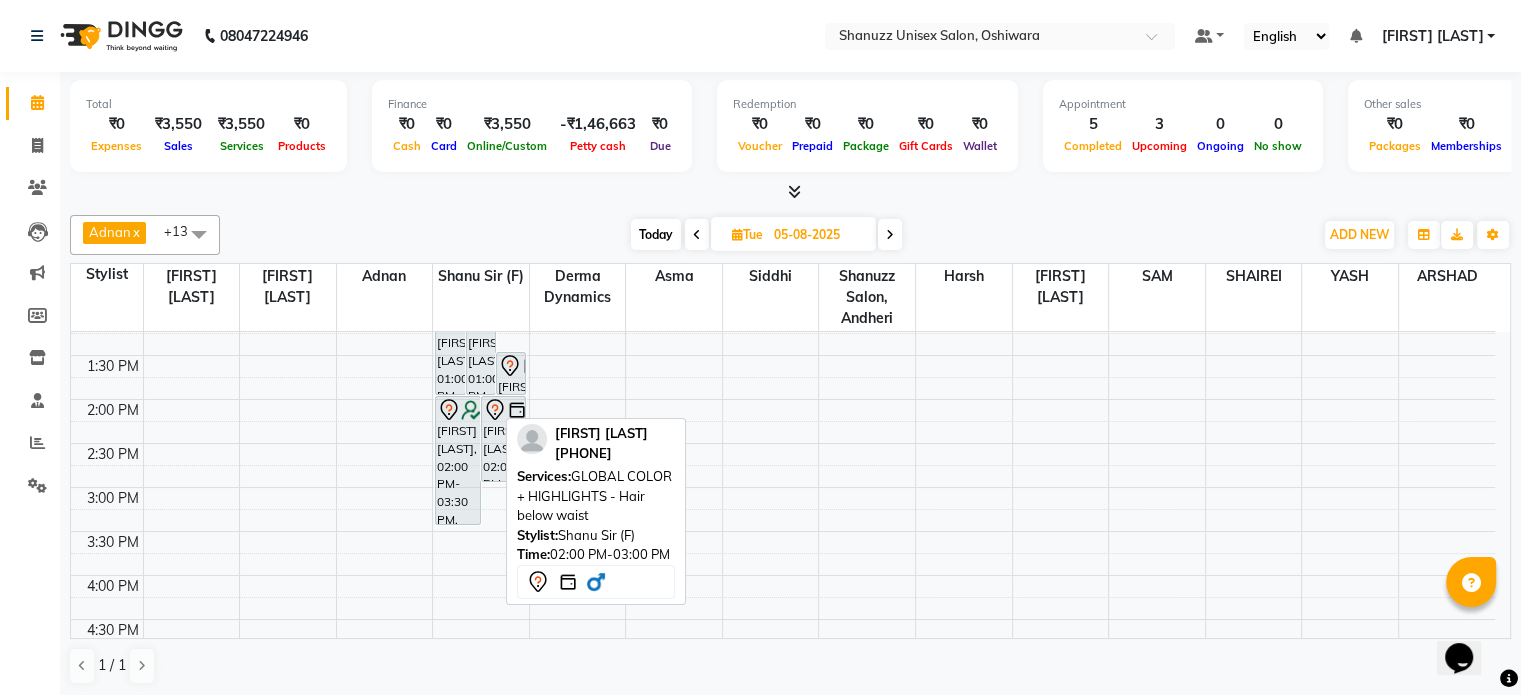 scroll, scrollTop: 374, scrollLeft: 0, axis: vertical 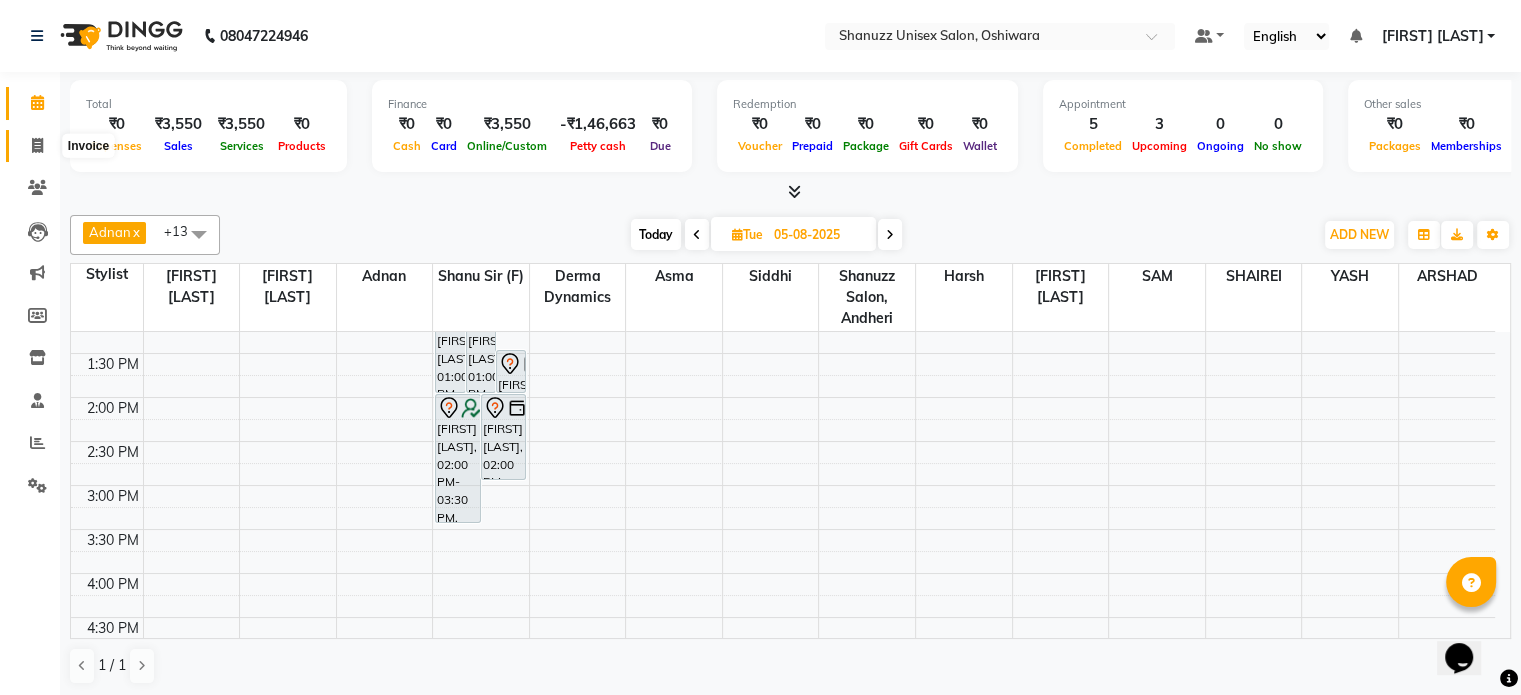 click 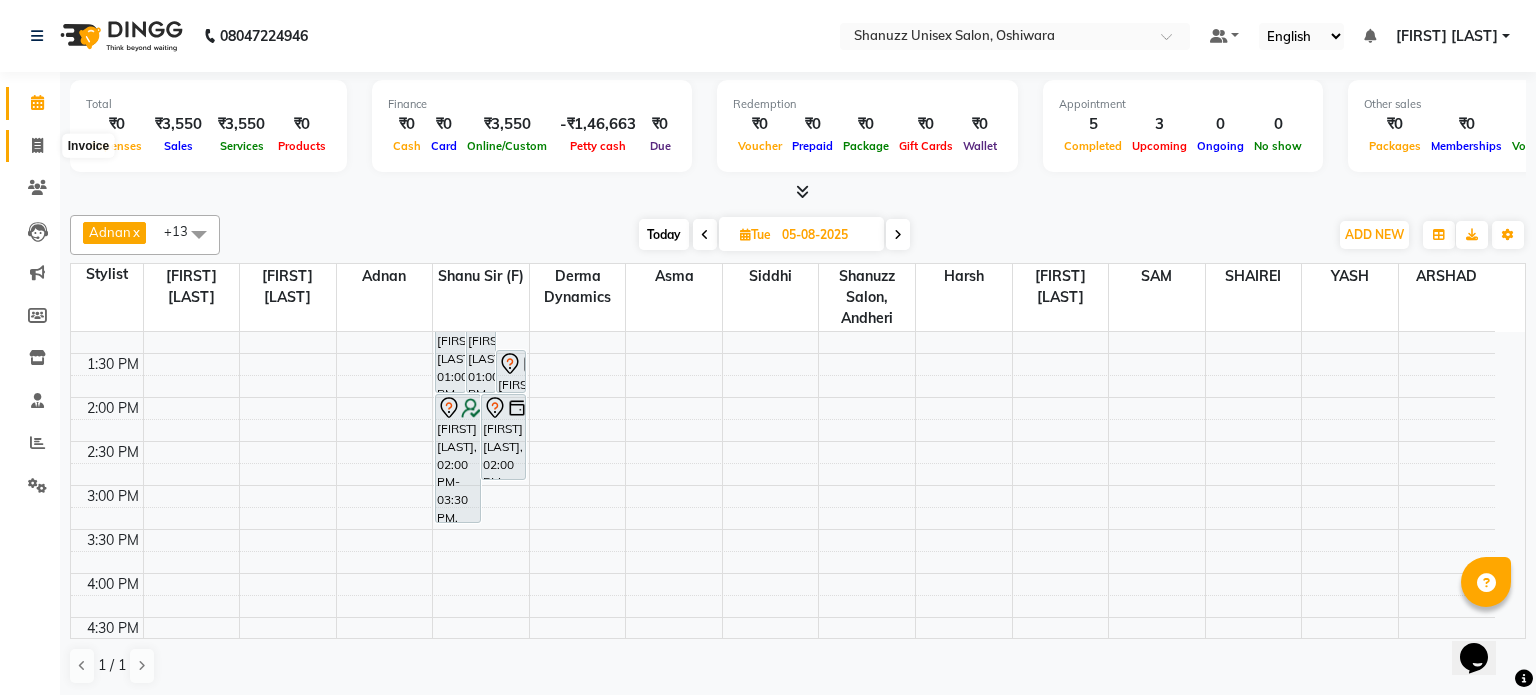 select on "service" 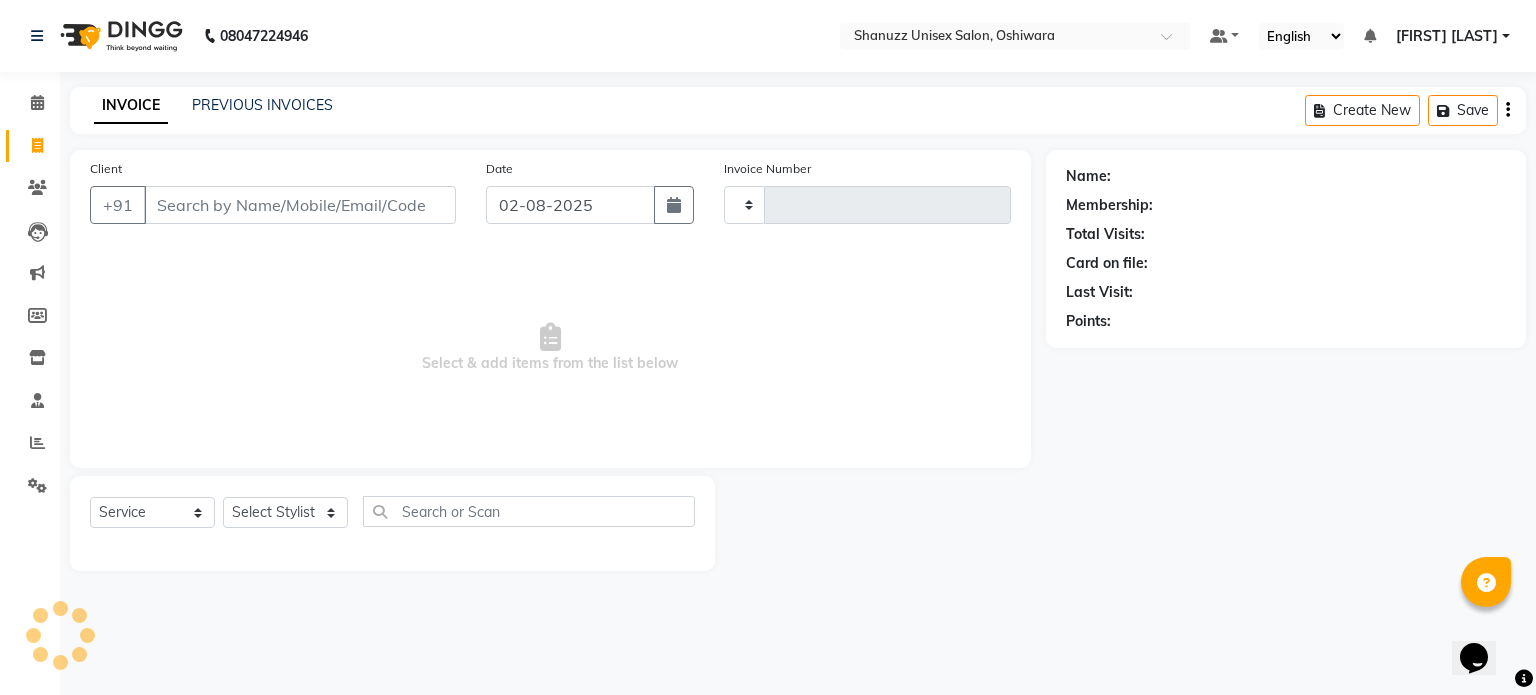 type on "1181" 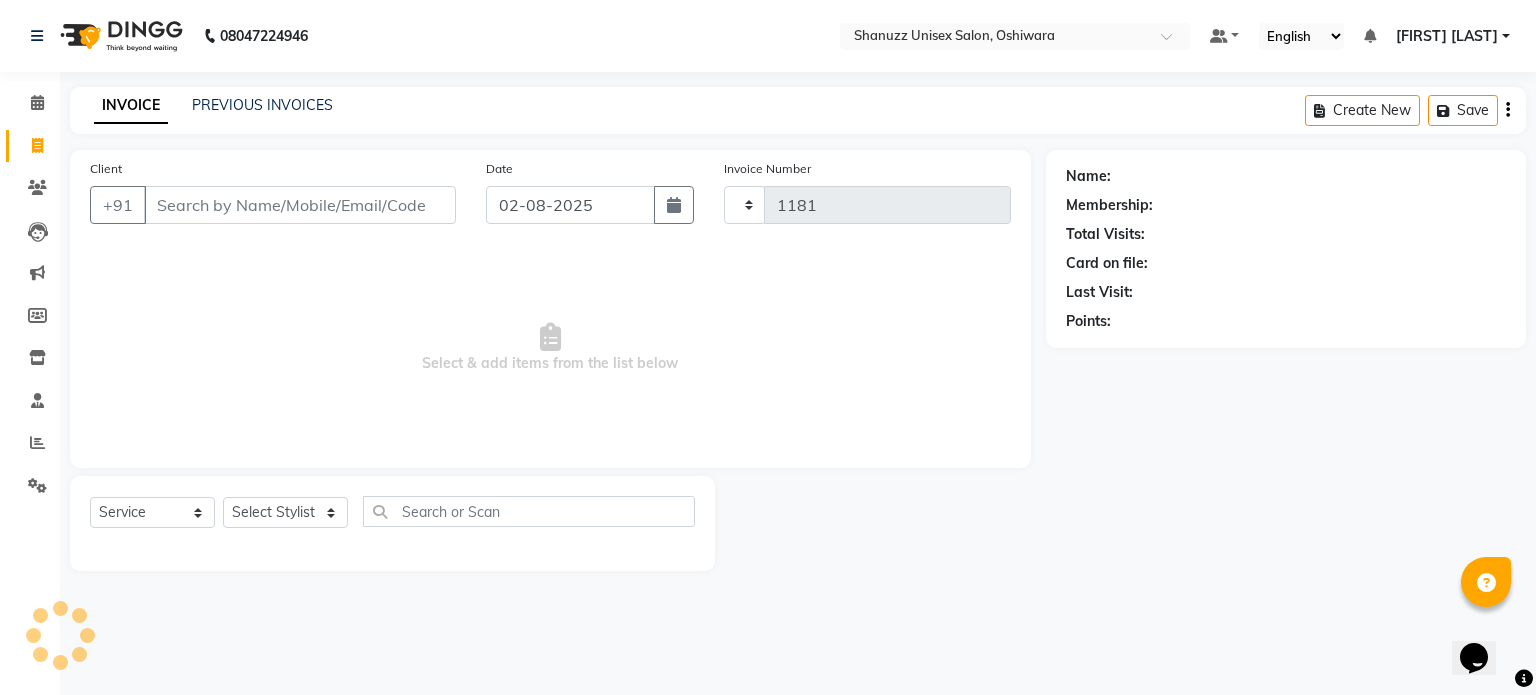 select on "7102" 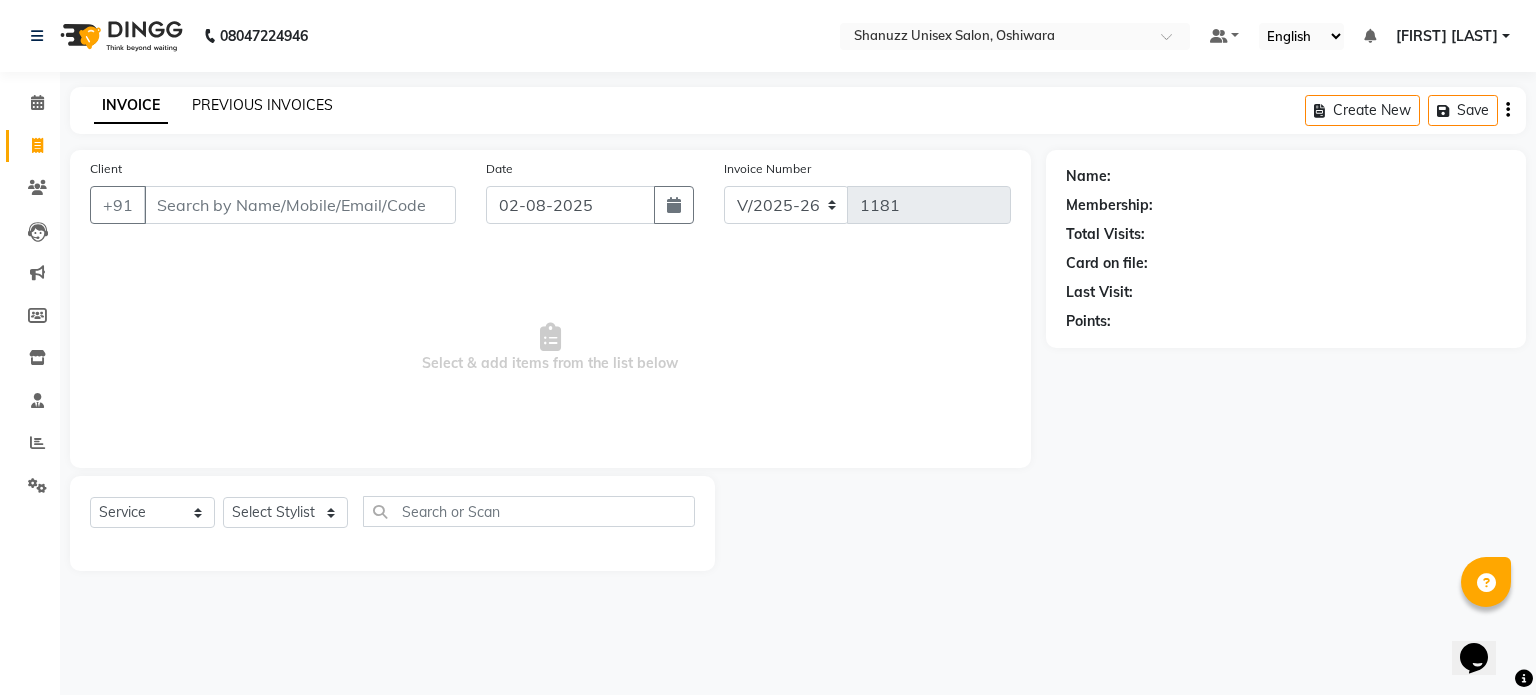 click on "PREVIOUS INVOICES" 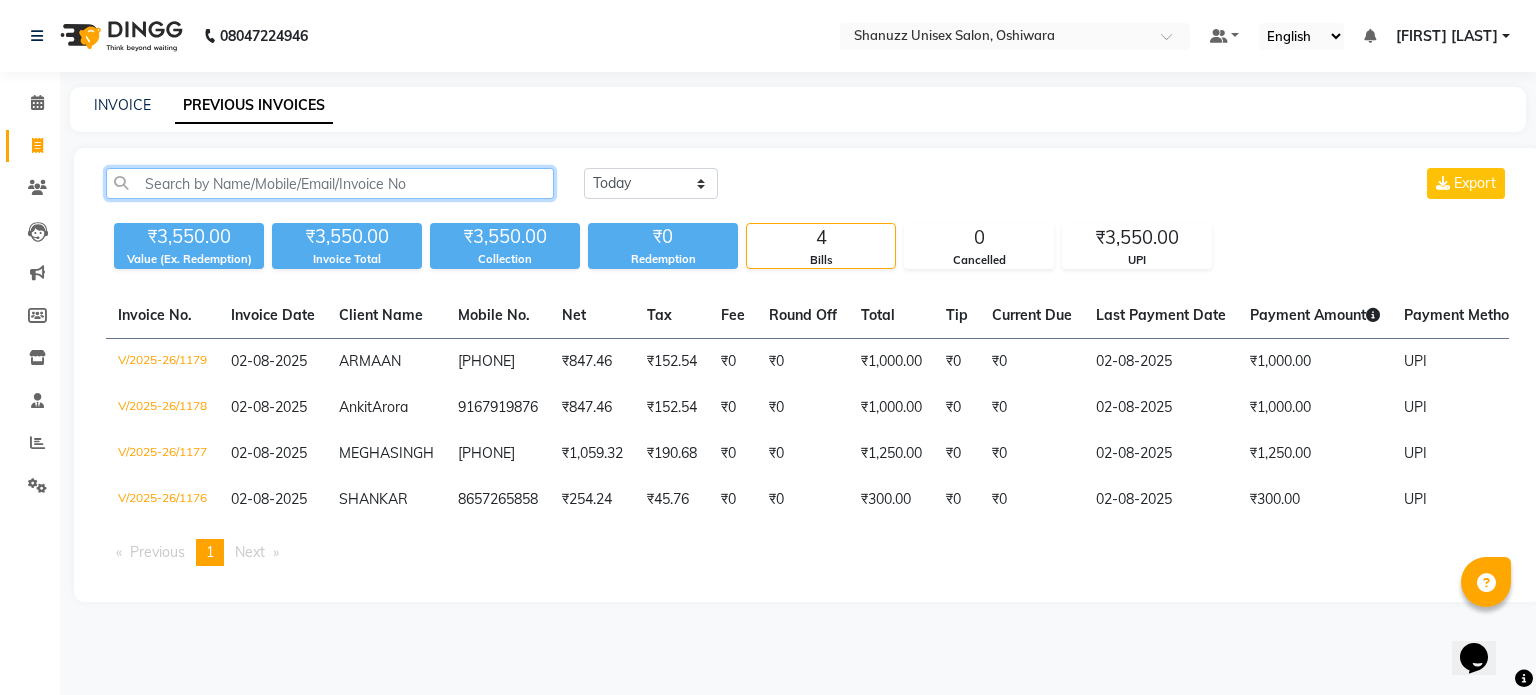 click 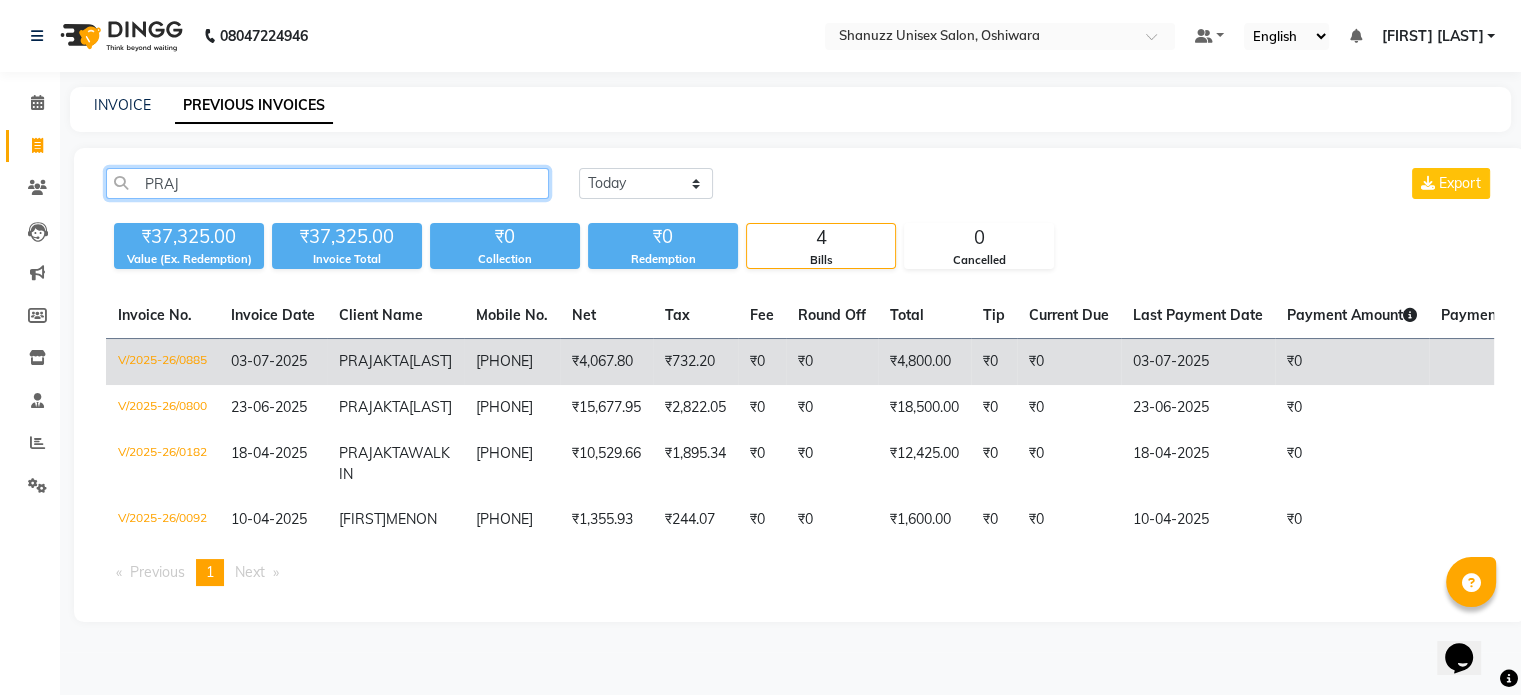 type on "PRAJ" 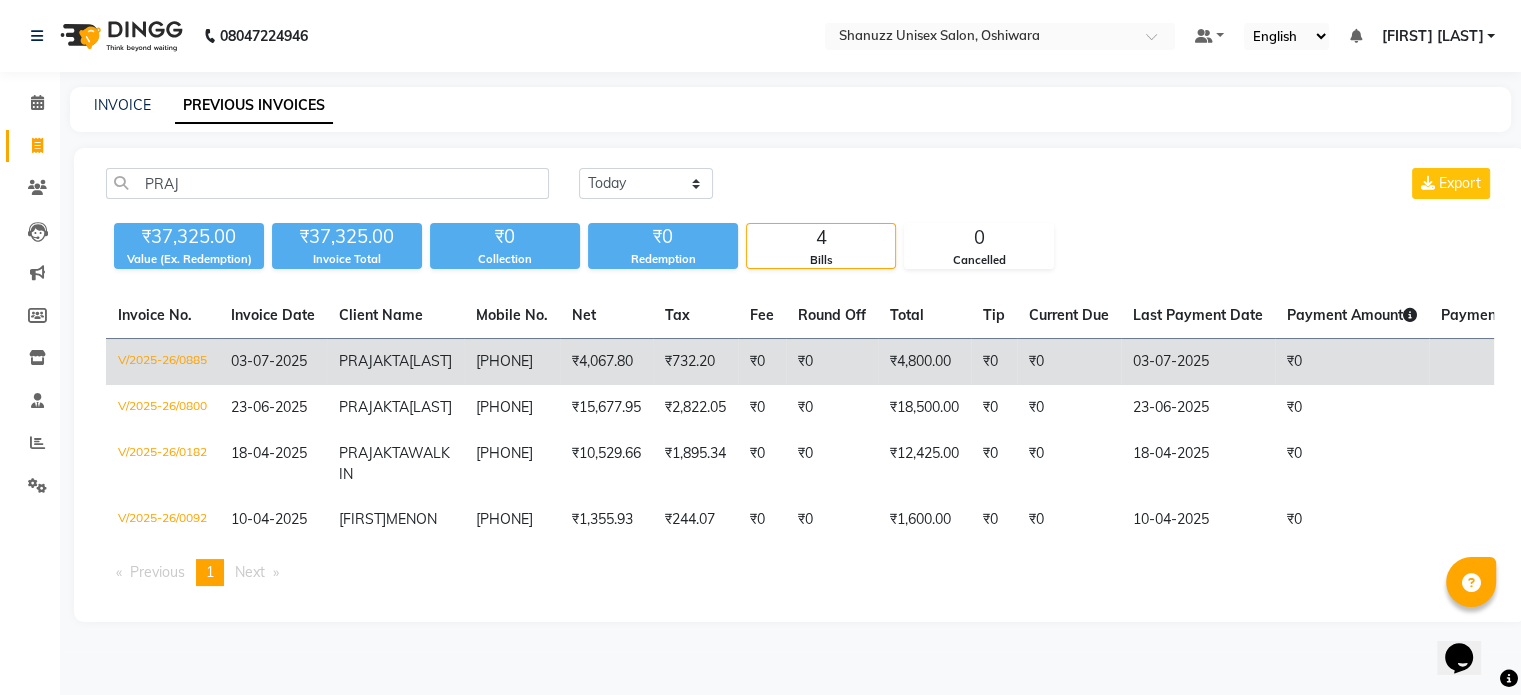 click on "03-07-2025" 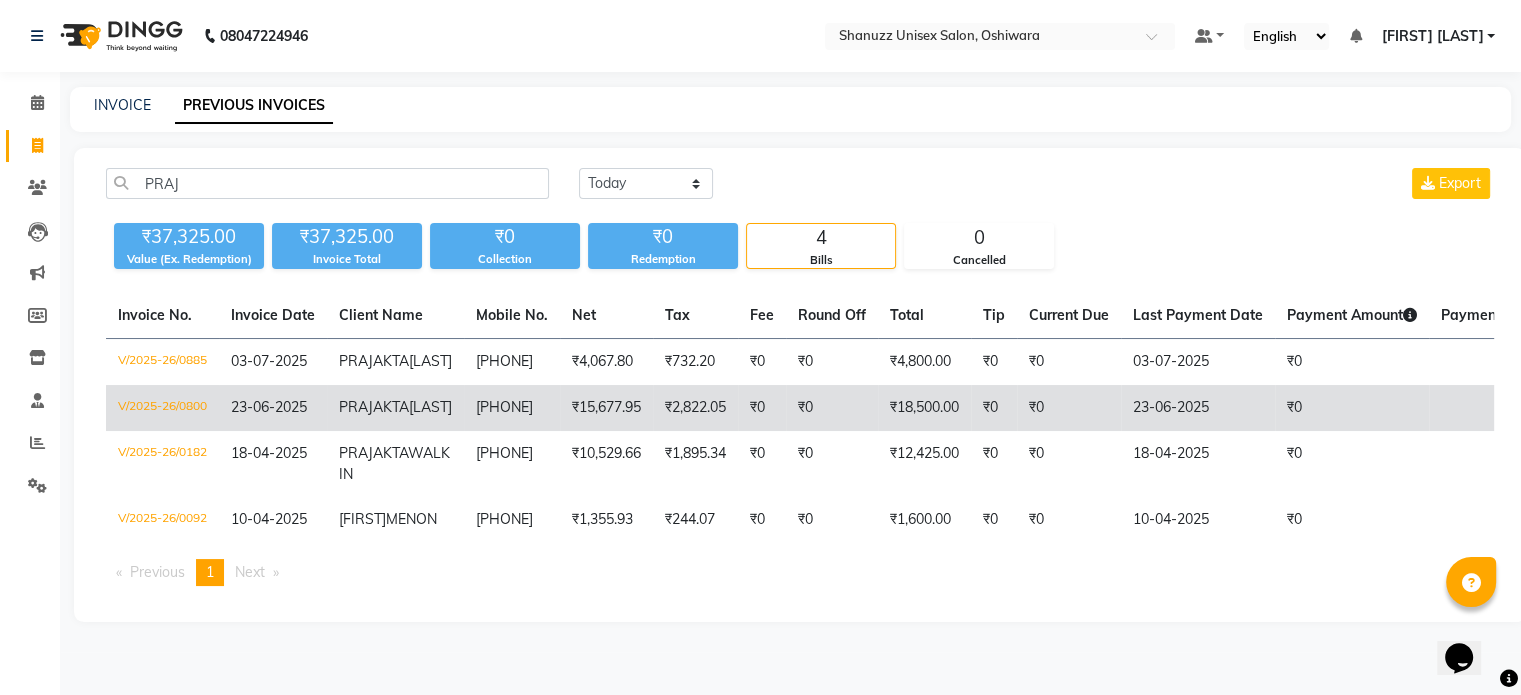 click on "PRAJAKTA  ADSUL" 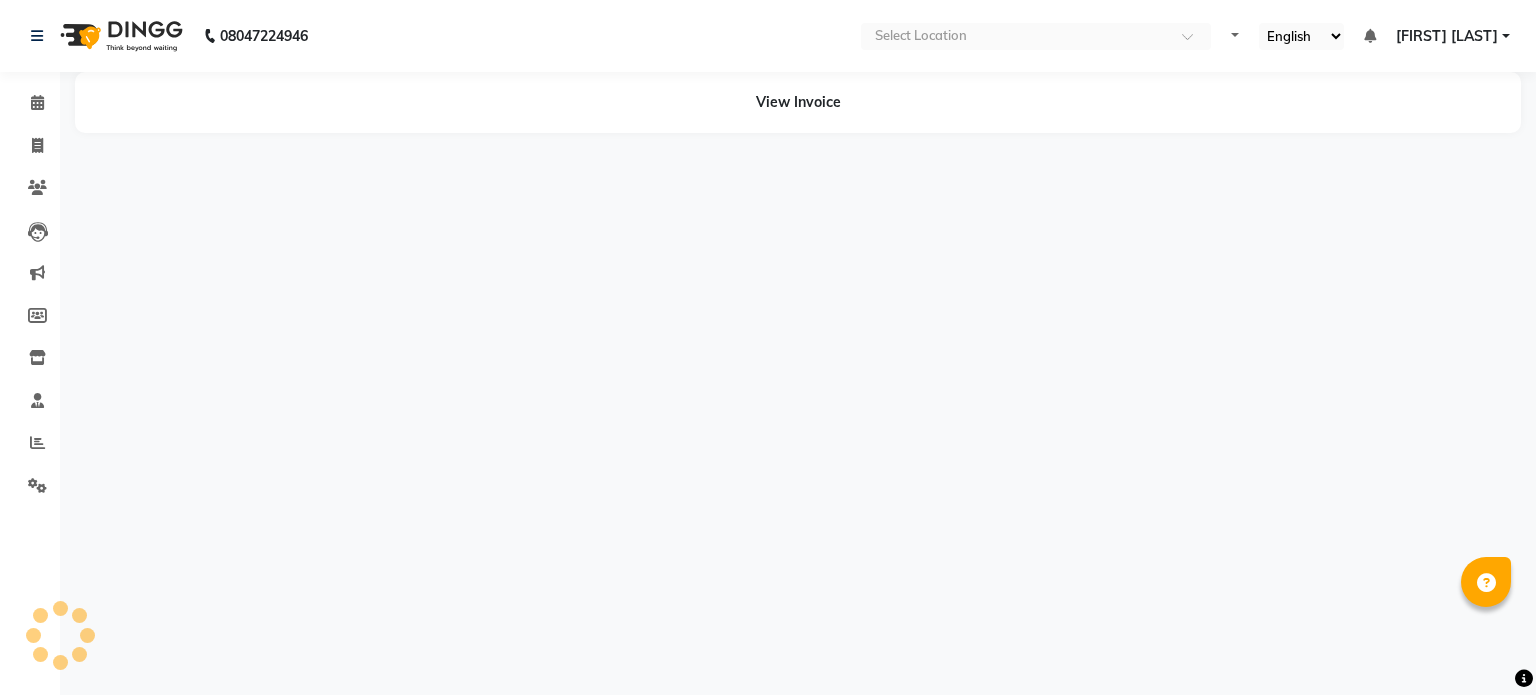 scroll, scrollTop: 0, scrollLeft: 0, axis: both 